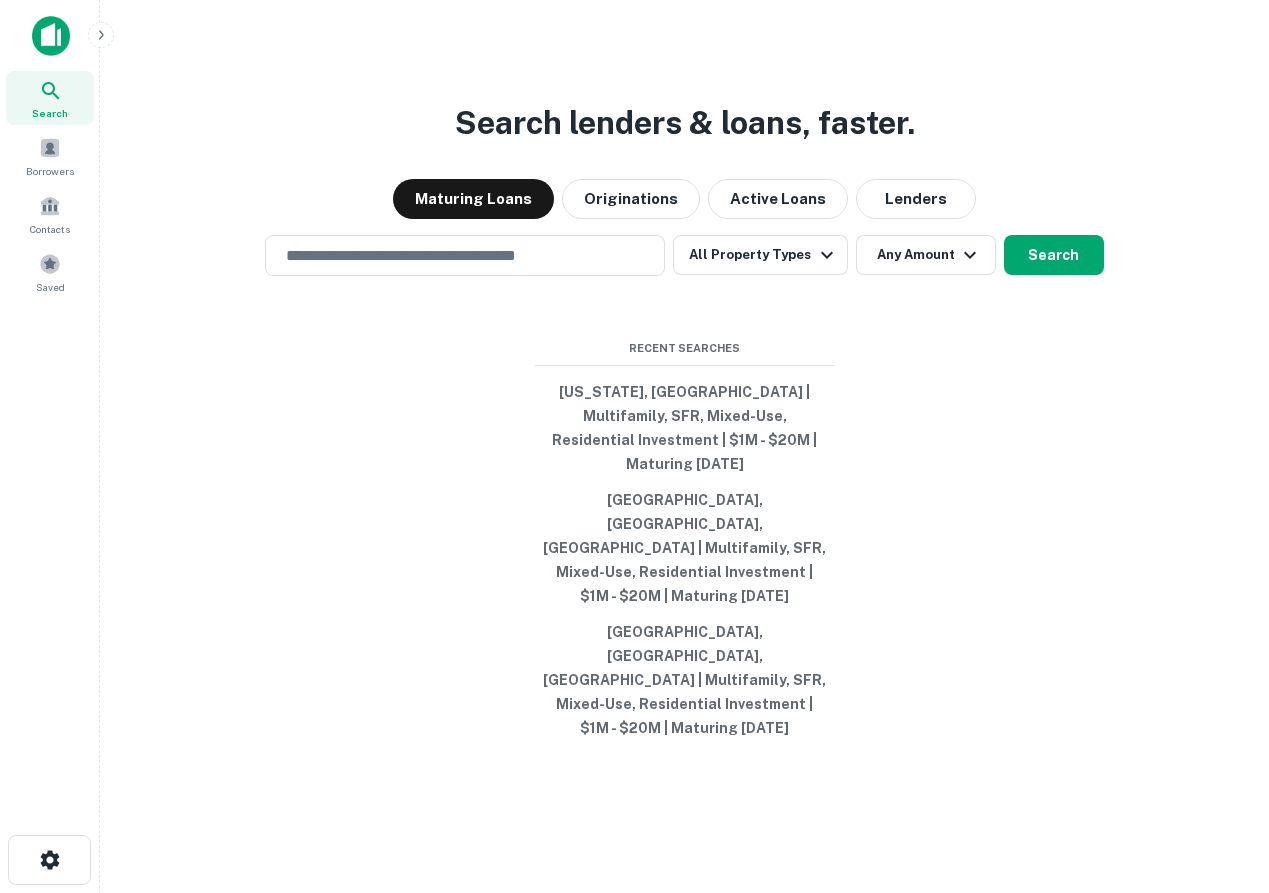scroll, scrollTop: 0, scrollLeft: 0, axis: both 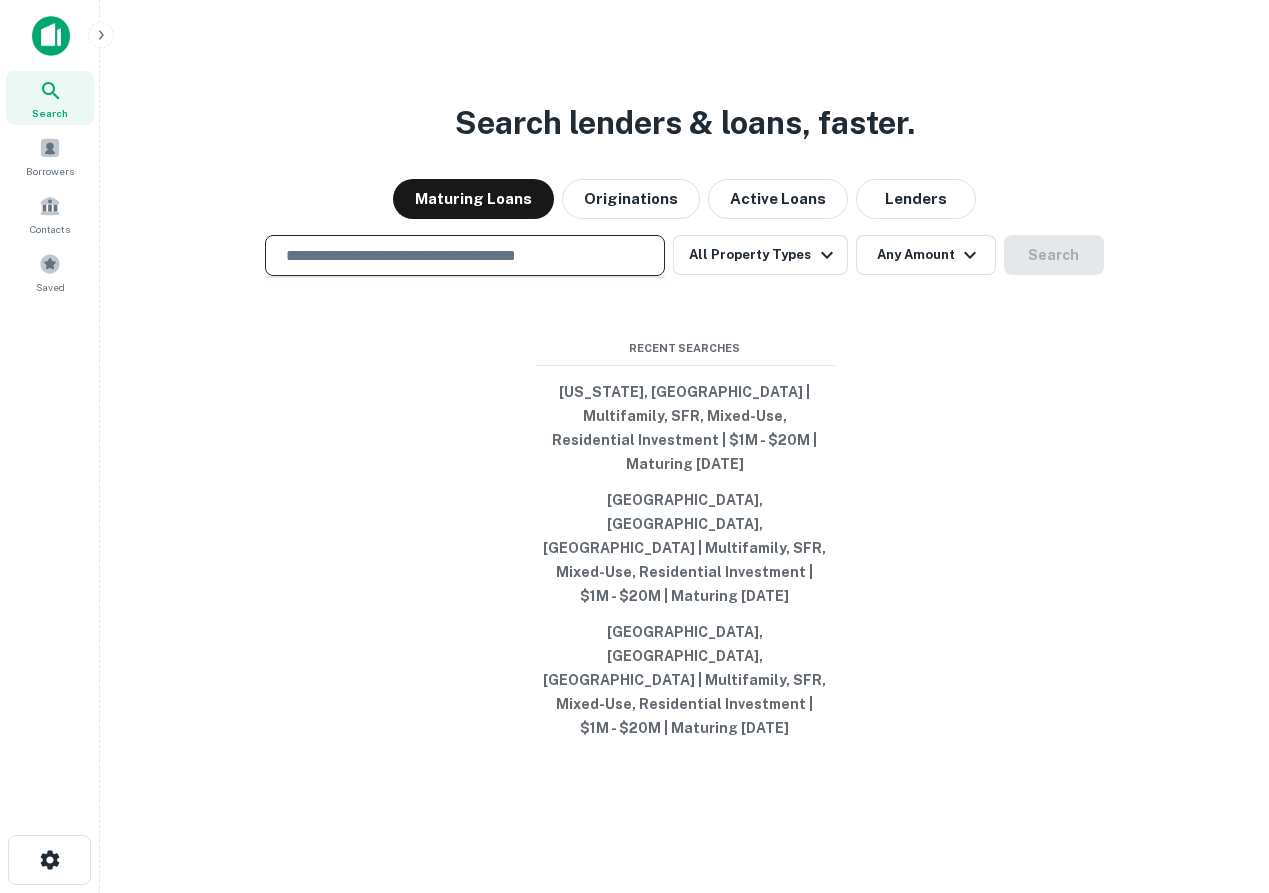 click at bounding box center (465, 255) 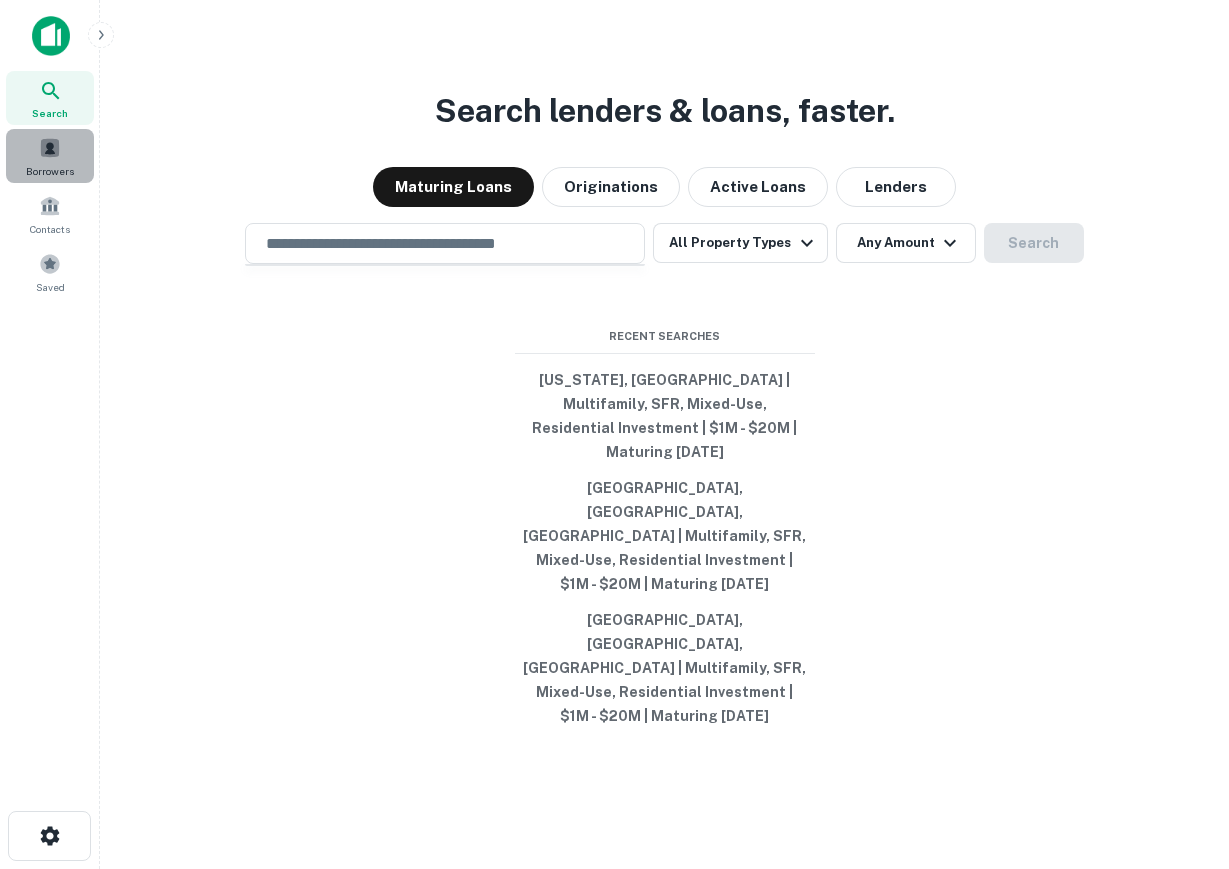click at bounding box center (50, 148) 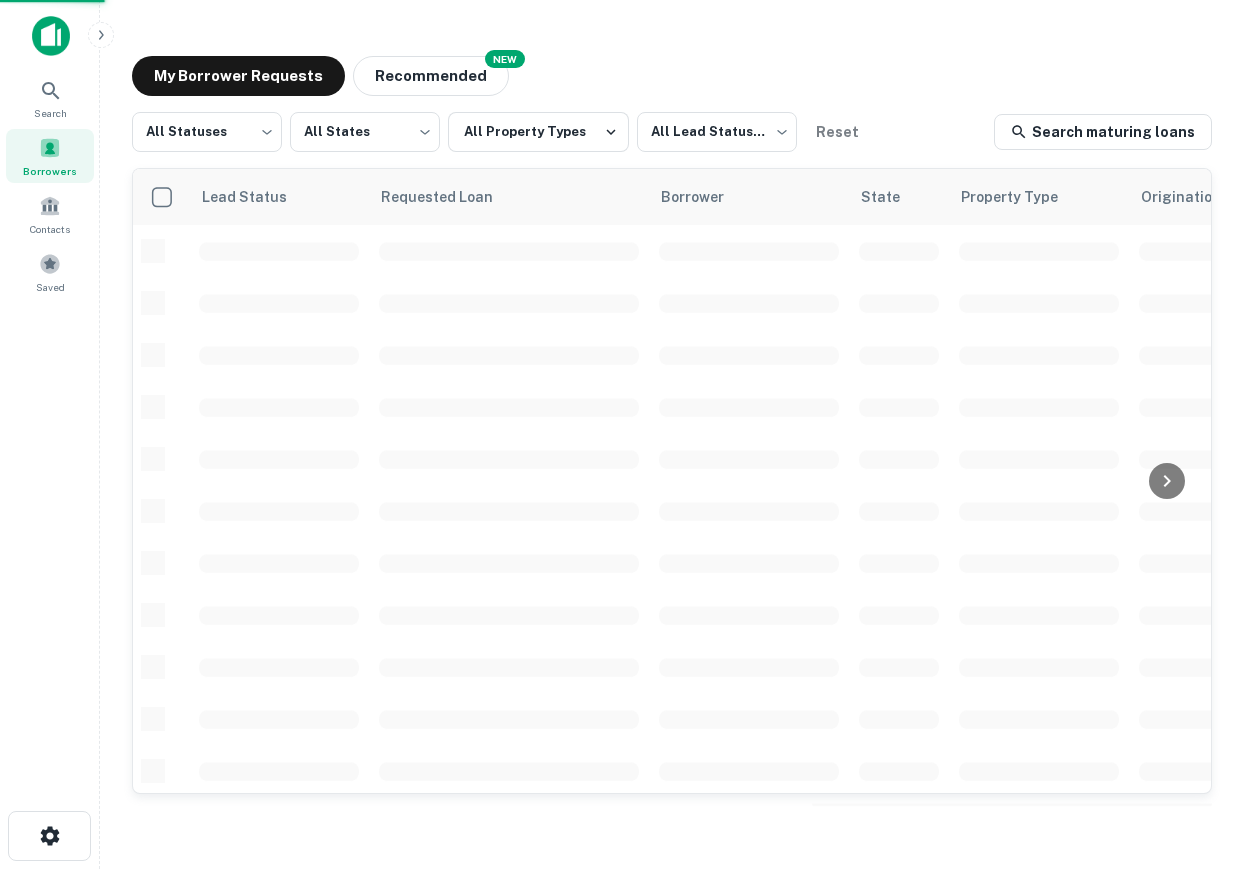 scroll, scrollTop: 0, scrollLeft: 0, axis: both 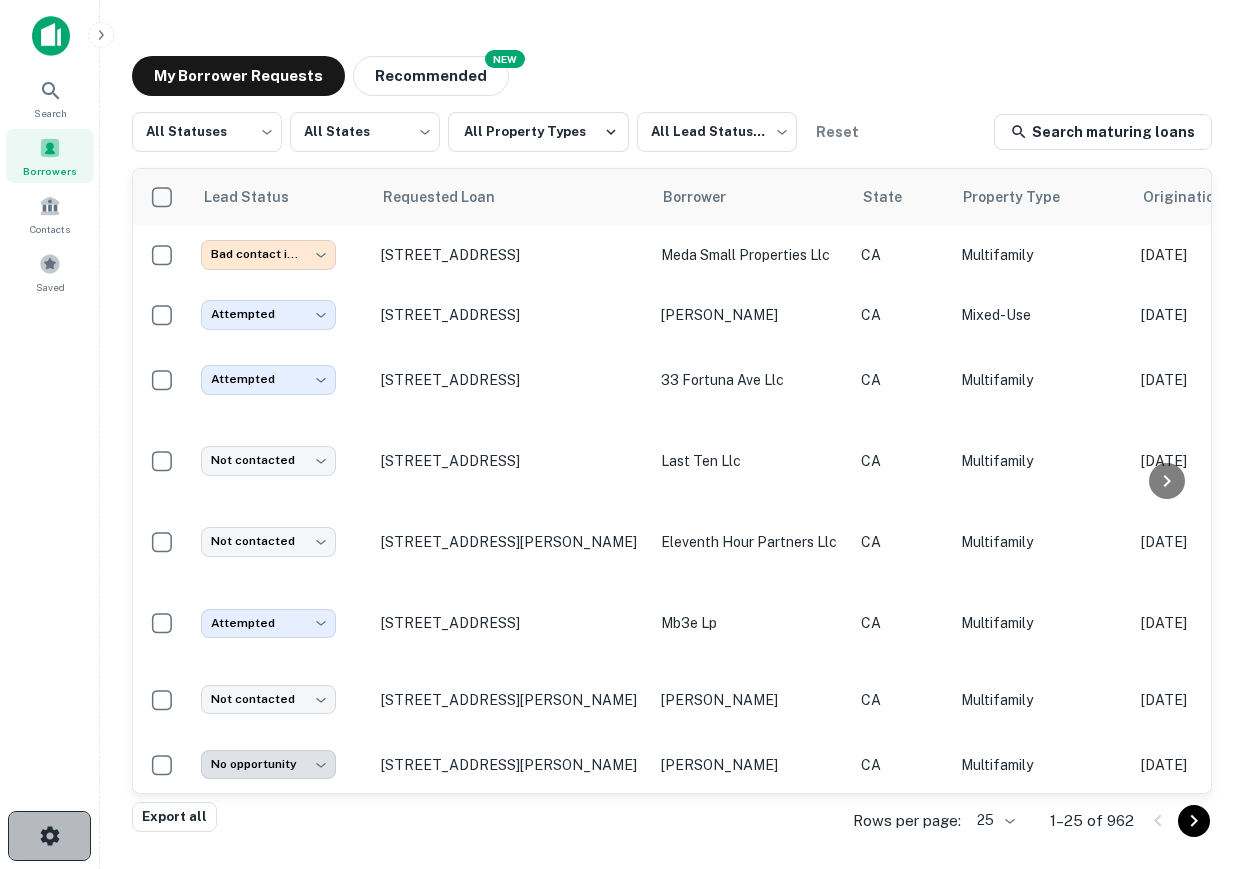 click at bounding box center (49, 836) 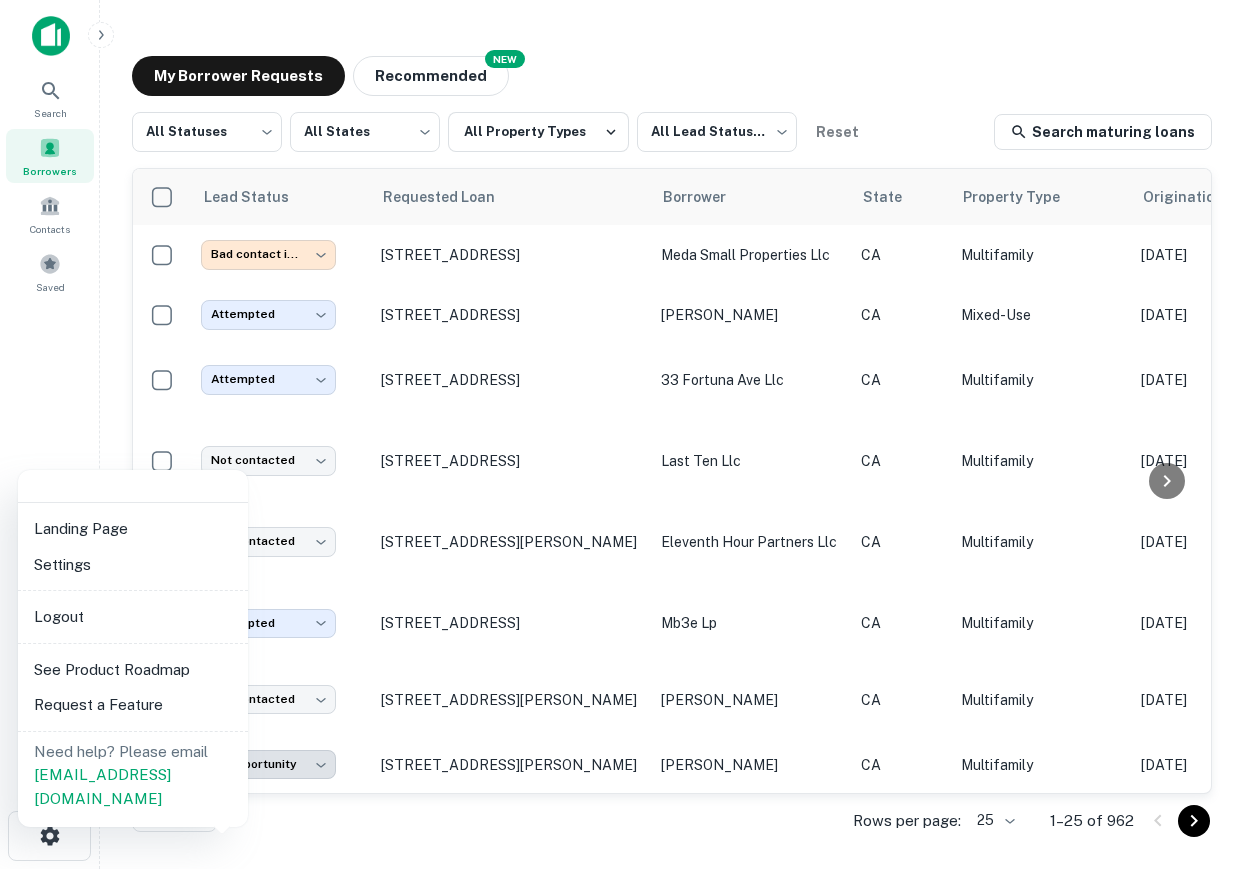 click on "Logout" at bounding box center [133, 617] 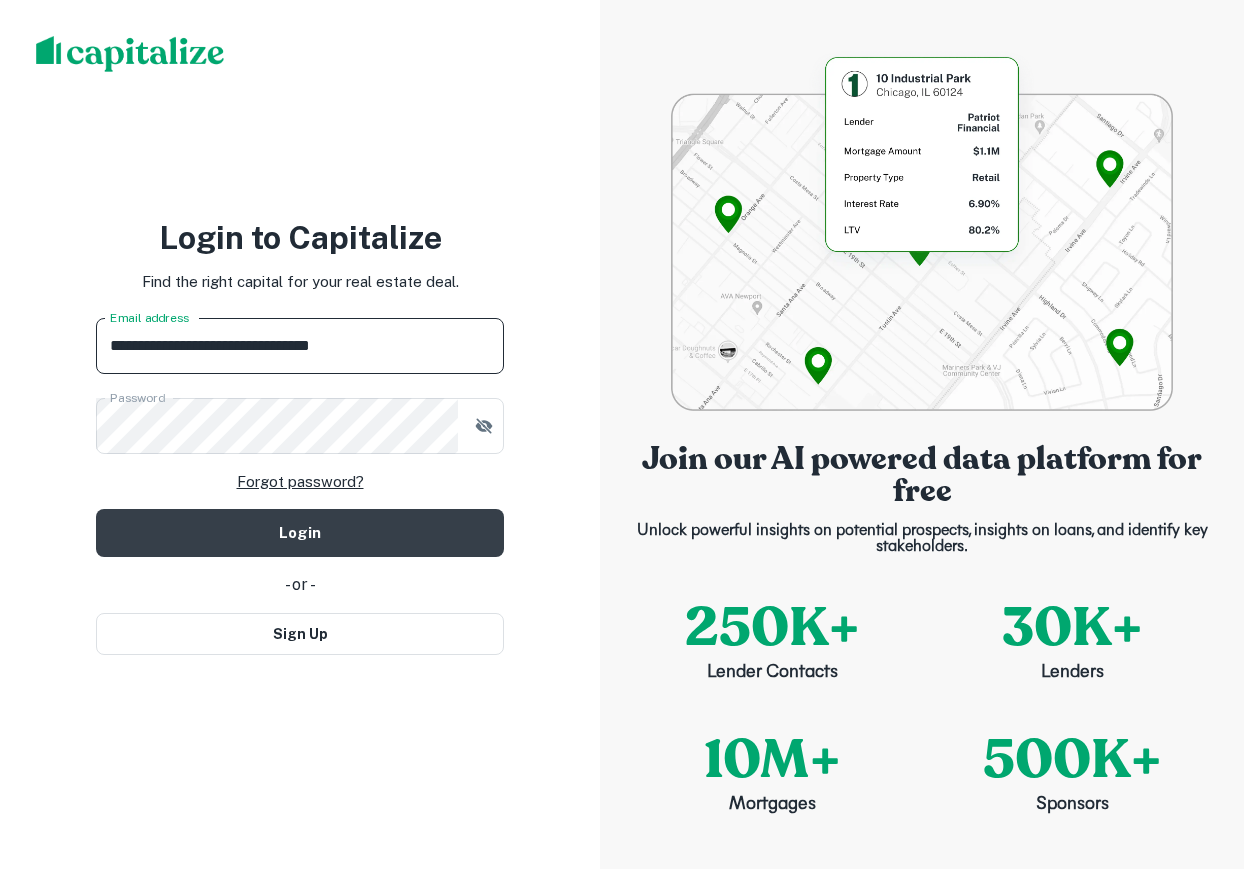 drag, startPoint x: 155, startPoint y: 338, endPoint x: 66, endPoint y: 309, distance: 93.60555 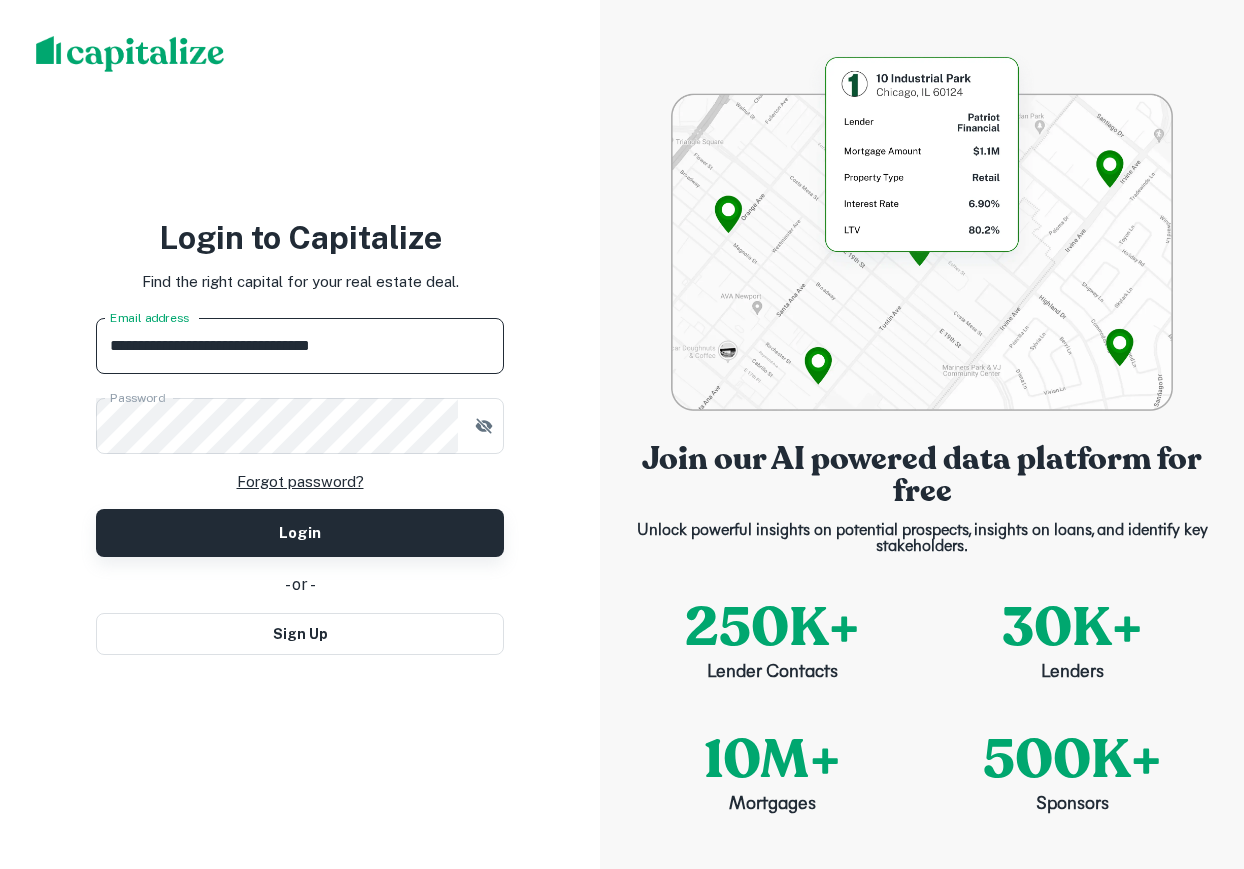 type on "**********" 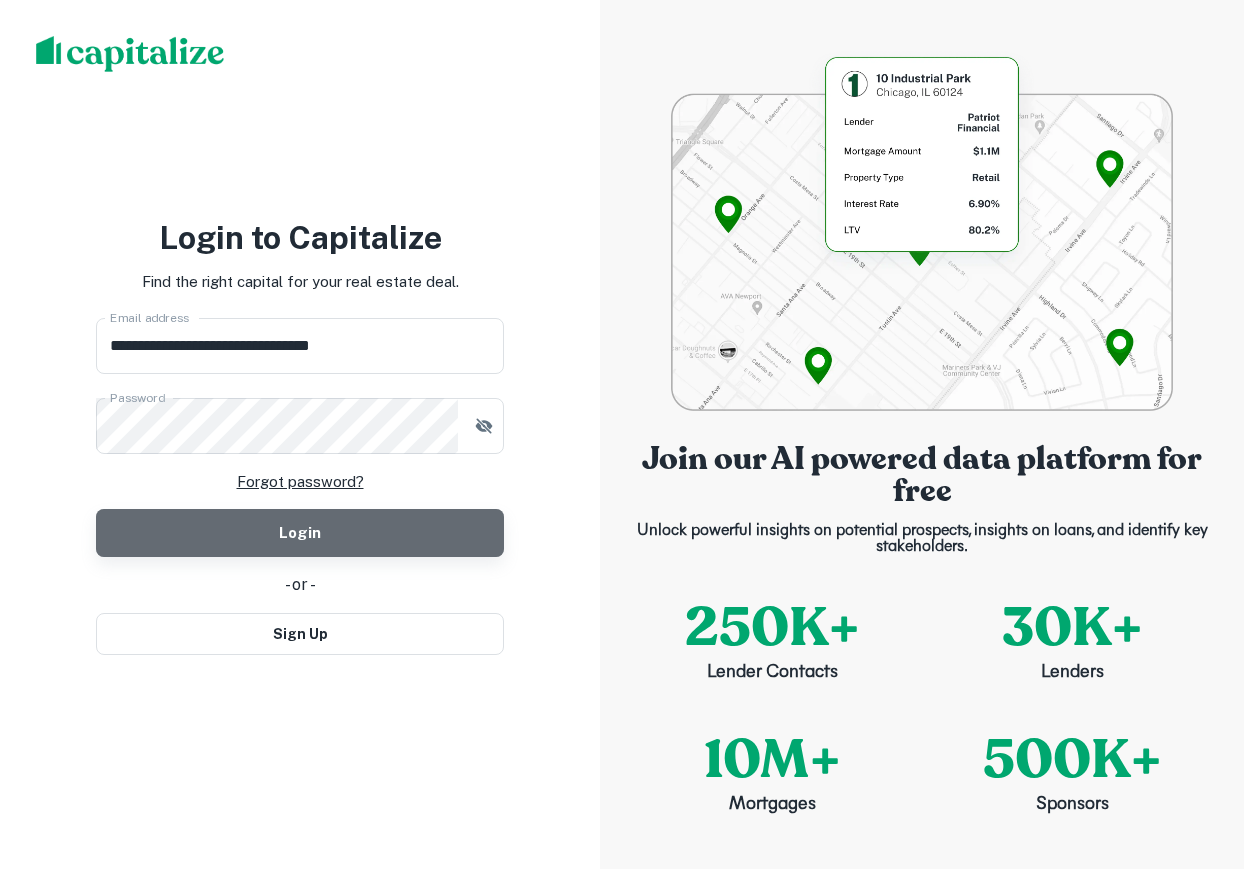 click on "Login" at bounding box center [300, 533] 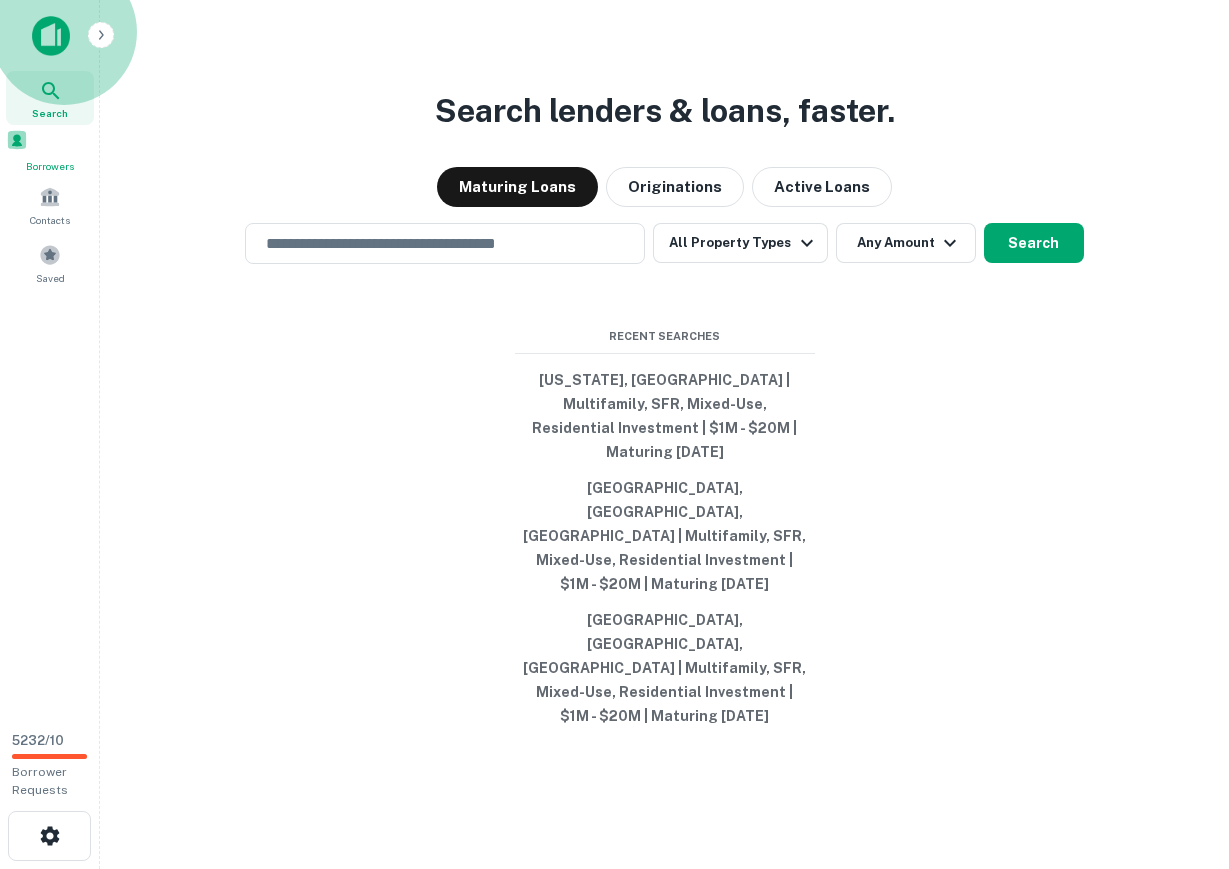 click on "Borrowers" at bounding box center (50, 151) 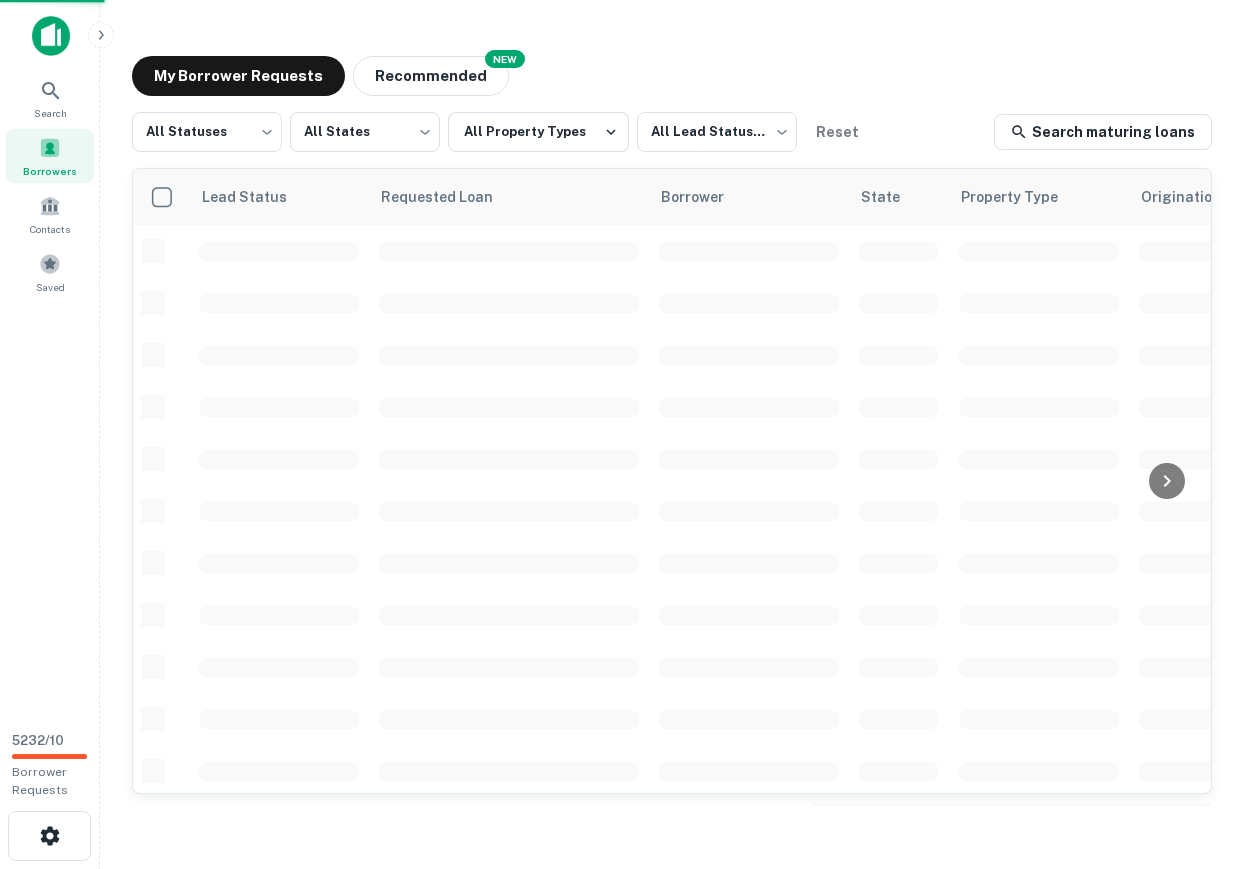 scroll, scrollTop: 0, scrollLeft: 0, axis: both 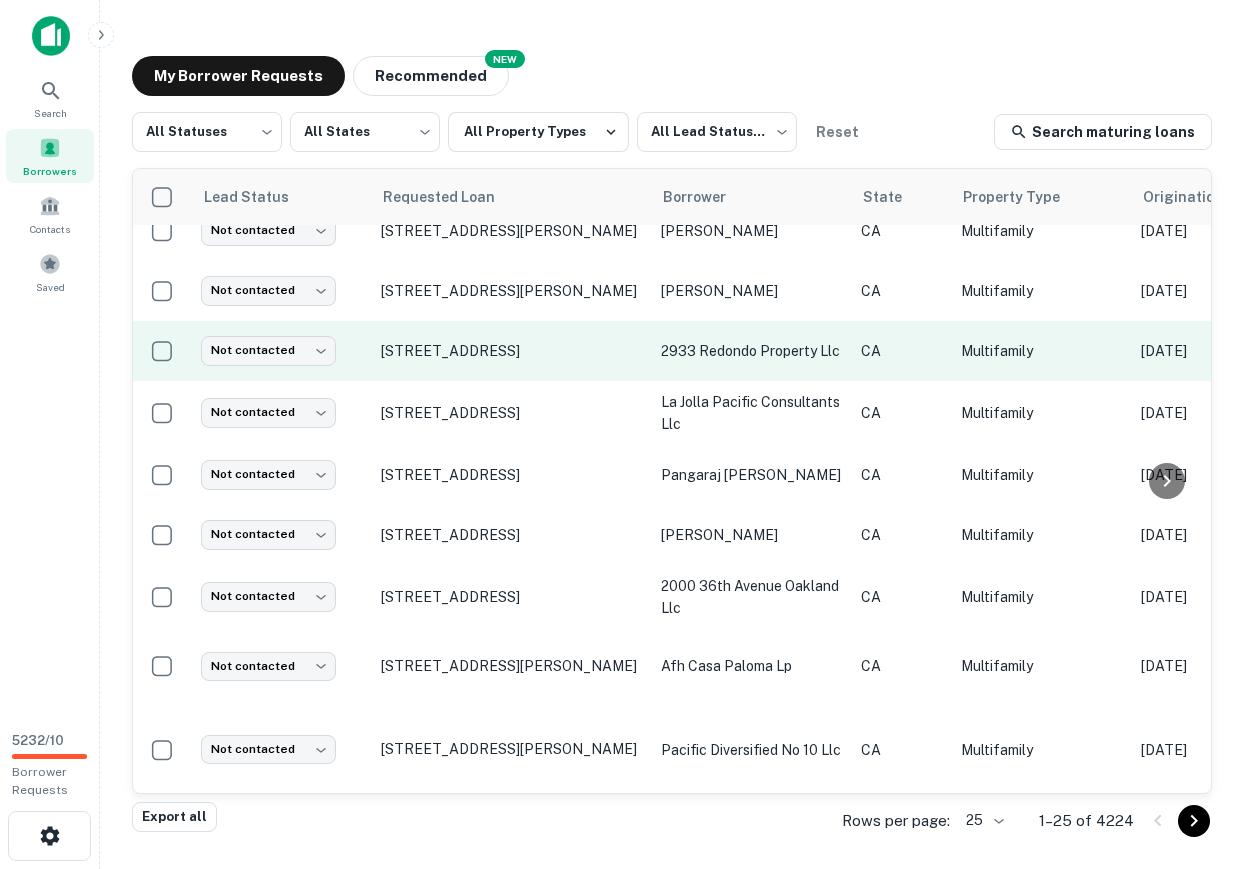 click on "Not contacted **** ​" at bounding box center [281, 351] 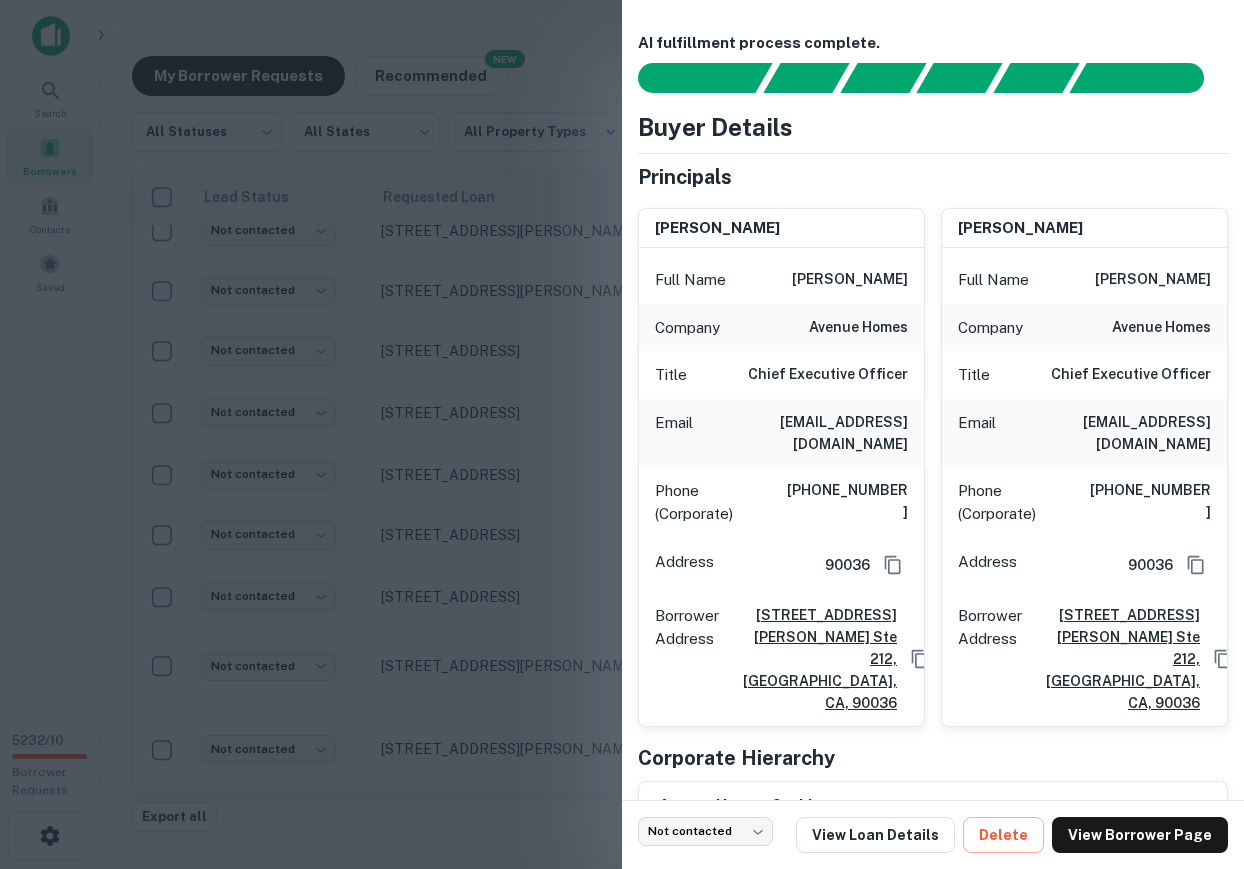 click at bounding box center (622, 434) 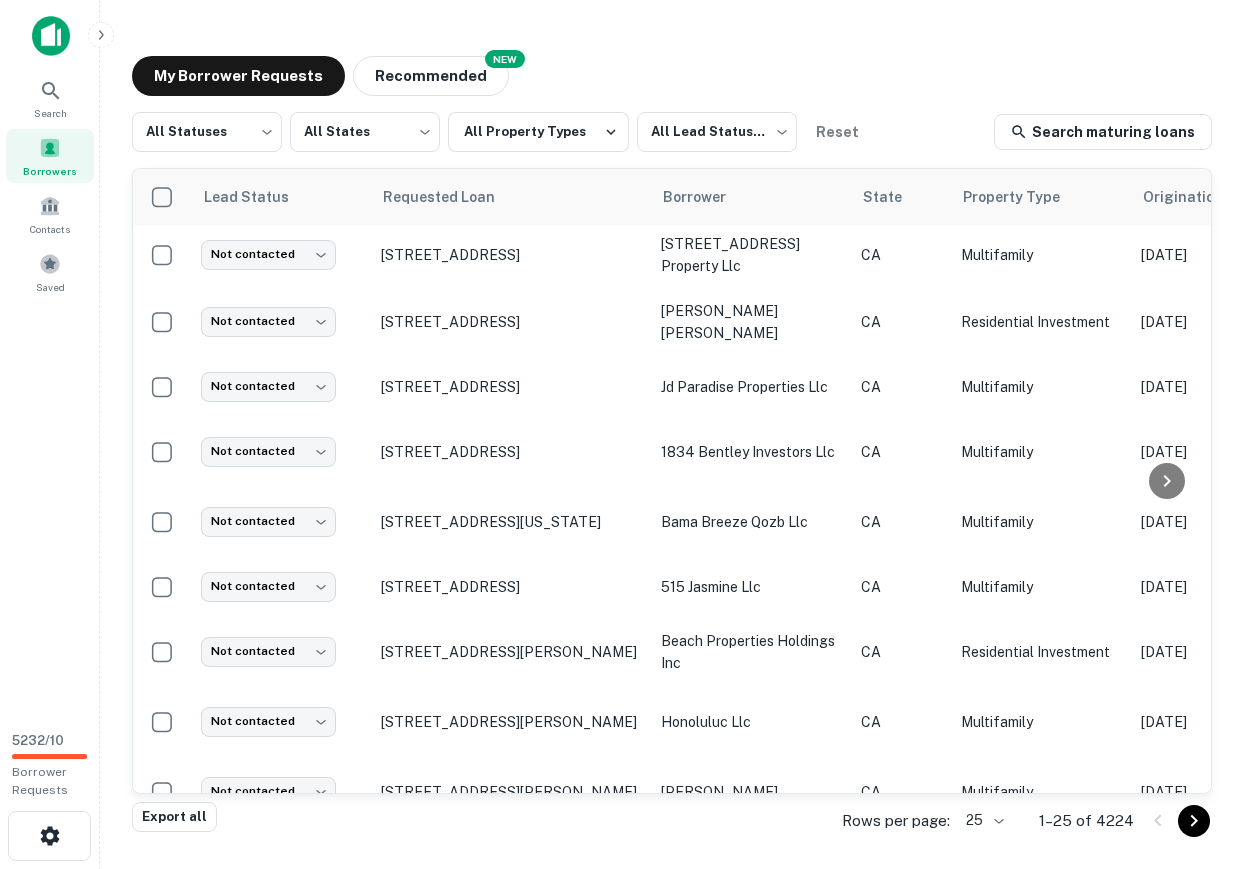 scroll, scrollTop: 0, scrollLeft: 0, axis: both 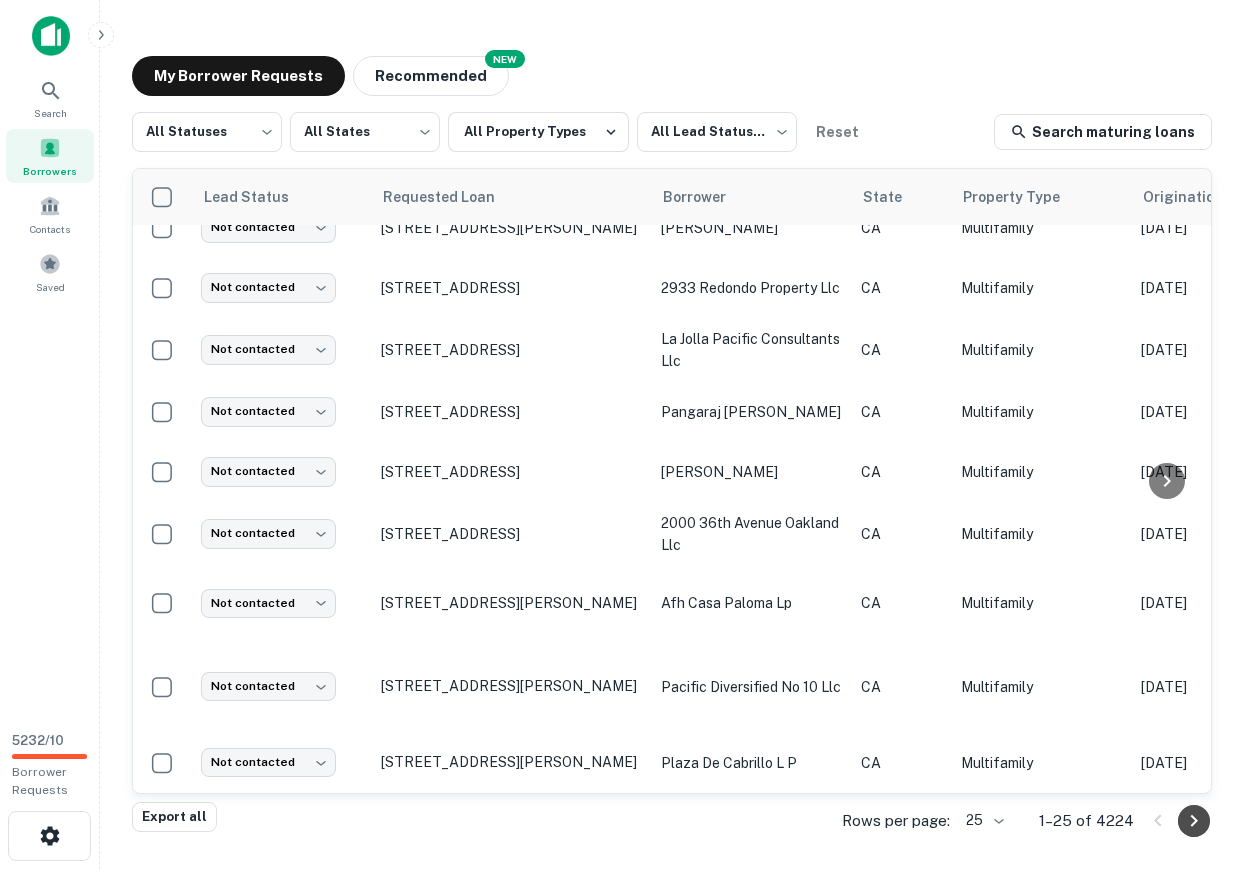 click 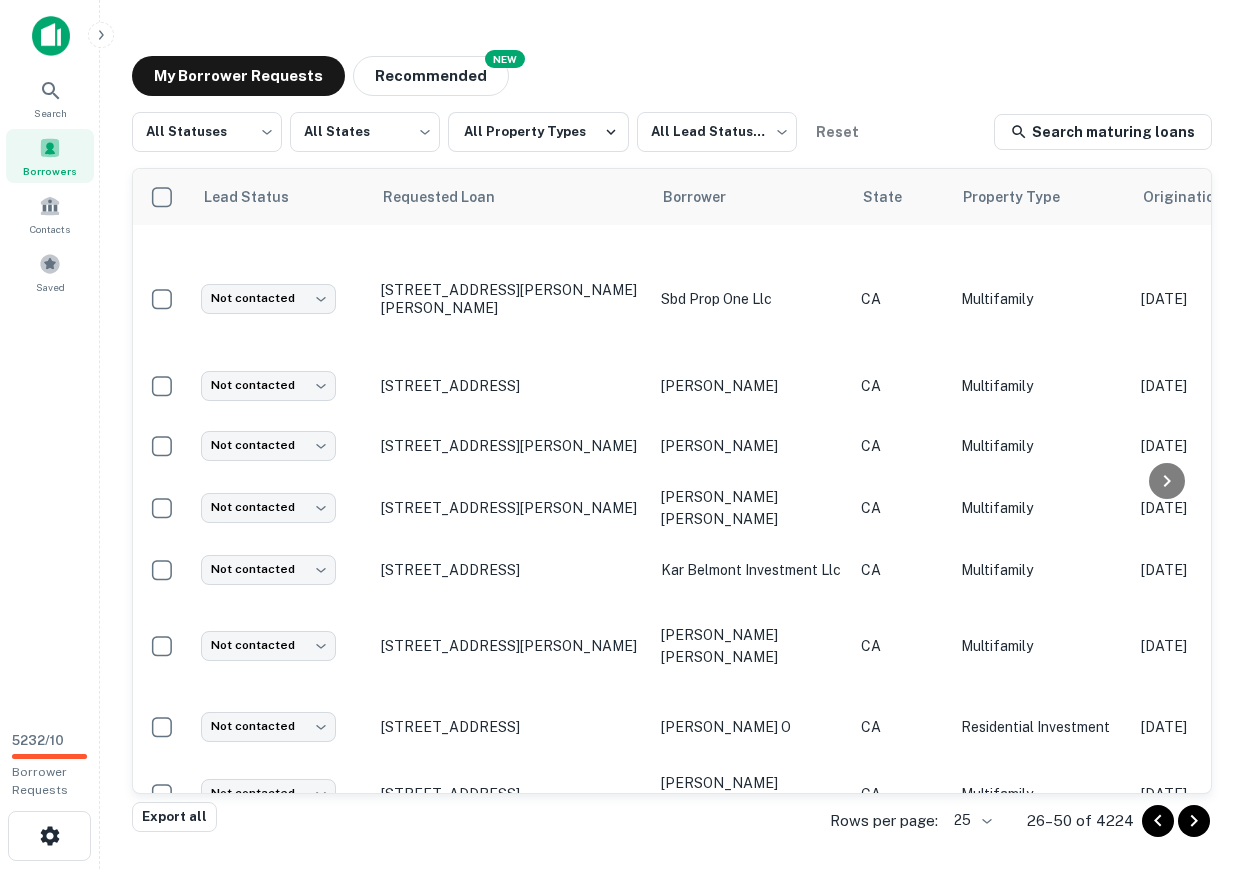 scroll, scrollTop: 1092, scrollLeft: 0, axis: vertical 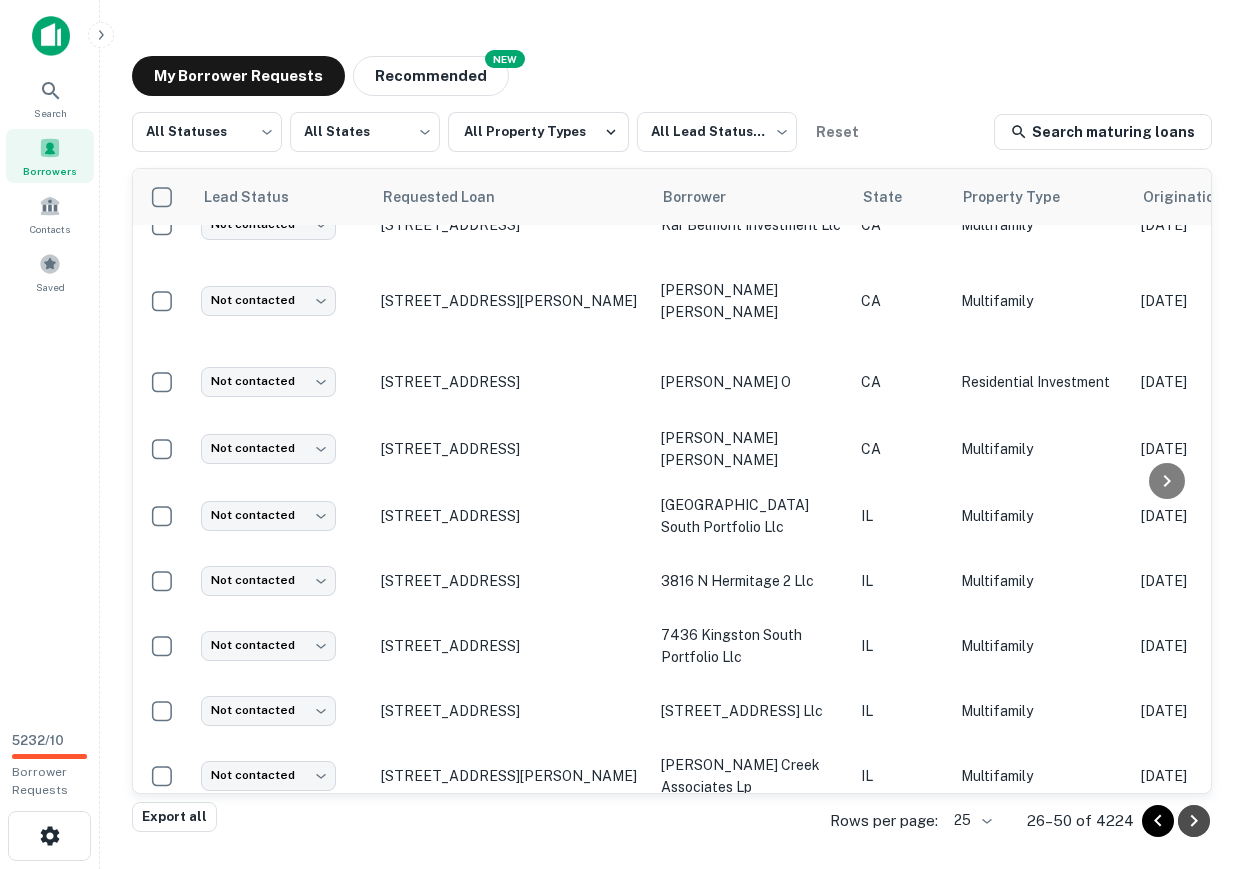 click 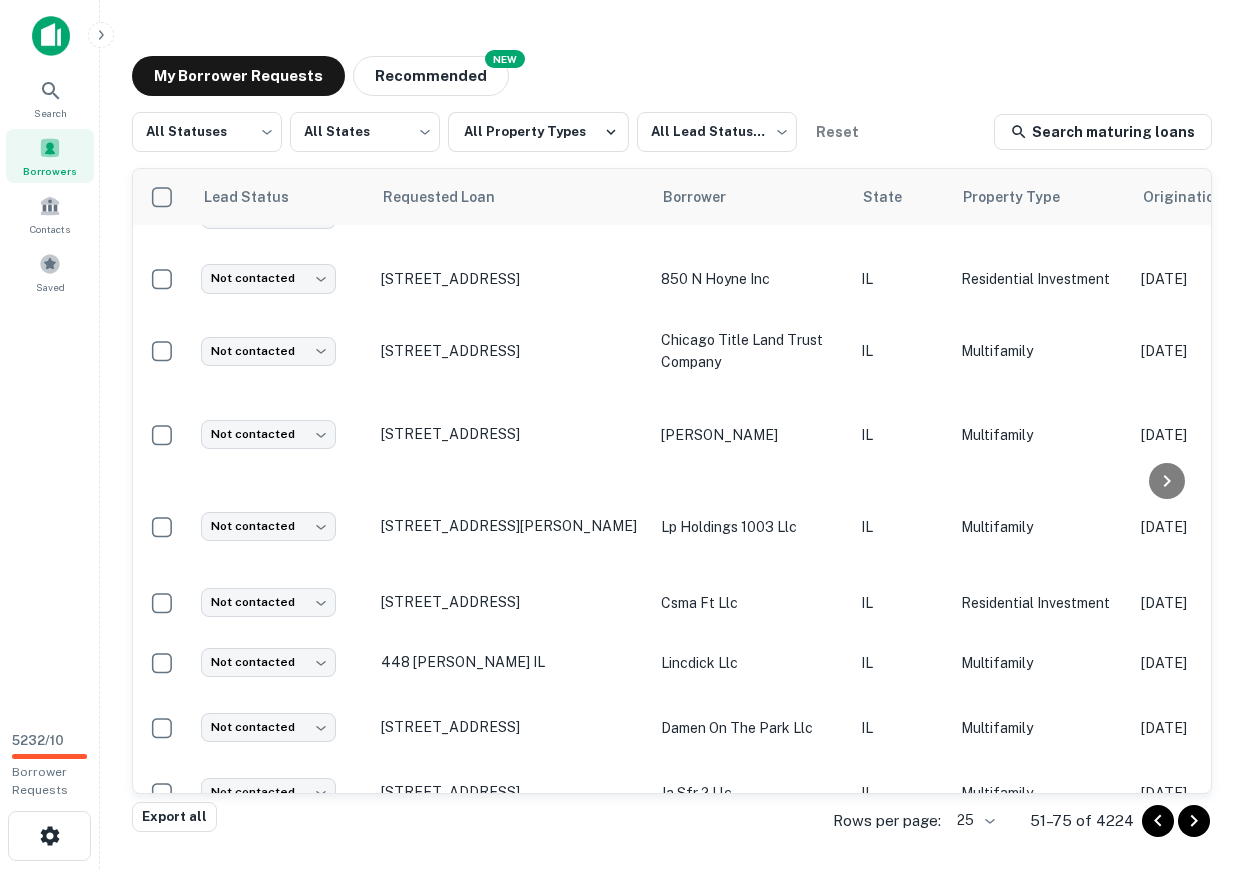 scroll, scrollTop: 1092, scrollLeft: 0, axis: vertical 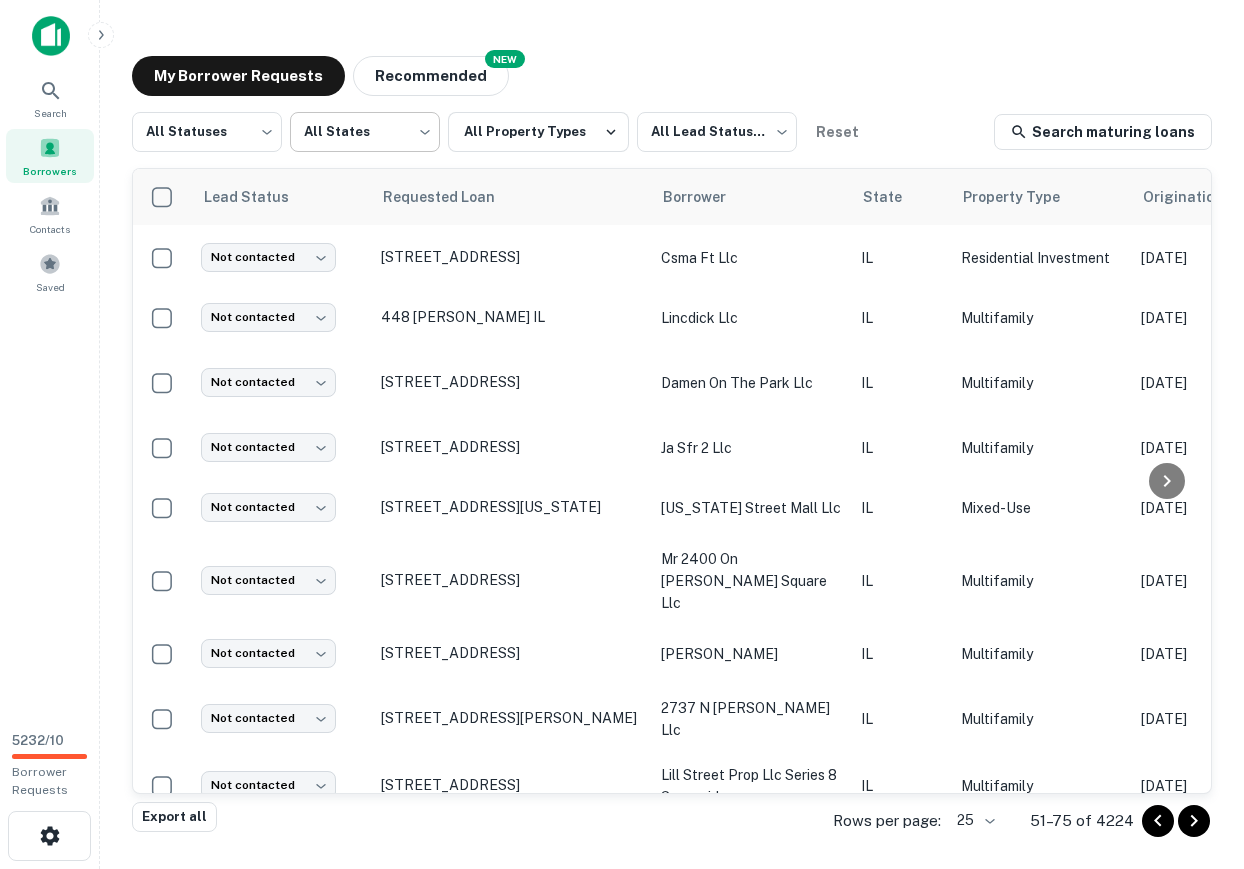 click on "Search         Borrowers         Contacts         Saved     5232  /  10   Borrower Requests My Borrower Requests NEW Recommended All Statuses *** ​ All States *** ​ All Property Types All Lead Statuses *** ​ Reset Search maturing loans Lead Status Requested Loan Borrower State Property Type Origination Date Maturity Date Mortgage Amount Requested Date sorted descending Lender Request Status Not contacted **** ​ 2621 S Princeton Ave # A Chicago, IL60616  fouthgold investment llc IL Multifamily Apr 06, 2021 Apr 06, 2026 $6.1M Jul 01, 2025 Corevest Finance Fulfilled Not contacted **** ​ 7522 N Greenview Ave Chicago, IL60626  7522 greenview llc IL Multifamily Mar 28, 2016 Apr 05, 2026 $3.8M Jul 01, 2025 Greenview LLC Fulfilled Not contacted **** ​ 1905 S Prairie Winds Dr Urbana, IL61802  prarie winds of urbana lp IL Multifamily Mar 23, 2021 Mar 23, 2026 $7M Jul 01, 2025 Merchants Capital Fulfilled Not contacted **** ​ 6119 S Sacramento Ave Chicago, IL60629  stella equities llc IL $1.2M R" at bounding box center (622, 434) 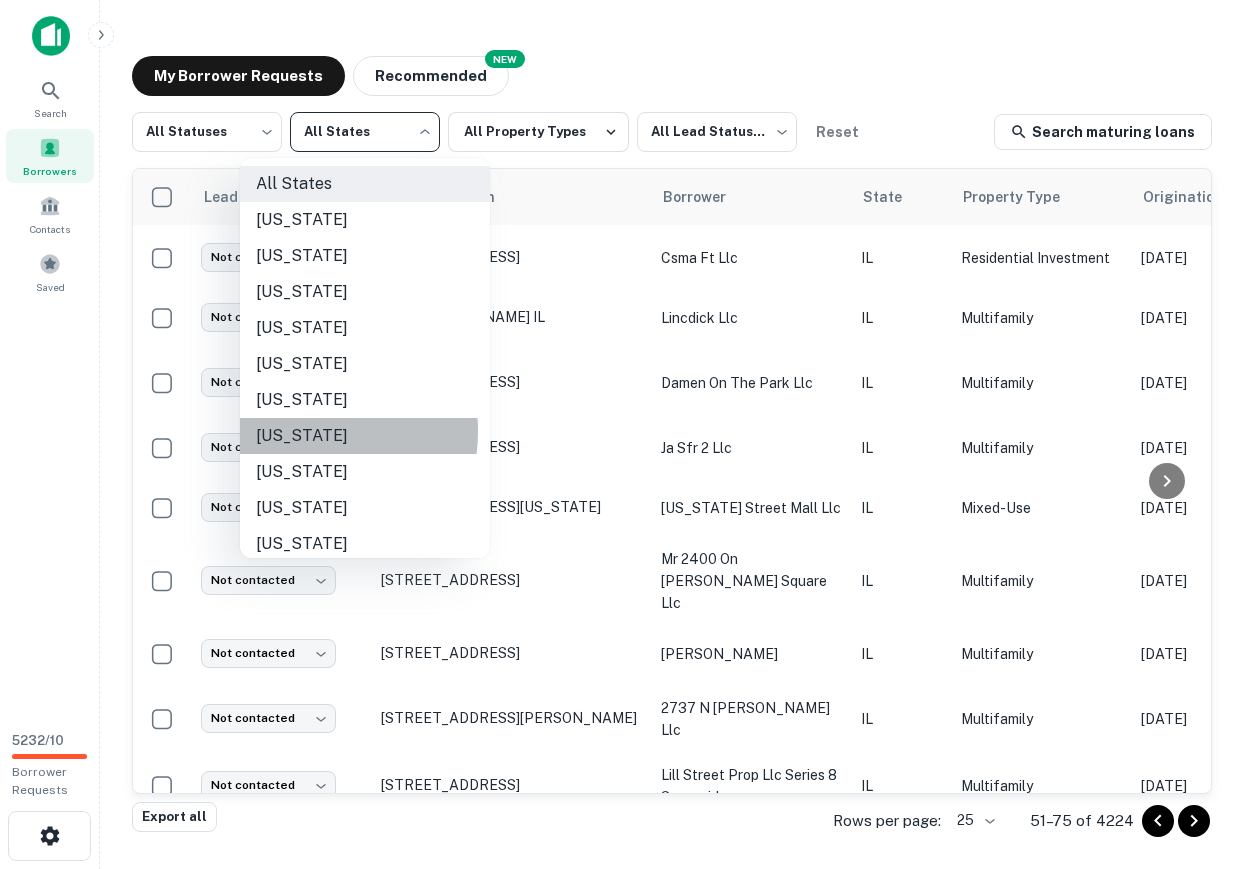 click on "[US_STATE]" at bounding box center (365, 436) 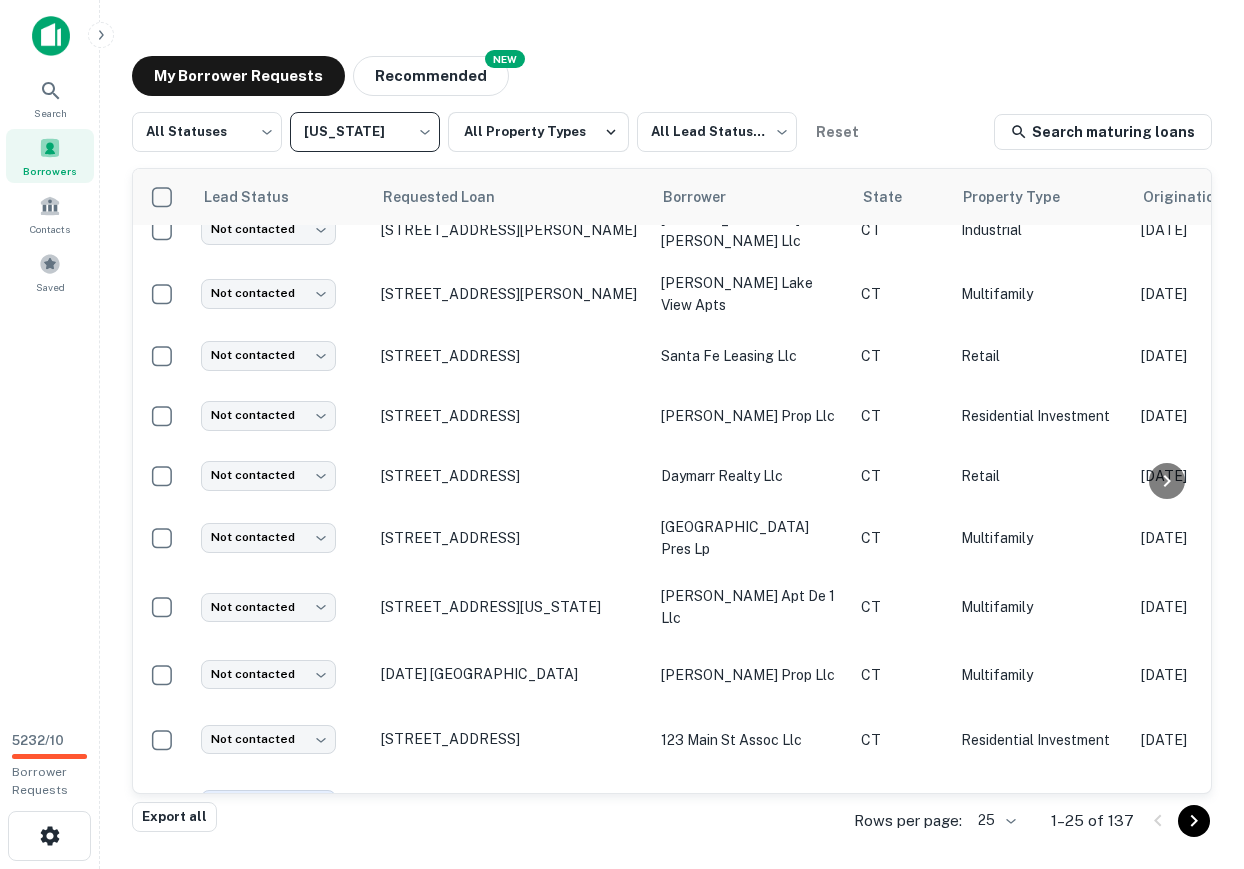 scroll, scrollTop: 1017, scrollLeft: 0, axis: vertical 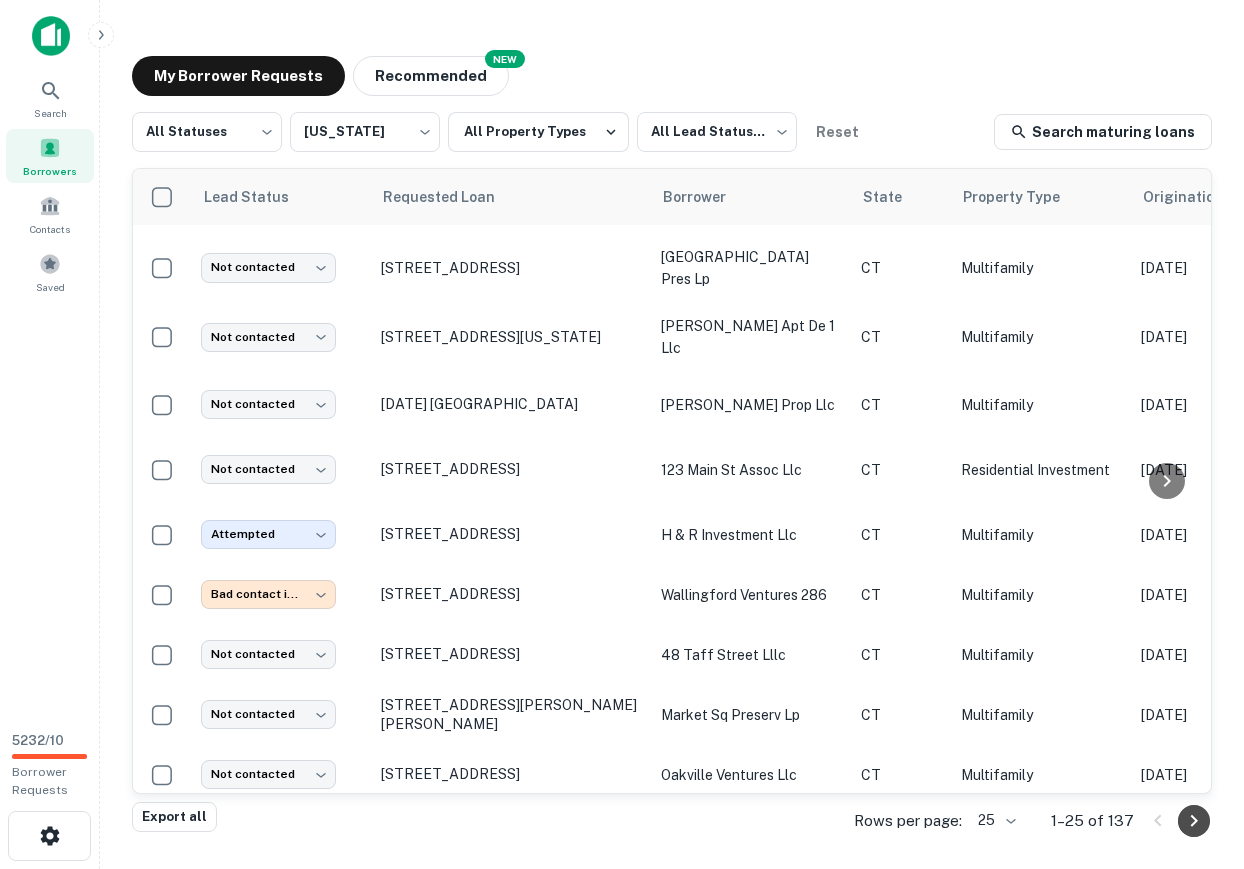 click 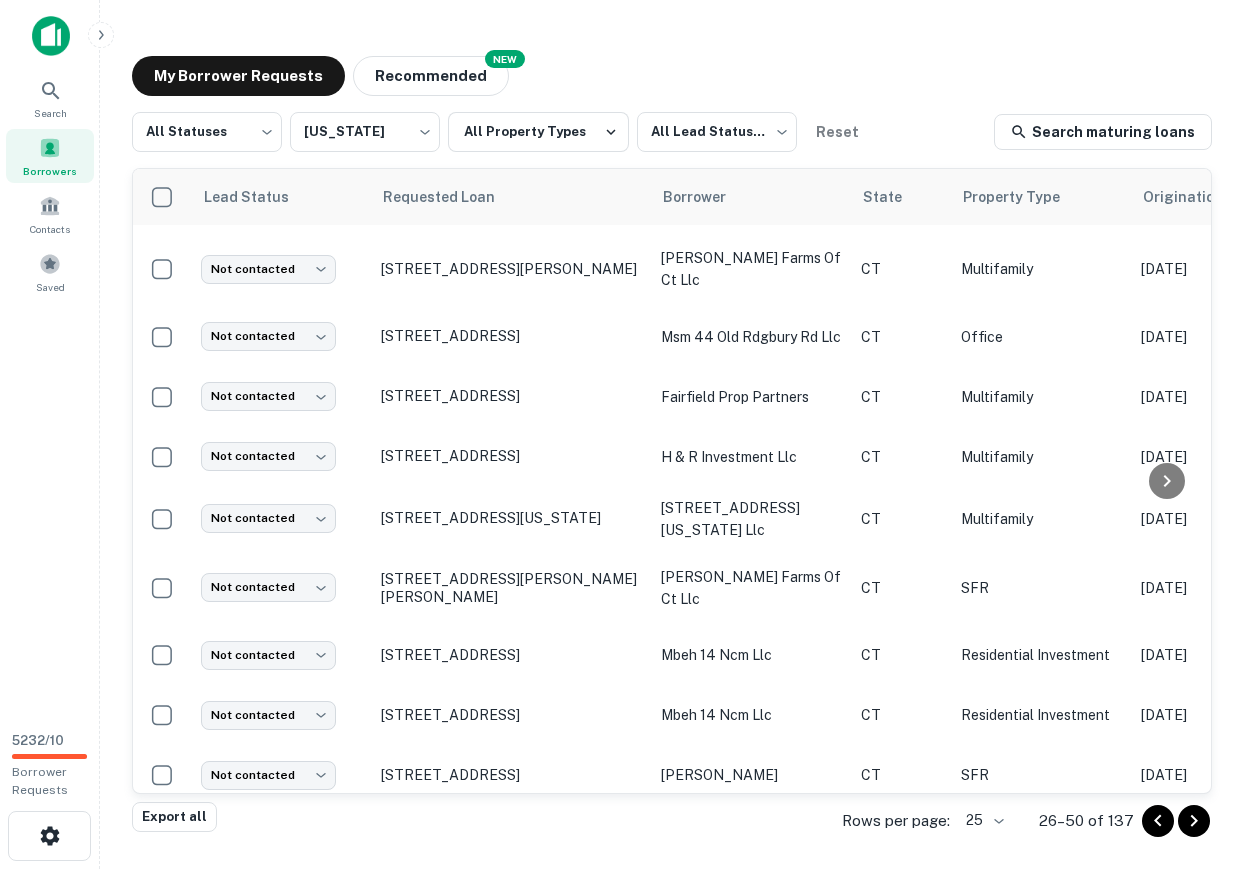 scroll, scrollTop: 0, scrollLeft: 0, axis: both 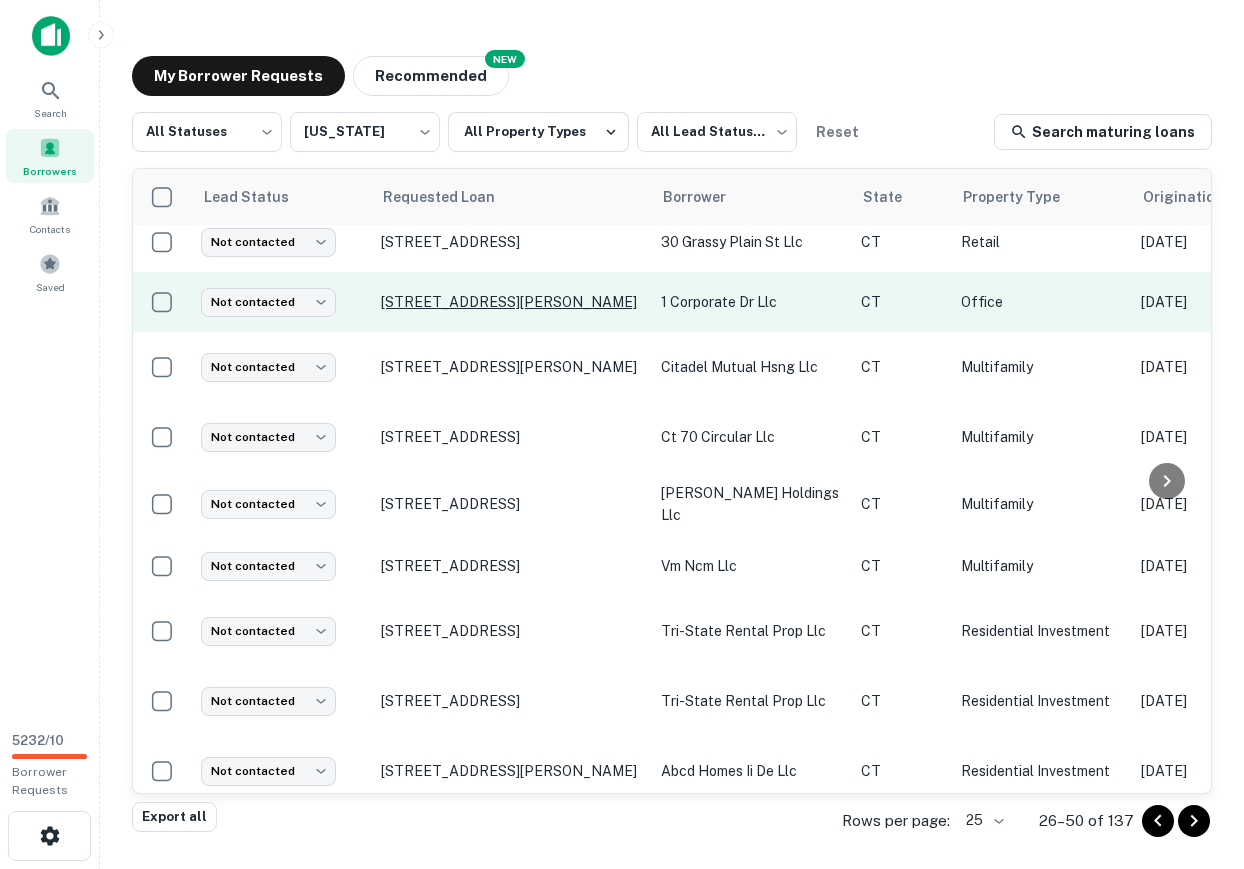 click on "1 Corporate Dr Shelton, CT06484" at bounding box center [511, 302] 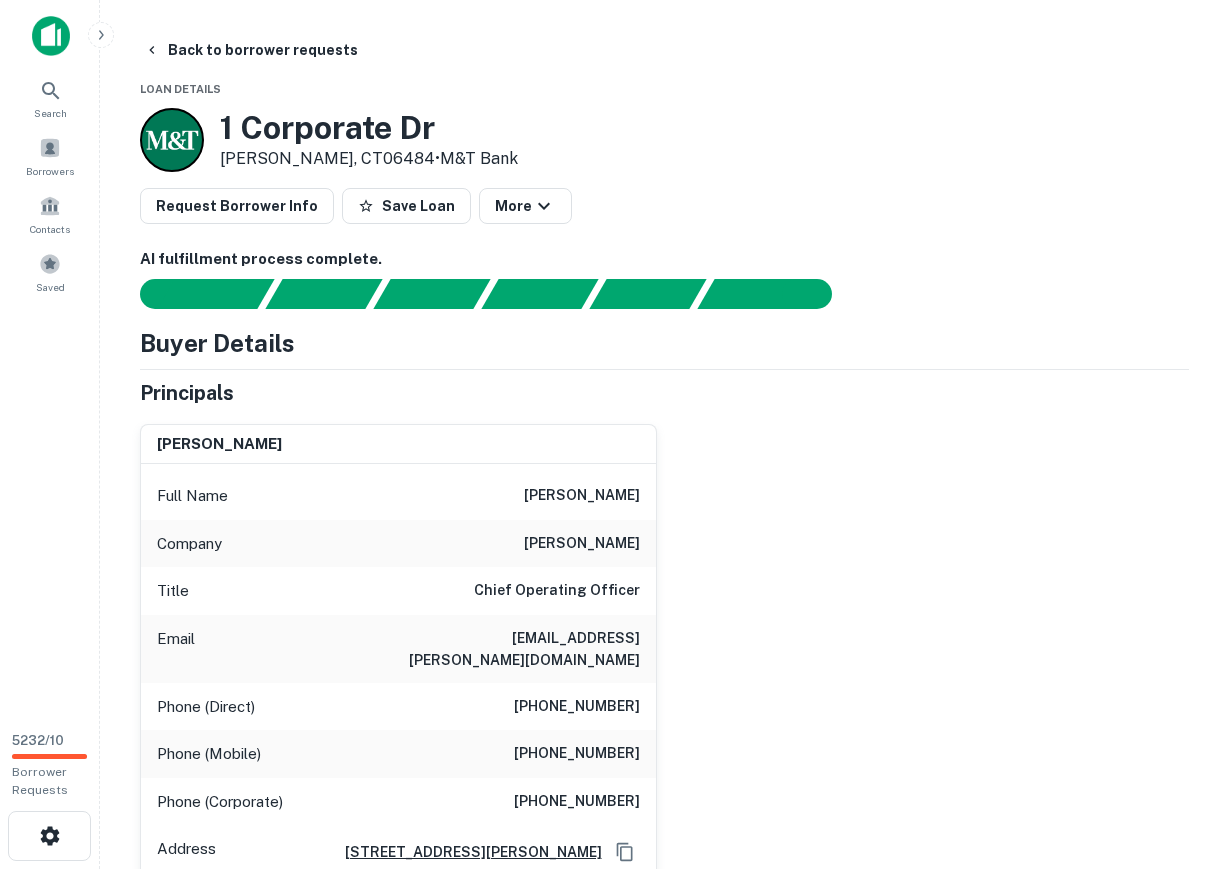 click on "Back to borrower requests Loan Details 1 Corporate Dr Shelton, CT06484   •  M&T Bank Request Borrower Info Save Loan More AI fulfillment process complete.   Buyer Details Principals robert a. scinto Full Name robert a. scinto Company r.d. scinto Title Chief Operating Officer Email rob@scinto.com Phone (Direct) (203) 447-6363 Phone (Mobile) (203) 650-5533 Phone (Corporate) (203) 929-6300 Address 1 Corporate Dr Ste 100, Shelton, CT06484  Borrower Address CT Corporate Hierarchy 1 corporate dr llc ct Summary Mortgage Details Borrower Name 1 corporate dr llc Transaction Date   8/2/2020 Loan Purpose   sale Mortgage Amount   $18.2m Interest Rate   3.00% Estimated Term 60 months Estimated Due Date 8/2/2025 LTV   - Property Details Asset Type office Square Footage 287760  sq ft Number of Buildings 1 Number of Commercial Units 16 Year Built 1987 Location ← Move left → Move right ↑ Move up ↓ Move down + Zoom in - Zoom out Home Jump left by 75% End Jump right by 75% Page Up Jump up by 75% Page Down Map Terrain" at bounding box center [664, 1937] 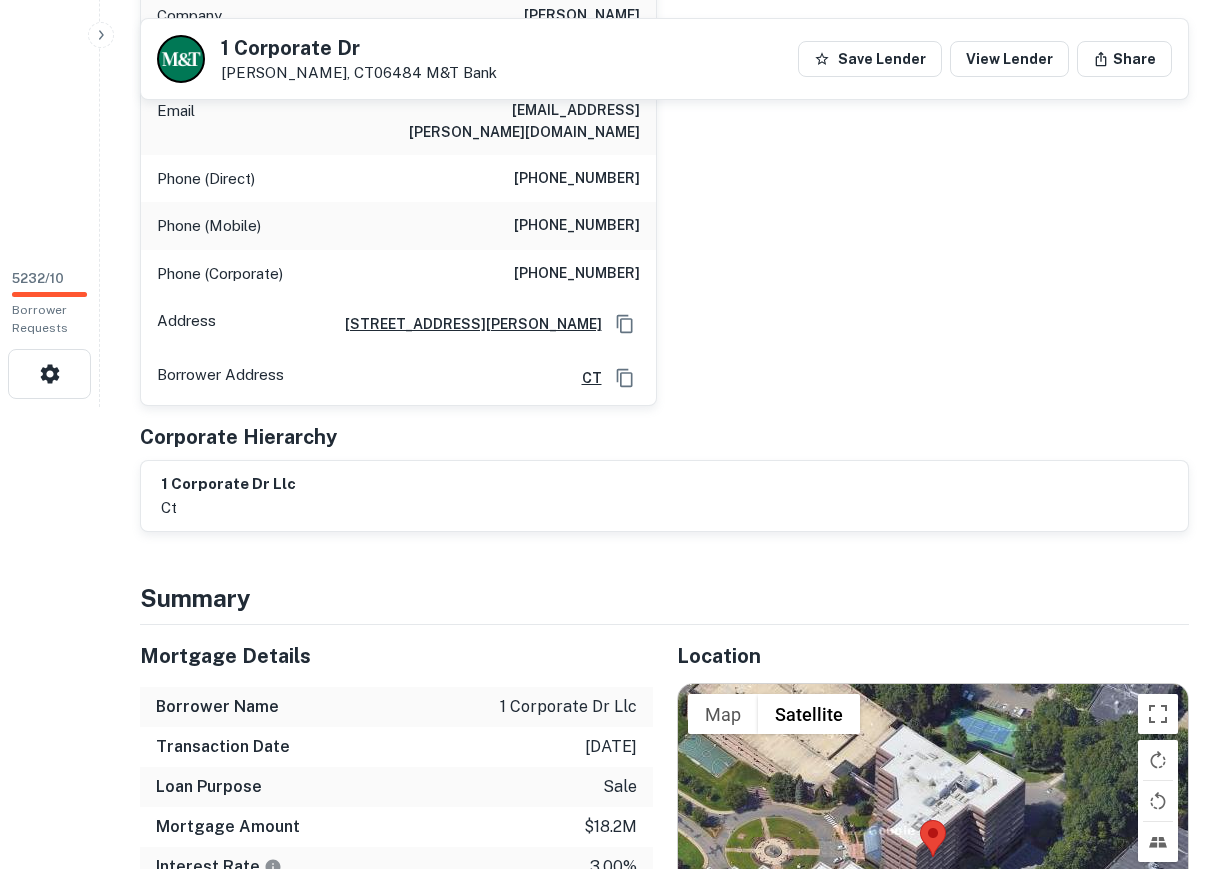 scroll, scrollTop: 200, scrollLeft: 0, axis: vertical 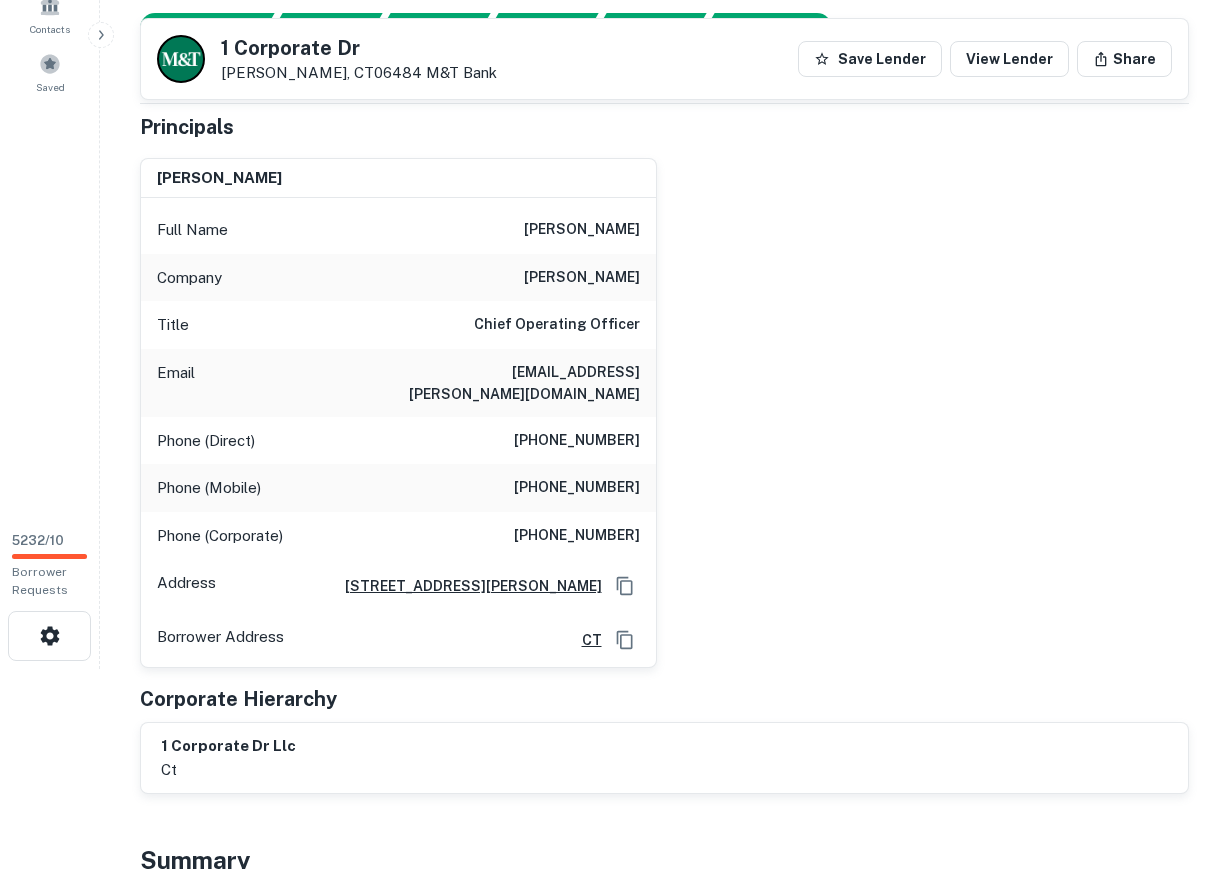 click on "(203) 650-5533" at bounding box center (577, 488) 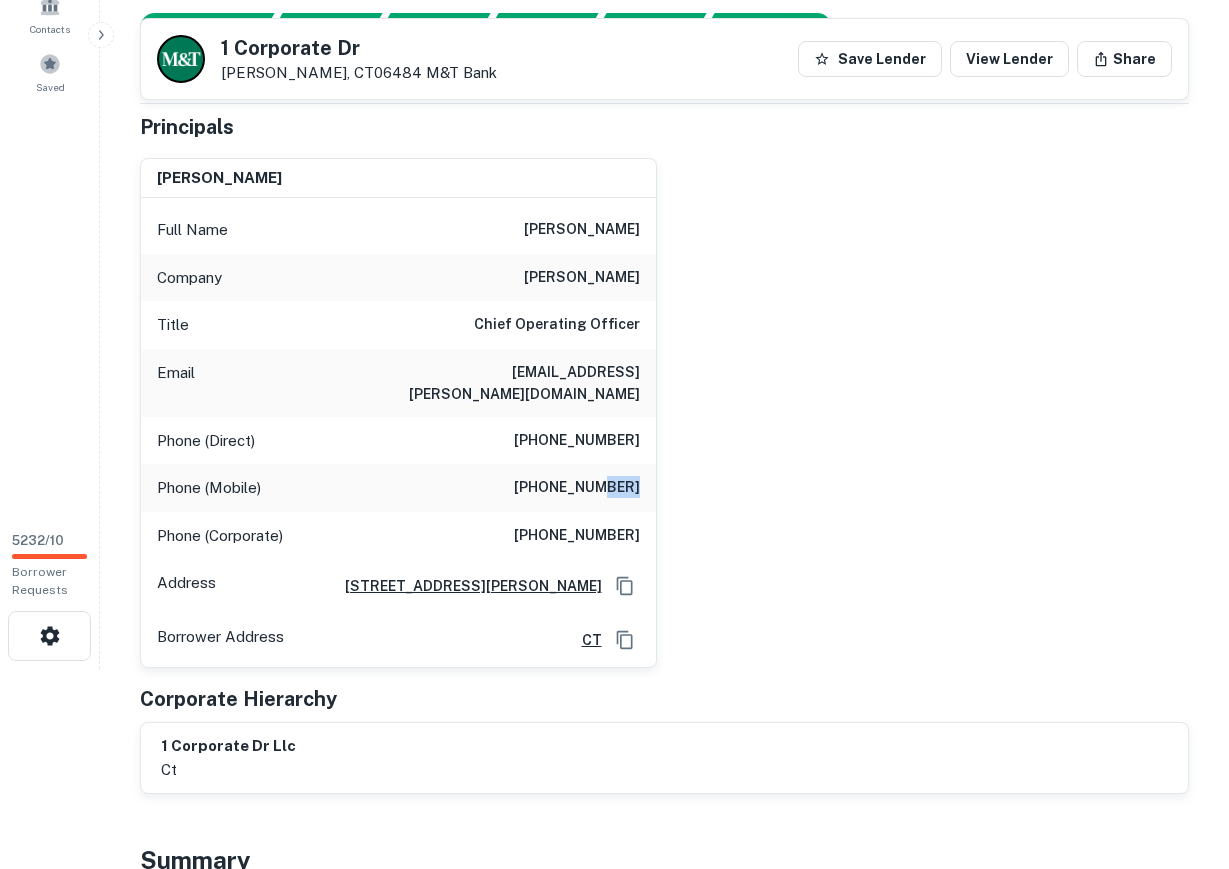 click on "(203) 650-5533" at bounding box center [577, 488] 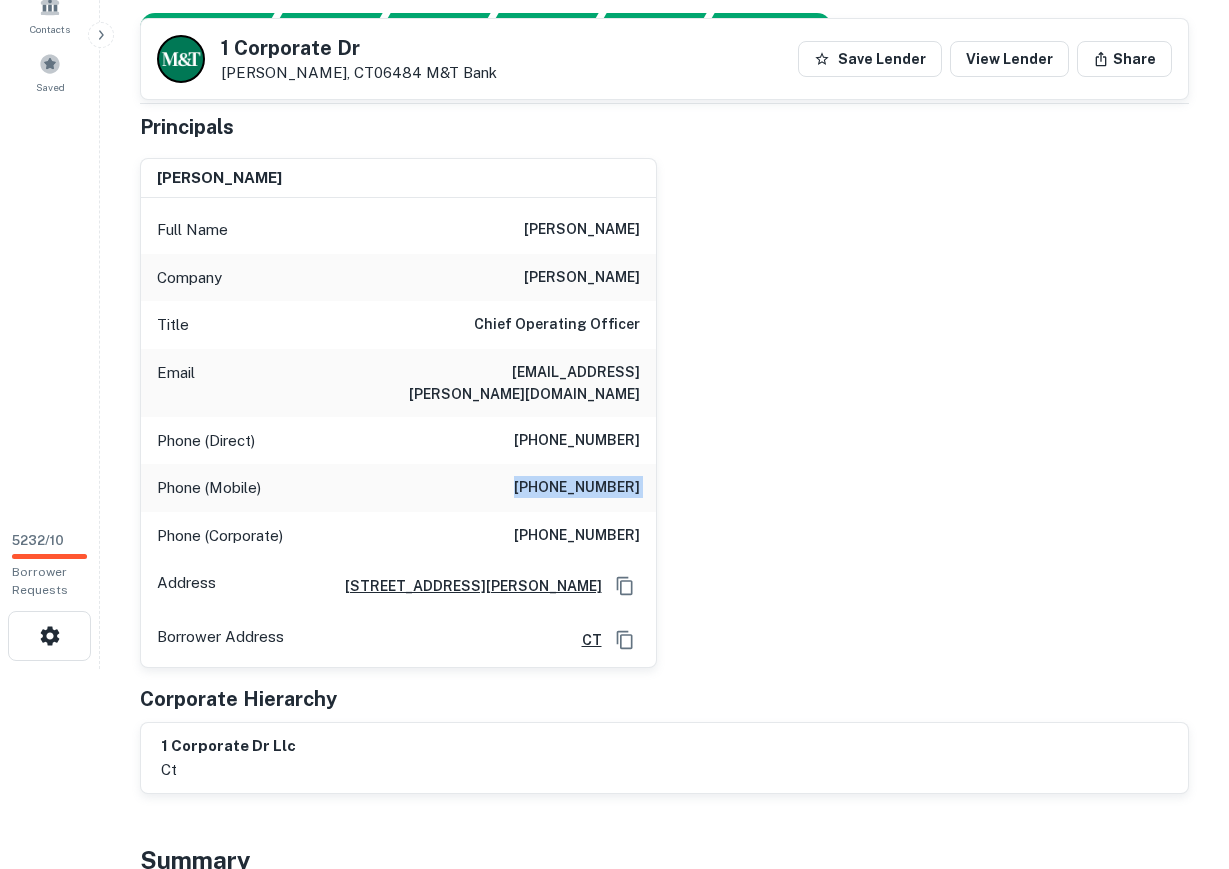click on "(203) 650-5533" at bounding box center [577, 488] 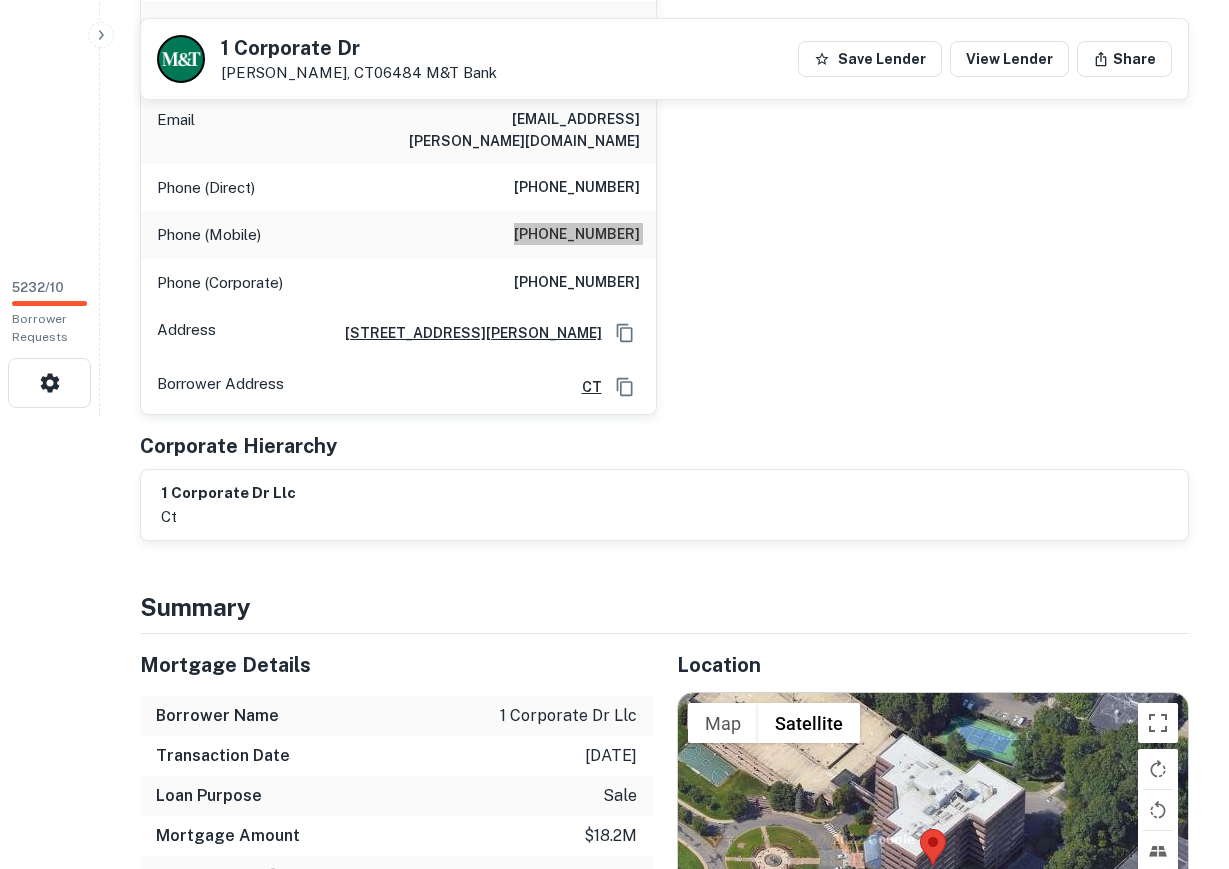 scroll, scrollTop: 0, scrollLeft: 0, axis: both 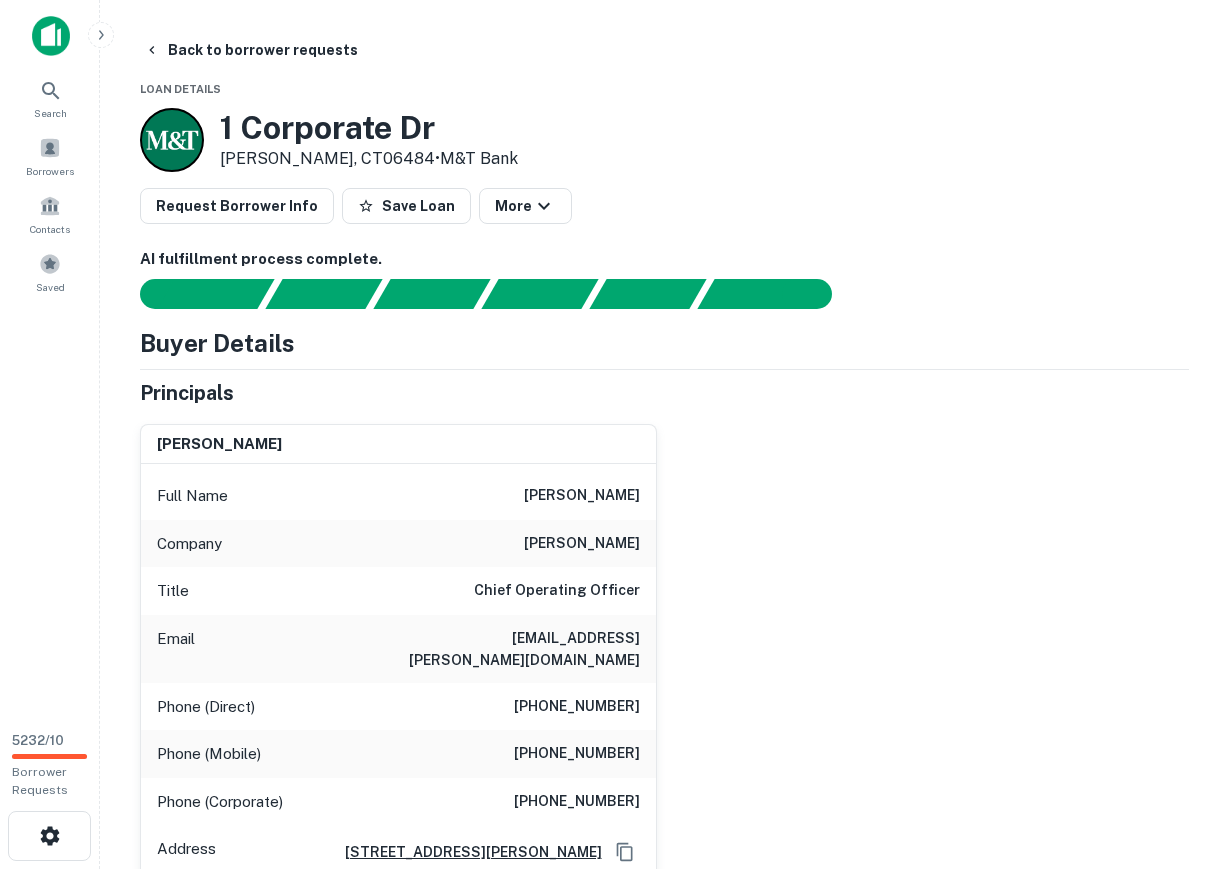 click on "Full Name robert a. scinto" at bounding box center (398, 496) 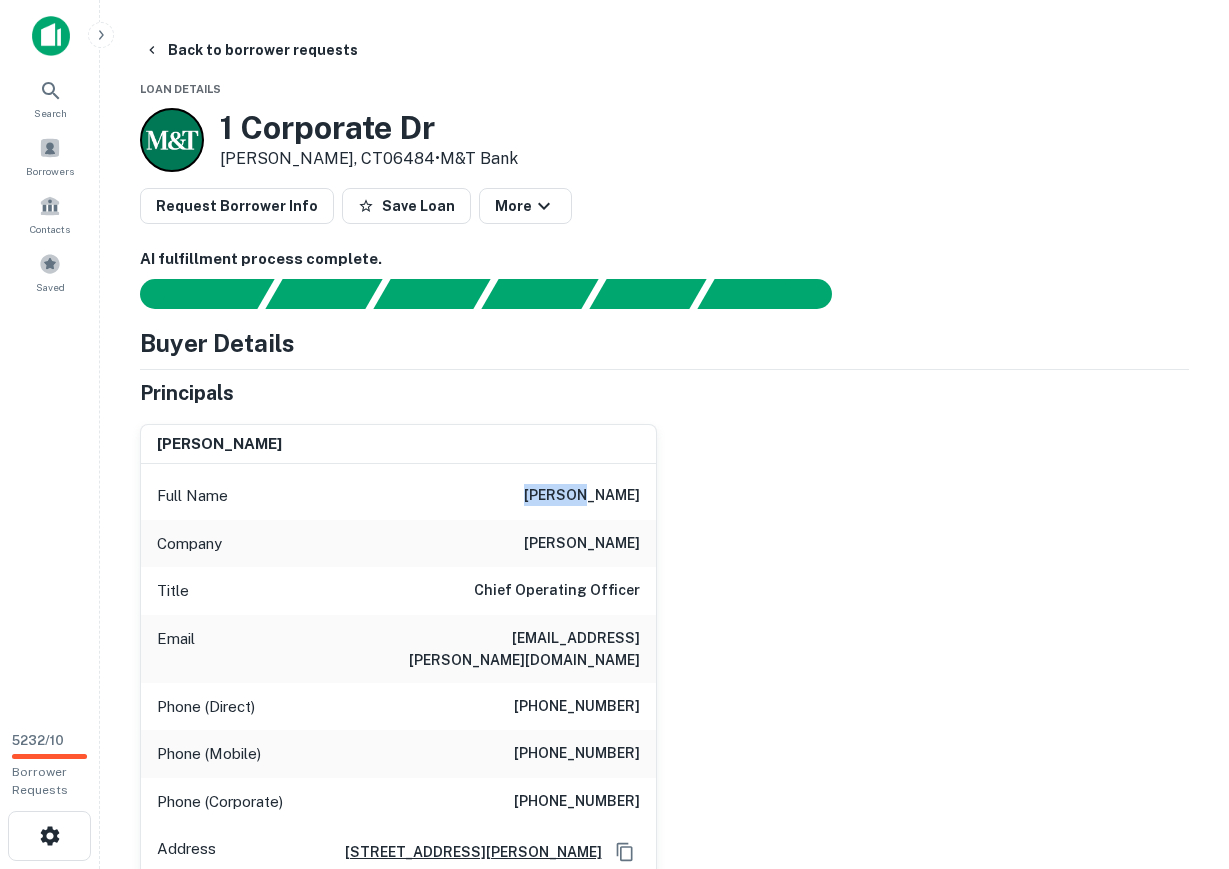 click on "robert a. scinto" at bounding box center (582, 496) 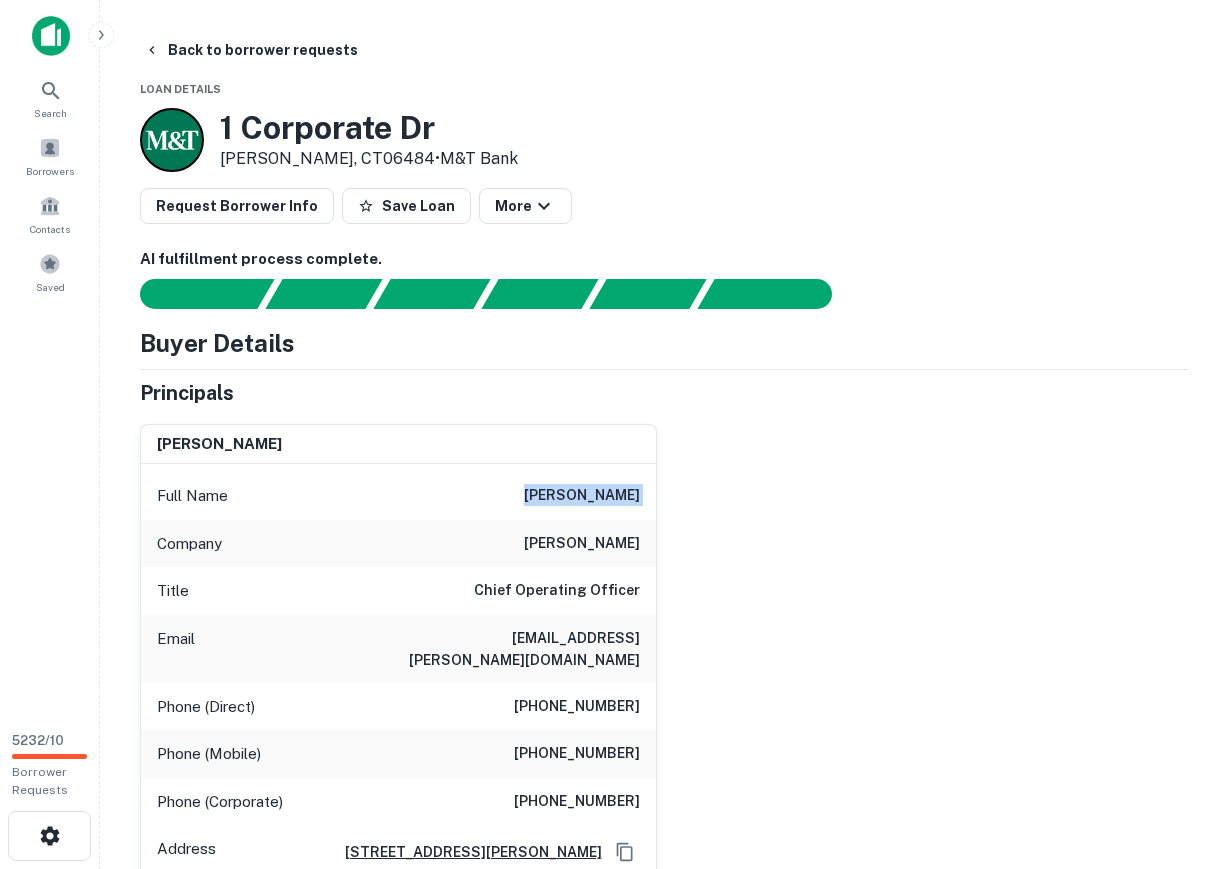 click on "robert a. scinto" at bounding box center (582, 496) 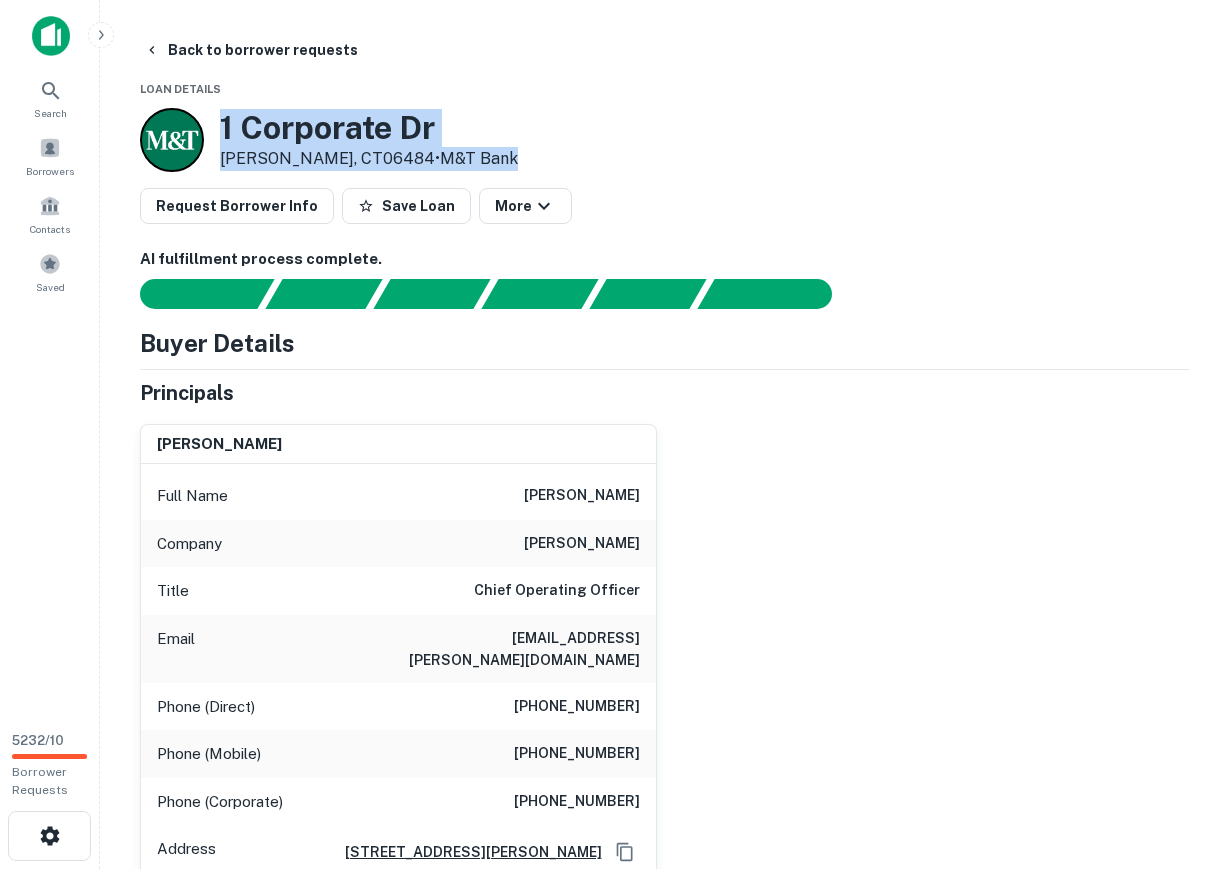 drag, startPoint x: 219, startPoint y: 127, endPoint x: 447, endPoint y: 148, distance: 228.96506 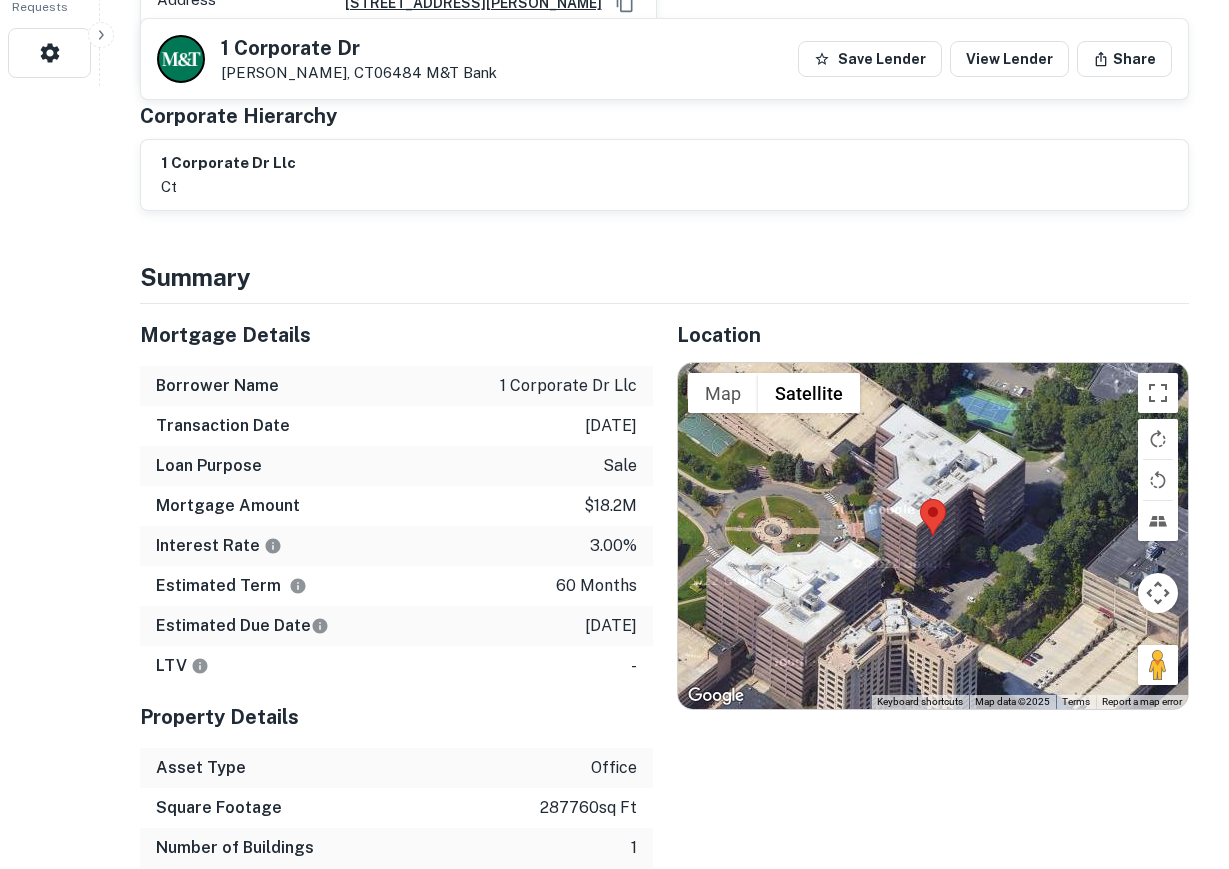 scroll, scrollTop: 900, scrollLeft: 0, axis: vertical 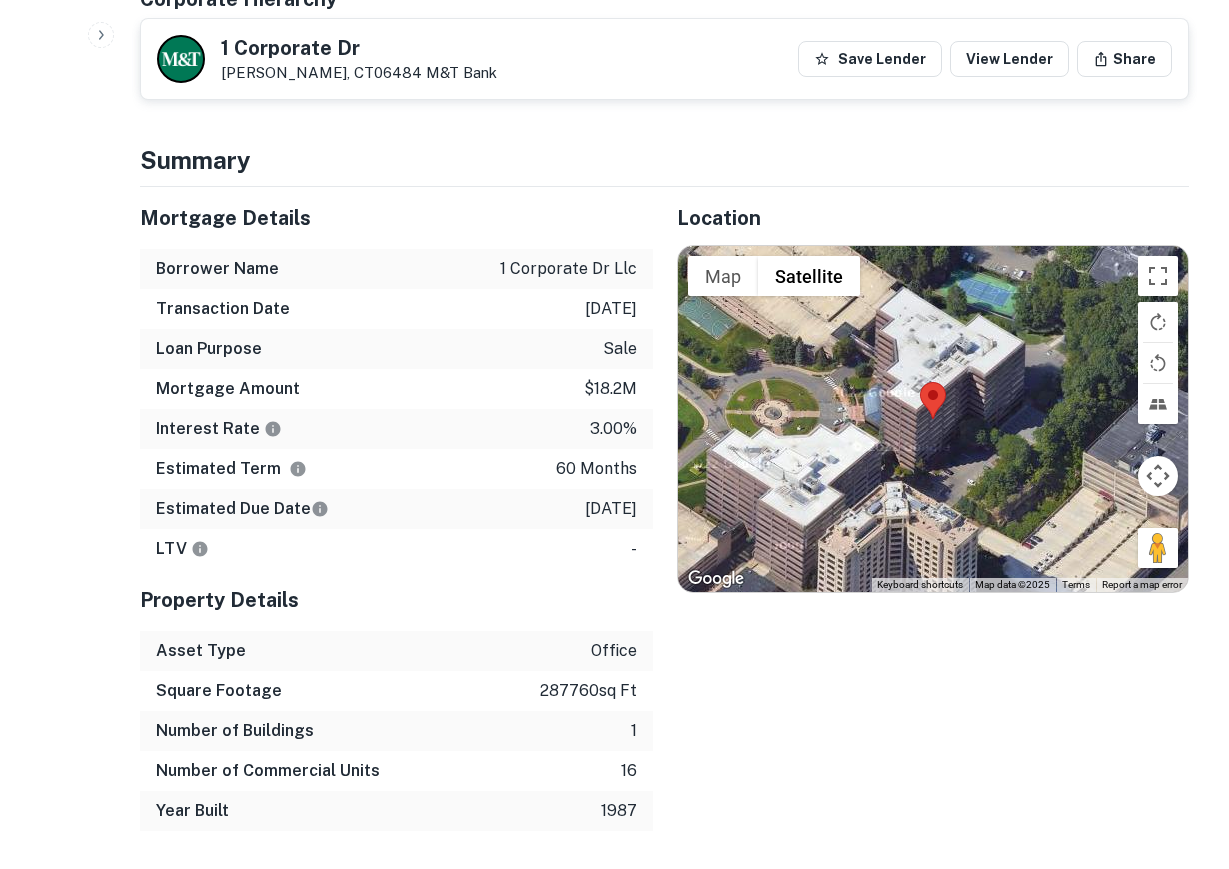 click on "Transaction Date   8/2/2020" at bounding box center (396, 309) 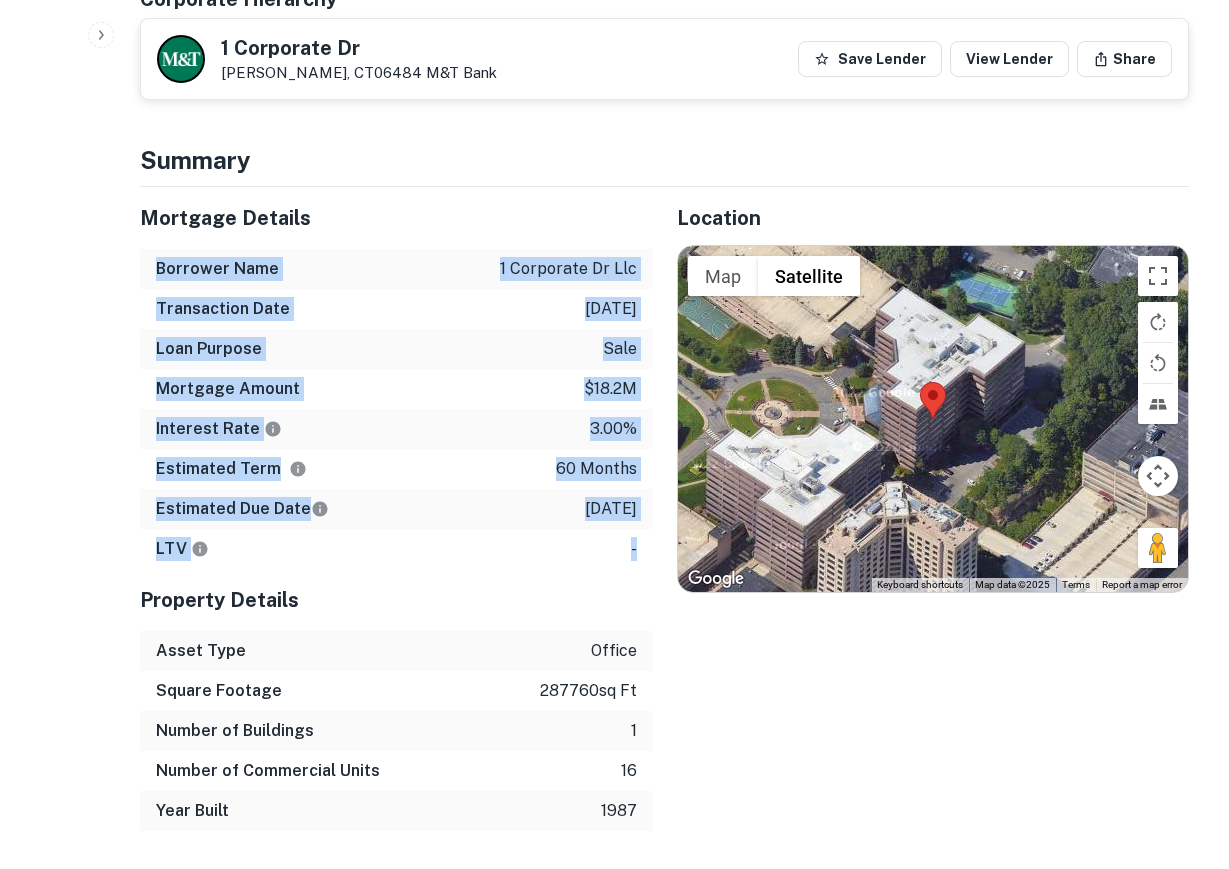 drag, startPoint x: 156, startPoint y: 245, endPoint x: 637, endPoint y: 535, distance: 561.6592 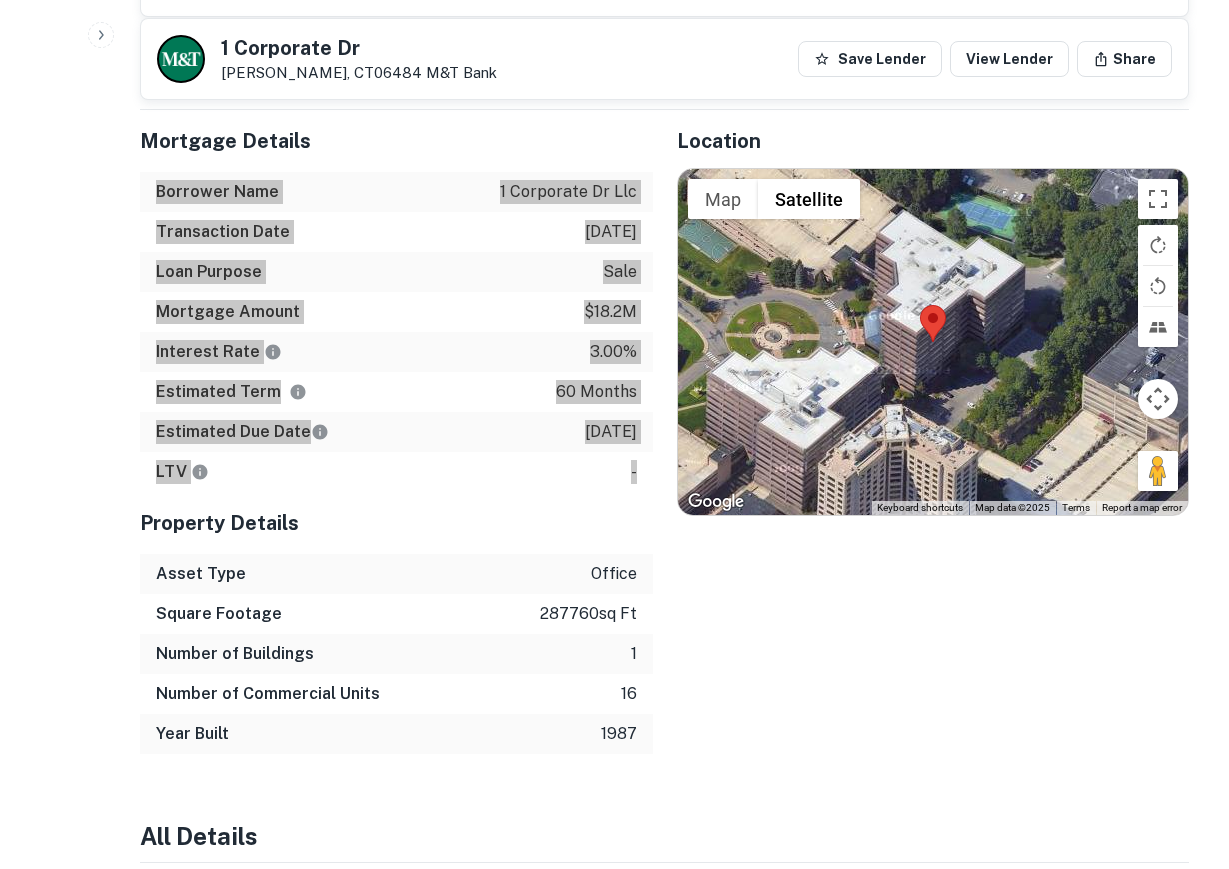 scroll, scrollTop: 1000, scrollLeft: 0, axis: vertical 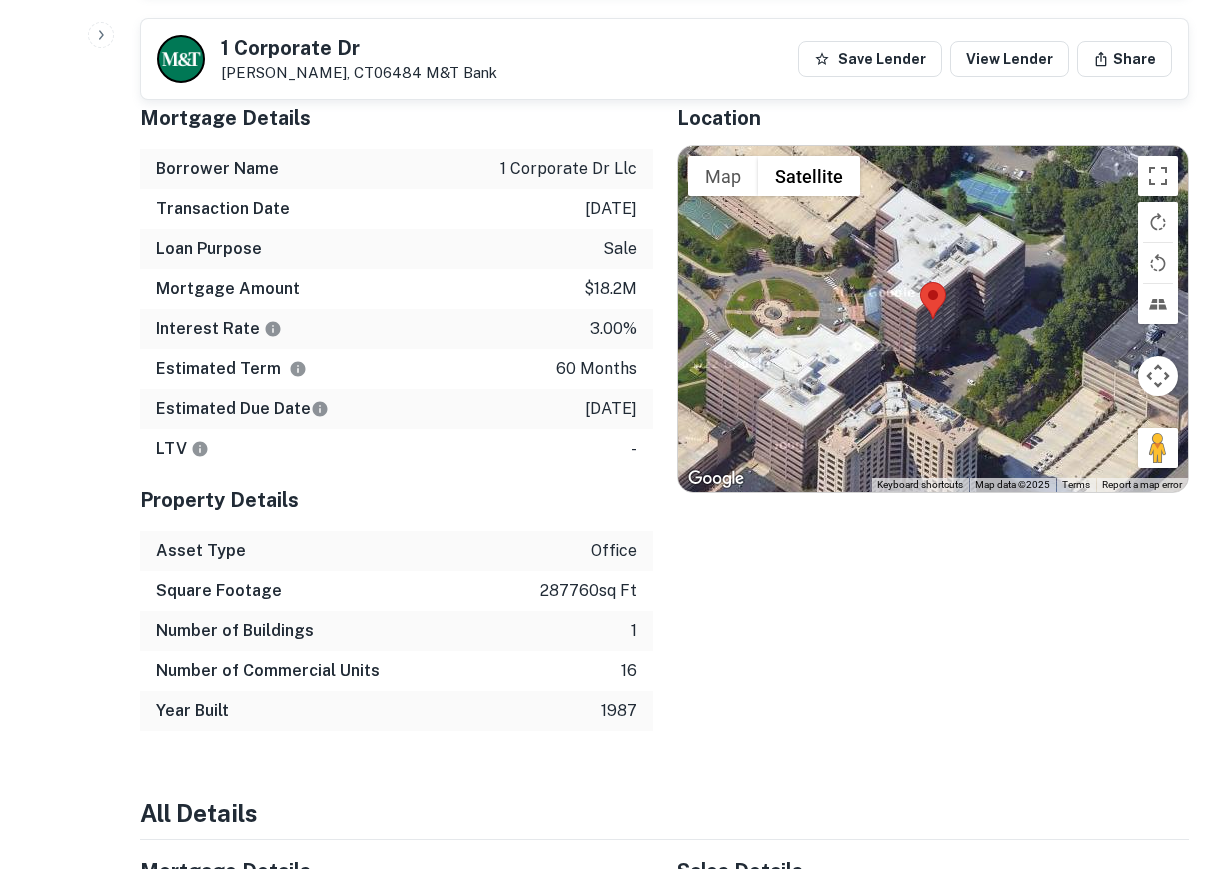 click on "Mortgage Details Borrower Name 1 corporate dr llc Transaction Date   8/2/2020 Loan Purpose   sale Mortgage Amount   $18.2m Interest Rate   3.00% Estimated Term 60 months Estimated Due Date 8/2/2025 LTV   - Property Details Asset Type office Square Footage 287760  sq ft Number of Buildings 1 Number of Commercial Units 16 Year Built 1987" at bounding box center (384, 409) 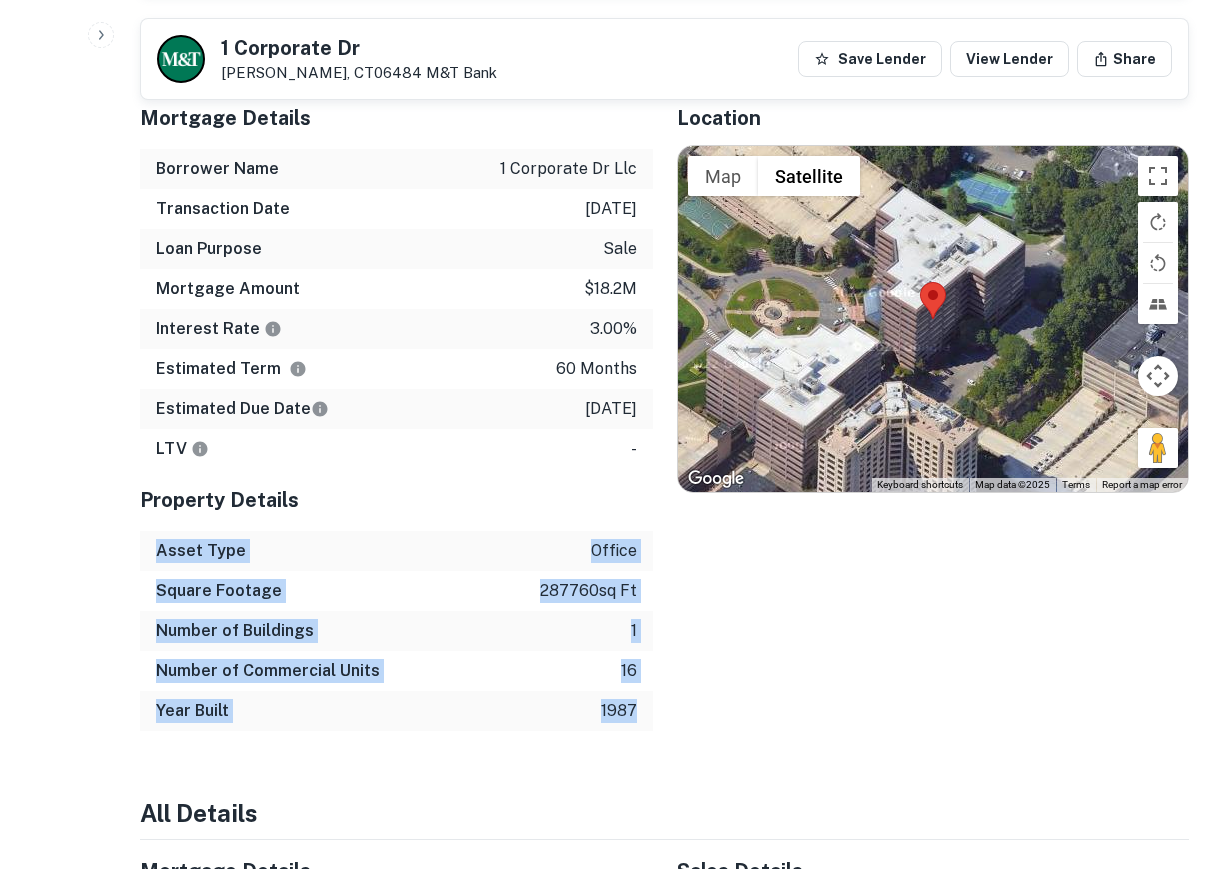 drag, startPoint x: 157, startPoint y: 533, endPoint x: 637, endPoint y: 698, distance: 507.56772 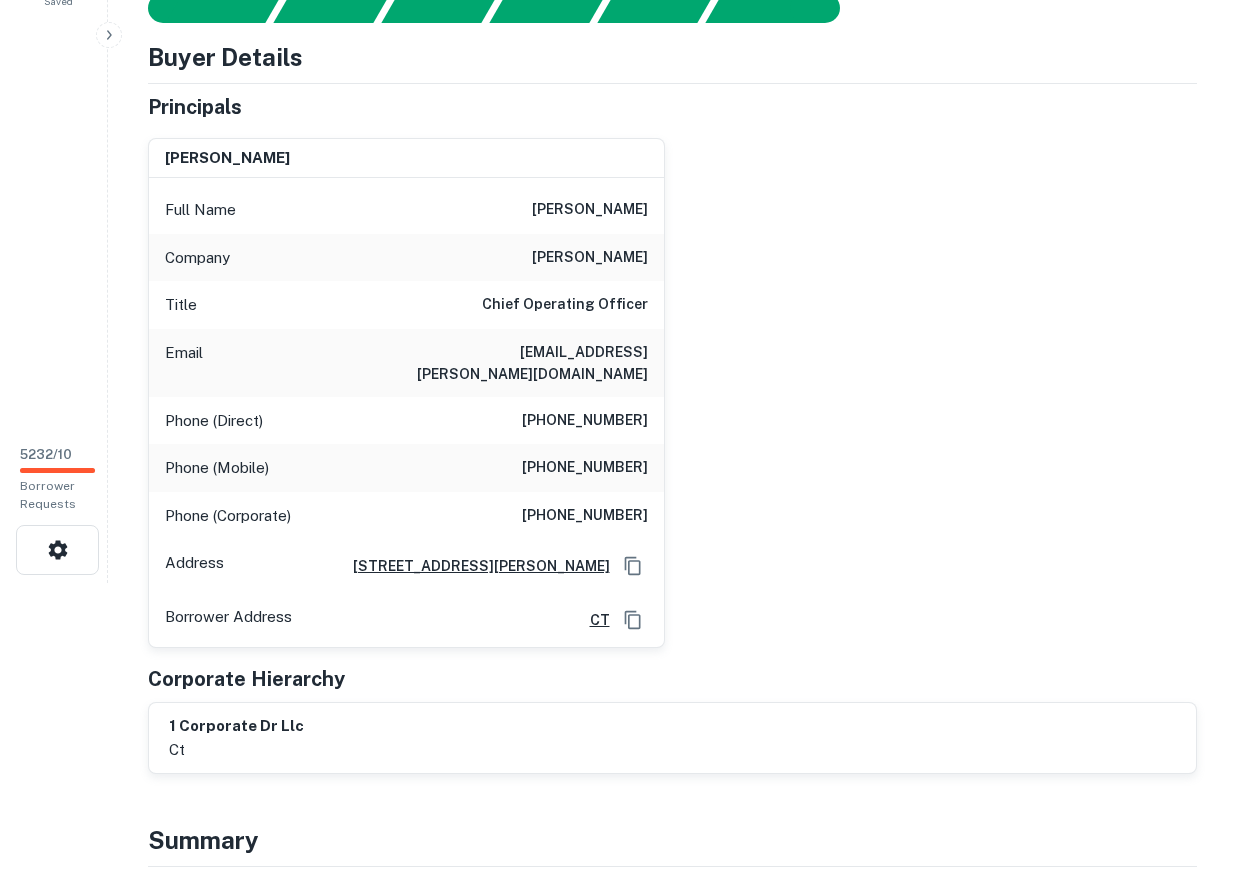 scroll, scrollTop: 0, scrollLeft: 0, axis: both 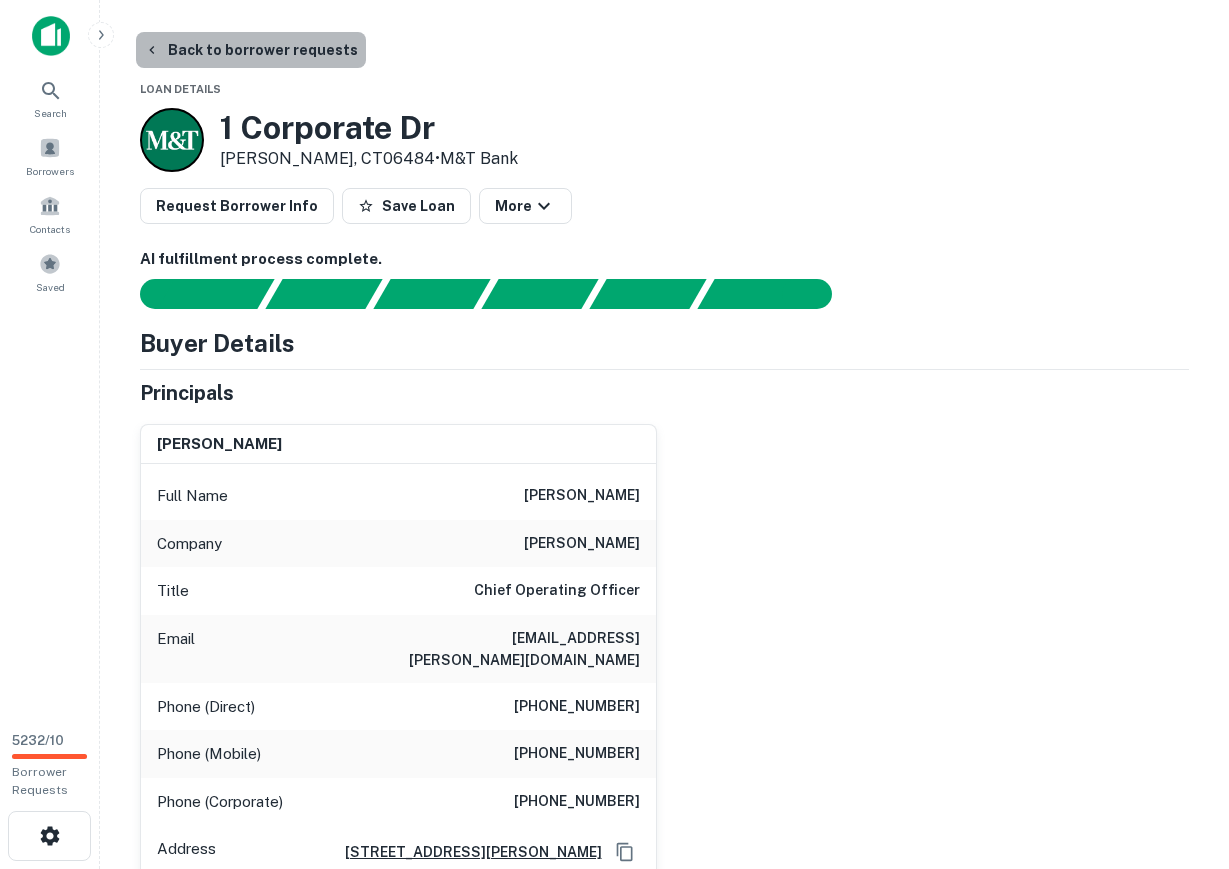 click on "Back to borrower requests" at bounding box center [251, 50] 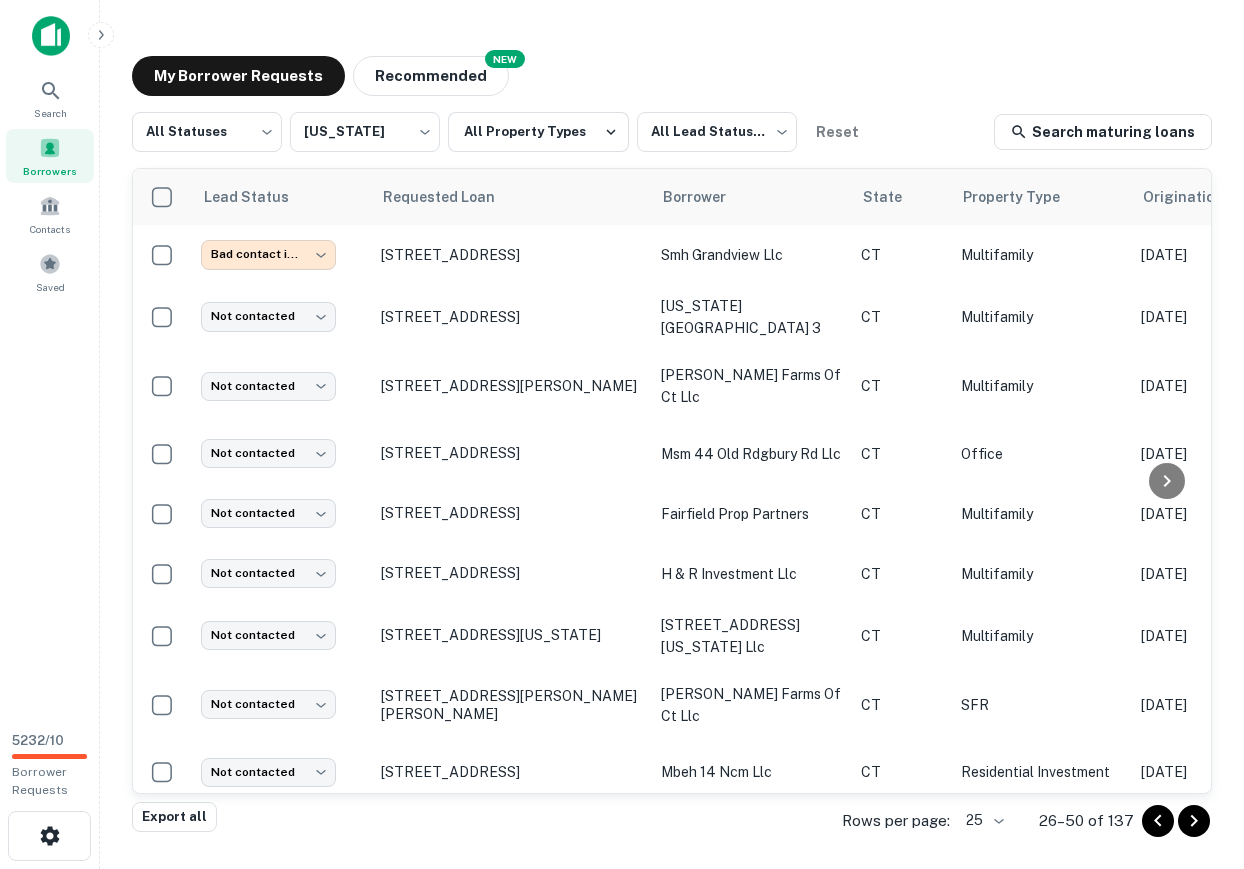 scroll, scrollTop: 830, scrollLeft: 0, axis: vertical 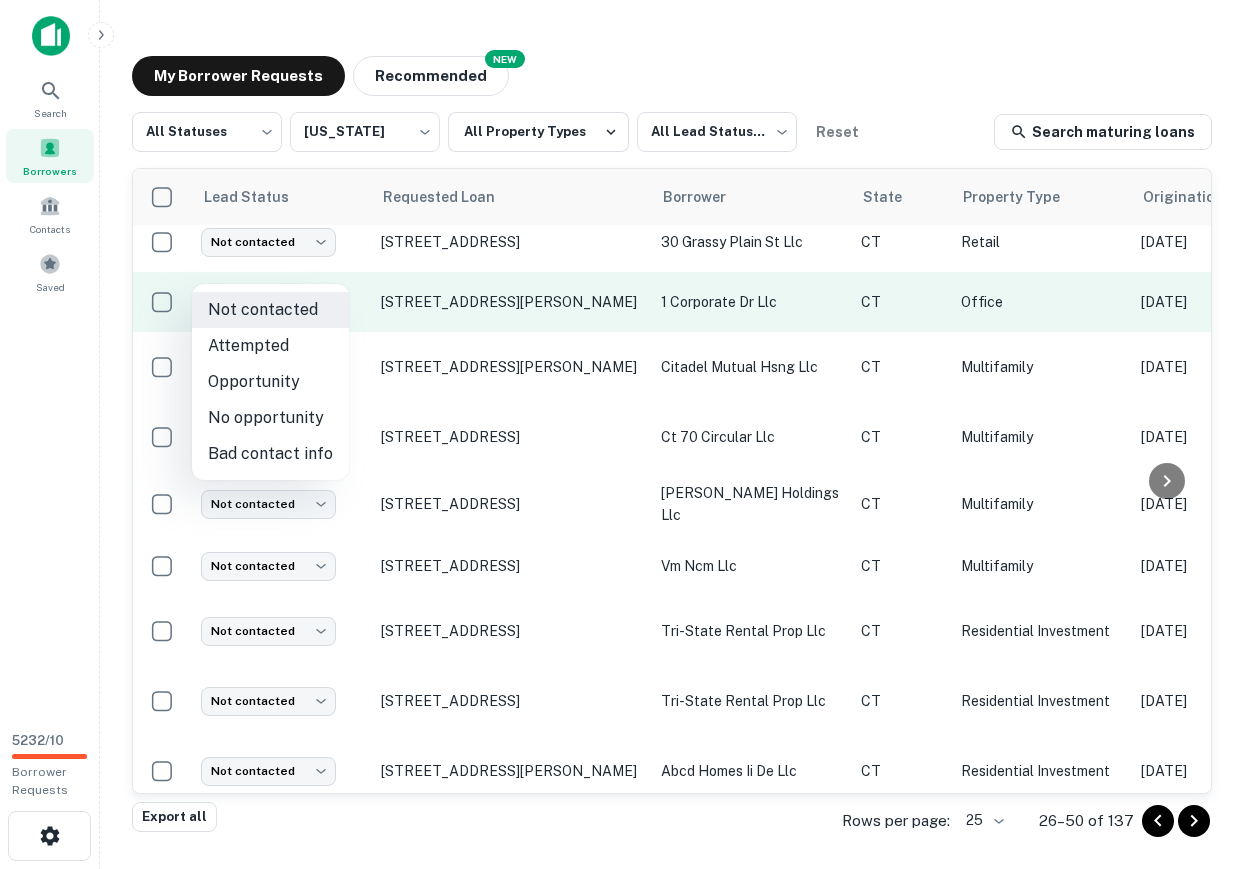 click on "**********" at bounding box center (622, 434) 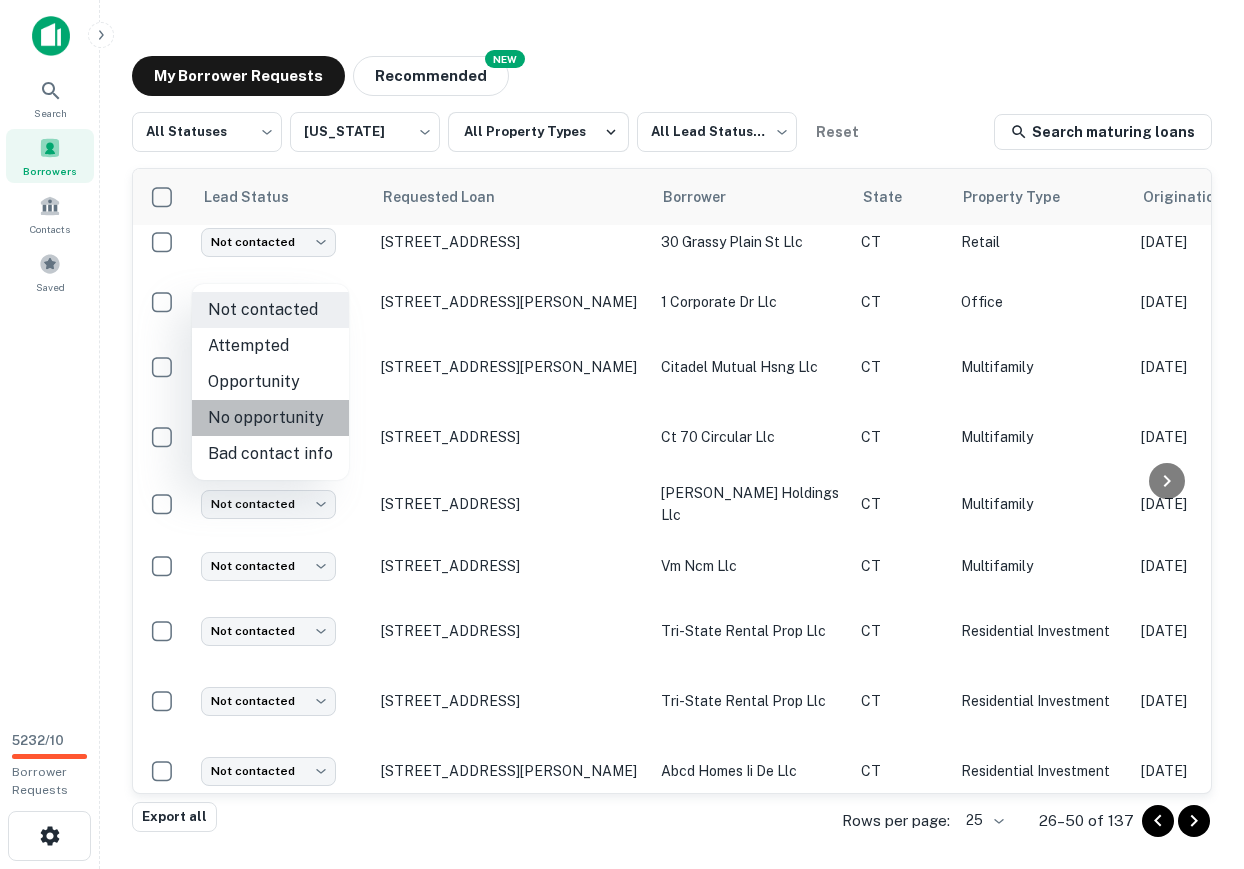 click on "No opportunity" at bounding box center (270, 418) 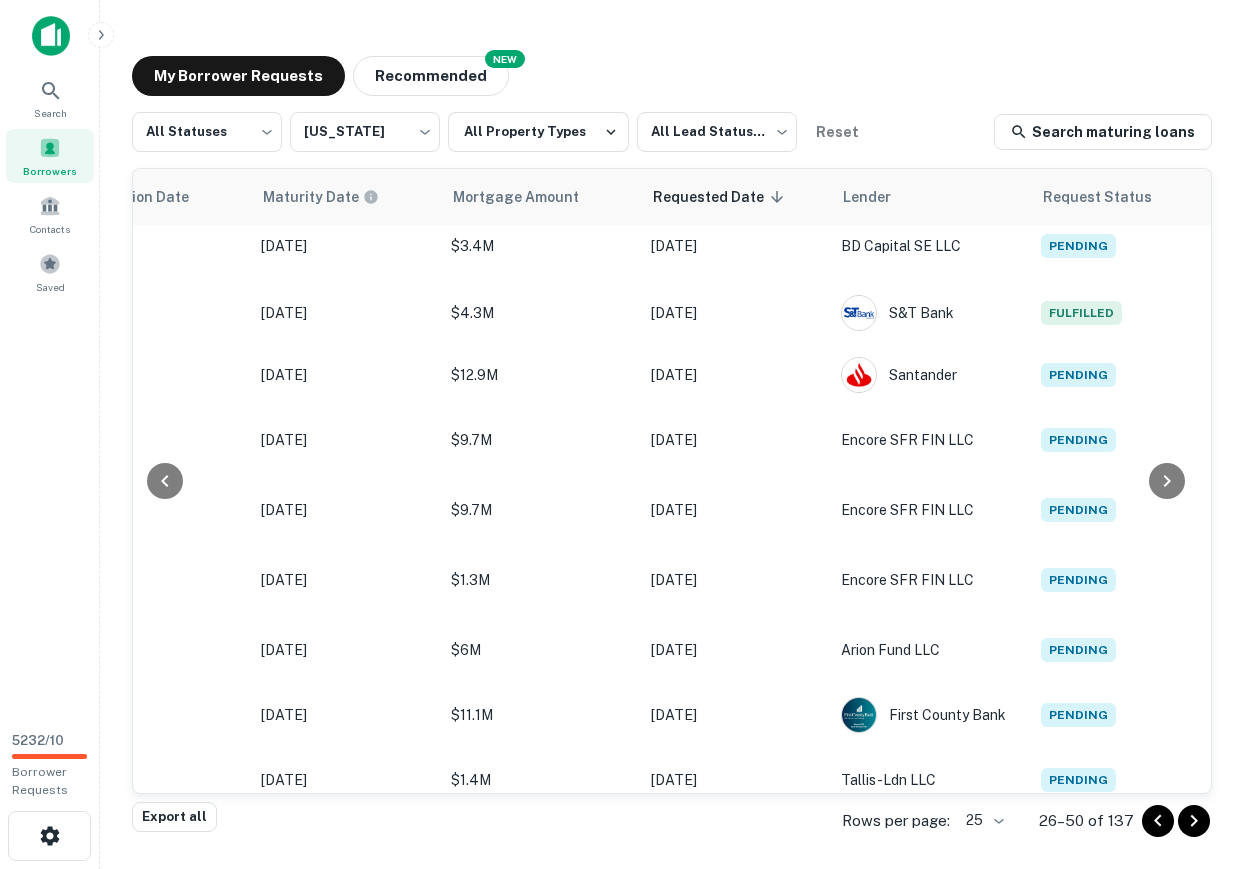scroll, scrollTop: 1021, scrollLeft: 0, axis: vertical 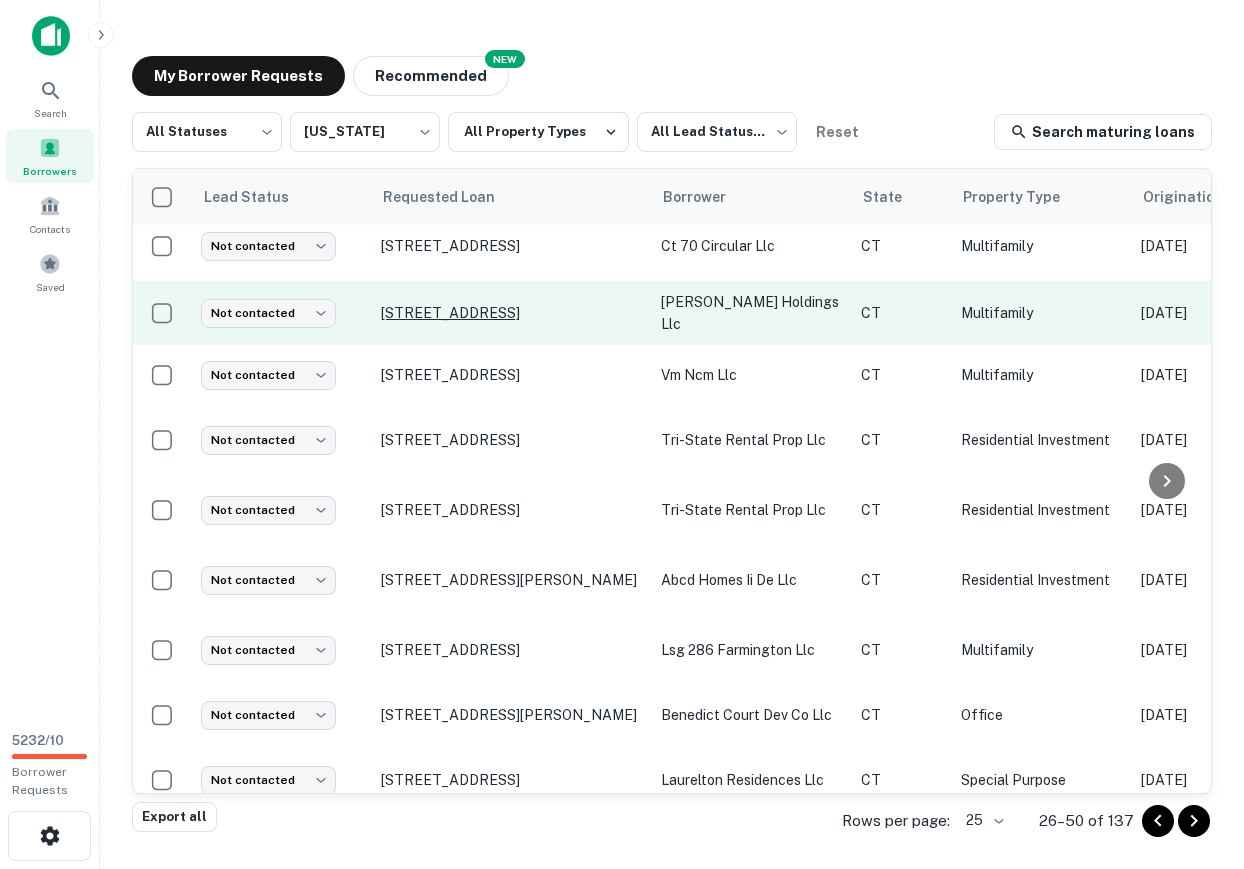 click on "2 Hollyhock Rd Wilton, CT06897" at bounding box center [511, 313] 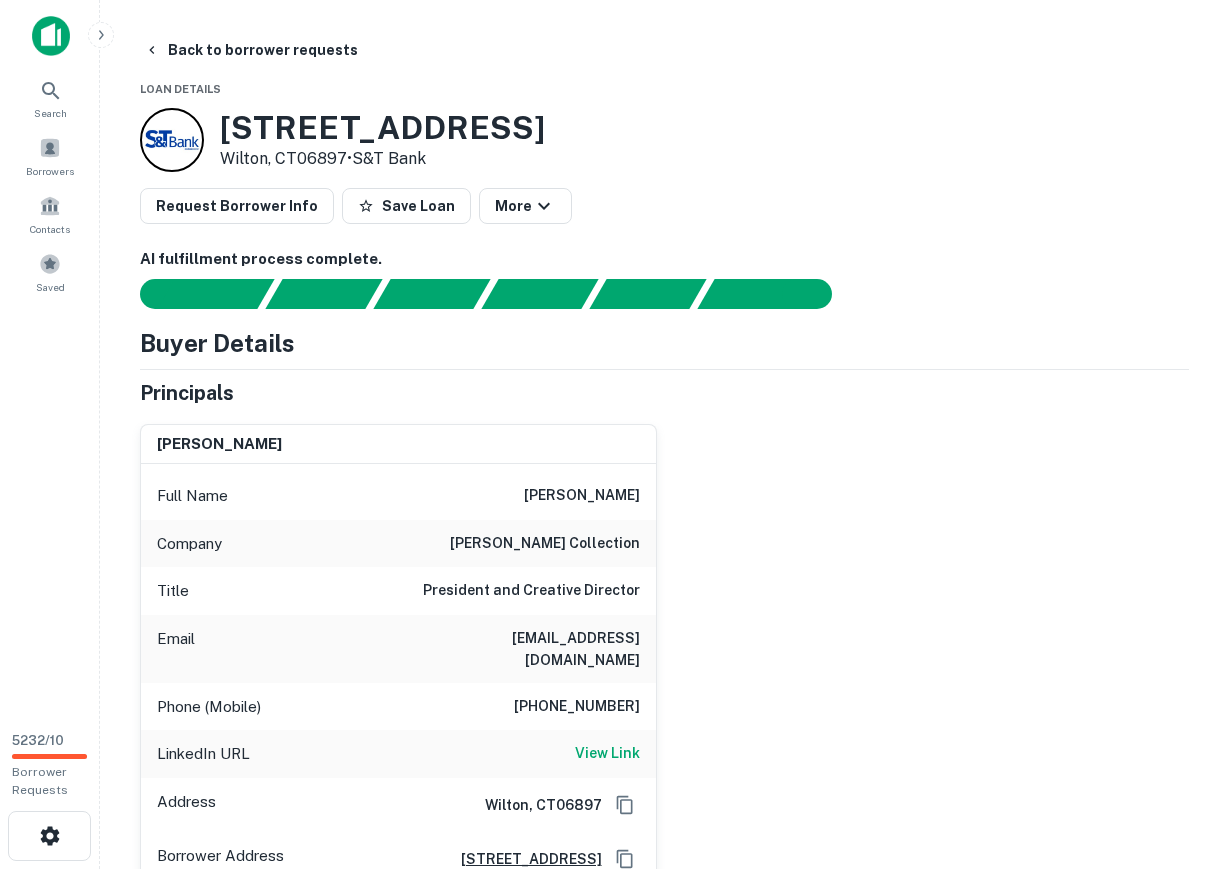 click on "203-515-1122" at bounding box center [577, 707] 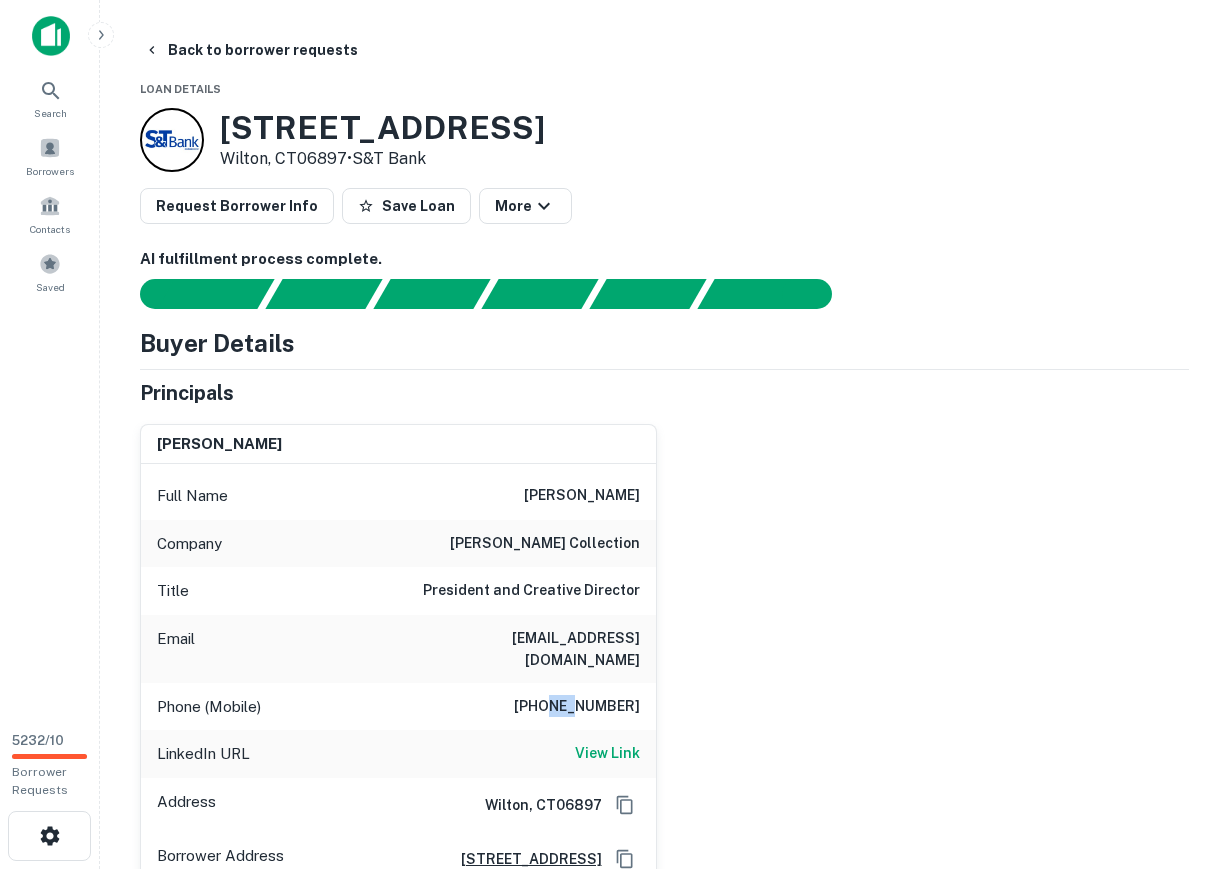 click on "203-515-1122" at bounding box center [577, 707] 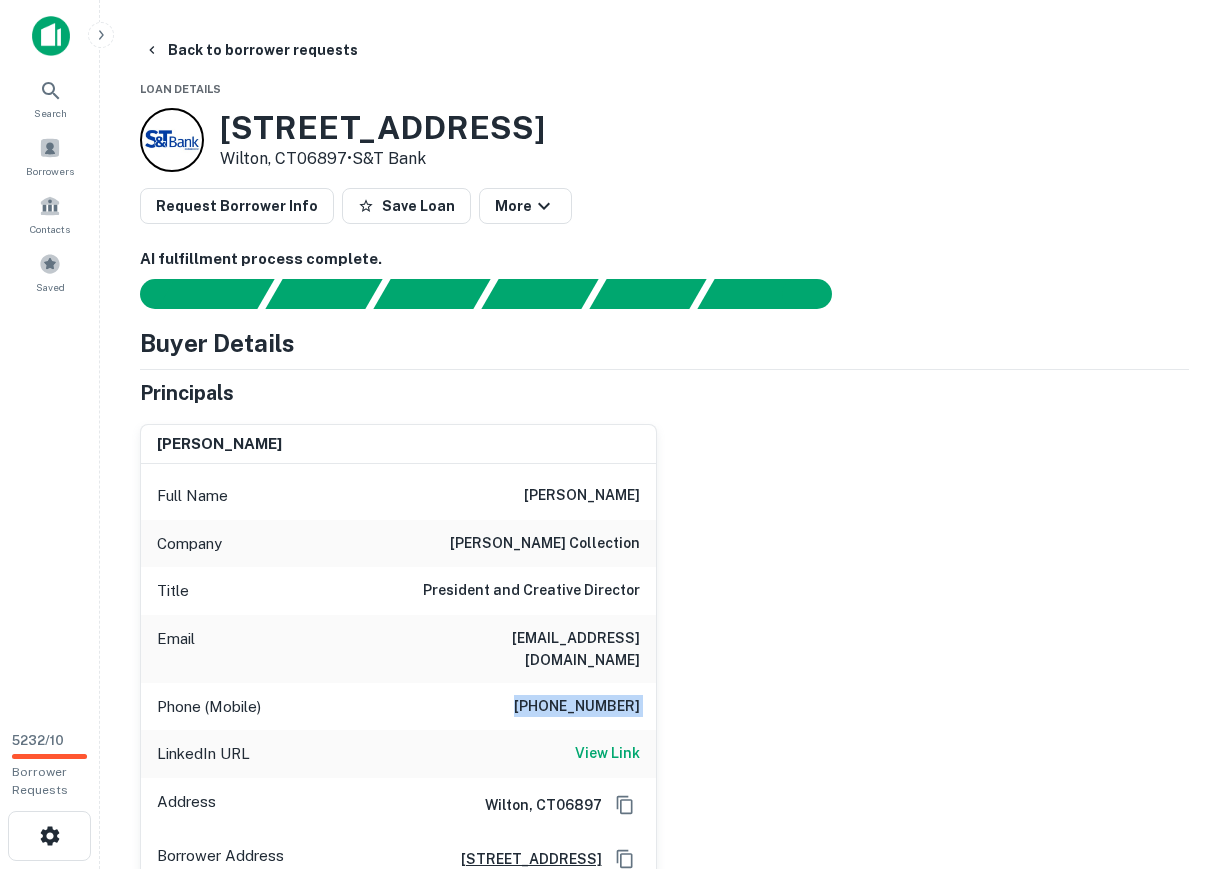 click on "203-515-1122" at bounding box center [577, 707] 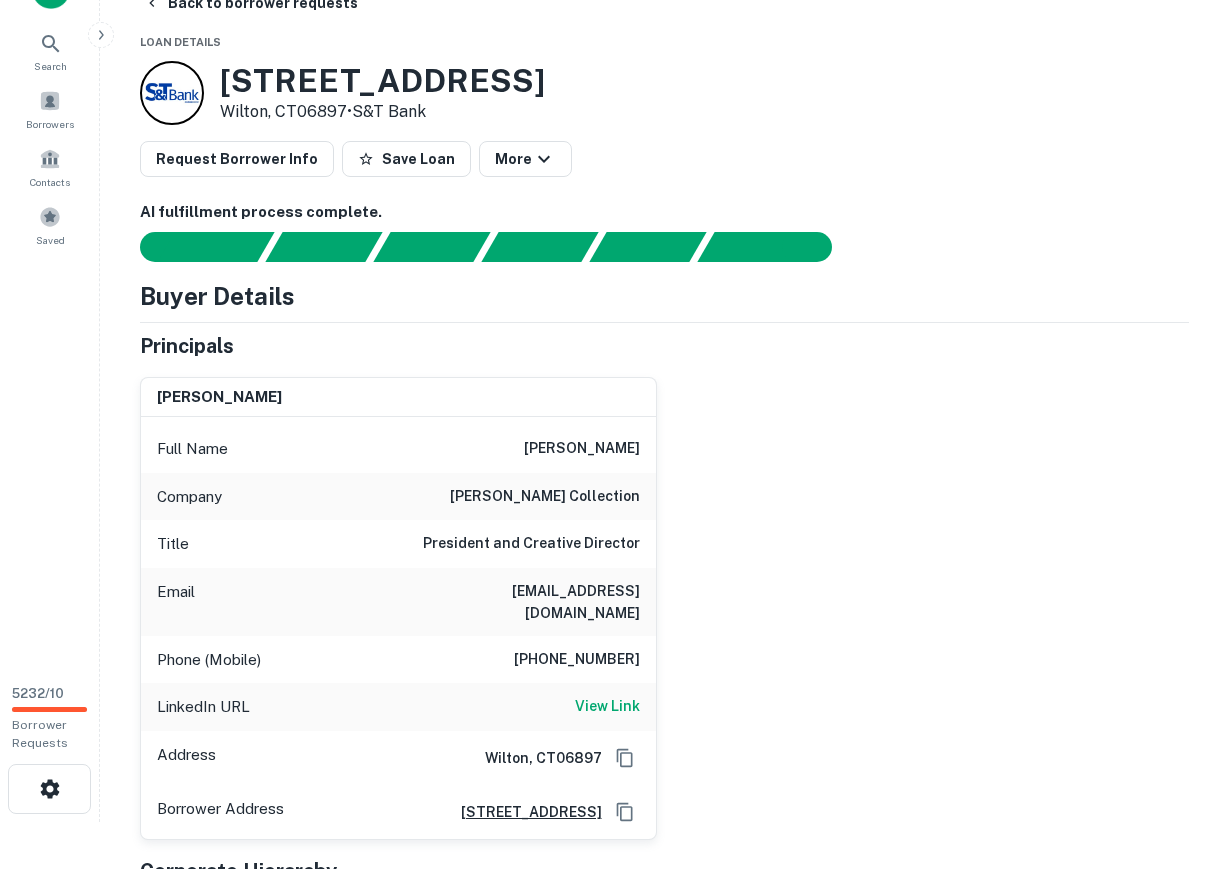 scroll, scrollTop: 0, scrollLeft: 0, axis: both 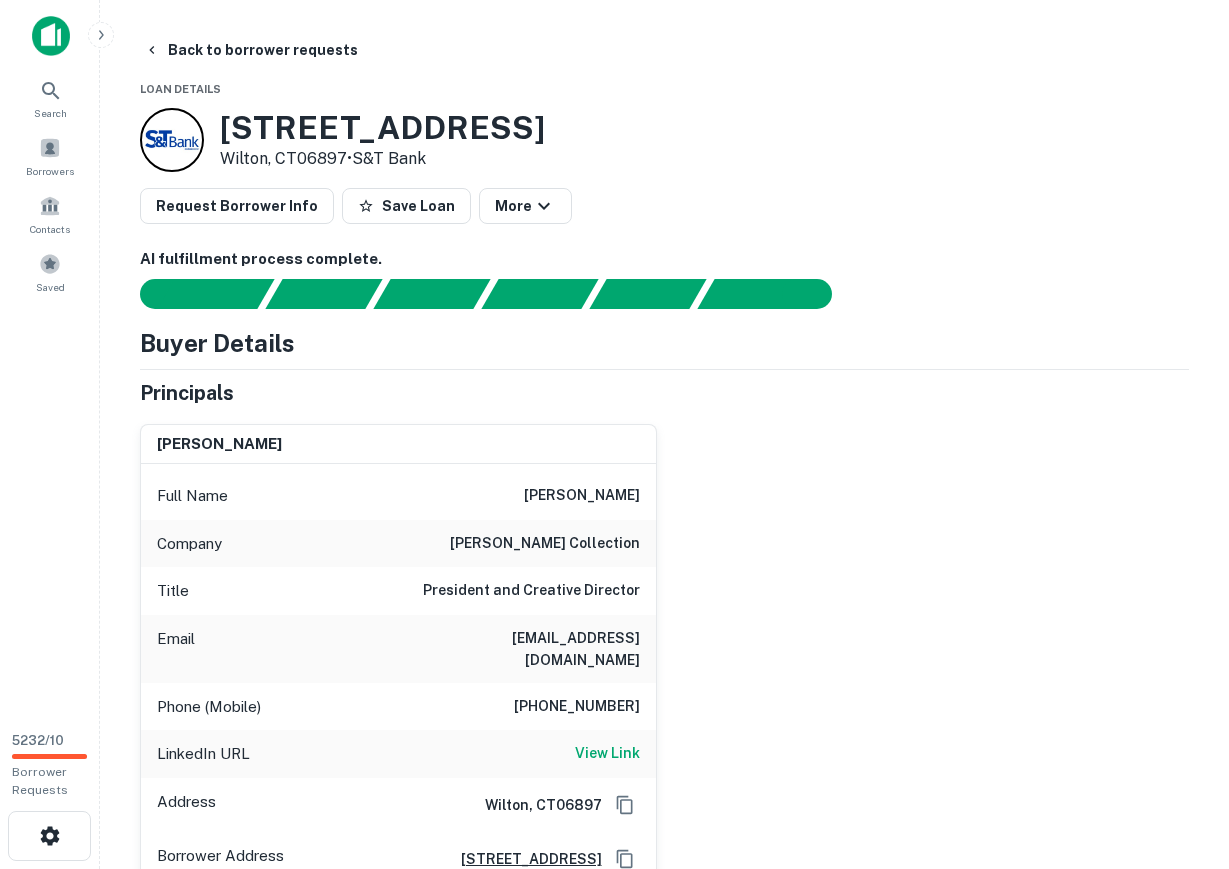 drag, startPoint x: 585, startPoint y: 470, endPoint x: 582, endPoint y: 484, distance: 14.3178215 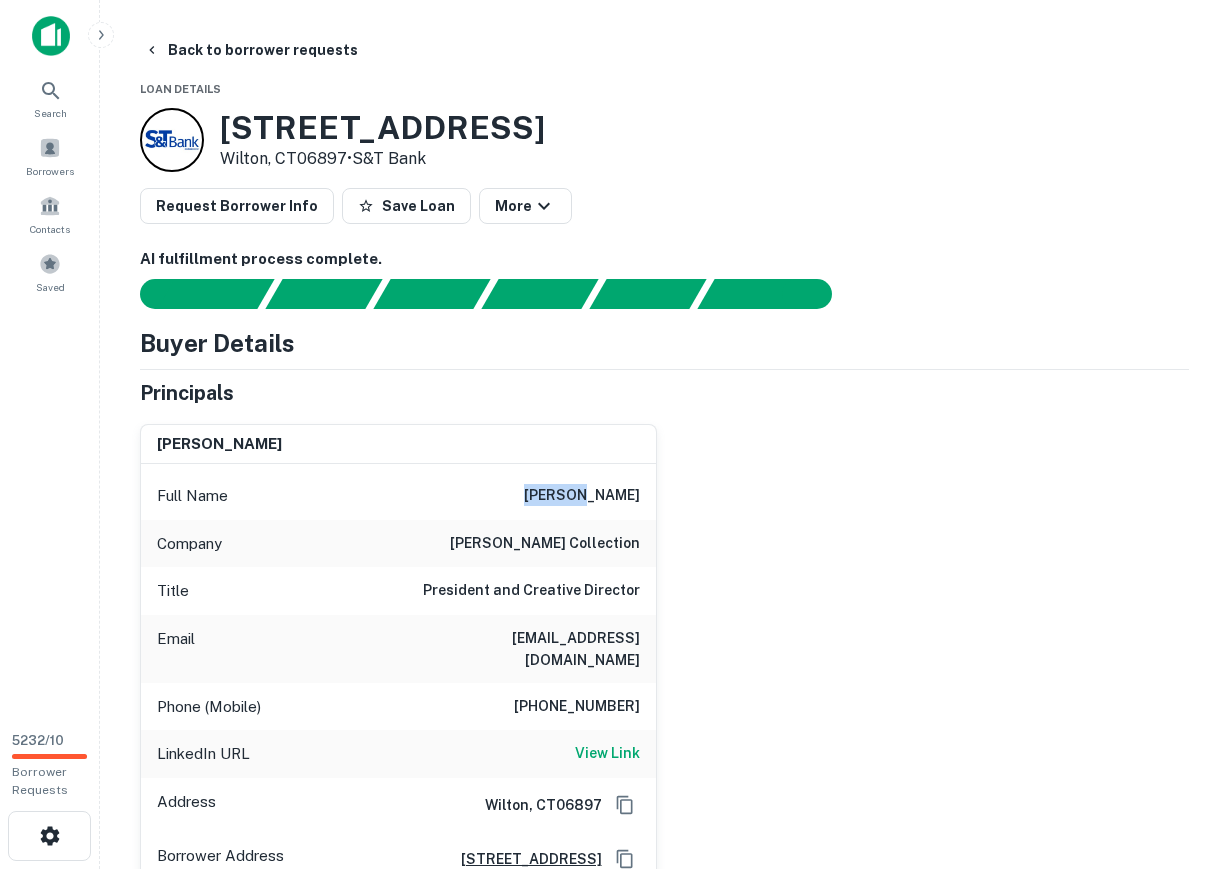 click on "gregory clark" at bounding box center [582, 496] 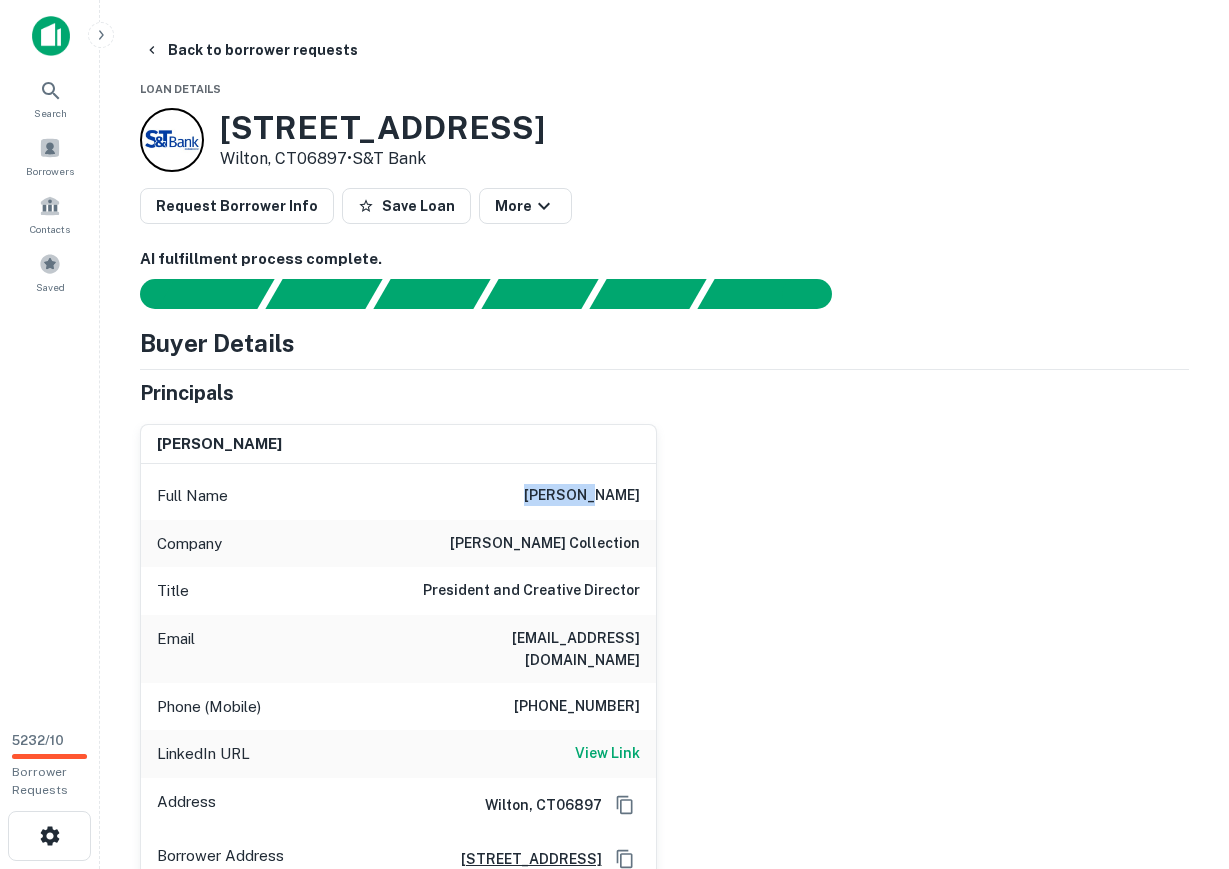 click on "gregory clark" at bounding box center (582, 496) 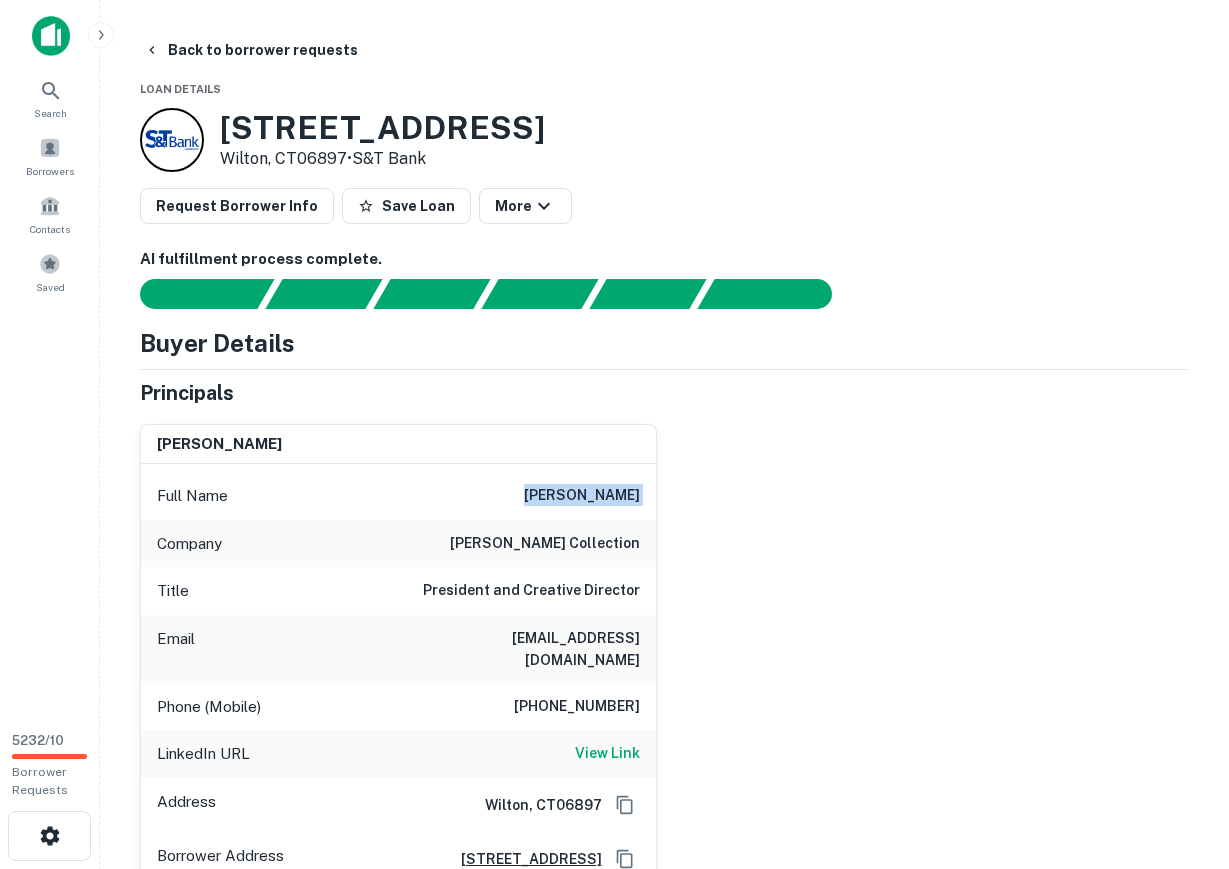 click on "gregory clark" at bounding box center (582, 496) 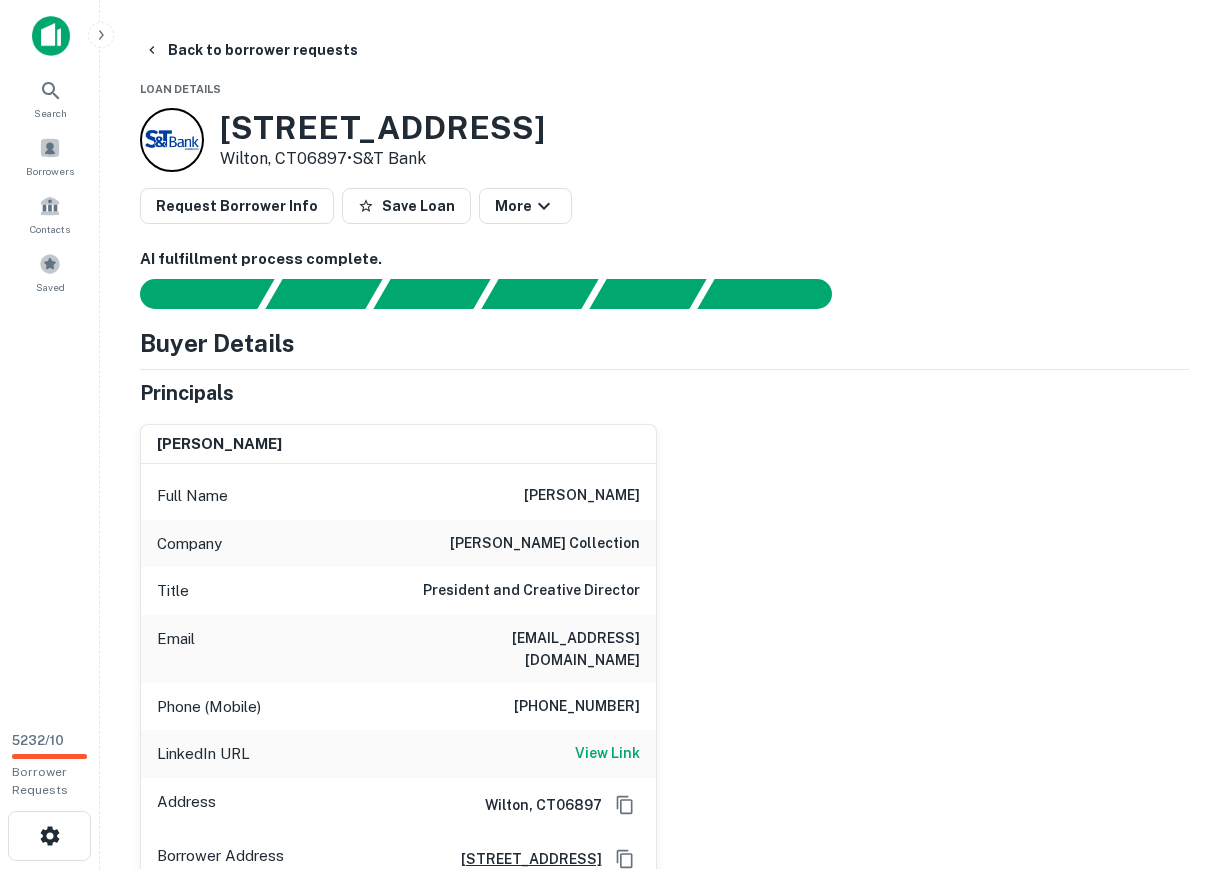 click on "2 Hollyhock Rd Wilton, CT06897   •  S&T Bank" at bounding box center [342, 140] 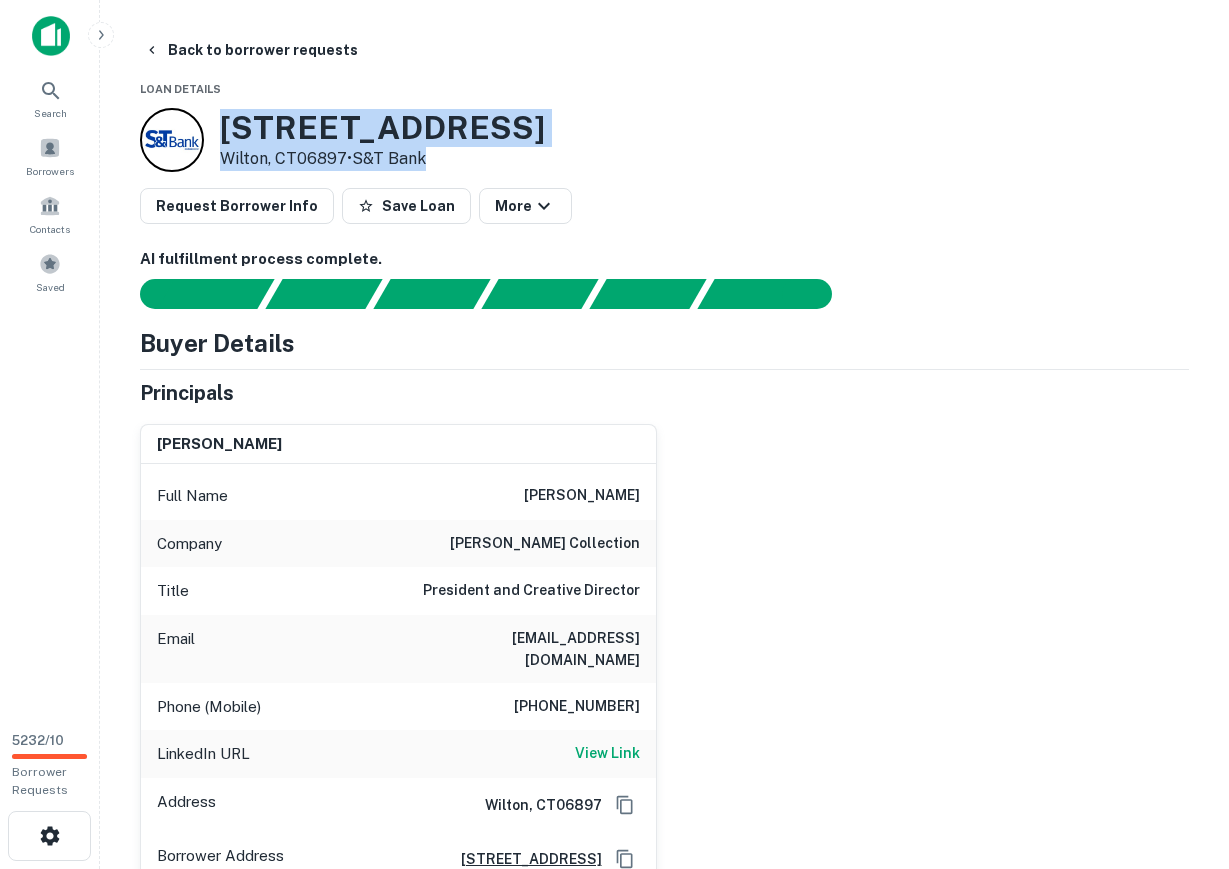 drag, startPoint x: 223, startPoint y: 133, endPoint x: 439, endPoint y: 154, distance: 217.01843 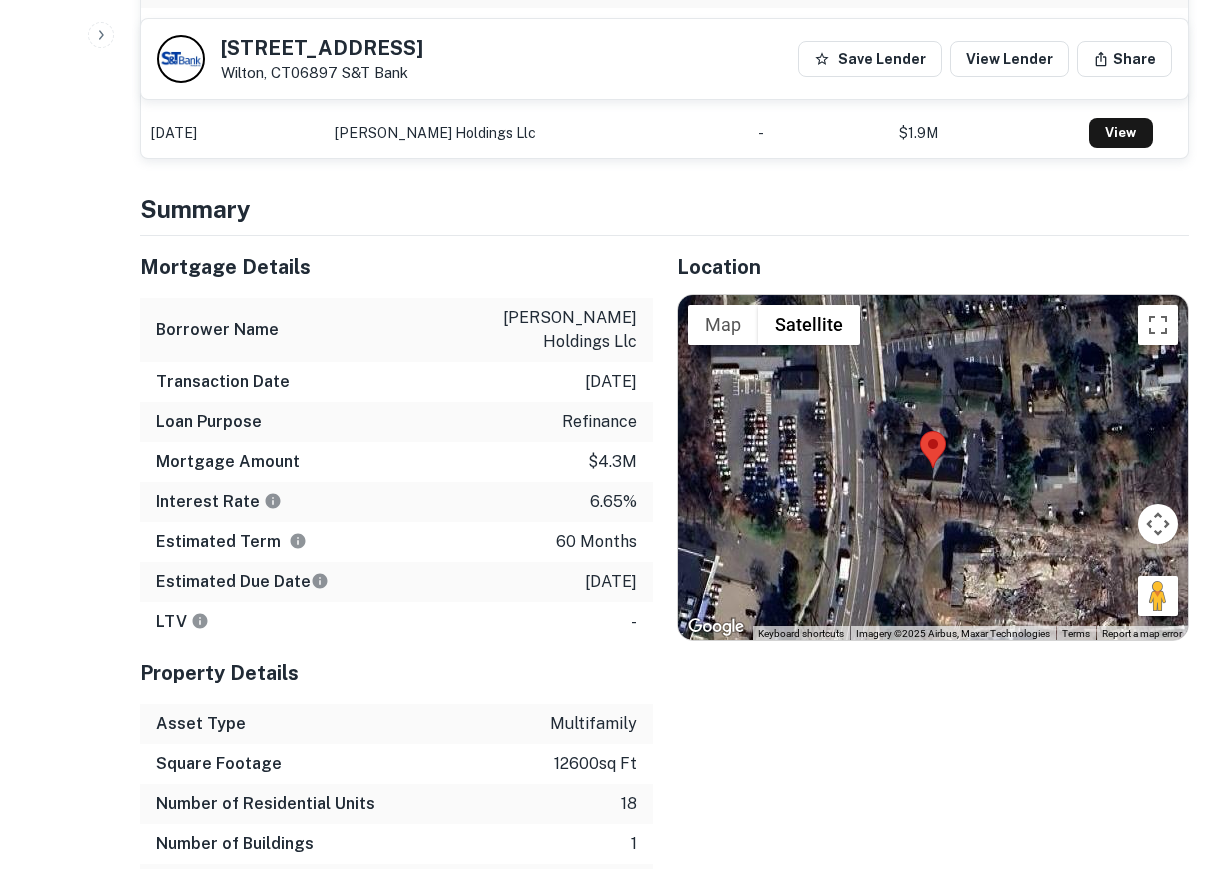 scroll, scrollTop: 1100, scrollLeft: 0, axis: vertical 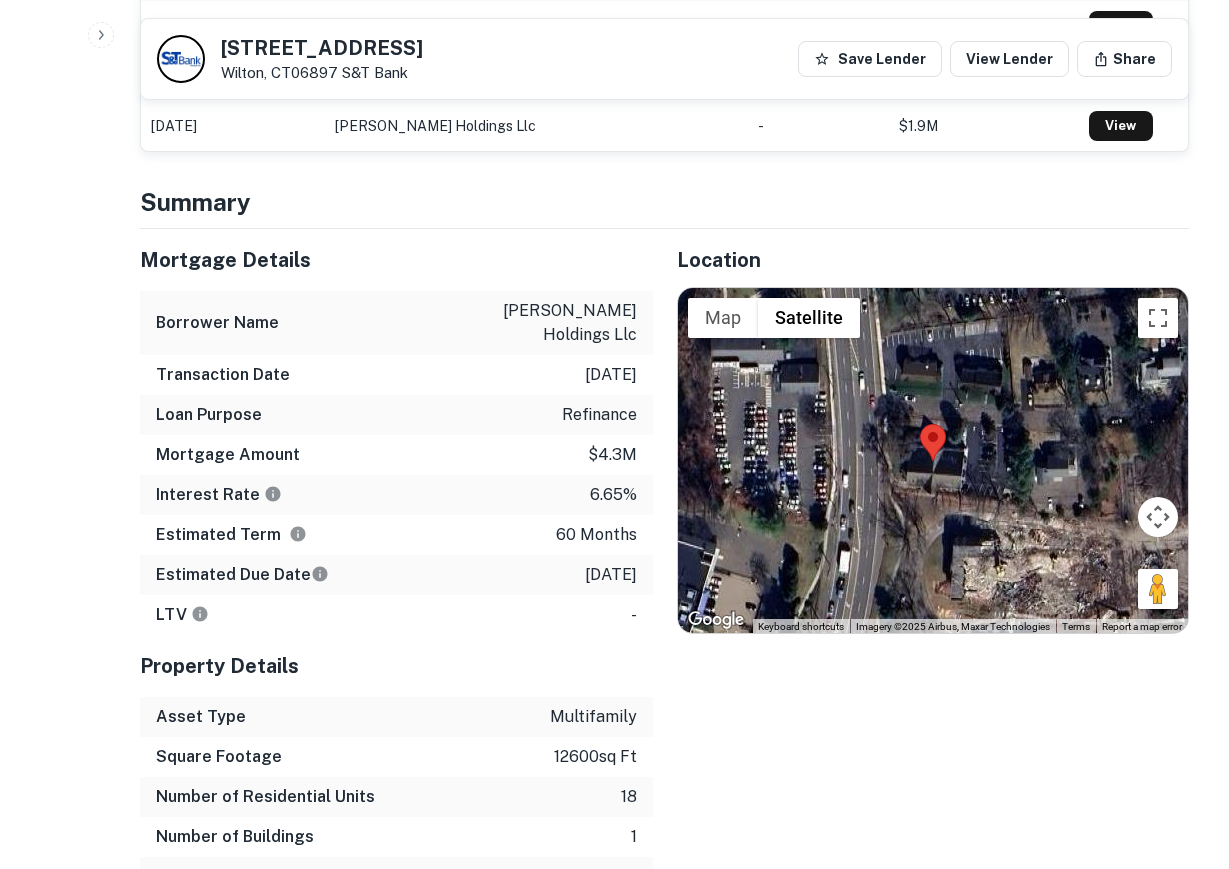 click on "Transaction Date" at bounding box center [223, 375] 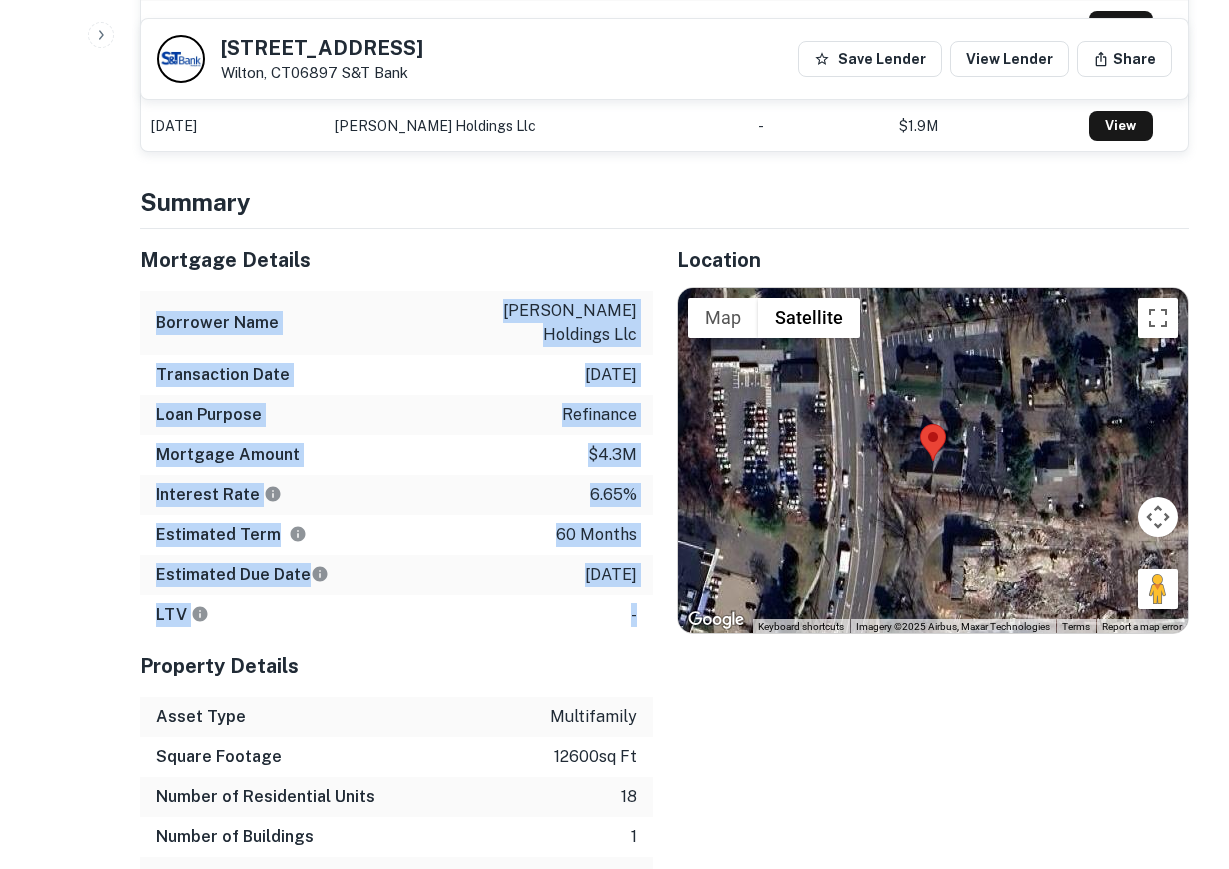 drag, startPoint x: 157, startPoint y: 285, endPoint x: 634, endPoint y: 576, distance: 558.75757 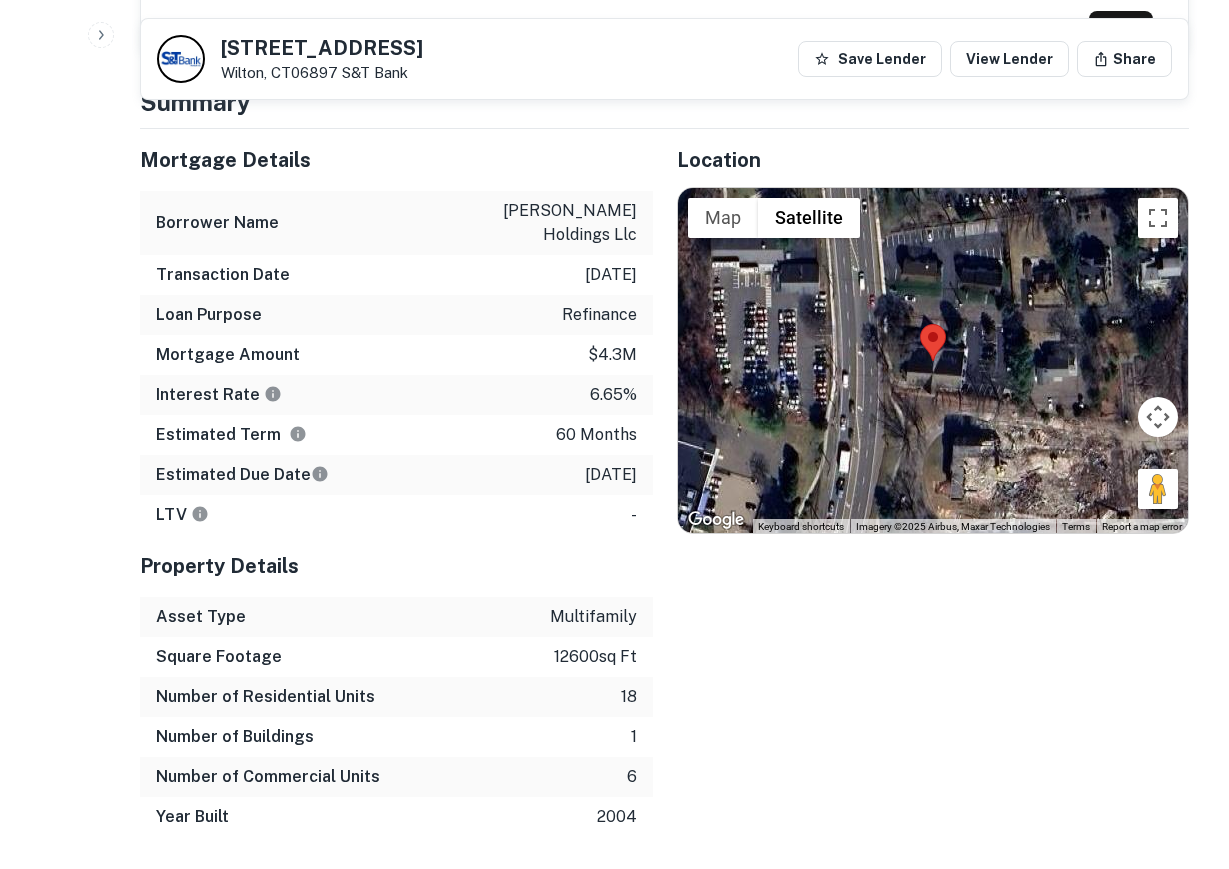 scroll, scrollTop: 1300, scrollLeft: 0, axis: vertical 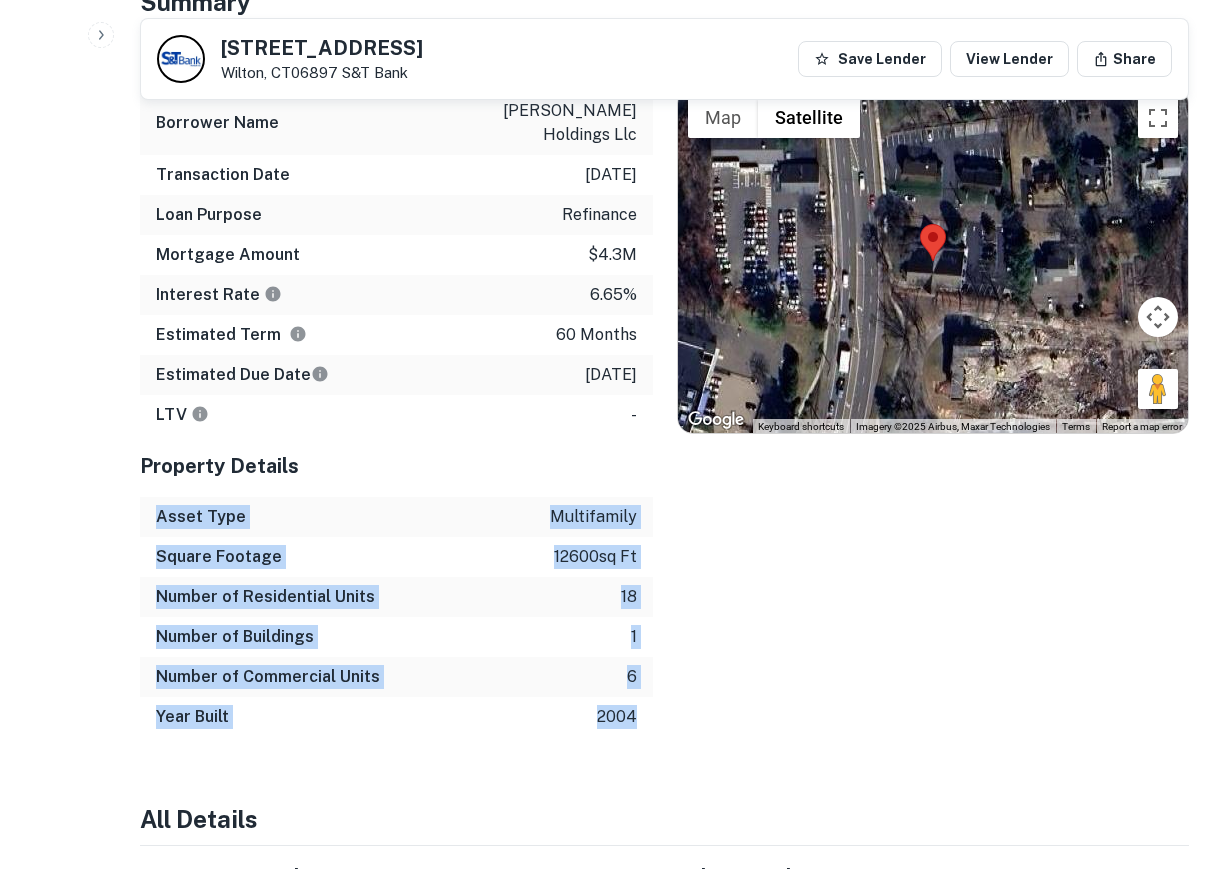 drag, startPoint x: 159, startPoint y: 470, endPoint x: 639, endPoint y: 659, distance: 515.86914 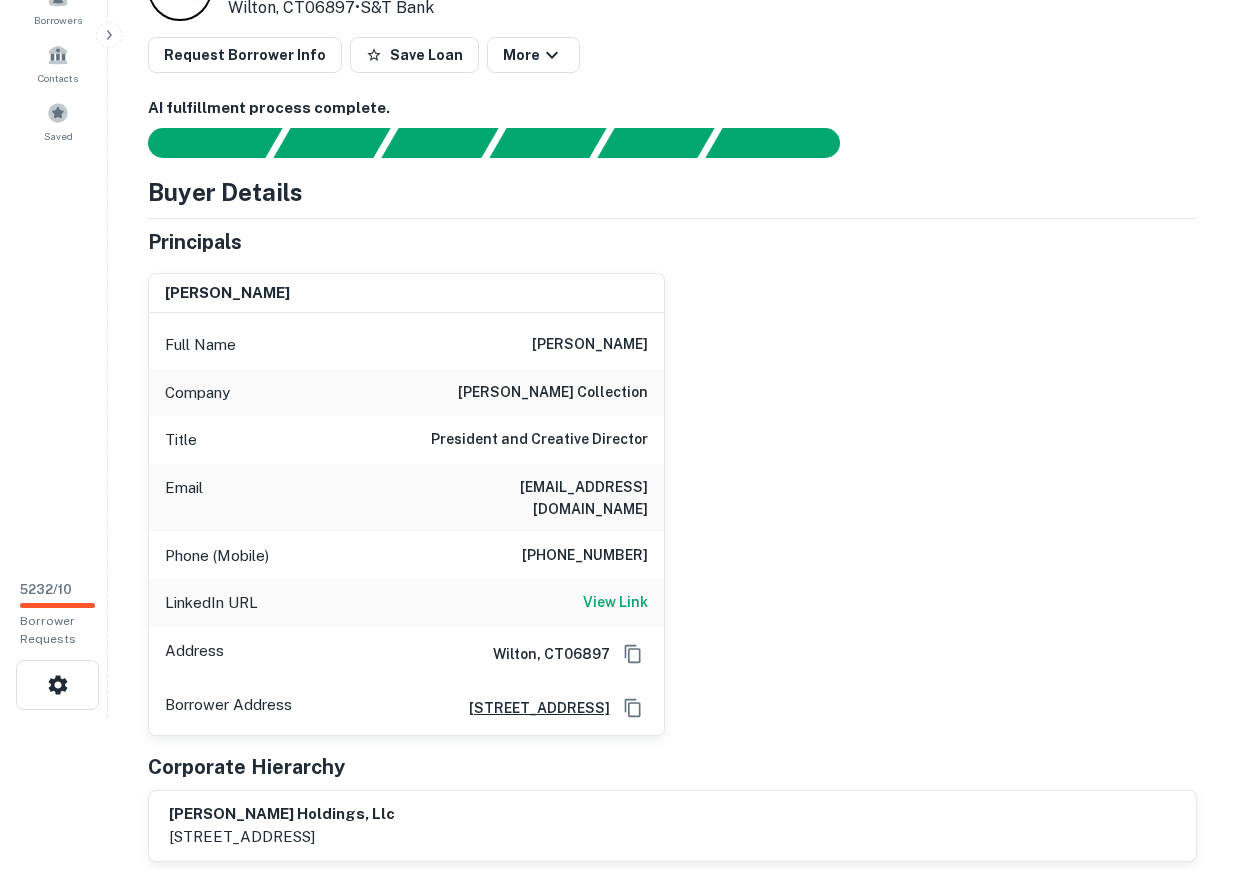 scroll, scrollTop: 0, scrollLeft: 0, axis: both 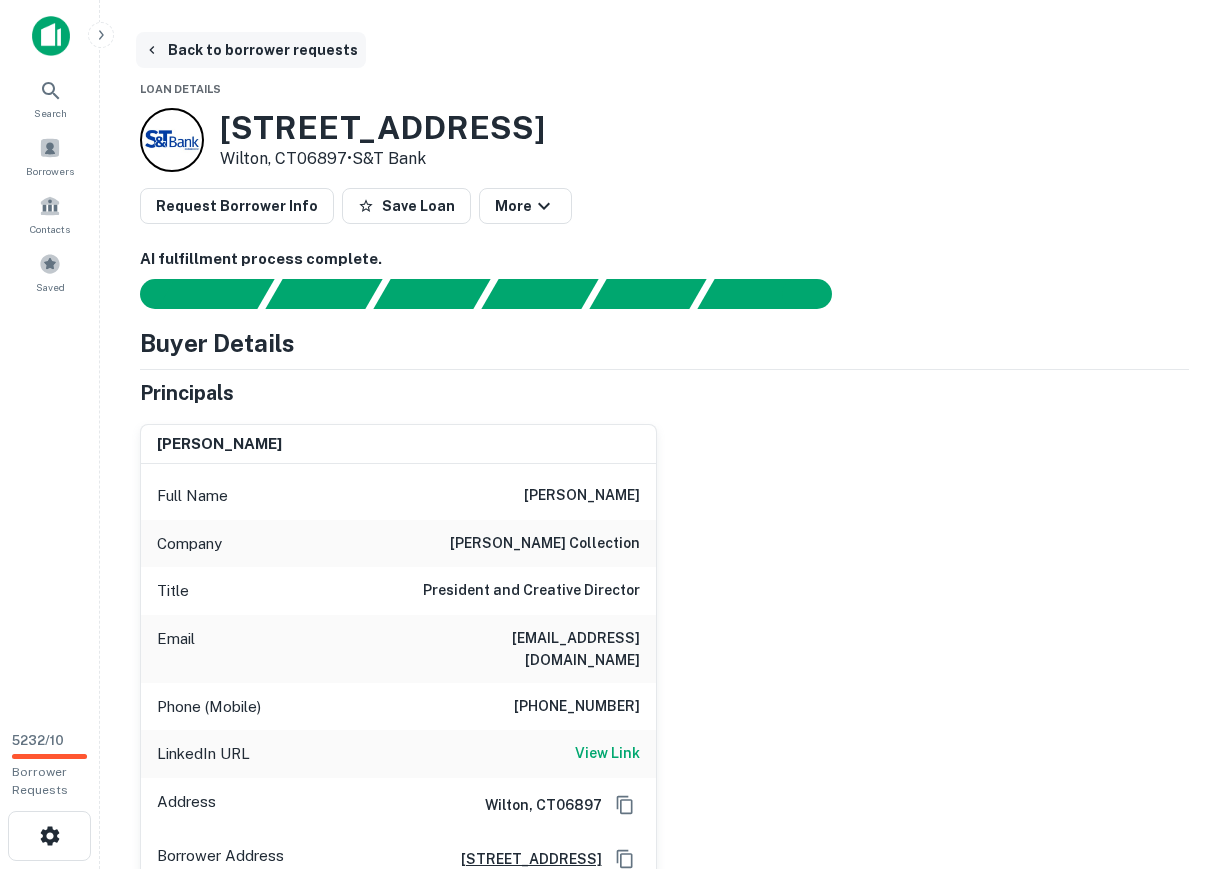 click on "Back to borrower requests" at bounding box center (251, 50) 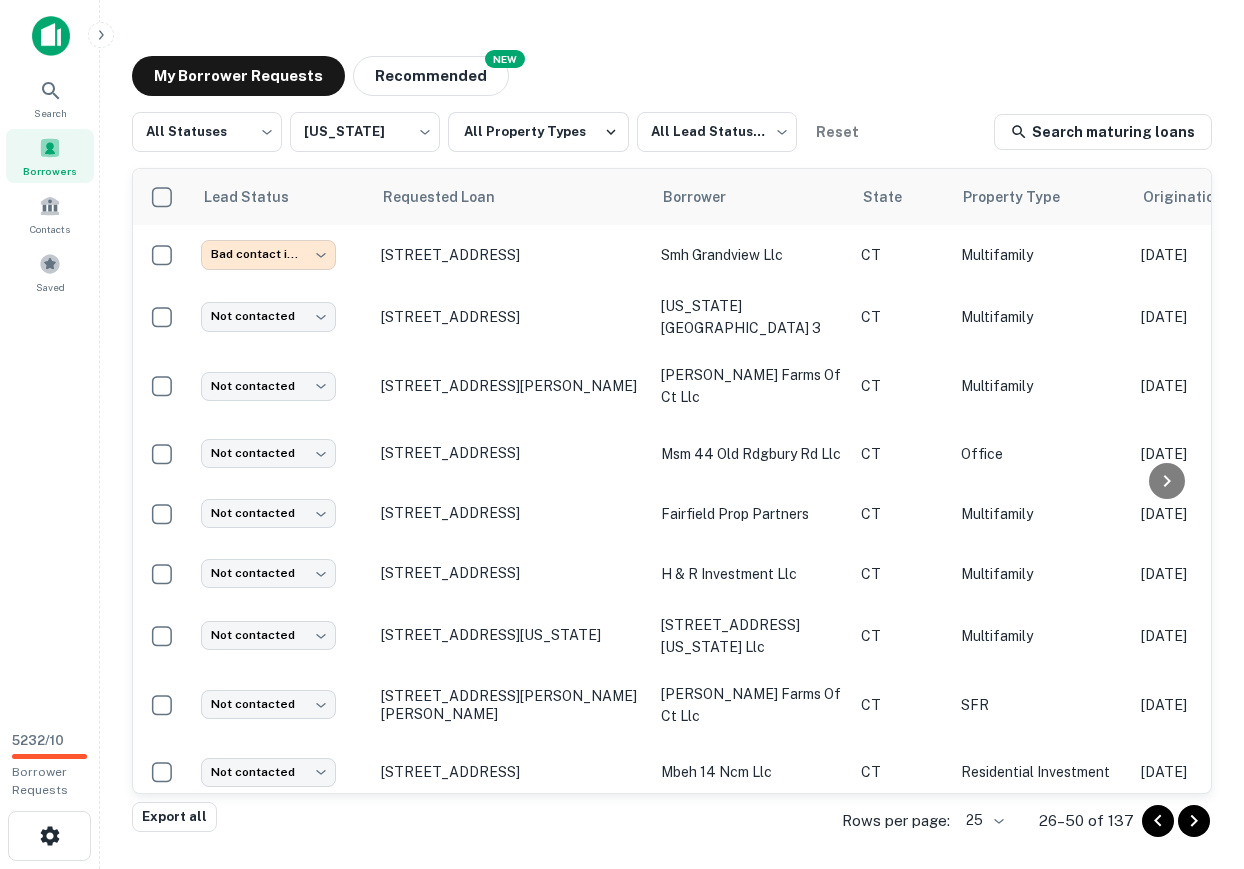 scroll, scrollTop: 1021, scrollLeft: 0, axis: vertical 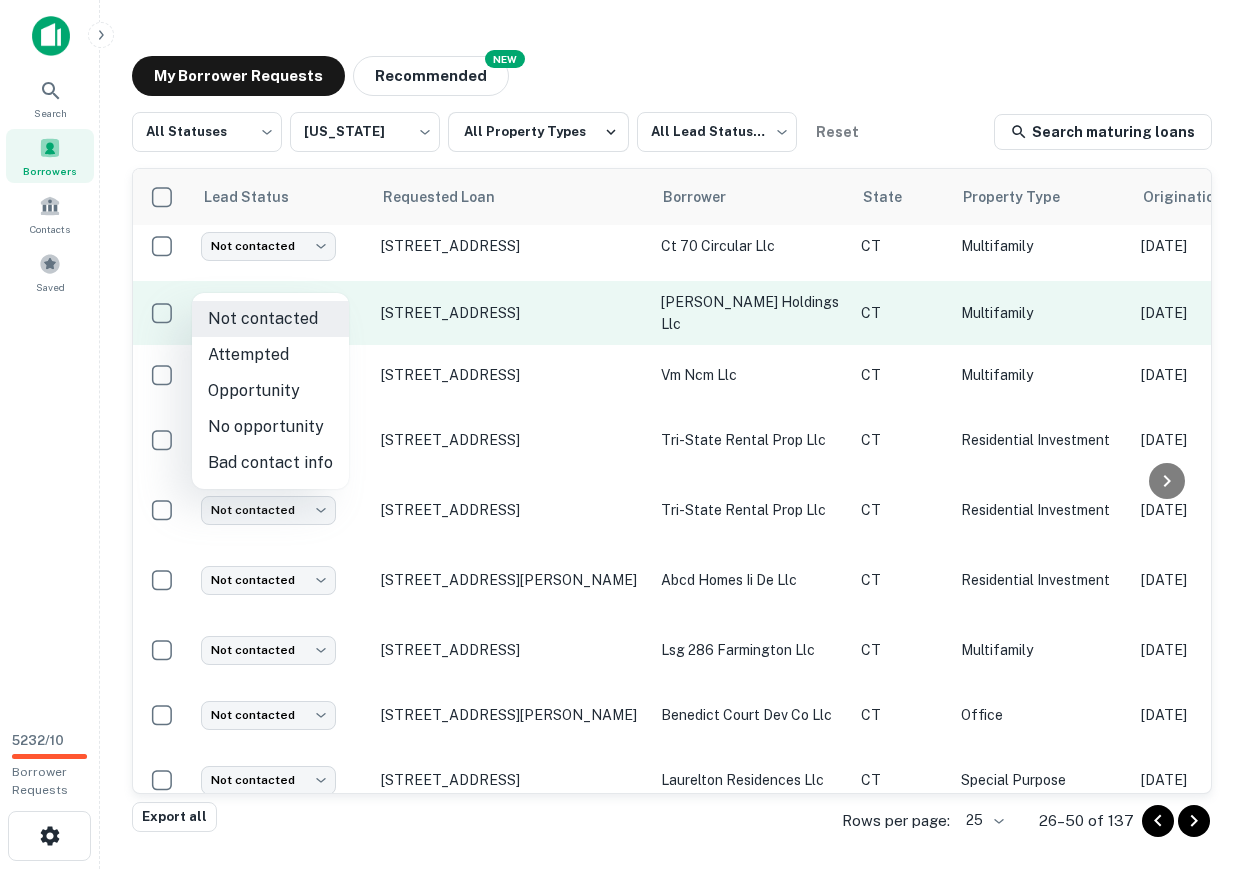 click on "**********" at bounding box center [622, 434] 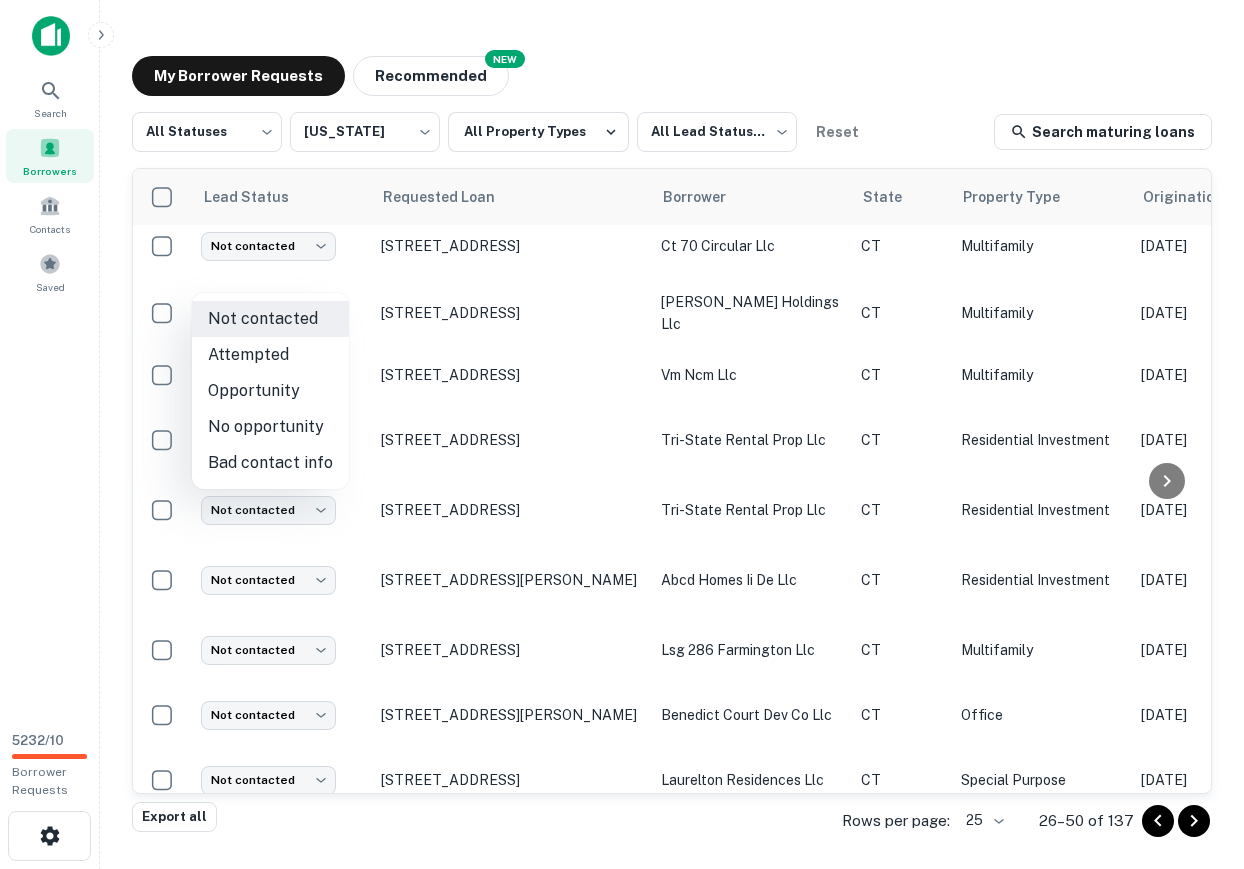 click on "Attempted" at bounding box center (270, 355) 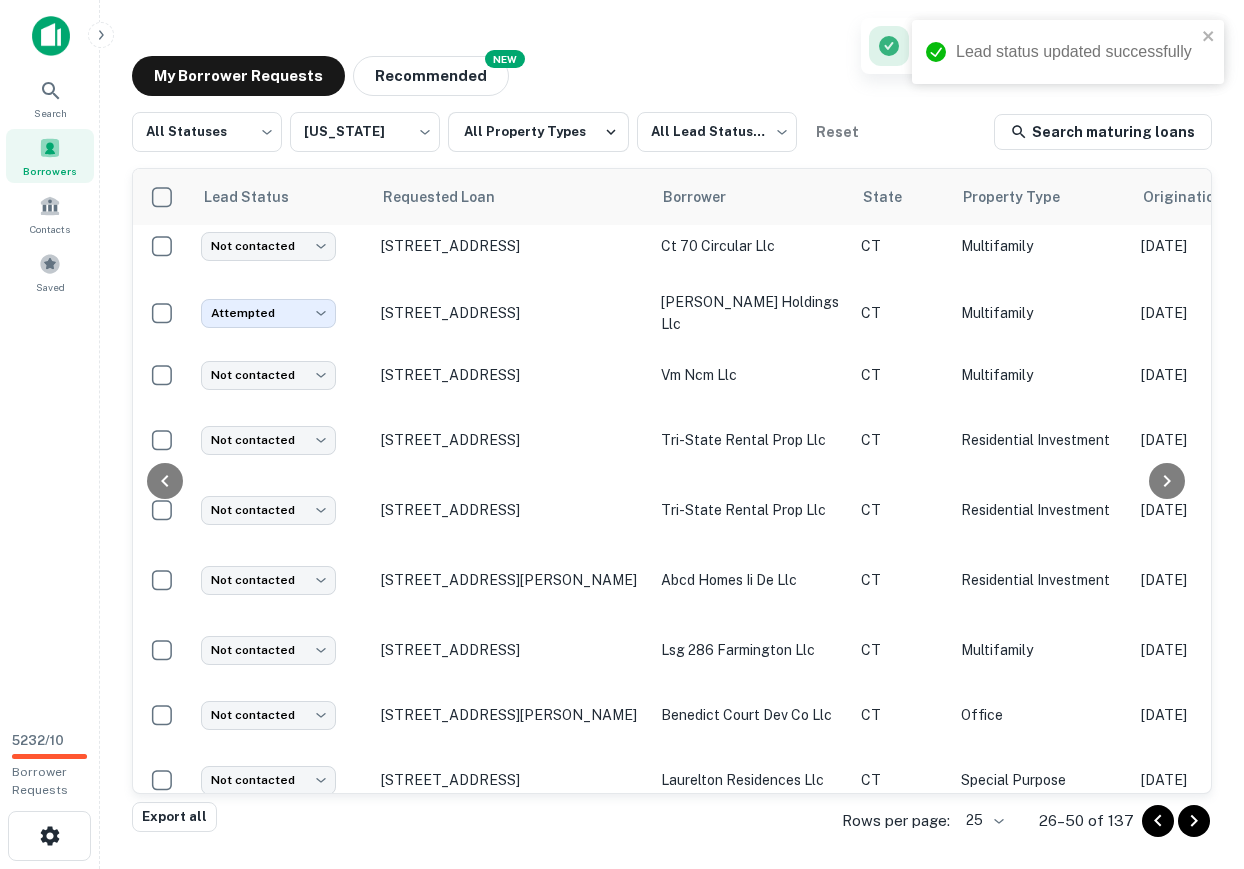 scroll, scrollTop: 1021, scrollLeft: 1085, axis: both 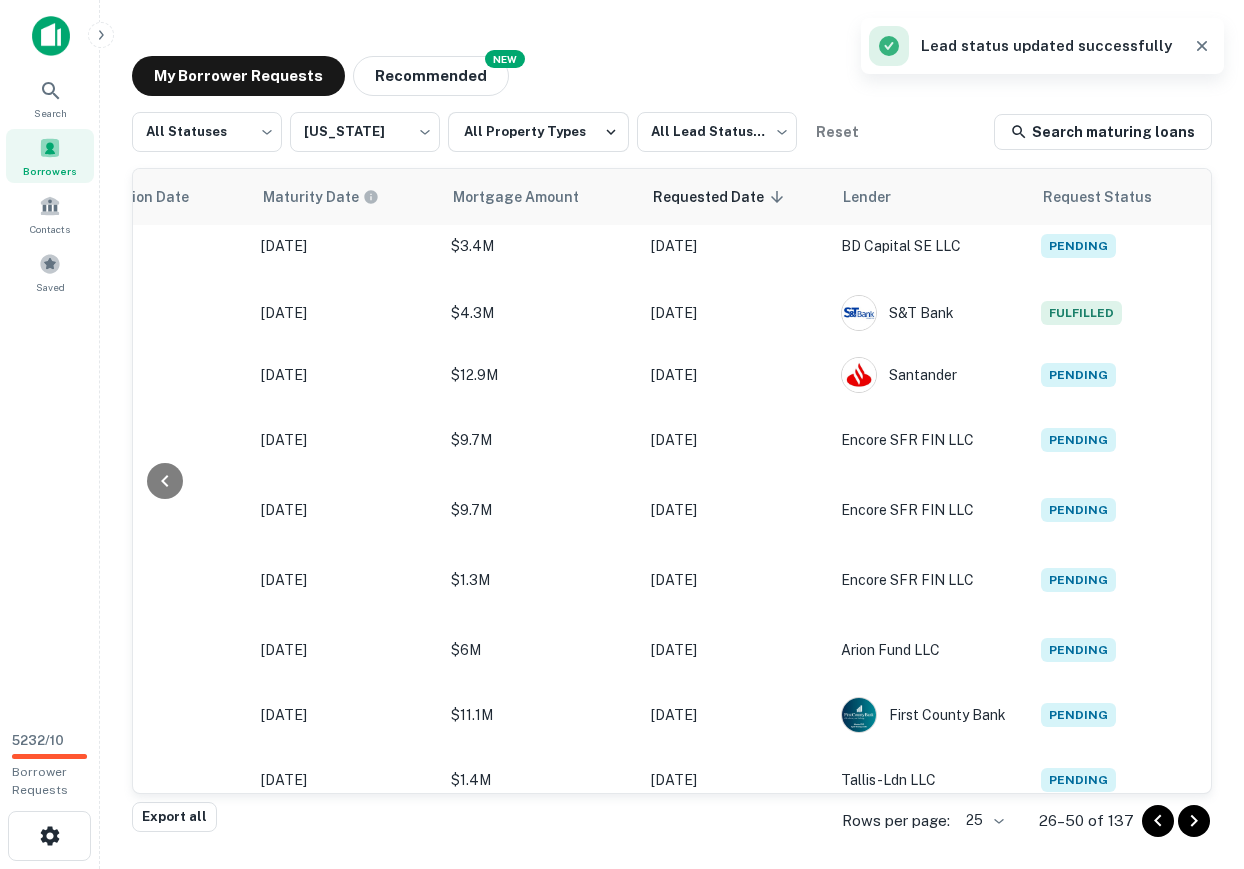 click 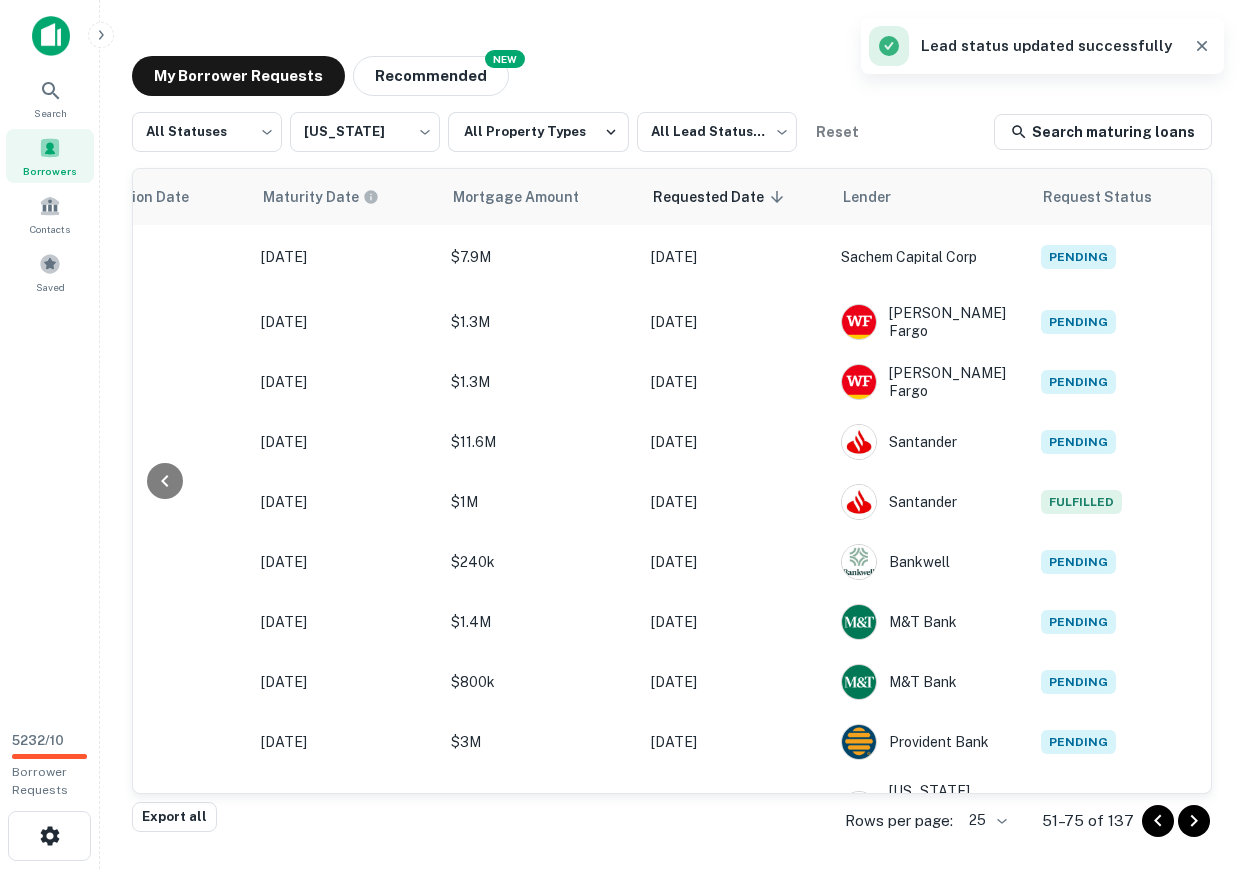 scroll, scrollTop: 0, scrollLeft: 1083, axis: horizontal 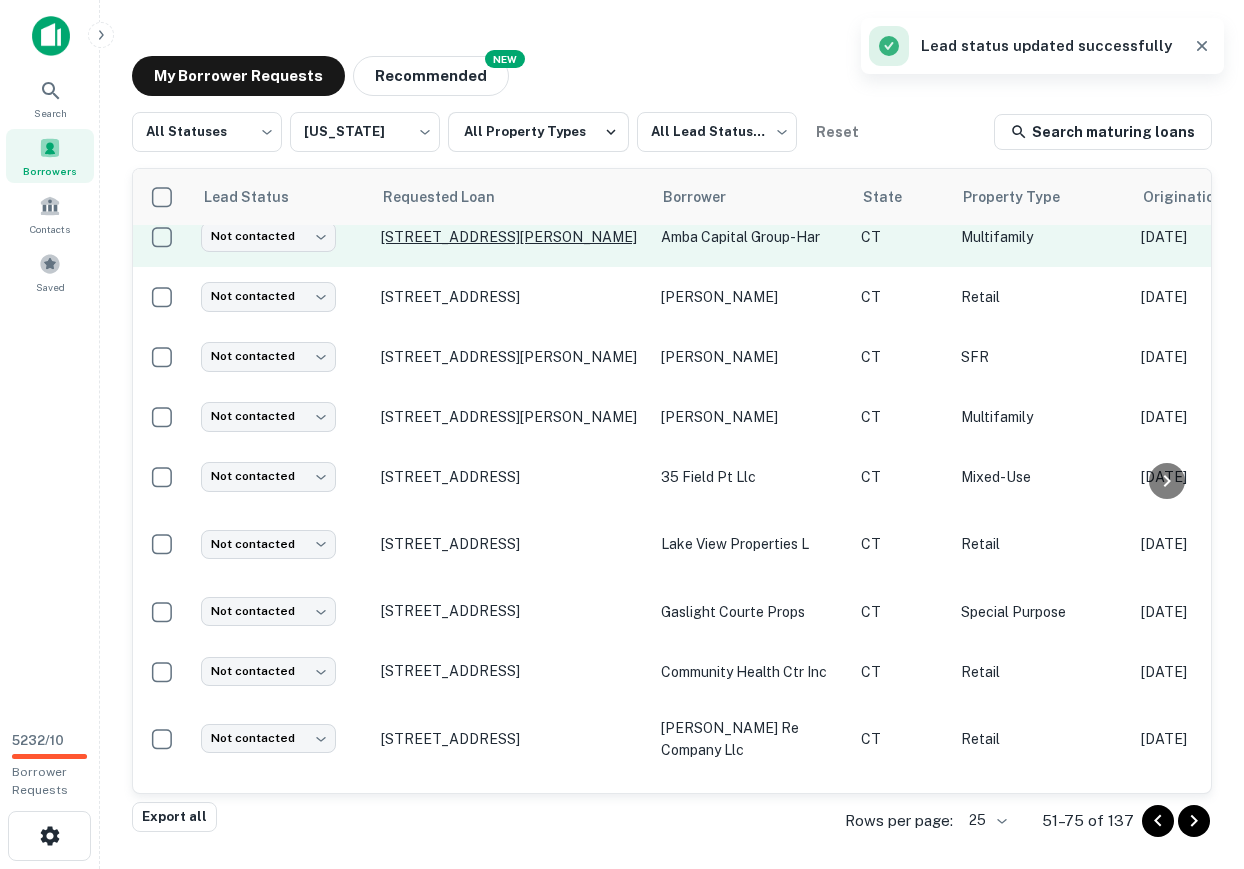 click on "45 Barbour St Hartford, CT06120" at bounding box center (511, 237) 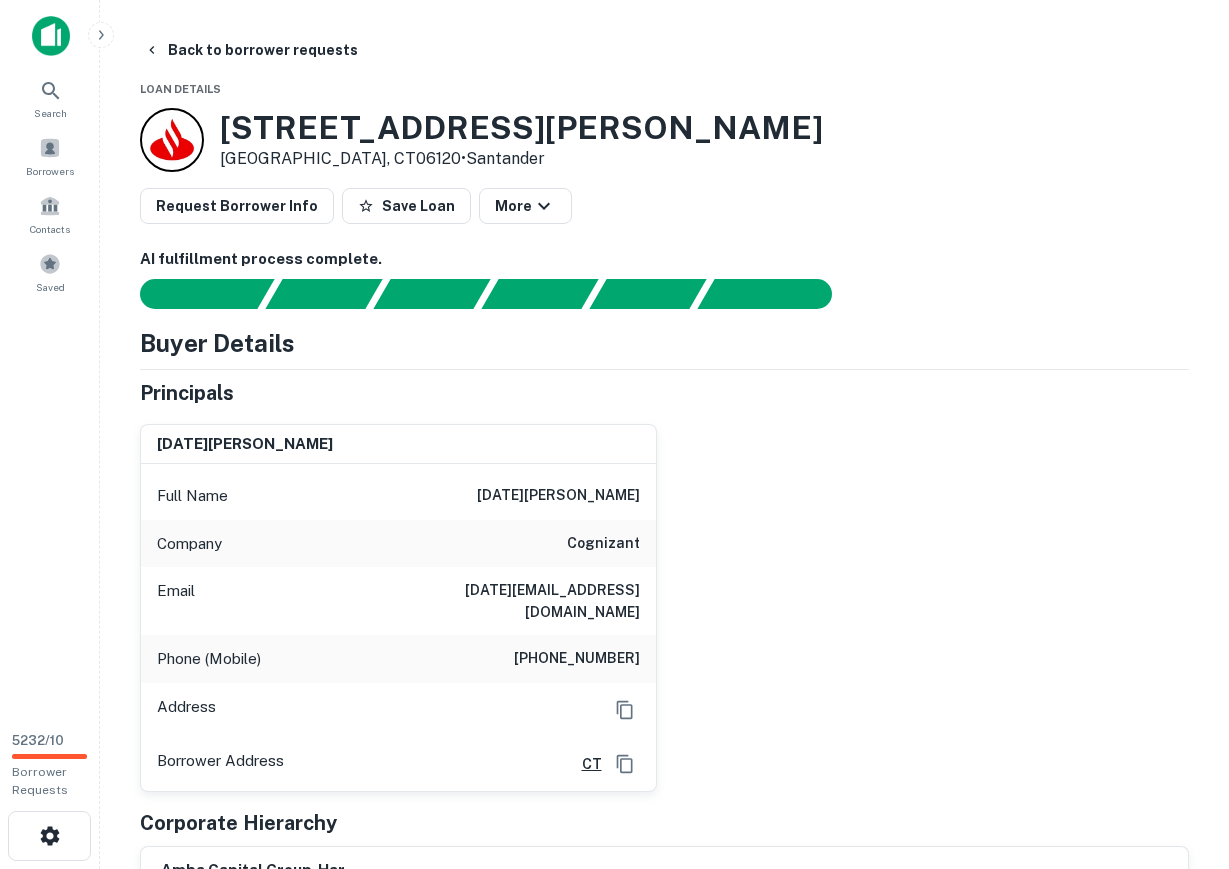 click on "(860) 967-8569" at bounding box center [577, 659] 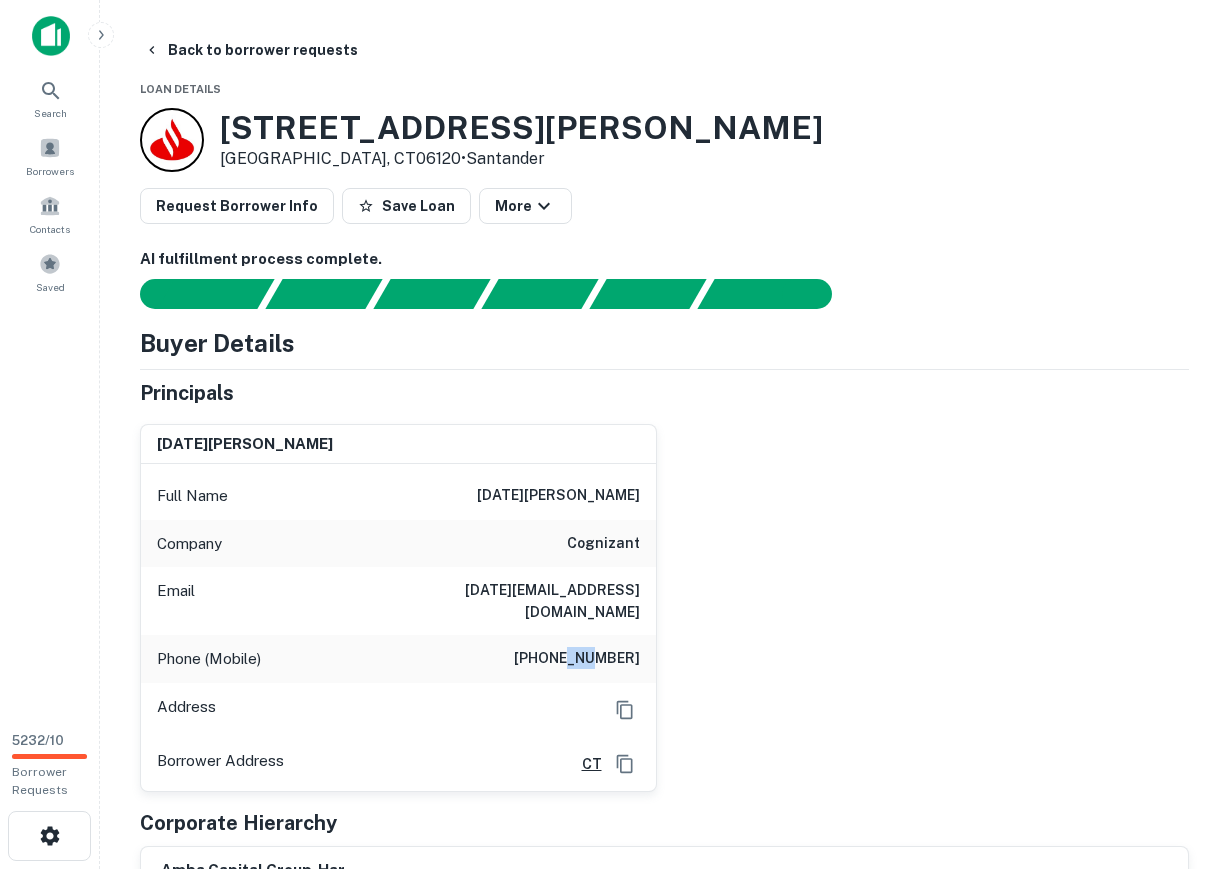 click on "(860) 967-8569" at bounding box center (577, 659) 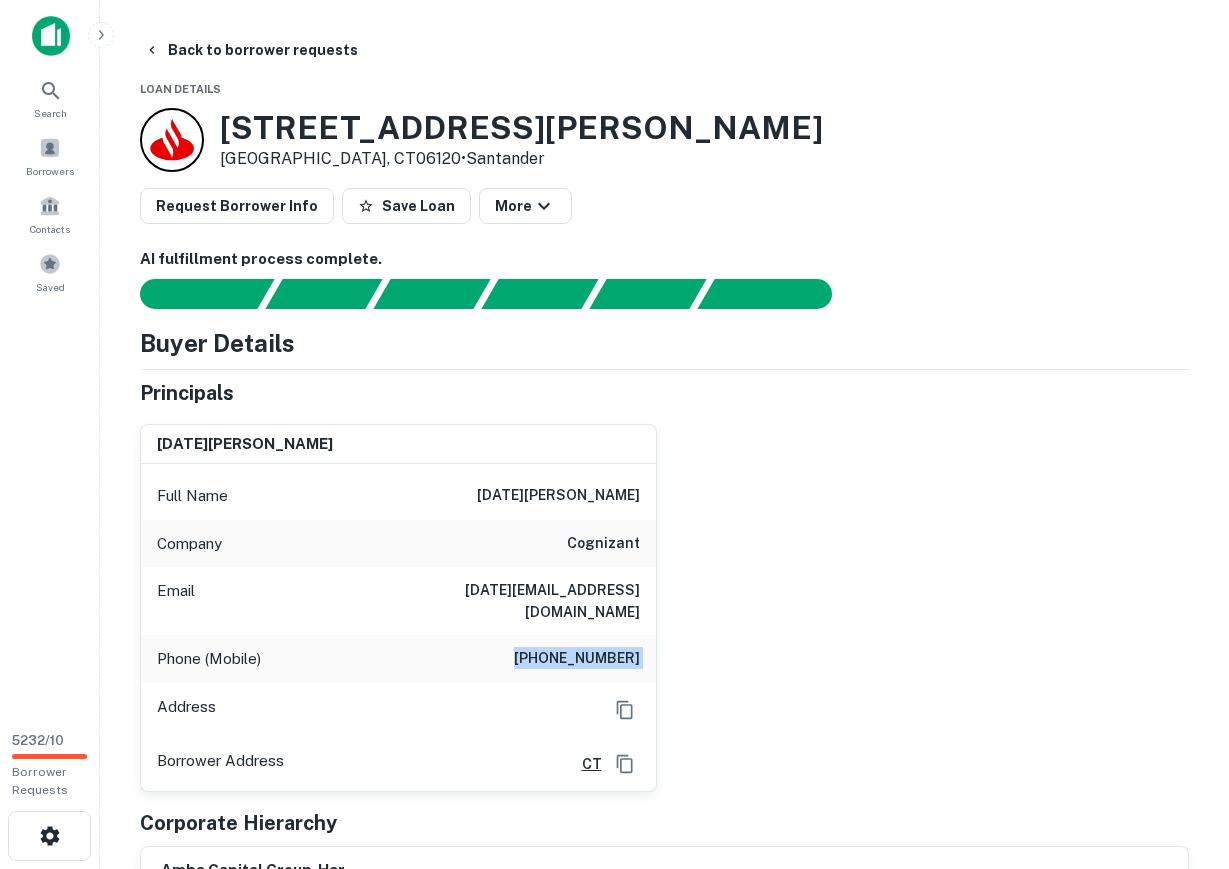 click on "(860) 967-8569" at bounding box center [577, 659] 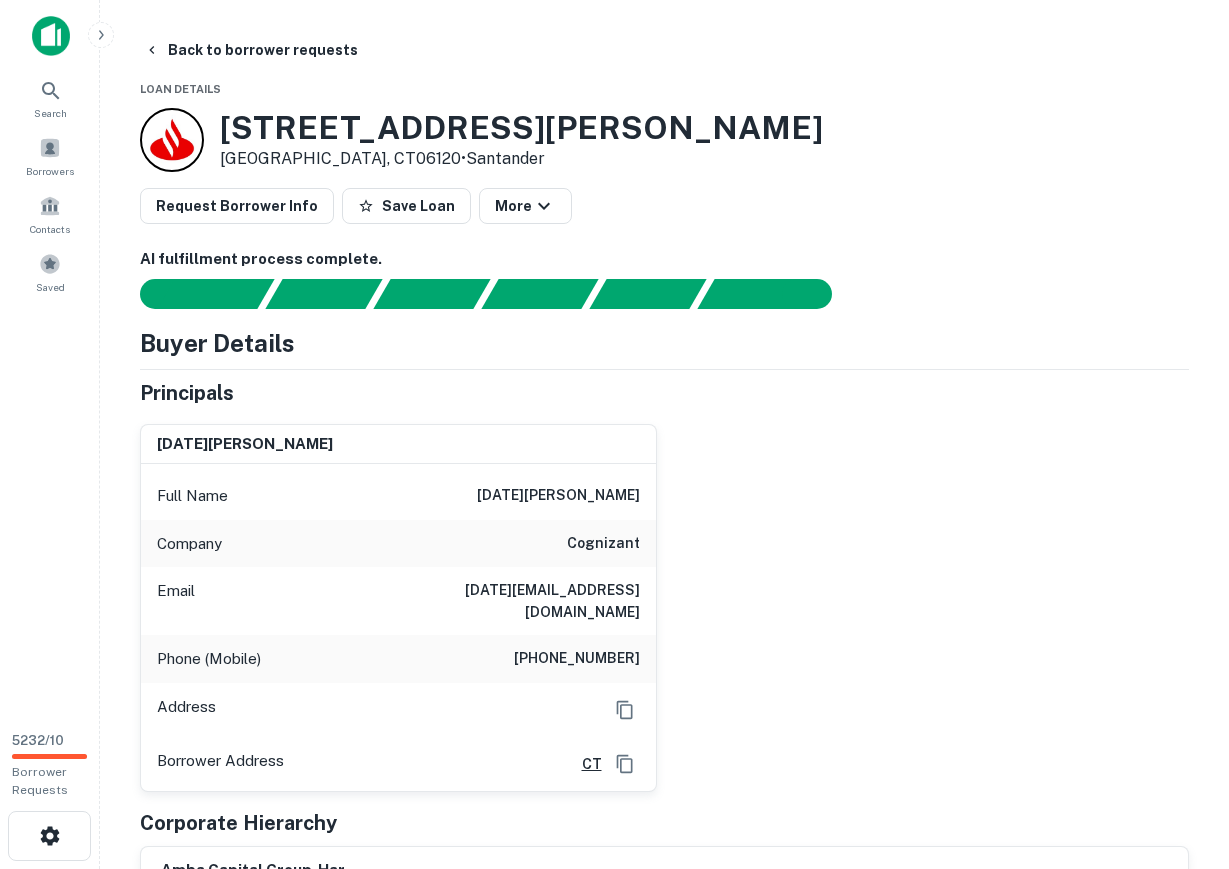 click on "raja kumar Full Name raja kumar Company cognizant Email raja.k@cognizant.com Phone (Mobile) (860) 967-8569 Address Borrower Address CT" at bounding box center [656, 600] 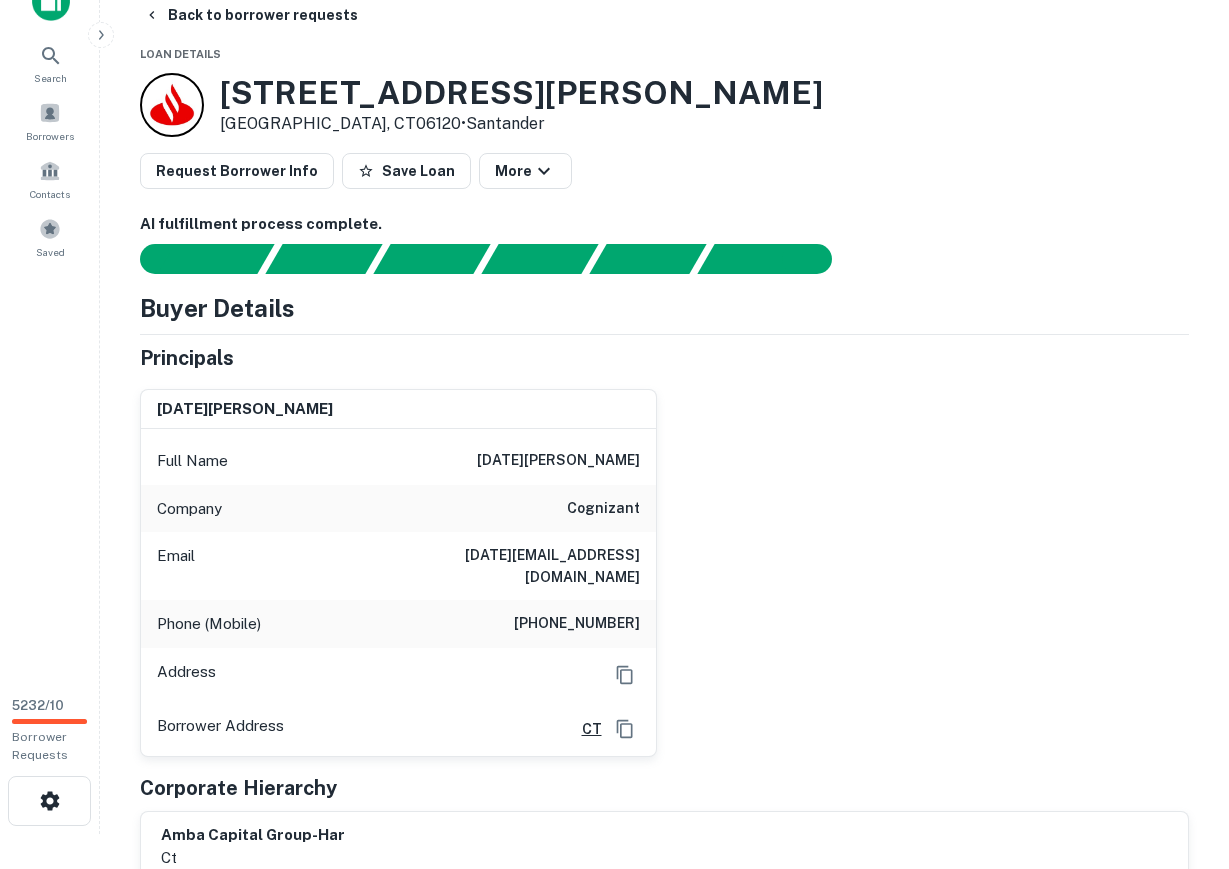 scroll, scrollTop: 0, scrollLeft: 0, axis: both 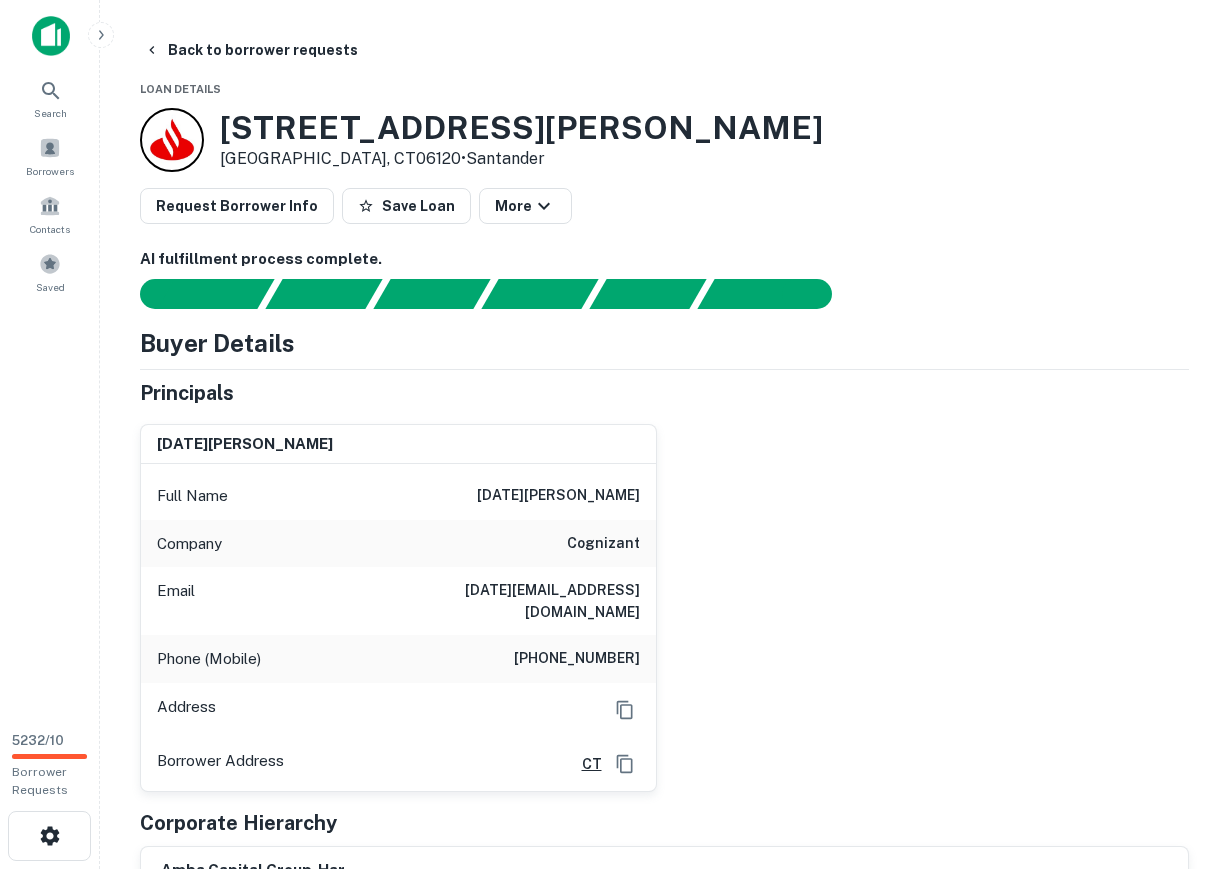 click on "raja kumar" at bounding box center [558, 496] 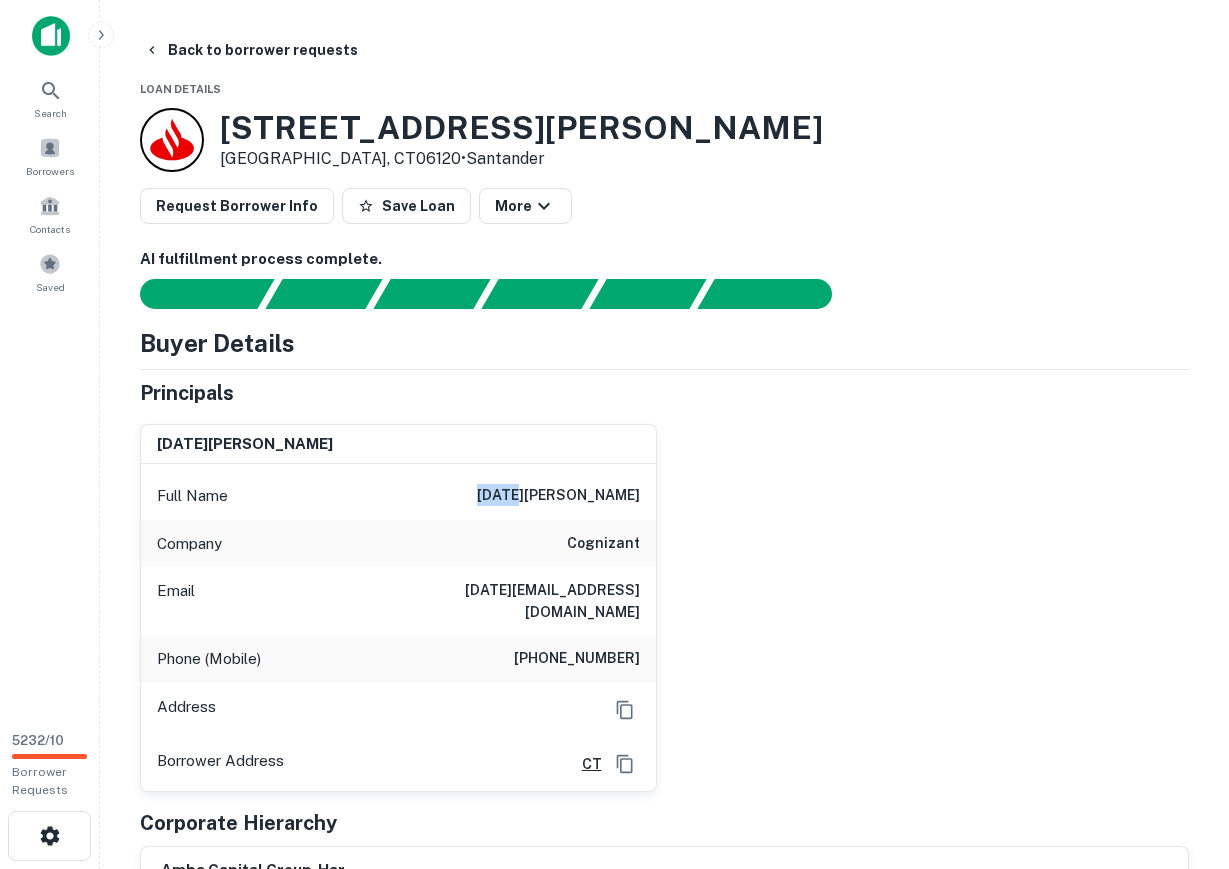 click on "raja kumar" at bounding box center (558, 496) 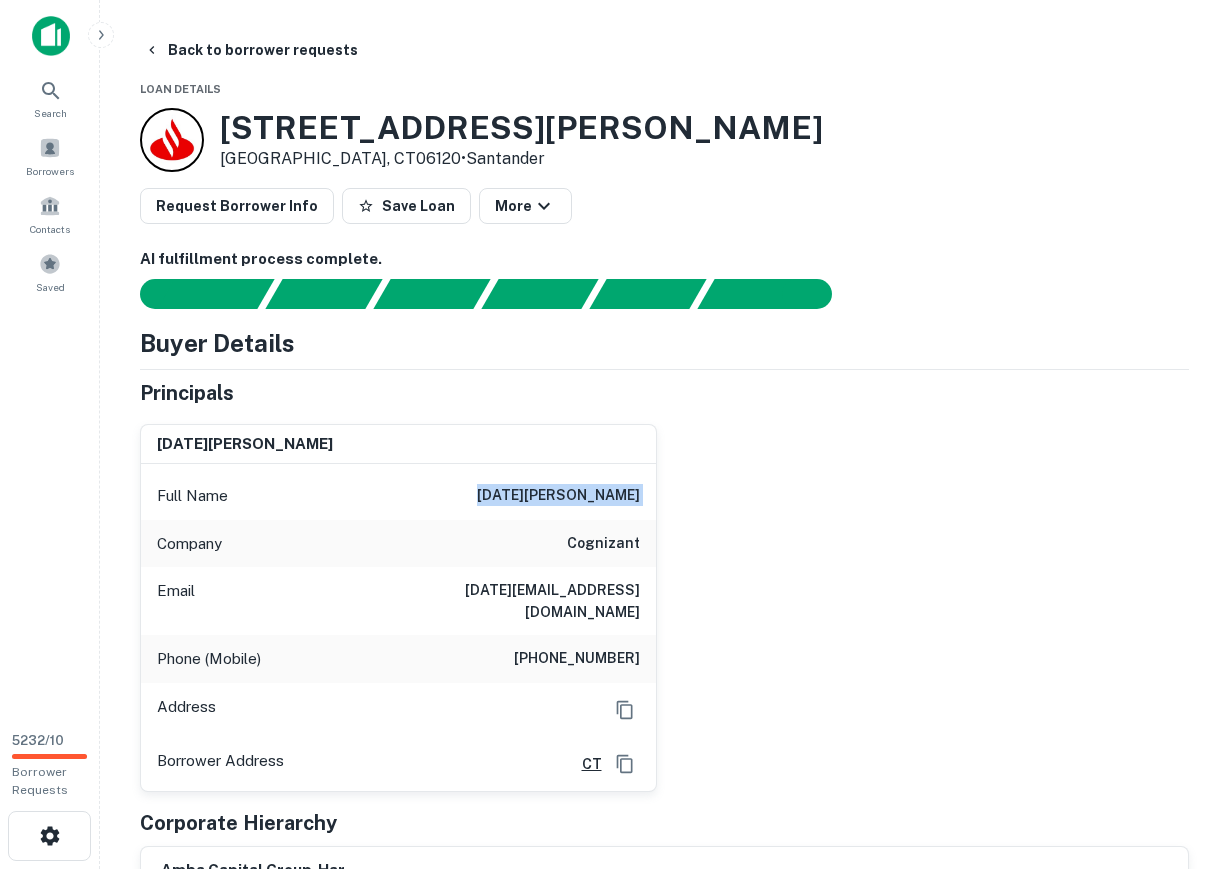 click on "raja kumar" at bounding box center (558, 496) 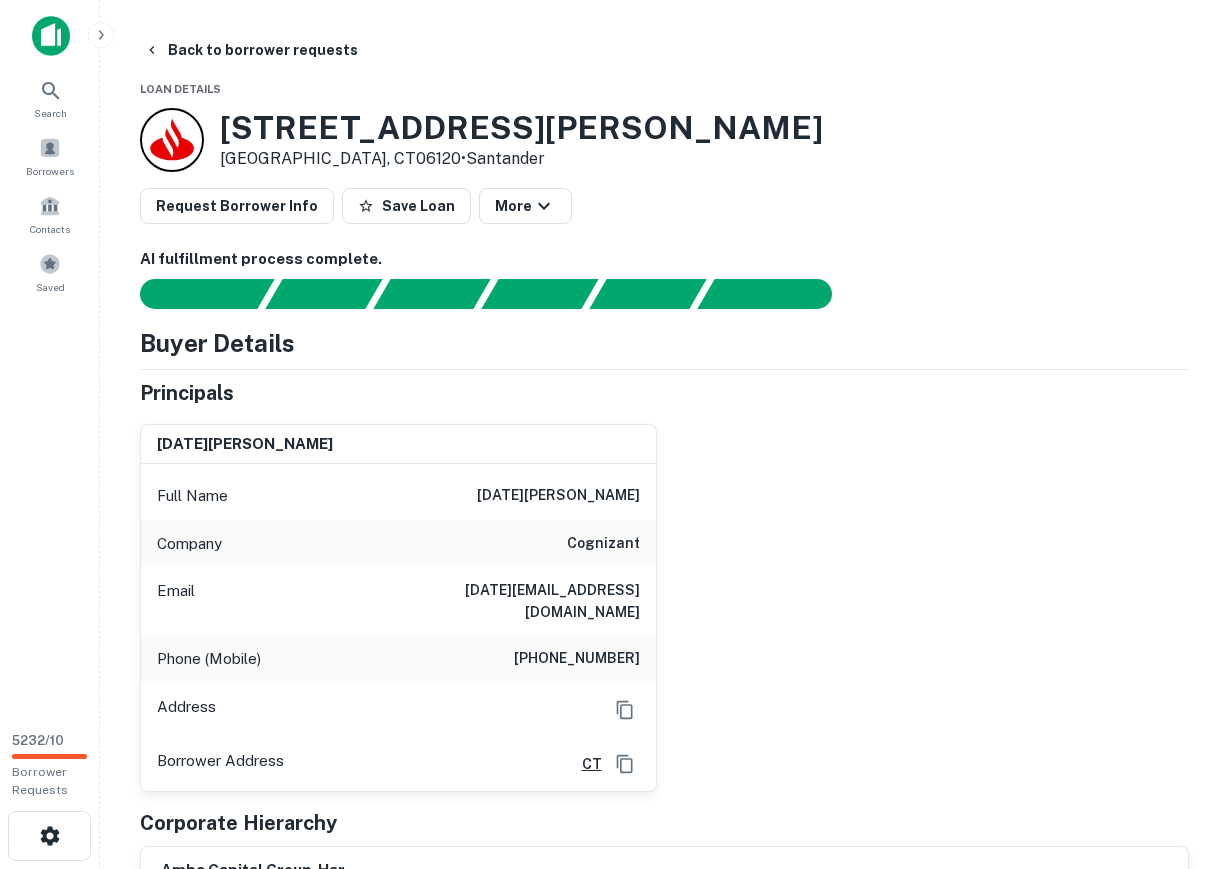 click on "raja kumar Full Name raja kumar Company cognizant Email raja.k@cognizant.com Phone (Mobile) (860) 967-8569 Address Borrower Address CT" at bounding box center [656, 600] 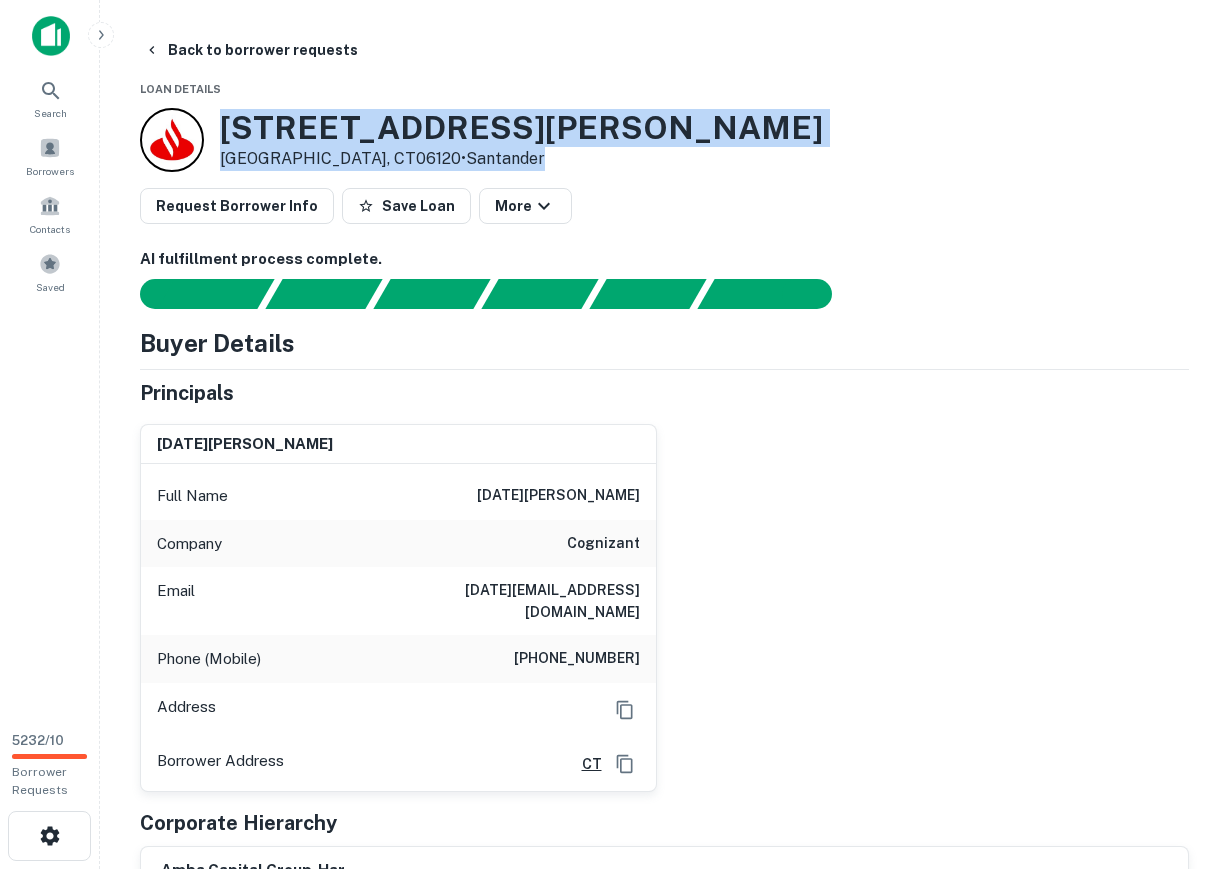 drag, startPoint x: 221, startPoint y: 121, endPoint x: 469, endPoint y: 159, distance: 250.8944 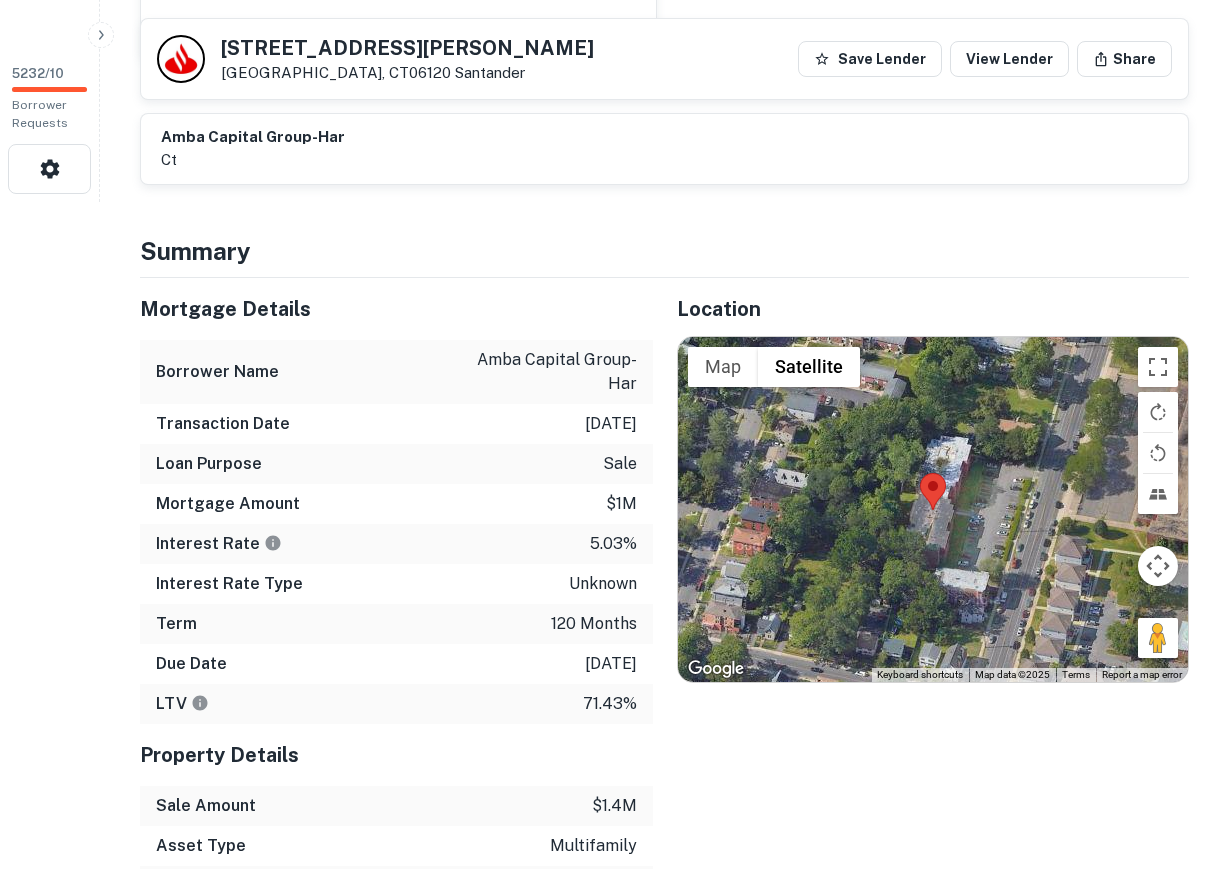 scroll, scrollTop: 700, scrollLeft: 0, axis: vertical 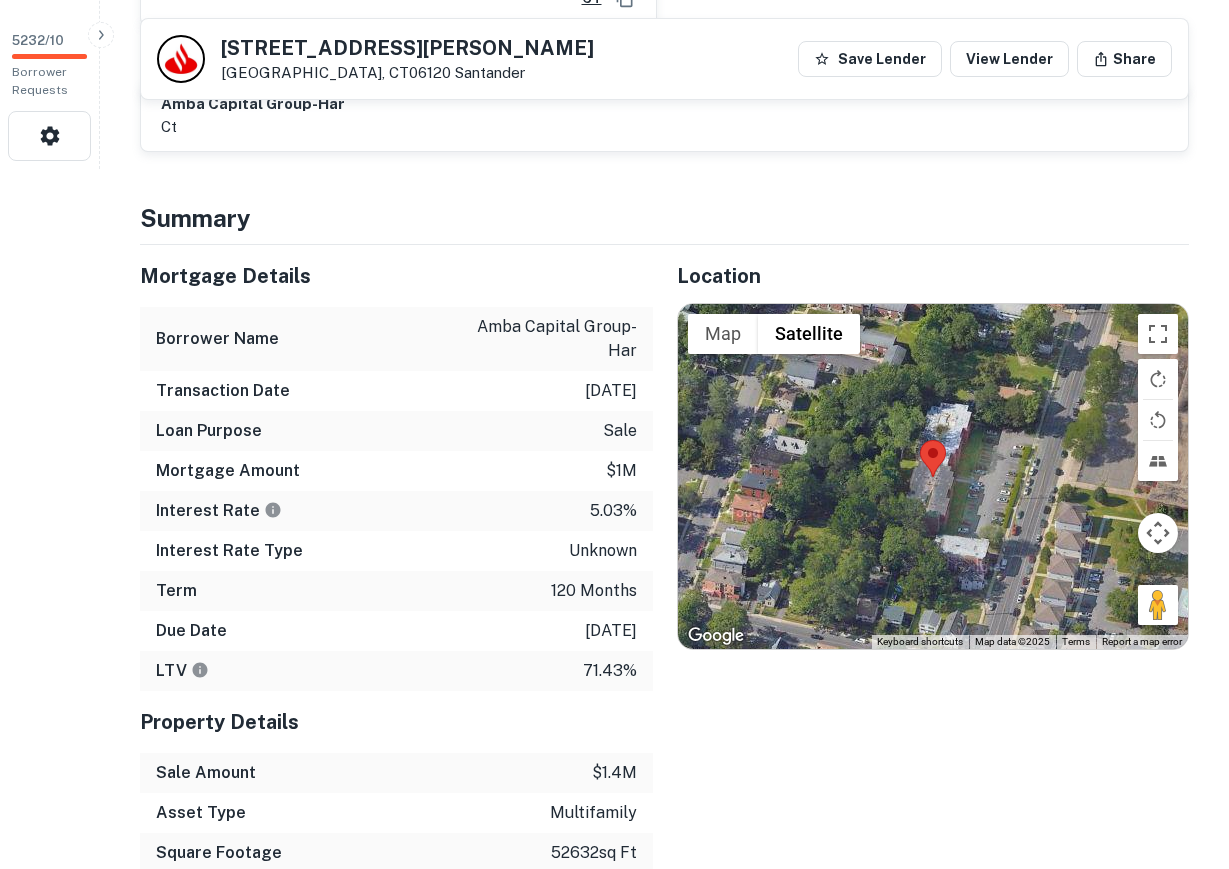 click on "Mortgage Details Borrower Name amba capital group-har Transaction Date   7/21/2015 Loan Purpose   sale Mortgage Amount   $1m Interest Rate   5.03% Interest Rate Type   unknown Term 120 months Due Date 7/21/2025 LTV   71.43% Property Details Sale Amount $1.4m Asset Type multifamily Square Footage 52632  sq ft Number of Residential Units 47 Number of Buildings 1 Year Built 1970" at bounding box center (384, 619) 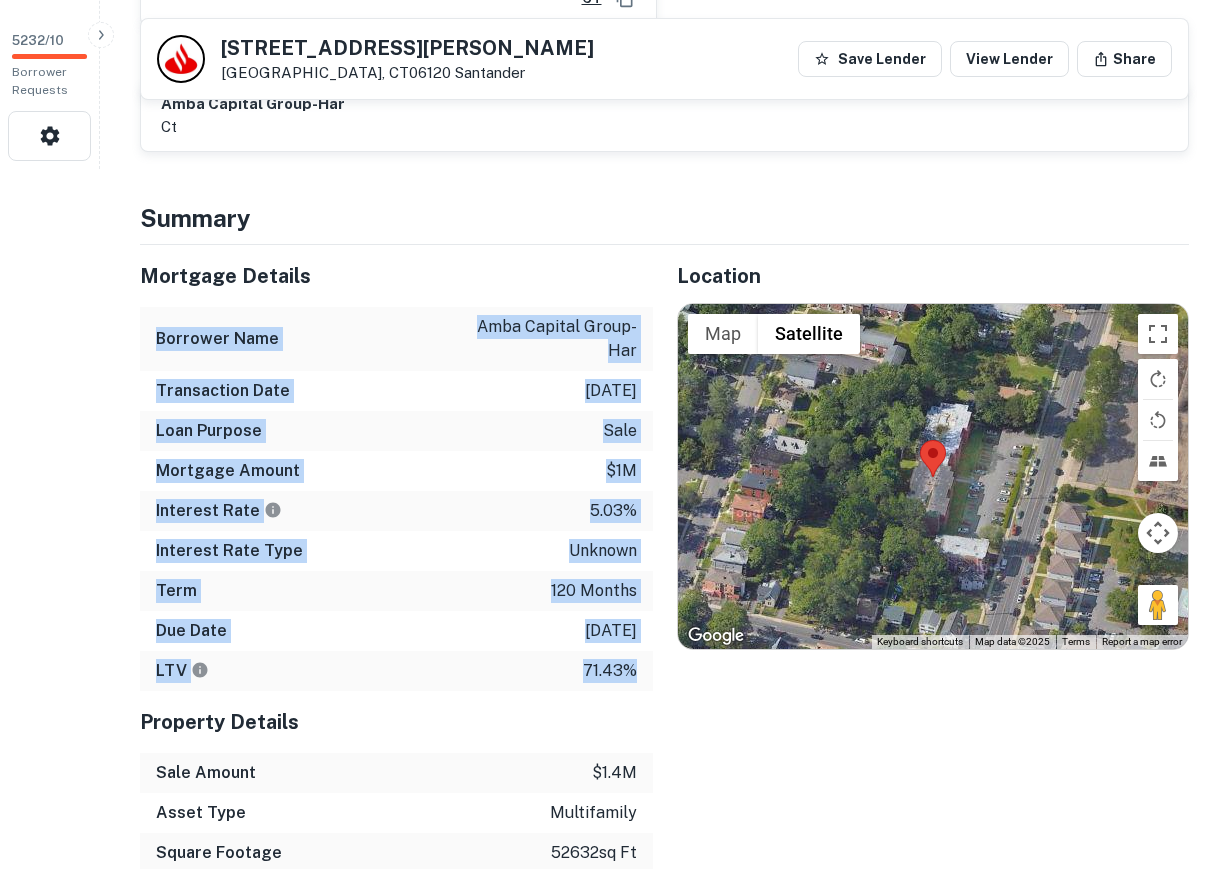drag, startPoint x: 159, startPoint y: 311, endPoint x: 631, endPoint y: 655, distance: 584.0548 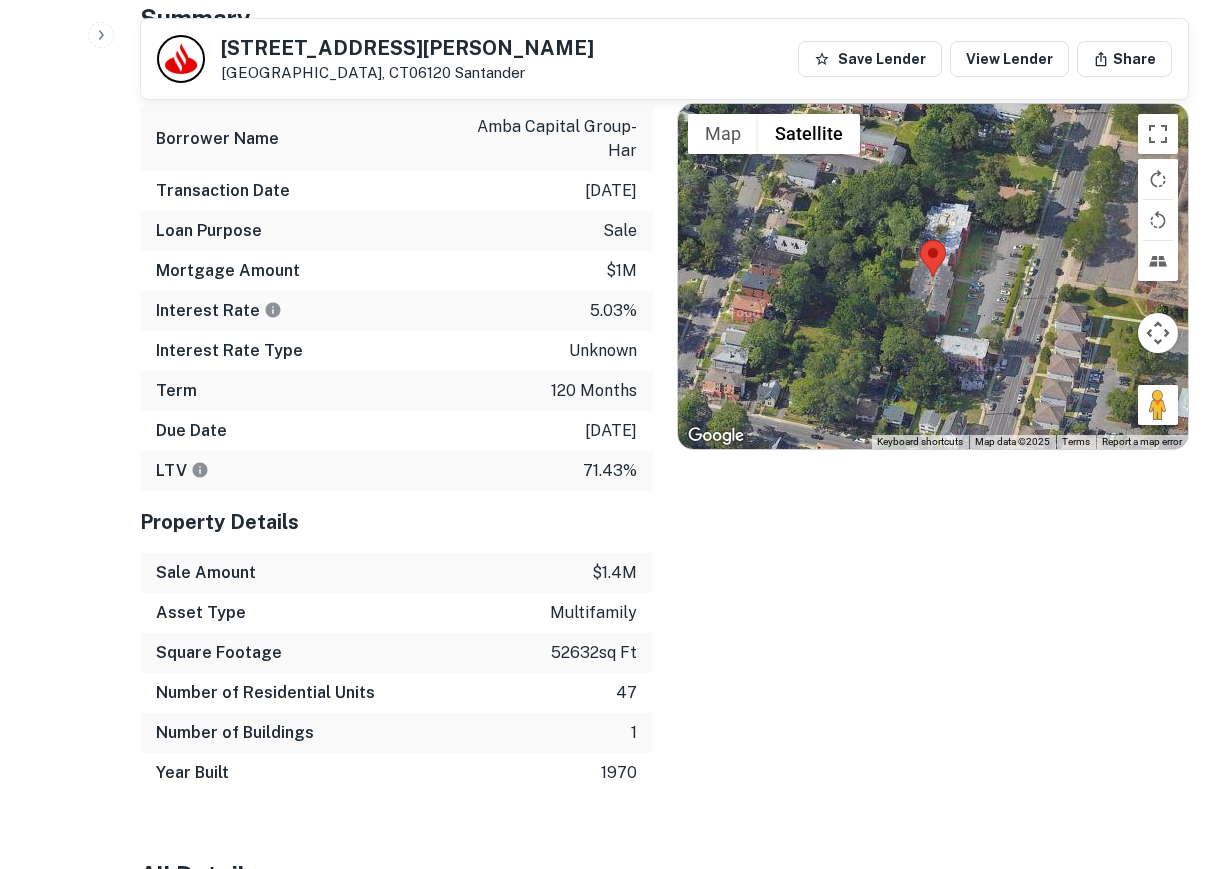 scroll, scrollTop: 1000, scrollLeft: 0, axis: vertical 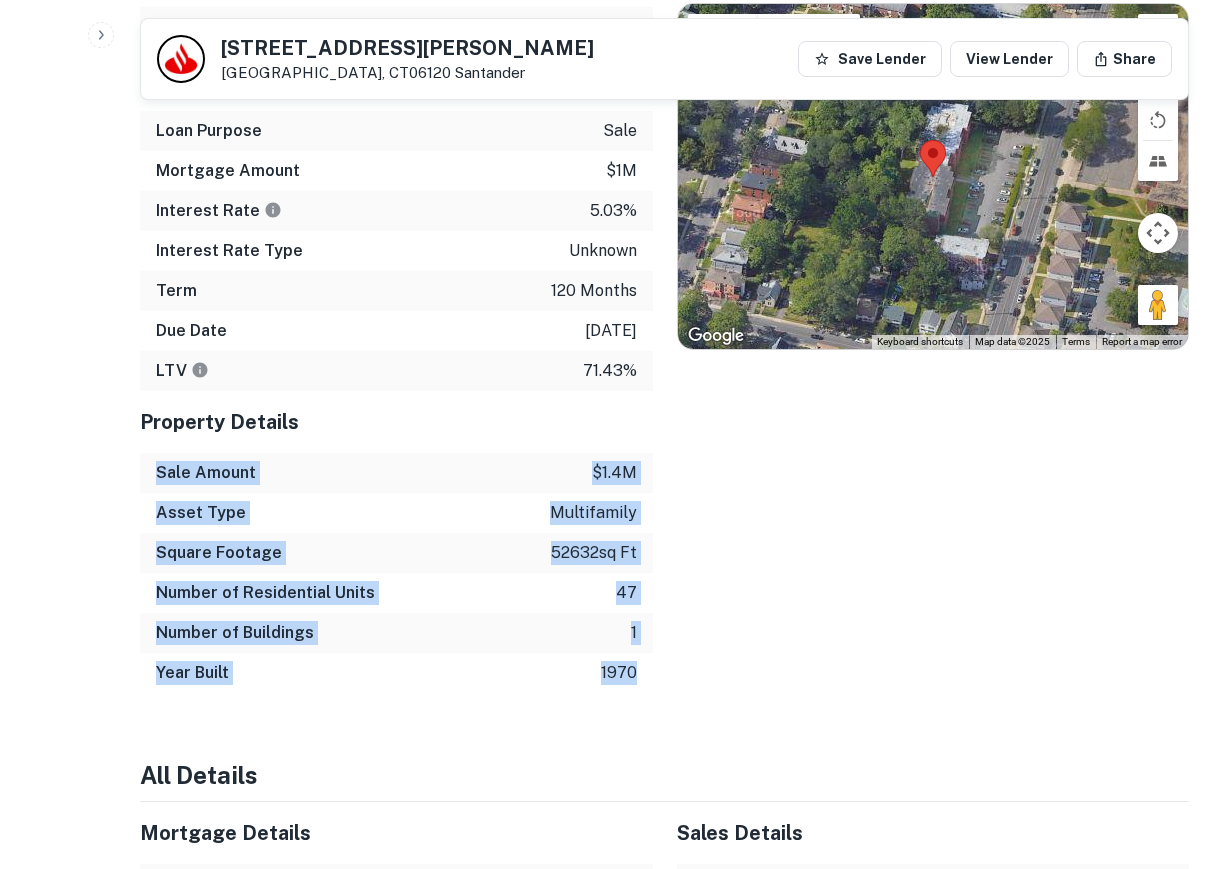 drag, startPoint x: 156, startPoint y: 453, endPoint x: 635, endPoint y: 641, distance: 514.57263 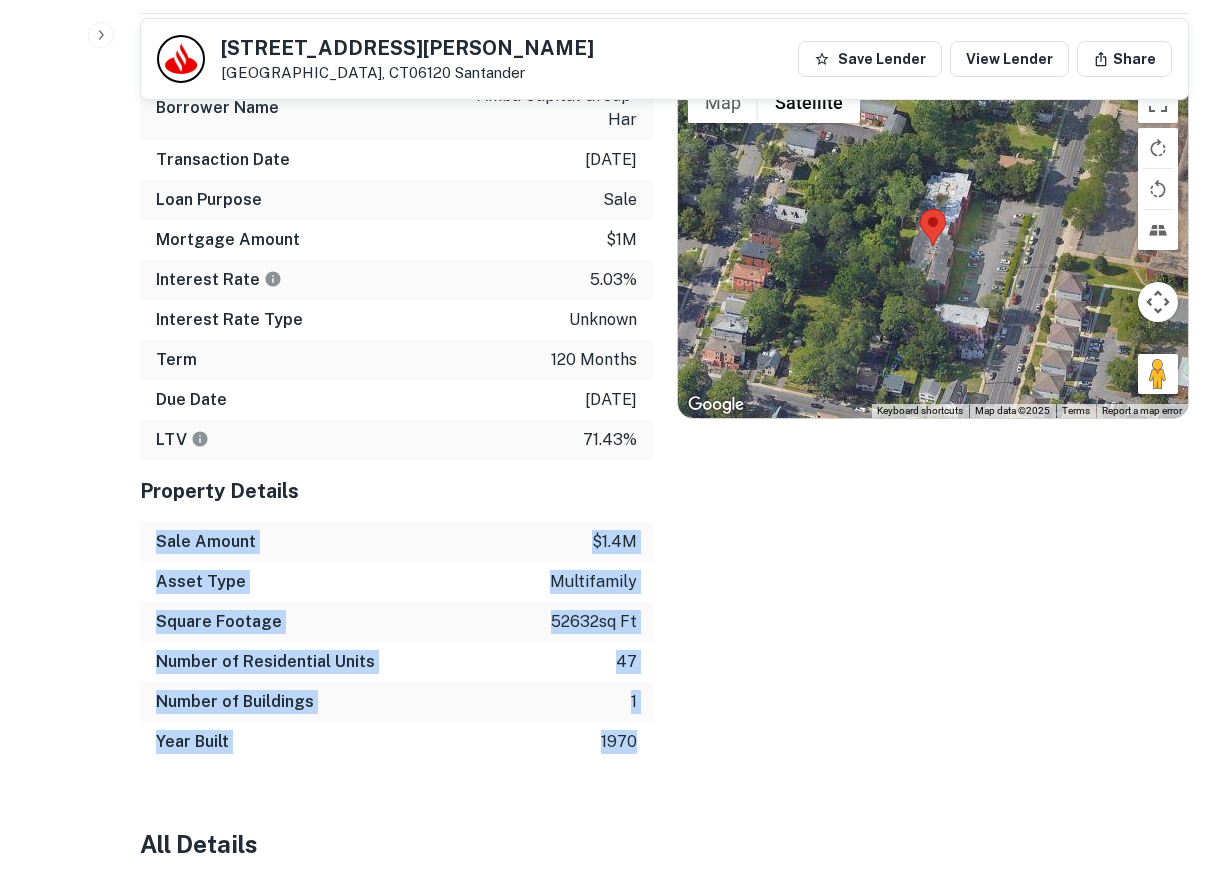 scroll, scrollTop: 900, scrollLeft: 0, axis: vertical 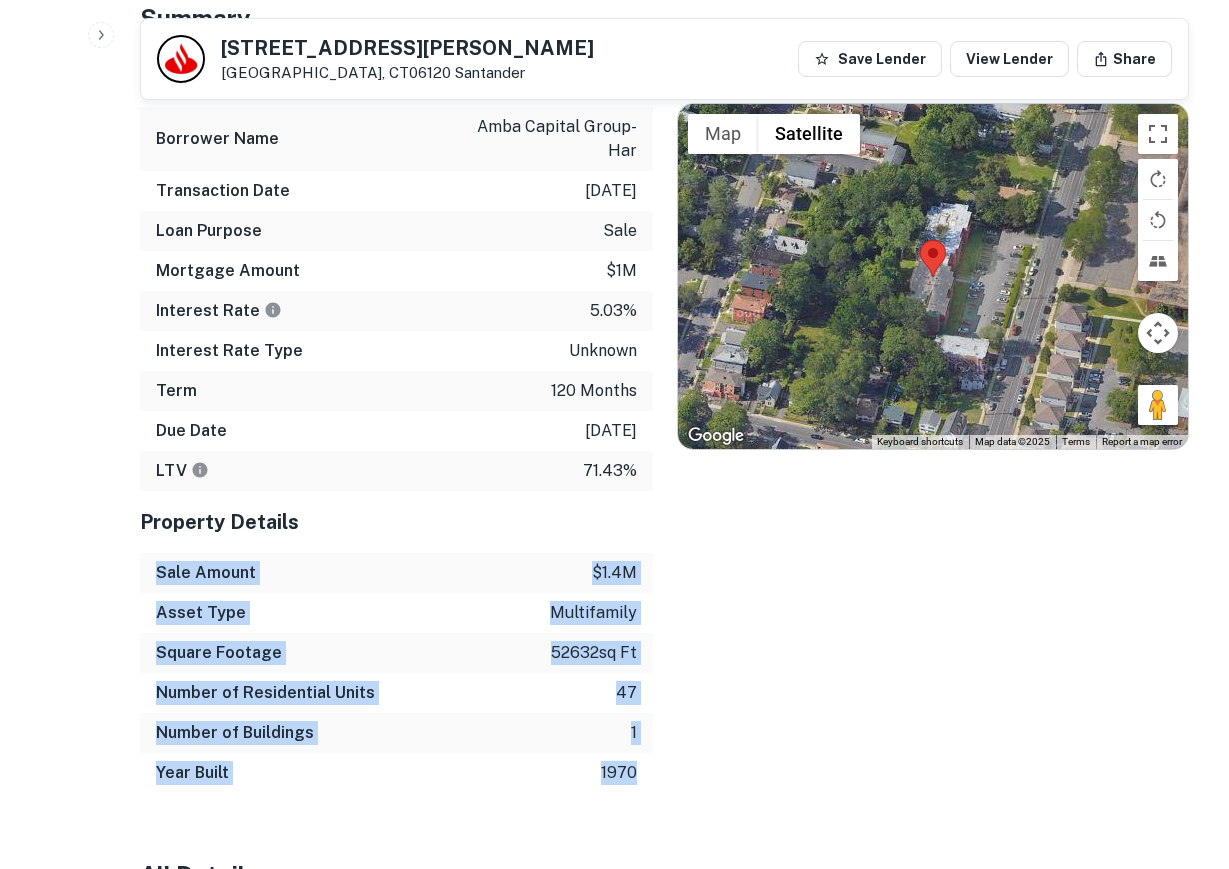 click on "Square Footage" at bounding box center [219, 653] 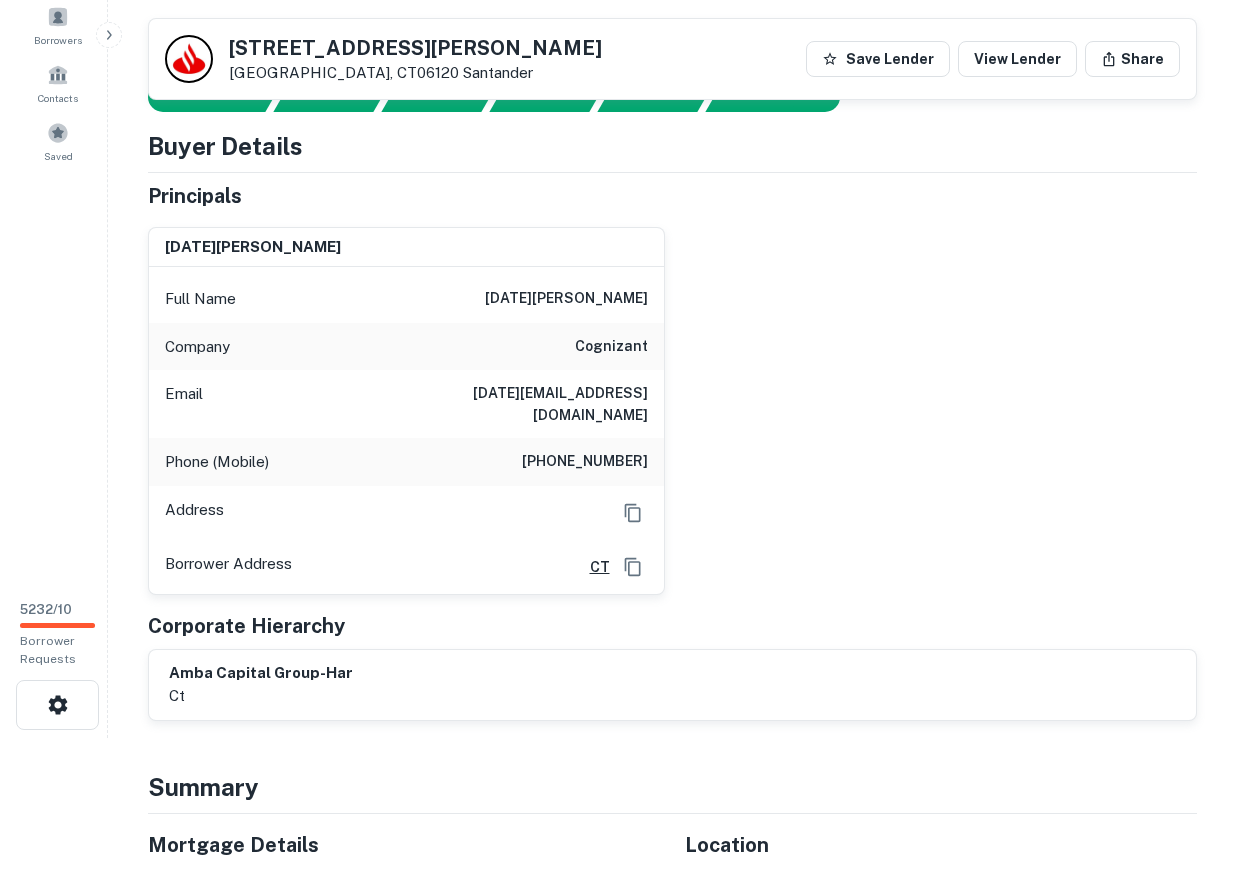 scroll, scrollTop: 0, scrollLeft: 0, axis: both 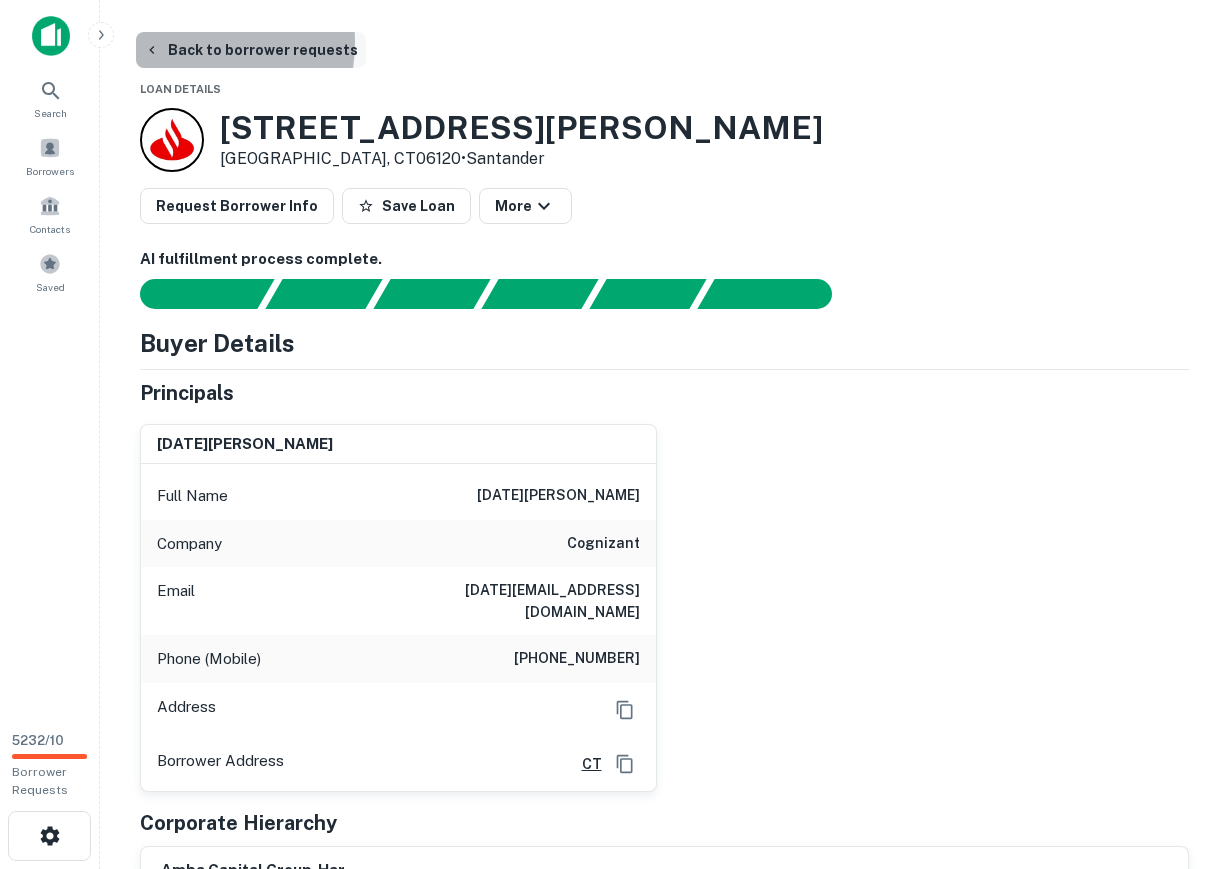 click on "Back to borrower requests" at bounding box center (251, 50) 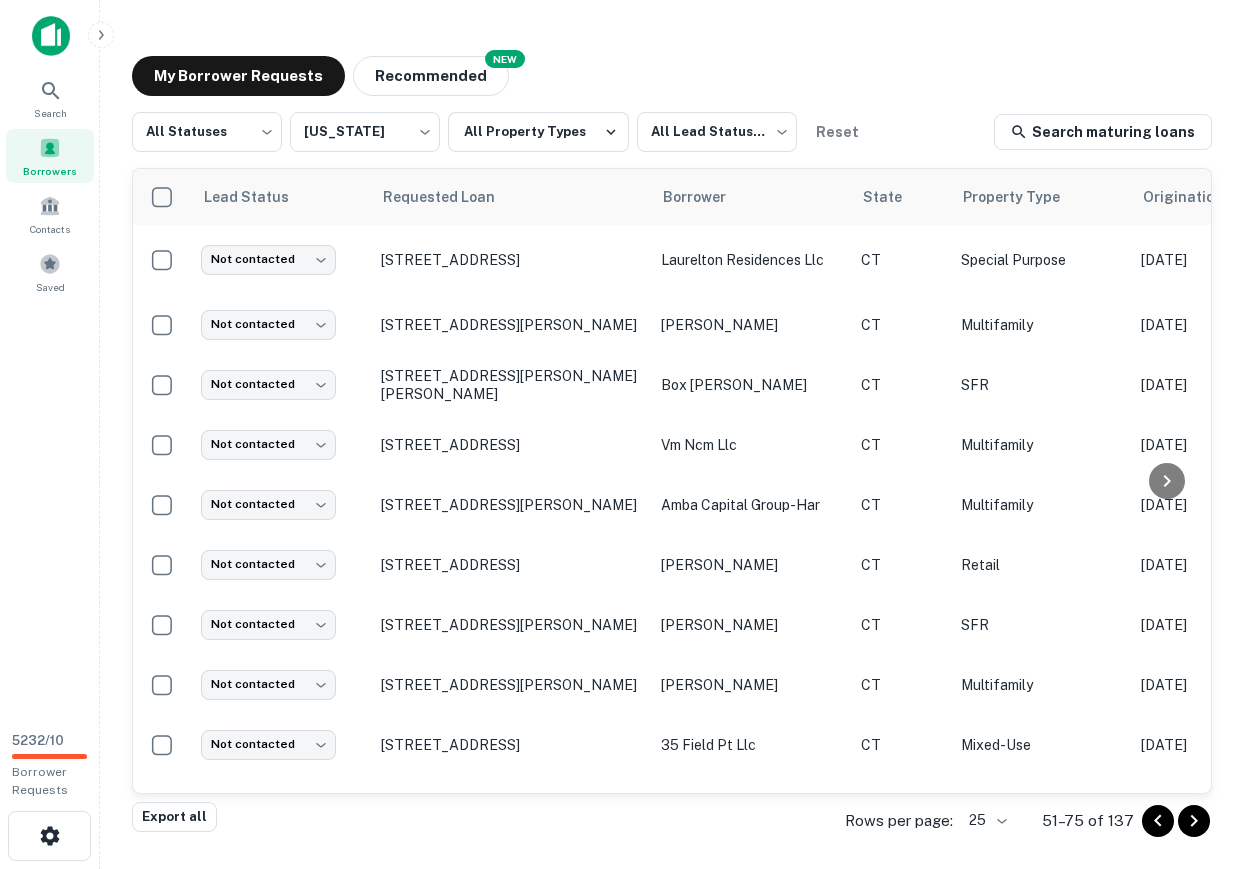 scroll, scrollTop: 268, scrollLeft: 0, axis: vertical 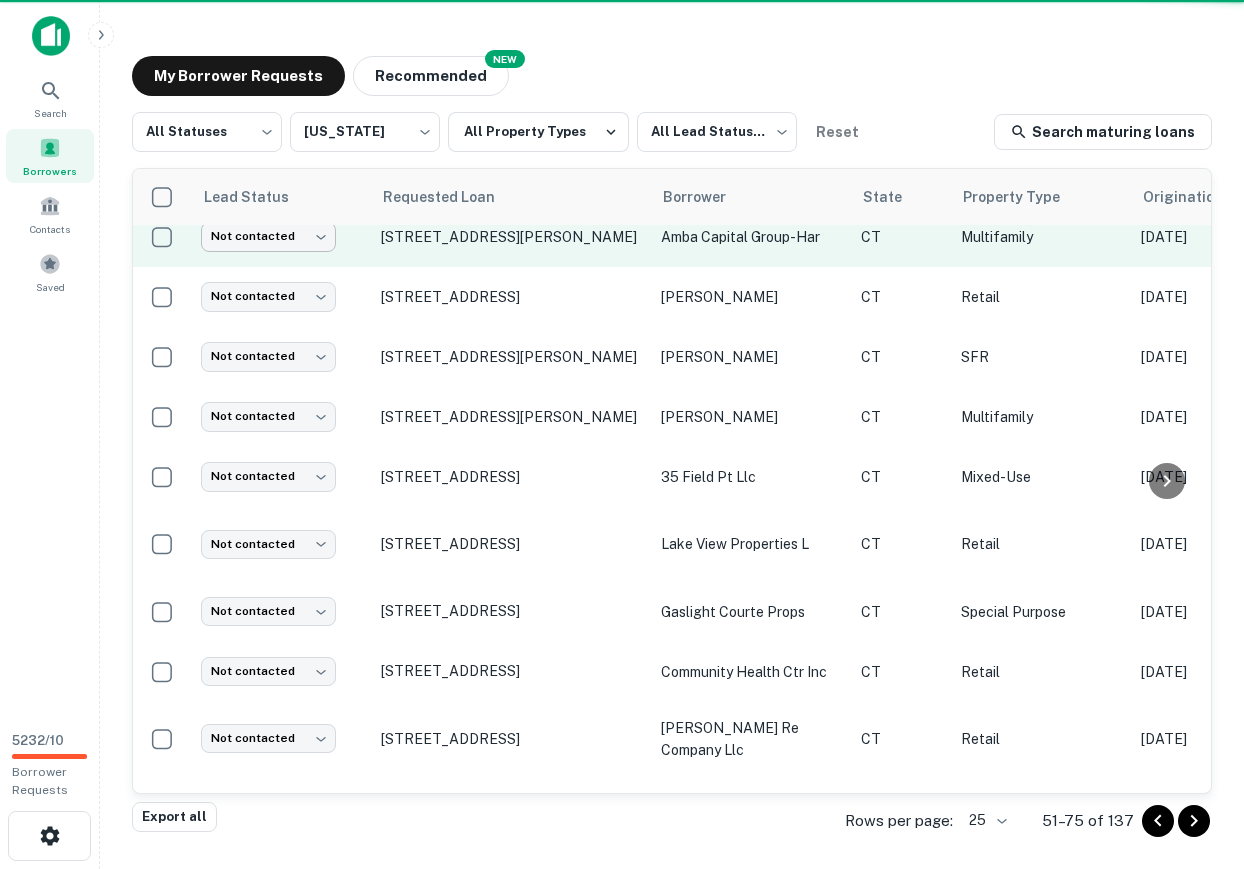 click on "Search         Borrowers         Contacts         Saved     5232  /  10   Borrower Requests My Borrower Requests NEW Recommended All Statuses *** ​ Connecticut ** ​ All Property Types All Lead Statuses *** ​ Reset Search maturing loans Lead Status Requested Loan Borrower State Property Type Origination Date Maturity Date Mortgage Amount Requested Date sorted descending Lender Request Status Not contacted **** ​ 1188 King St Greenwich, CT06831  laurelton residences llc CT Special Purpose Jul 31, 2023 Aug 31, 2025 $7.9M May 16, 2025 Sachem Capital Corp Pending Not contacted **** ​ 180 Saint Johns Rd Ridgefield, CT06877  wiley christopher CT Multifamily Jan 12, 2021 Jan 12, 2026 $1.3M May 14, 2025 Wells Fargo Pending Not contacted **** ​ 111 Old Redding Rd Weston, CT06883  box john CT SFR May 03, 2021 May 03, 2026 $1.3M May 14, 2025 Wells Fargo Pending Not contacted **** ​ 163 Franklin St Stamford, CT06901  vm ncm llc CT Multifamily Jul 24, 2018 Jun 30, 2025 $11.6M May 13, 2025 Pending" at bounding box center (622, 434) 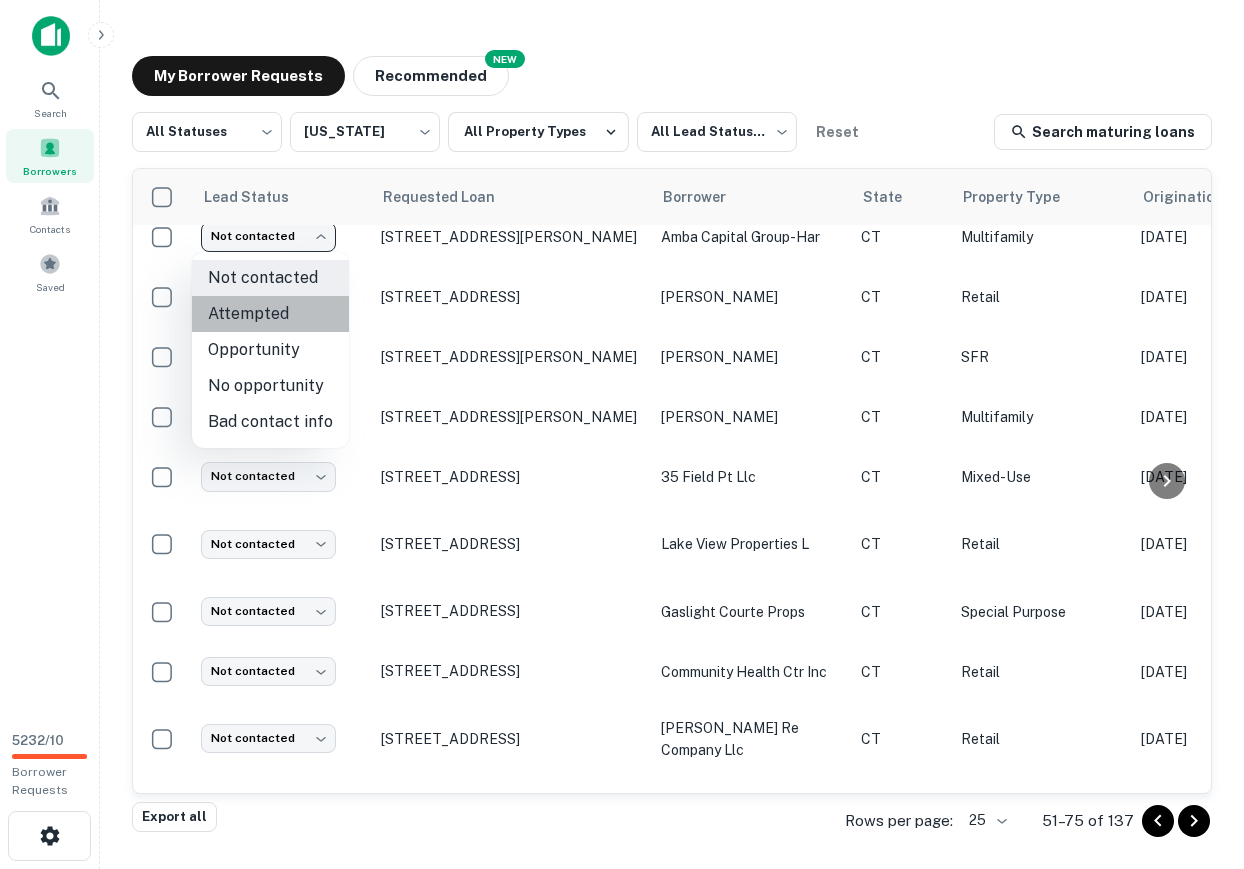 click on "Attempted" at bounding box center [270, 314] 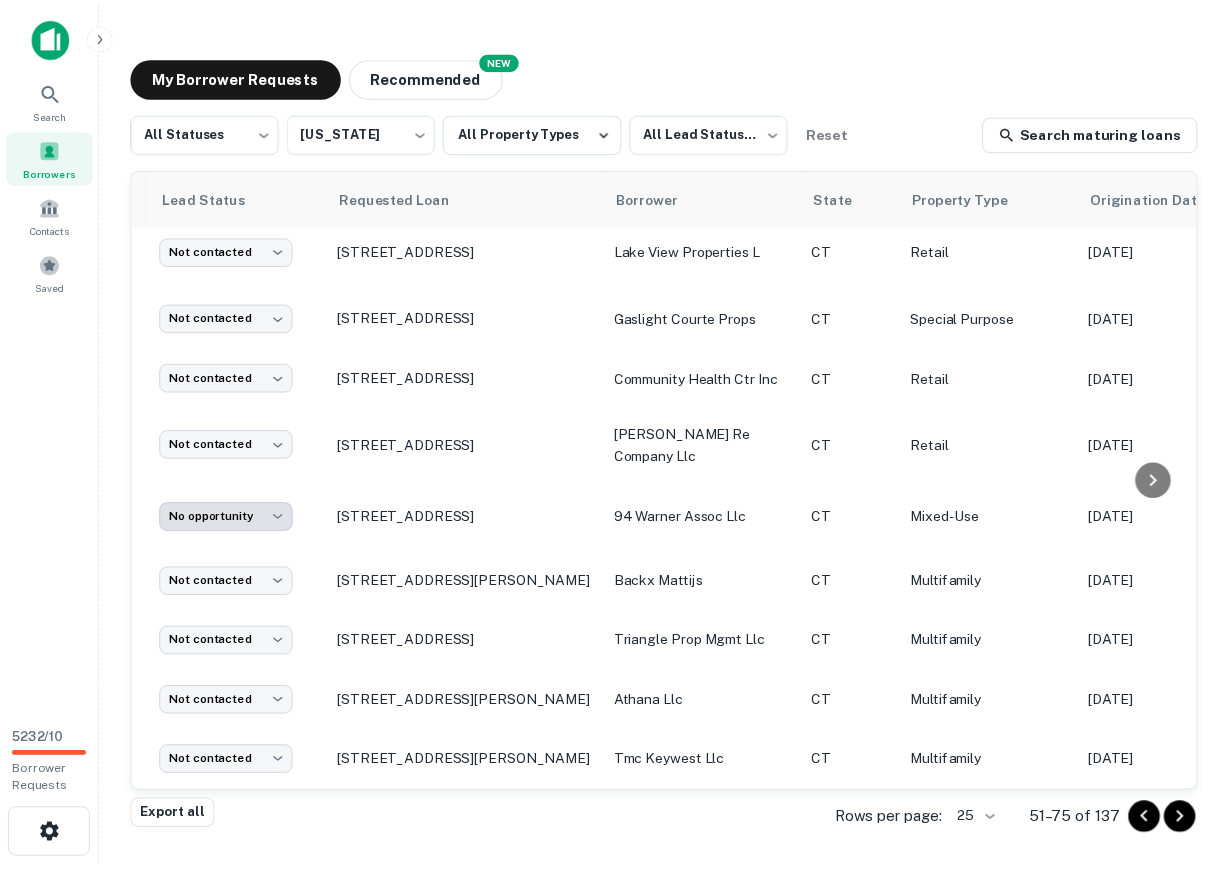 scroll, scrollTop: 562, scrollLeft: 0, axis: vertical 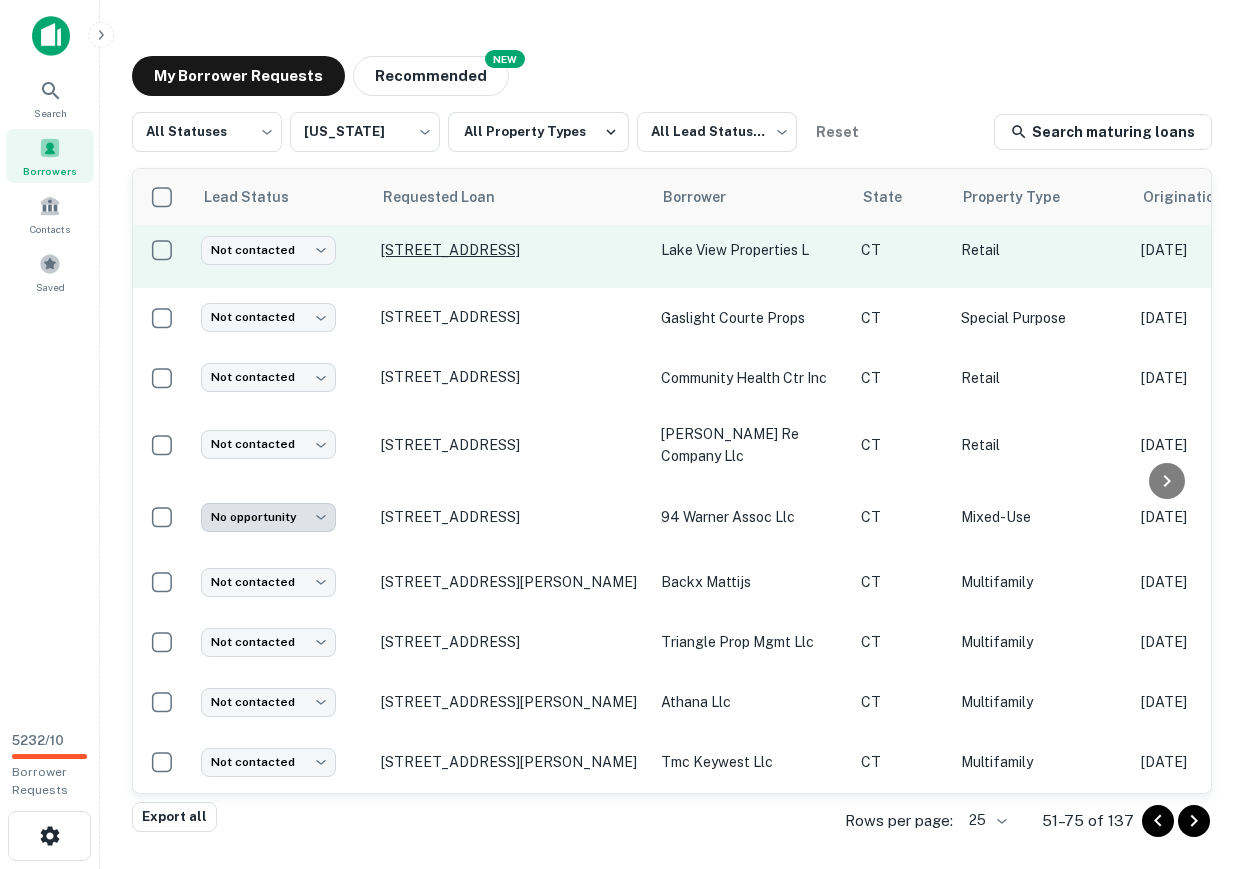 click on "506 Candlewood Lake Rd Brookfield, CT06804" at bounding box center (511, 250) 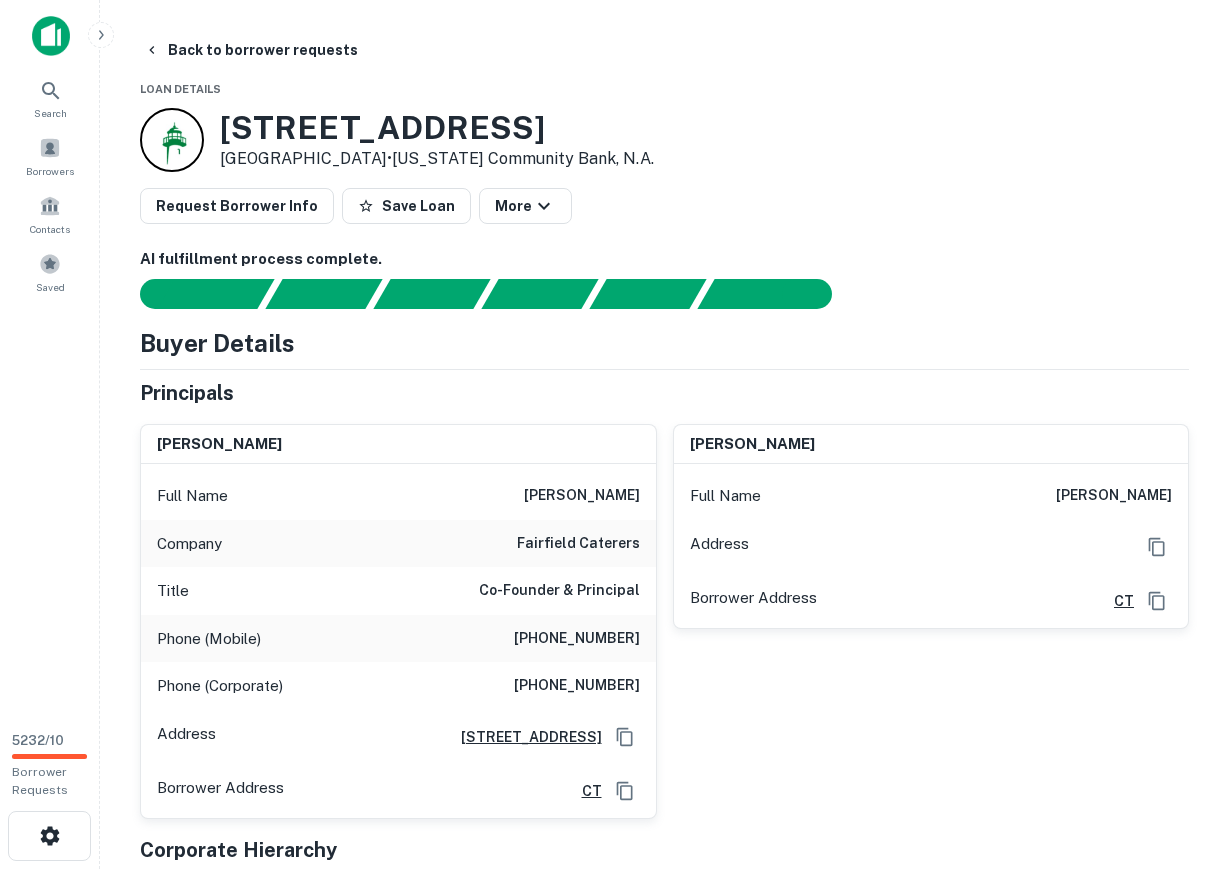 click on "(203) 313-1179" at bounding box center (577, 639) 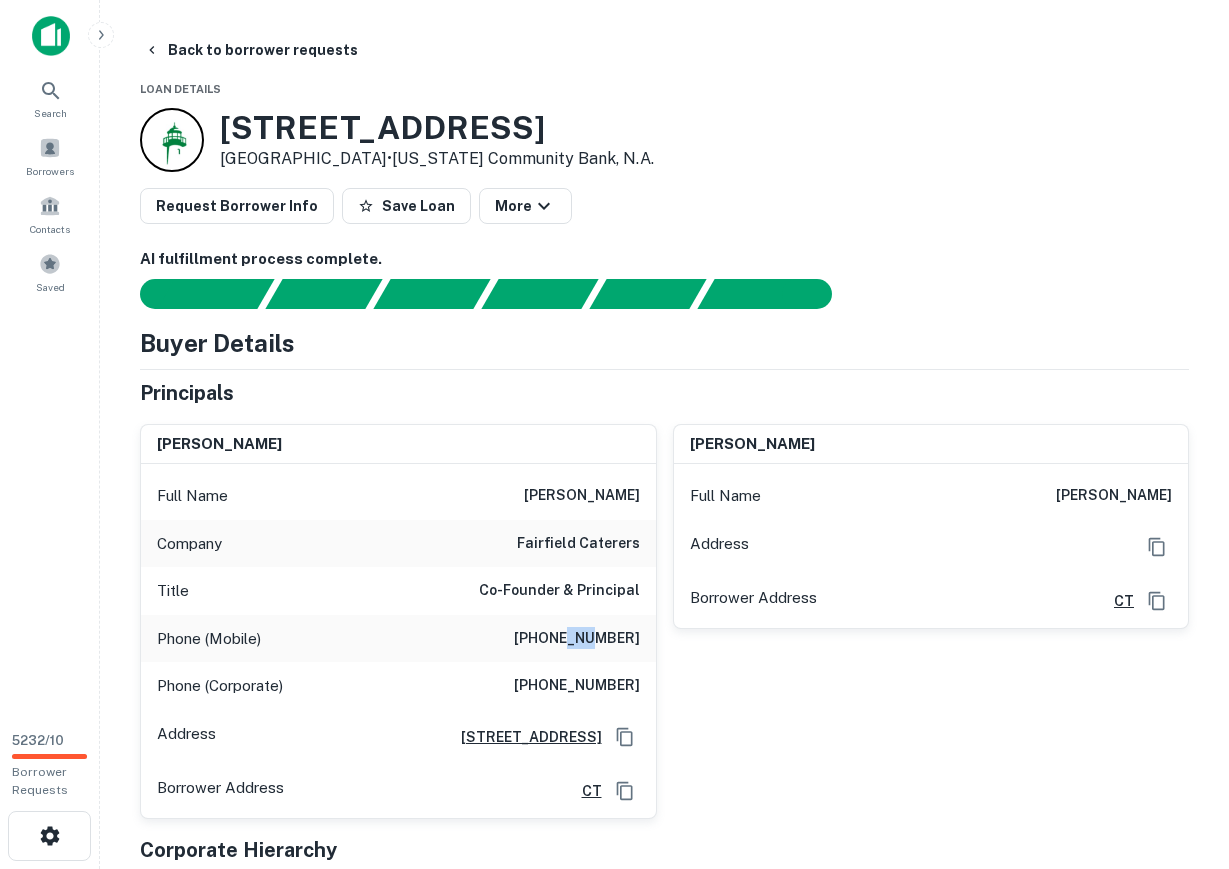 click on "(203) 313-1179" at bounding box center (577, 639) 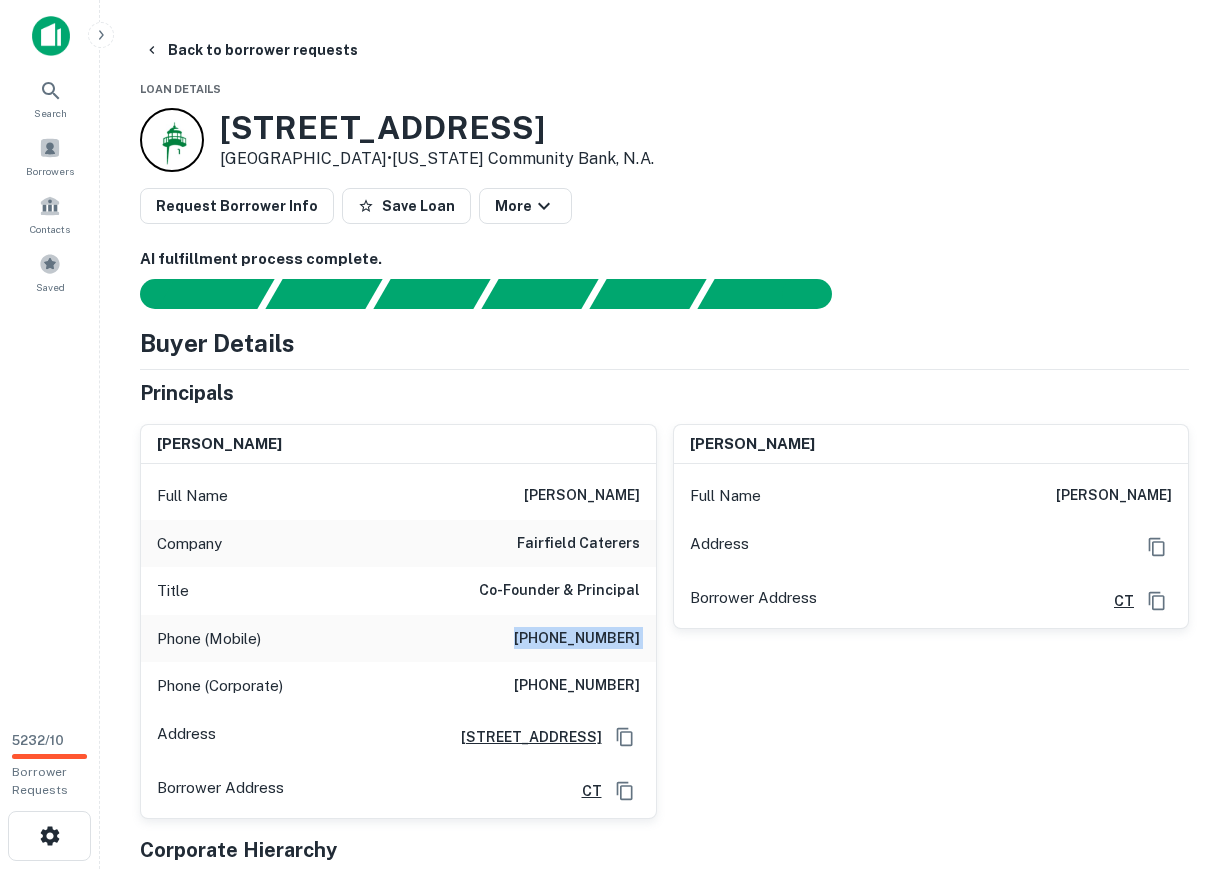 click on "(203) 313-1179" at bounding box center [577, 639] 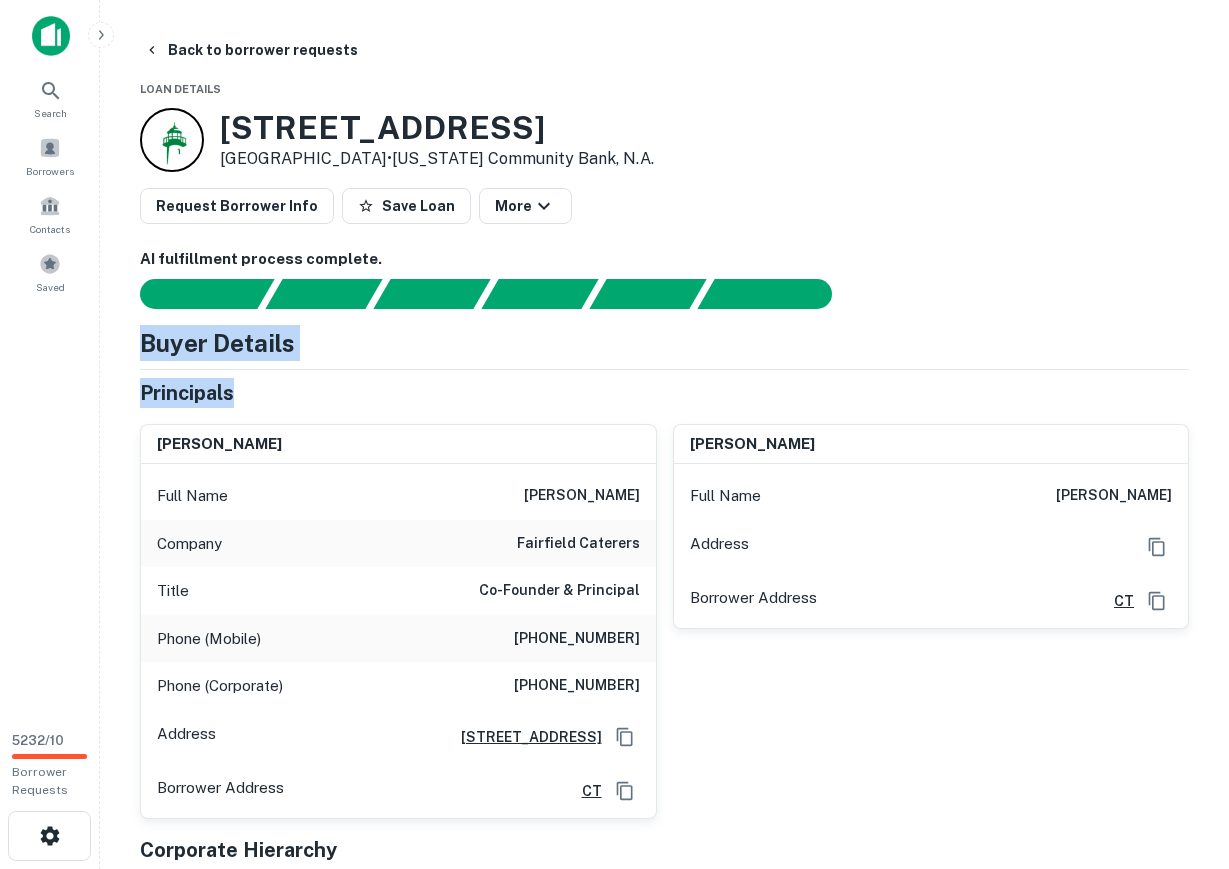 click on "Buyer Details Principals john royce Full Name john royce Company fairfield caterers Title Co-Founder & Principal Phone (Mobile) (203) 313-1179 Phone (Corporate) (203) 775-4442 Address 506 Candlewood Lake Rd, Brookfield, CT 06804  Borrower Address CT thomas n montague Full Name thomas n montague Address Borrower Address CT Corporate Hierarchy lake view properties l ct" at bounding box center (664, 635) 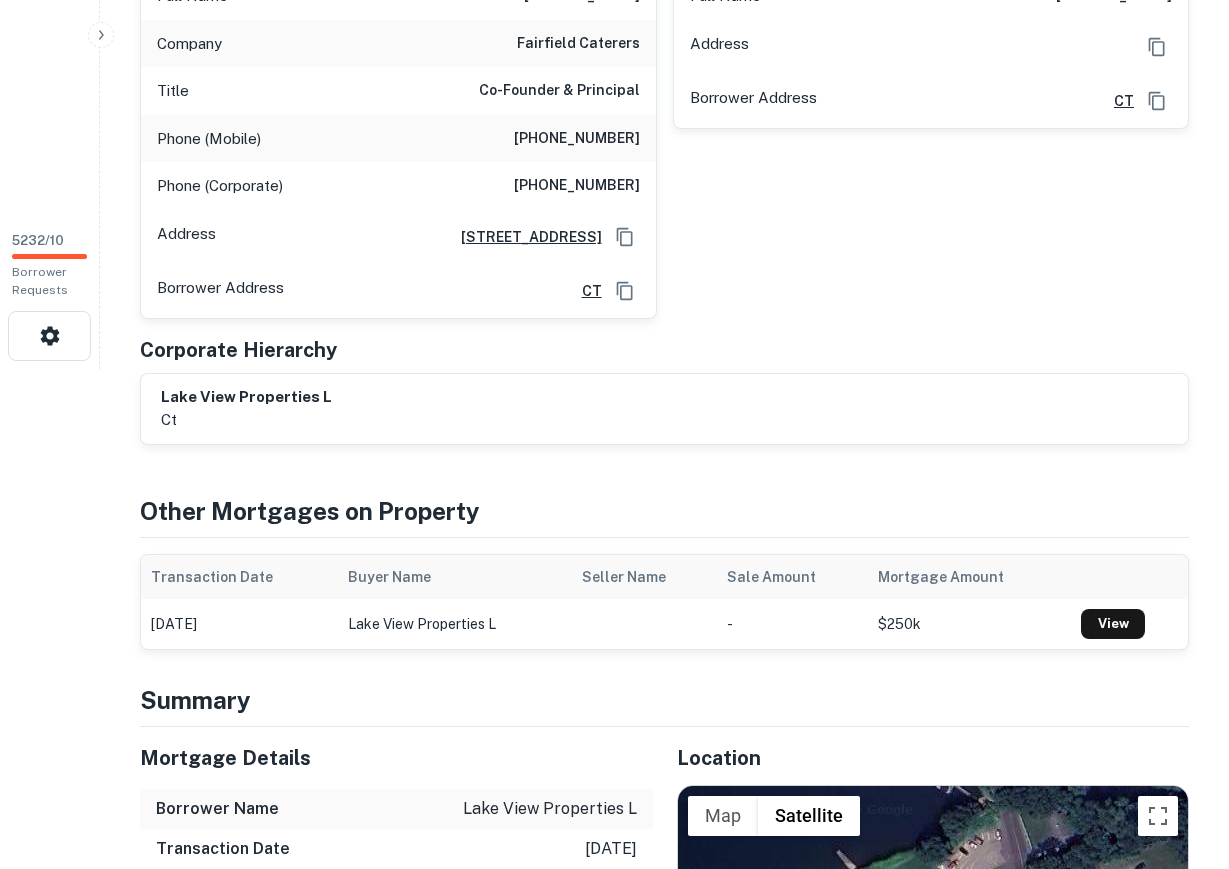 scroll, scrollTop: 0, scrollLeft: 0, axis: both 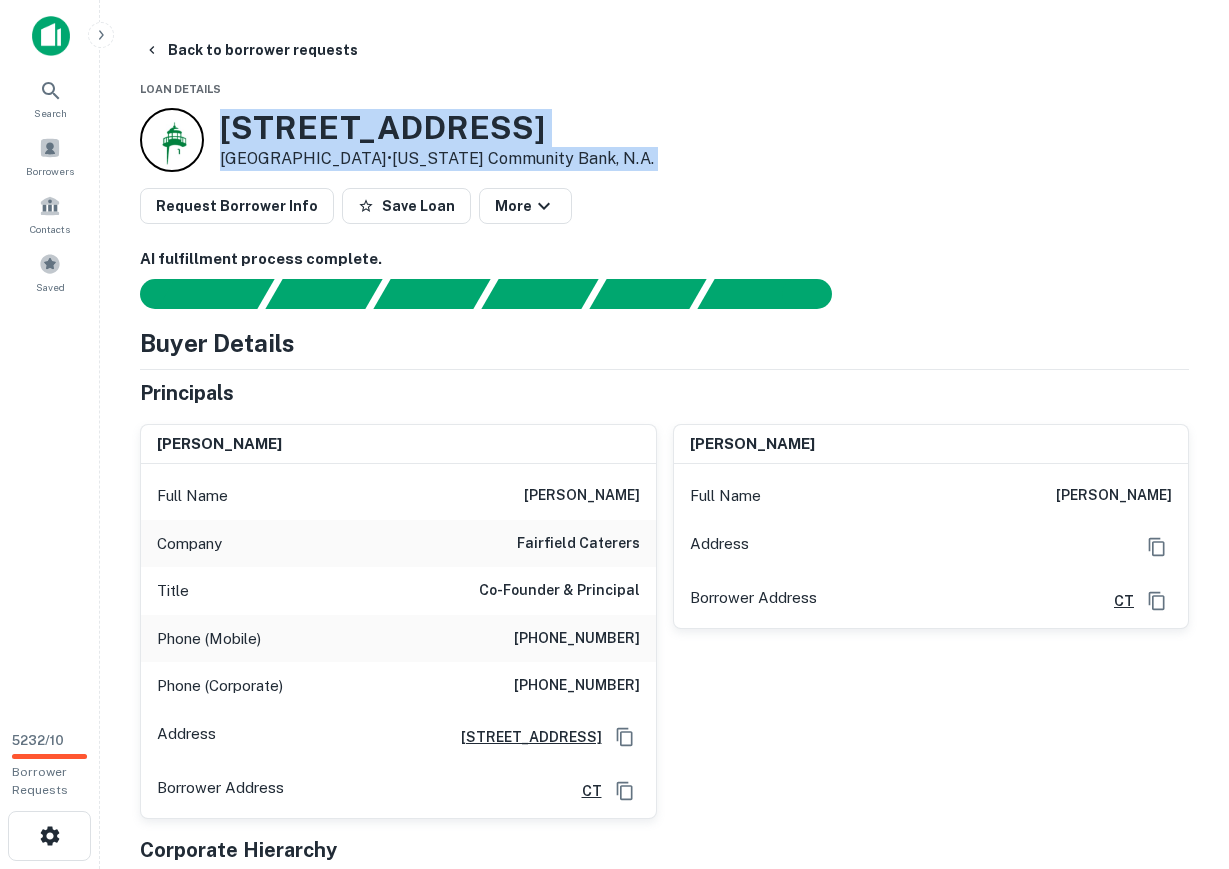 drag, startPoint x: 223, startPoint y: 118, endPoint x: 669, endPoint y: 174, distance: 449.50195 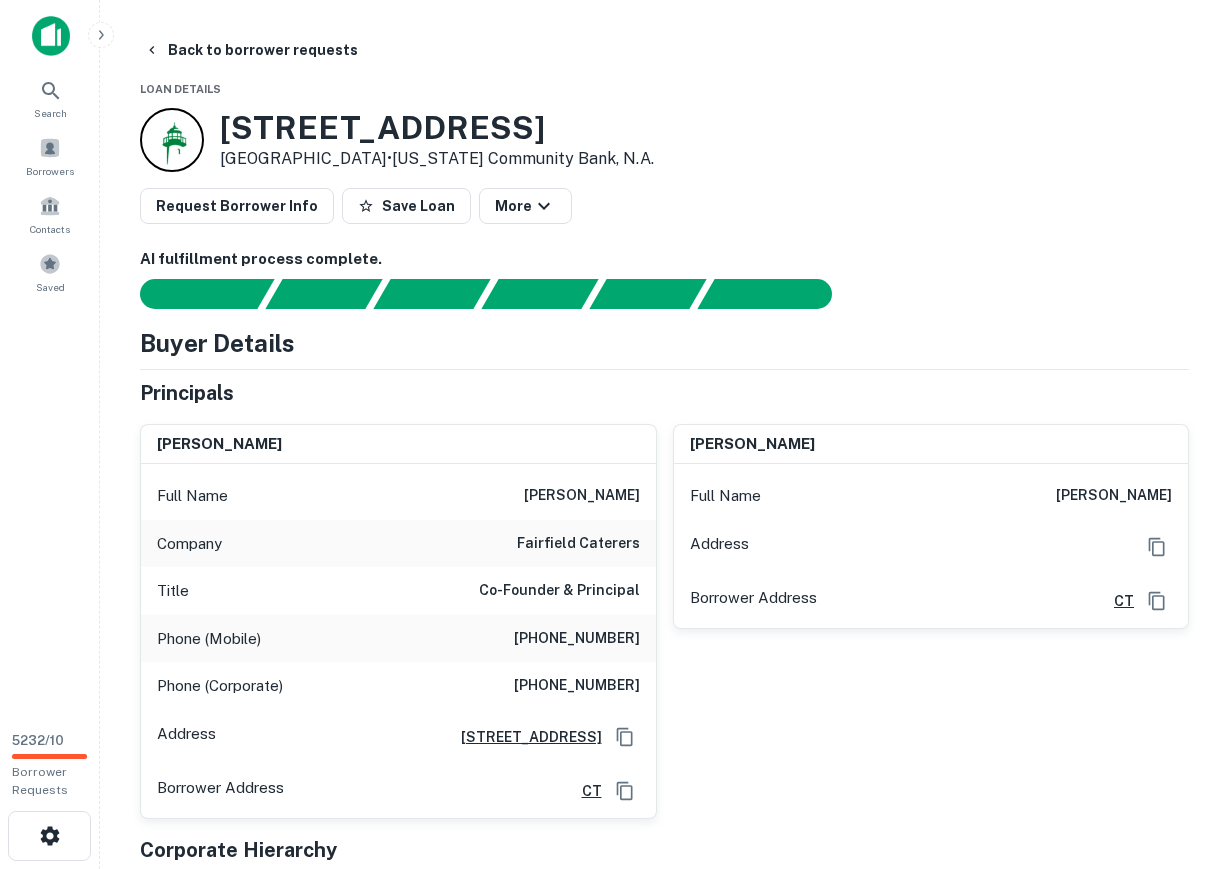 drag, startPoint x: 550, startPoint y: 66, endPoint x: 460, endPoint y: 126, distance: 108.16654 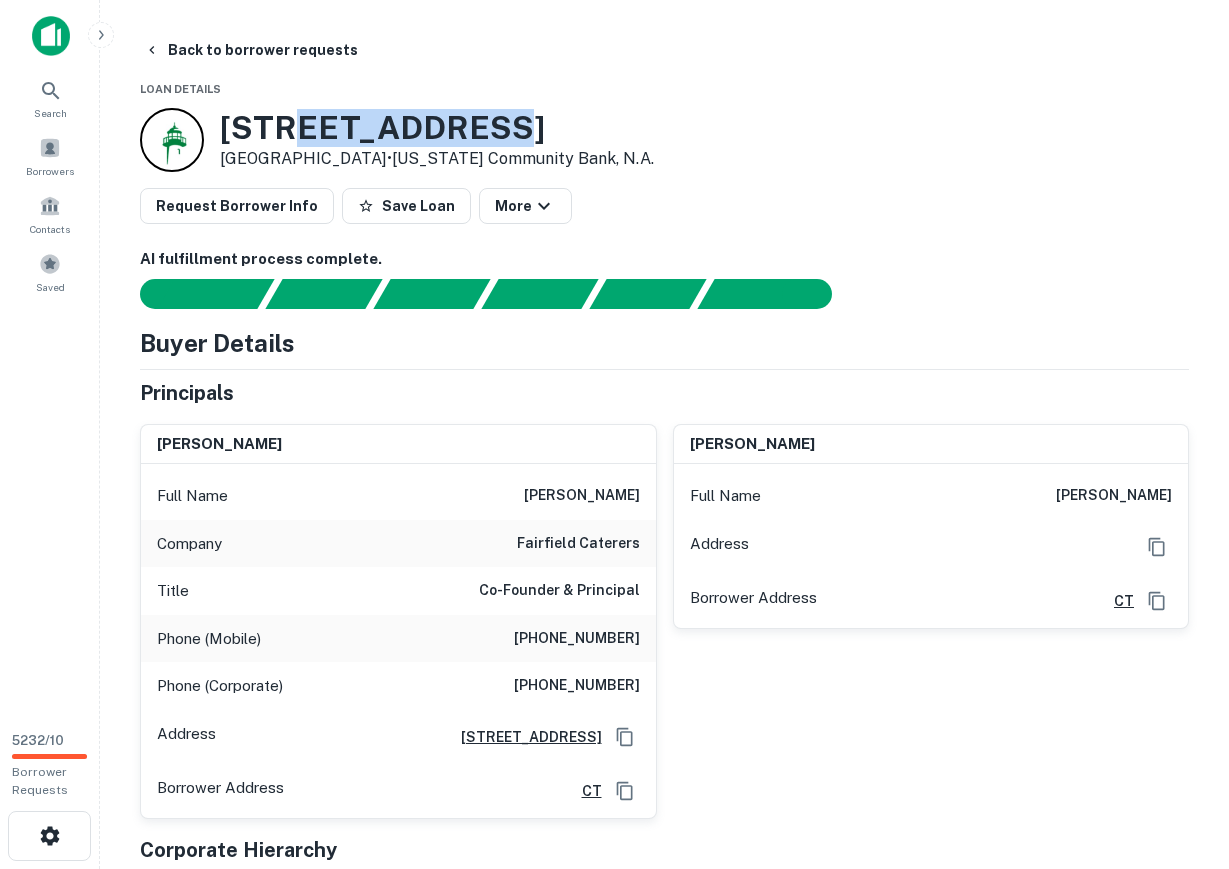 click on "506 Candlewood Lake Rd" at bounding box center (437, 128) 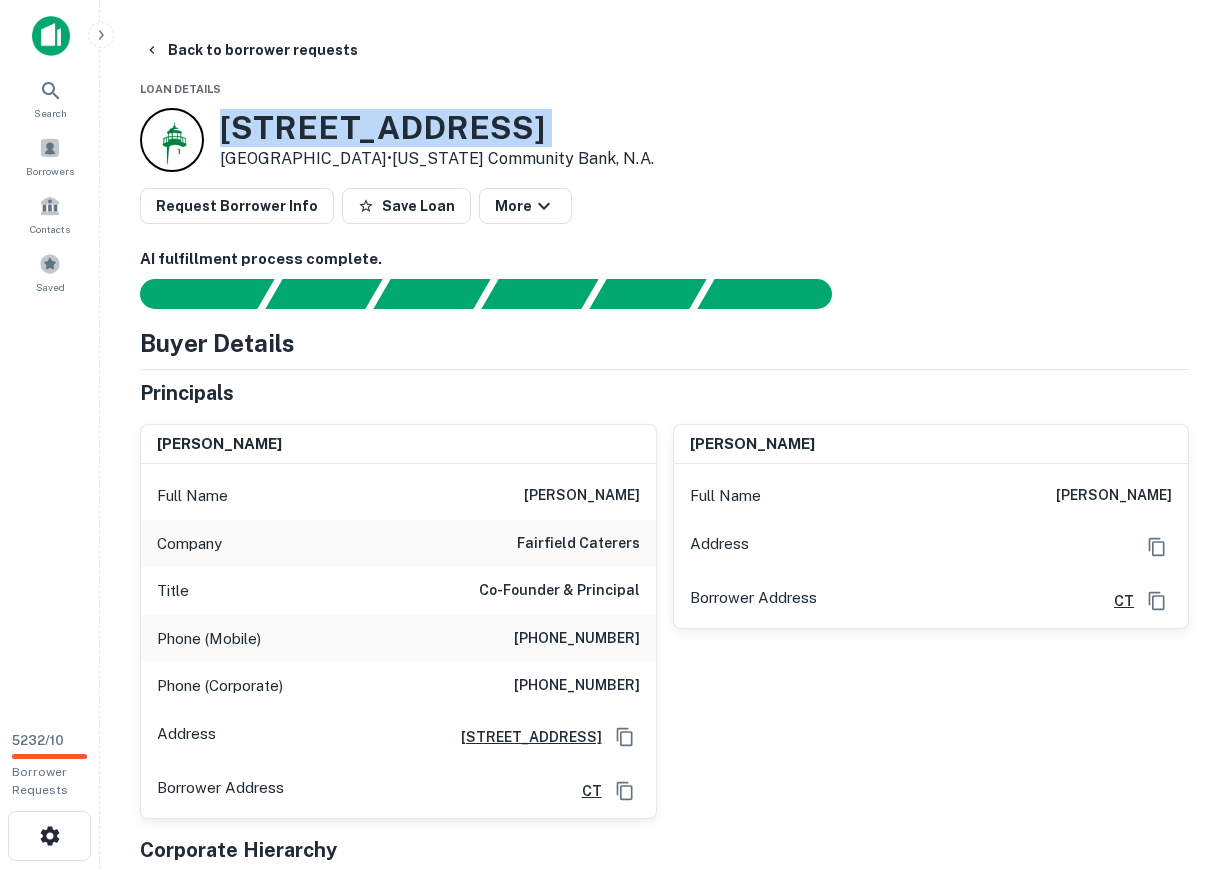 click on "506 Candlewood Lake Rd" at bounding box center (437, 128) 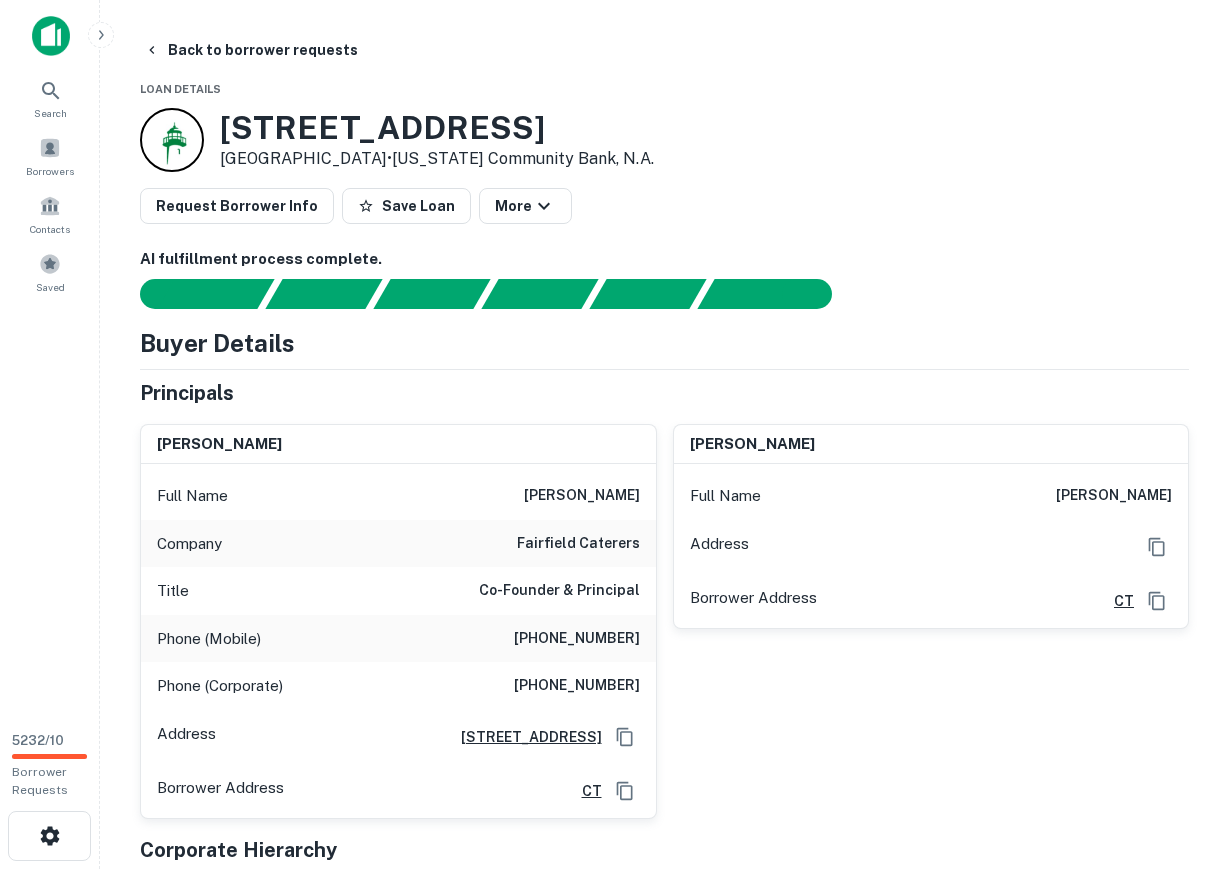 drag, startPoint x: 220, startPoint y: 115, endPoint x: 661, endPoint y: 167, distance: 444.05518 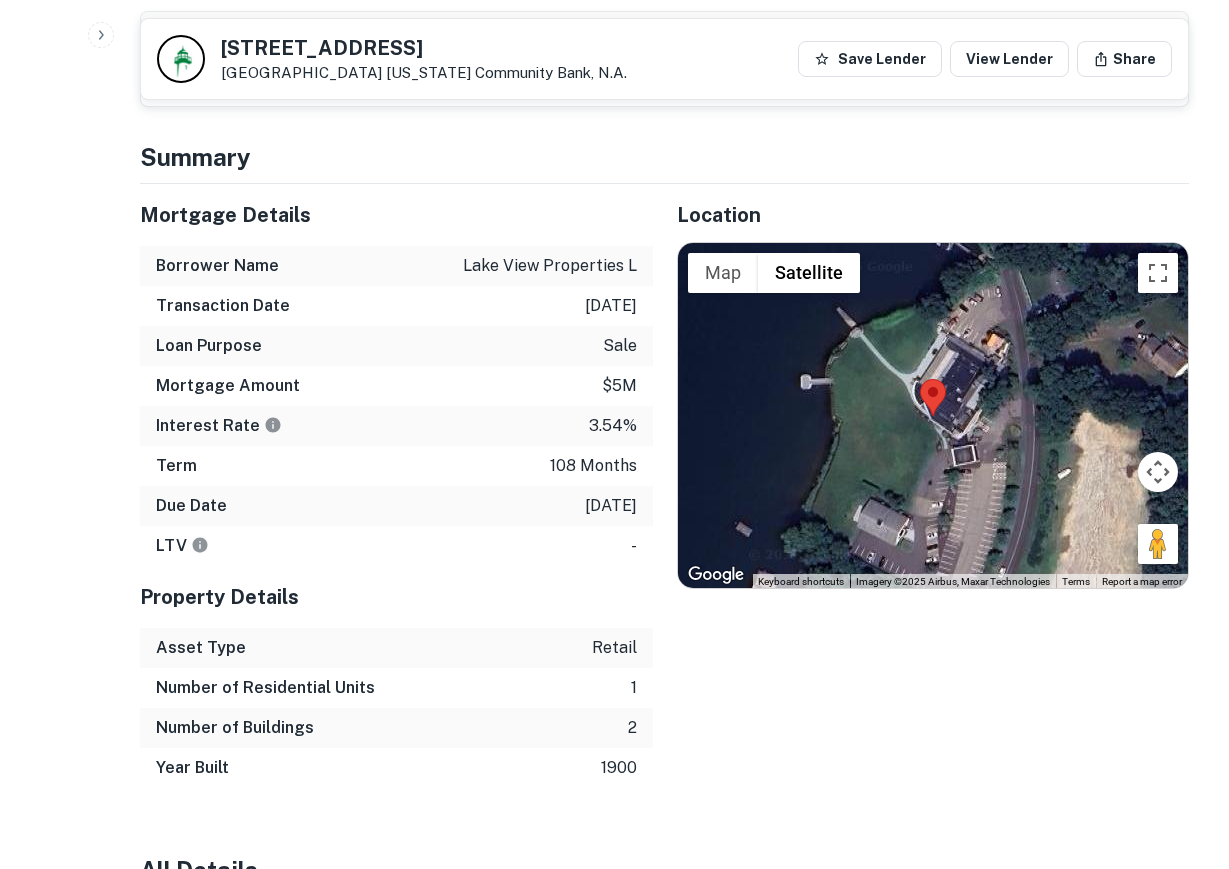 scroll, scrollTop: 1000, scrollLeft: 0, axis: vertical 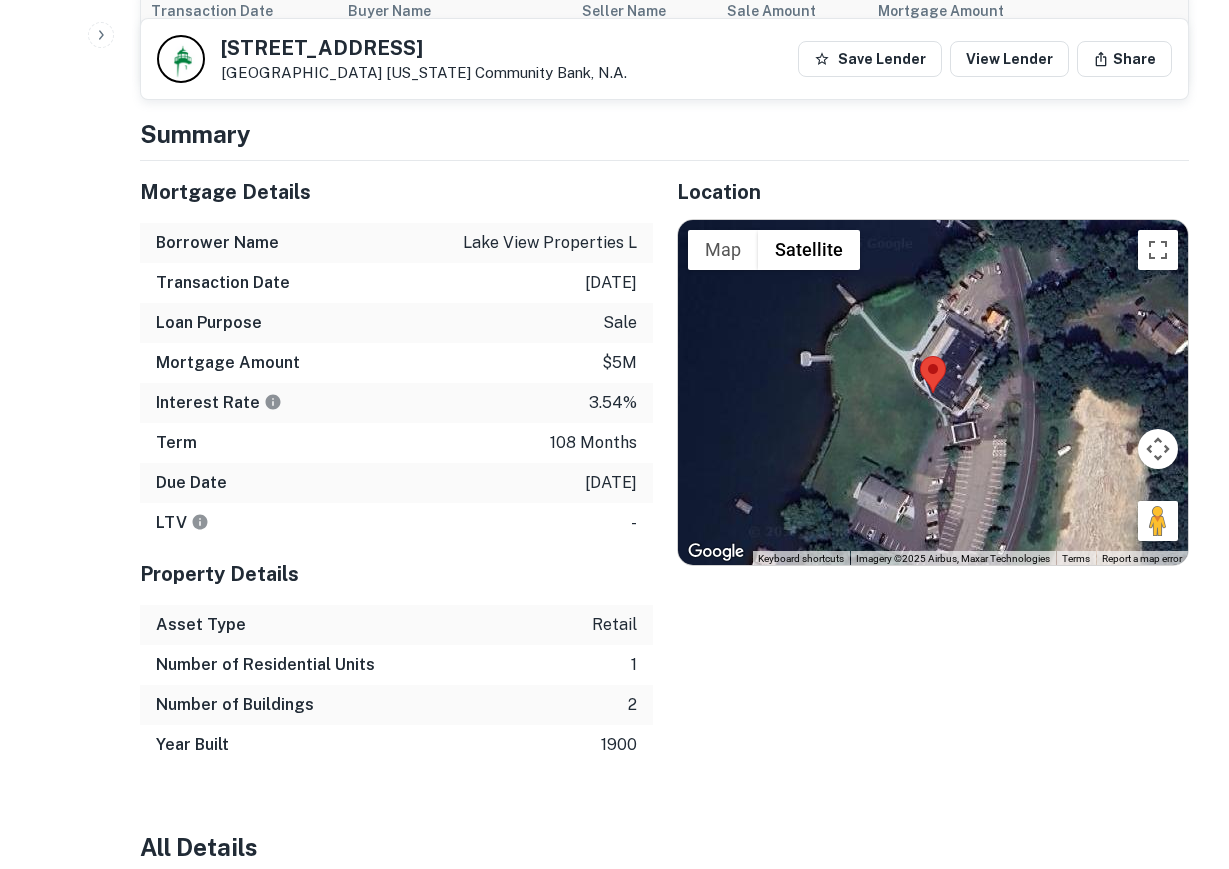 drag, startPoint x: 129, startPoint y: 311, endPoint x: 122, endPoint y: 287, distance: 25 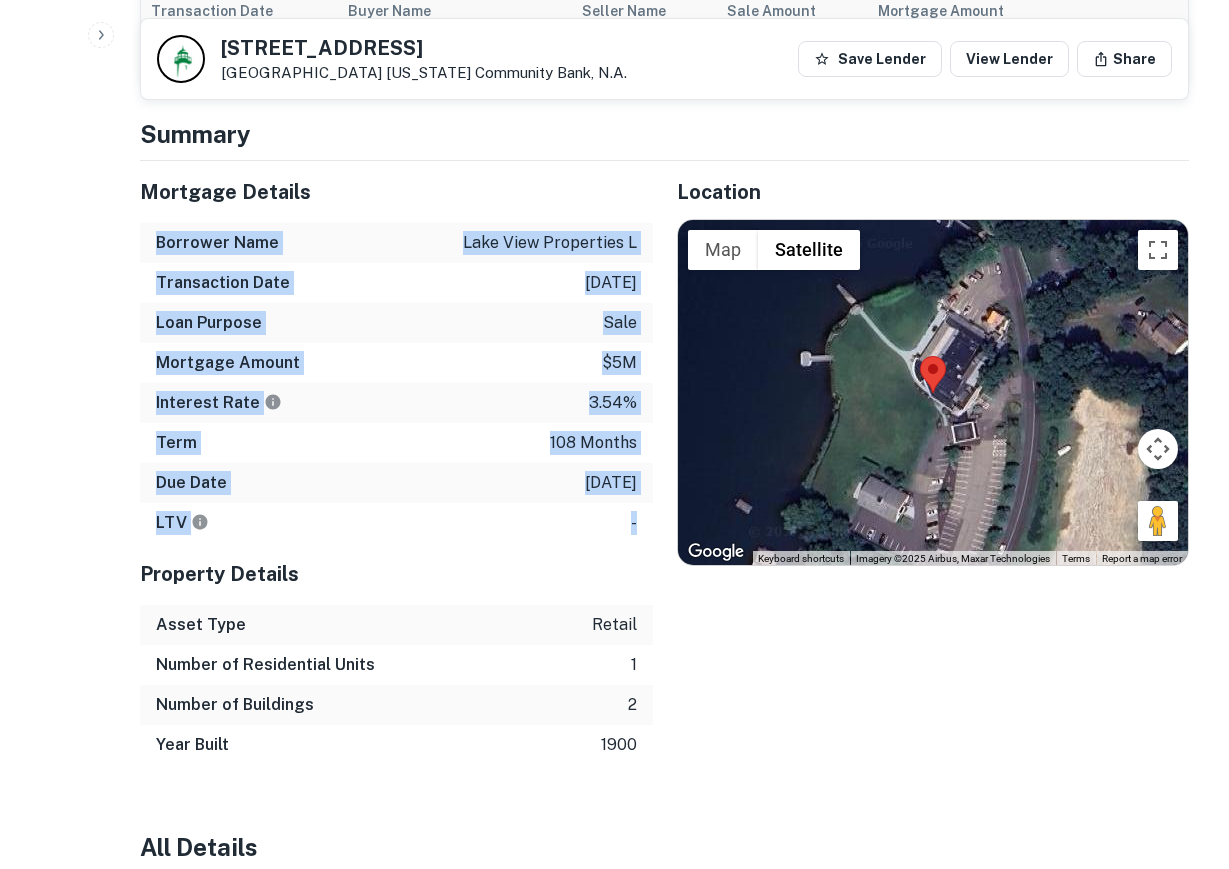 drag, startPoint x: 157, startPoint y: 244, endPoint x: 639, endPoint y: 525, distance: 557.9292 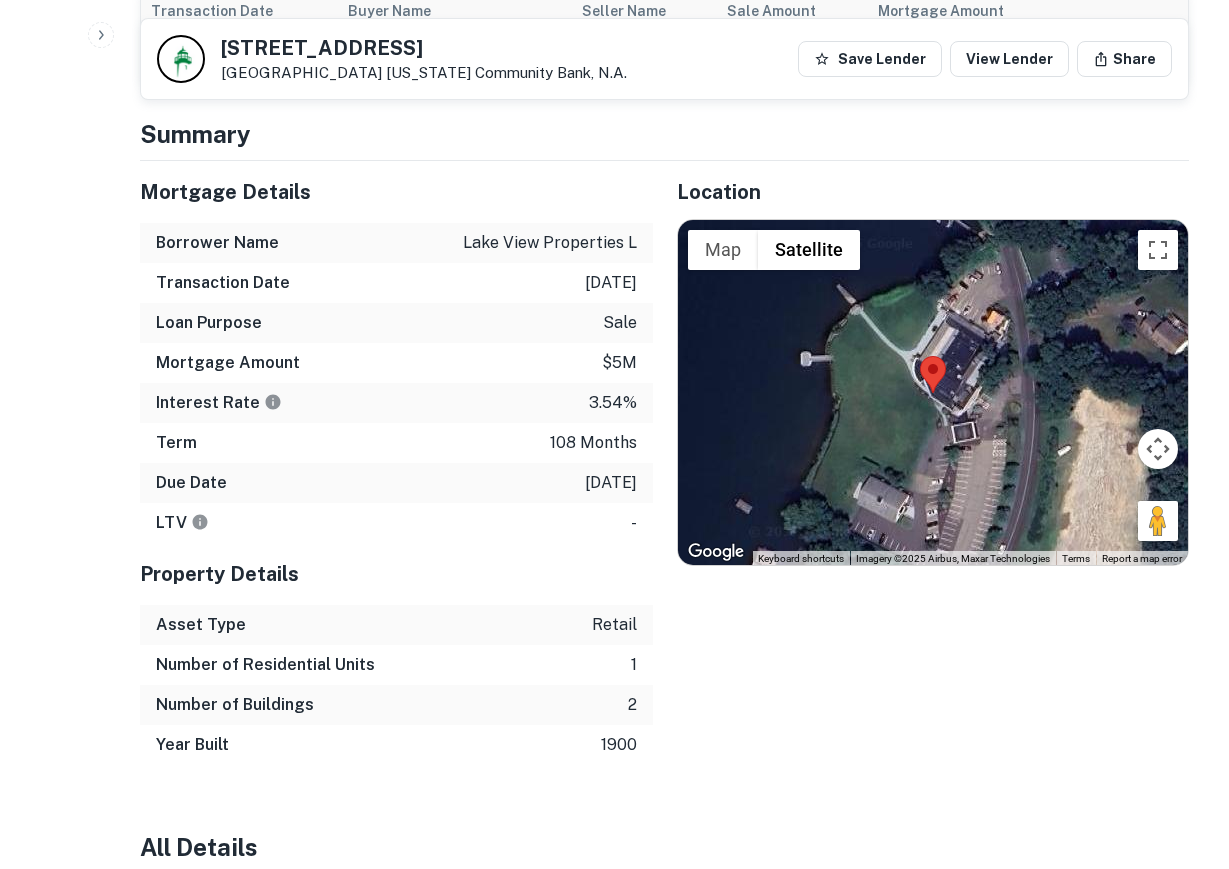 click on "Search         Borrowers         Contacts         Saved     5232  /  10   Borrower Requests Back to borrower requests 506 Candlewood Lake Rd Brookfield, CT06804    Connecticut Community Bank, N.a. Save Lender View Lender Share AI fulfillment process complete.   Buyer Details Principals john royce Full Name john royce Company fairfield caterers Title Co-Founder & Principal Phone (Mobile) (203) 313-1179 Phone (Corporate) (203) 775-4442 Address 506 Candlewood Lake Rd, Brookfield, CT 06804  Borrower Address CT thomas n montague Full Name thomas n montague Address Borrower Address CT Corporate Hierarchy lake view properties l ct Other Mortgages on Property Transaction Date Buyer Name Seller Name Sale Amount Mortgage Amount 03/18/2015 lake view properties l - $250k View Summary Mortgage Details Borrower Name lake view properties l Transaction Date   12/15/2016 Loan Purpose   sale Mortgage Amount   $5m Interest Rate   3.54% Term 108 months Due Date 11/30/2025 LTV   - Property Details Asset Type retail 1" at bounding box center [614, -566] 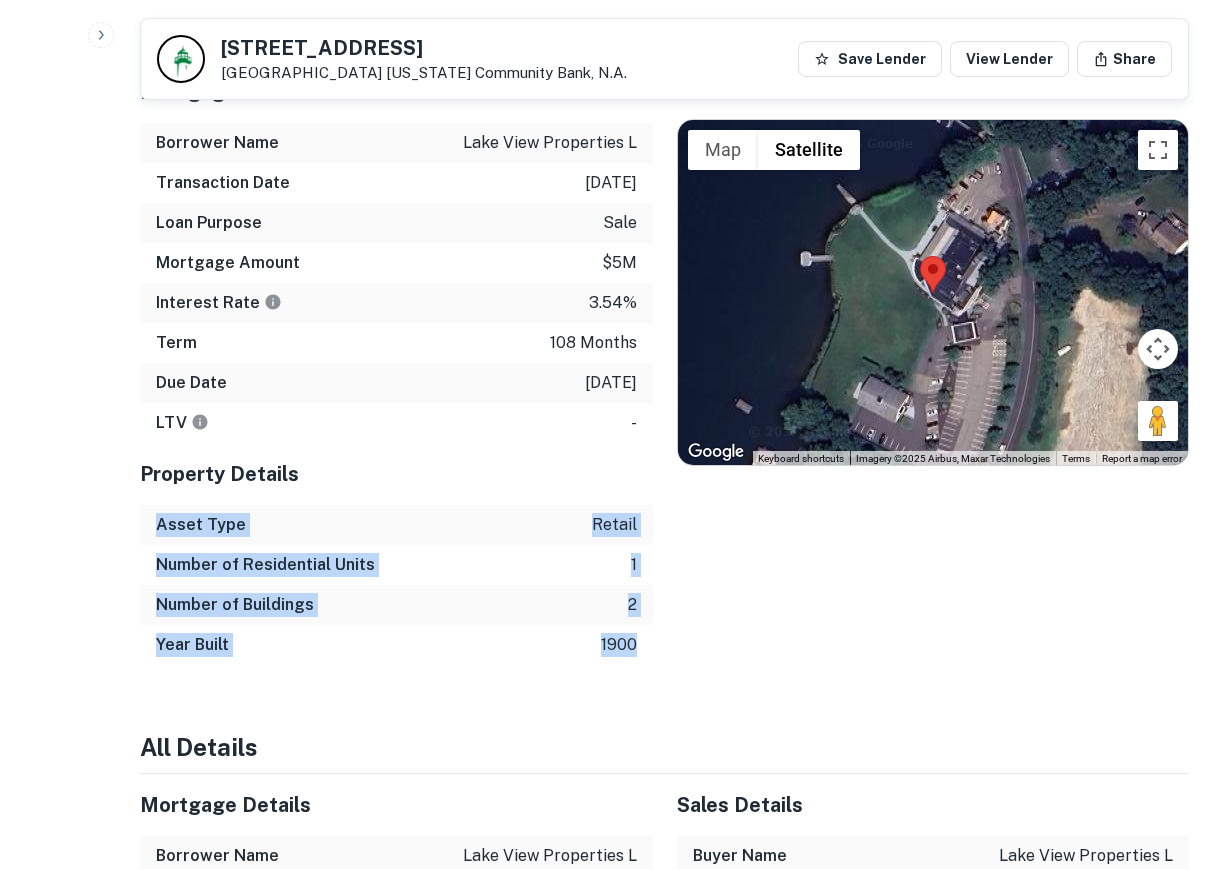 drag, startPoint x: 154, startPoint y: 522, endPoint x: 642, endPoint y: 629, distance: 499.59283 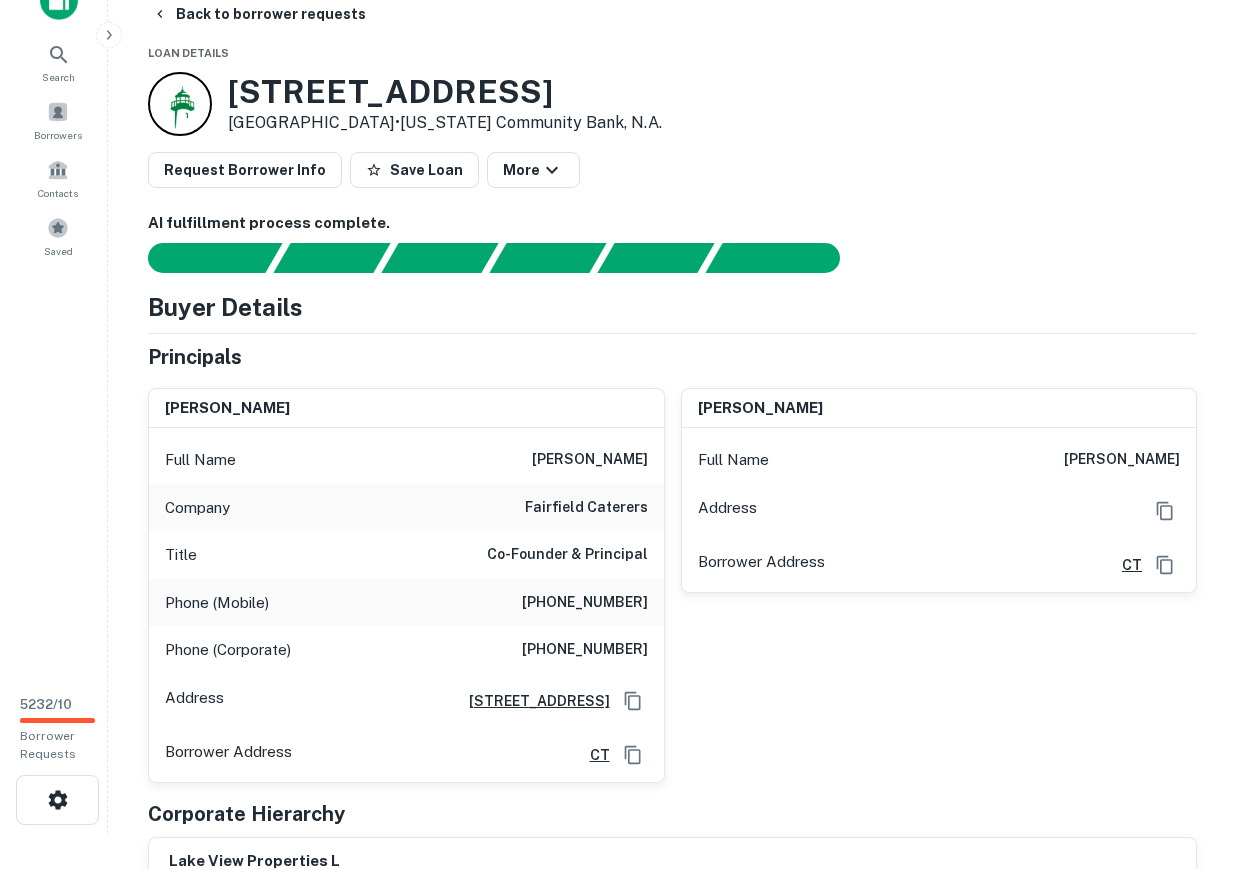 scroll, scrollTop: 0, scrollLeft: 0, axis: both 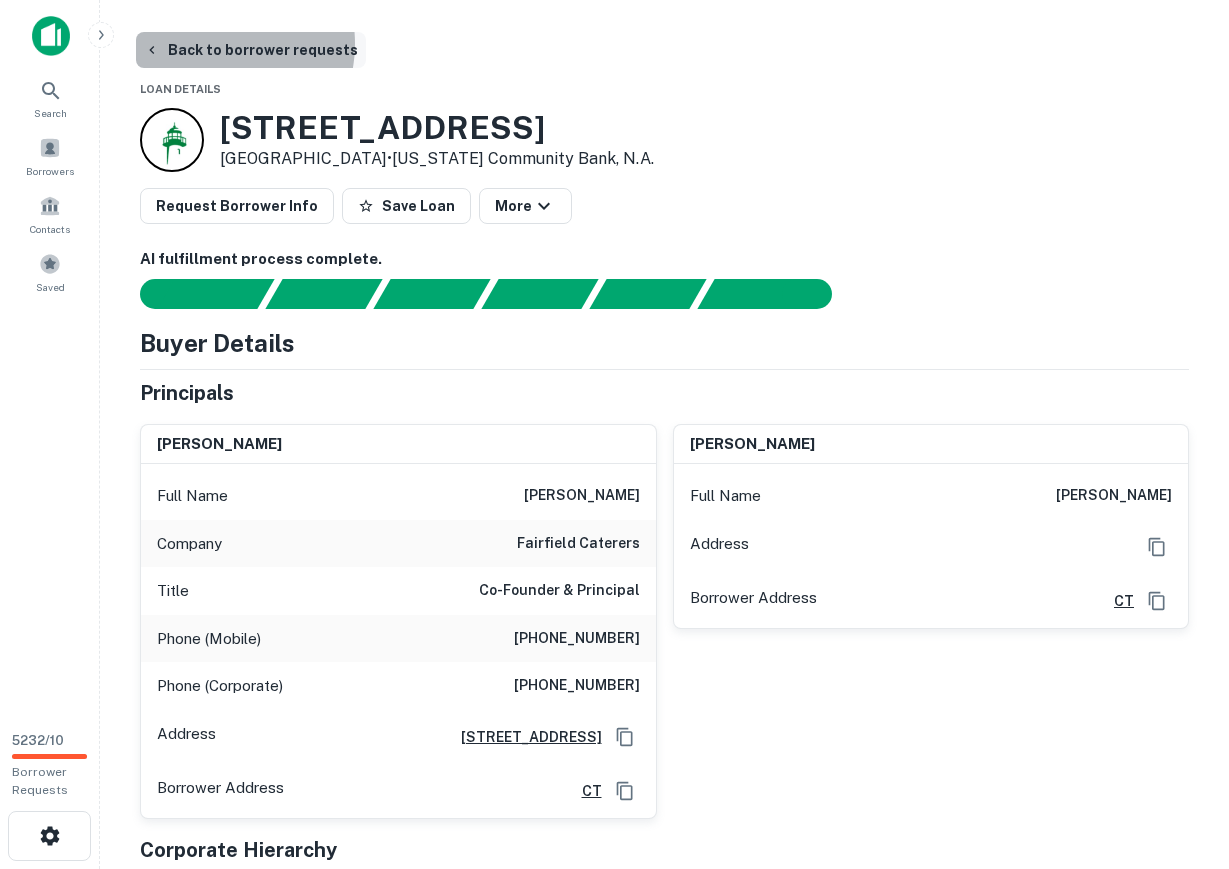 click on "Back to borrower requests" at bounding box center (251, 50) 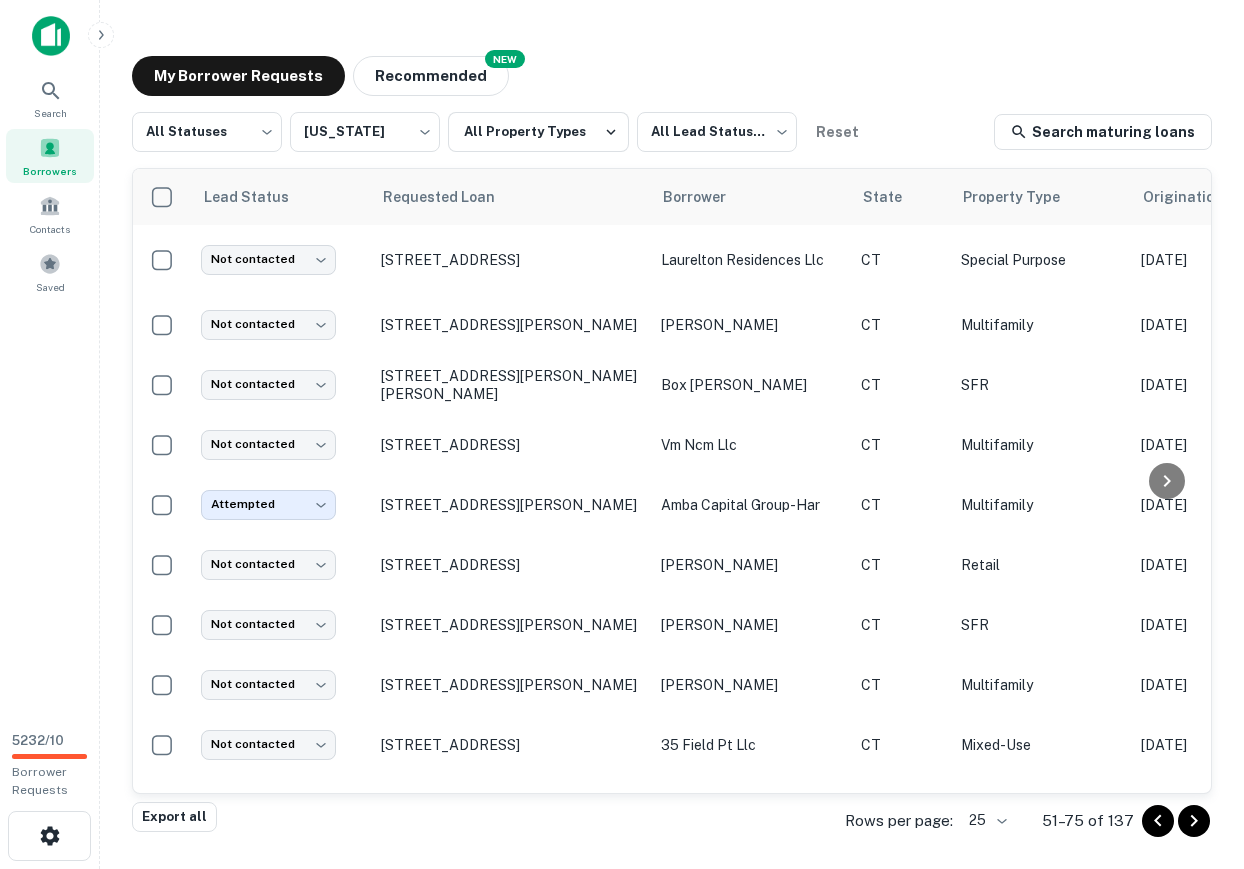 scroll, scrollTop: 562, scrollLeft: 0, axis: vertical 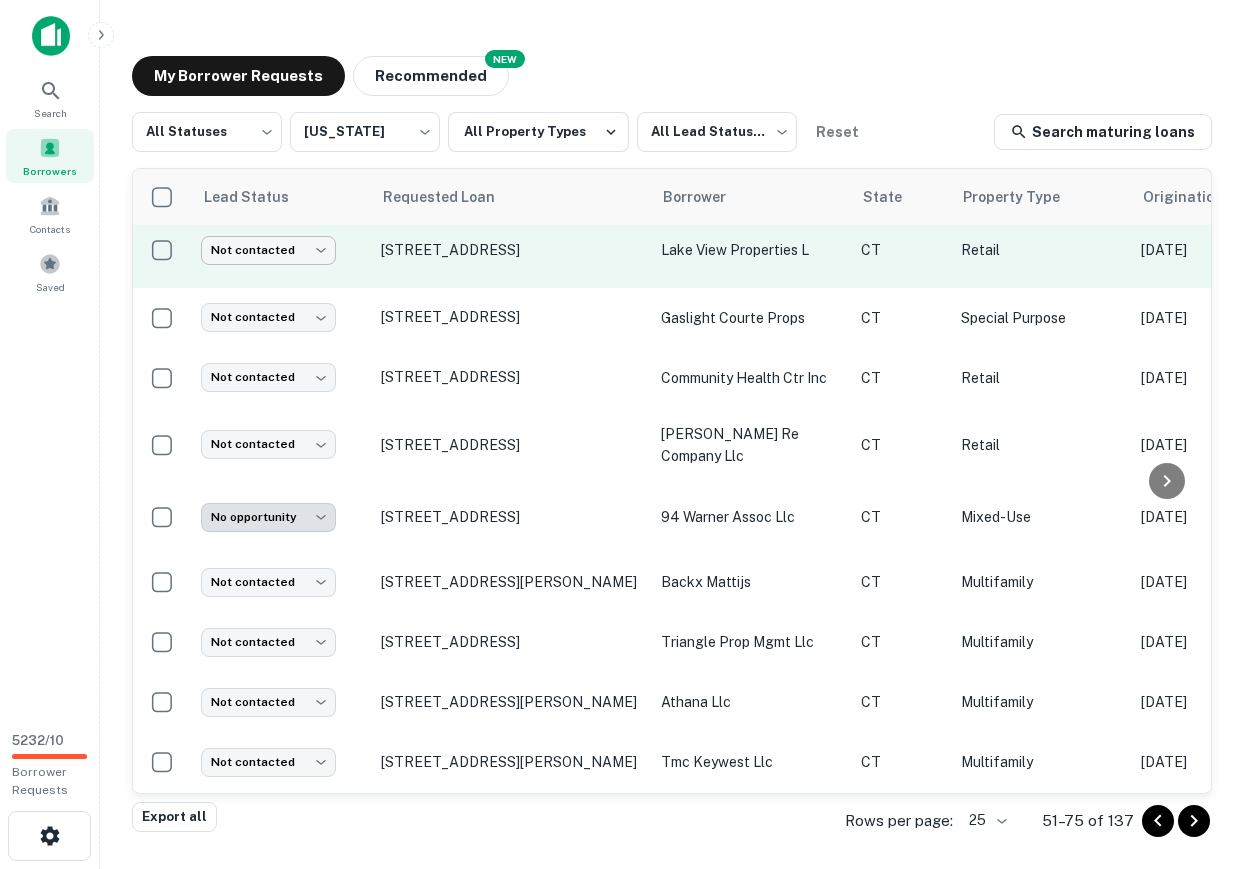 click on "Search         Borrowers         Contacts         Saved     5232  /  10   Borrower Requests My Borrower Requests NEW Recommended All Statuses *** ​ Connecticut ** ​ All Property Types All Lead Statuses *** ​ Reset Search maturing loans Lead Status Requested Loan Borrower State Property Type Origination Date Maturity Date Mortgage Amount Requested Date sorted descending Lender Request Status Not contacted **** ​ 1188 King St Greenwich, CT06831  laurelton residences llc CT Special Purpose Jul 31, 2023 Aug 31, 2025 $7.9M May 16, 2025 Sachem Capital Corp Pending Not contacted **** ​ 180 Saint Johns Rd Ridgefield, CT06877  wiley christopher CT Multifamily Jan 12, 2021 Jan 12, 2026 $1.3M May 14, 2025 Wells Fargo Pending Not contacted **** ​ 111 Old Redding Rd Weston, CT06883  box john CT SFR May 03, 2021 May 03, 2026 $1.3M May 14, 2025 Wells Fargo Pending Not contacted **** ​ 163 Franklin St Stamford, CT06901  vm ncm llc CT Multifamily Jul 24, 2018 Jun 30, 2025 $11.6M May 13, 2025 Pending" at bounding box center (622, 434) 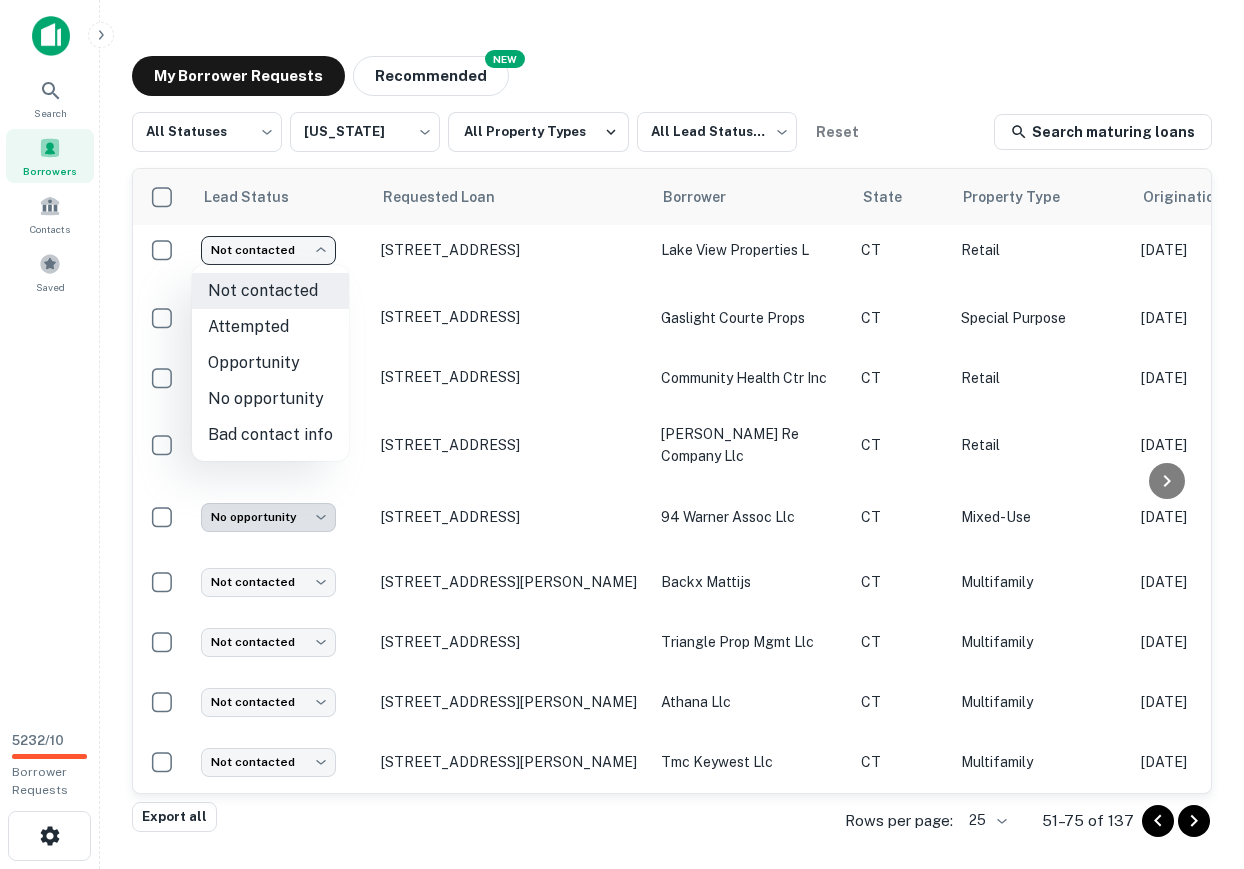 click on "Bad contact info" at bounding box center (270, 435) 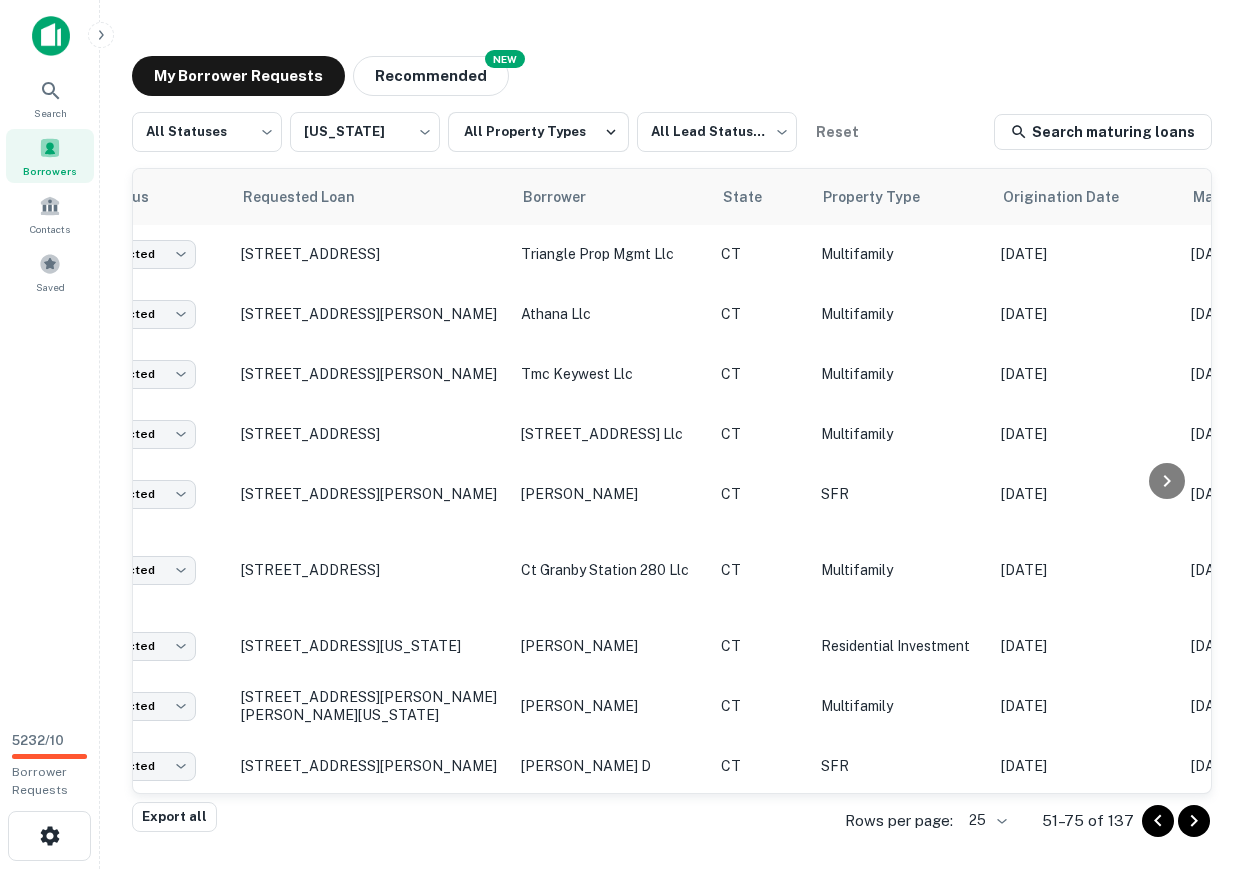 scroll, scrollTop: 950, scrollLeft: 0, axis: vertical 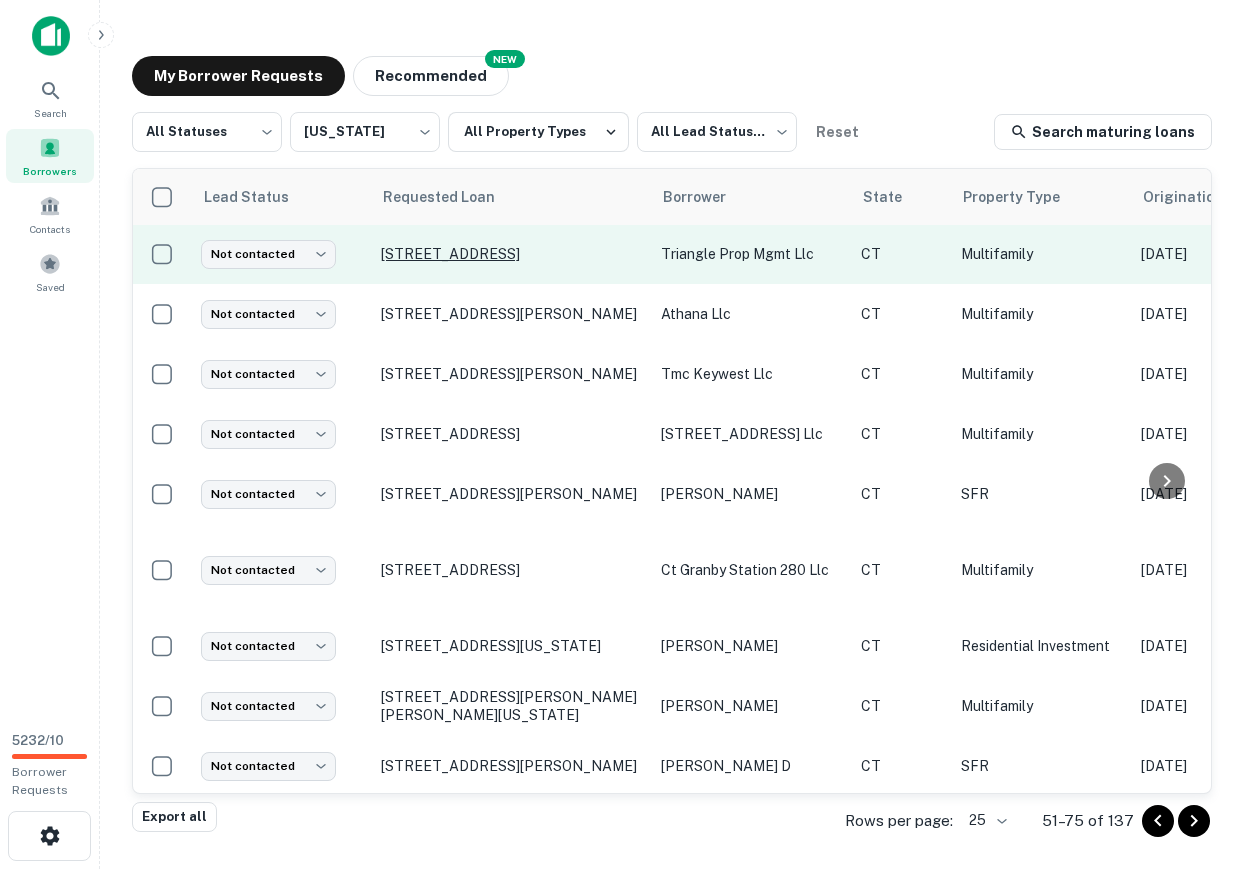 click on "17 Triangle Ter Danbury, CT06810" at bounding box center (511, 254) 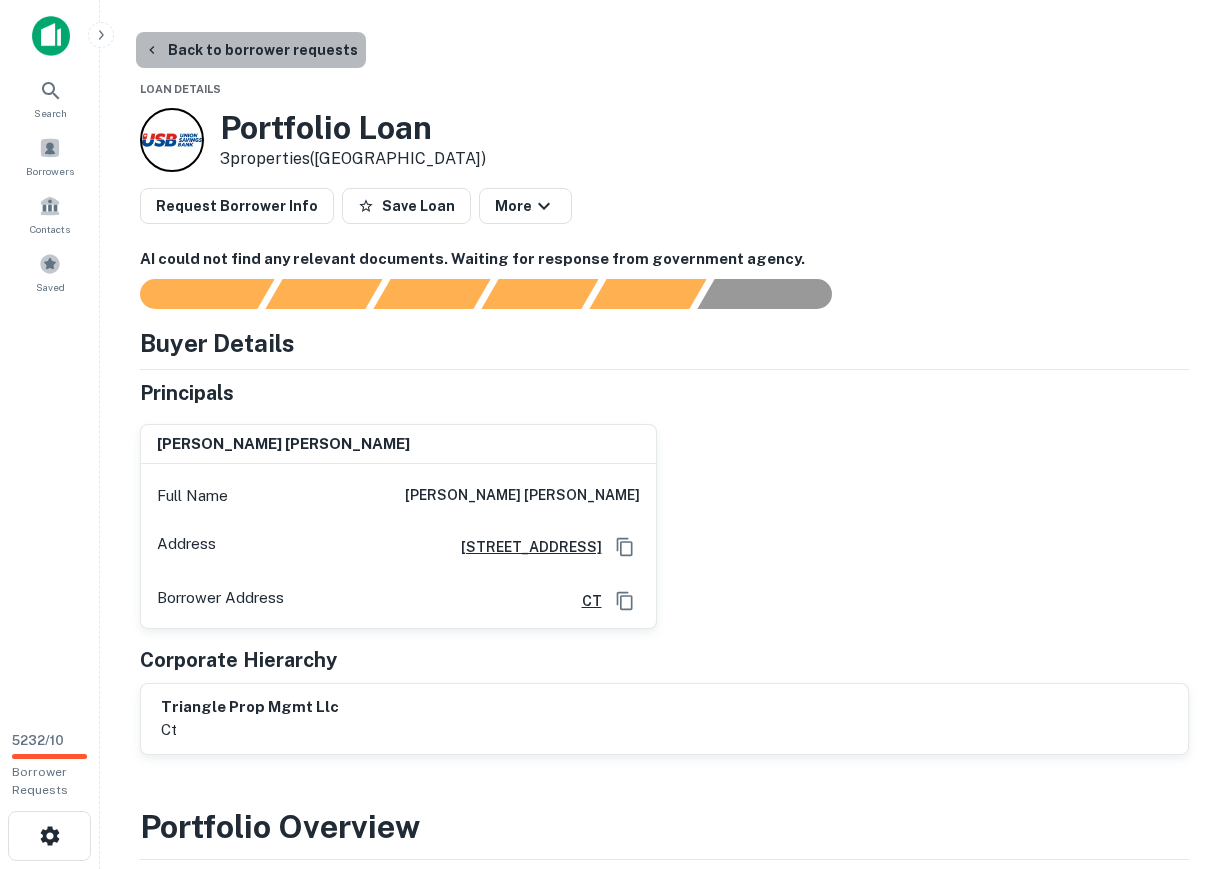 click on "Back to borrower requests" at bounding box center [251, 50] 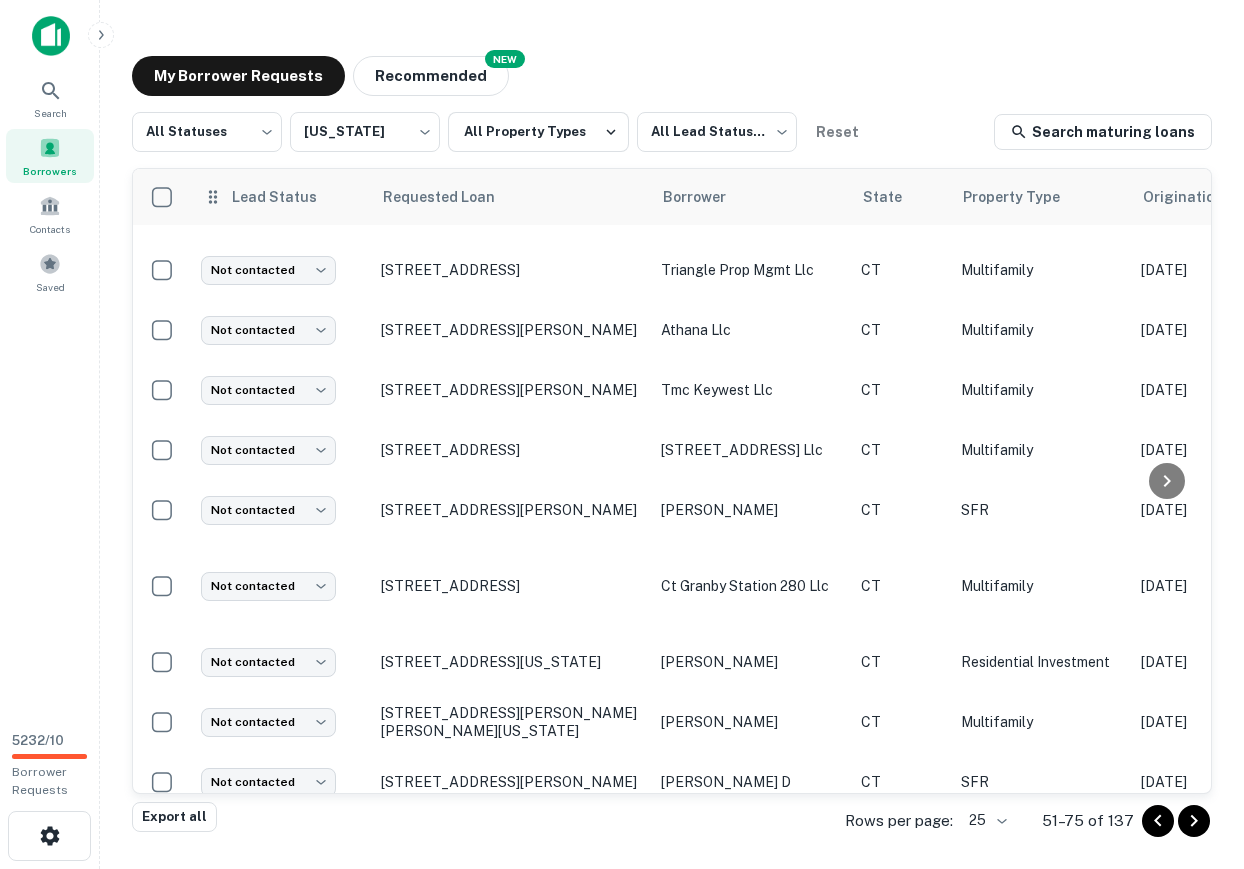 scroll, scrollTop: 950, scrollLeft: 0, axis: vertical 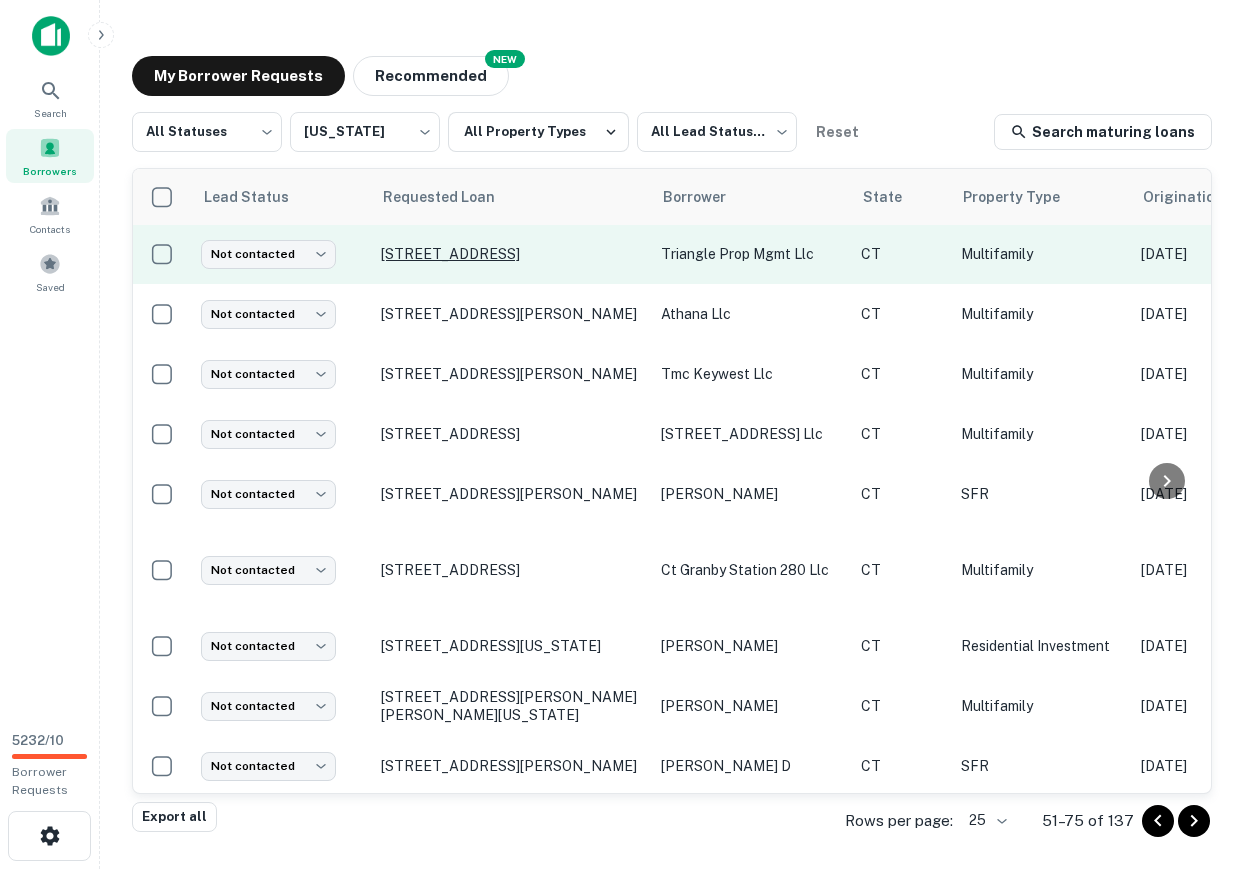 click on "17 Triangle Ter Danbury, CT06810" at bounding box center (511, 254) 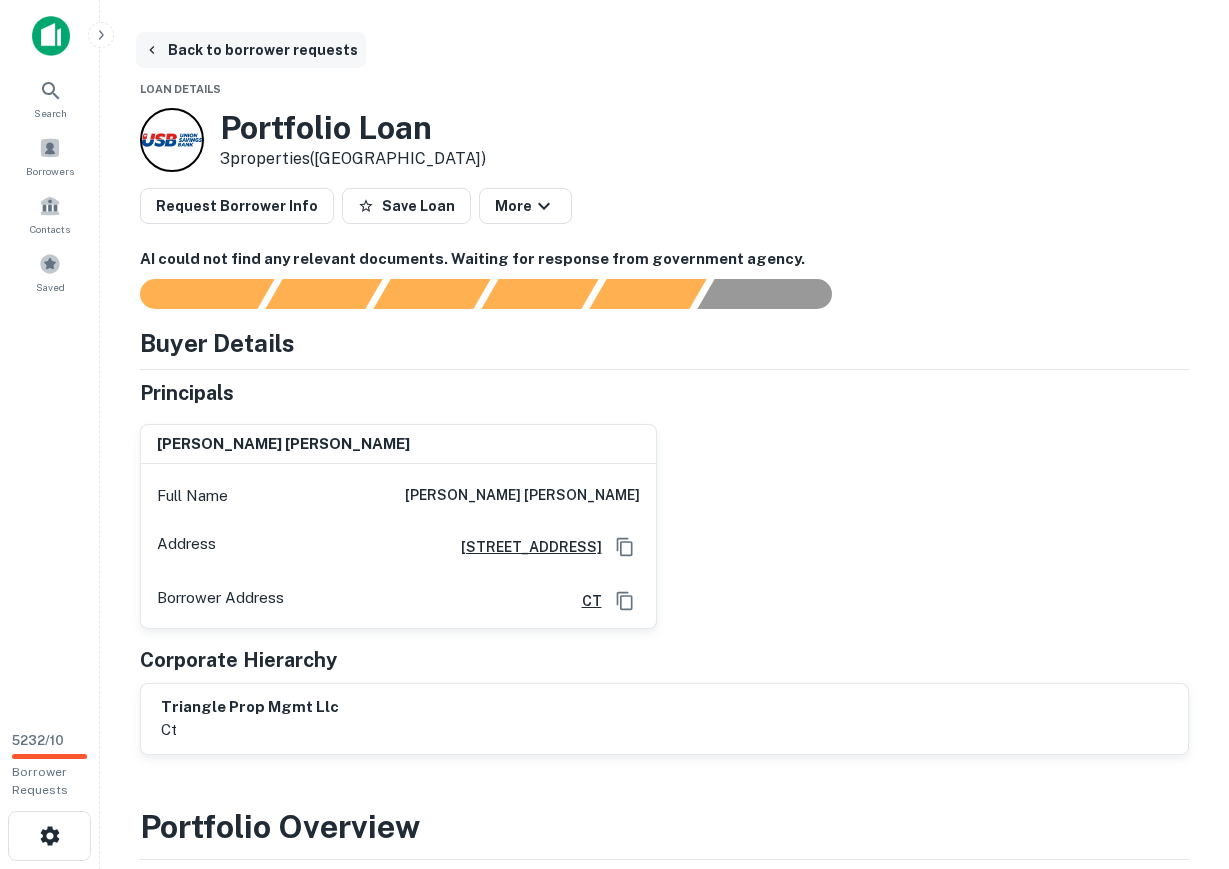 click on "Back to borrower requests" at bounding box center [251, 50] 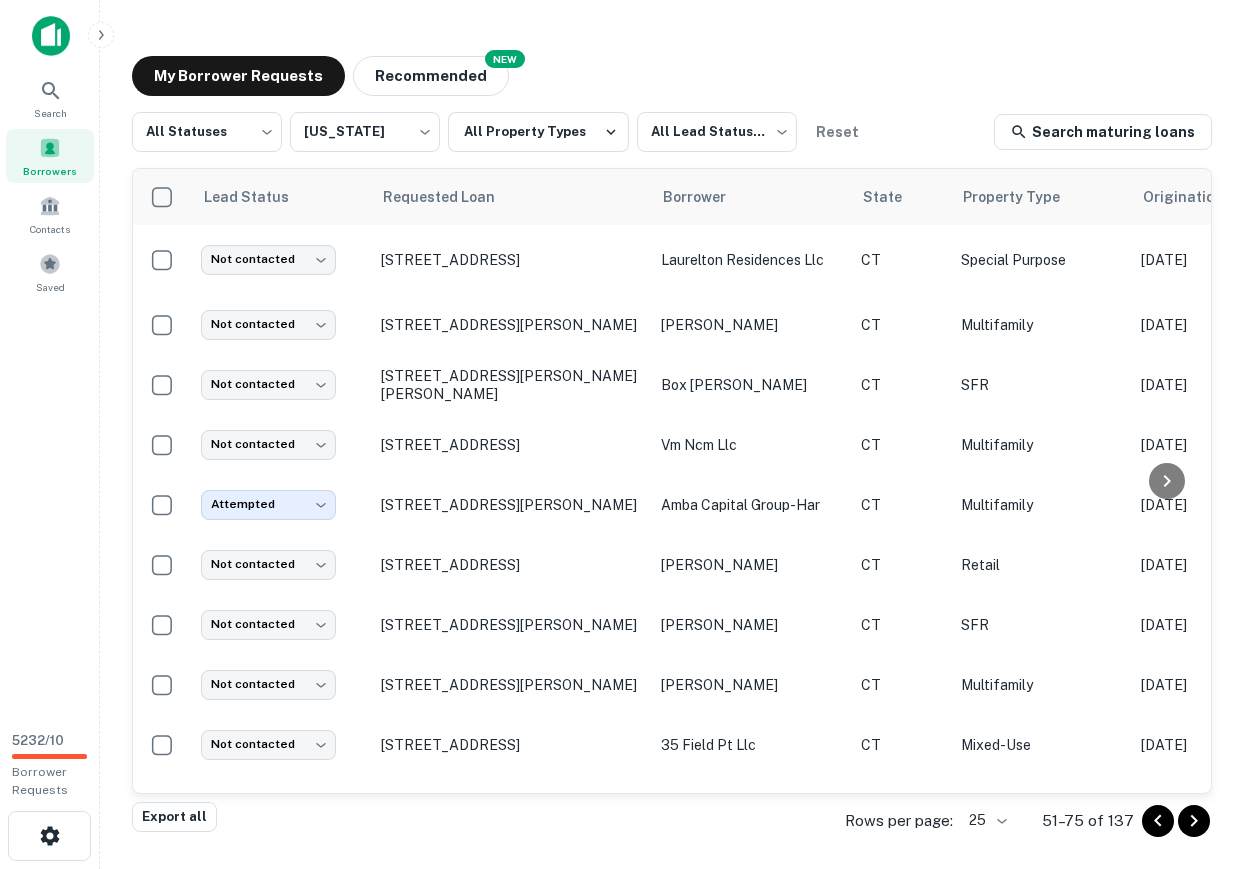 scroll, scrollTop: 950, scrollLeft: 0, axis: vertical 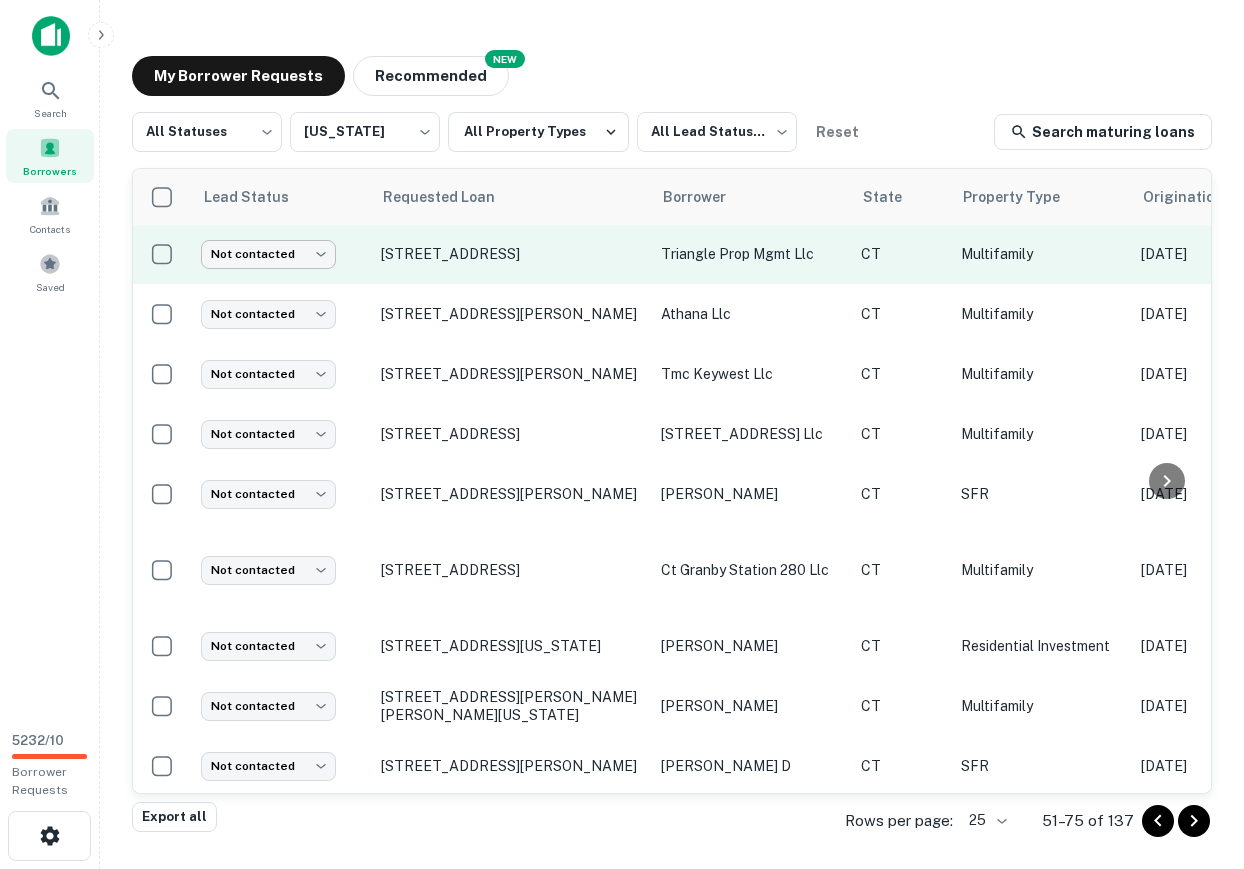 click on "Search         Borrowers         Contacts         Saved     5232  /  10   Borrower Requests My Borrower Requests NEW Recommended All Statuses *** ​ Connecticut ** ​ All Property Types All Lead Statuses *** ​ Reset Search maturing loans Lead Status Requested Loan Borrower State Property Type Origination Date Maturity Date Mortgage Amount Requested Date sorted descending Lender Request Status Not contacted **** ​ 1188 King St Greenwich, CT06831  laurelton residences llc CT Special Purpose Jul 31, 2023 Aug 31, 2025 $7.9M May 16, 2025 Sachem Capital Corp Pending Not contacted **** ​ 180 Saint Johns Rd Ridgefield, CT06877  wiley christopher CT Multifamily Jan 12, 2021 Jan 12, 2026 $1.3M May 14, 2025 Wells Fargo Pending Not contacted **** ​ 111 Old Redding Rd Weston, CT06883  box john CT SFR May 03, 2021 May 03, 2026 $1.3M May 14, 2025 Wells Fargo Pending Not contacted **** ​ 163 Franklin St Stamford, CT06901  vm ncm llc CT Multifamily Jul 24, 2018 Jun 30, 2025 $11.6M May 13, 2025 Pending" at bounding box center [622, 434] 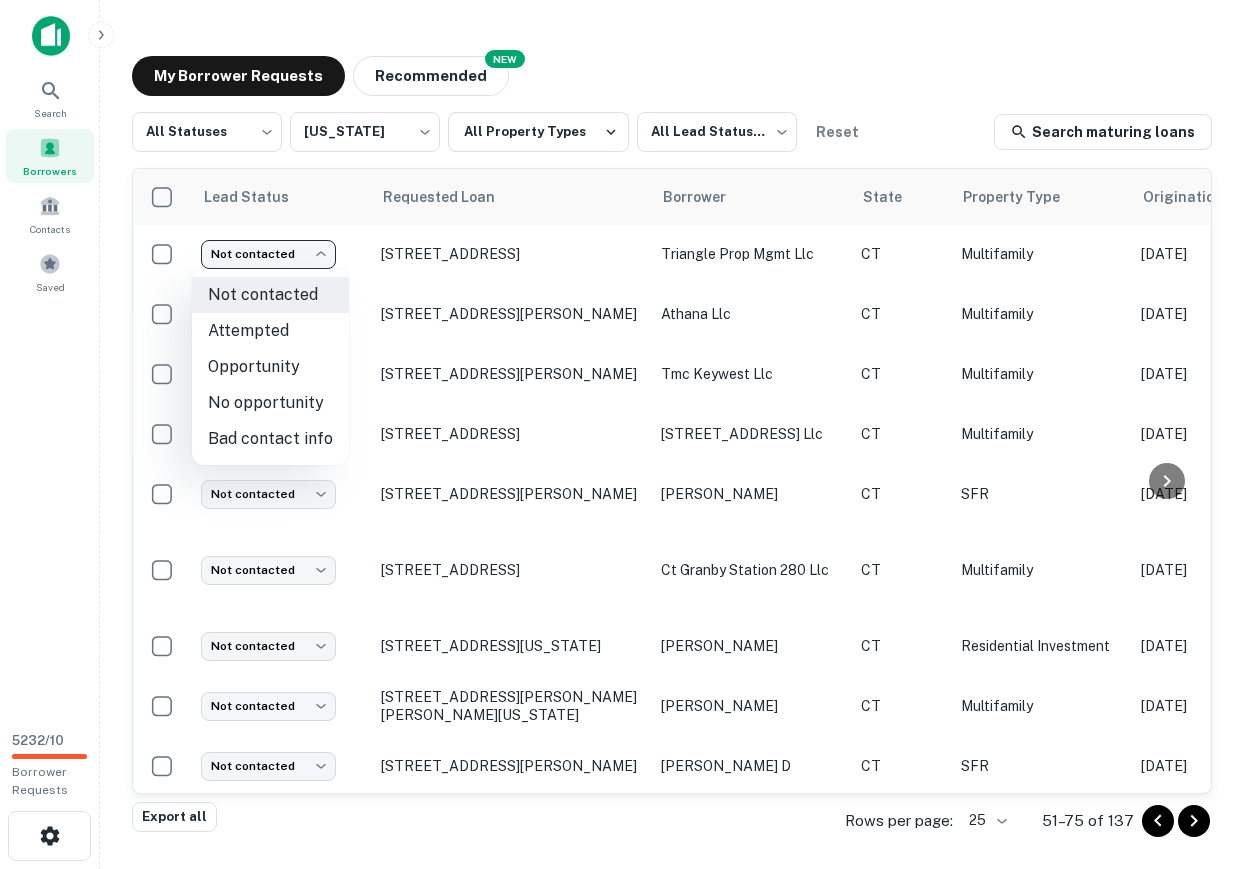 click on "Bad contact info" at bounding box center [270, 439] 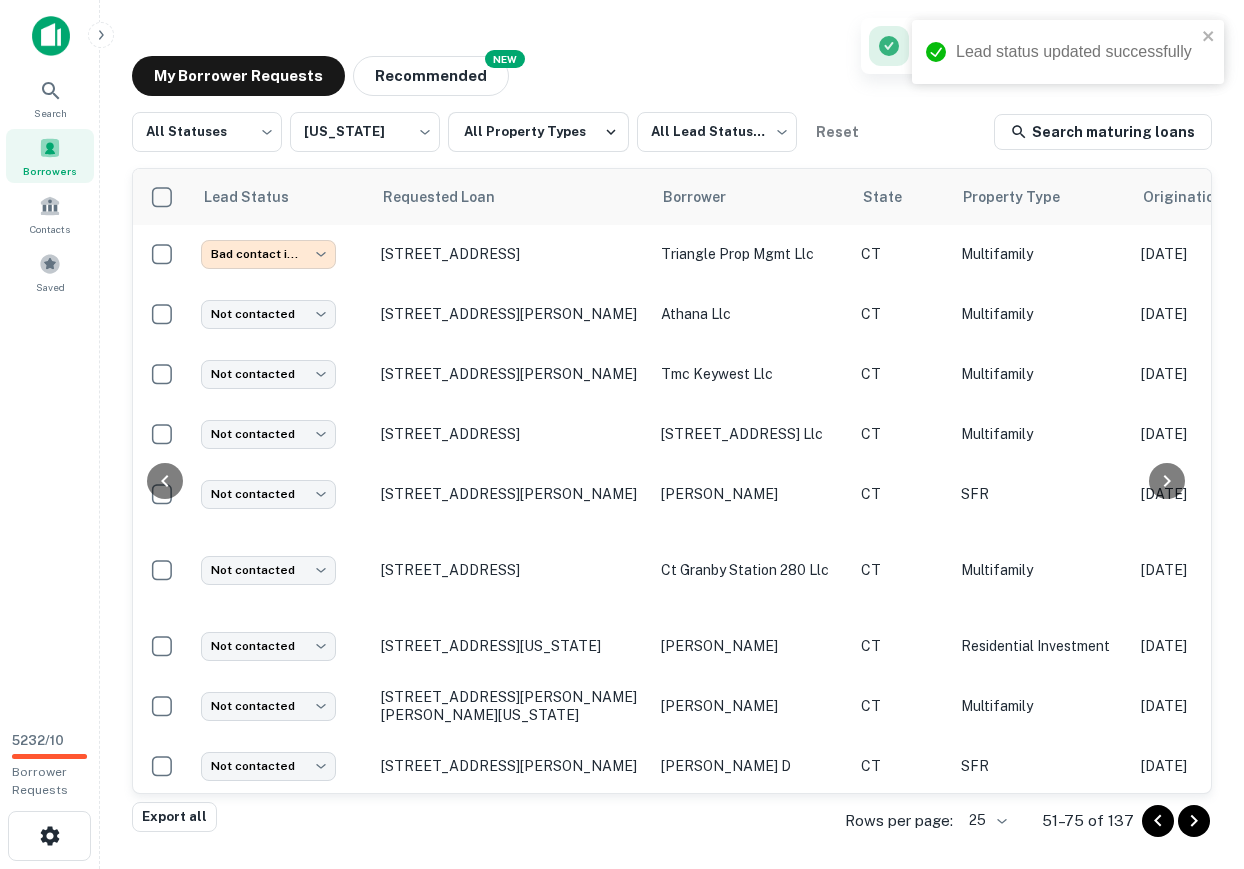 scroll, scrollTop: 950, scrollLeft: 1085, axis: both 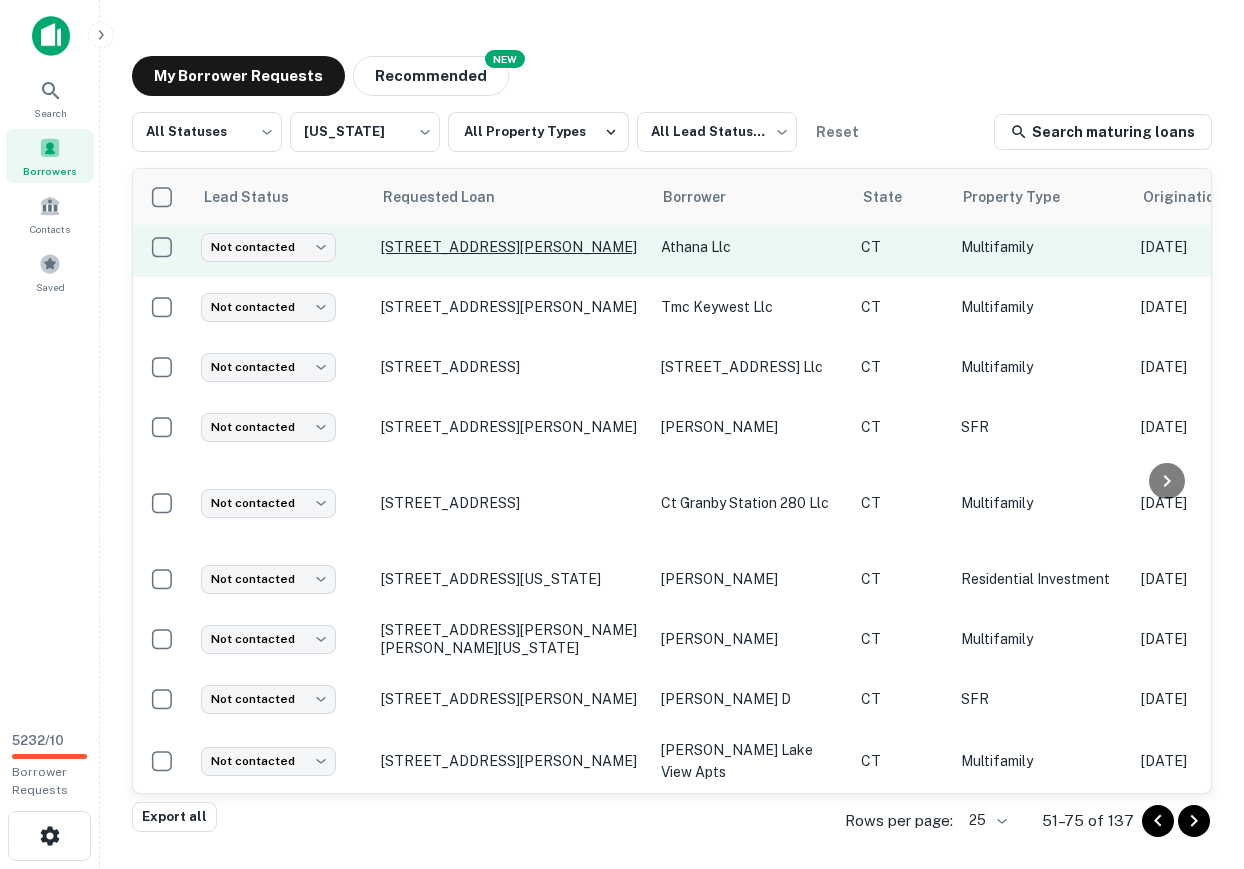 click on "1636 Route 12 Gales Ferry, CT06335" at bounding box center [511, 247] 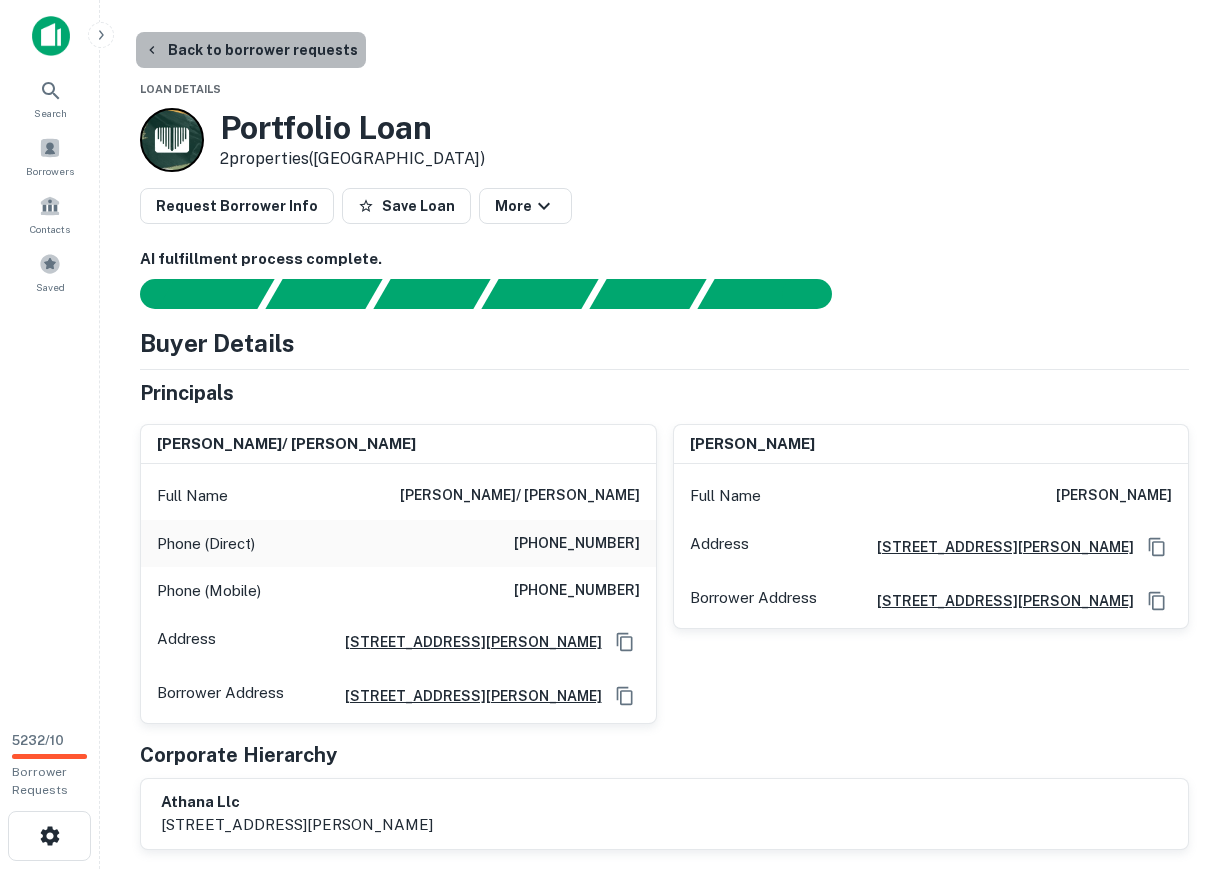 click on "Back to borrower requests" at bounding box center [251, 50] 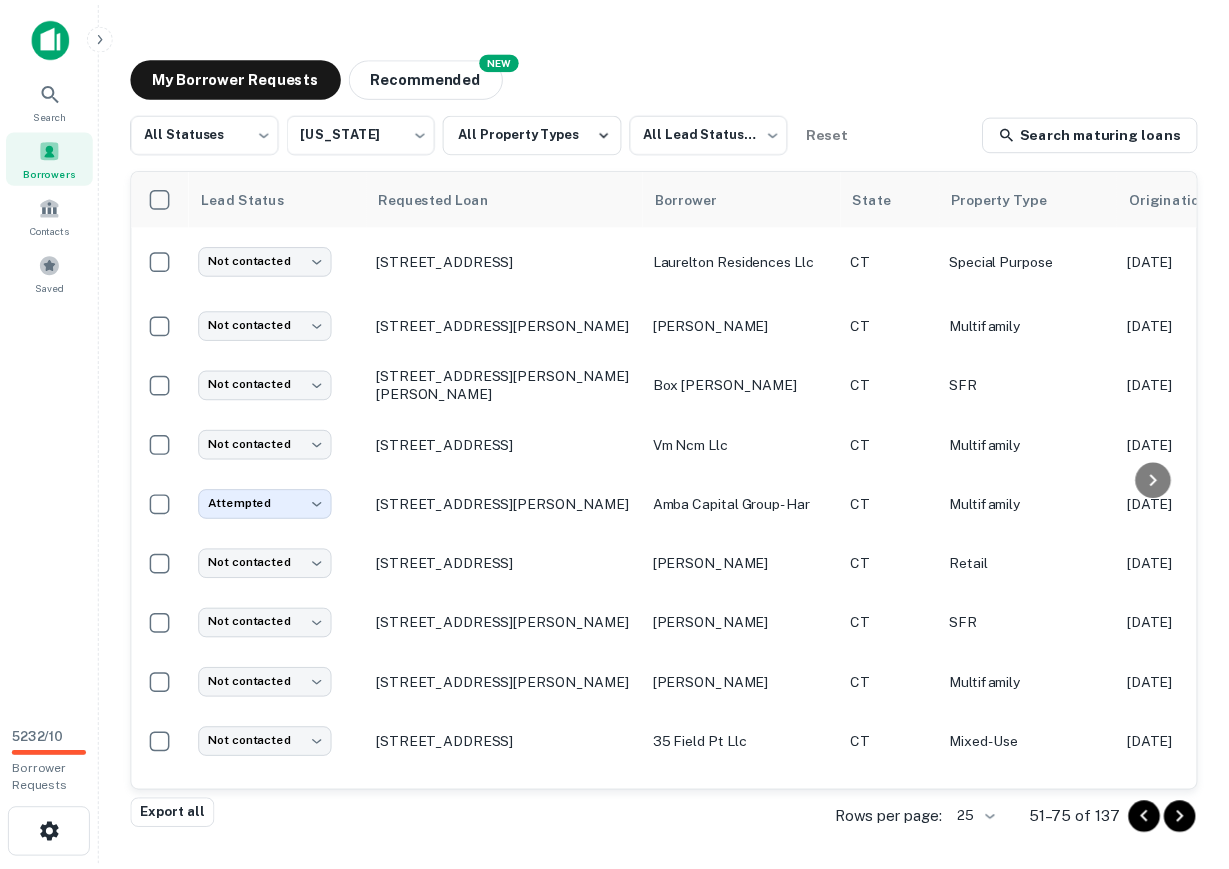 scroll, scrollTop: 1022, scrollLeft: 0, axis: vertical 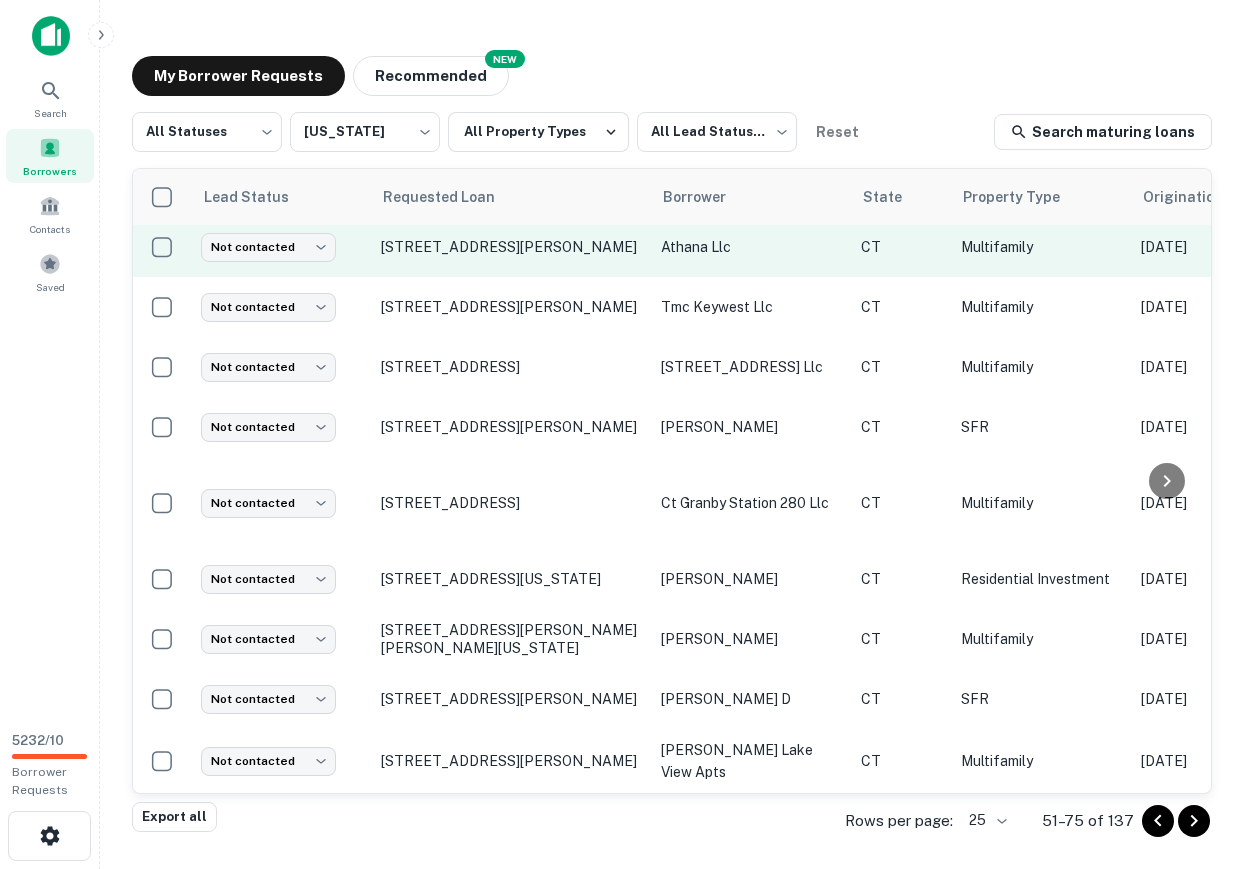 click on "1636 Route 12 Gales Ferry, CT06335" at bounding box center [511, 247] 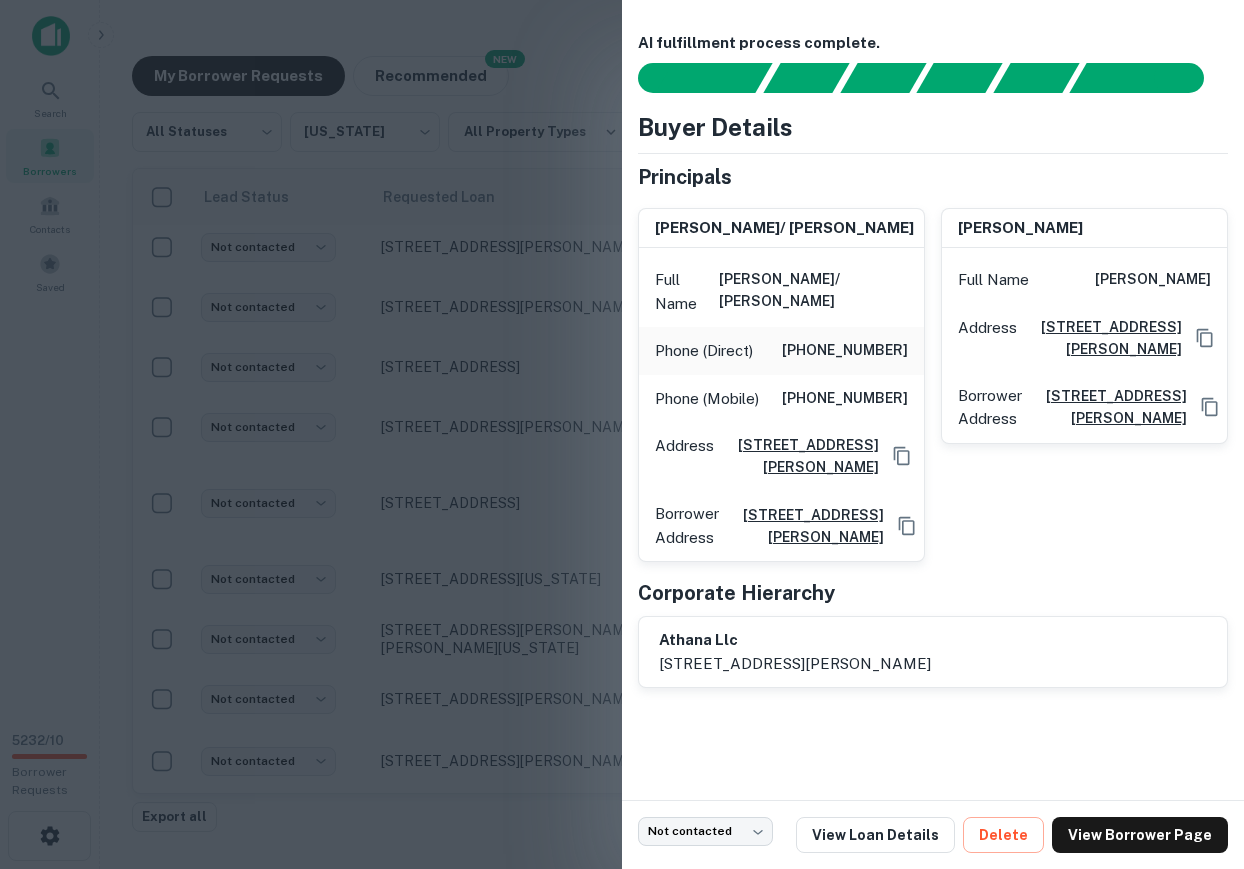 click at bounding box center (622, 434) 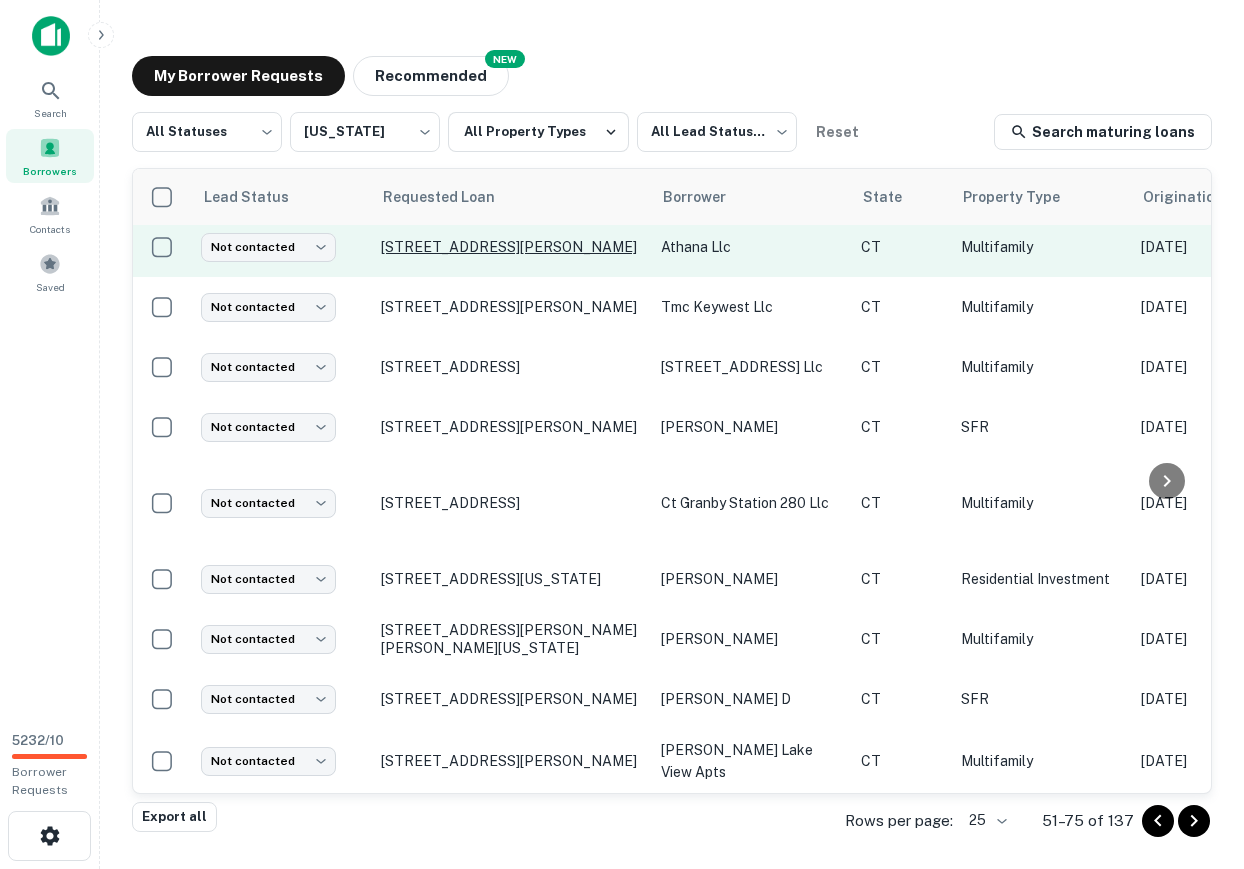 click on "1636 Route 12 Gales Ferry, CT06335" at bounding box center [511, 247] 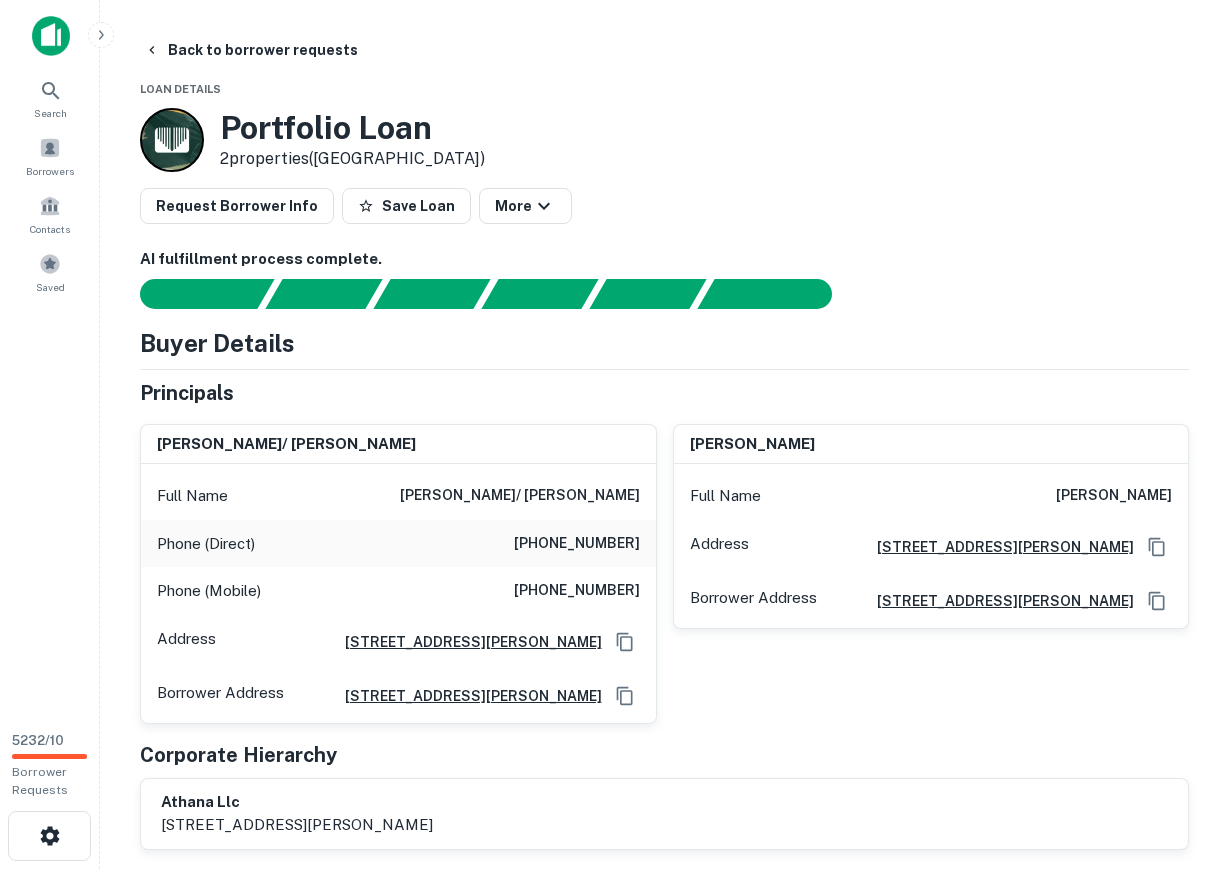 click on "(860) 235-6634" at bounding box center (577, 591) 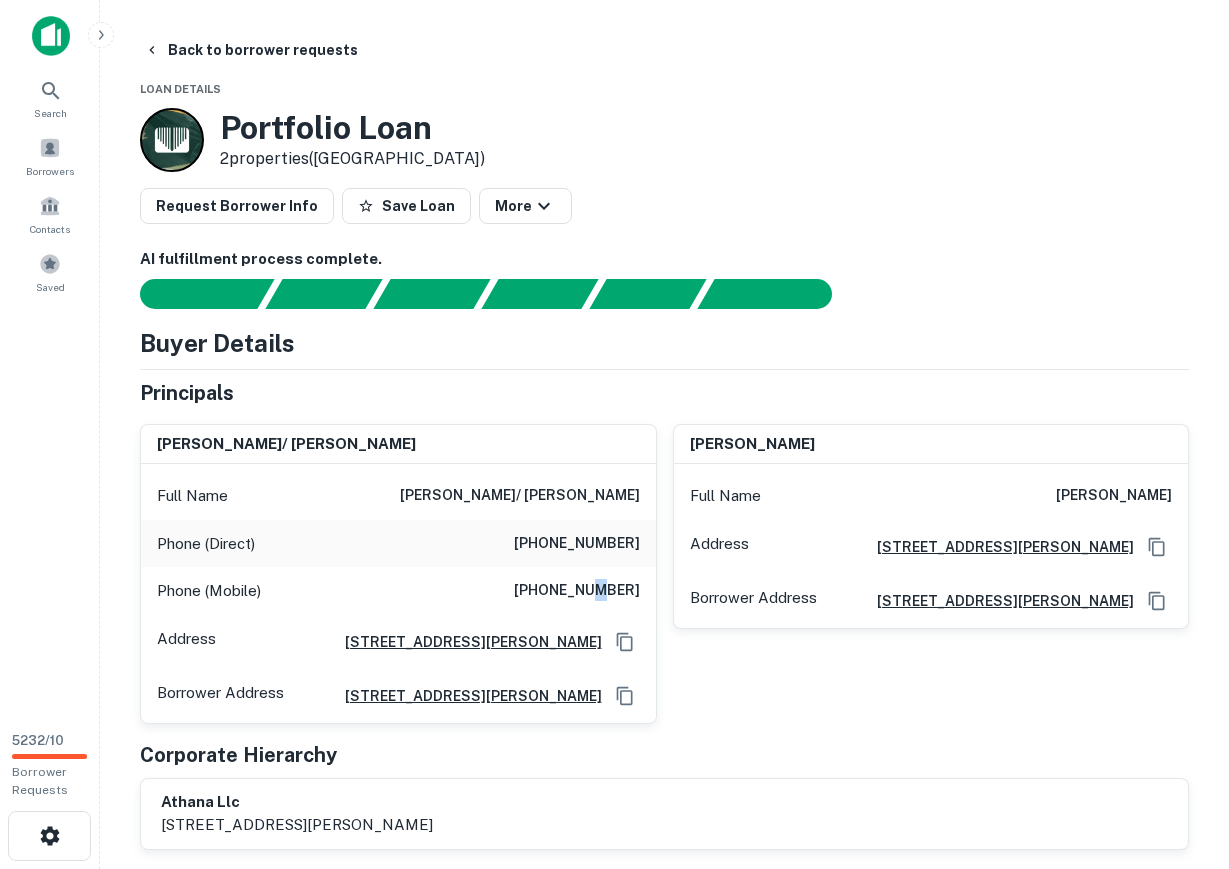 click on "(860) 235-6634" at bounding box center (577, 591) 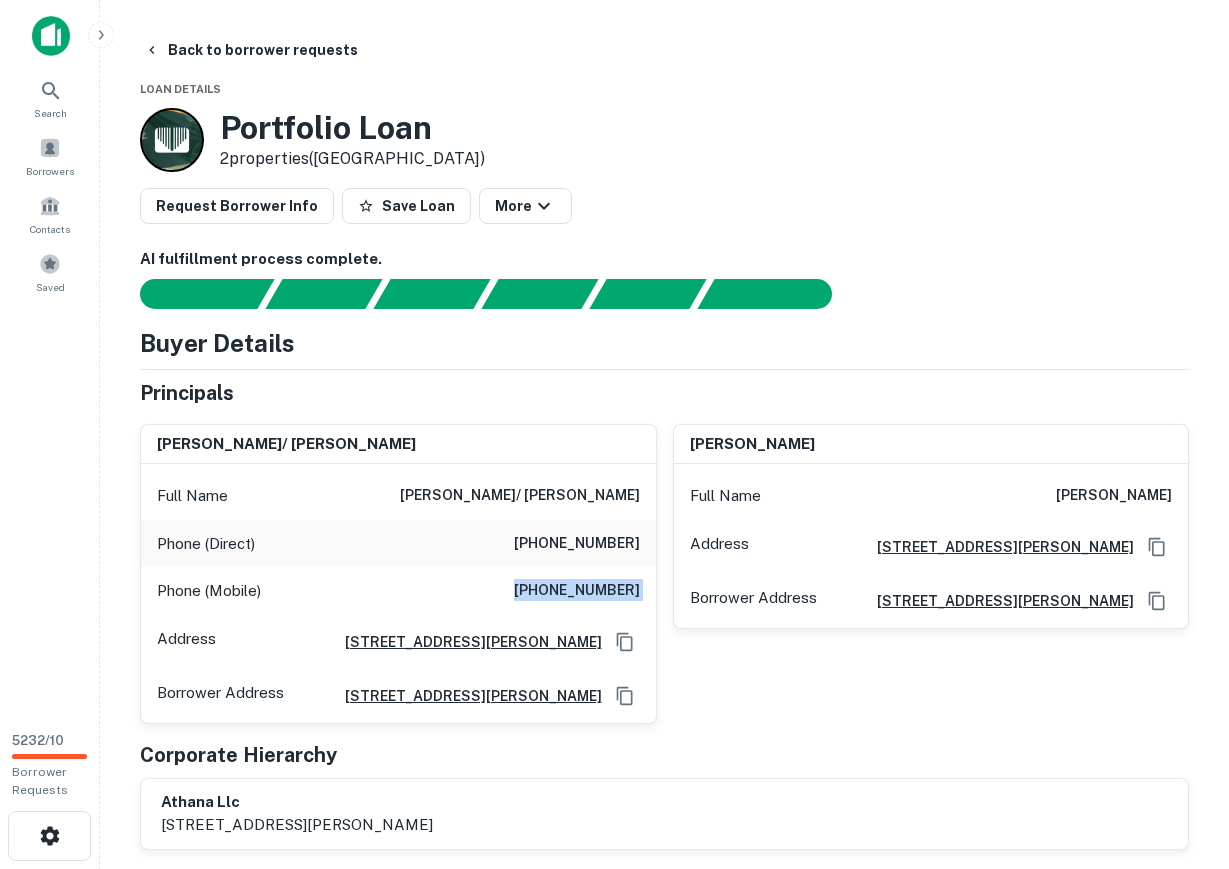 click on "(860) 235-6634" at bounding box center [577, 591] 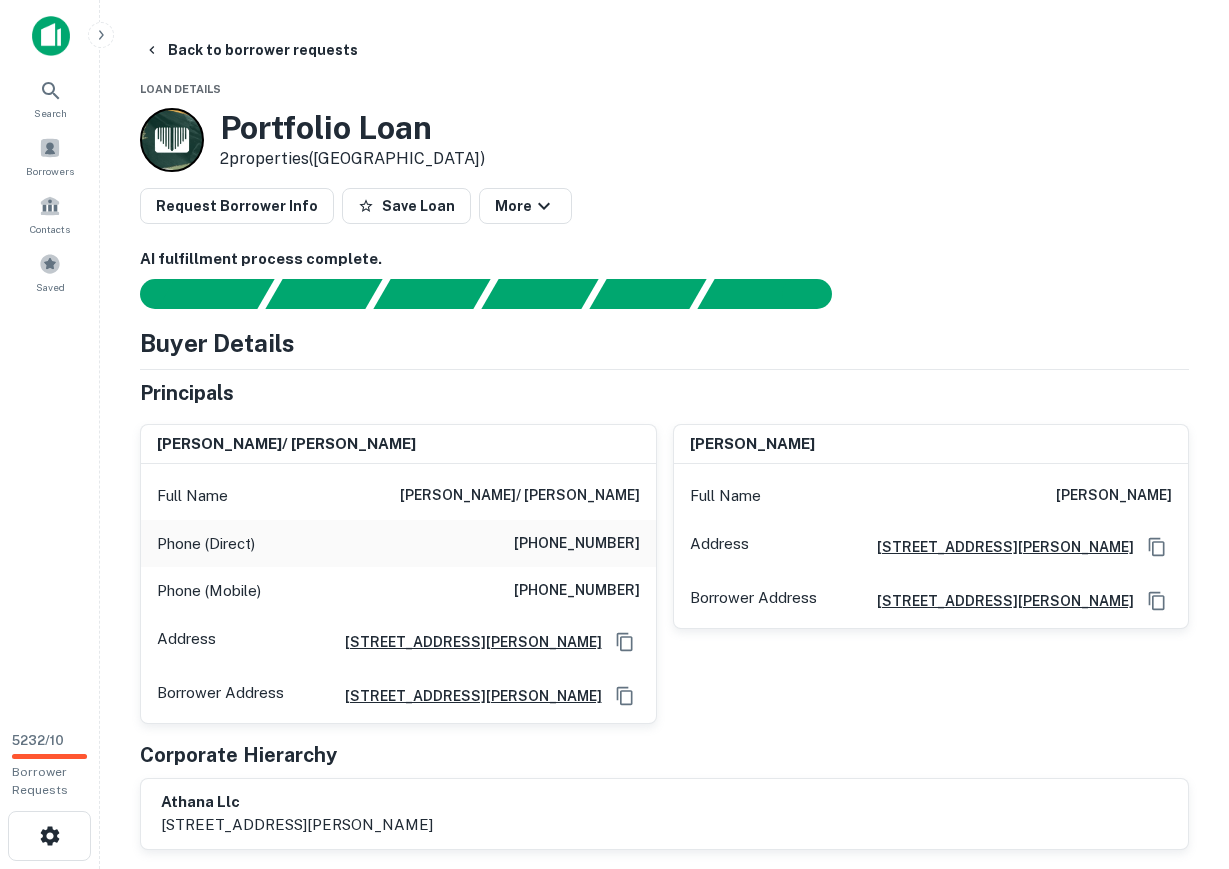 click on "(860) 235-6634" at bounding box center [577, 591] 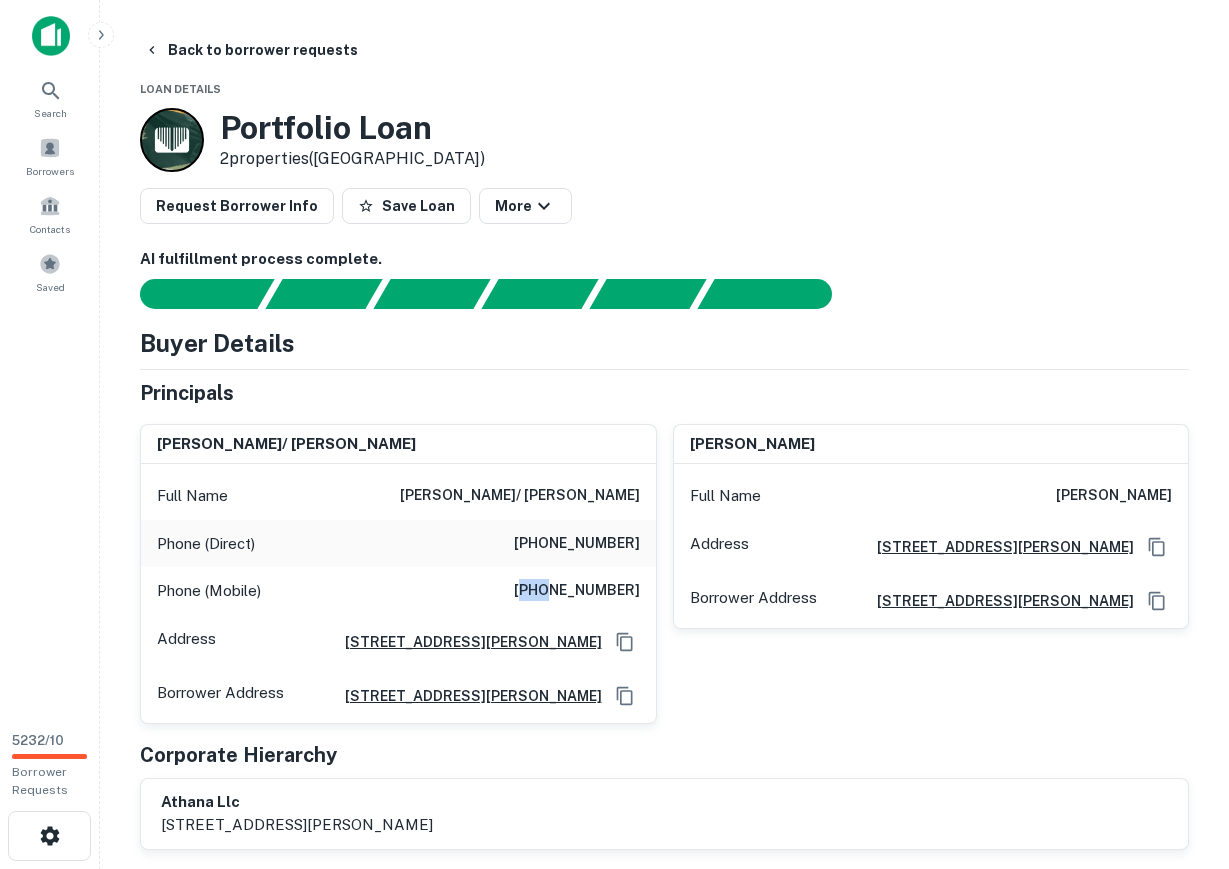 click on "(860) 235-6634" at bounding box center (577, 591) 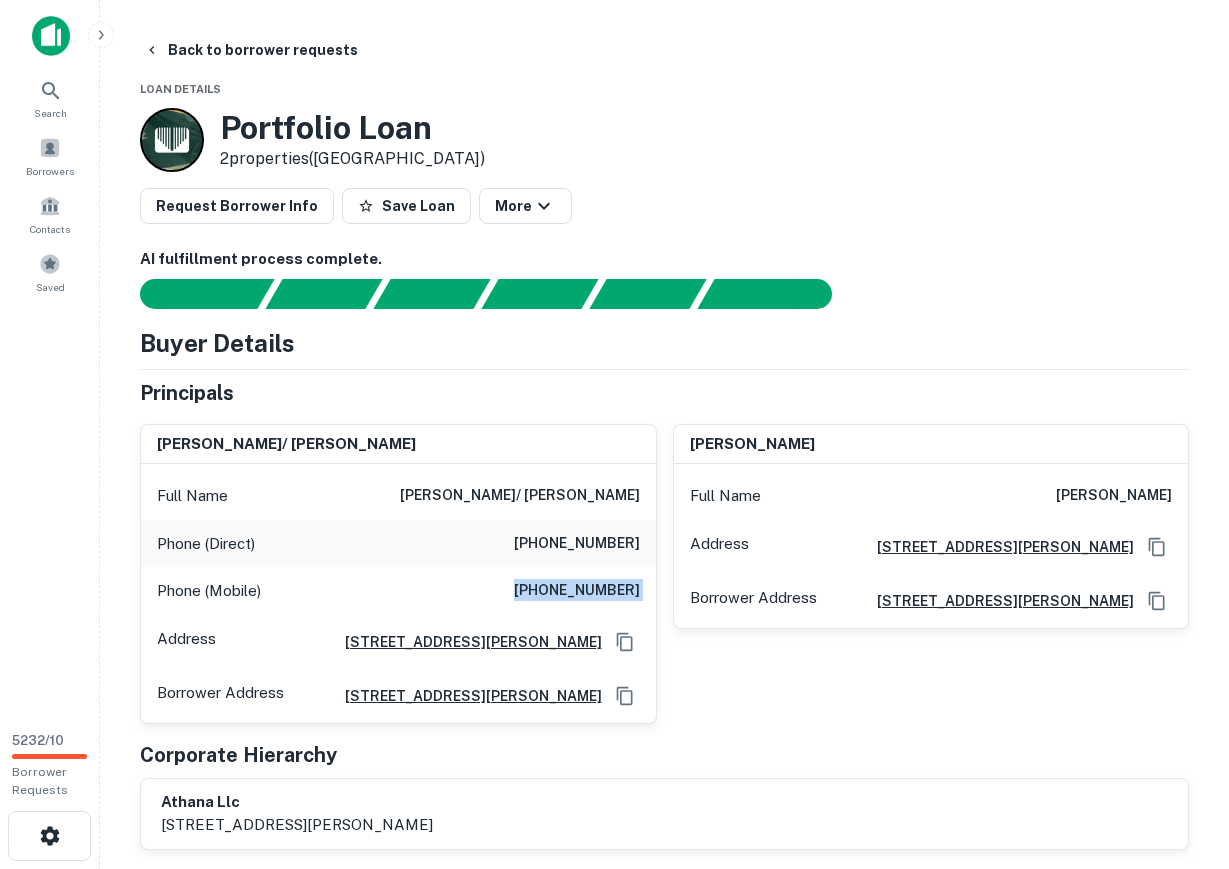 click on "(860) 235-6634" at bounding box center (577, 591) 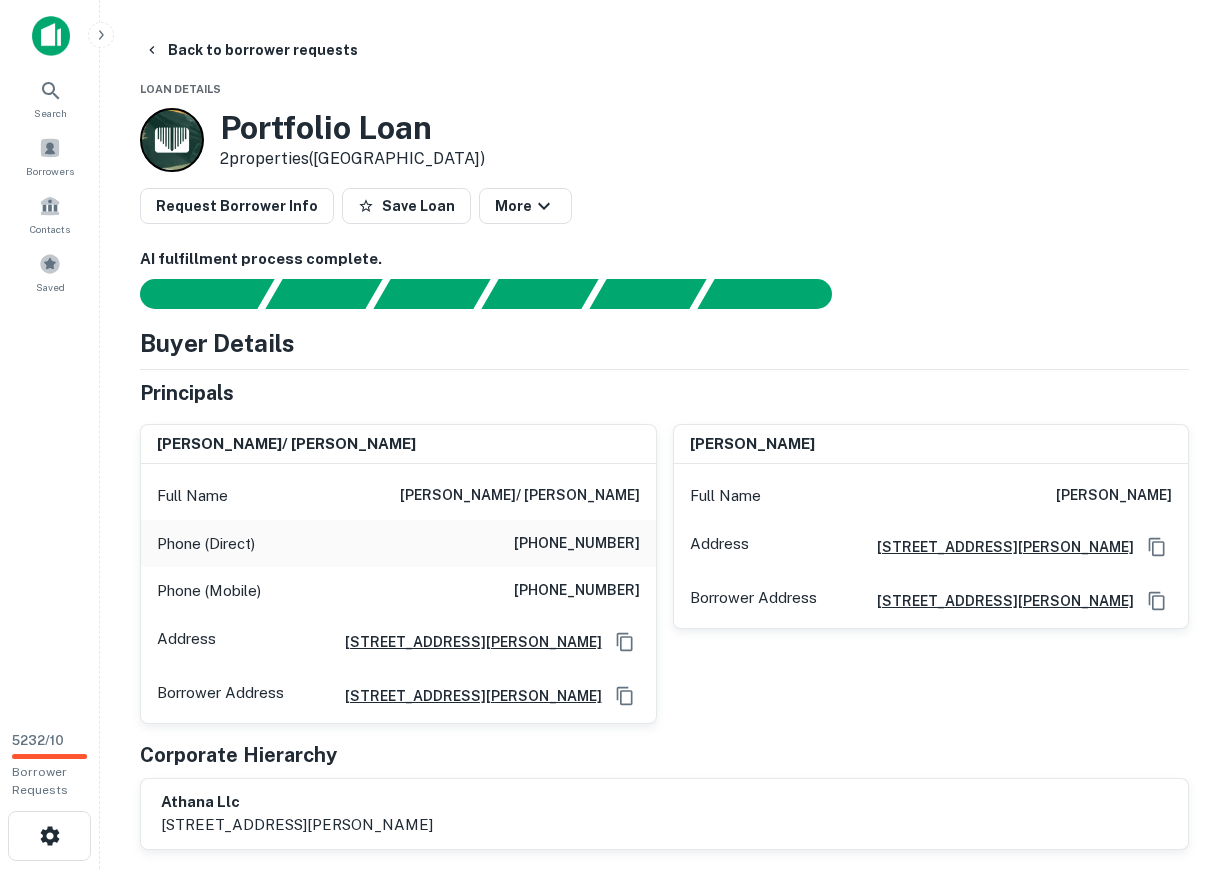 click on "lisa syragakis/ lisa m mase-syragakis" at bounding box center [520, 496] 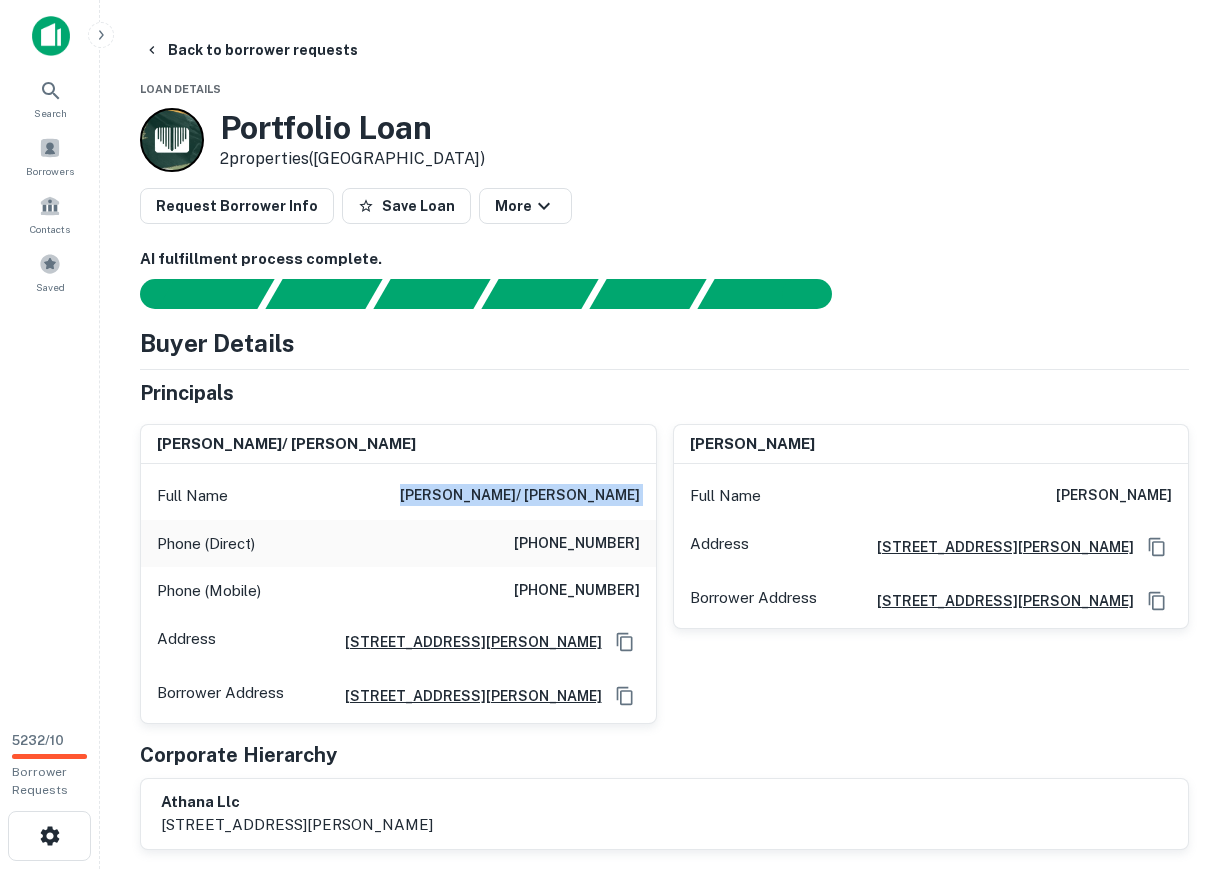 click on "lisa syragakis/ lisa m mase-syragakis" at bounding box center (520, 496) 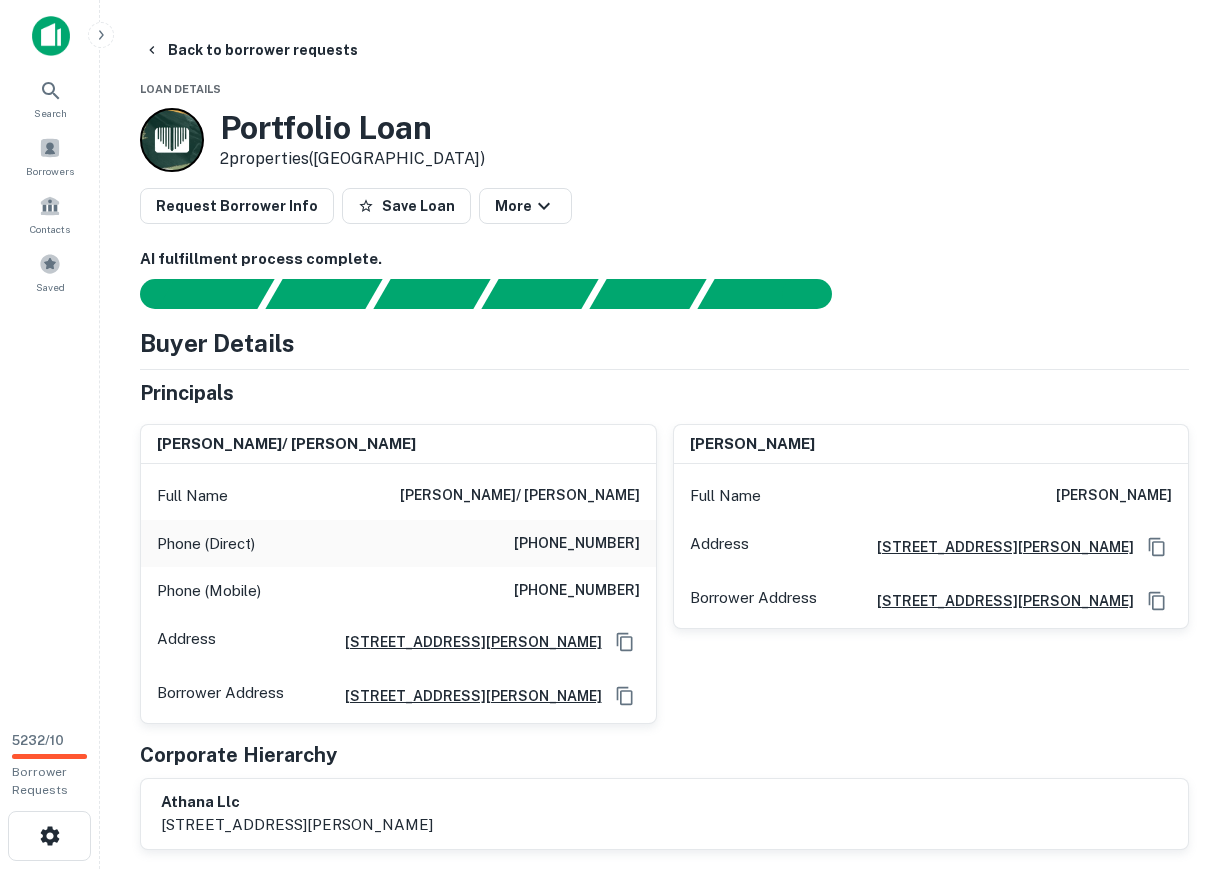 click on "Principals" at bounding box center (664, 393) 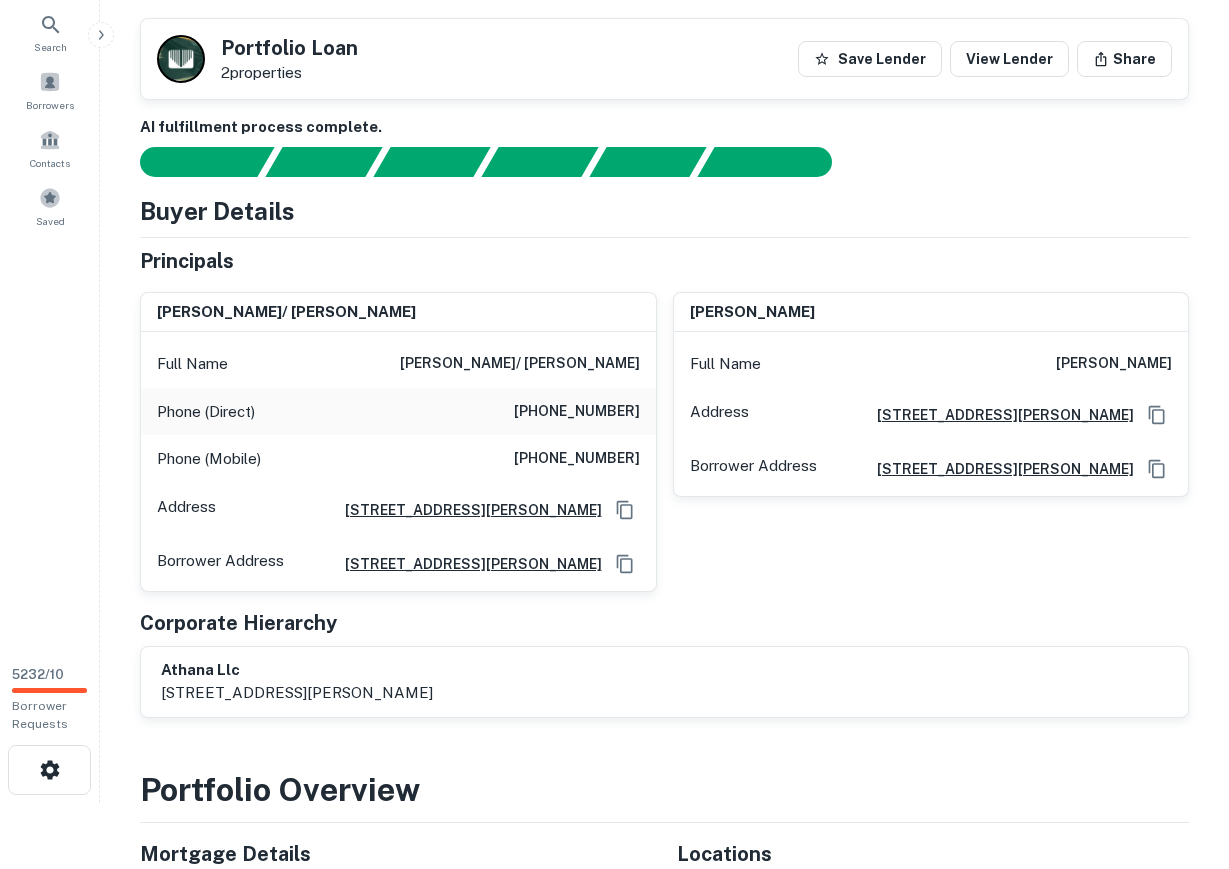 scroll, scrollTop: 0, scrollLeft: 0, axis: both 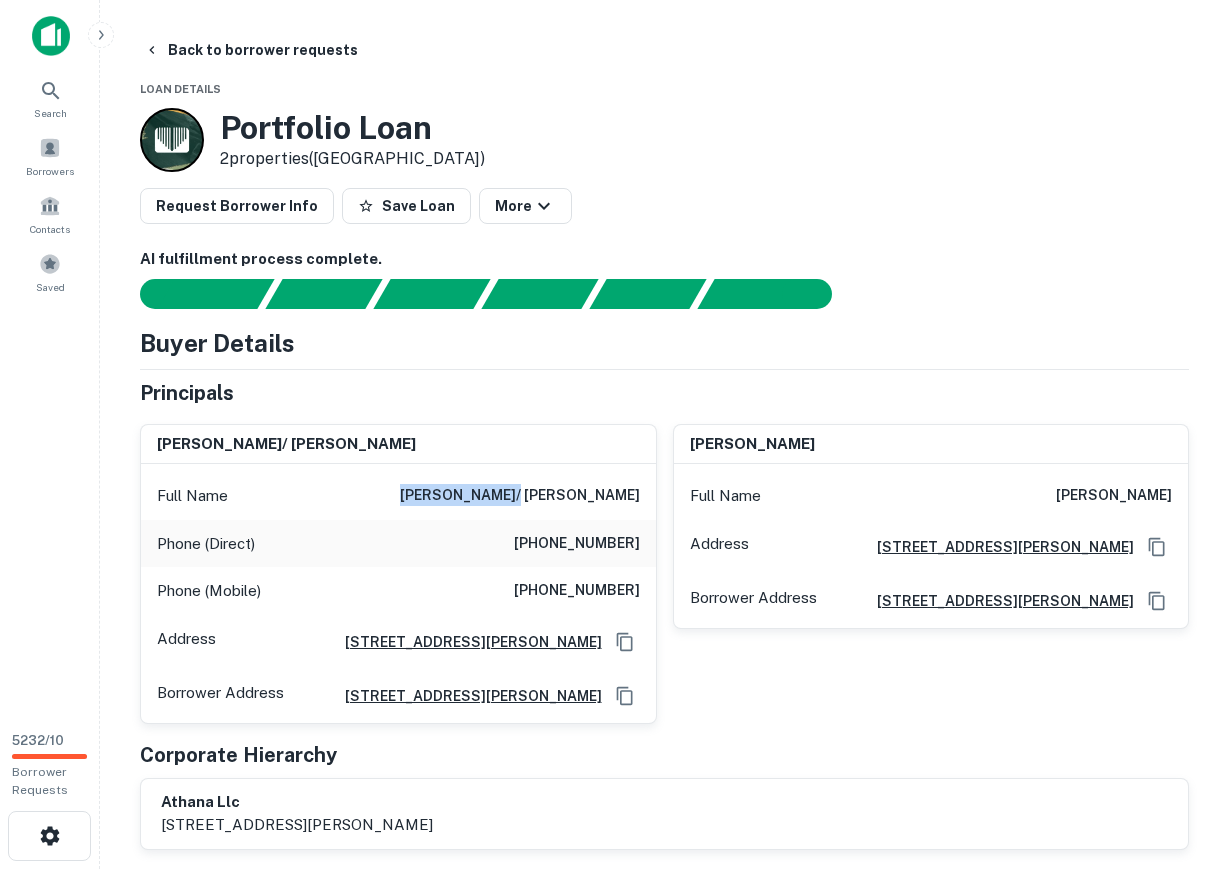 drag, startPoint x: 380, startPoint y: 492, endPoint x: 475, endPoint y: 500, distance: 95.33625 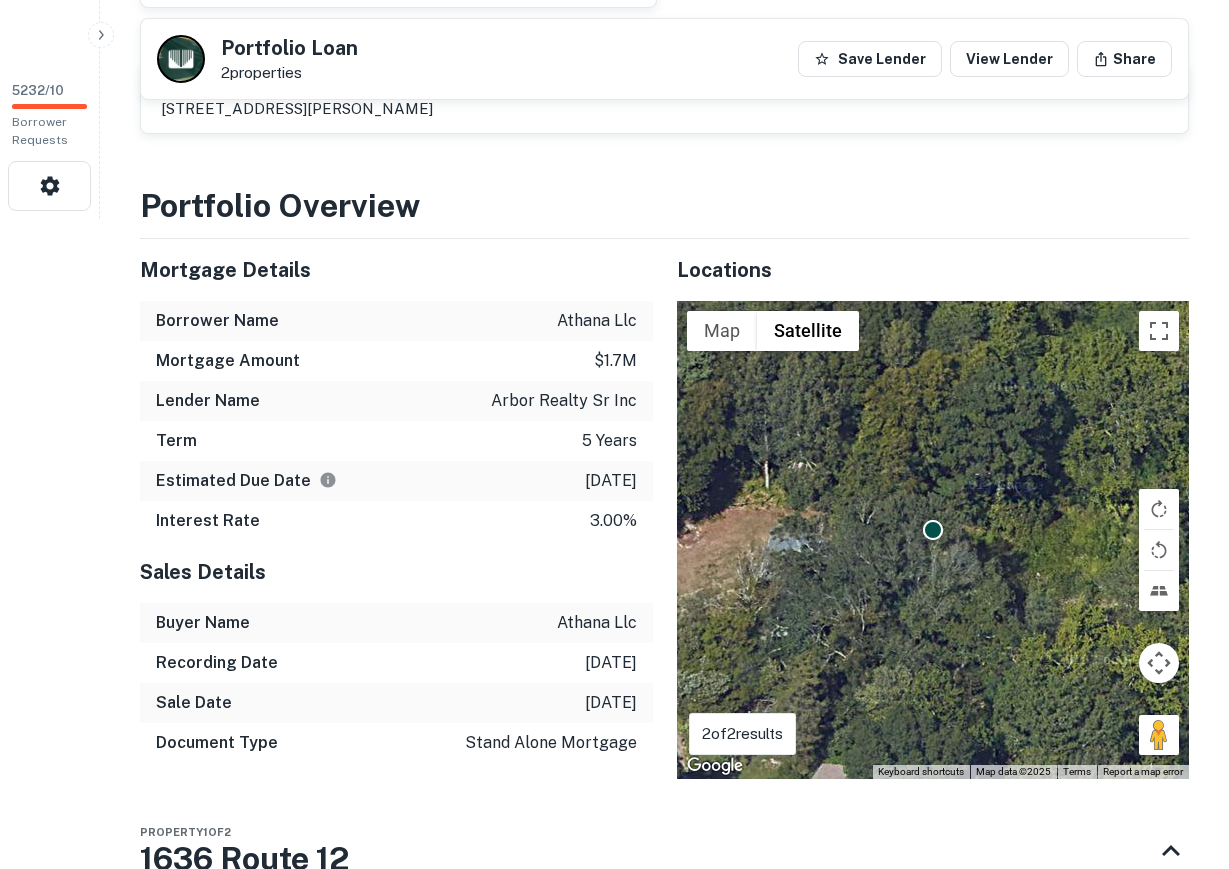 scroll, scrollTop: 700, scrollLeft: 0, axis: vertical 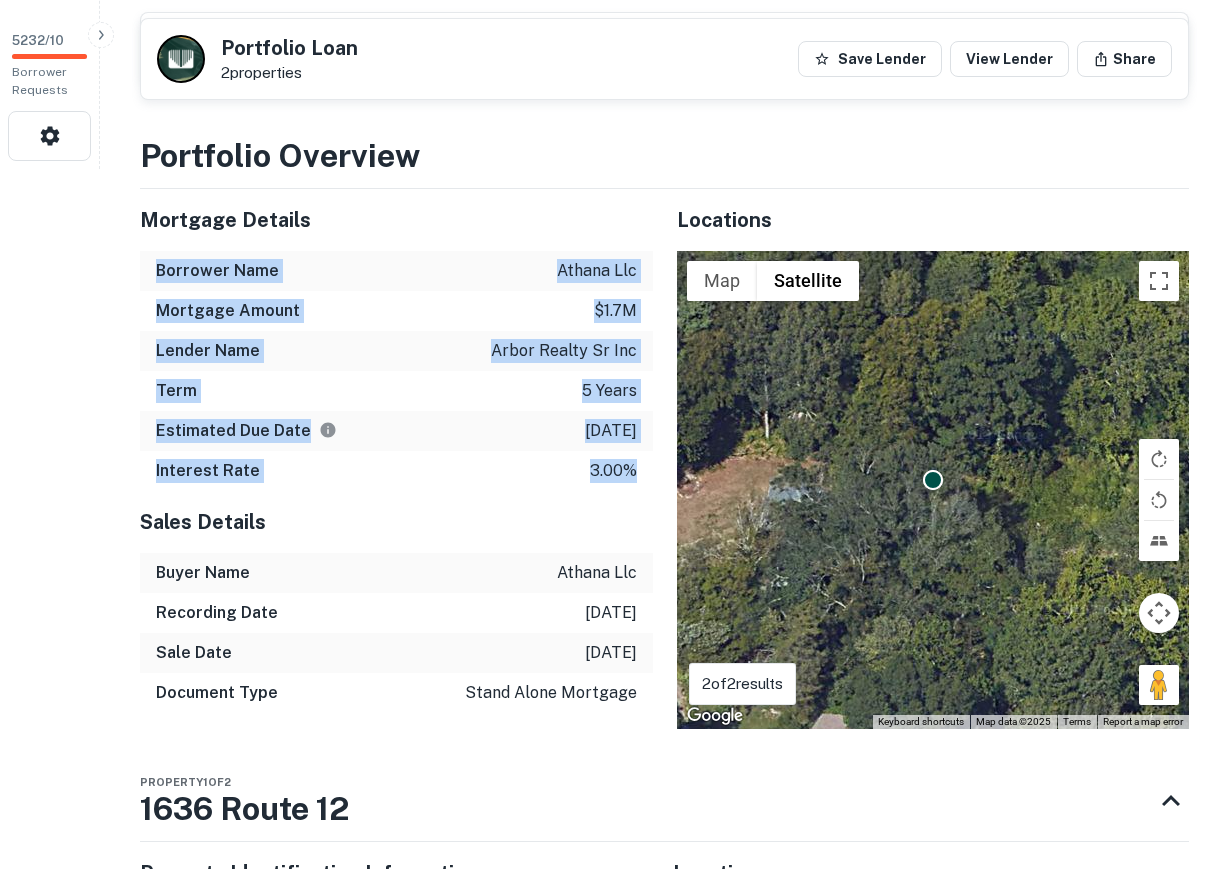 drag, startPoint x: 155, startPoint y: 292, endPoint x: 635, endPoint y: 504, distance: 524.7323 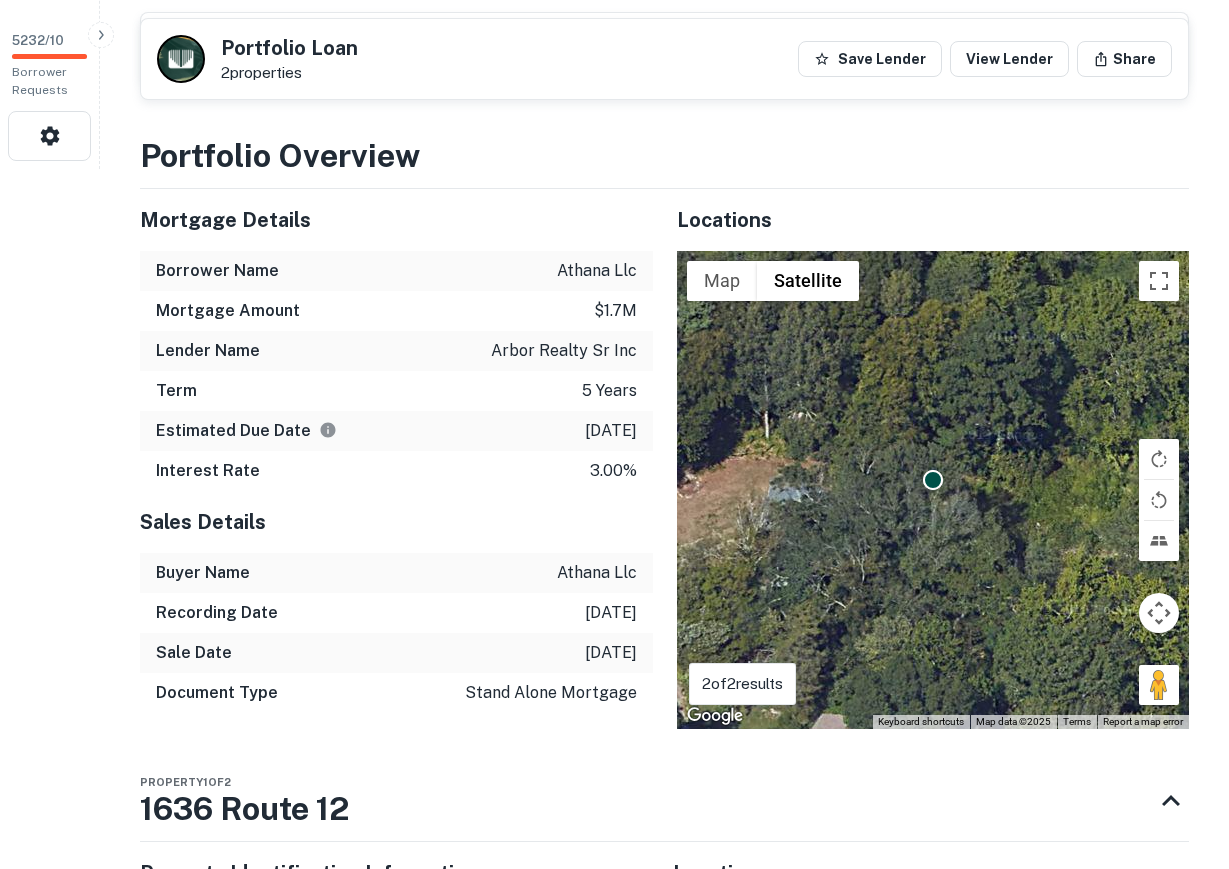 click on "Search         Borrowers         Contacts         Saved     5232  /  10   Borrower Requests Back to borrower requests Portfolio Loan 2  properties Save Lender View Lender Share AI fulfillment process complete.   Buyer Details Principals lisa syragakis/ lisa m mase-syragakis Full Name lisa syragakis/ lisa m mase-syragakis Phone (Direct) (860) 449-1250 Phone (Mobile) (860) 235-6634 Address 213 William Hilton Parkway, Unit 22775, Hilton Head Island, SC29925  Borrower Address 213 william hilton parkway, unit 22775, hilton head island, SC, 29925 lisa syragakis Full Name lisa syragakis Address 213 William Hilton Parkway, Unit 22775, Hilton Head Island, SC29925  Borrower Address 213 william hilton parkway, unit 22775, hilton head island, SC, 29925 Corporate Hierarchy athana llc 213 william hilton parkway, unit 22775, hilton head island, sc, 29925 Portfolio Overview Mortgage Details Borrower Name athana llc Mortgage Amount $1.7m Lender Name arbor realty sr inc Term 5 years Estimated Due Date 8/24/2025 ←" at bounding box center [614, -266] 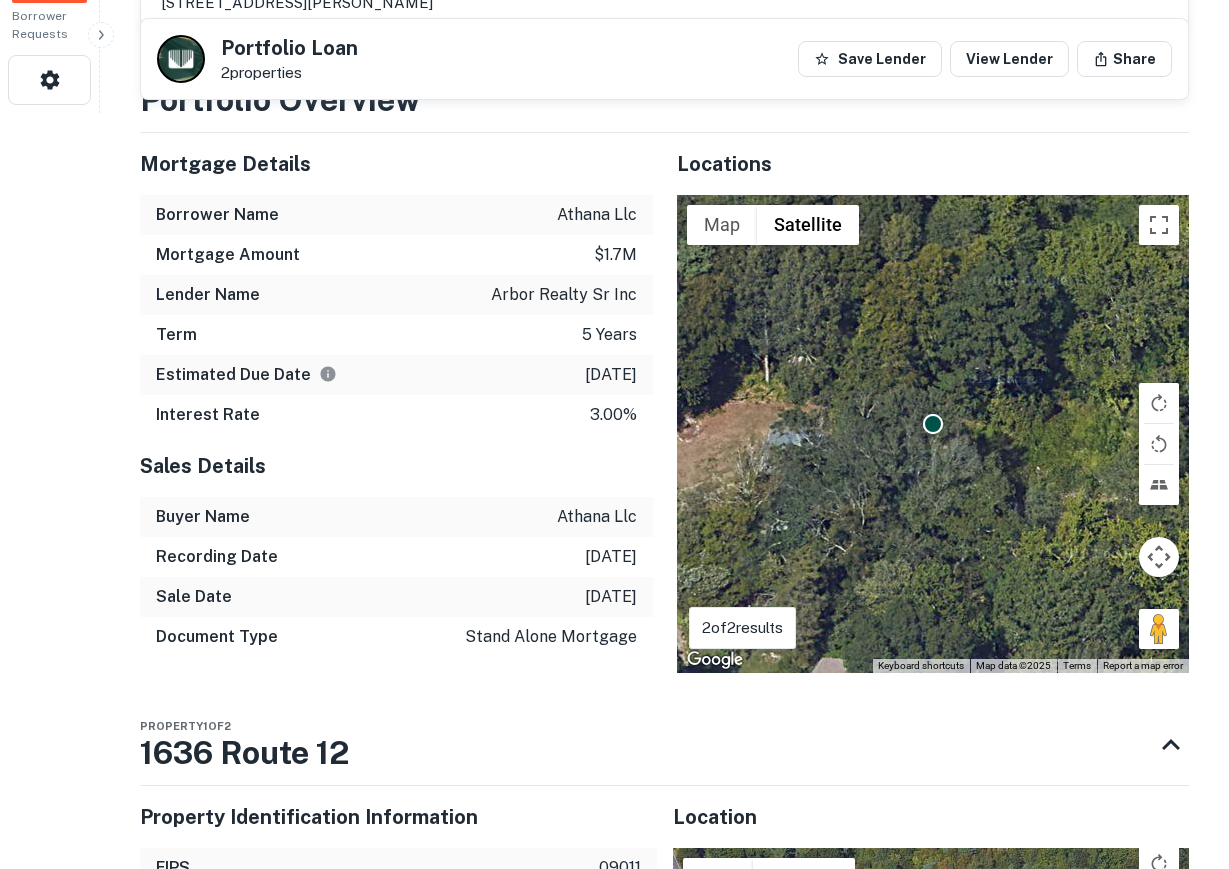 scroll, scrollTop: 800, scrollLeft: 0, axis: vertical 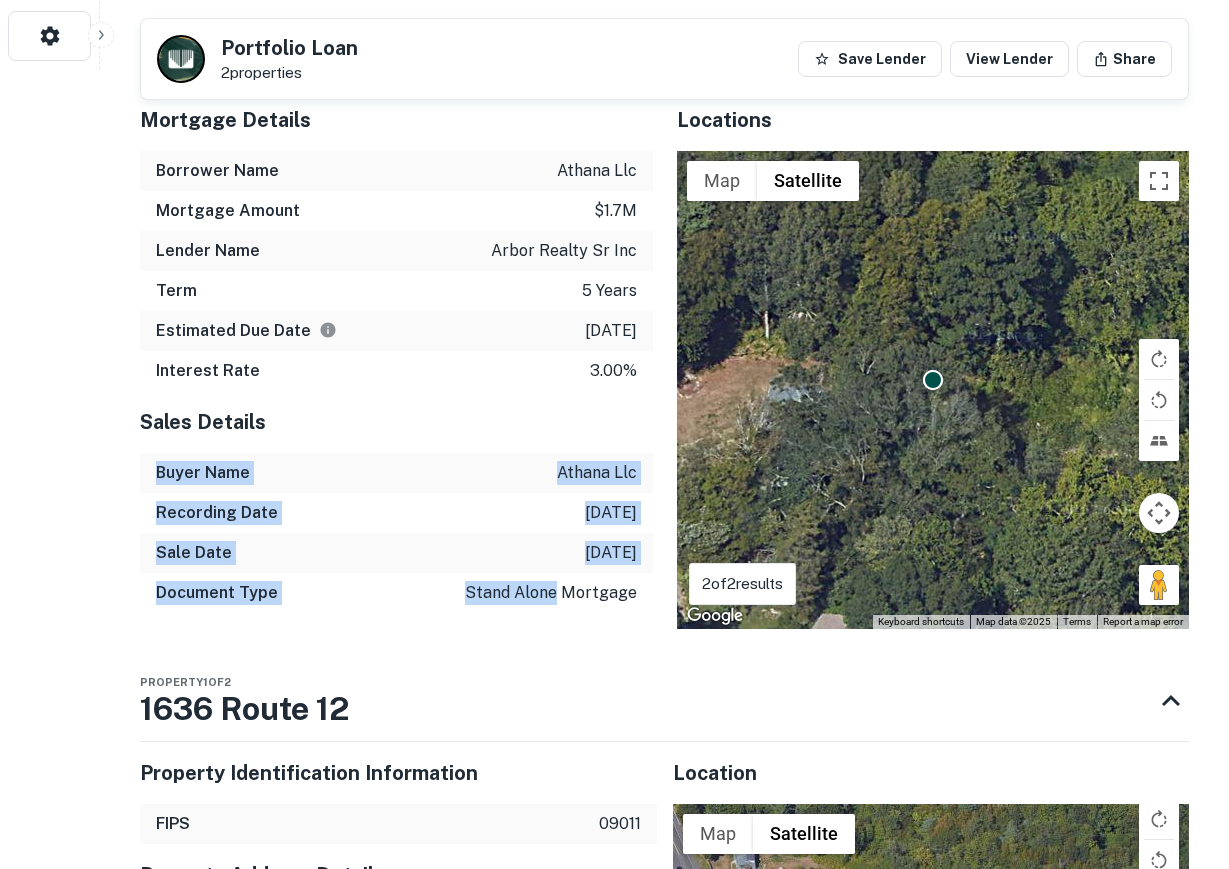 drag, startPoint x: 157, startPoint y: 508, endPoint x: 557, endPoint y: 616, distance: 414.32355 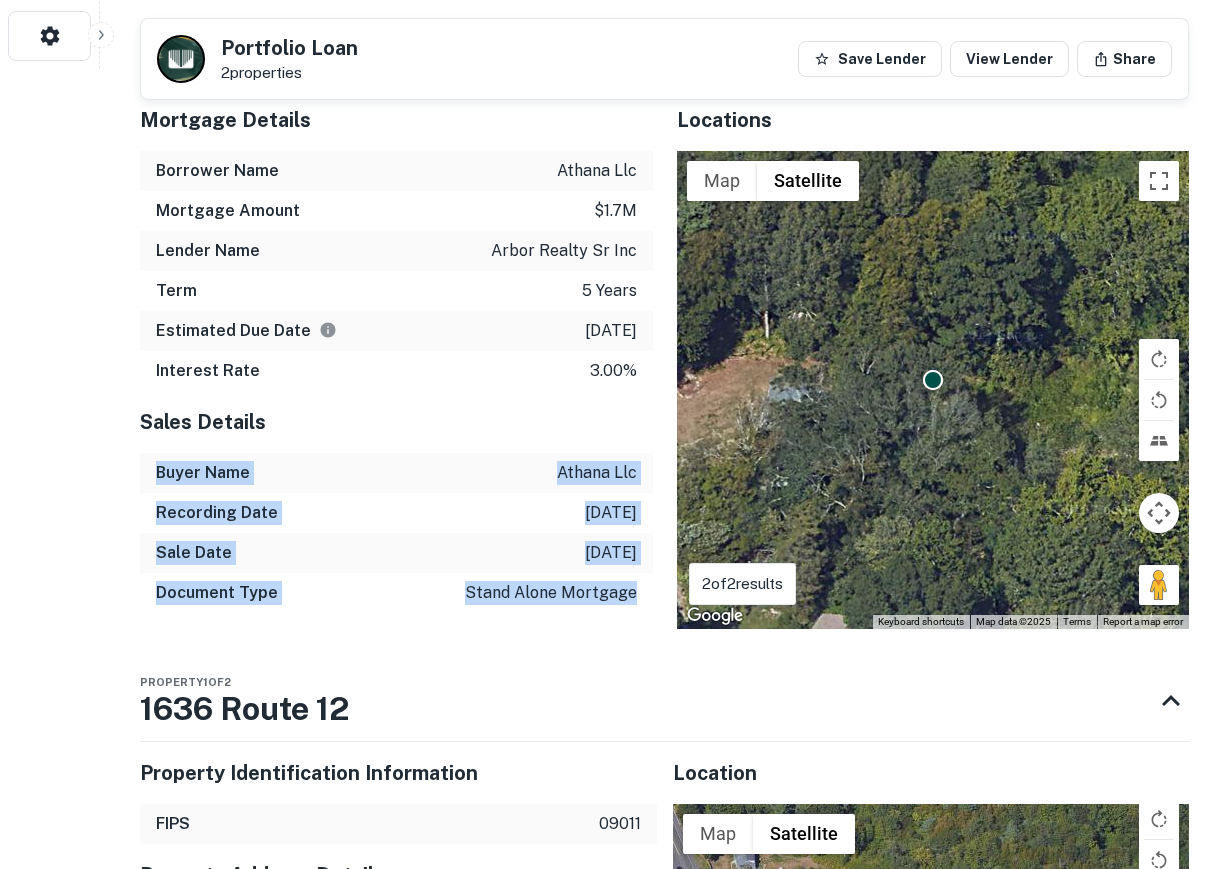 drag, startPoint x: 158, startPoint y: 501, endPoint x: 613, endPoint y: 632, distance: 473.48285 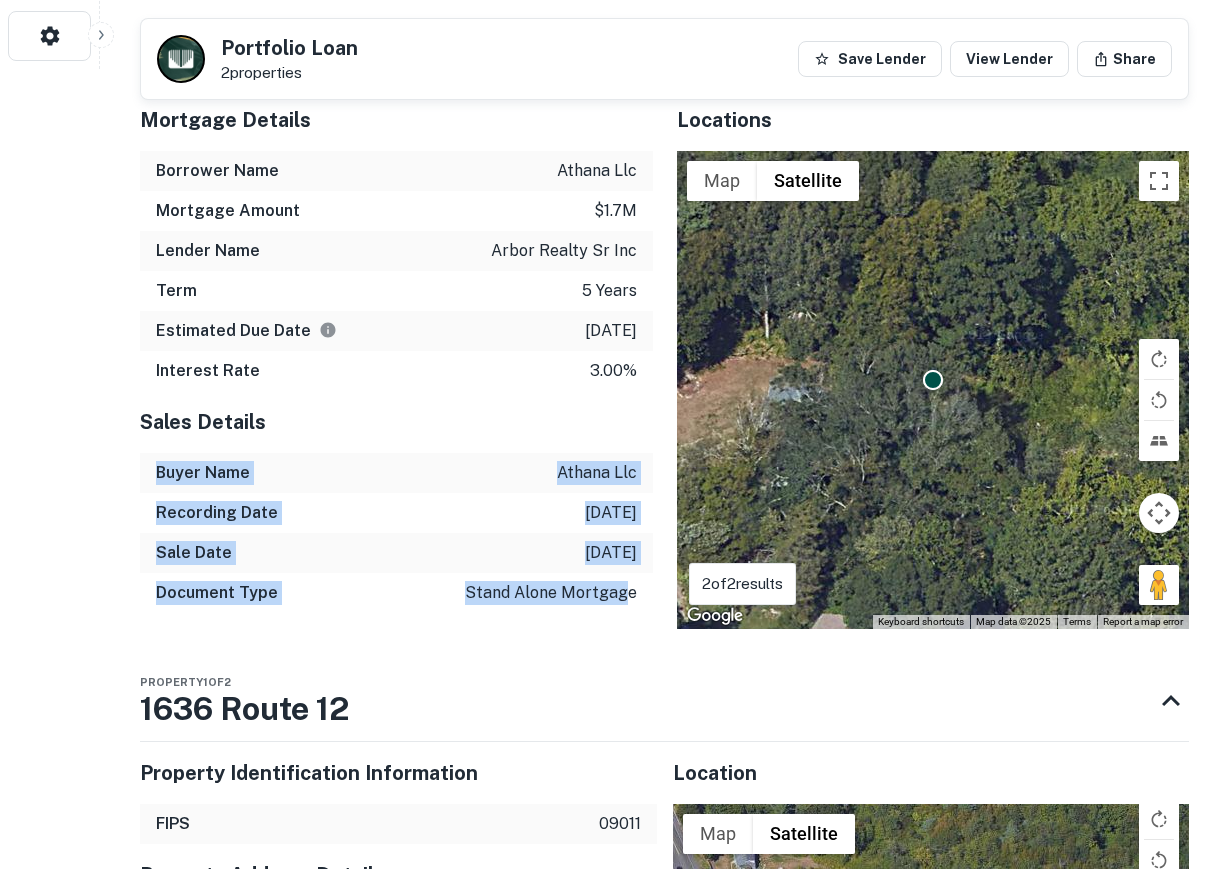 click on "Recording Date 8/24/2020" at bounding box center (396, 513) 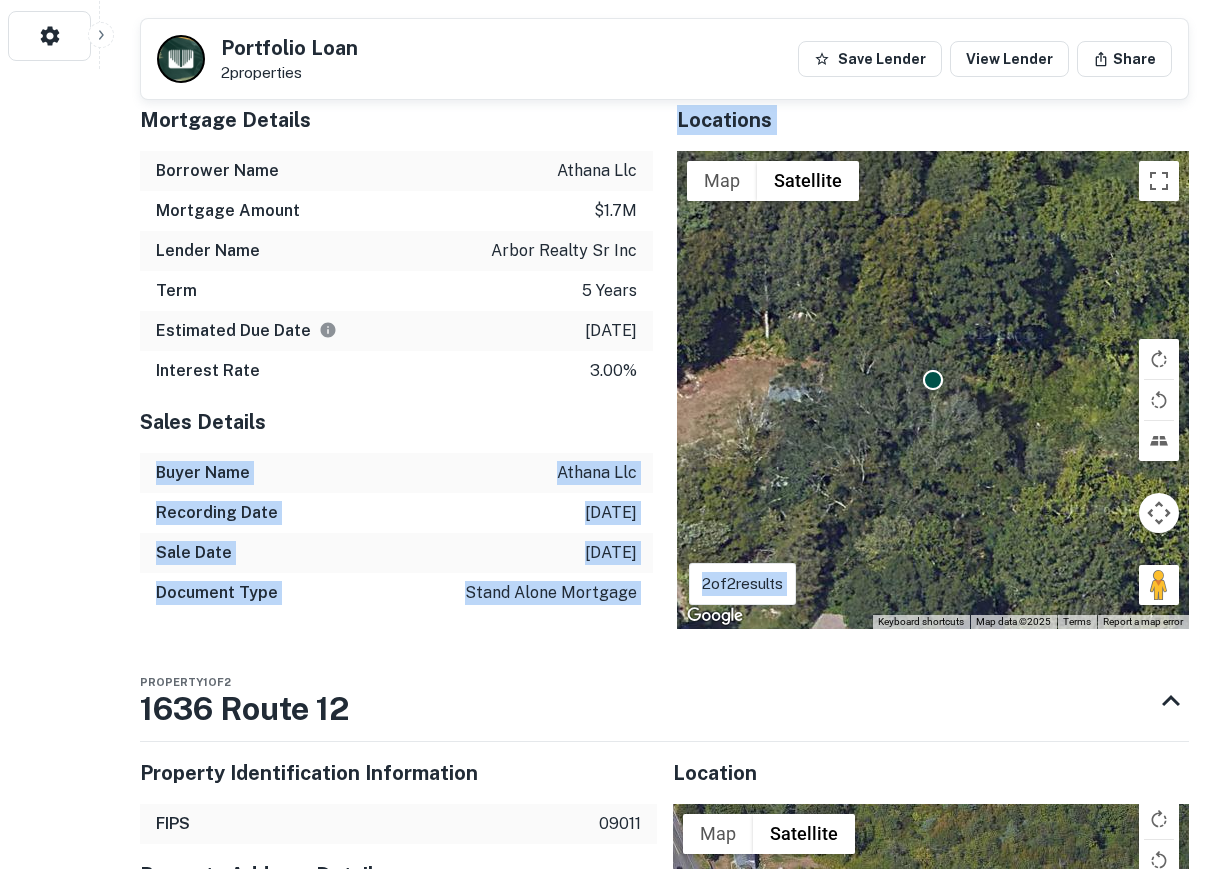 drag, startPoint x: 156, startPoint y: 502, endPoint x: 559, endPoint y: 659, distance: 432.502 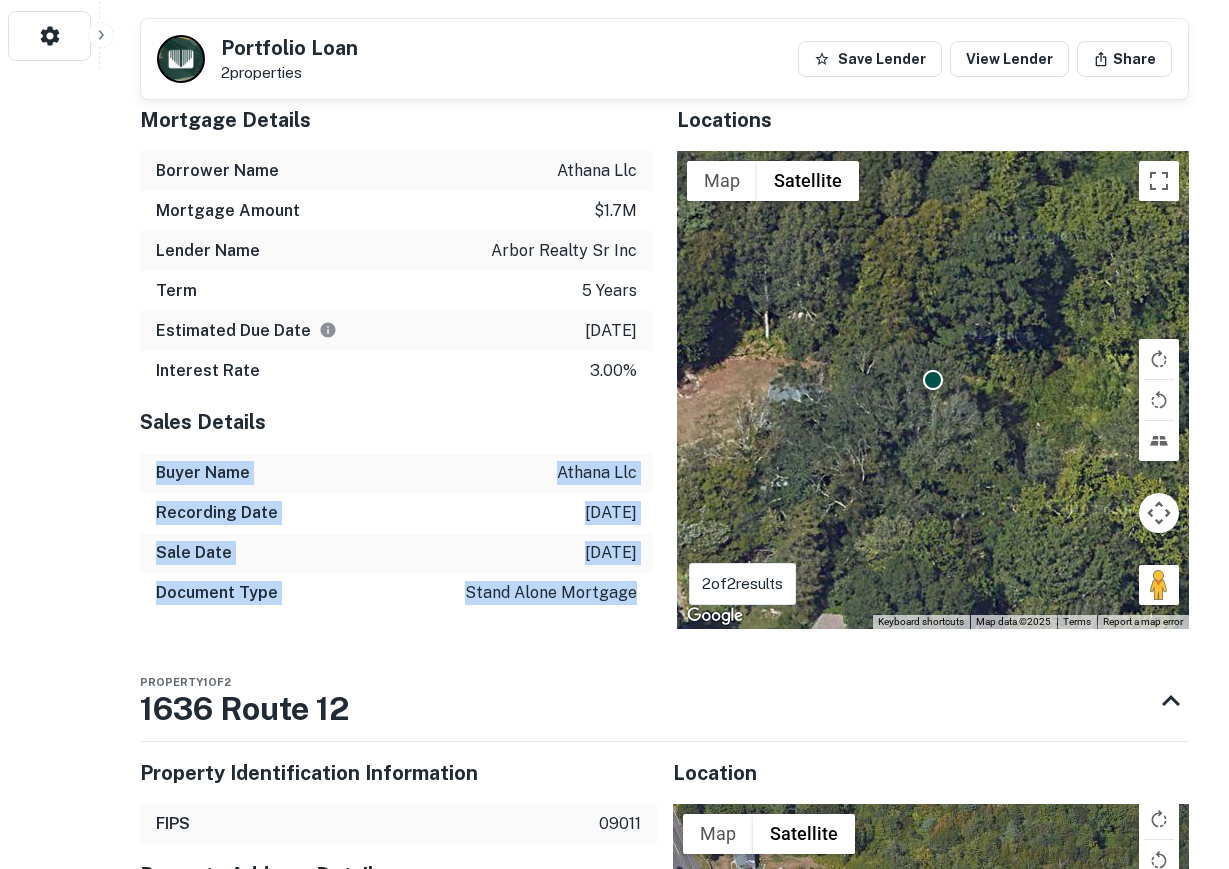 drag, startPoint x: 158, startPoint y: 503, endPoint x: 640, endPoint y: 628, distance: 497.94476 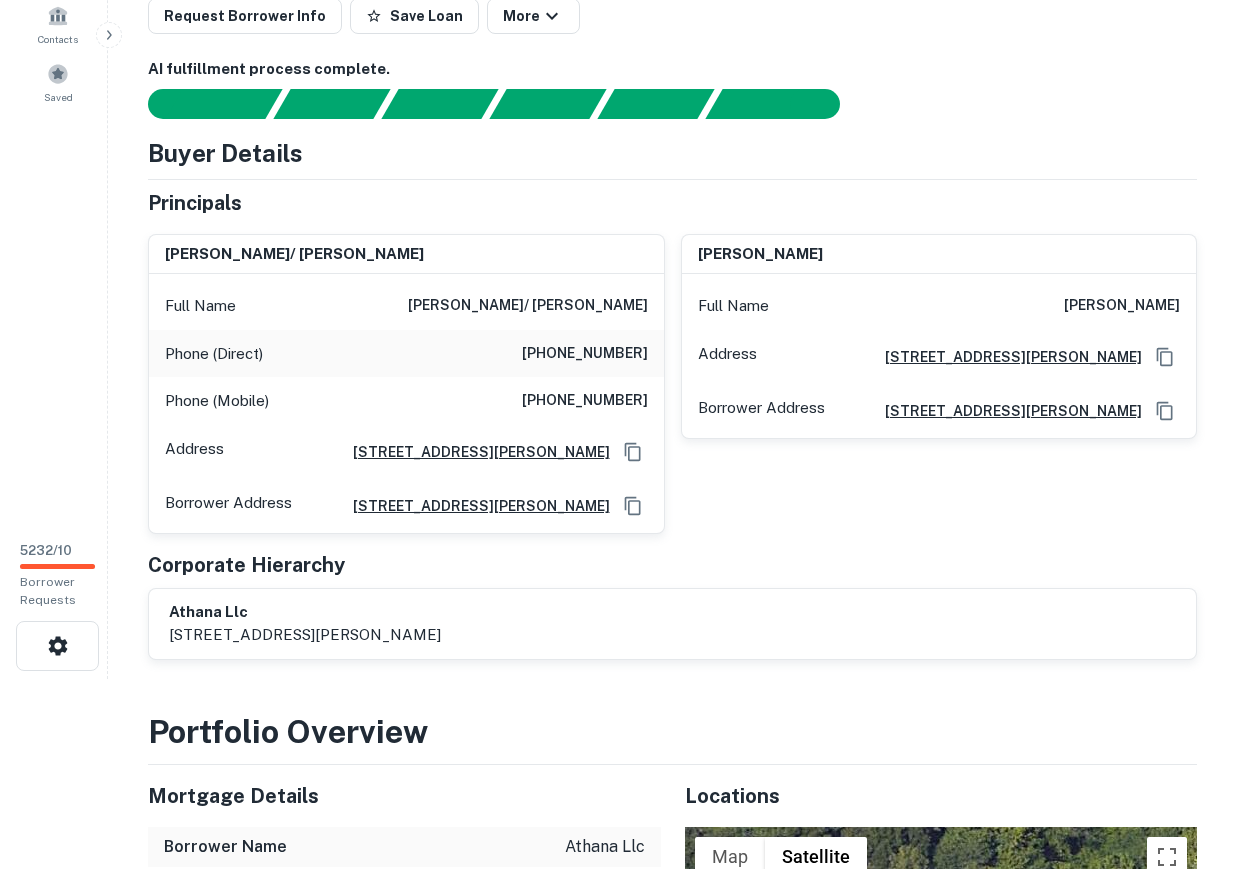 scroll, scrollTop: 0, scrollLeft: 0, axis: both 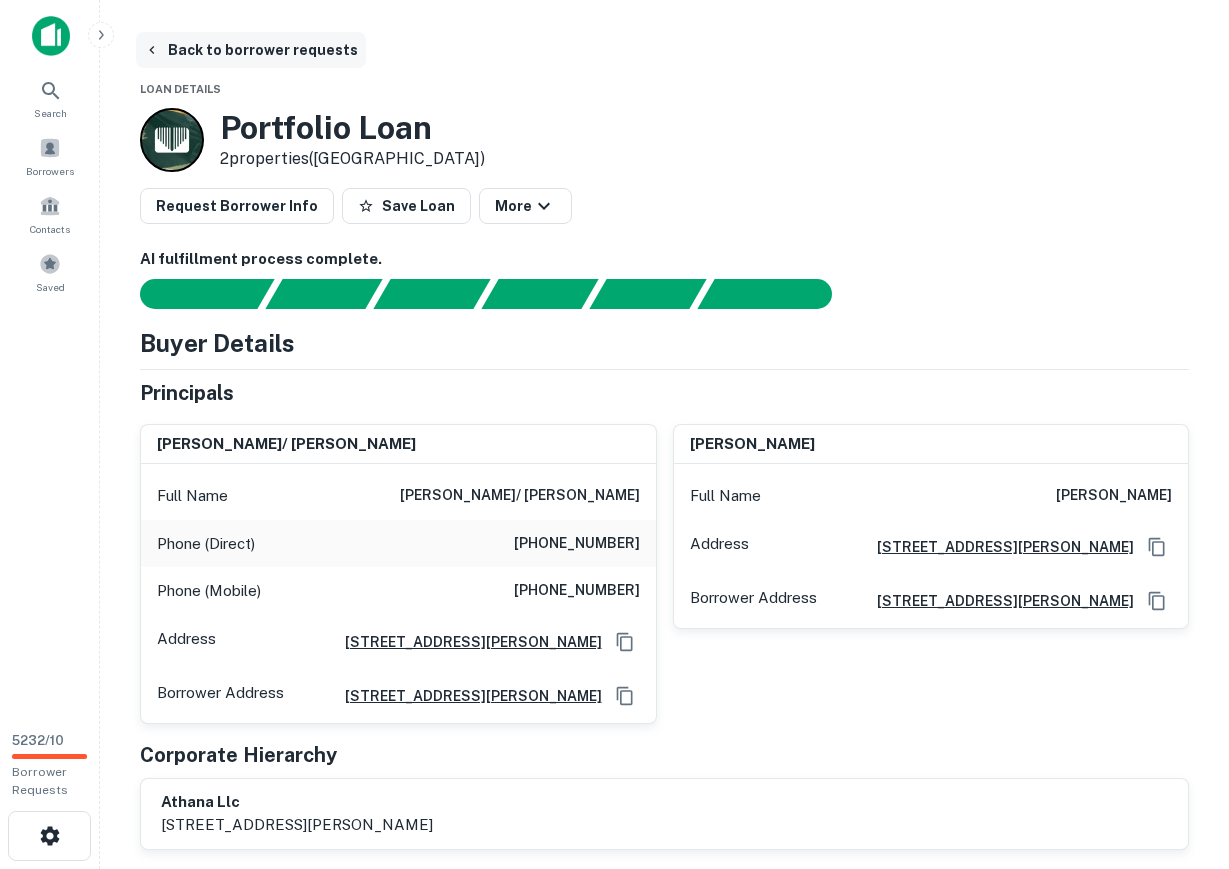 click on "Back to borrower requests" at bounding box center [251, 50] 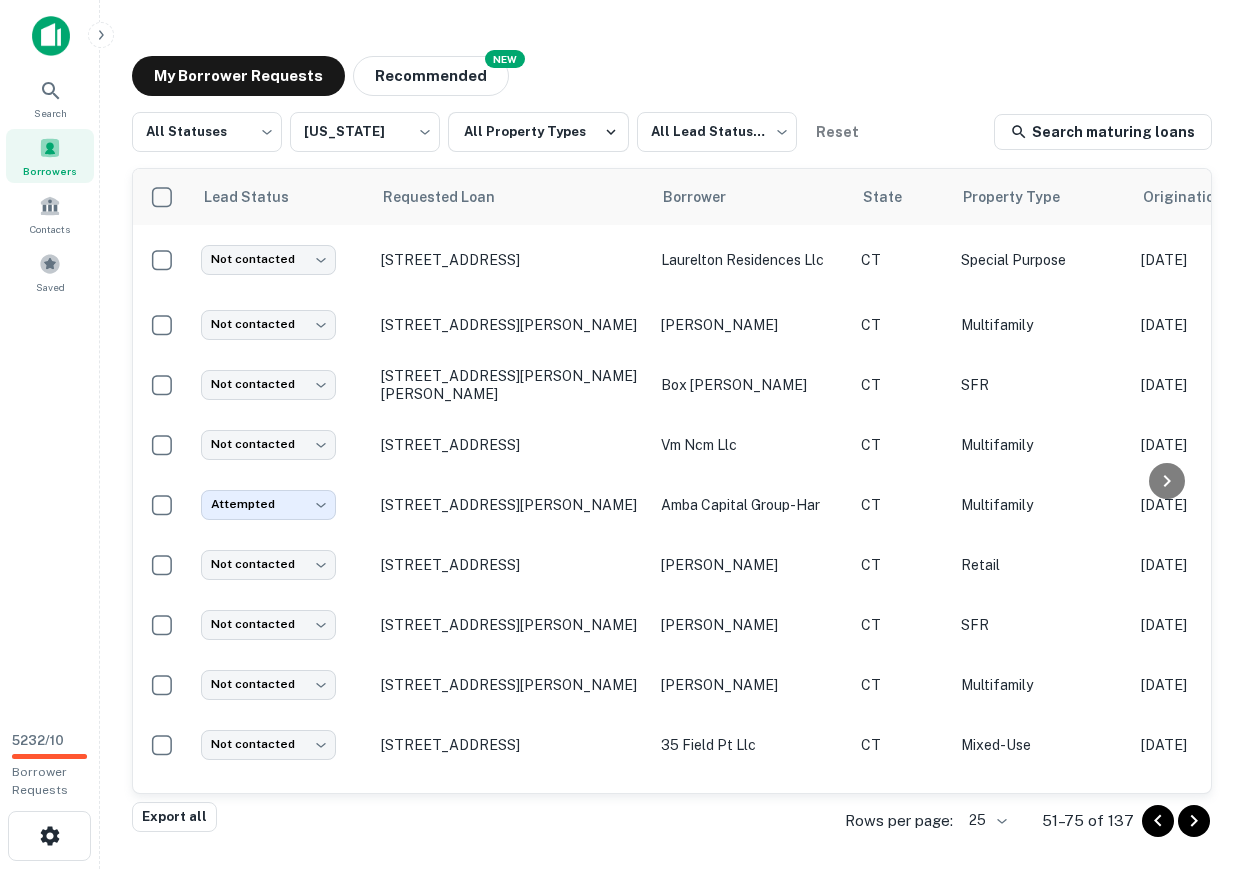 scroll, scrollTop: 1022, scrollLeft: 0, axis: vertical 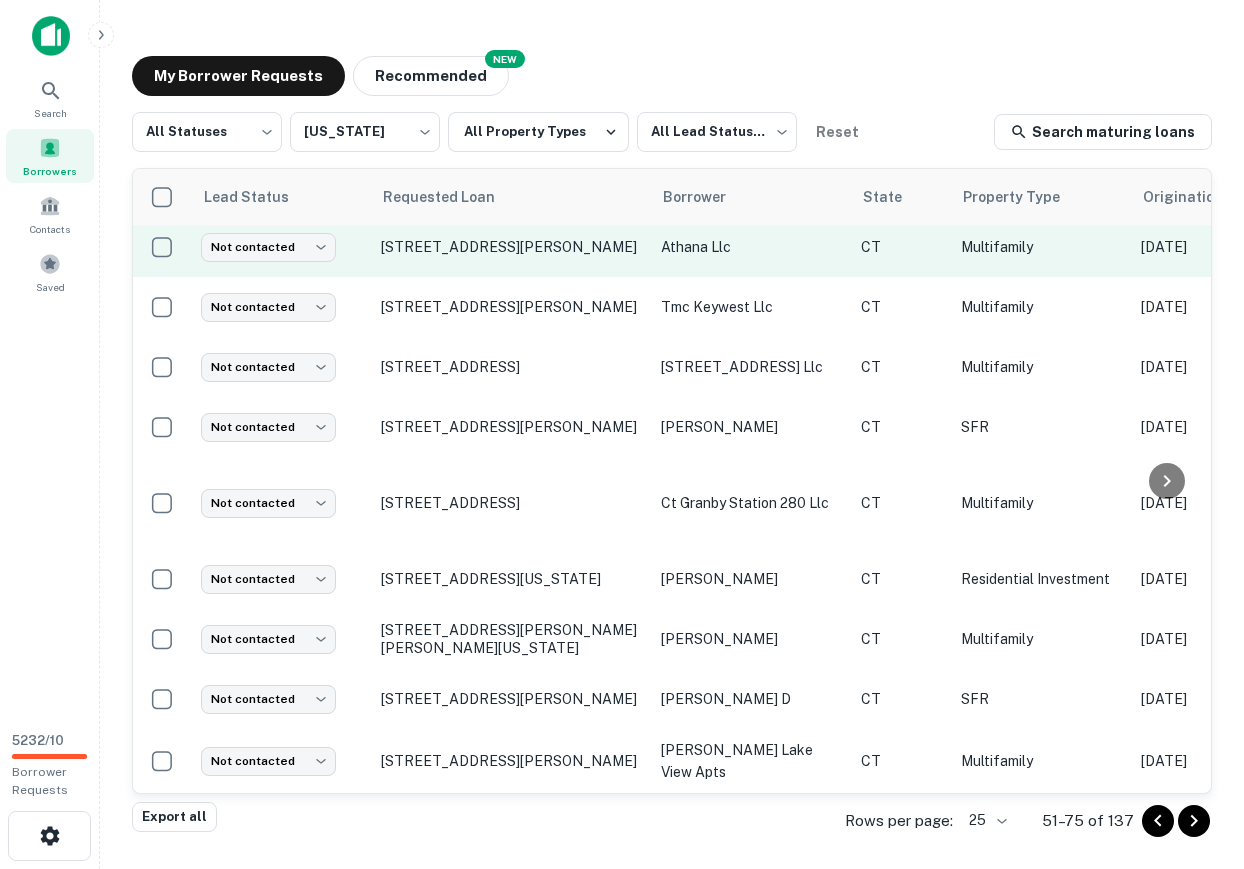 click on "Not contacted **** ​" at bounding box center [281, 247] 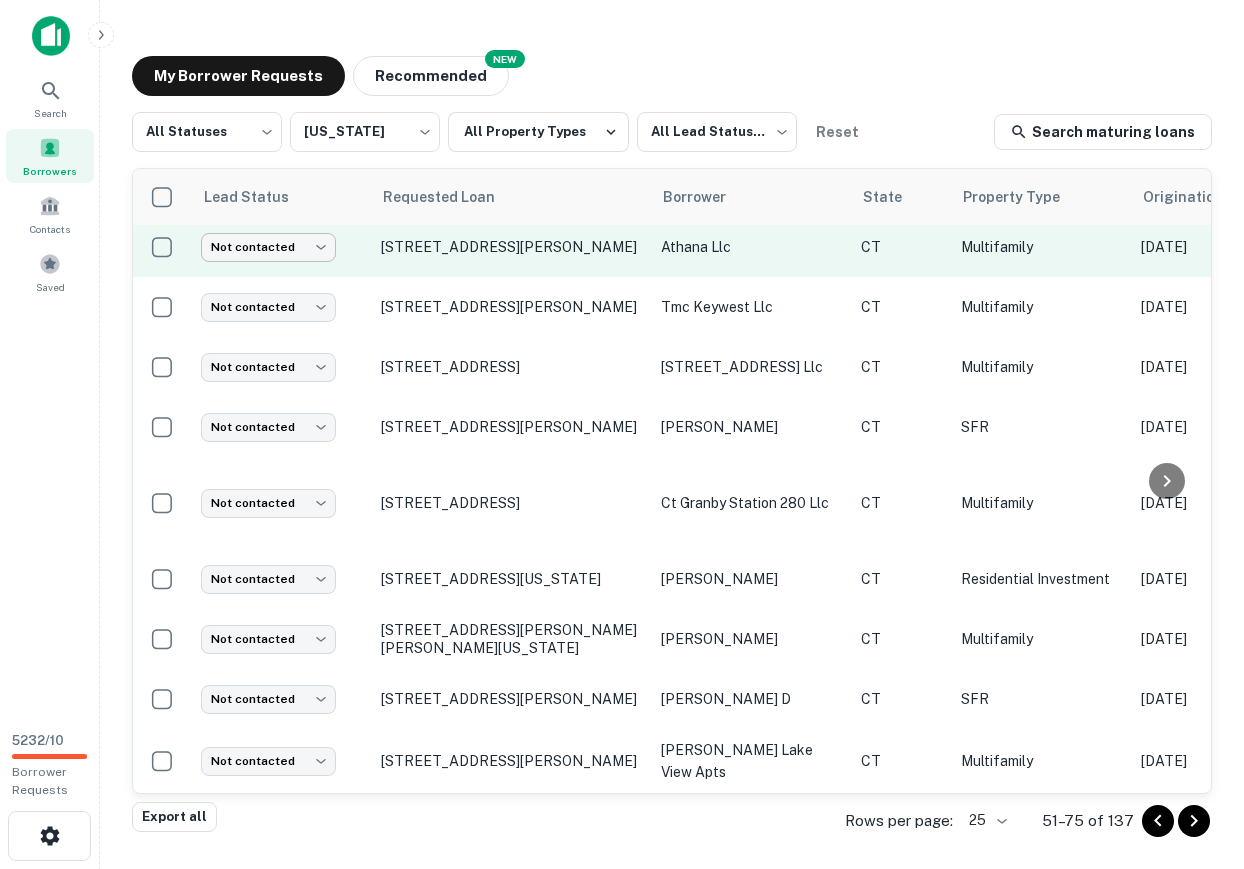 click on "Search         Borrowers         Contacts         Saved     5232  /  10   Borrower Requests My Borrower Requests NEW Recommended All Statuses *** ​ Connecticut ** ​ All Property Types All Lead Statuses *** ​ Reset Search maturing loans Lead Status Requested Loan Borrower State Property Type Origination Date Maturity Date Mortgage Amount Requested Date sorted descending Lender Request Status Not contacted **** ​ 1188 King St Greenwich, CT06831  laurelton residences llc CT Special Purpose Jul 31, 2023 Aug 31, 2025 $7.9M May 16, 2025 Sachem Capital Corp Pending Not contacted **** ​ 180 Saint Johns Rd Ridgefield, CT06877  wiley christopher CT Multifamily Jan 12, 2021 Jan 12, 2026 $1.3M May 14, 2025 Wells Fargo Pending Not contacted **** ​ 111 Old Redding Rd Weston, CT06883  box john CT SFR May 03, 2021 May 03, 2026 $1.3M May 14, 2025 Wells Fargo Pending Not contacted **** ​ 163 Franklin St Stamford, CT06901  vm ncm llc CT Multifamily Jul 24, 2018 Jun 30, 2025 $11.6M May 13, 2025 Pending" at bounding box center (622, 434) 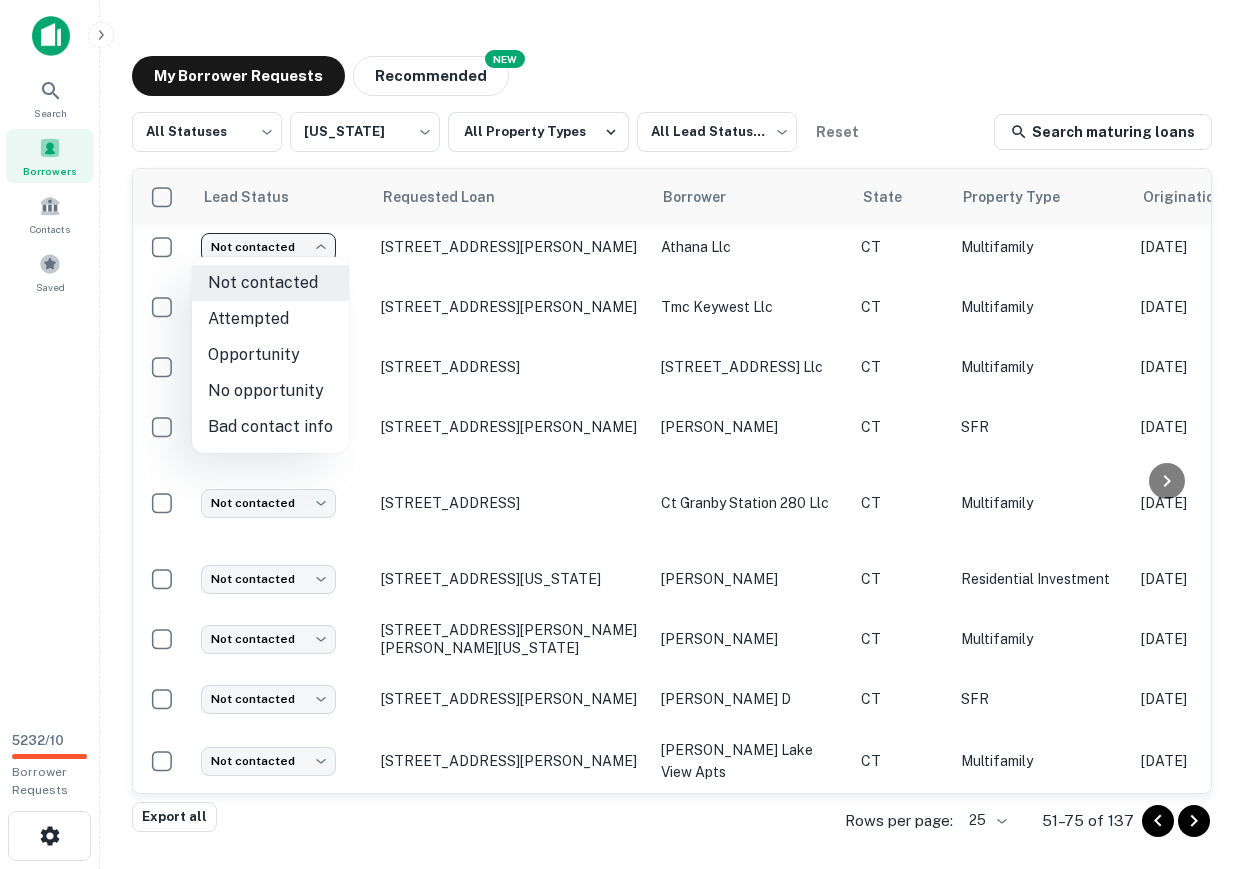 click on "Attempted" at bounding box center [270, 319] 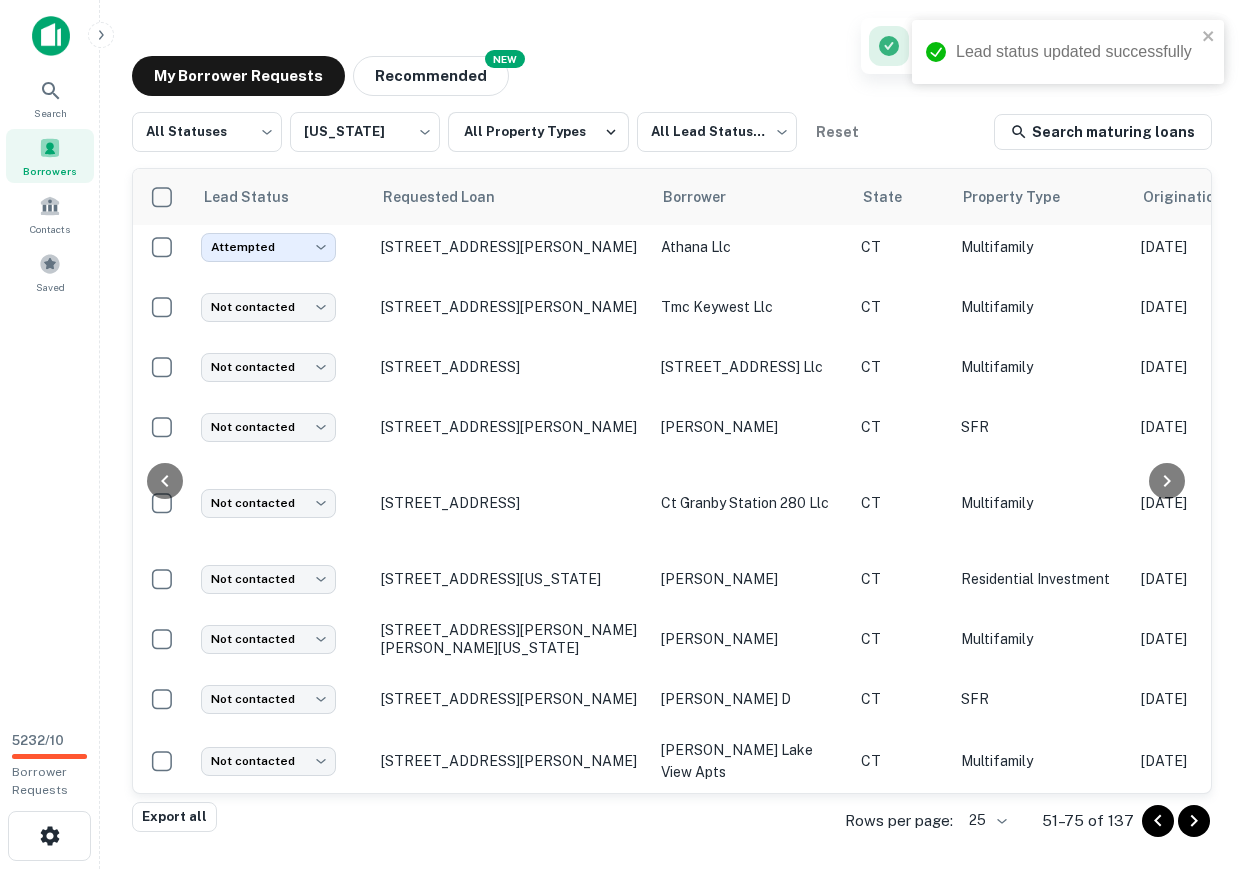 scroll, scrollTop: 1022, scrollLeft: 1085, axis: both 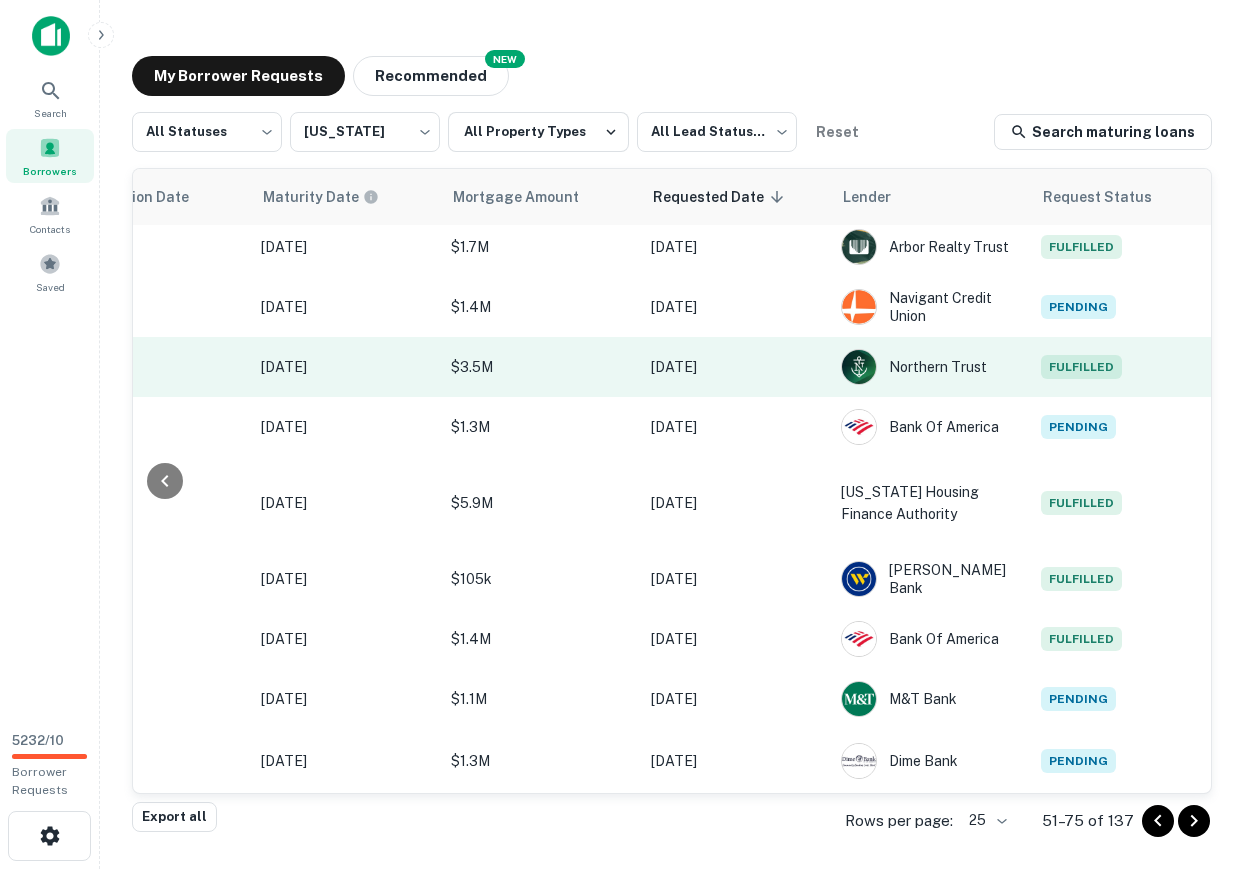 click on "$3.5M" at bounding box center (541, 367) 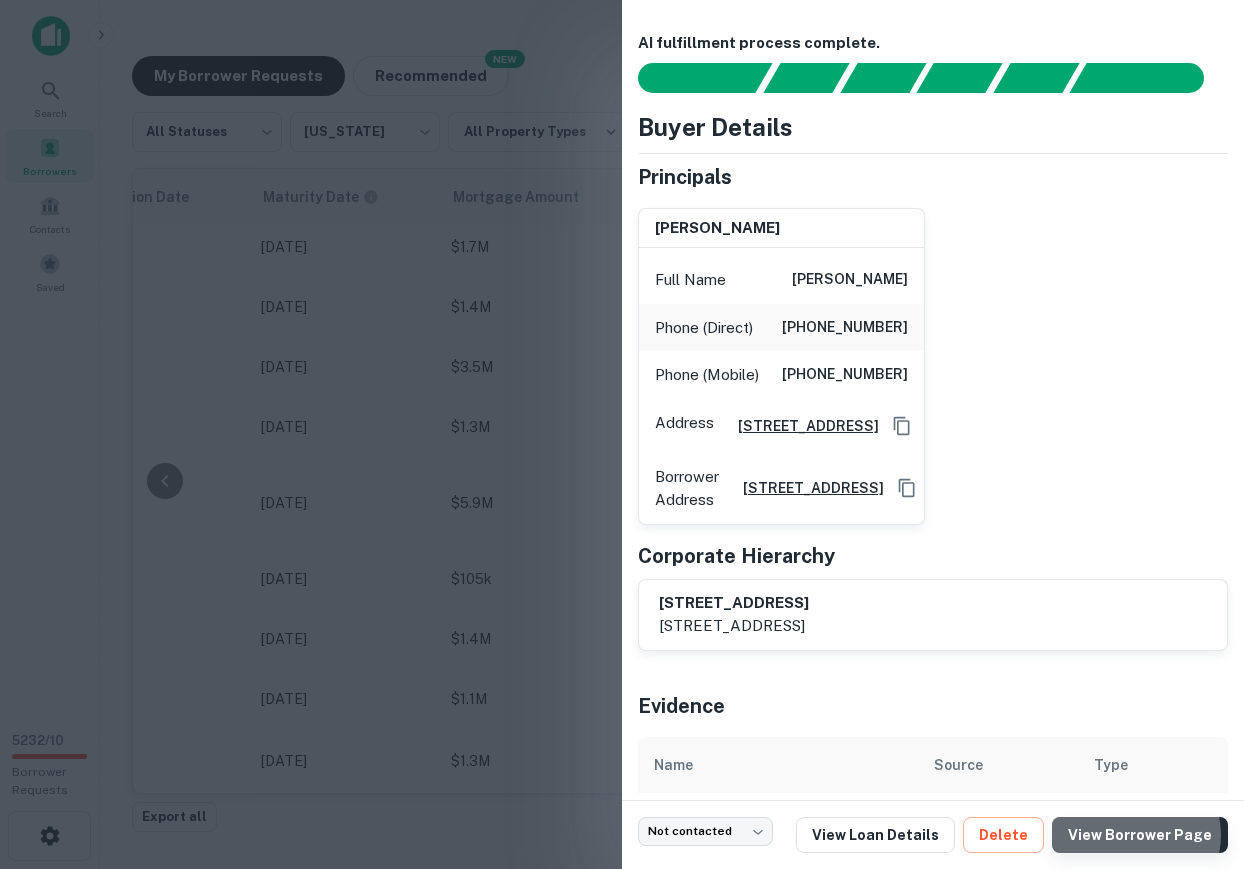 click on "View Borrower Page" at bounding box center (1140, 835) 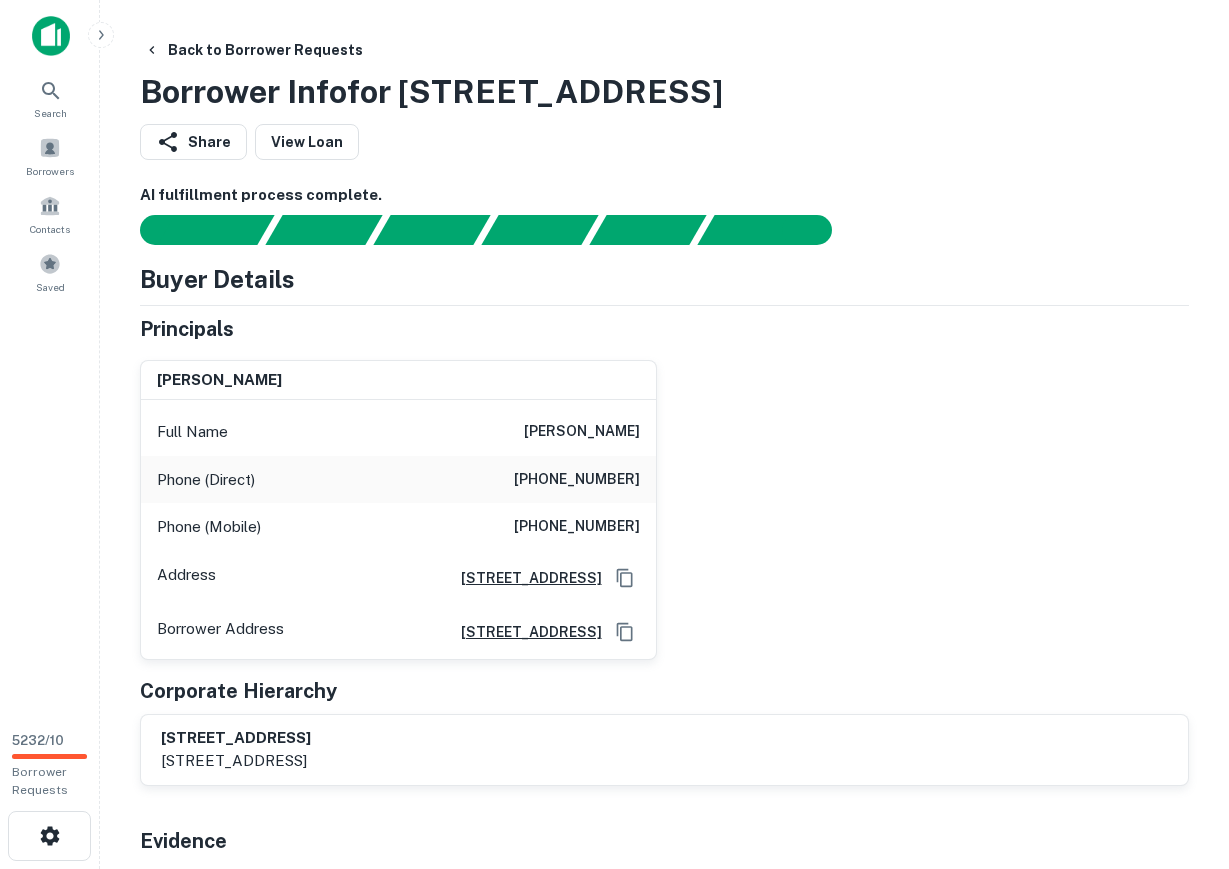 scroll, scrollTop: 0, scrollLeft: 0, axis: both 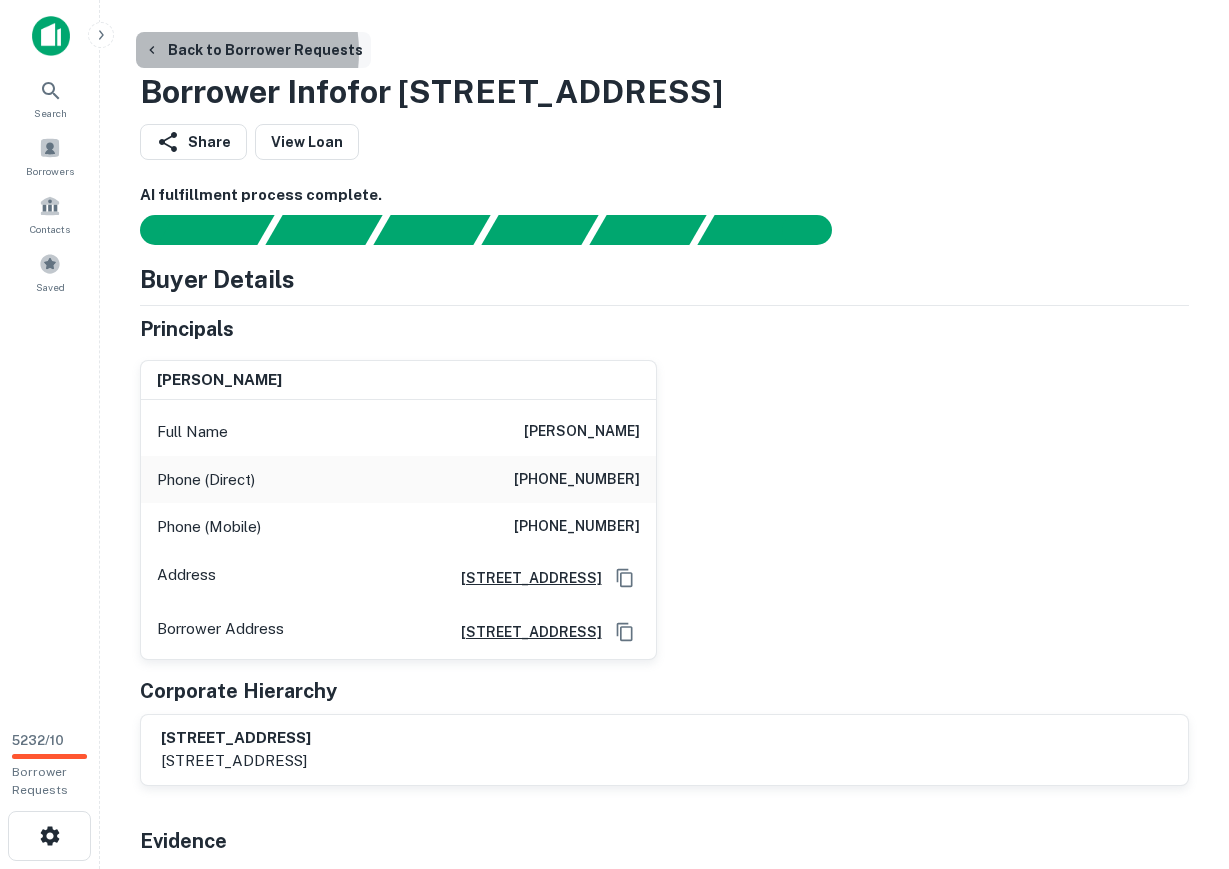 click on "Back to Borrower Requests" at bounding box center (253, 50) 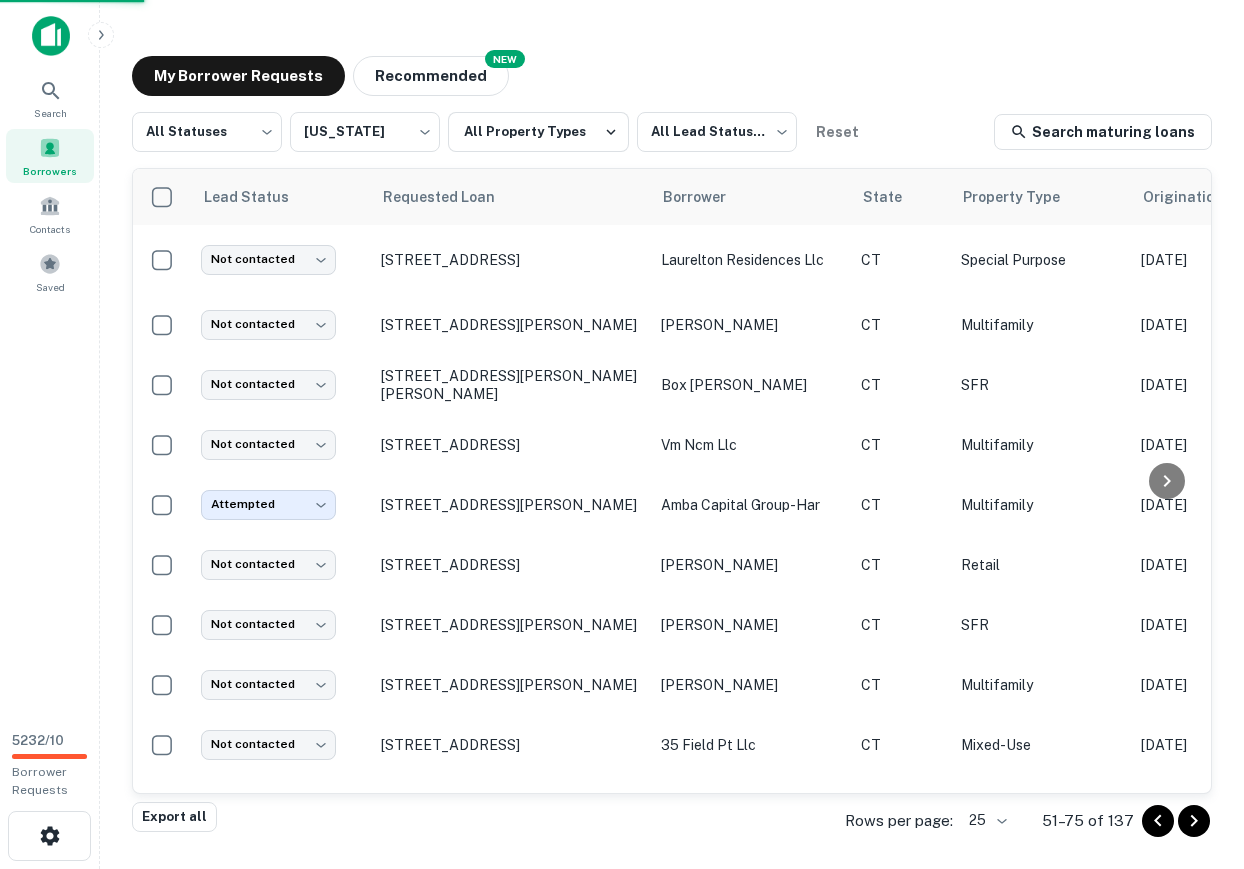 scroll, scrollTop: 0, scrollLeft: 0, axis: both 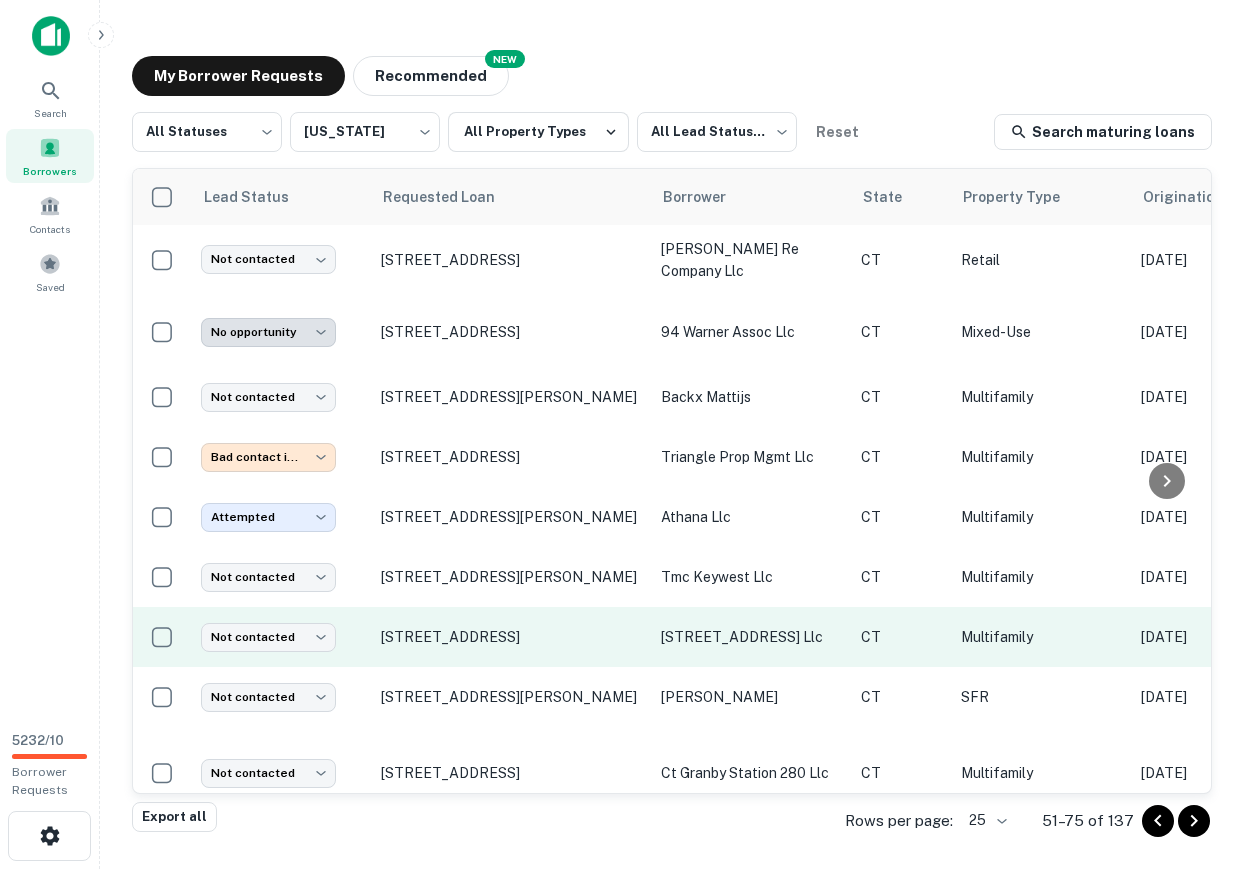 click on "[STREET_ADDRESS]" at bounding box center [511, 637] 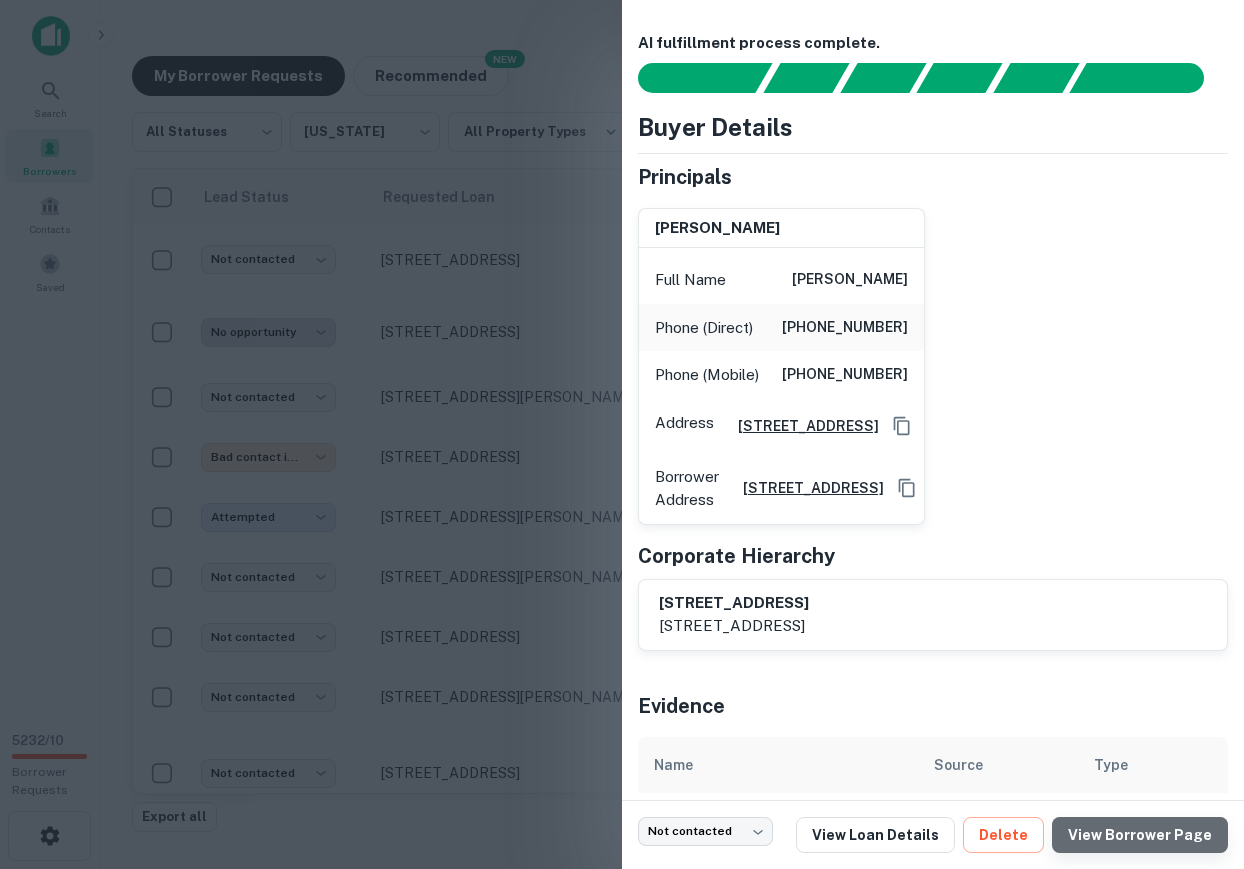 click on "View Borrower Page" at bounding box center (1140, 835) 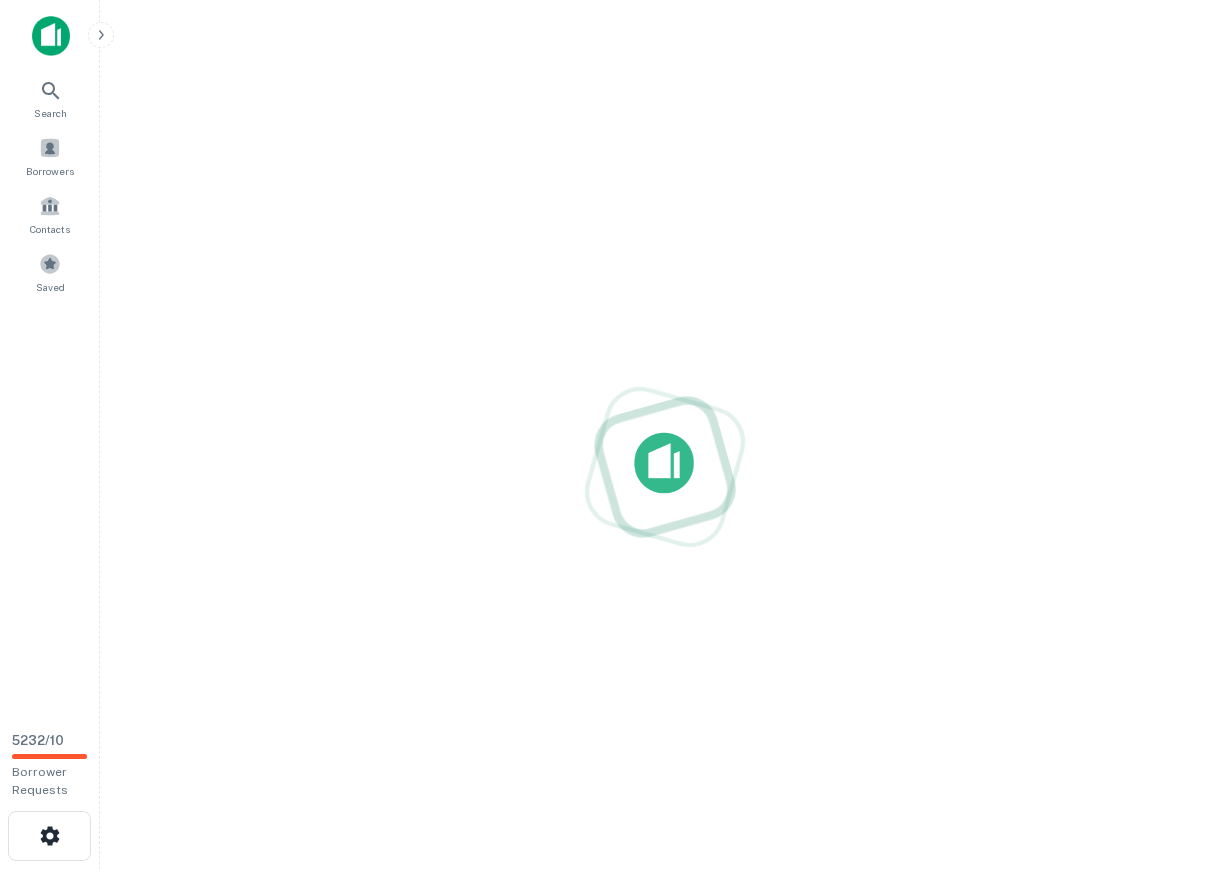 scroll, scrollTop: 0, scrollLeft: 0, axis: both 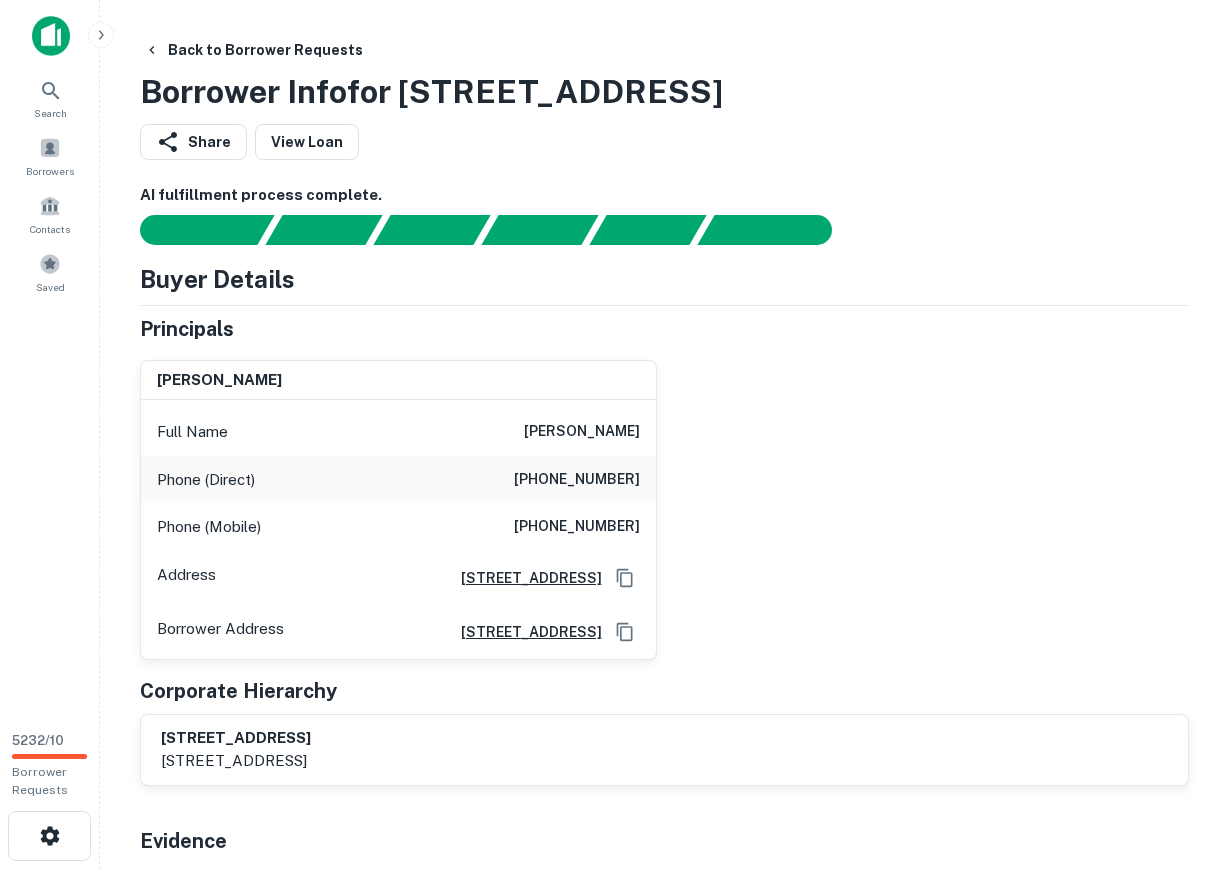 click on "[PHONE_NUMBER]" at bounding box center [577, 527] 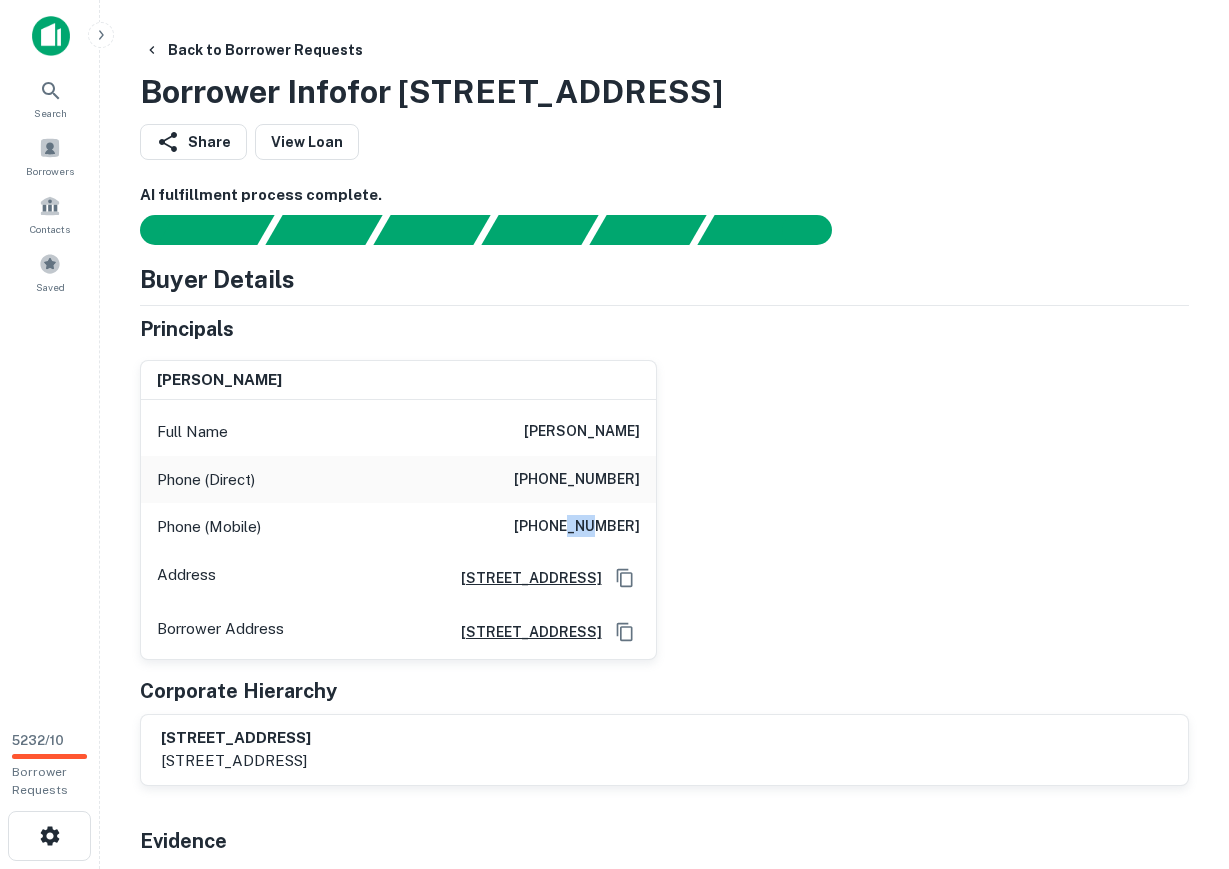 click on "[PHONE_NUMBER]" at bounding box center (577, 527) 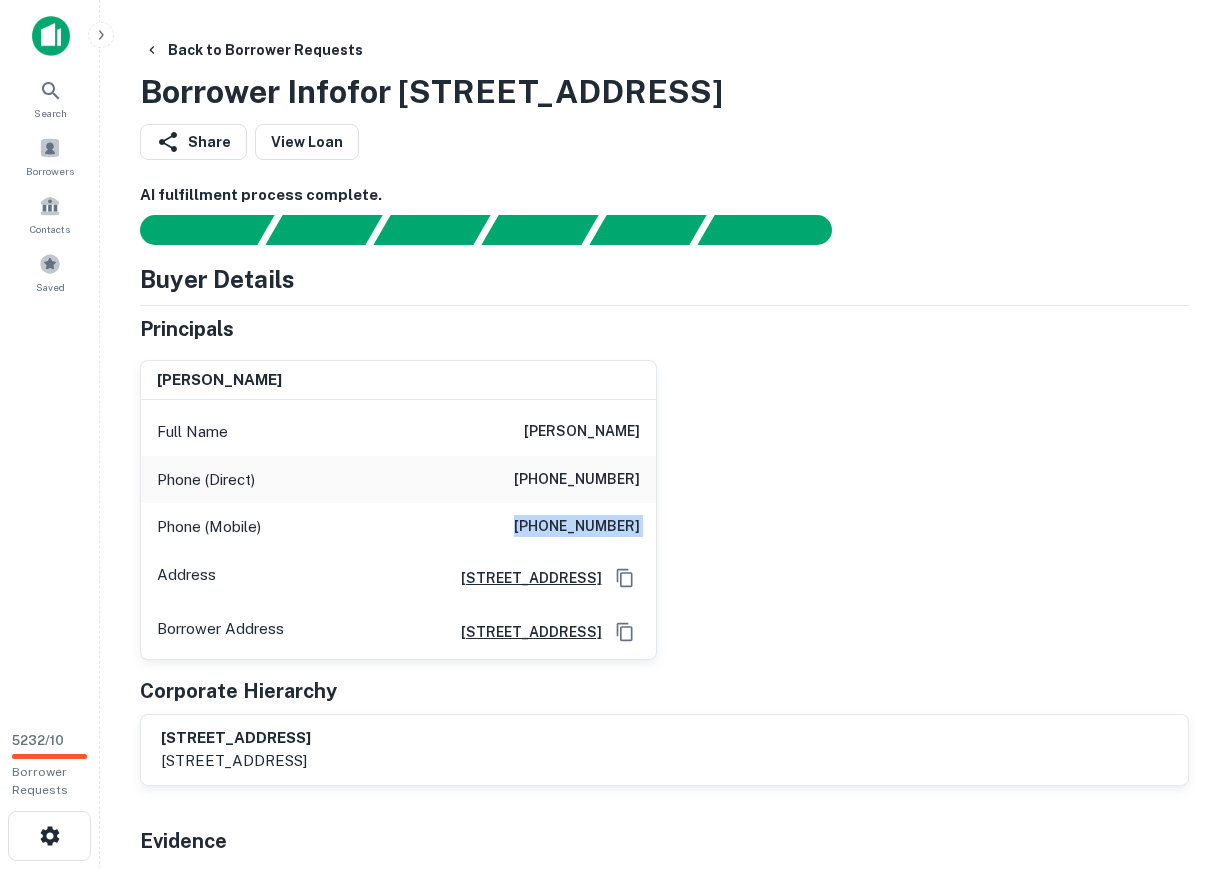 click on "[PHONE_NUMBER]" at bounding box center [577, 527] 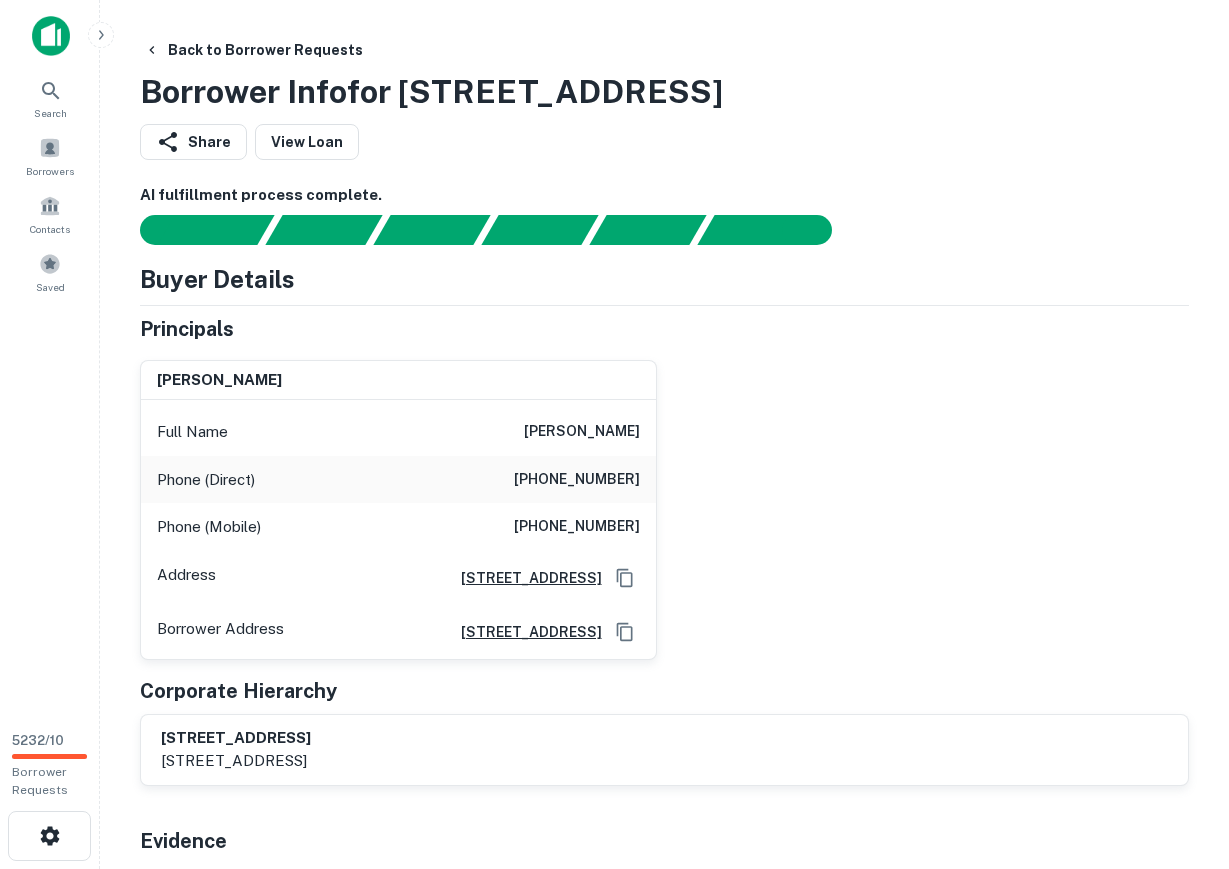 click on "richard s welch Full Name richard s welch Phone (Direct) (732) 673-9242 Phone (Mobile) (210) 862-1591 Address 57 Lone Oak Road, Middletown, NJ07748  Borrower Address 57 lone oak road, middletown, NJ, 07748" at bounding box center (656, 502) 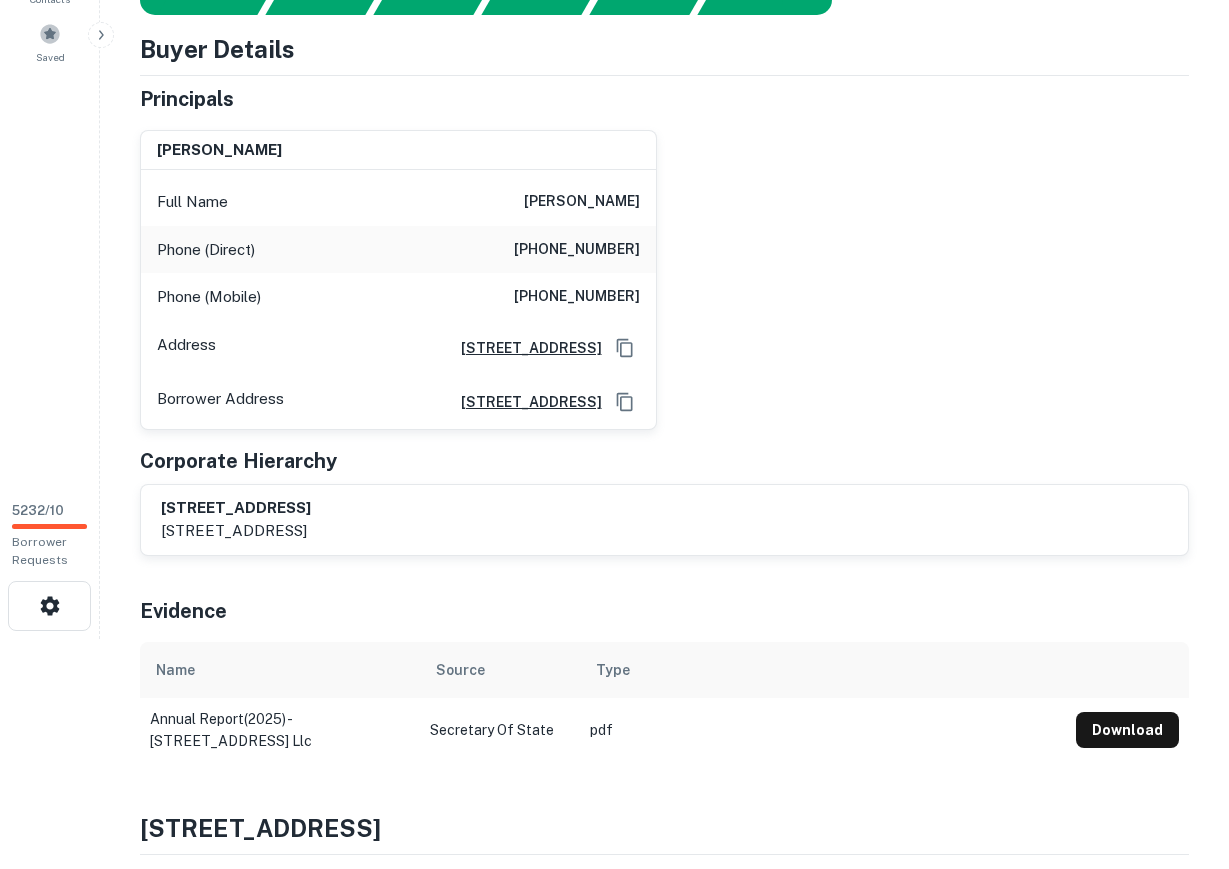 scroll, scrollTop: 200, scrollLeft: 0, axis: vertical 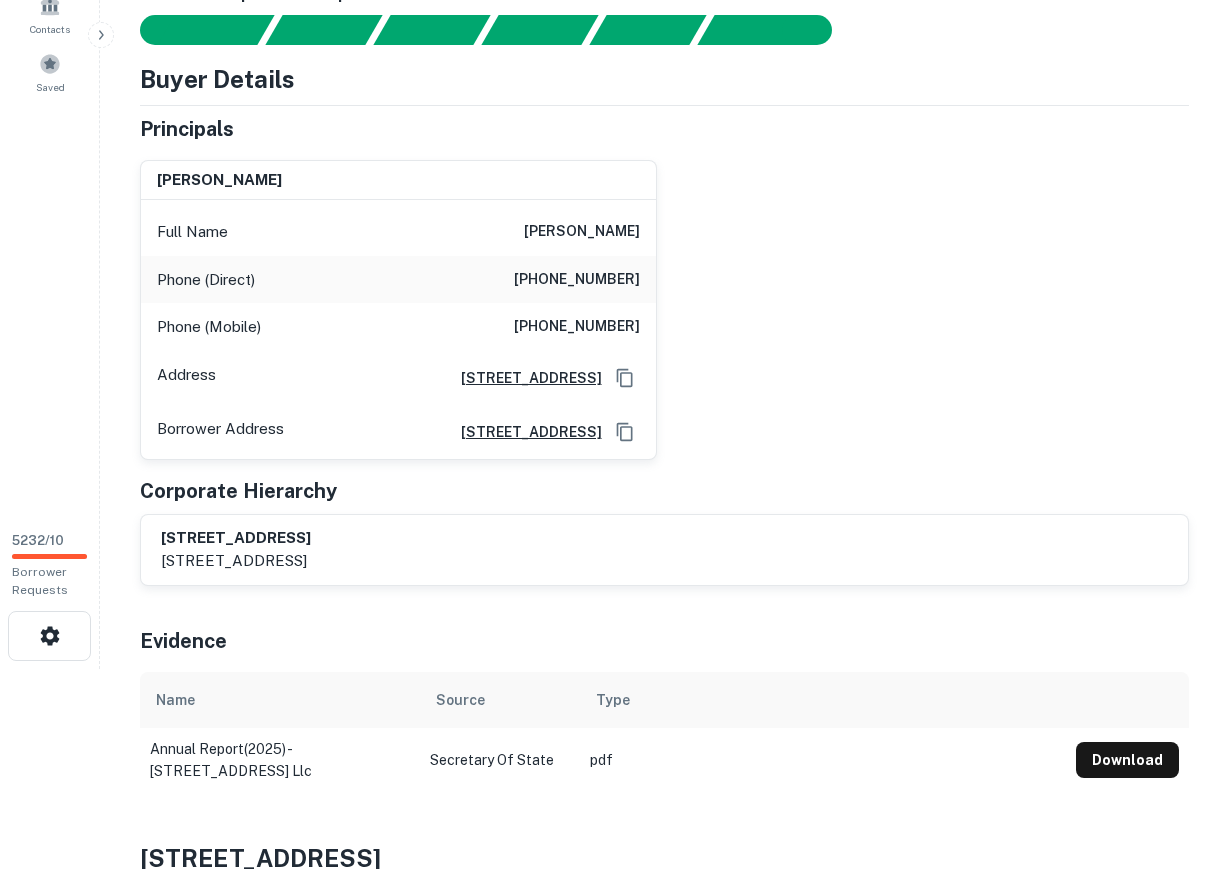 click on "[PERSON_NAME]" at bounding box center (582, 232) 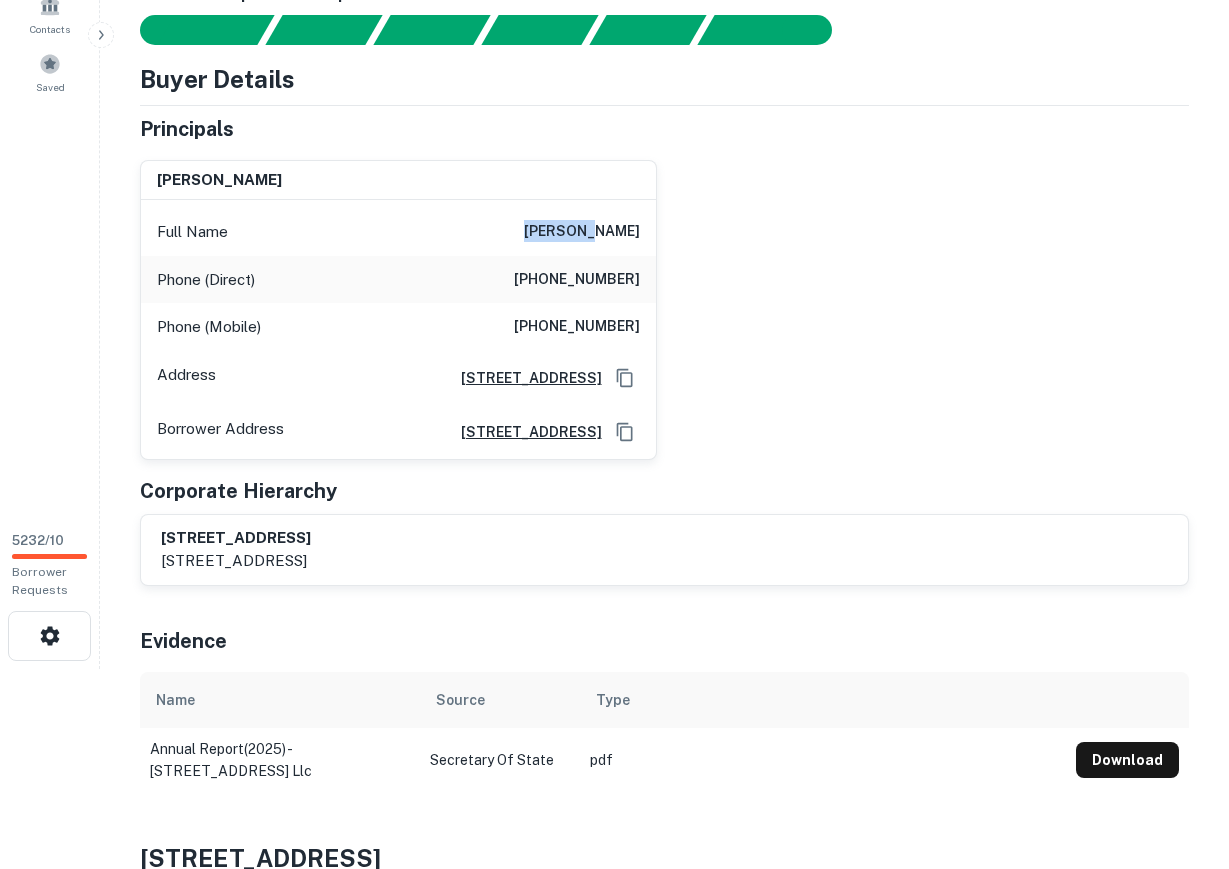 click on "[PERSON_NAME]" at bounding box center (582, 232) 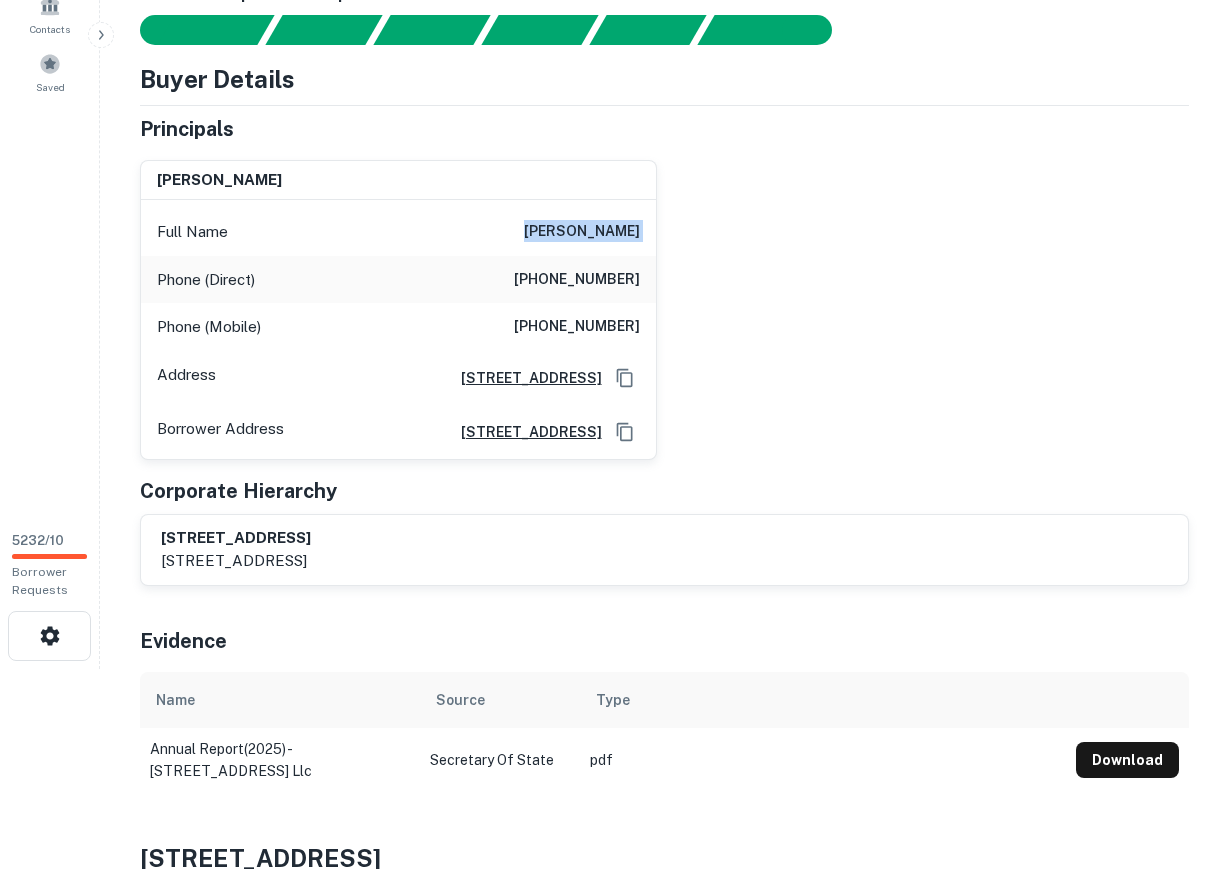 click on "[PERSON_NAME]" at bounding box center [582, 232] 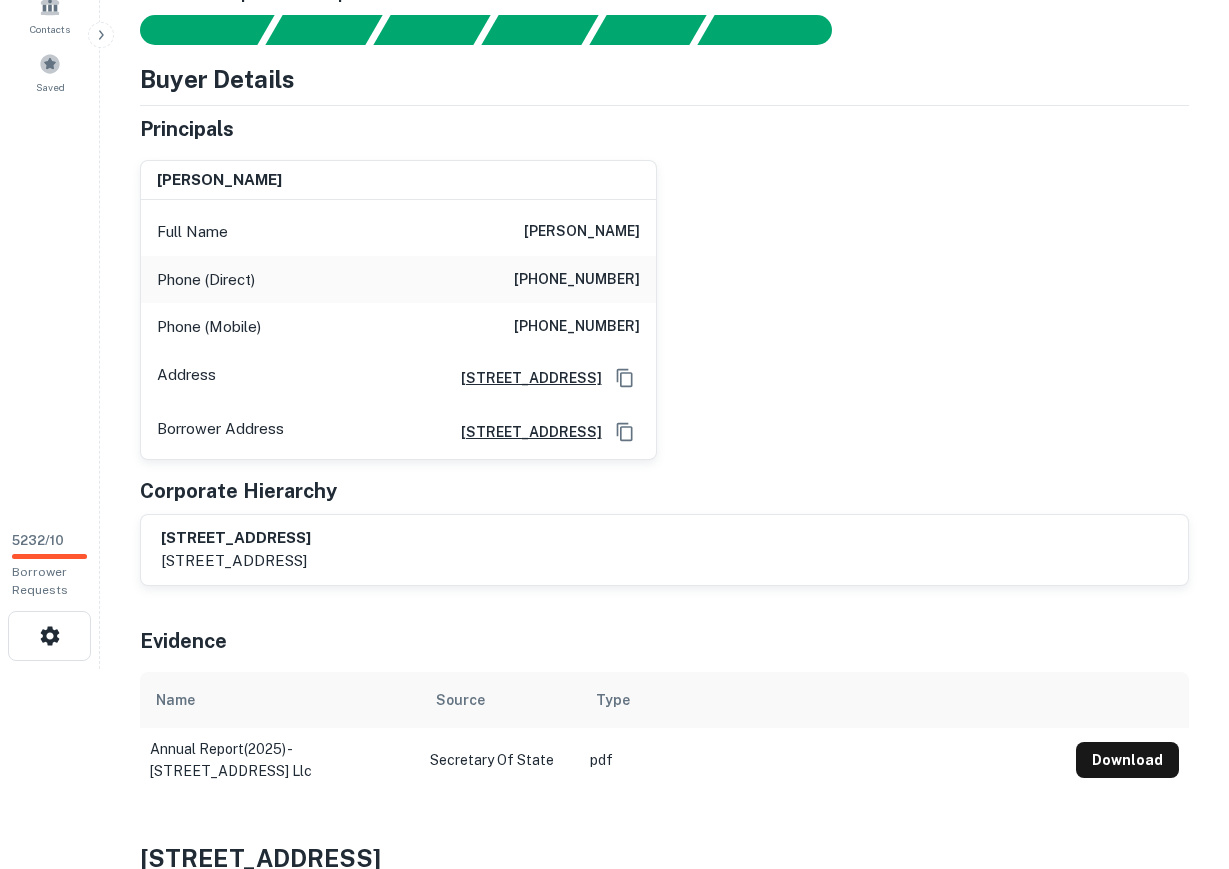 click on "richard s welch Full Name richard s welch Phone (Direct) (732) 673-9242 Phone (Mobile) (210) 862-1591 Address 57 Lone Oak Road, Middletown, NJ07748  Borrower Address 57 lone oak road, middletown, NJ, 07748" at bounding box center (656, 302) 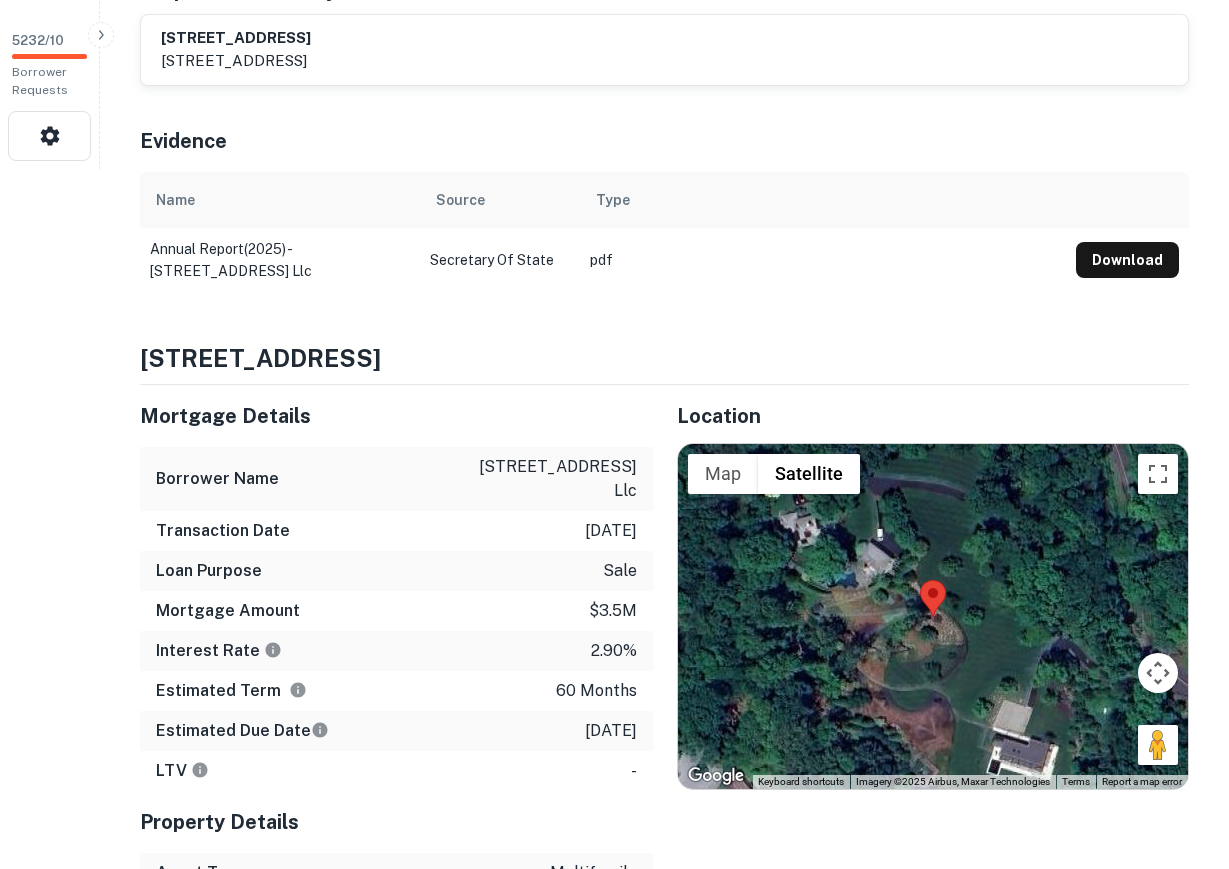 scroll, scrollTop: 800, scrollLeft: 0, axis: vertical 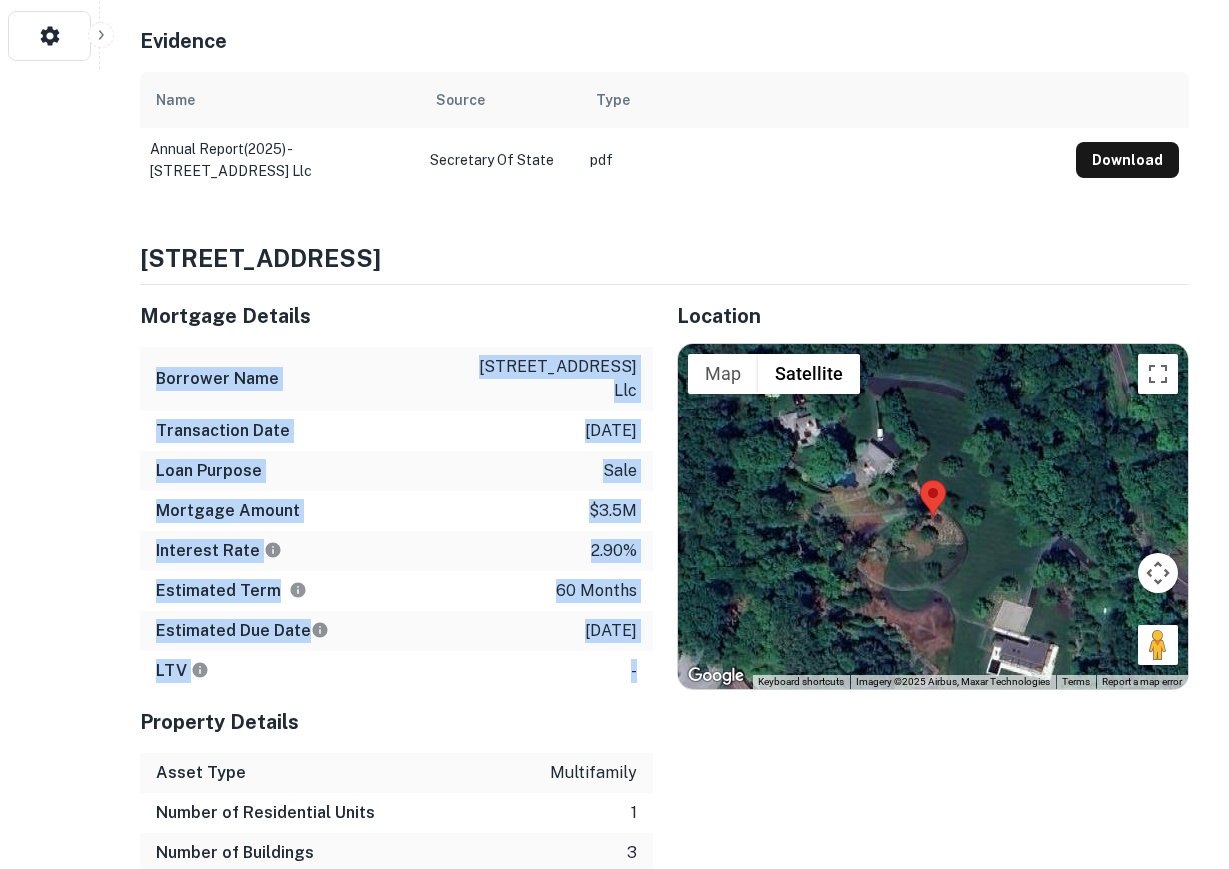 drag, startPoint x: 158, startPoint y: 369, endPoint x: 643, endPoint y: 649, distance: 560.02234 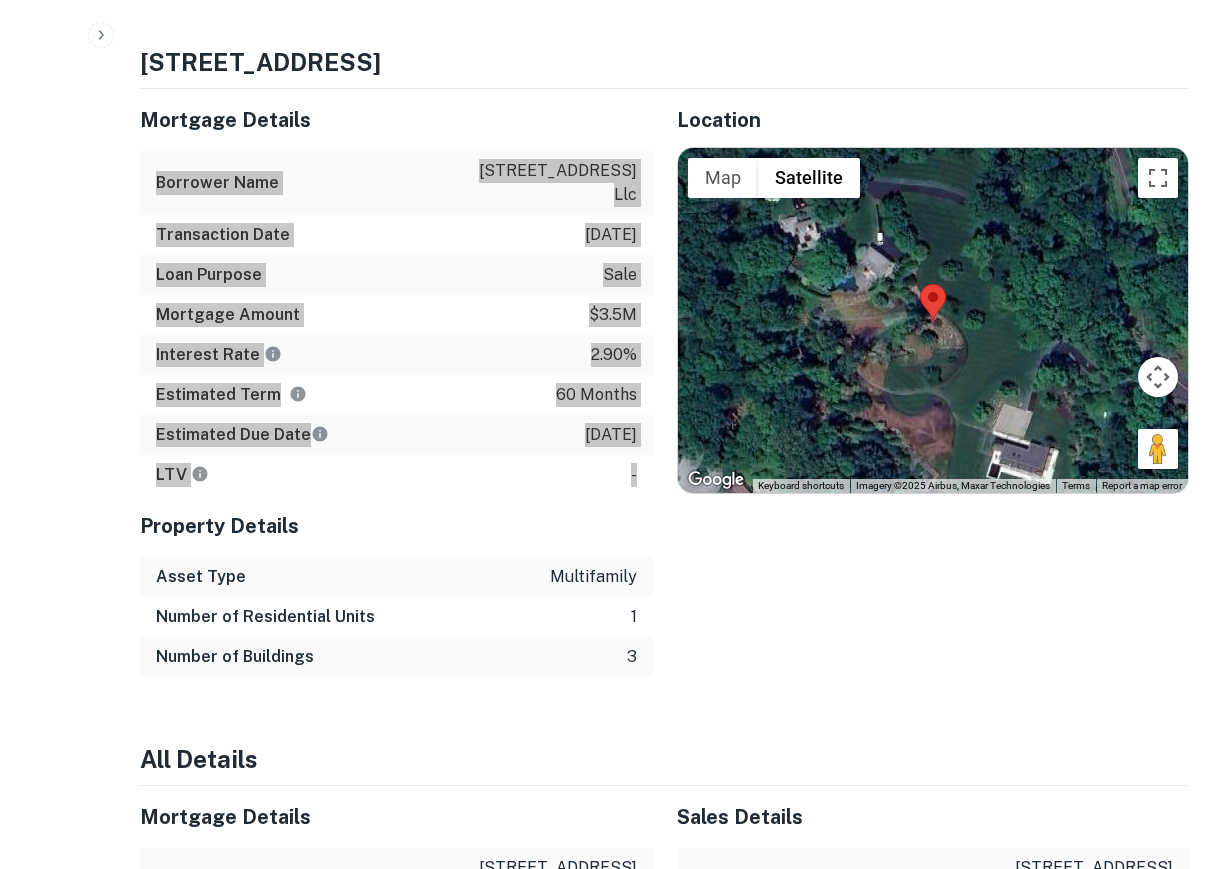 scroll, scrollTop: 1000, scrollLeft: 0, axis: vertical 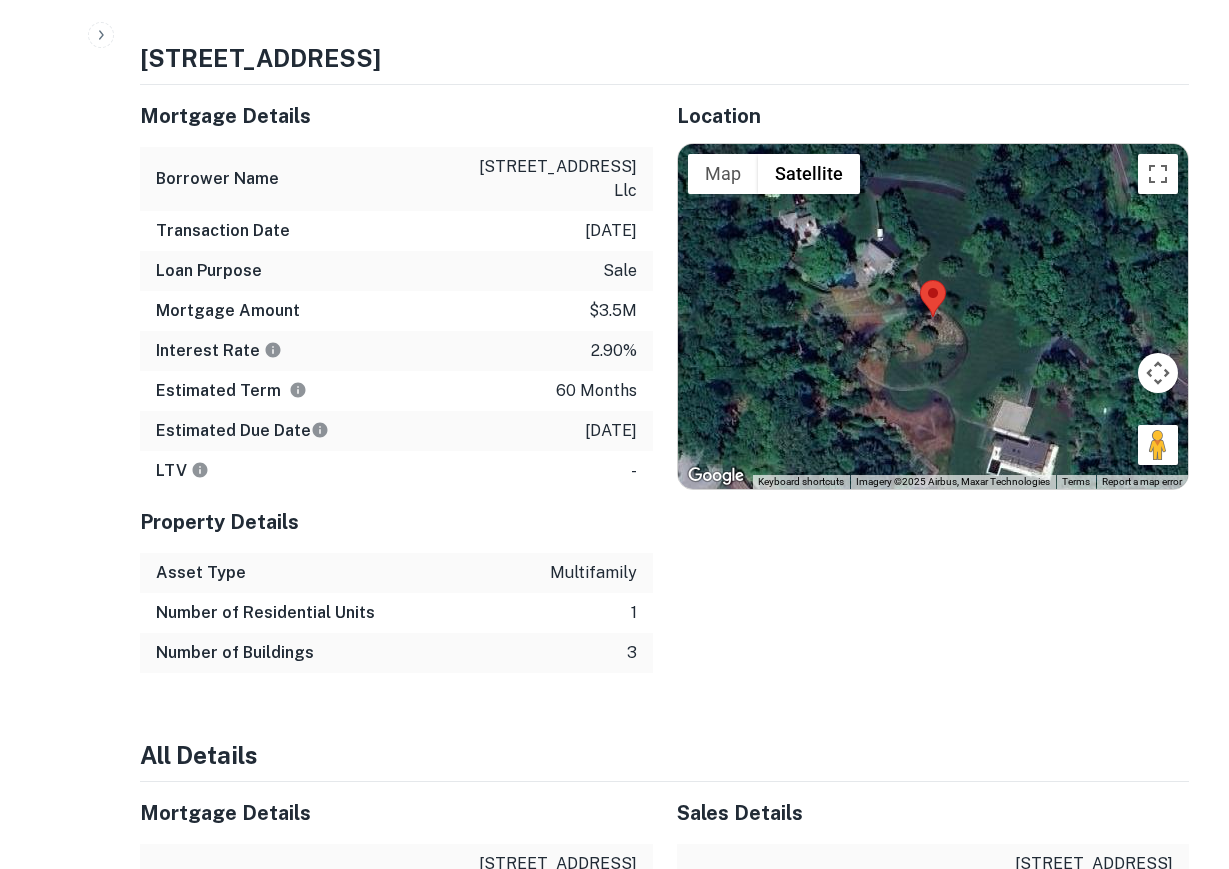 click on "Asset Type multifamily" at bounding box center (396, 573) 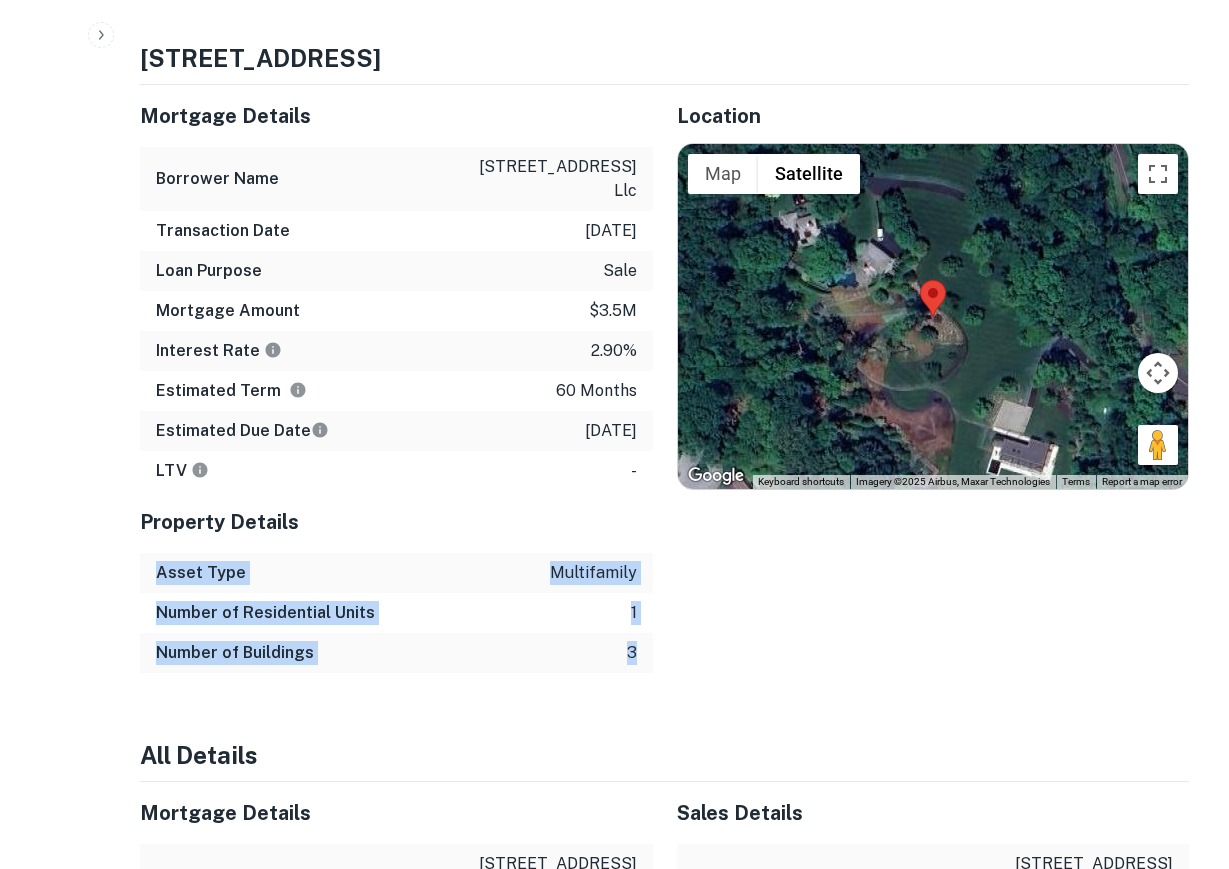 drag, startPoint x: 157, startPoint y: 544, endPoint x: 642, endPoint y: 637, distance: 493.836 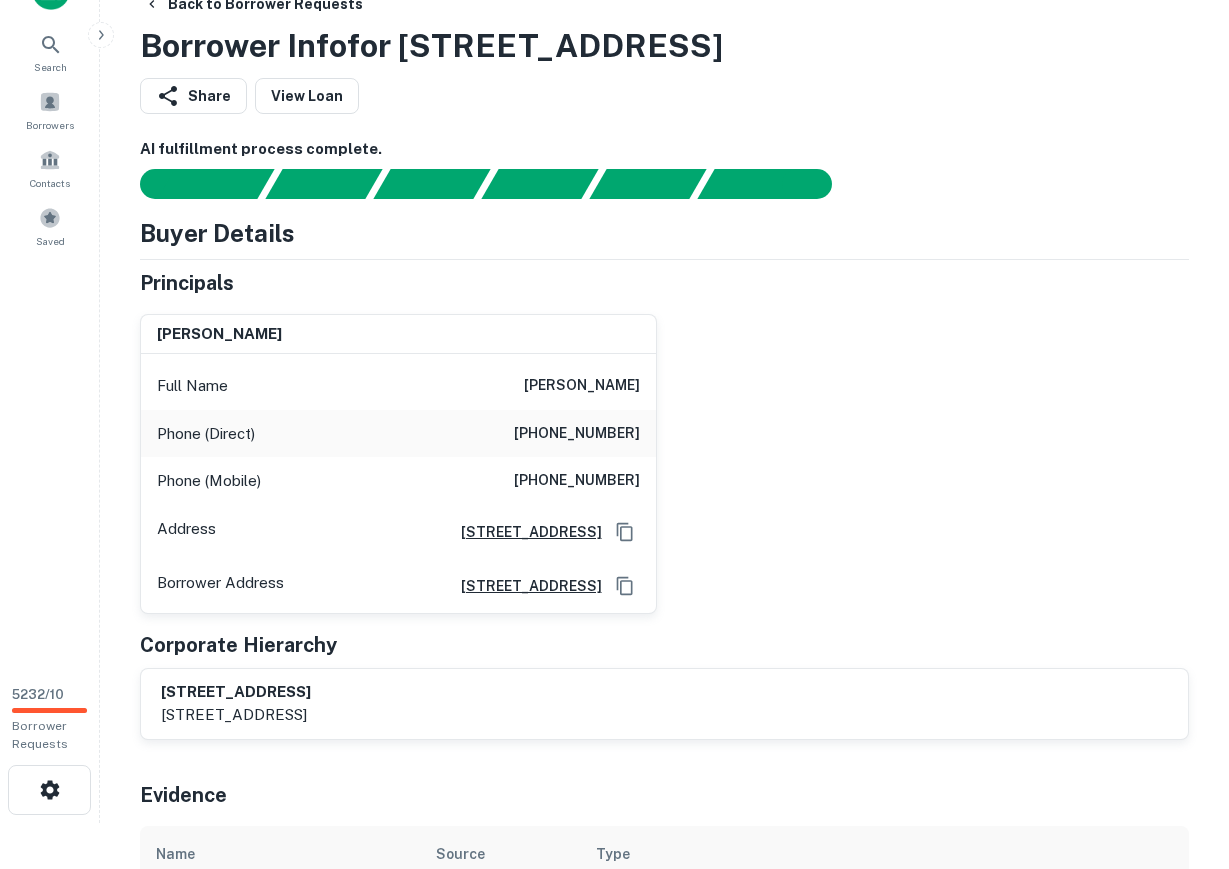 scroll, scrollTop: 0, scrollLeft: 0, axis: both 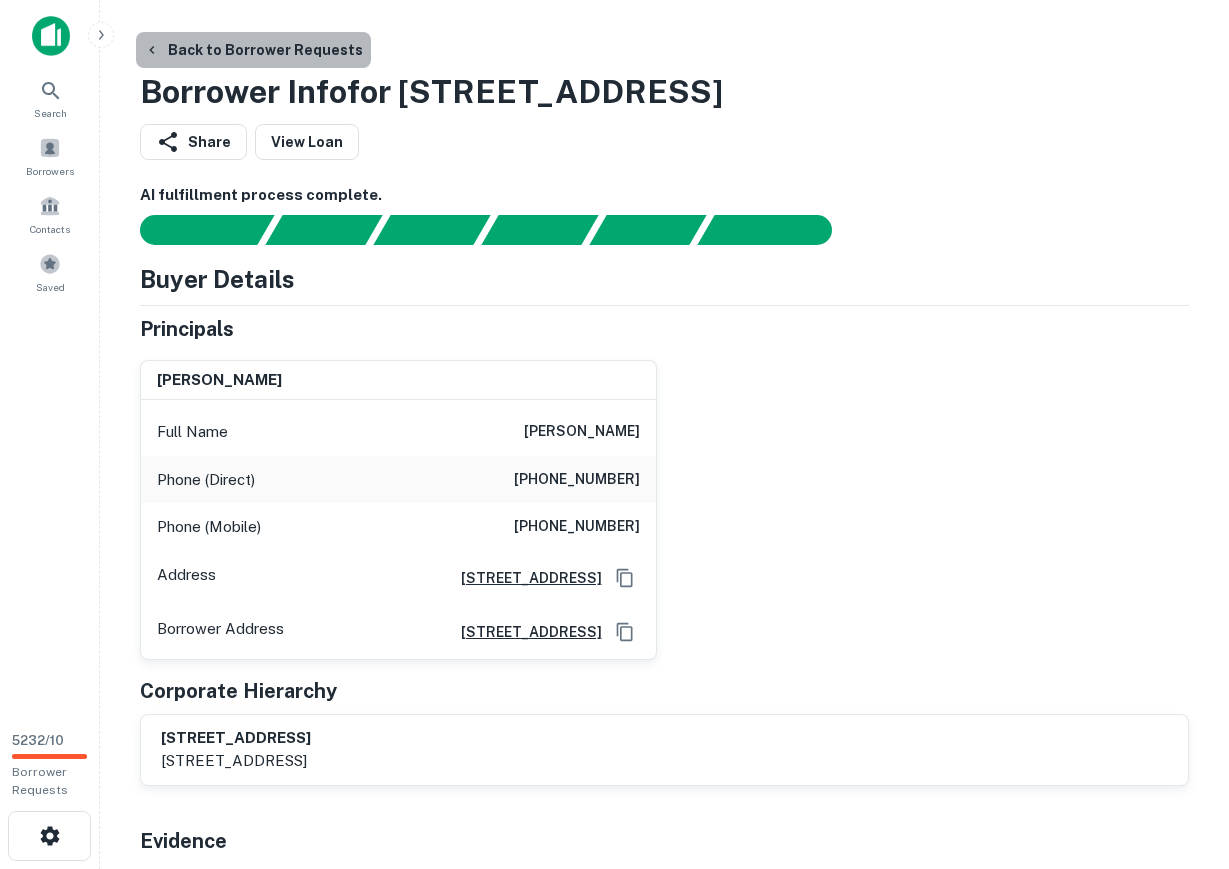 click on "Back to Borrower Requests" at bounding box center (253, 50) 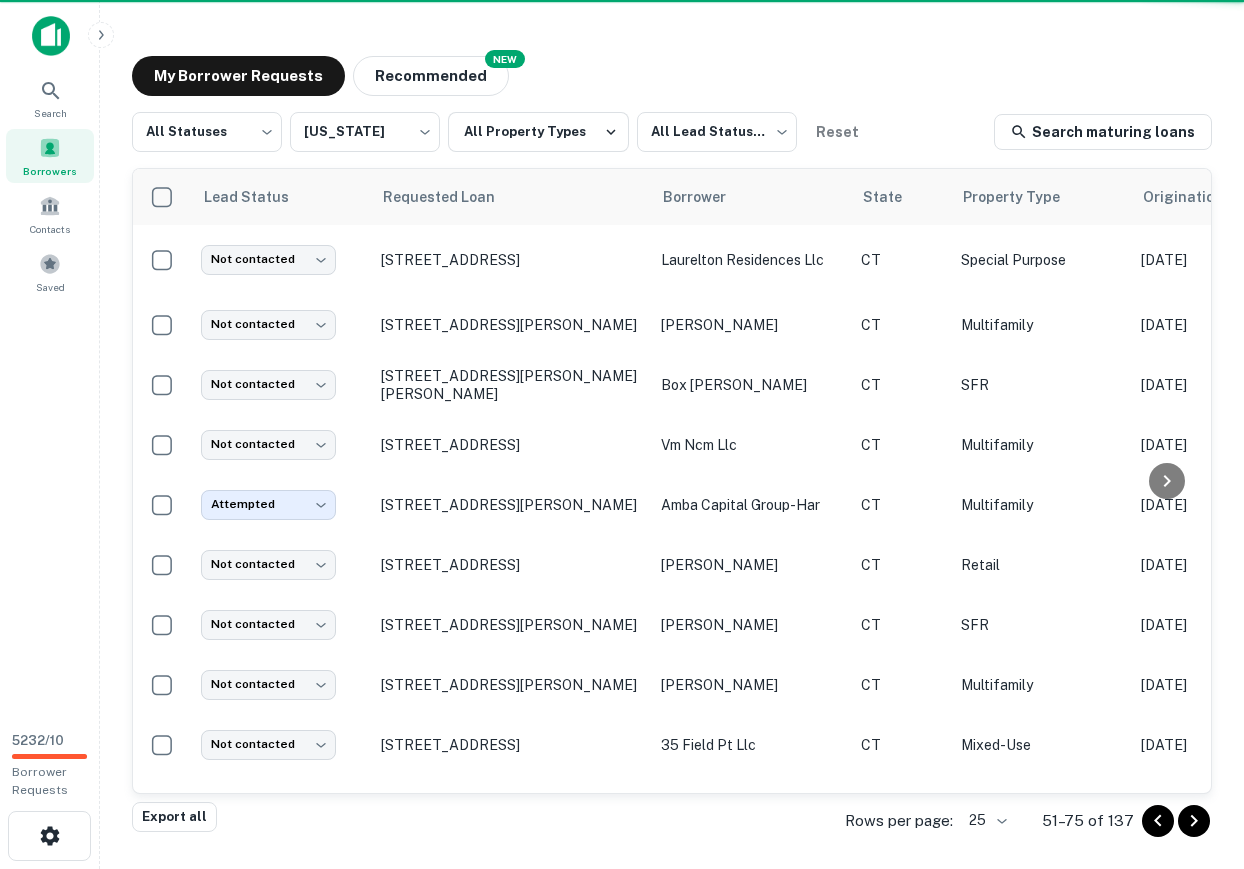 scroll, scrollTop: 0, scrollLeft: 0, axis: both 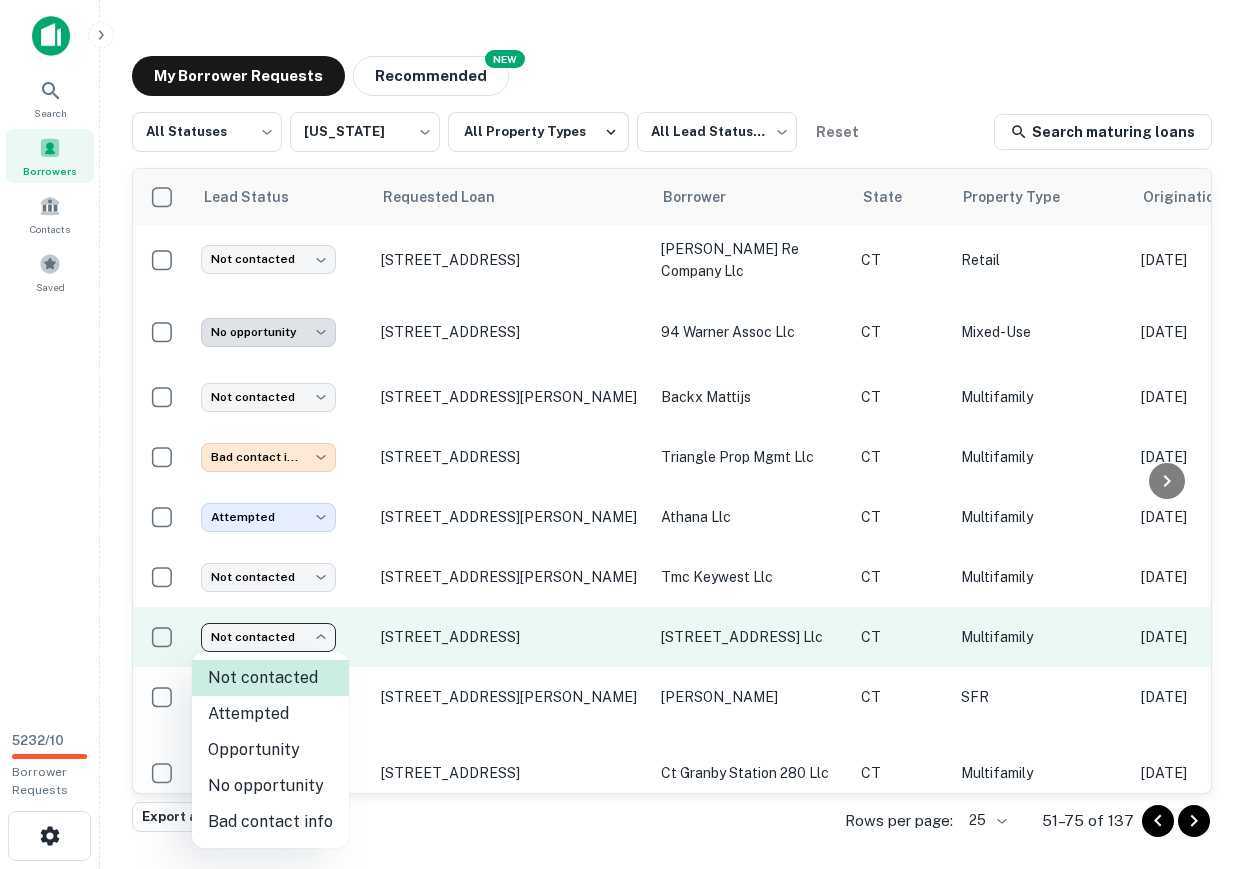 click on "Search         Borrowers         Contacts         Saved     5232  /  10   Borrower Requests My Borrower Requests NEW Recommended All Statuses *** ​ [US_STATE] ** ​ All Property Types All Lead Statuses *** ​ Reset Search maturing loans Lead Status Requested Loan Borrower State Property Type Origination Date Maturity Date Mortgage Amount Requested Date sorted descending Lender Request Status Not contacted **** ​ [STREET_ADDRESS]  [GEOGRAPHIC_DATA] residences llc CT Special Purpose [DATE] [DATE] $7.9M [DATE] Sachem Capital Corp Pending Not contacted **** ​ [STREET_ADDRESS][PERSON_NAME]  [PERSON_NAME] CT Multifamily [DATE] [DATE] $1.3M [DATE] [PERSON_NAME] Fargo Pending Not contacted **** ​ [STREET_ADDRESS][PERSON_NAME][PERSON_NAME]  box [PERSON_NAME] CT SFR [DATE] [DATE] $1.3M [DATE] [PERSON_NAME] Fargo Pending Not contacted **** ​ [STREET_ADDRESS]  vm ncm llc CT Multifamily [DATE] [DATE] $11.6M [DATE] Pending" at bounding box center [622, 434] 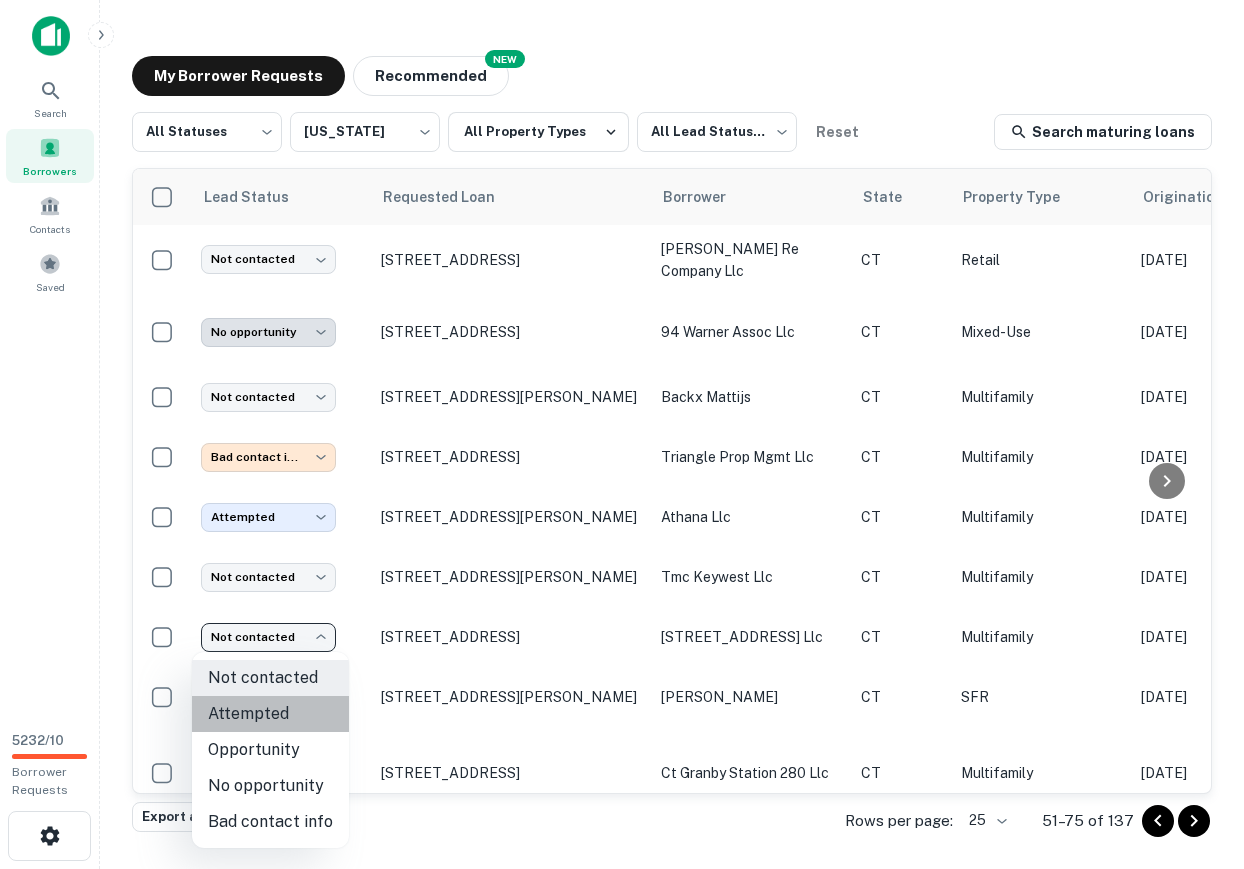 click on "Attempted" at bounding box center [270, 714] 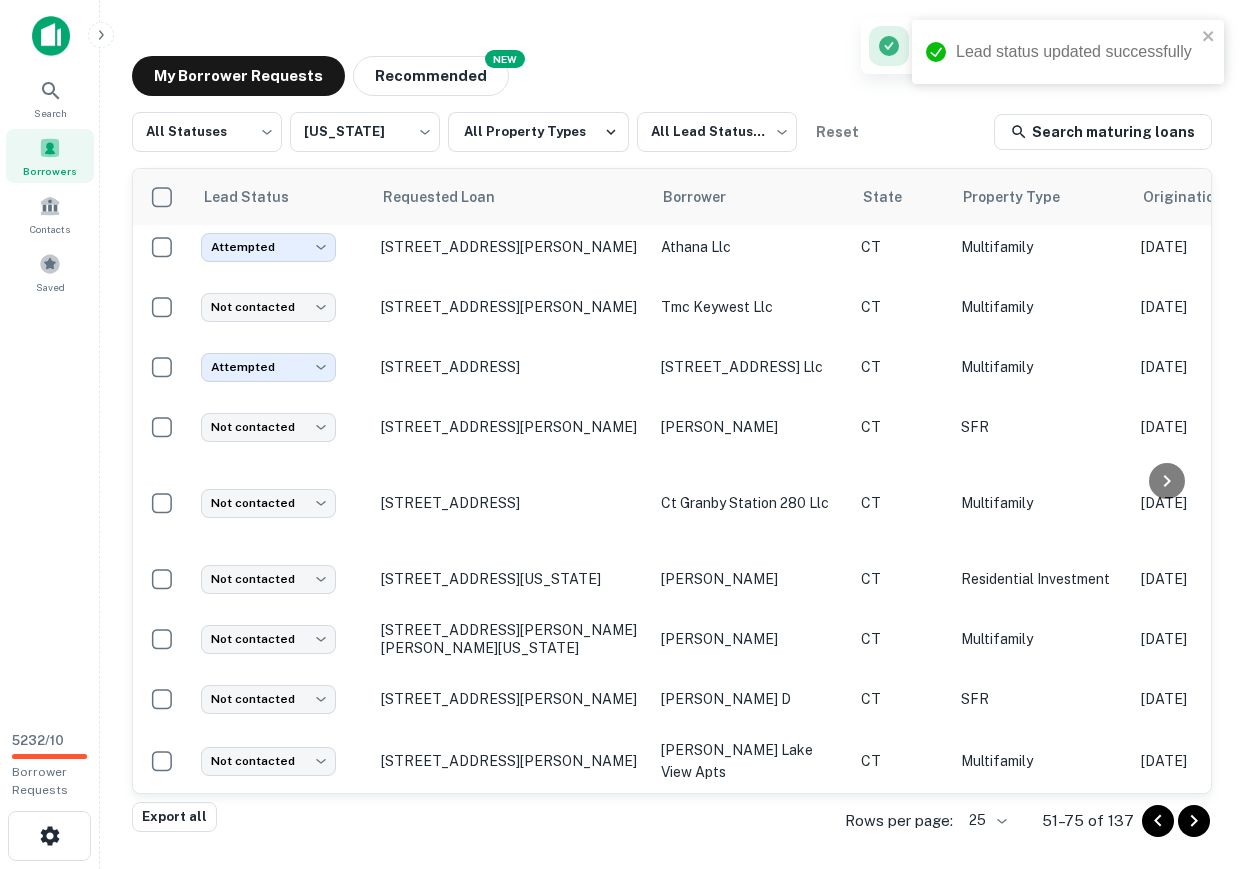 scroll, scrollTop: 1028, scrollLeft: 0, axis: vertical 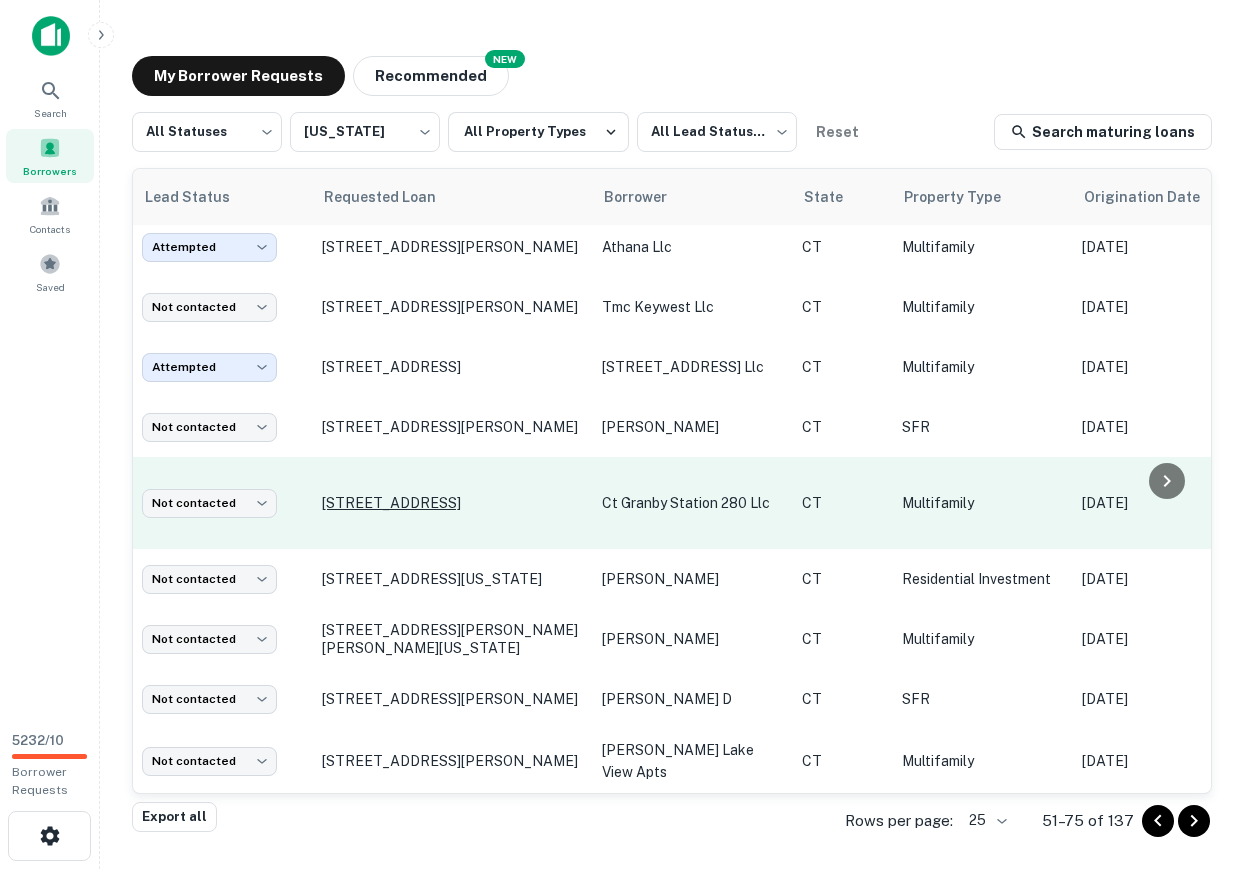 click on "280 Salmon Brook St Granby, CT06035" at bounding box center (452, 503) 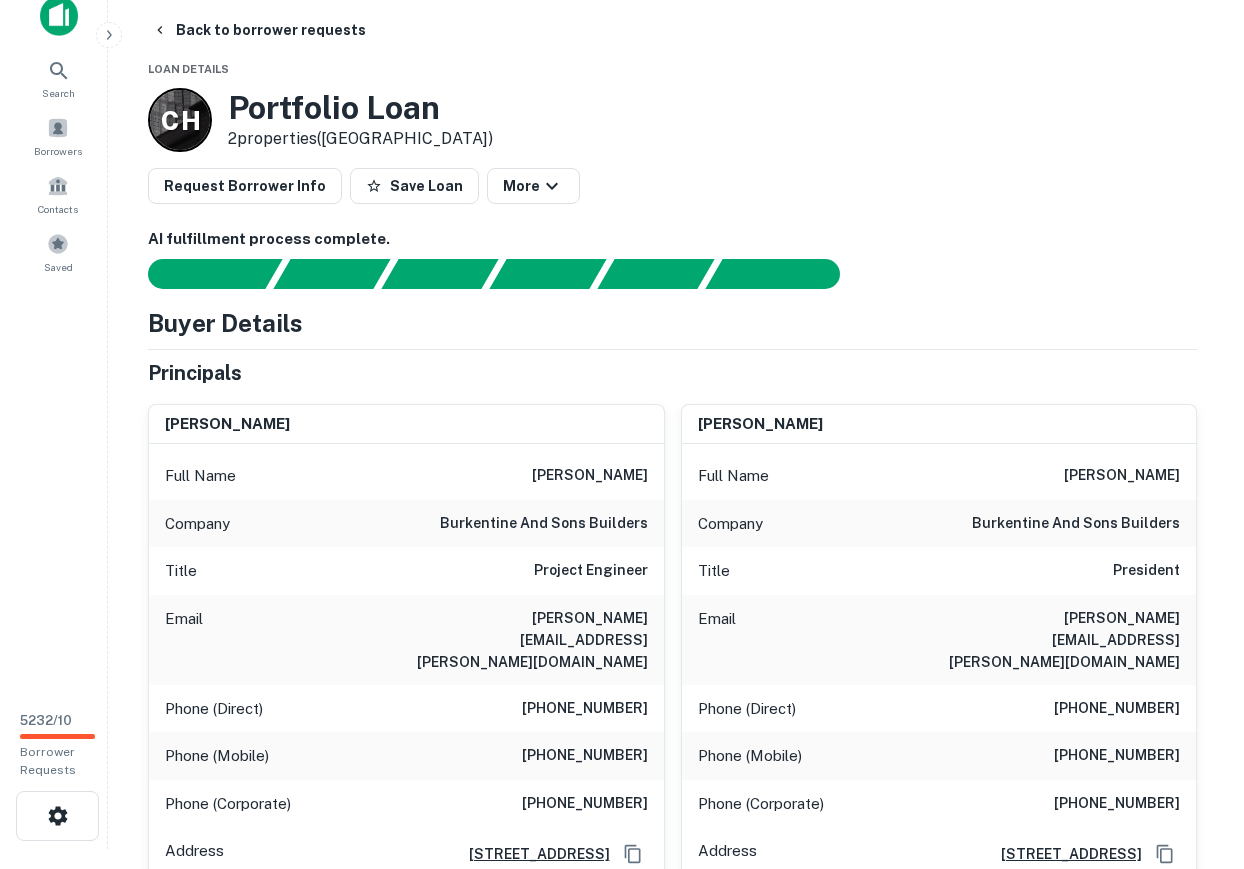 scroll, scrollTop: 0, scrollLeft: 0, axis: both 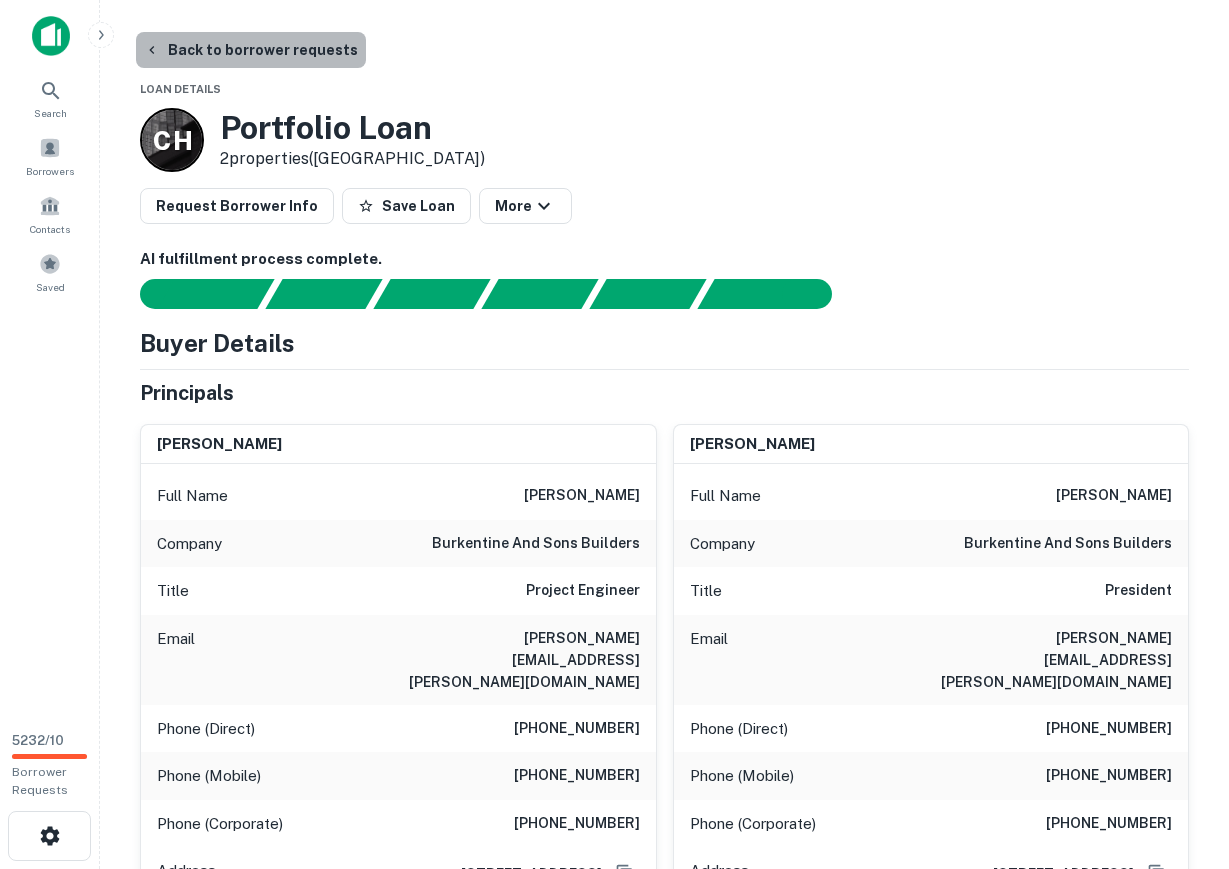 click on "Back to borrower requests" at bounding box center [251, 50] 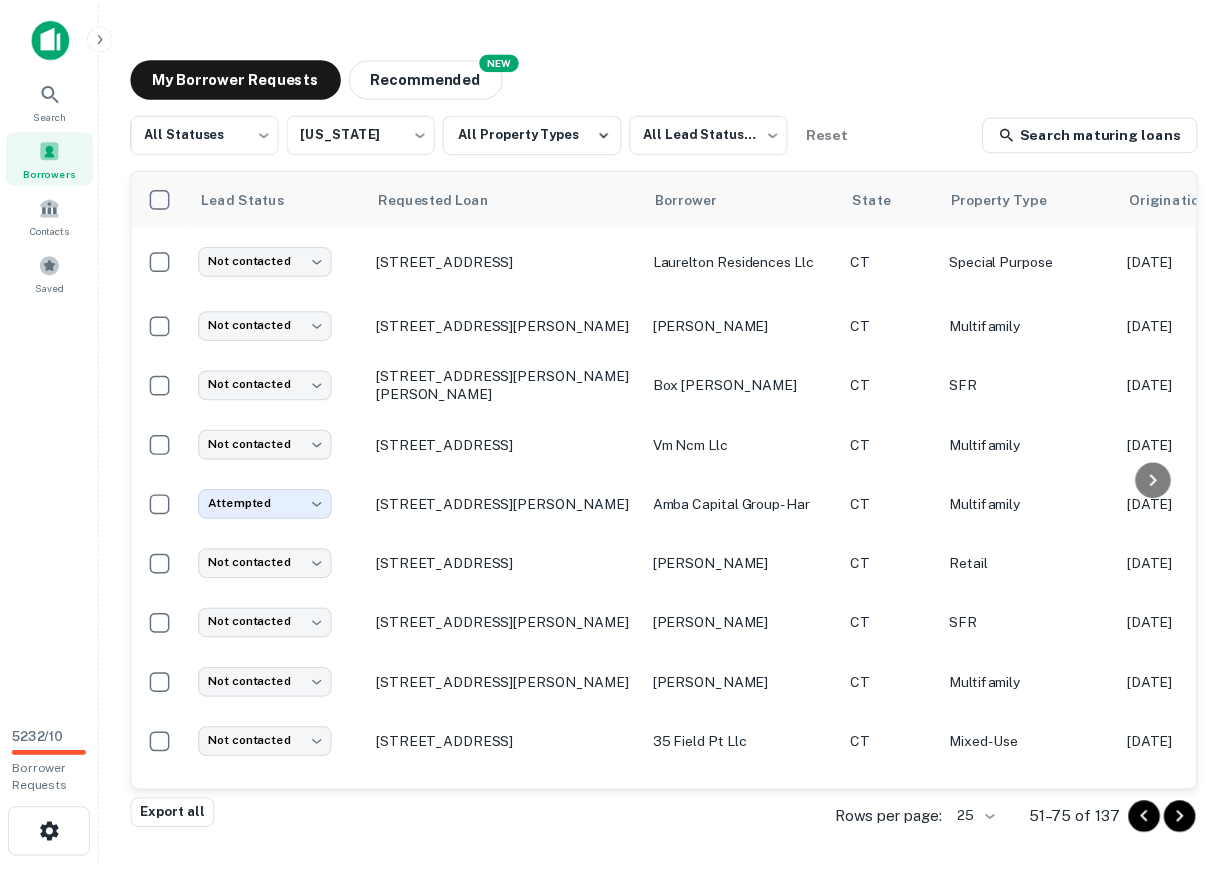 scroll, scrollTop: 1028, scrollLeft: 0, axis: vertical 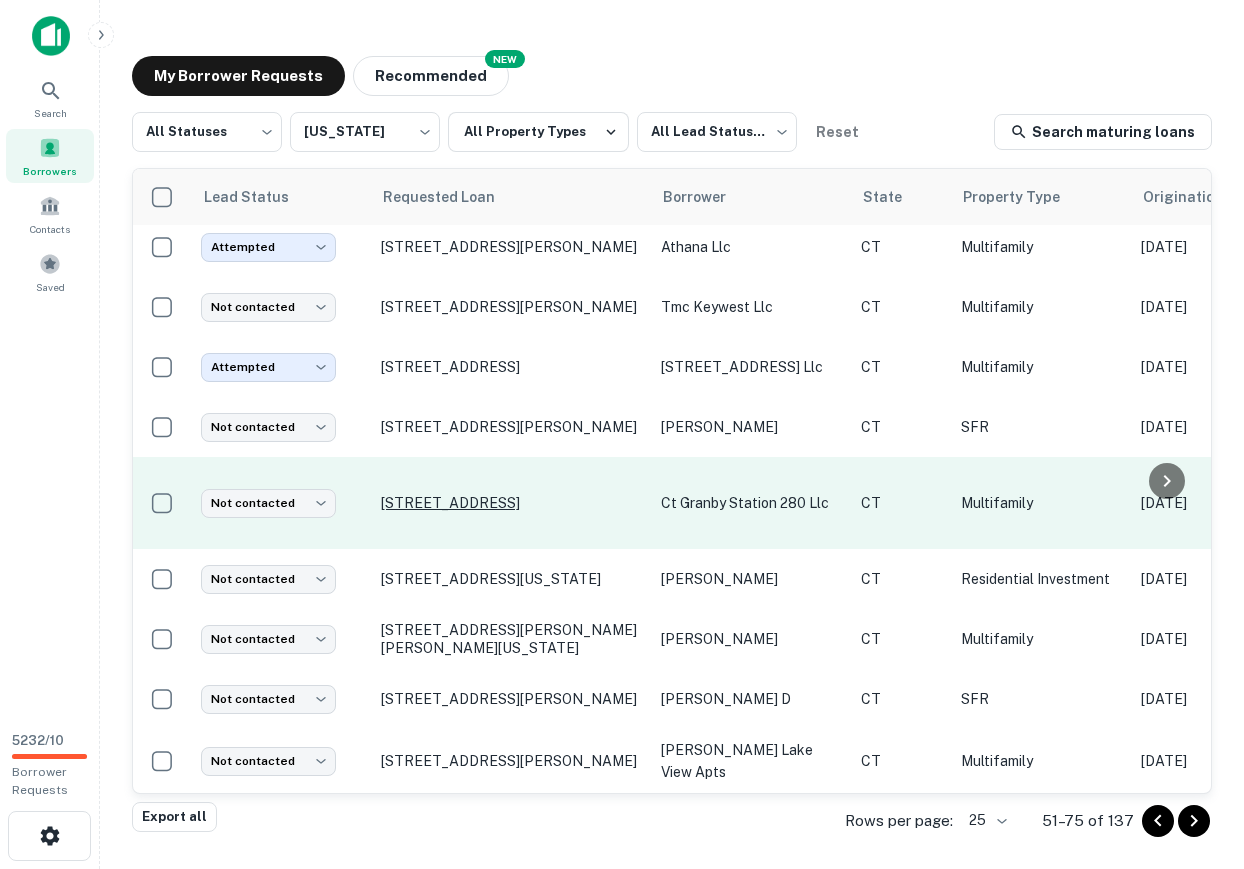 click on "280 Salmon Brook St Granby, CT06035" at bounding box center [511, 503] 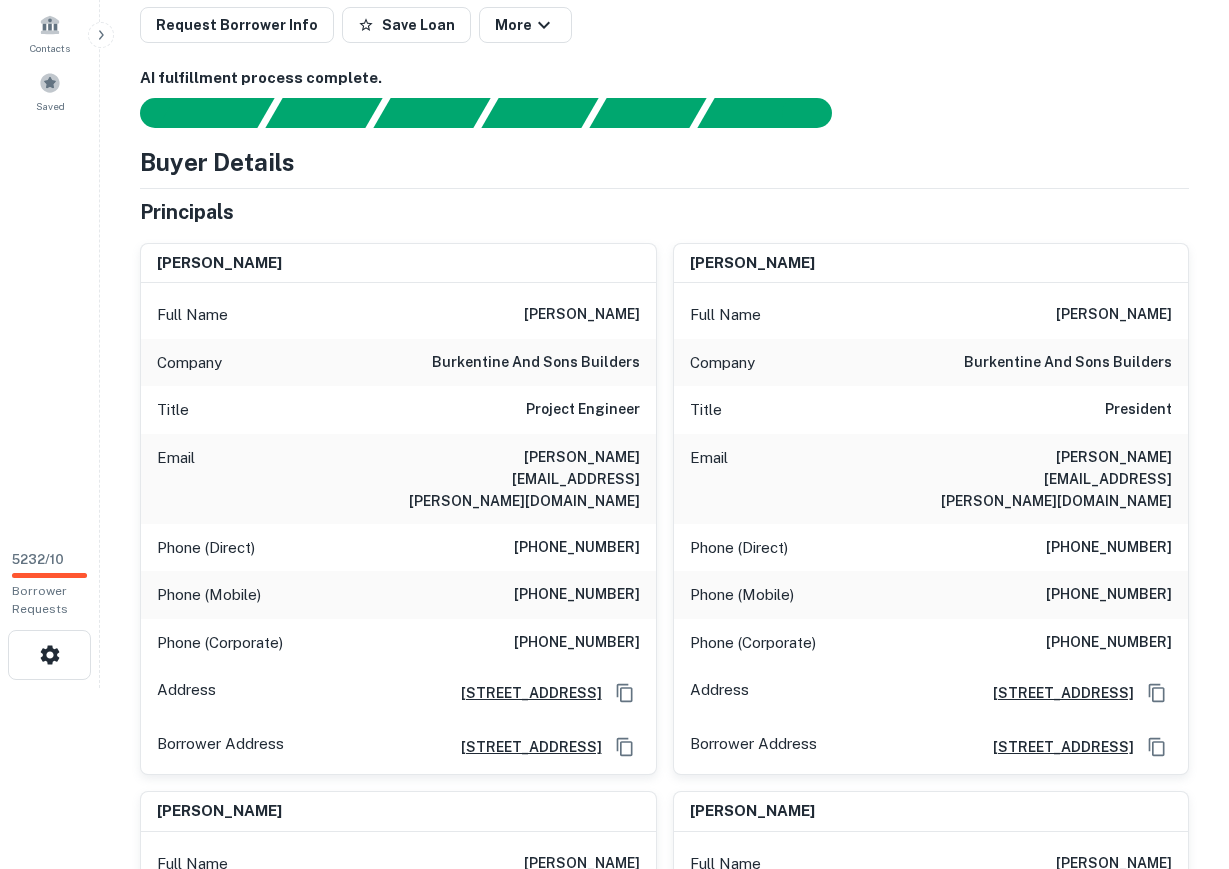 scroll, scrollTop: 200, scrollLeft: 0, axis: vertical 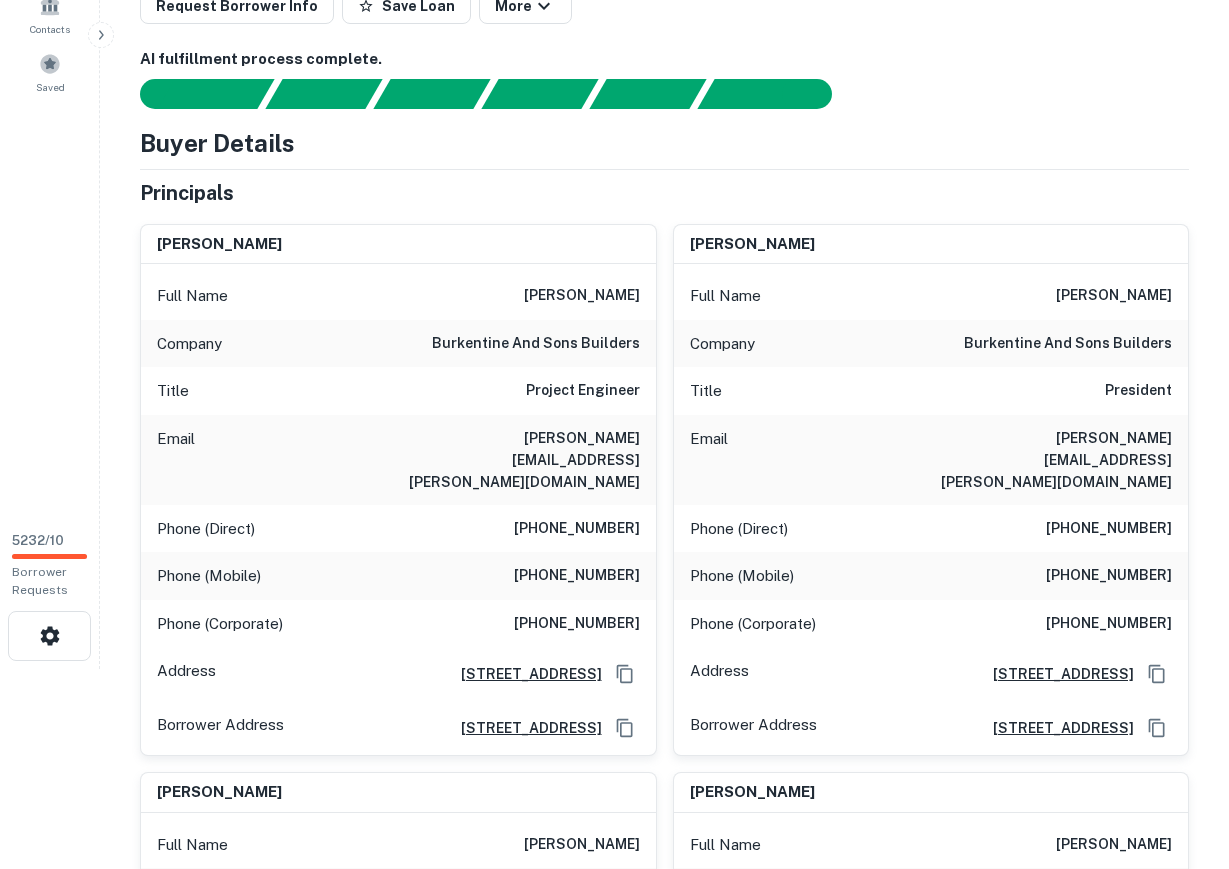 click on "(717) 465-1704" at bounding box center [577, 576] 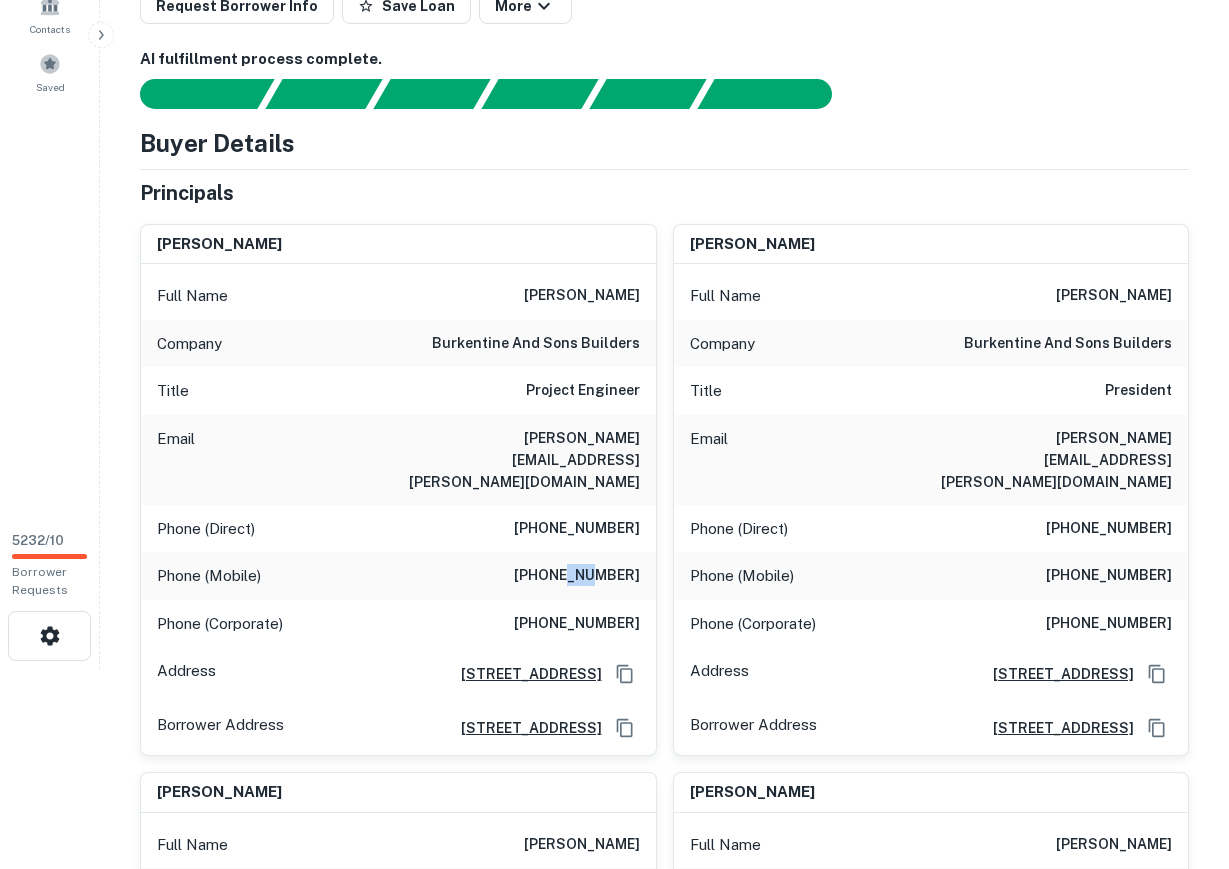 click on "(717) 465-1704" at bounding box center [577, 576] 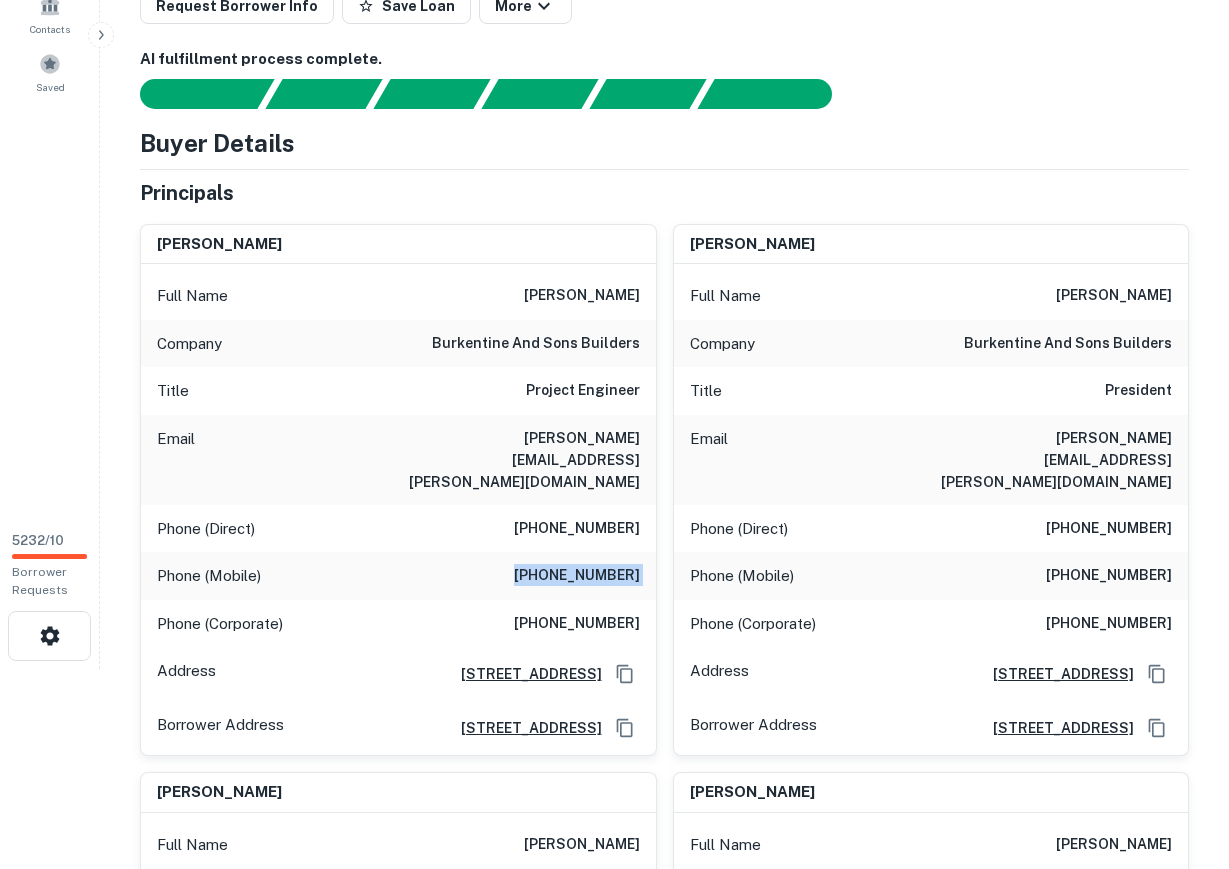 click on "(717) 465-1704" at bounding box center (577, 576) 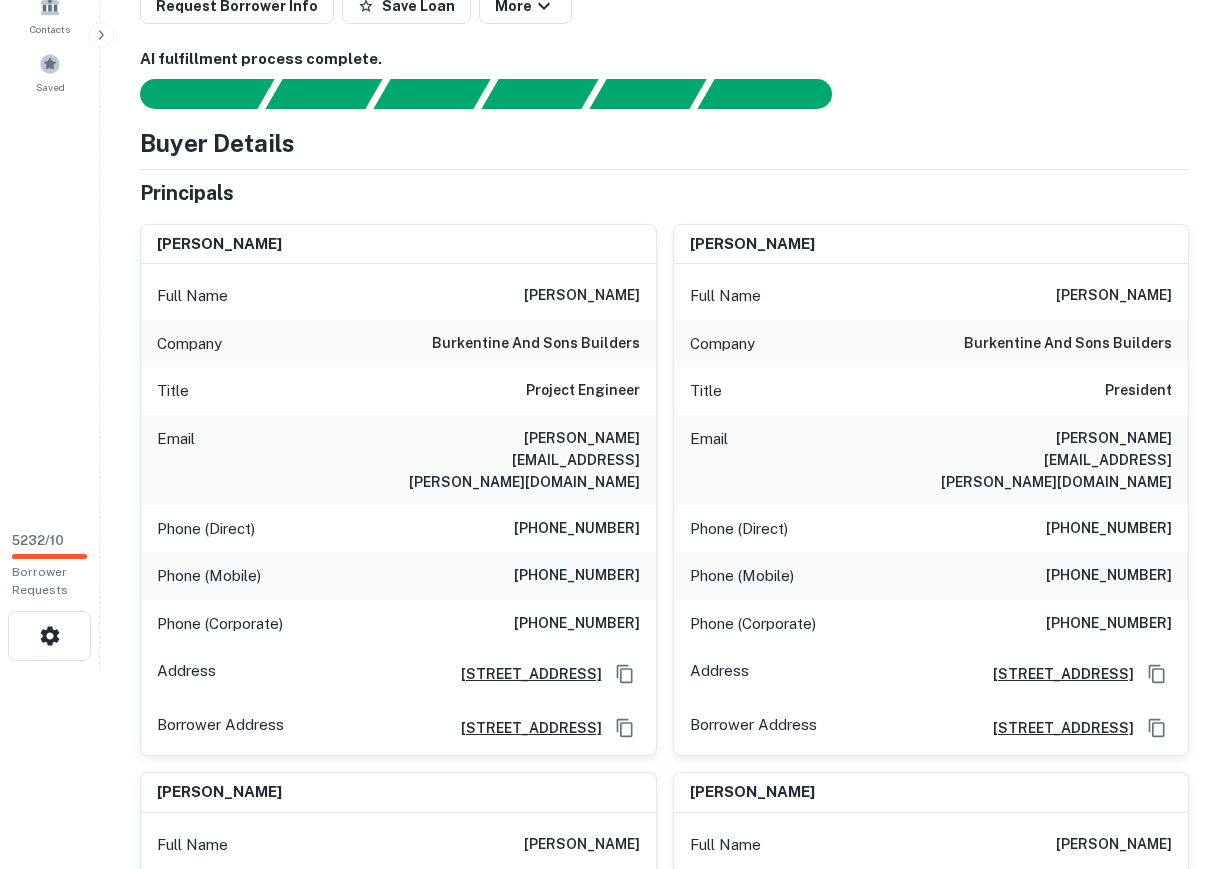 click on "Principals" at bounding box center (664, 193) 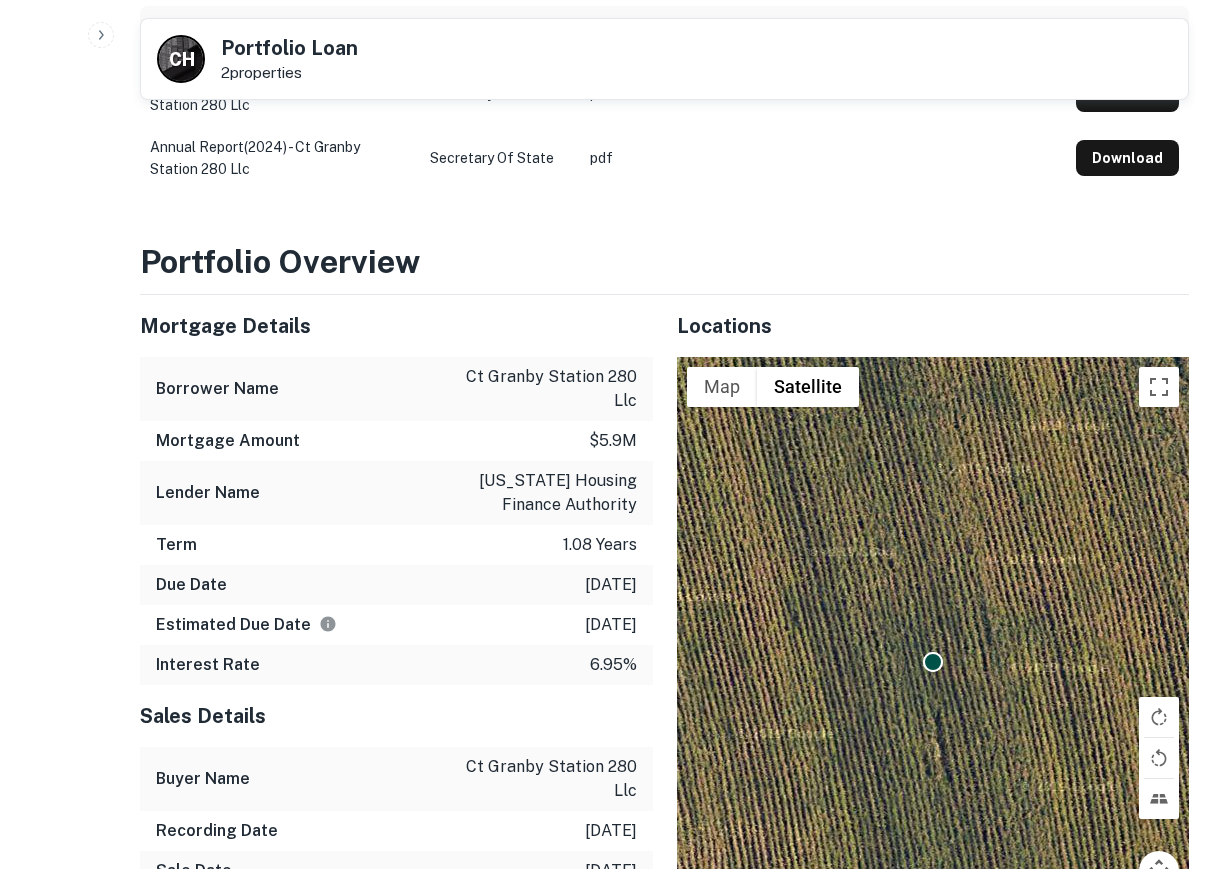 scroll, scrollTop: 1600, scrollLeft: 0, axis: vertical 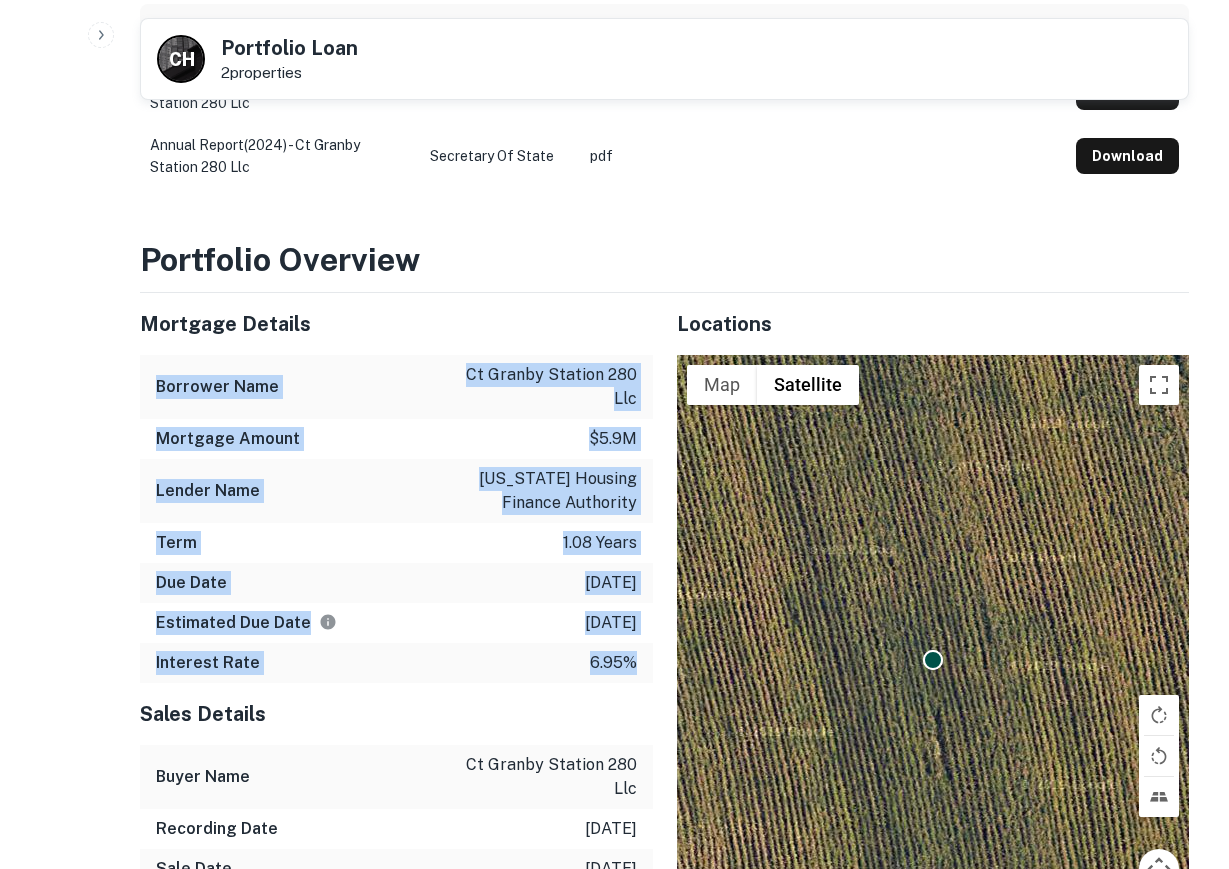 drag, startPoint x: 157, startPoint y: 297, endPoint x: 633, endPoint y: 581, distance: 554.2851 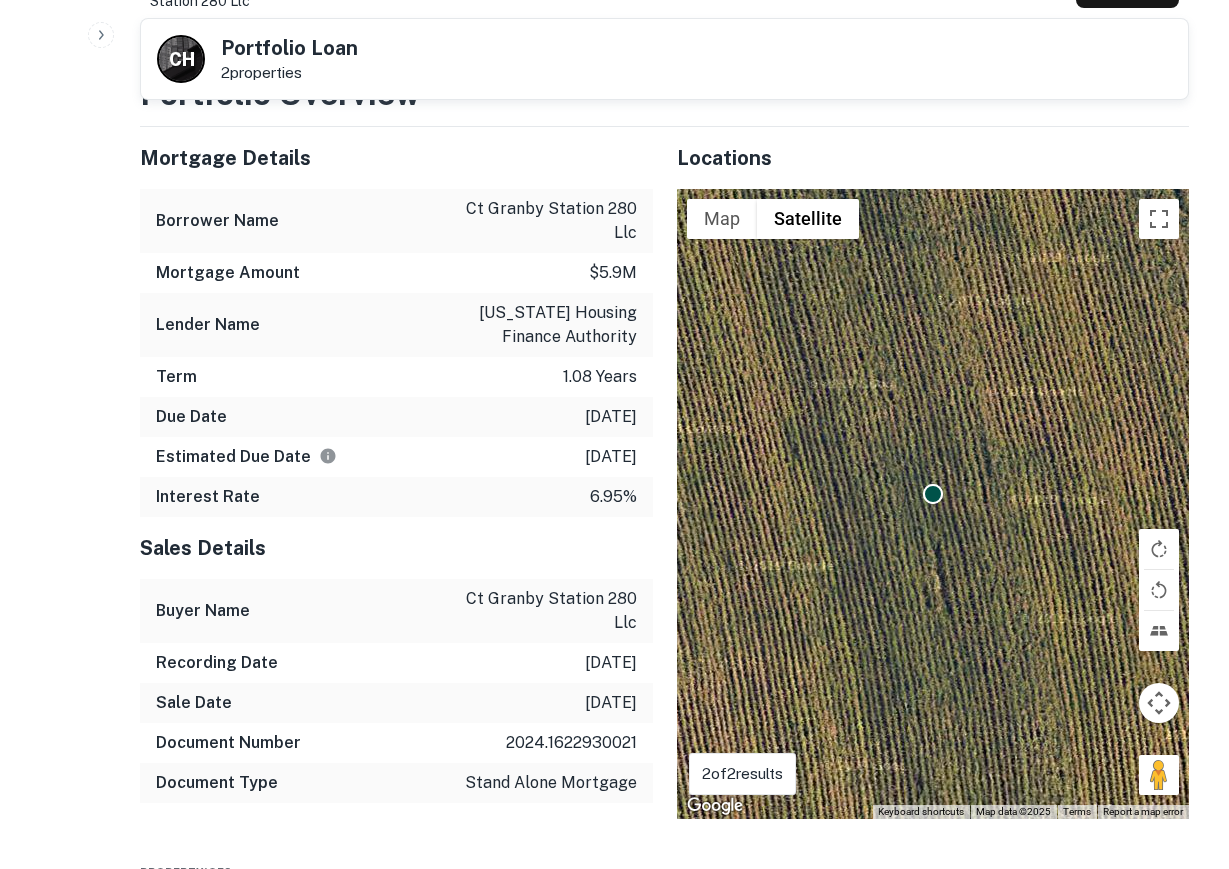 scroll, scrollTop: 1800, scrollLeft: 0, axis: vertical 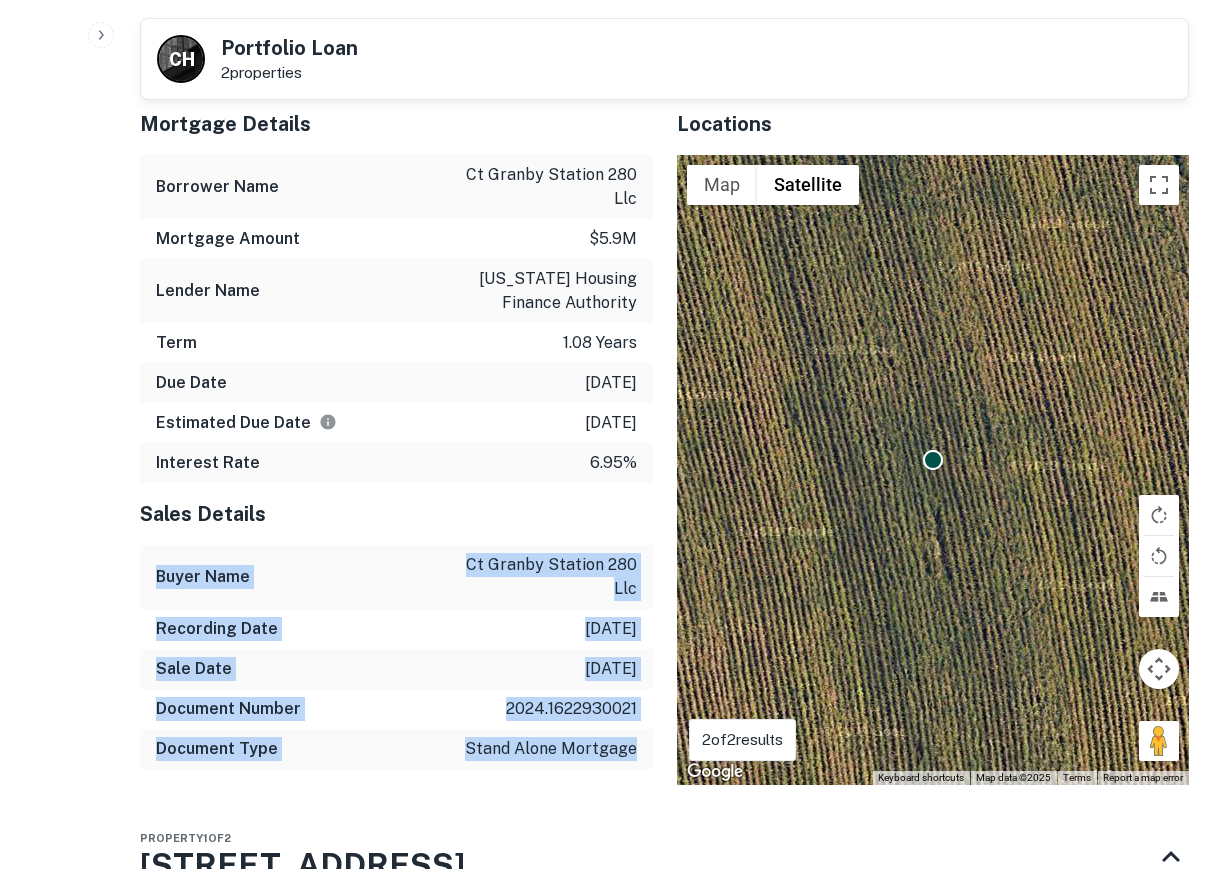 drag, startPoint x: 158, startPoint y: 488, endPoint x: 630, endPoint y: 675, distance: 507.69382 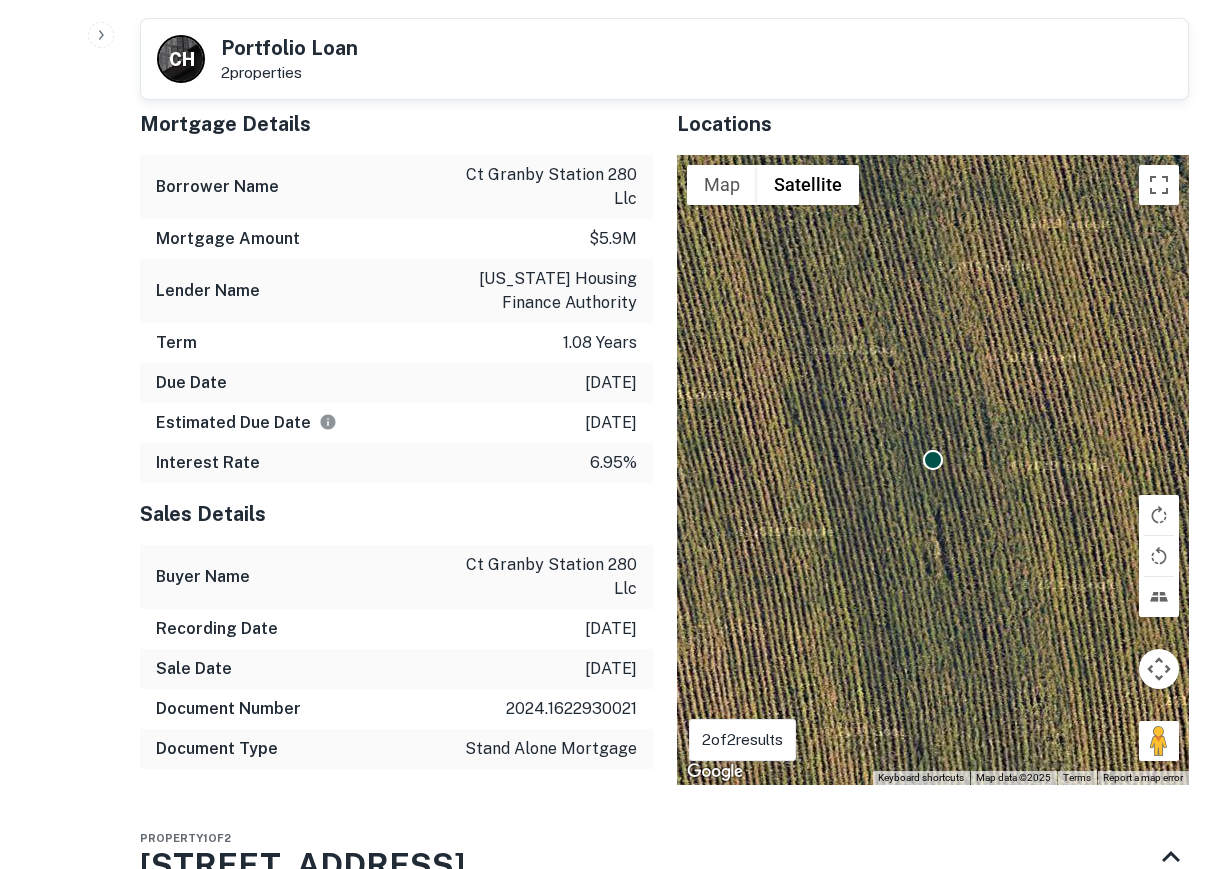 click on "Search         Borrowers         Contacts         Saved     5232  /  10   Borrower Requests Back to borrower requests C   H Portfolio Loan 2  properties AI fulfillment process complete.   Buyer Details Principals michael d. burkentine Full Name michael d. burkentine Company burkentine and sons builders Title Project Engineer Email mike@burkentine.com Phone (Direct) (717) 698-2614 Phone (Mobile) (717) 465-1704 Phone (Corporate) (717) 633-5163 Address 1454 Baltimore St Ste A, Hanover, PA17331  Borrower Address 1454 baltimore st, hanover, PA, 17331 paul burkentine Full Name paul burkentine Company burkentine and sons builders Title President Email paul@burkentine.com Phone (Direct) (717) 323-2339 Phone (Mobile) (717) 465-5173 Phone (Corporate) (717) 633-5163 Address 1454 Baltimore St Ste A, Hanover, PA17331  Borrower Address 1454 baltimore st, hanover, PA, 17331 bryan burkentine Full Name bryan burkentine Company burkentine and sons builders Title Co-Owner Email bryan@burkentine.com Phone (Mobile) +" at bounding box center (614, -1366) 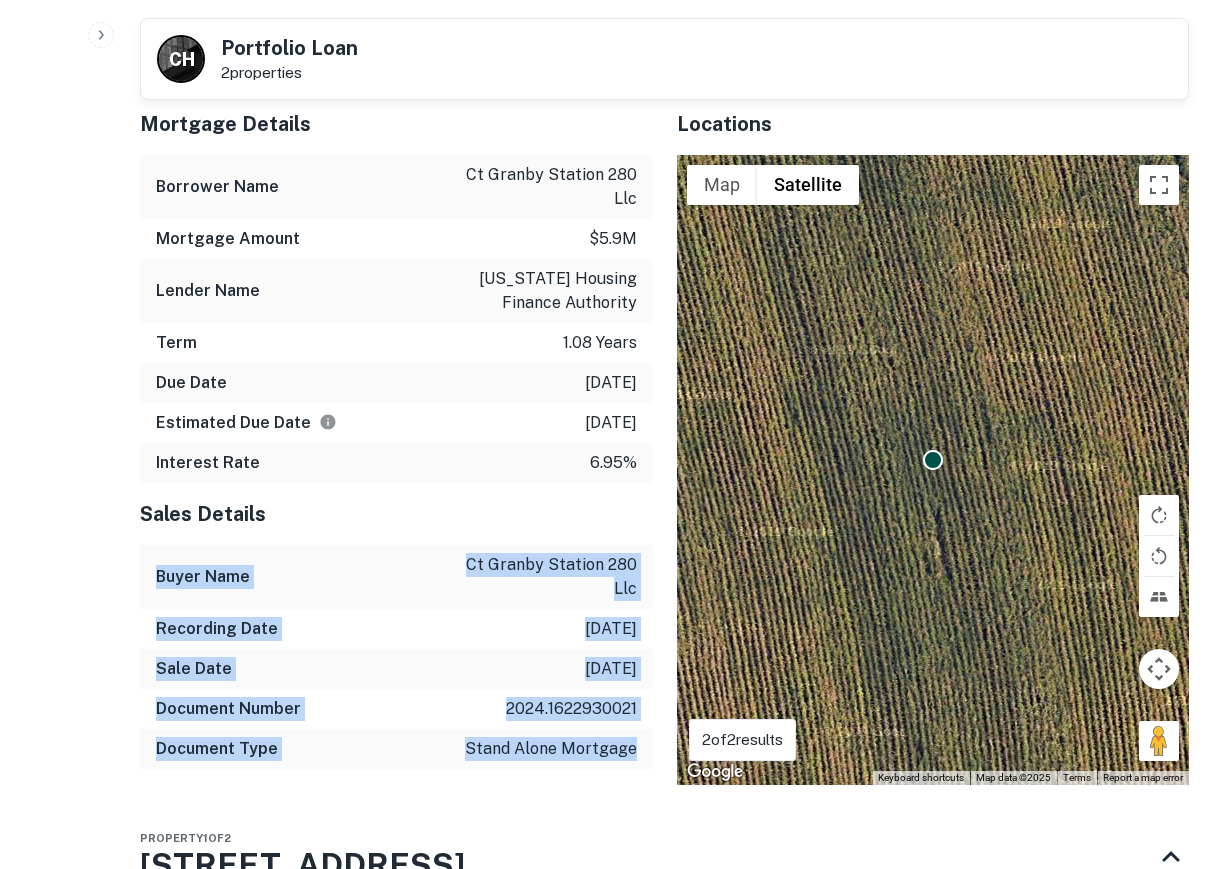 drag, startPoint x: 159, startPoint y: 491, endPoint x: 636, endPoint y: 666, distance: 508.08856 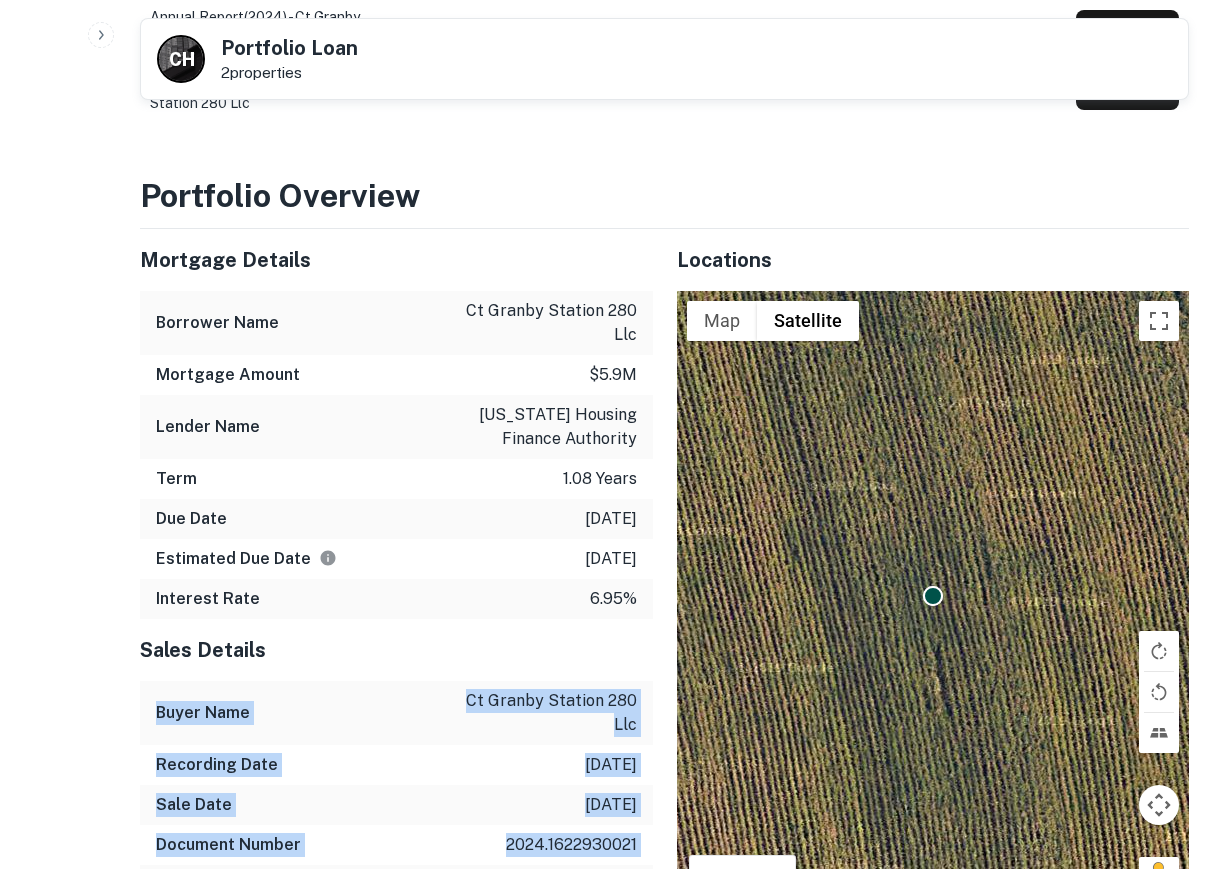 scroll, scrollTop: 1700, scrollLeft: 0, axis: vertical 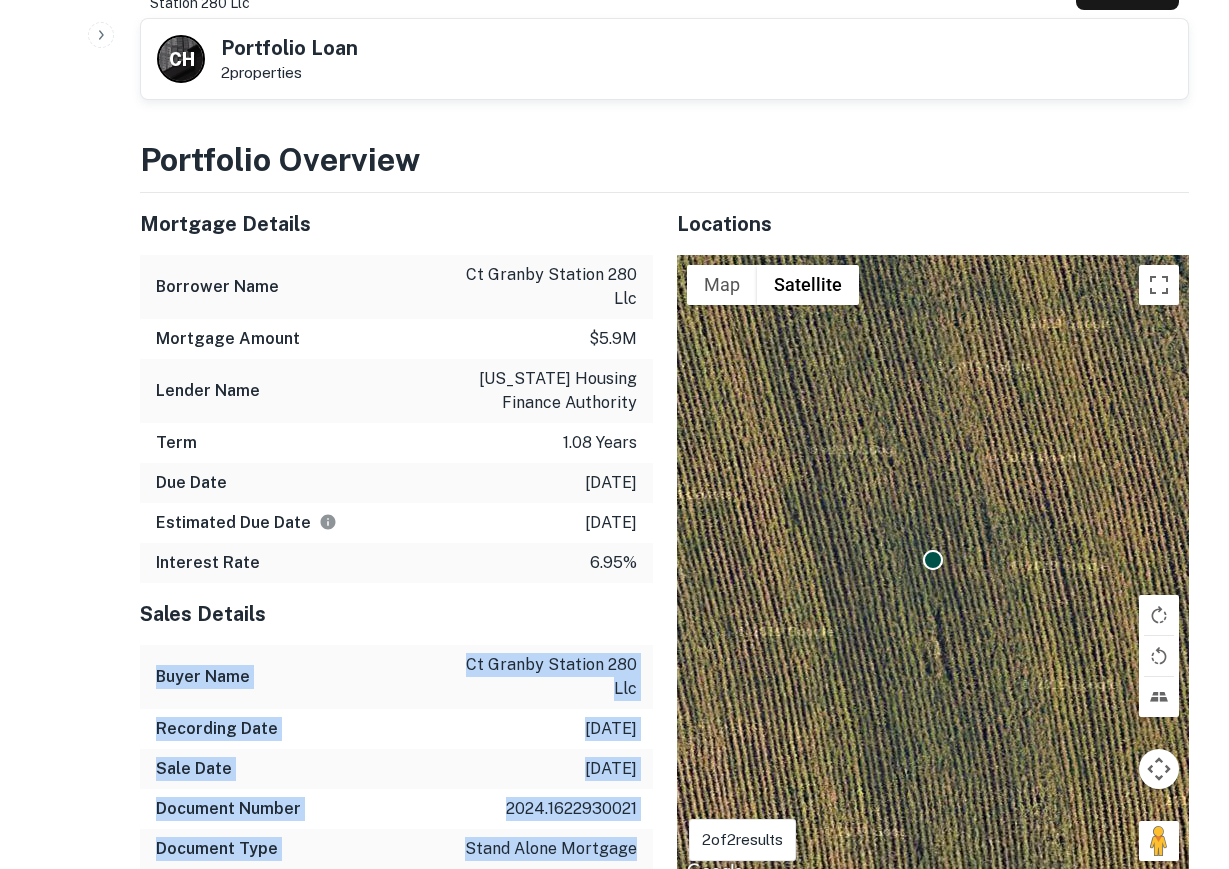 copy on "Buyer Name ct granby station 280 llc Recording Date 8/18/2024 Sale Date 7/31/2024 Document Number 2024.1622930021 Document Type stand alone mortgage" 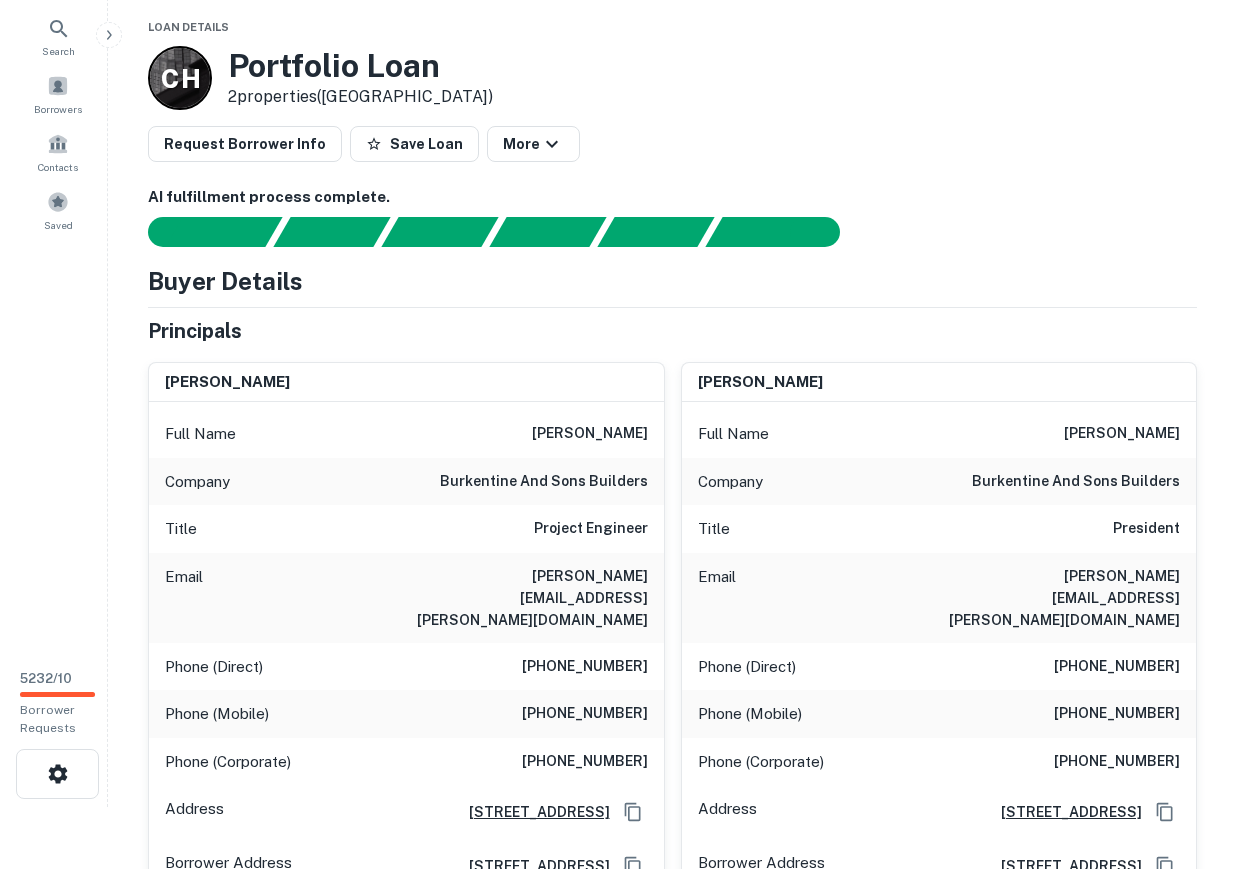 scroll, scrollTop: 0, scrollLeft: 0, axis: both 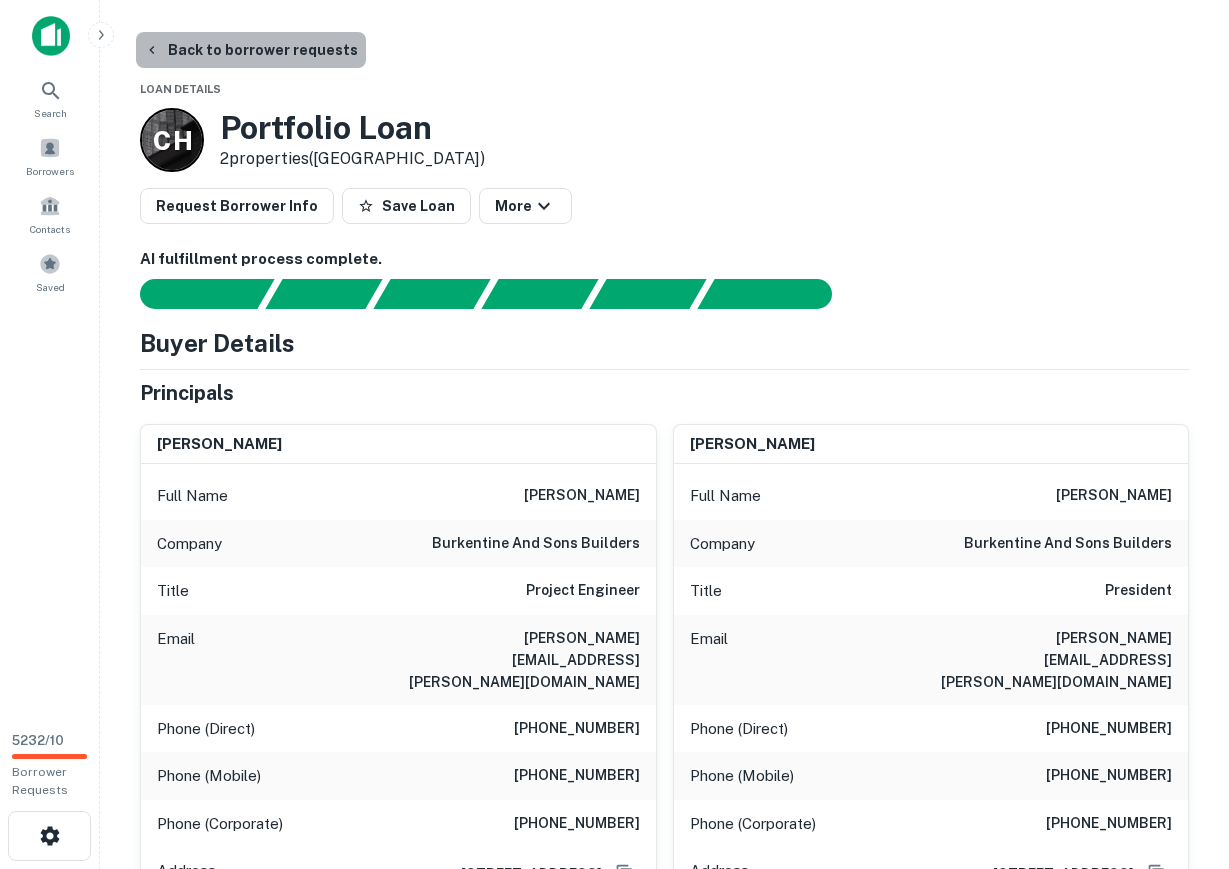 click on "Back to borrower requests" at bounding box center (251, 50) 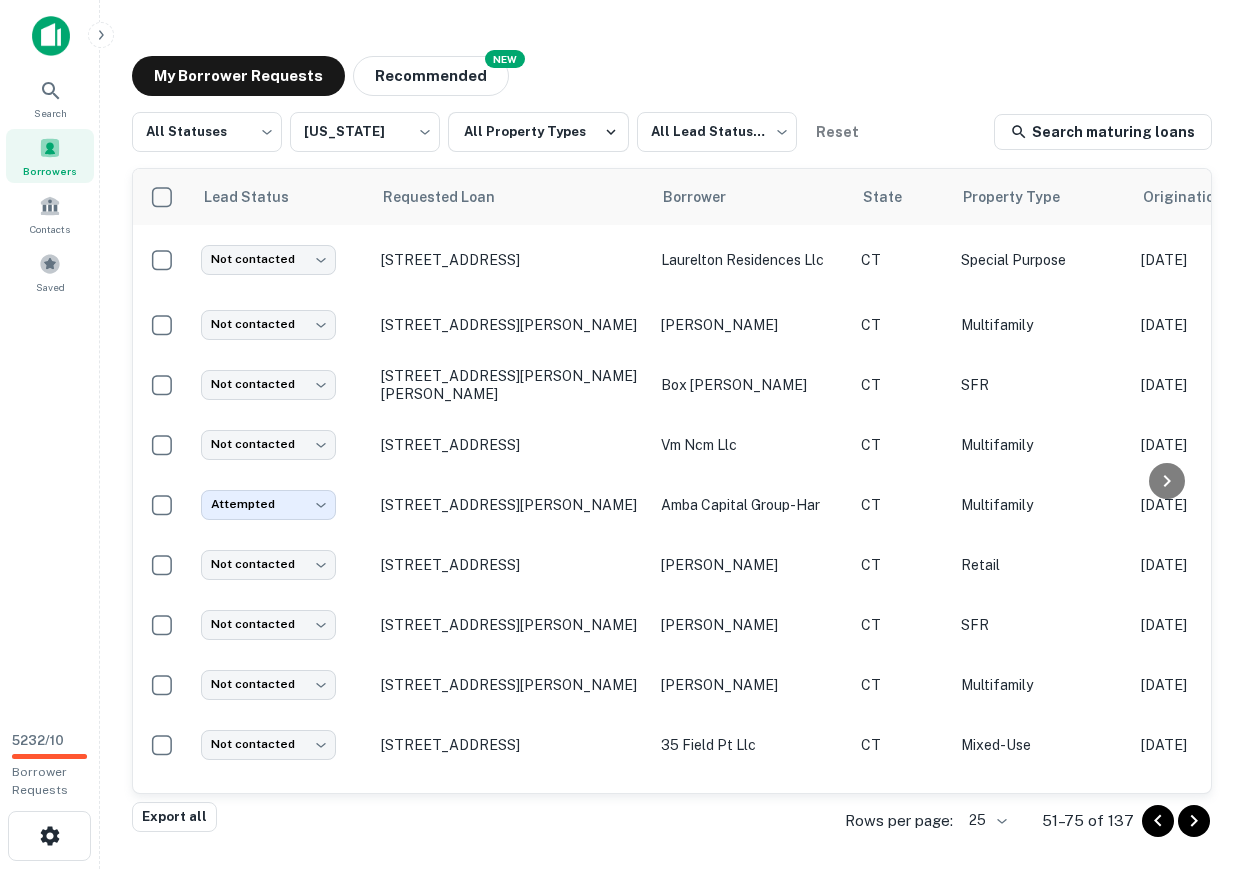 scroll, scrollTop: 1028, scrollLeft: 0, axis: vertical 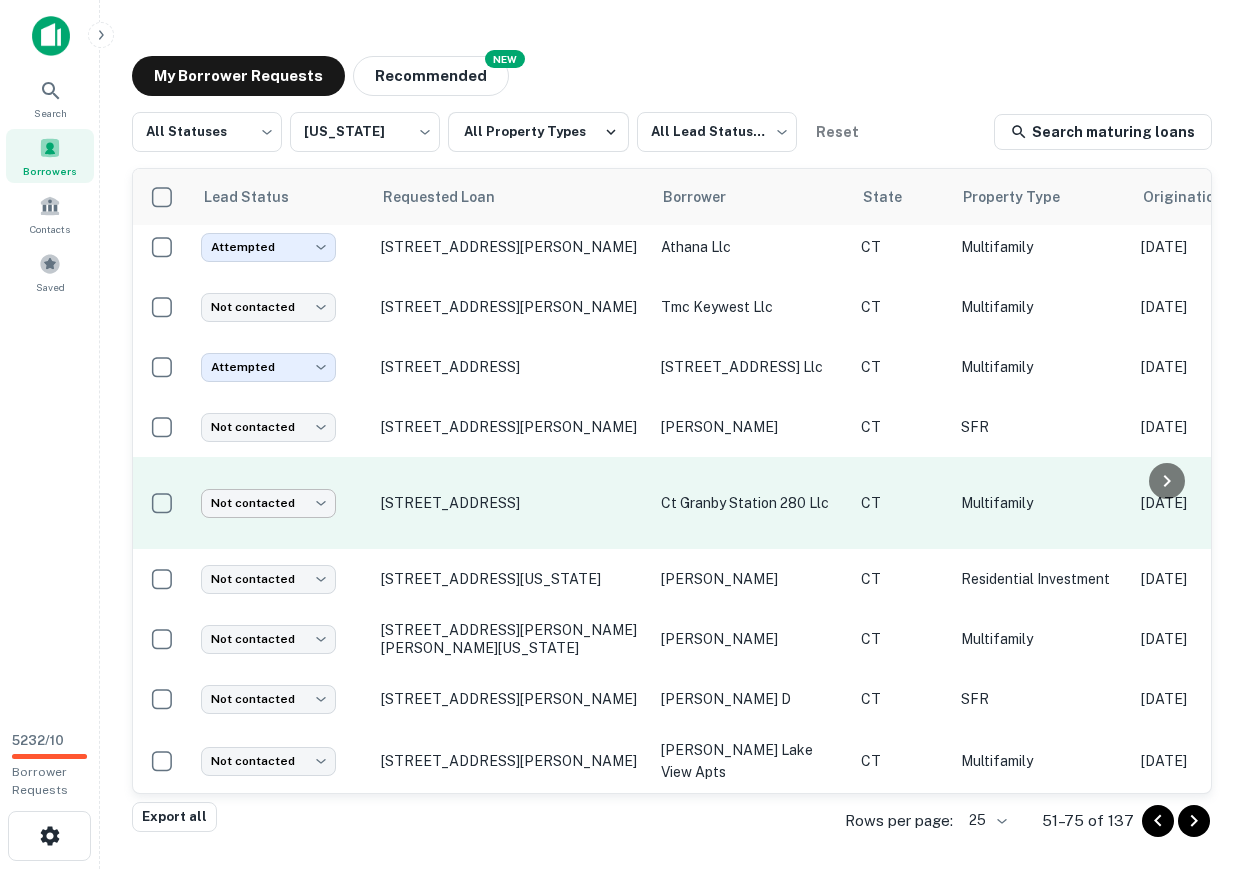 click on "Search         Borrowers         Contacts         Saved     5232  /  10   Borrower Requests My Borrower Requests NEW Recommended All Statuses *** ​ Connecticut ** ​ All Property Types All Lead Statuses *** ​ Reset Search maturing loans Lead Status Requested Loan Borrower State Property Type Origination Date Maturity Date Mortgage Amount Requested Date sorted descending Lender Request Status Not contacted **** ​ 1188 King St Greenwich, CT06831  laurelton residences llc CT Special Purpose Jul 31, 2023 Aug 31, 2025 $7.9M May 16, 2025 Sachem Capital Corp Pending Not contacted **** ​ 180 Saint Johns Rd Ridgefield, CT06877  wiley christopher CT Multifamily Jan 12, 2021 Jan 12, 2026 $1.3M May 14, 2025 Wells Fargo Pending Not contacted **** ​ 111 Old Redding Rd Weston, CT06883  box john CT SFR May 03, 2021 May 03, 2026 $1.3M May 14, 2025 Wells Fargo Pending Not contacted **** ​ 163 Franklin St Stamford, CT06901  vm ncm llc CT Multifamily Jul 24, 2018 Jun 30, 2025 $11.6M May 13, 2025 Pending" at bounding box center [622, 434] 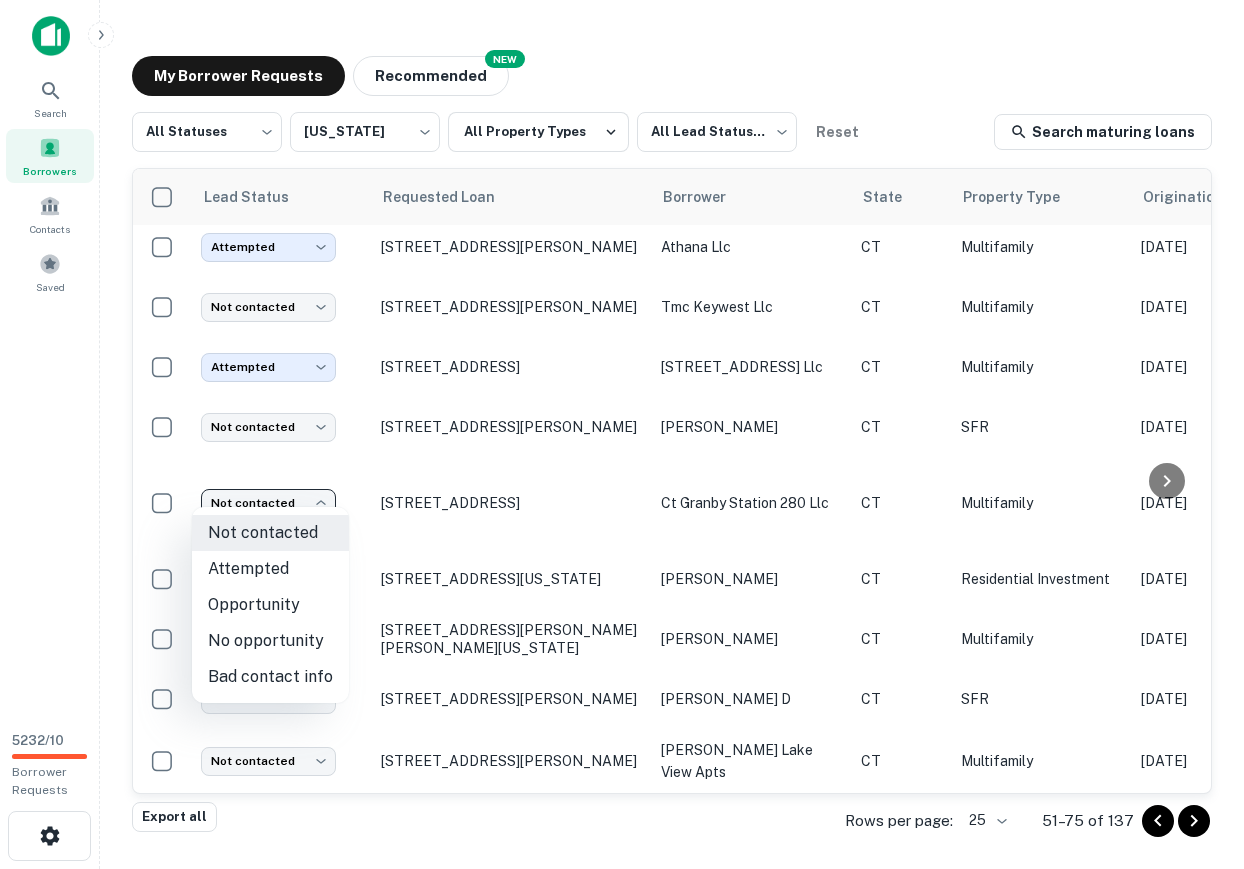 click on "Attempted" at bounding box center [270, 569] 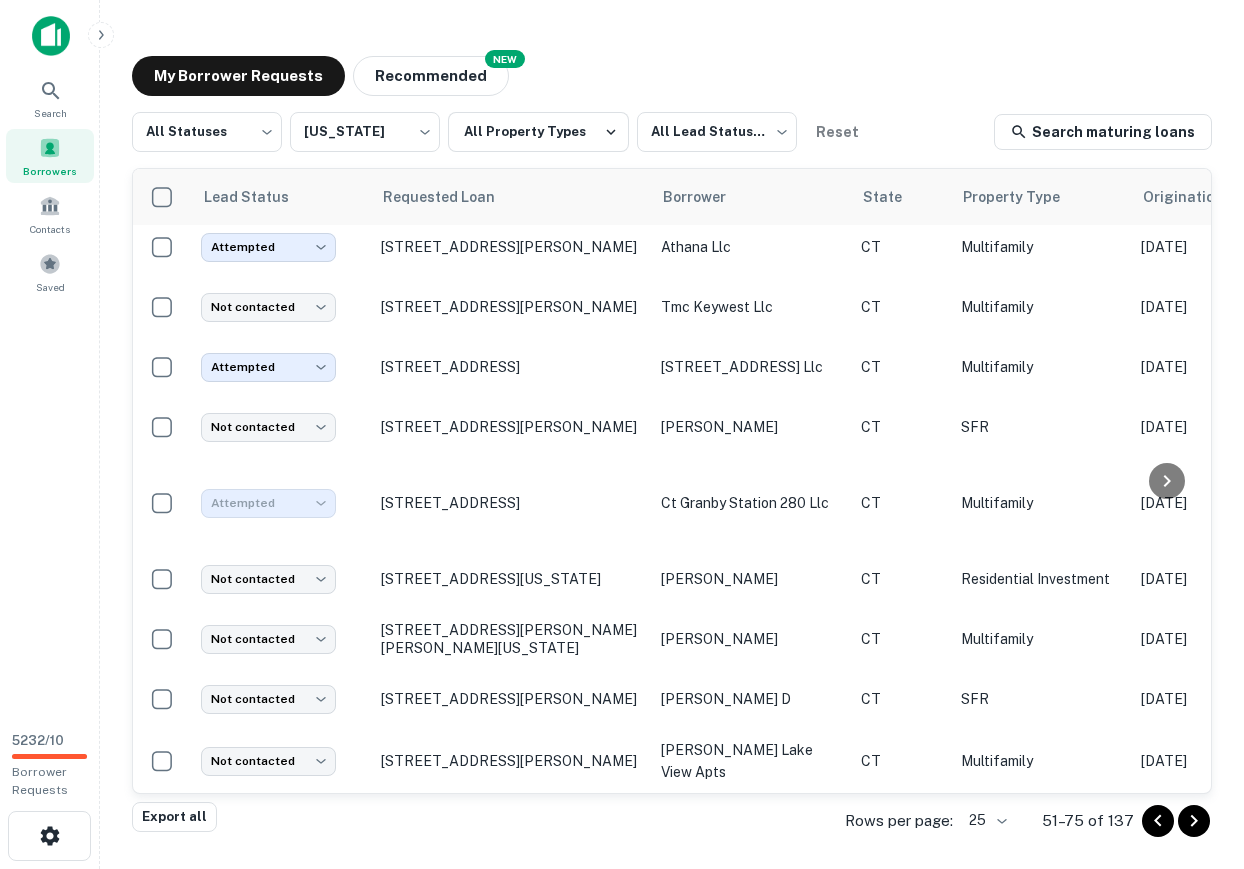 type on "*********" 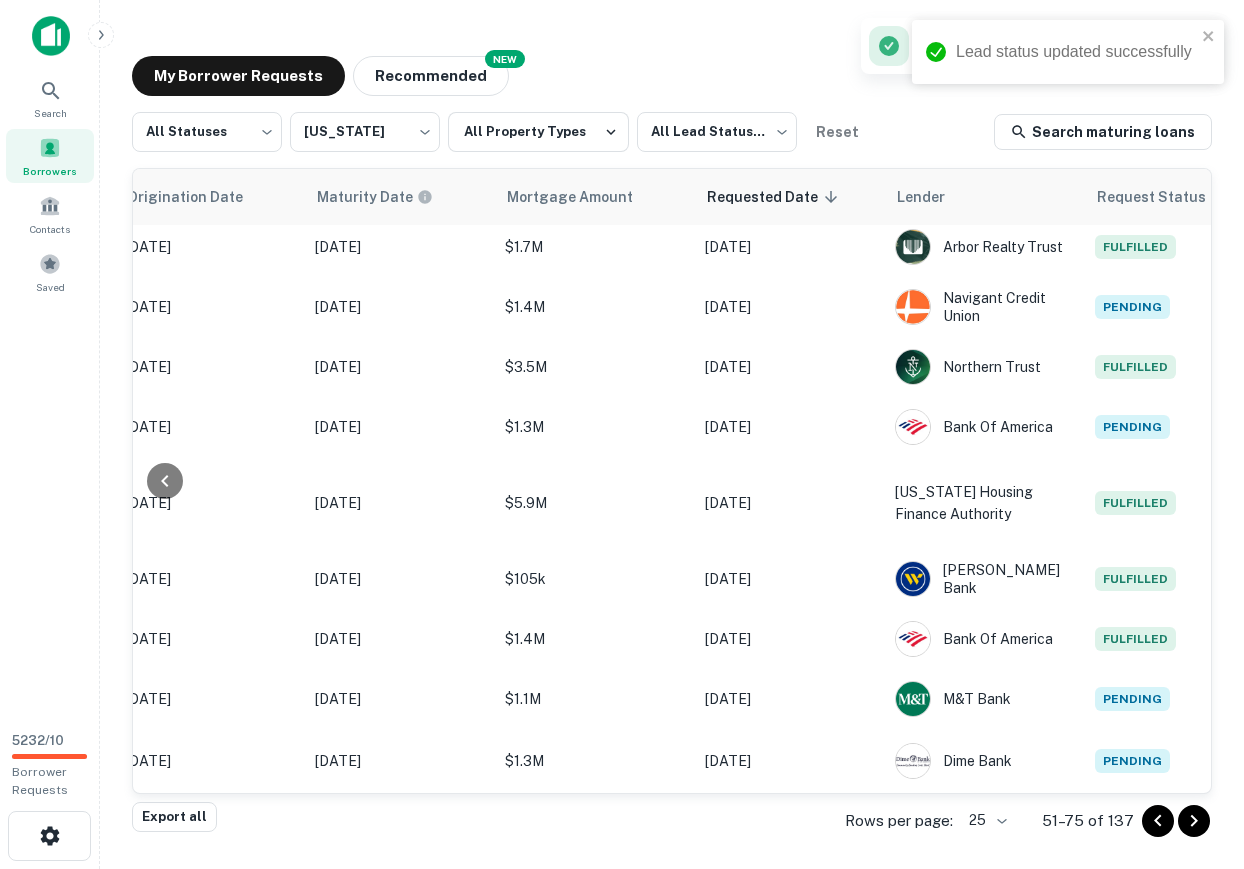 scroll, scrollTop: 1028, scrollLeft: 1085, axis: both 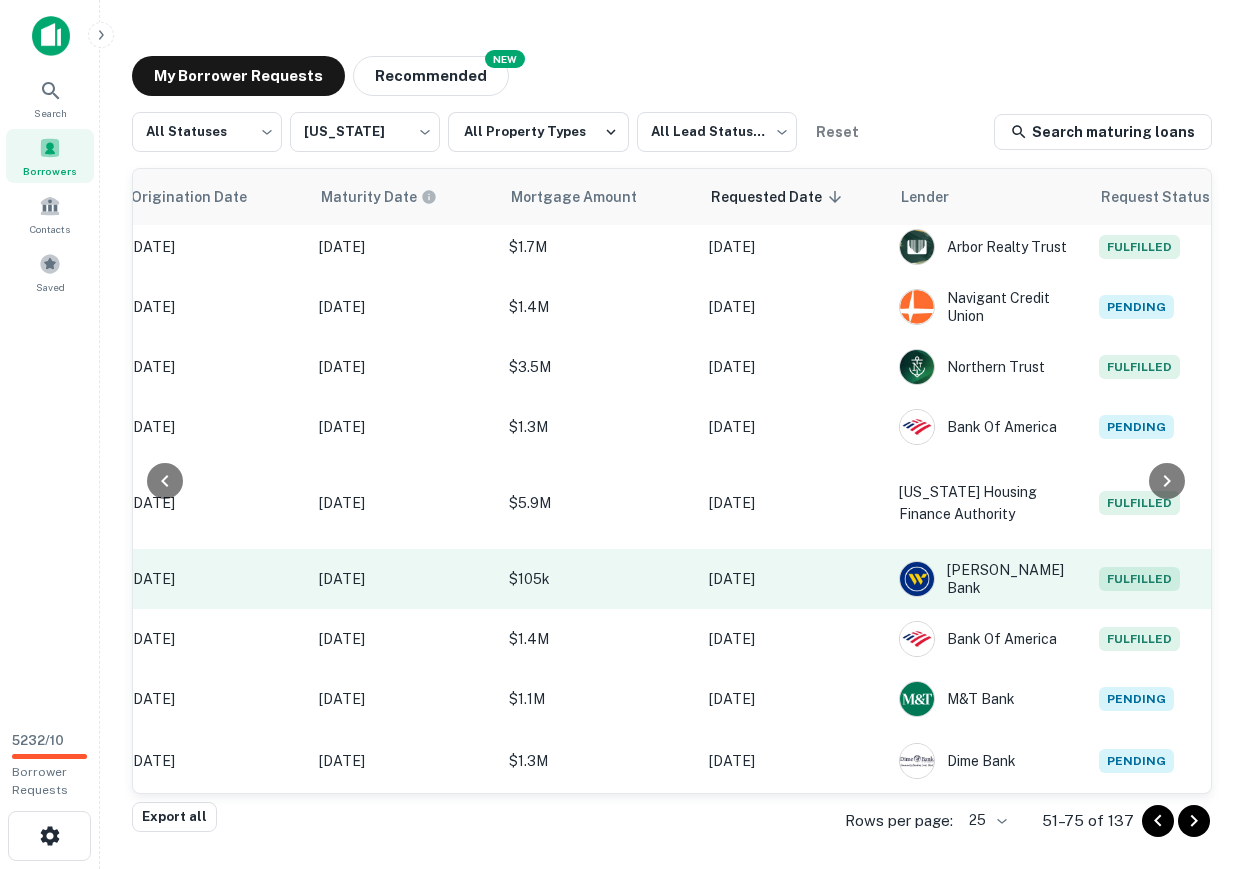click on "May 18, 2025" at bounding box center (404, 579) 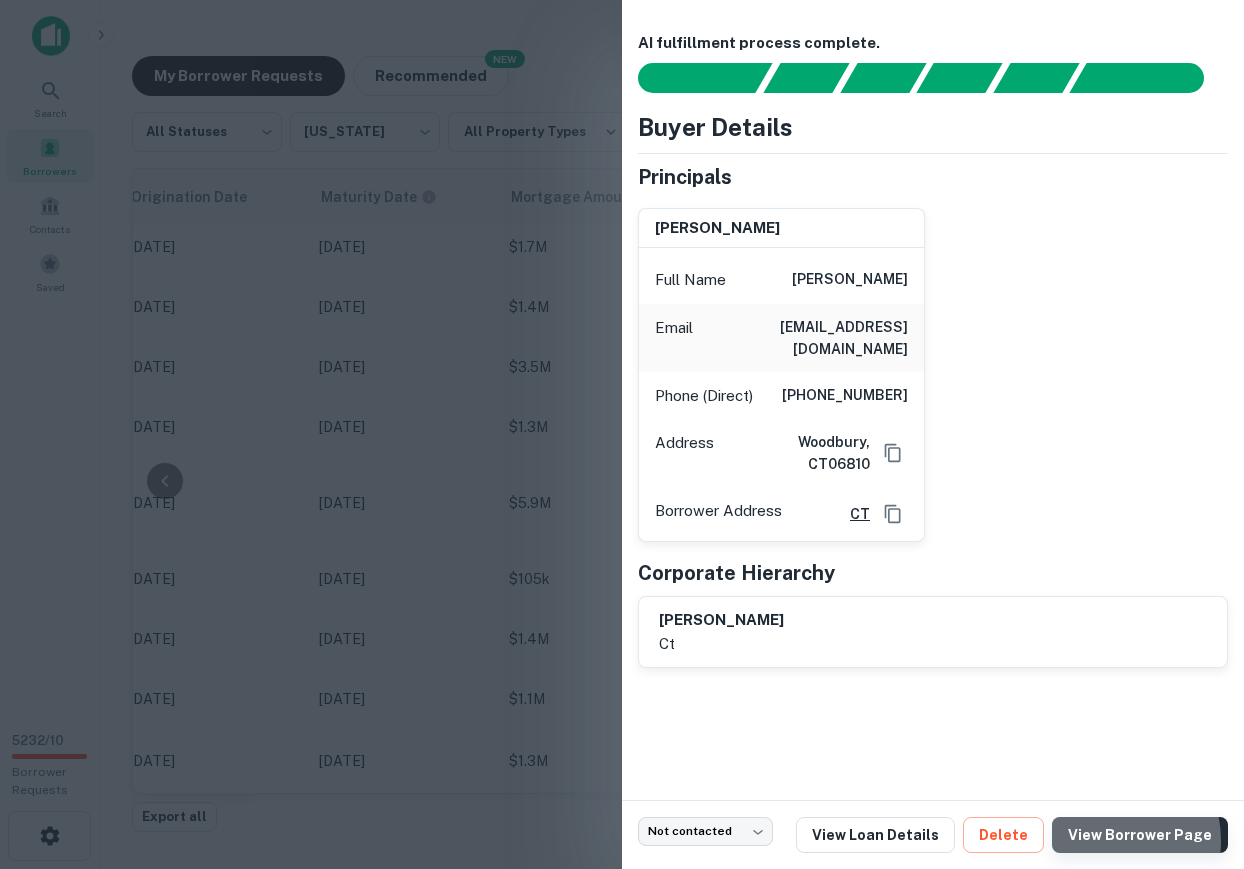 click on "View Borrower Page" at bounding box center (1140, 835) 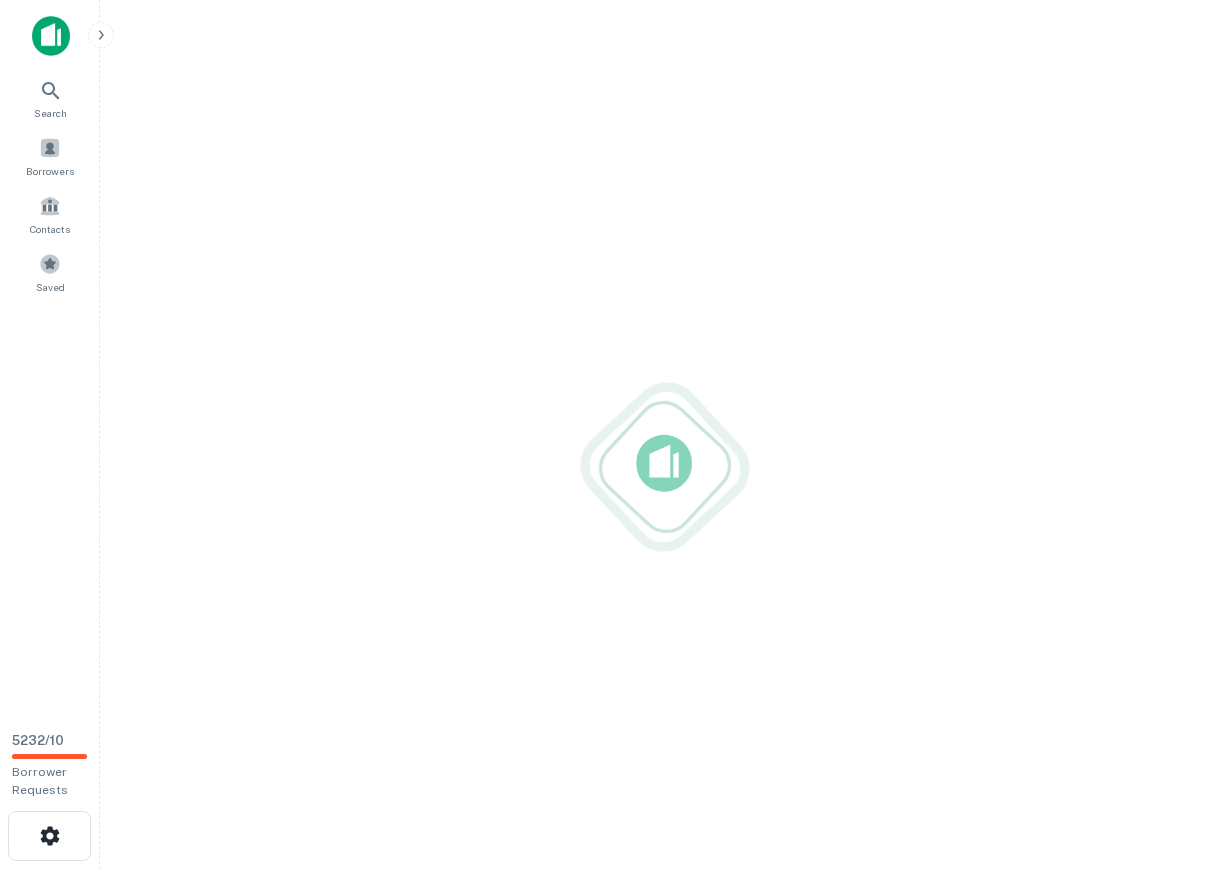 scroll, scrollTop: 0, scrollLeft: 0, axis: both 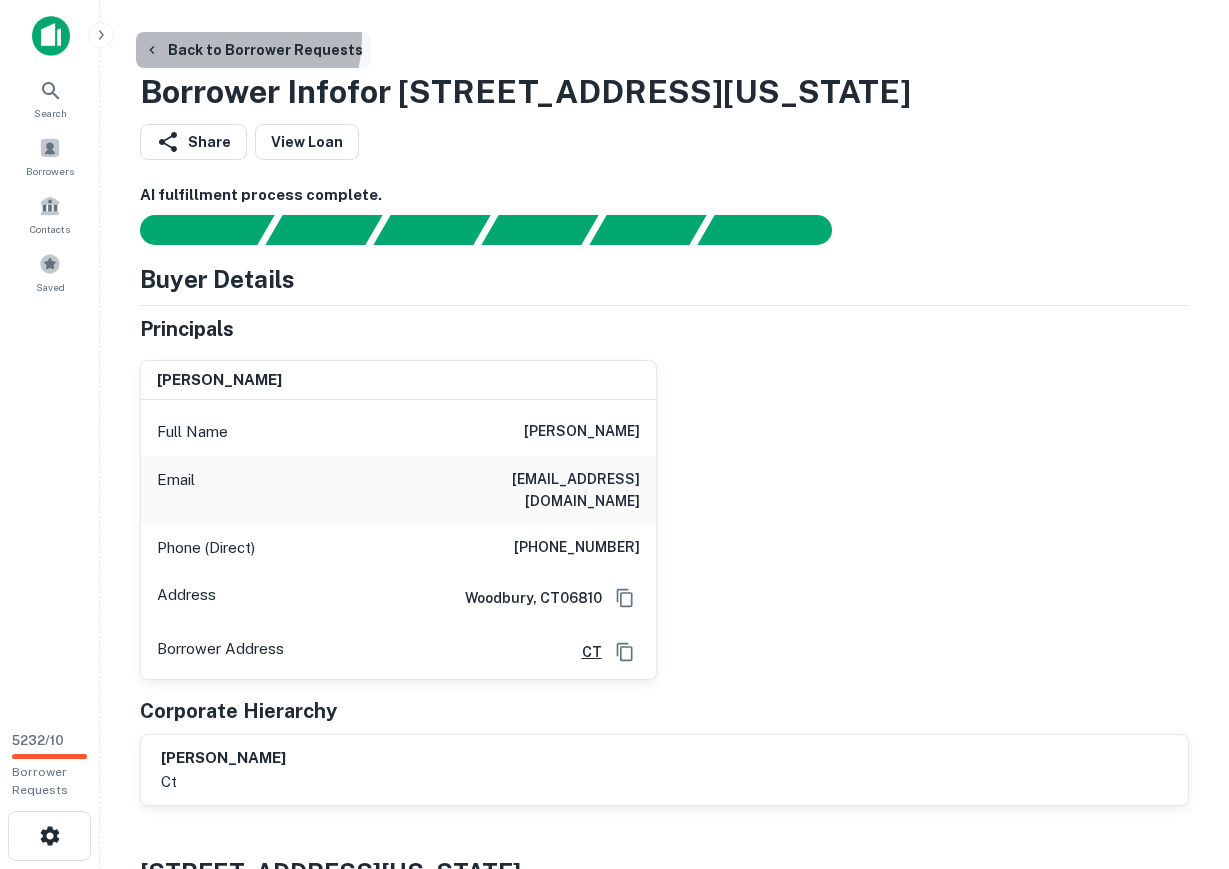 click on "Back to Borrower Requests" at bounding box center [253, 50] 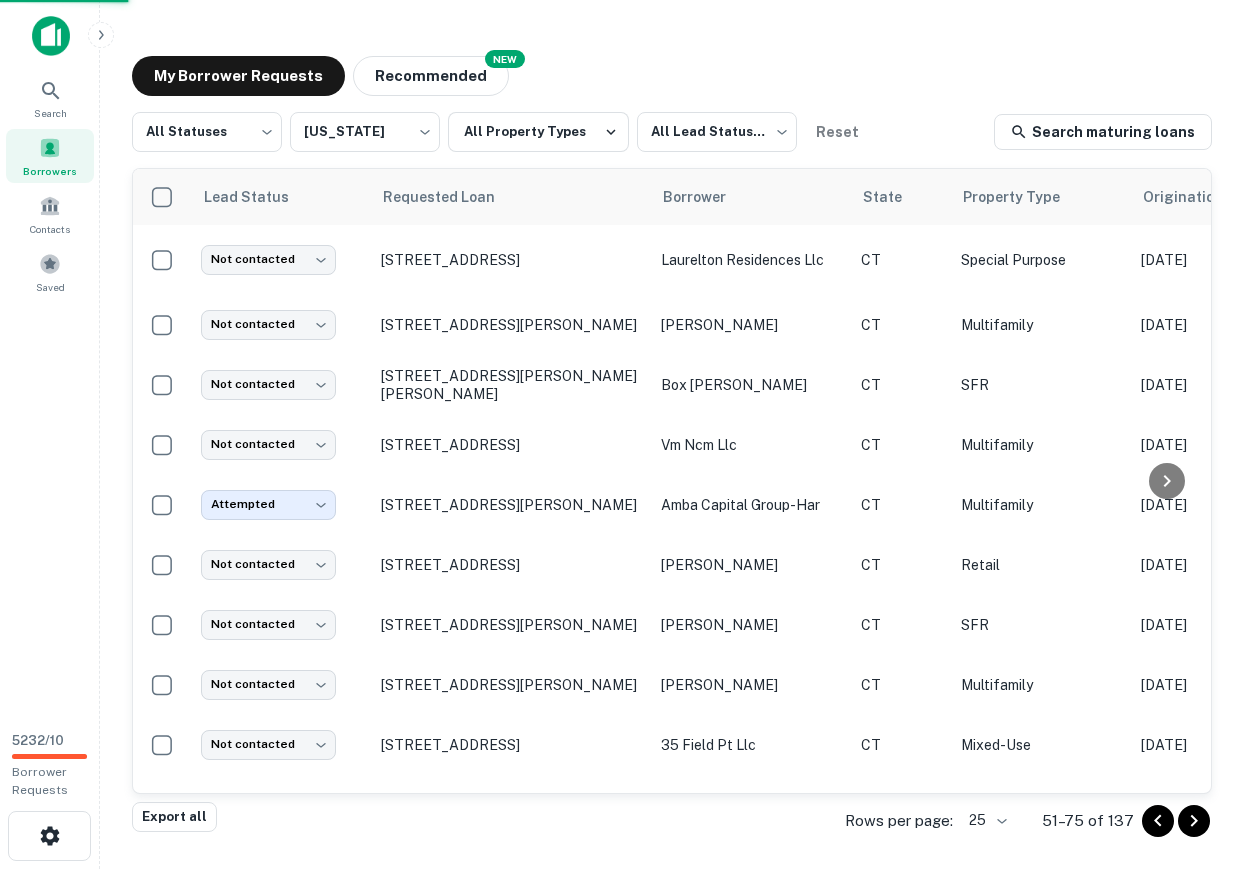 scroll, scrollTop: 0, scrollLeft: 0, axis: both 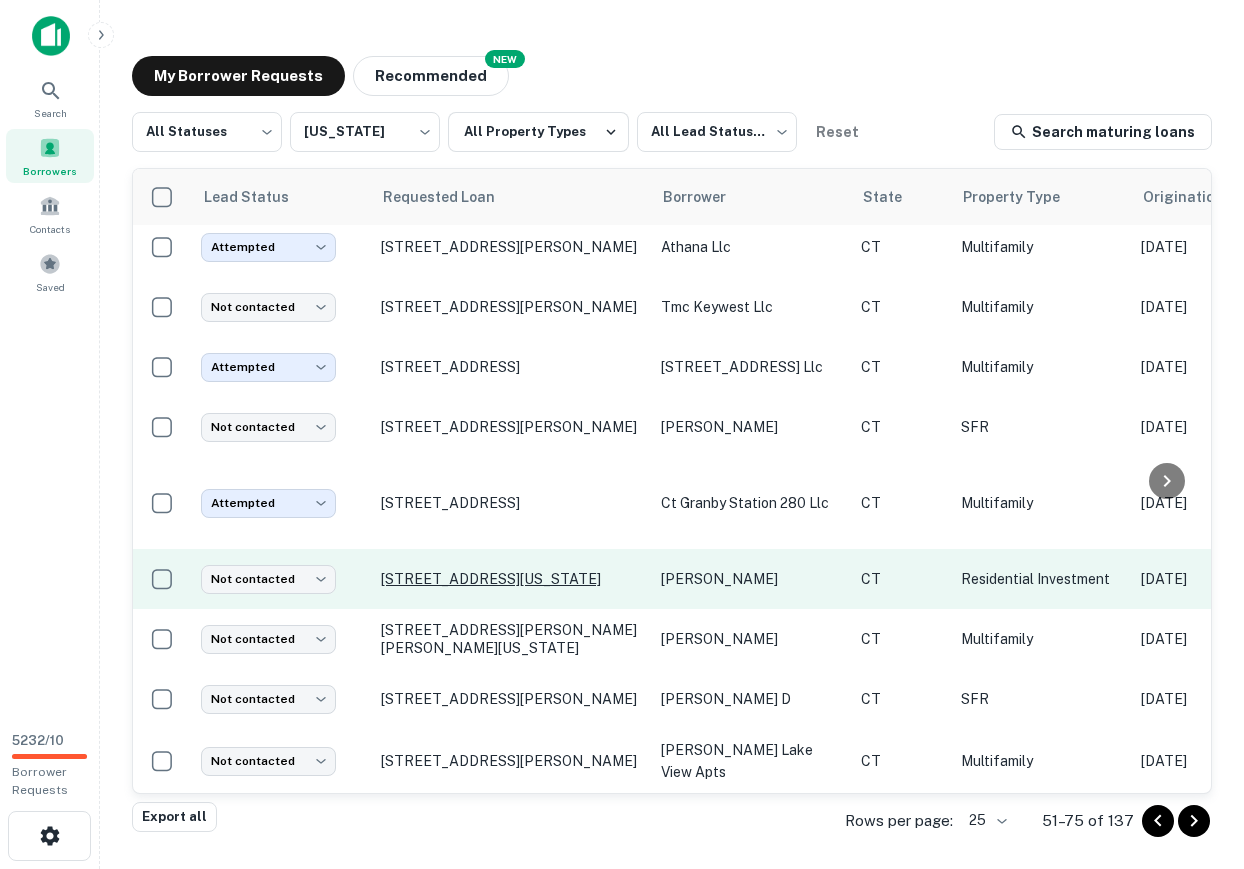 click on "28 Washington Ave Danbury, CT06810" at bounding box center (511, 579) 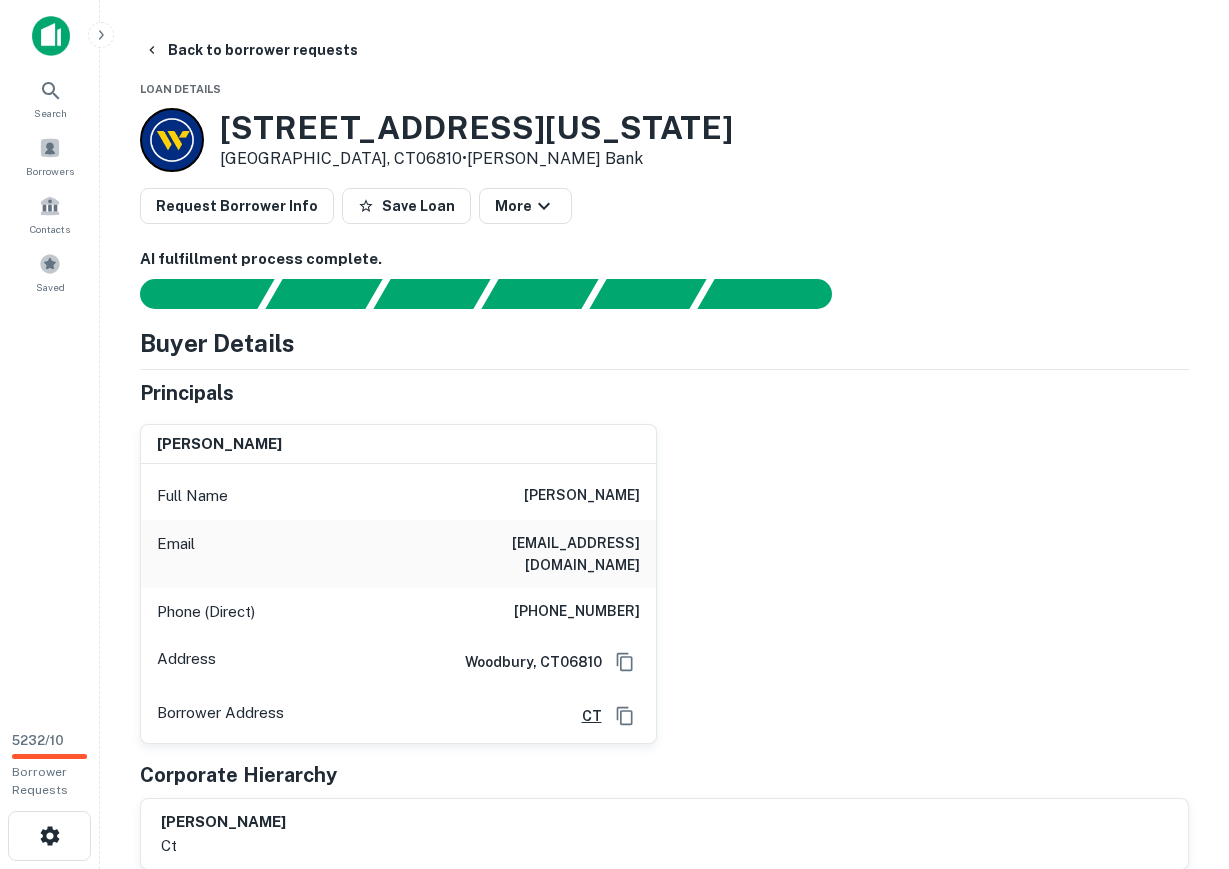 click on "(203) 648-0452" at bounding box center [577, 612] 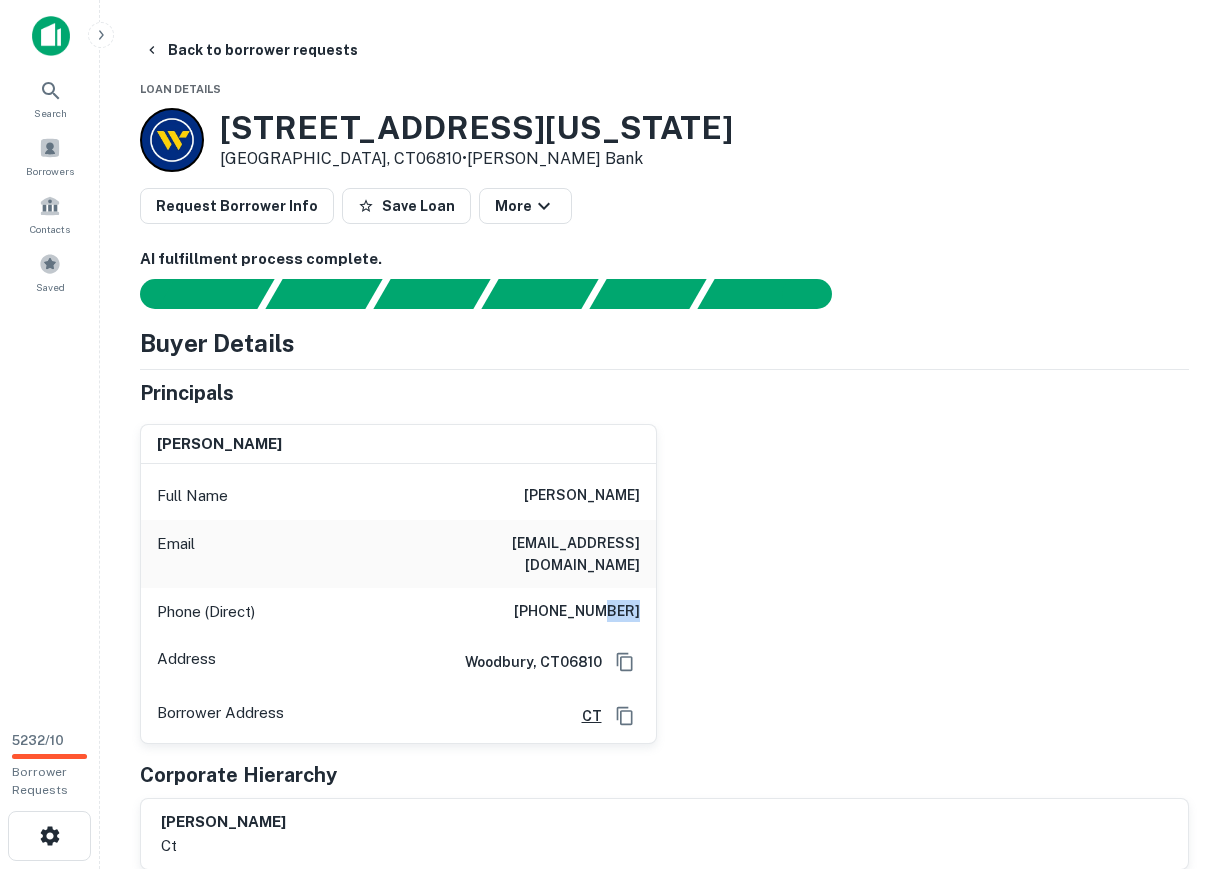 click on "(203) 648-0452" at bounding box center (577, 612) 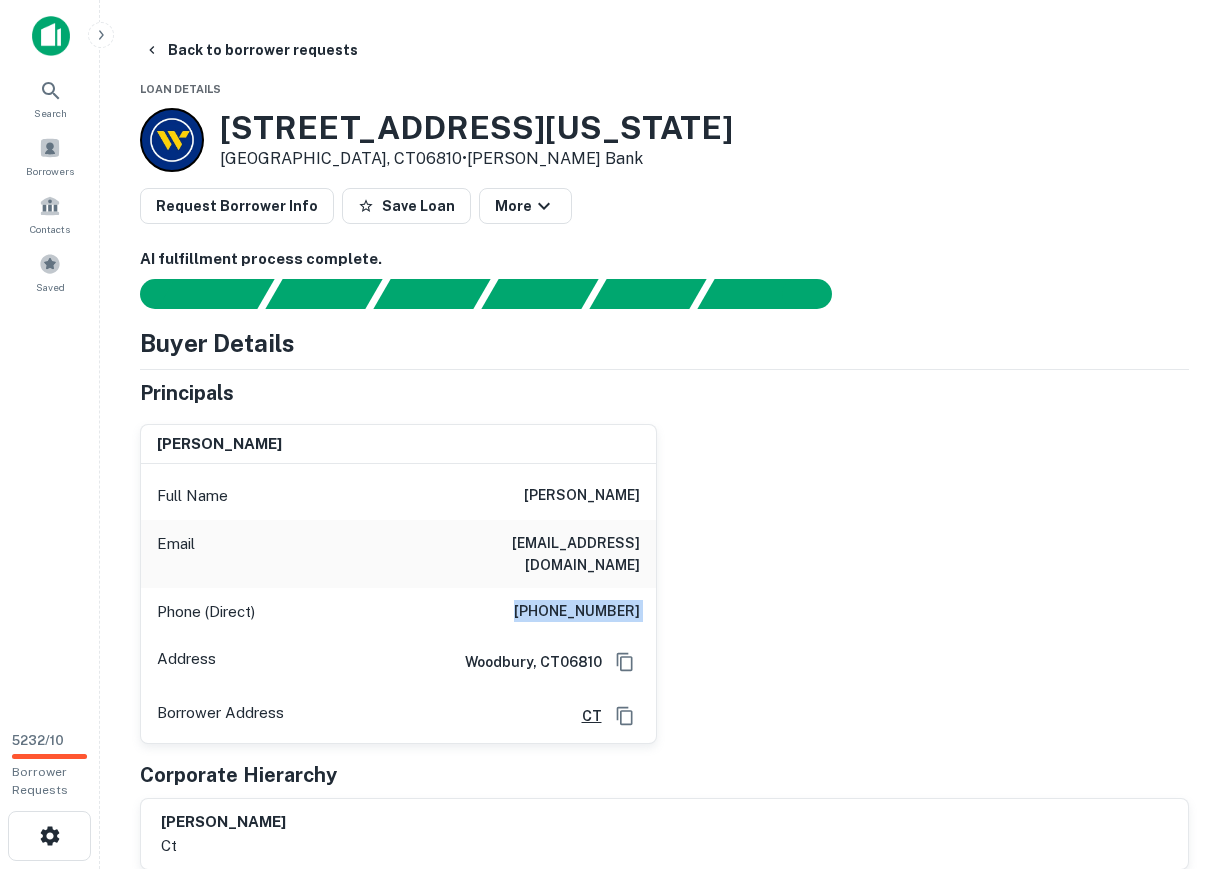 click on "(203) 648-0452" at bounding box center (577, 612) 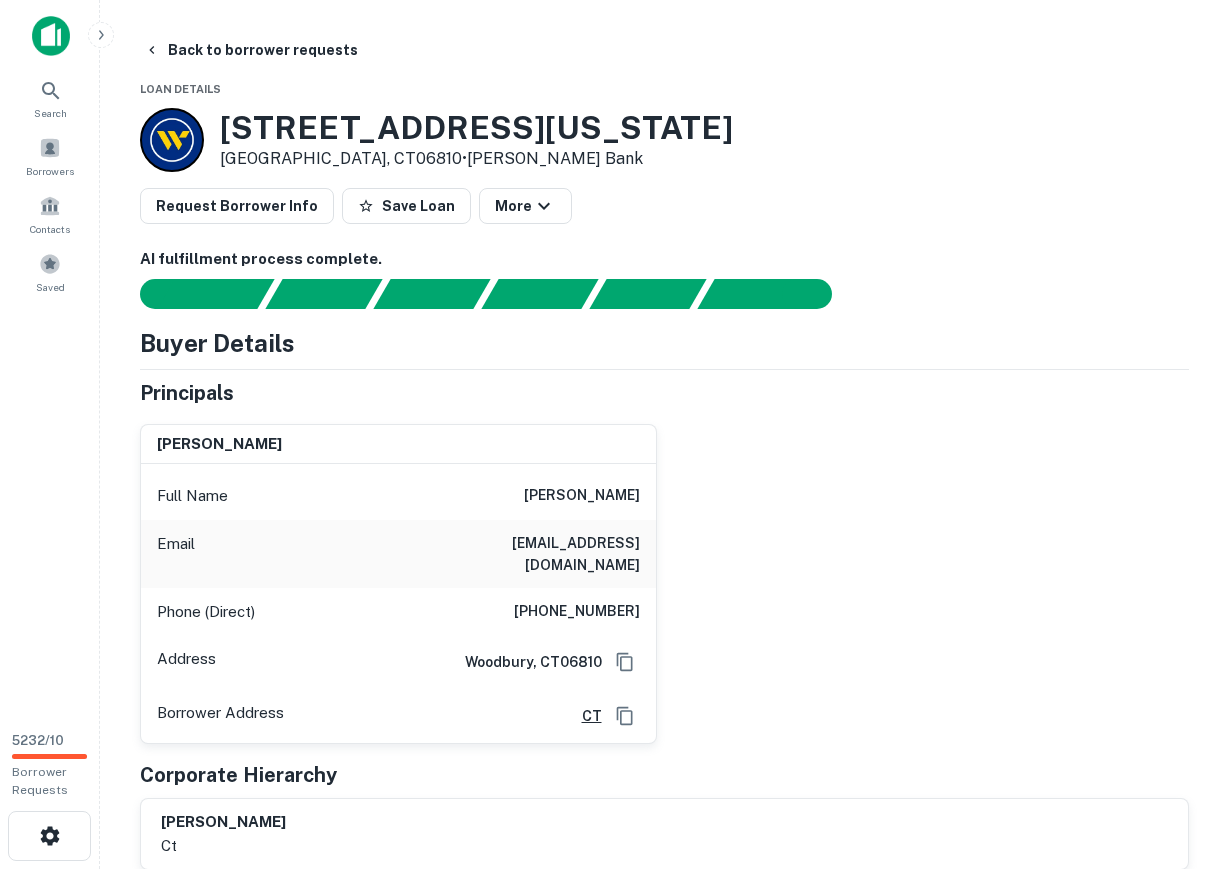 click on "bernardino figueiredo Full Name bernardino figueiredo Email bfigueiredo@att.net Phone (Direct) (203) 648-0452 Address Woodbury, CT06810  Borrower Address CT" at bounding box center [656, 576] 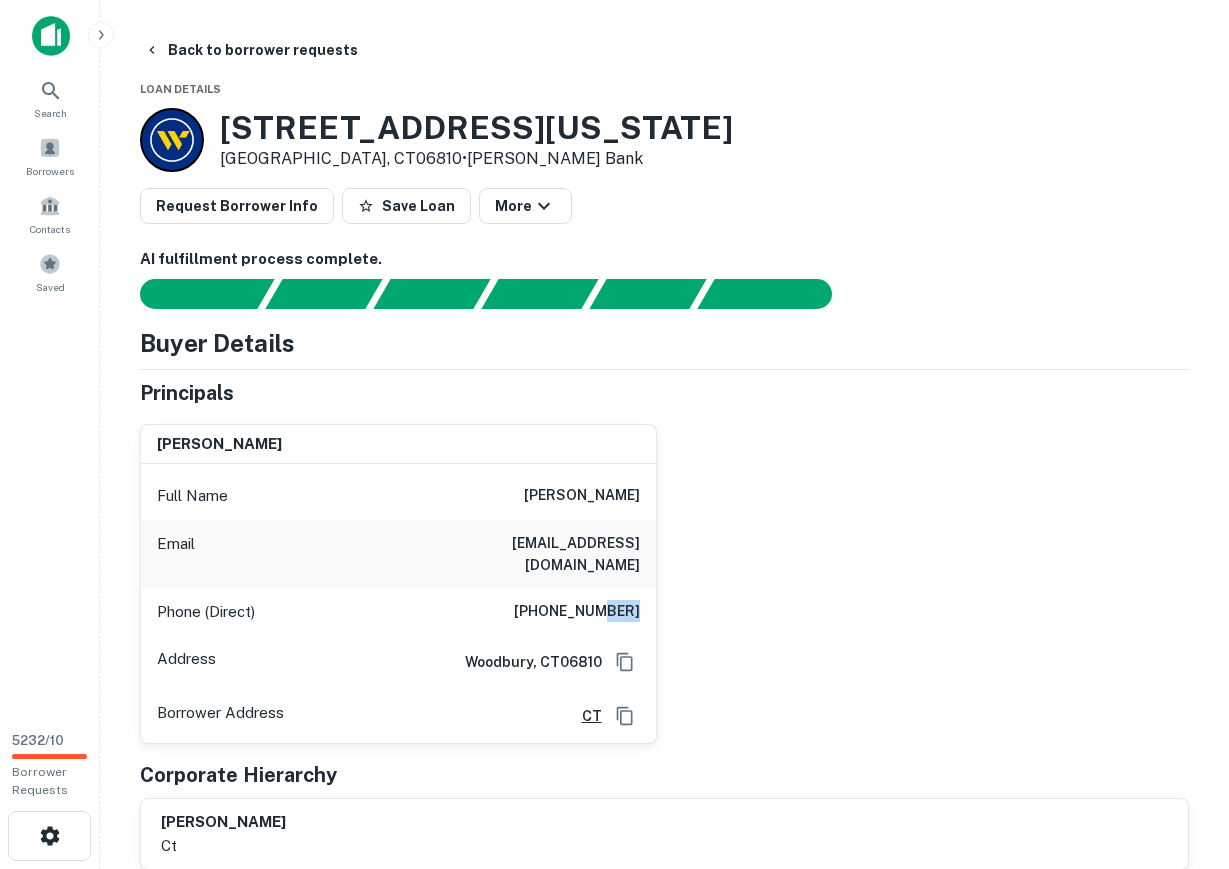 click on "(203) 648-0452" at bounding box center (577, 612) 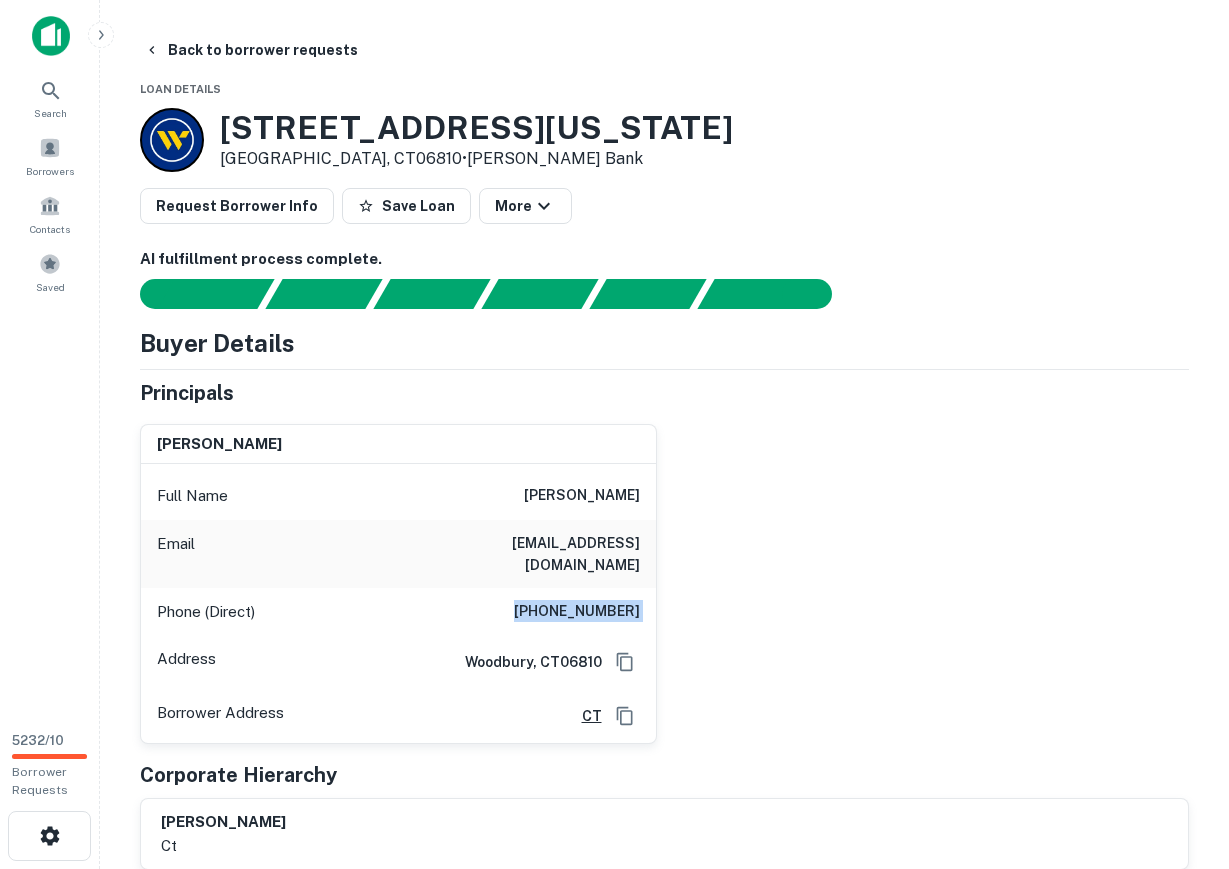 click on "(203) 648-0452" at bounding box center [577, 612] 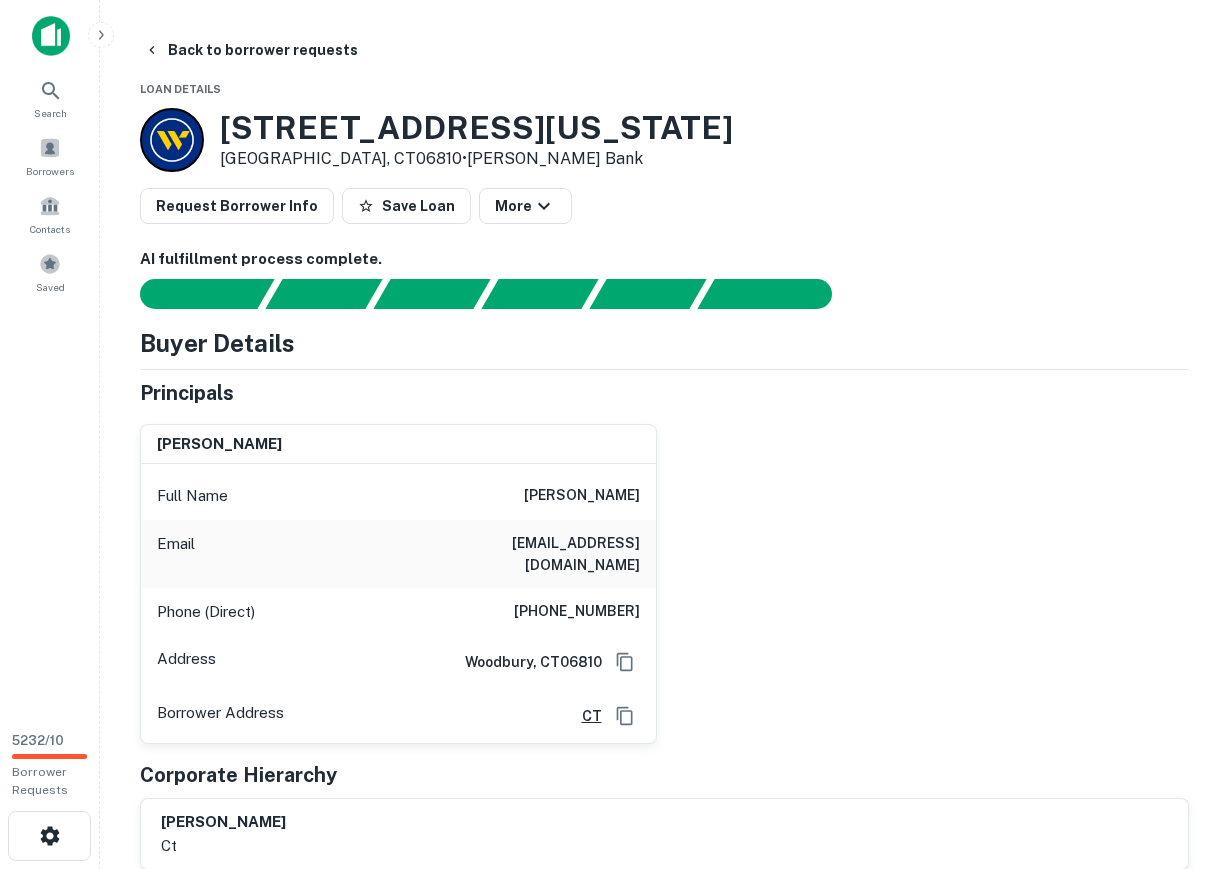 click on "Principals" at bounding box center [664, 393] 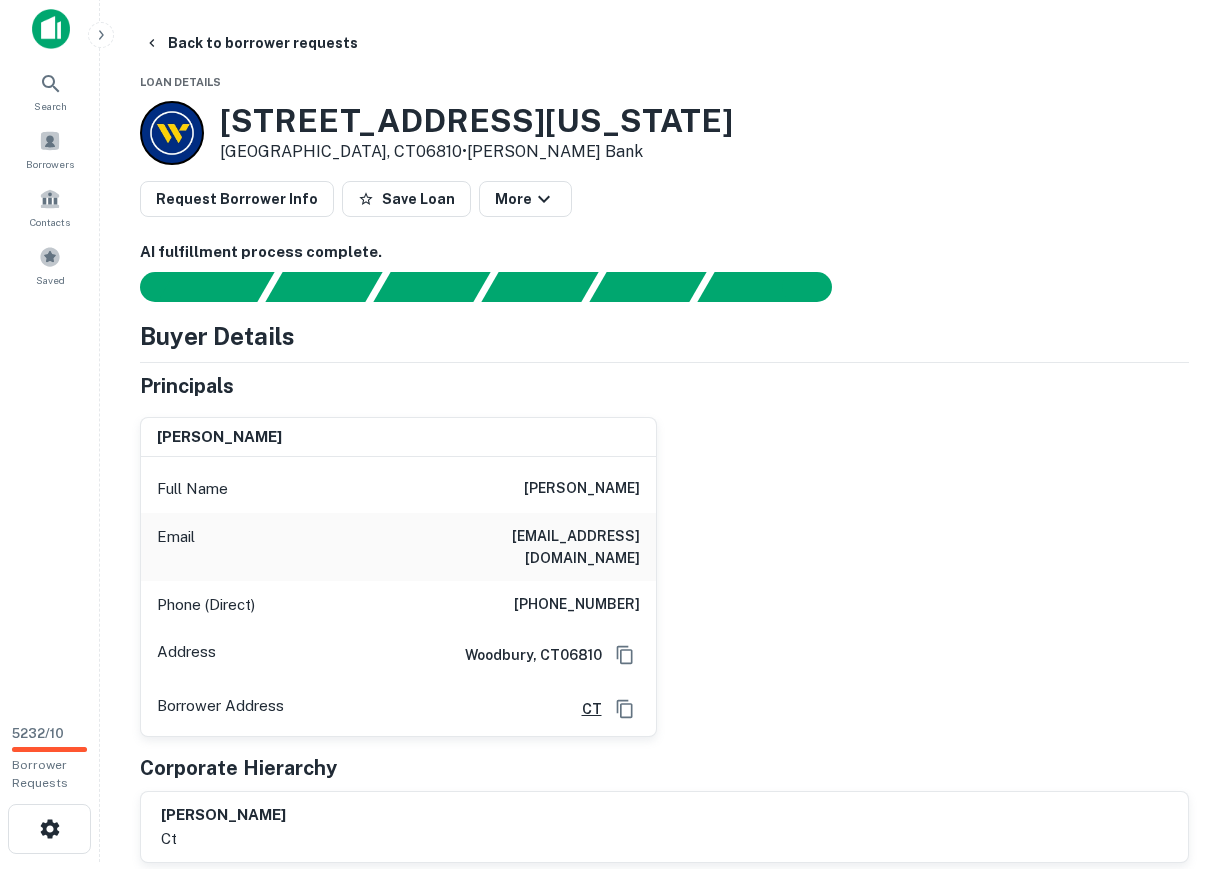 scroll, scrollTop: 0, scrollLeft: 0, axis: both 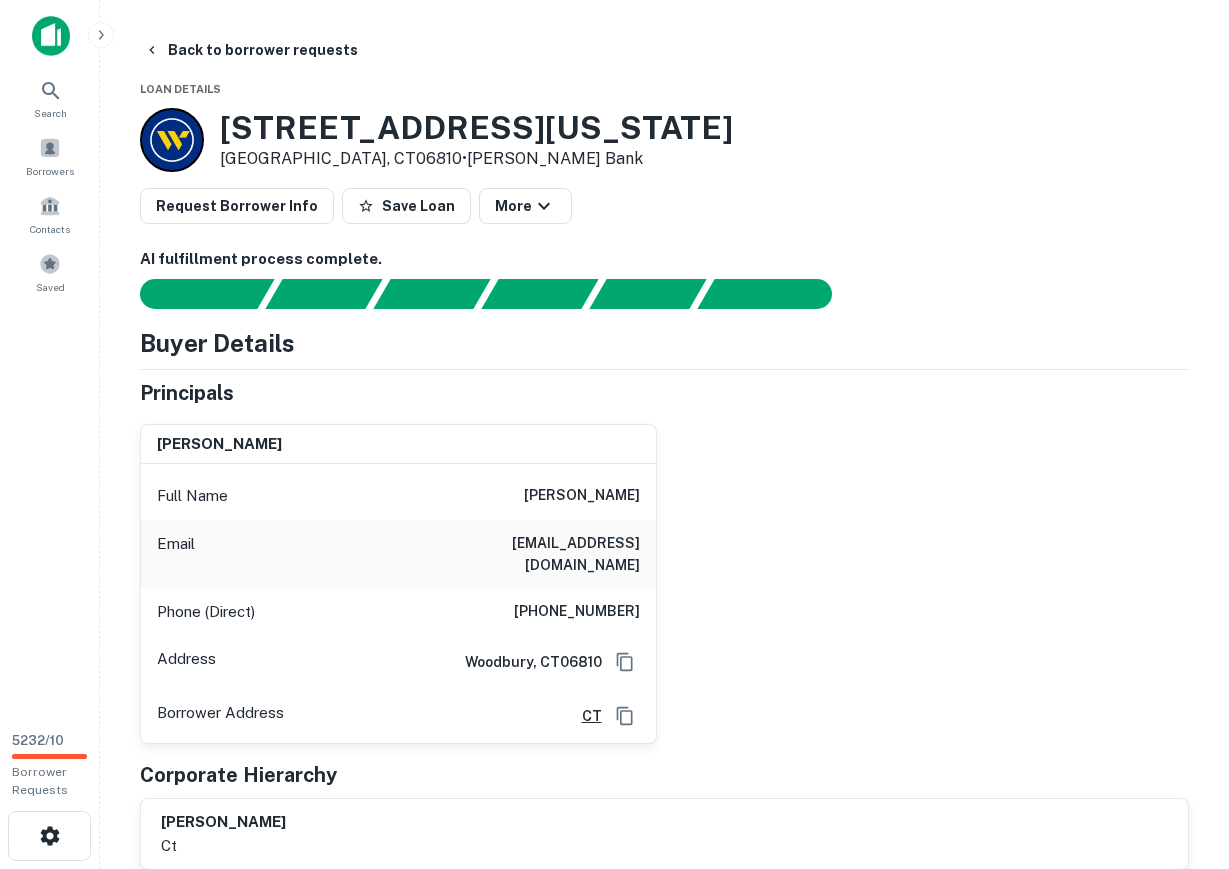click on "bernardino figueiredo" at bounding box center (582, 496) 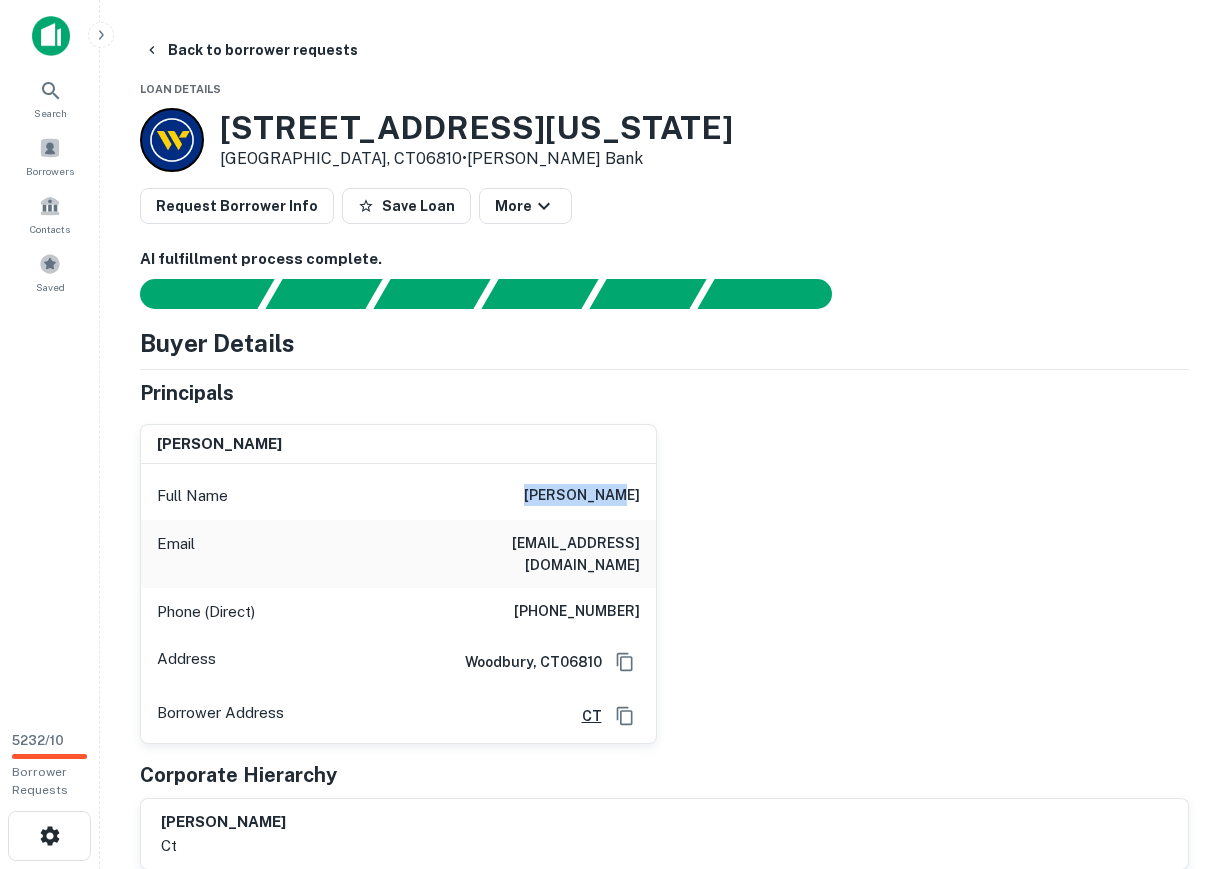 click on "bernardino figueiredo" at bounding box center [582, 496] 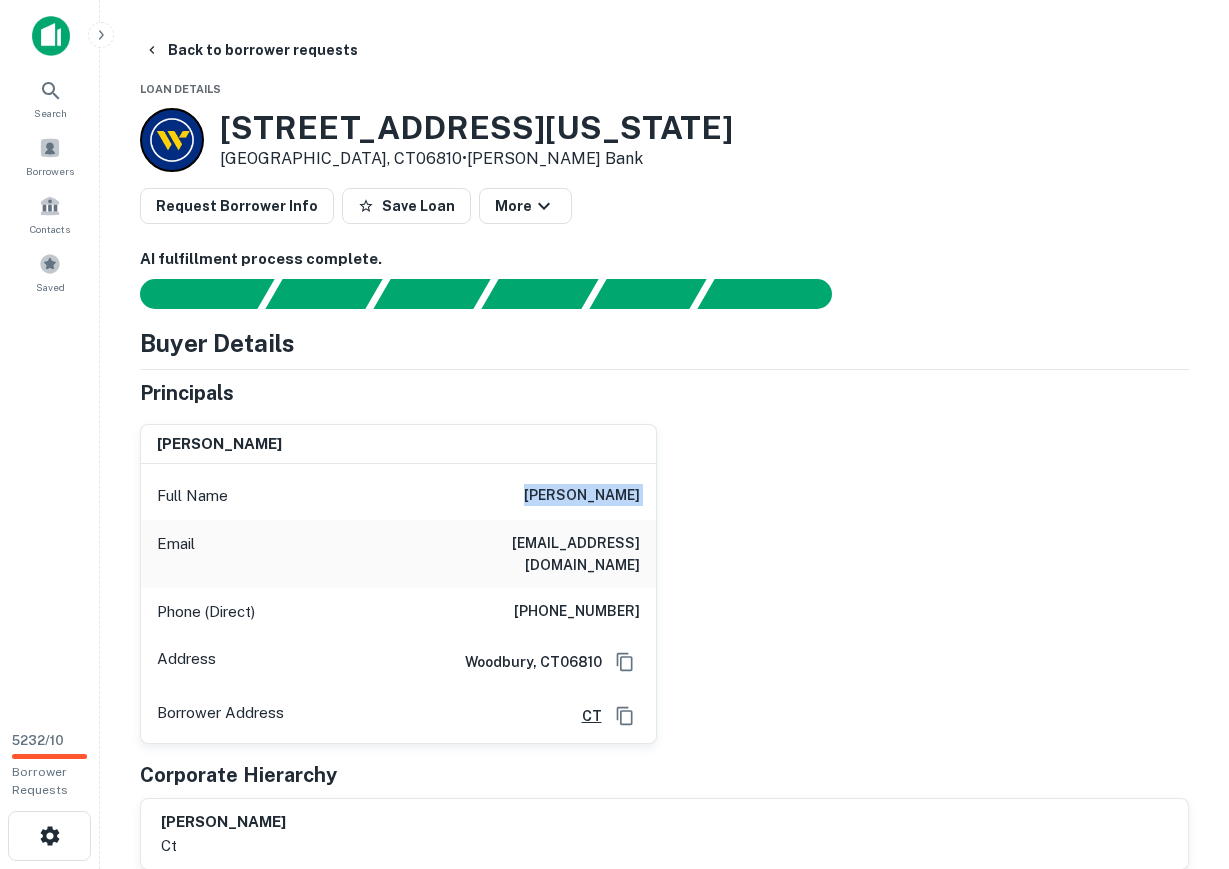 click on "bernardino figueiredo" at bounding box center [582, 496] 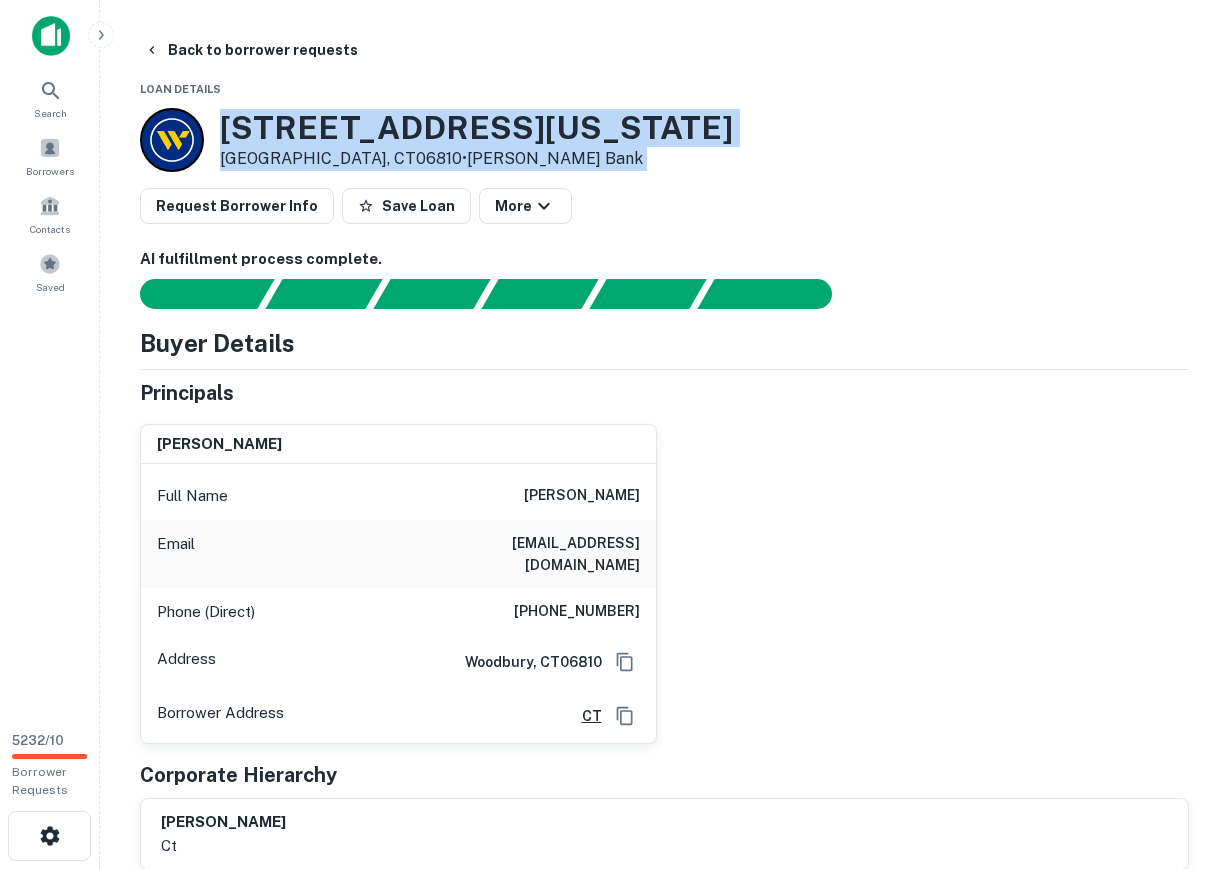 drag, startPoint x: 221, startPoint y: 127, endPoint x: 495, endPoint y: 173, distance: 277.83447 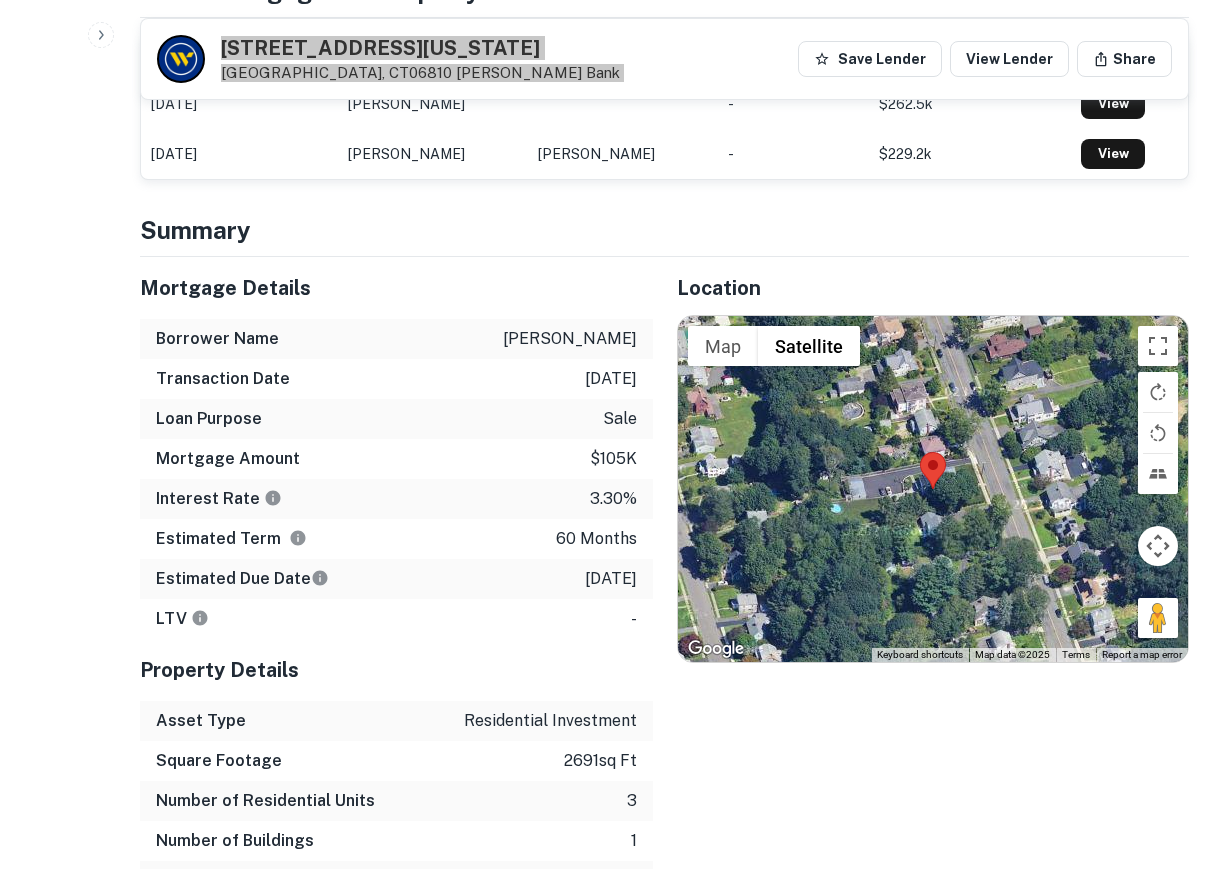 scroll, scrollTop: 900, scrollLeft: 0, axis: vertical 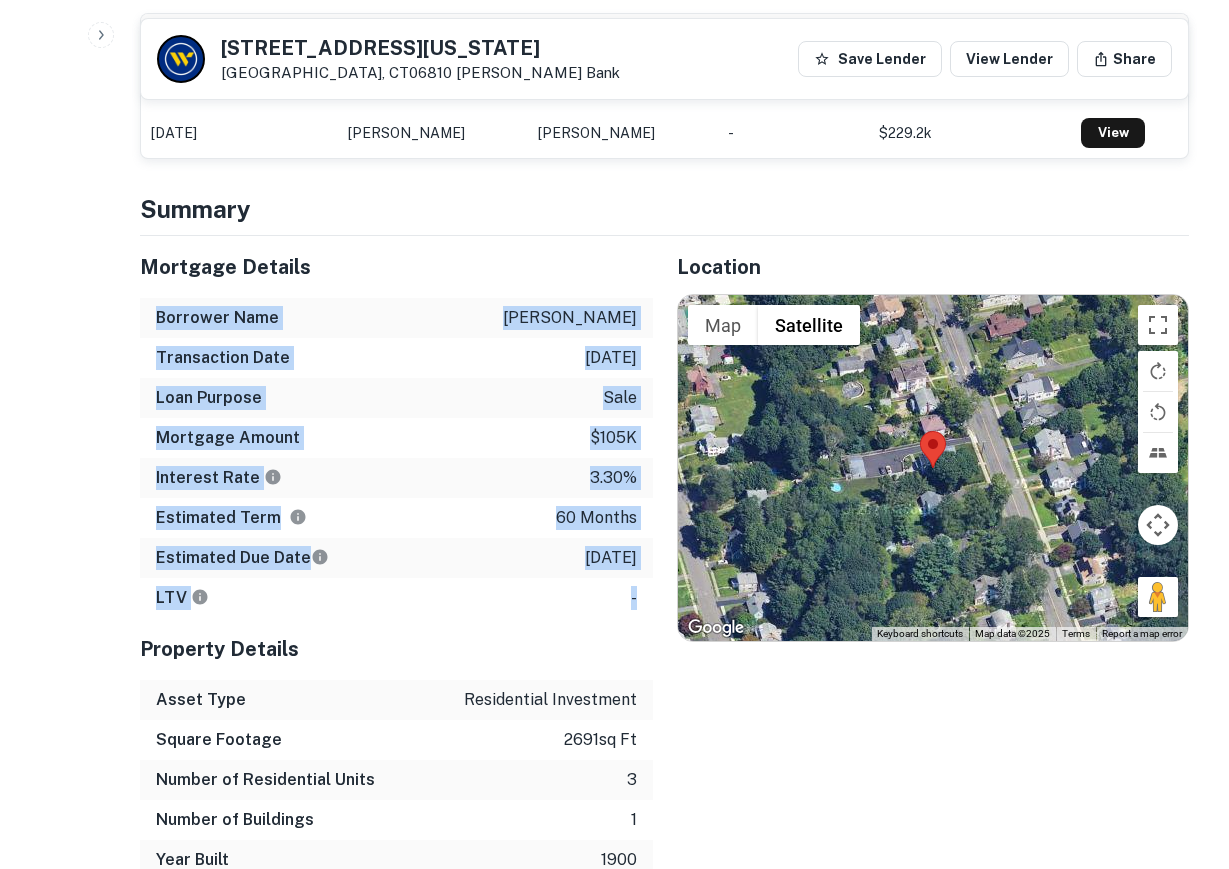 drag, startPoint x: 159, startPoint y: 292, endPoint x: 638, endPoint y: 587, distance: 562.5531 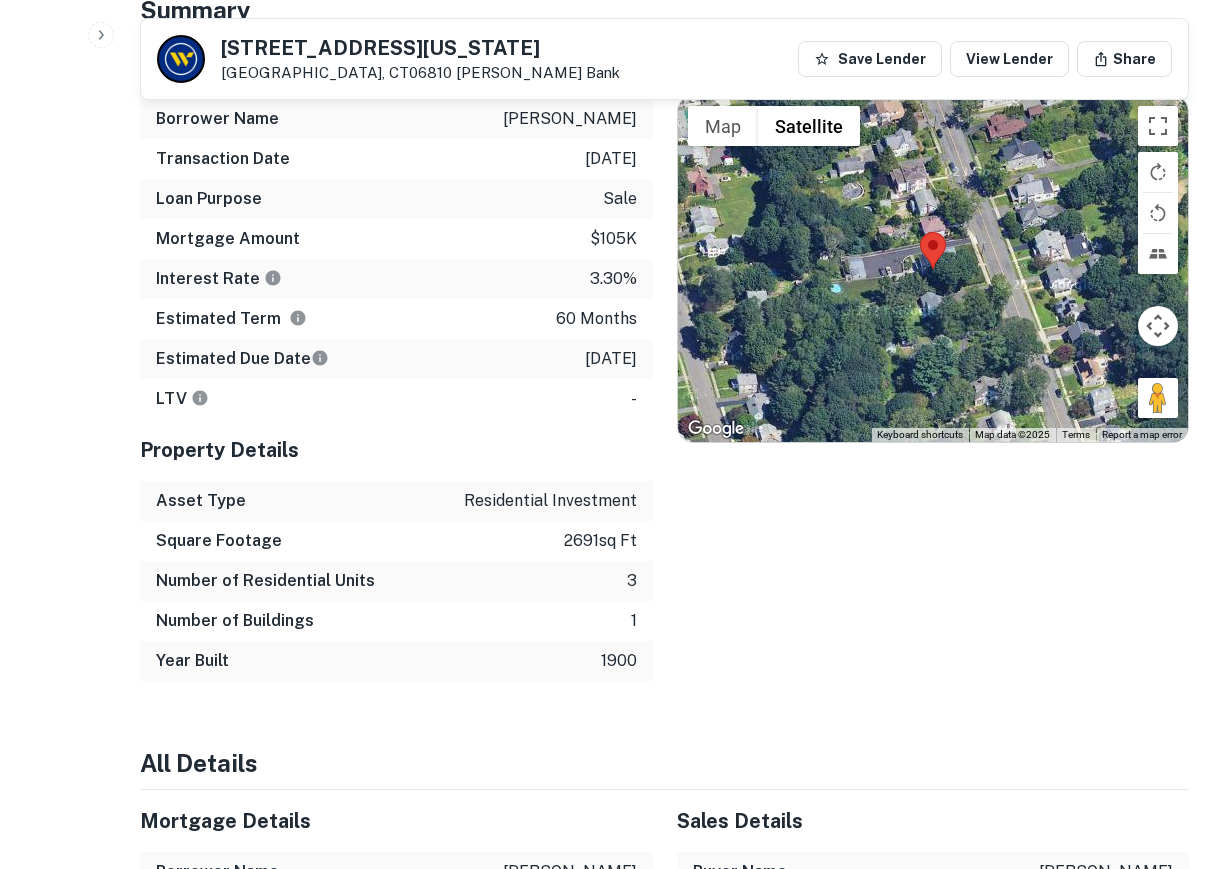scroll, scrollTop: 1100, scrollLeft: 0, axis: vertical 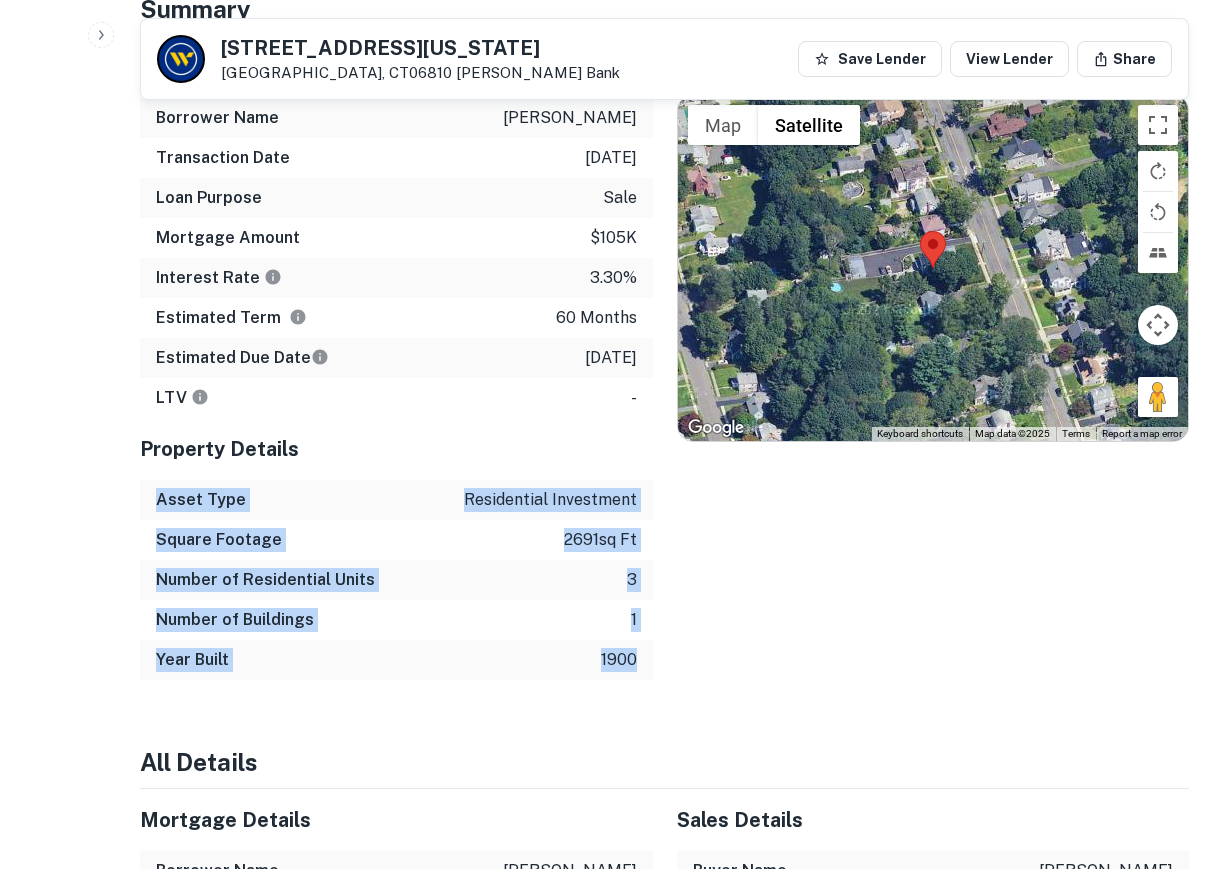 drag, startPoint x: 156, startPoint y: 477, endPoint x: 636, endPoint y: 649, distance: 509.88626 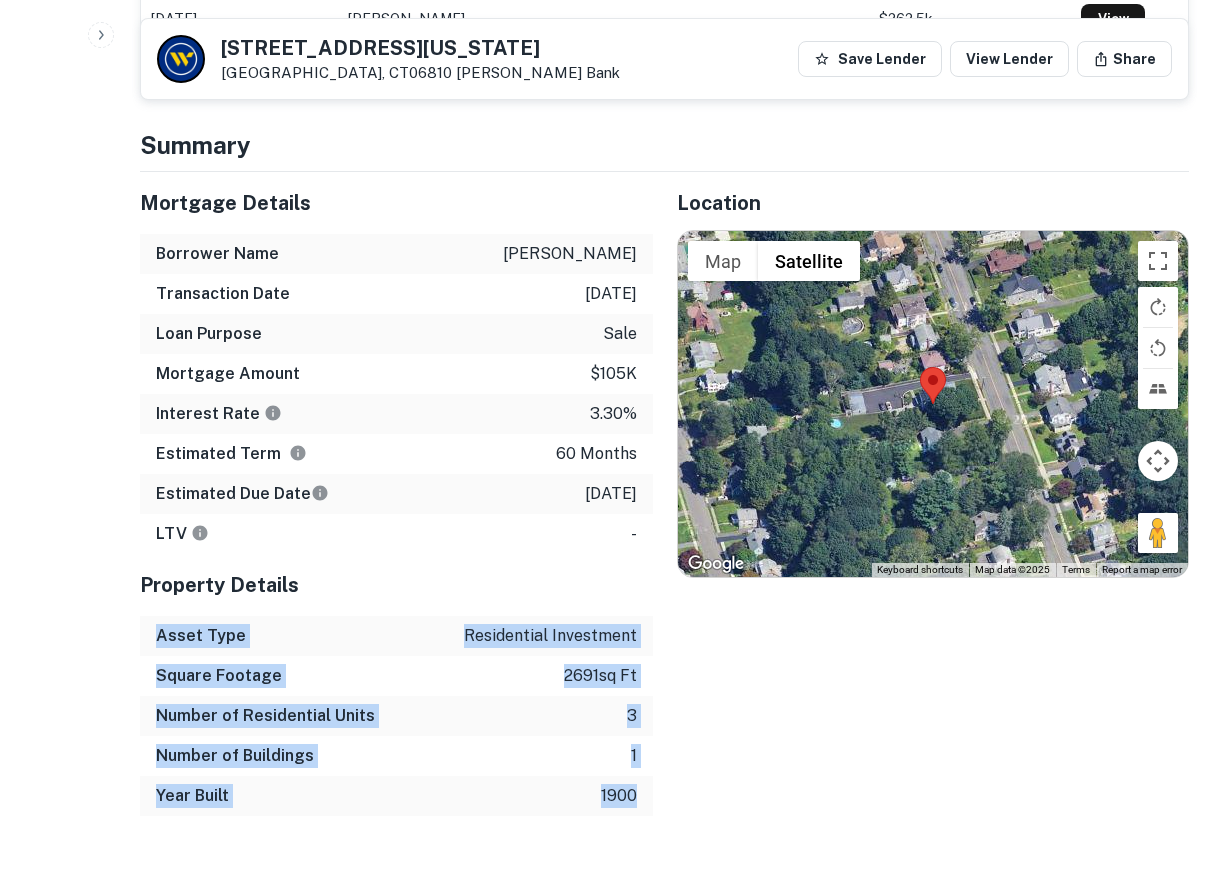 scroll, scrollTop: 1000, scrollLeft: 0, axis: vertical 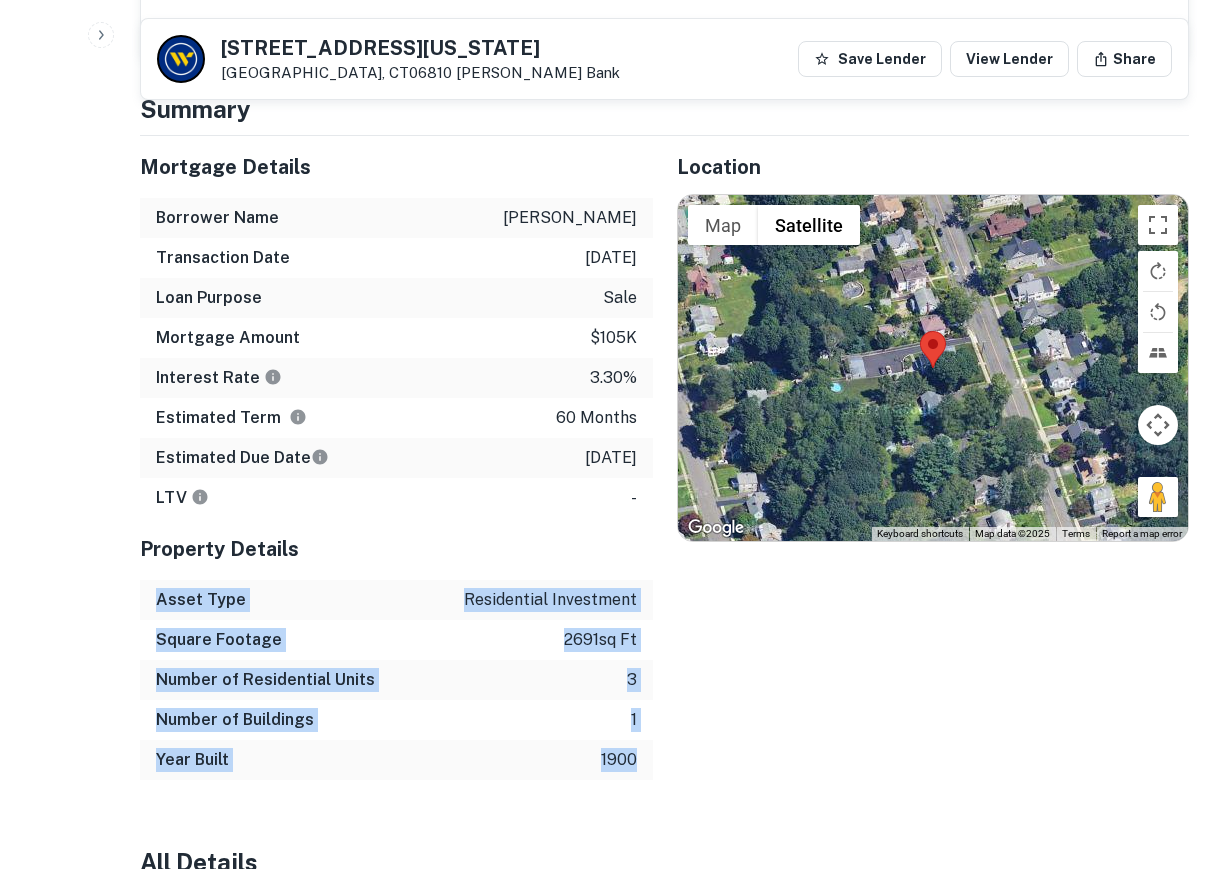 copy on "Asset Type residential investment Square Footage 2691  sq ft Number of Residential Units 3 Number of Buildings 1 Year Built 1900" 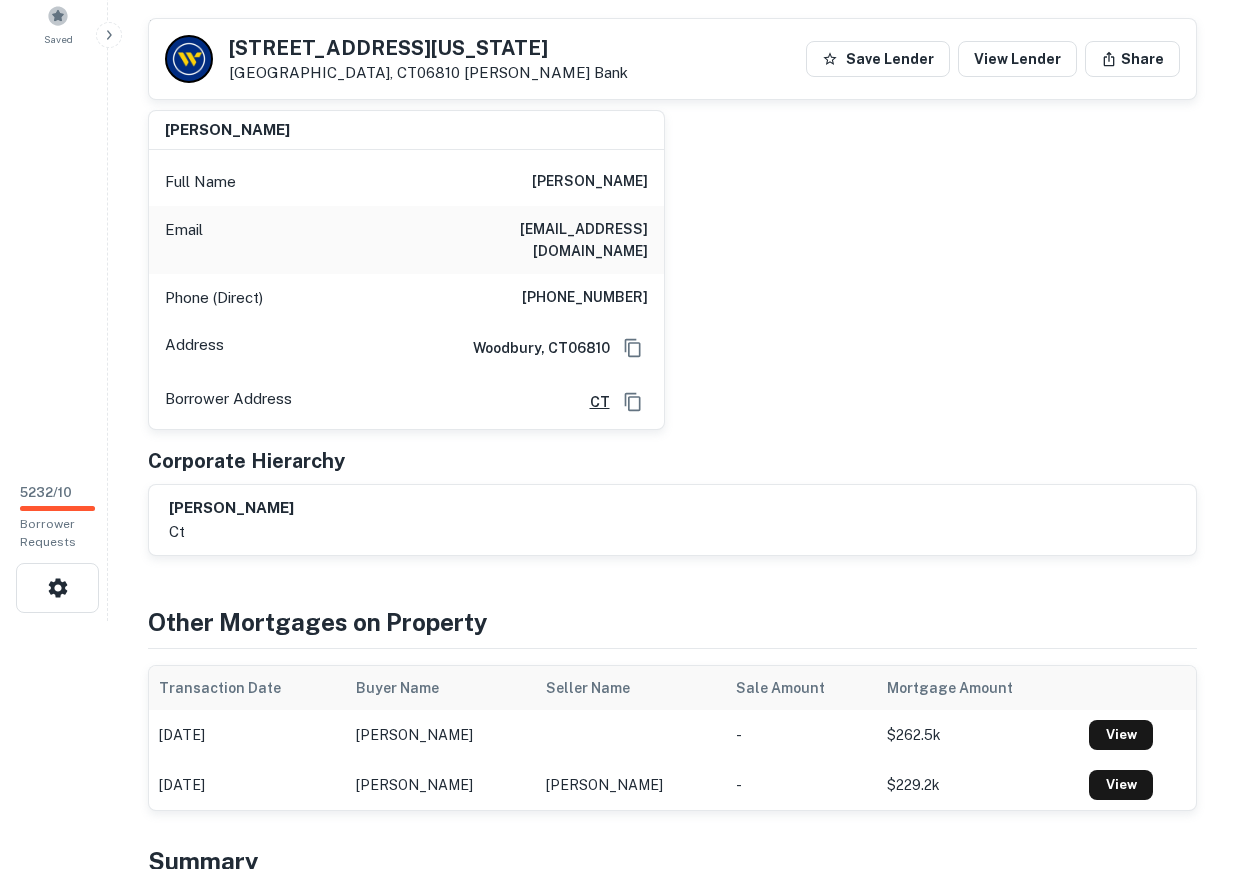 scroll, scrollTop: 0, scrollLeft: 0, axis: both 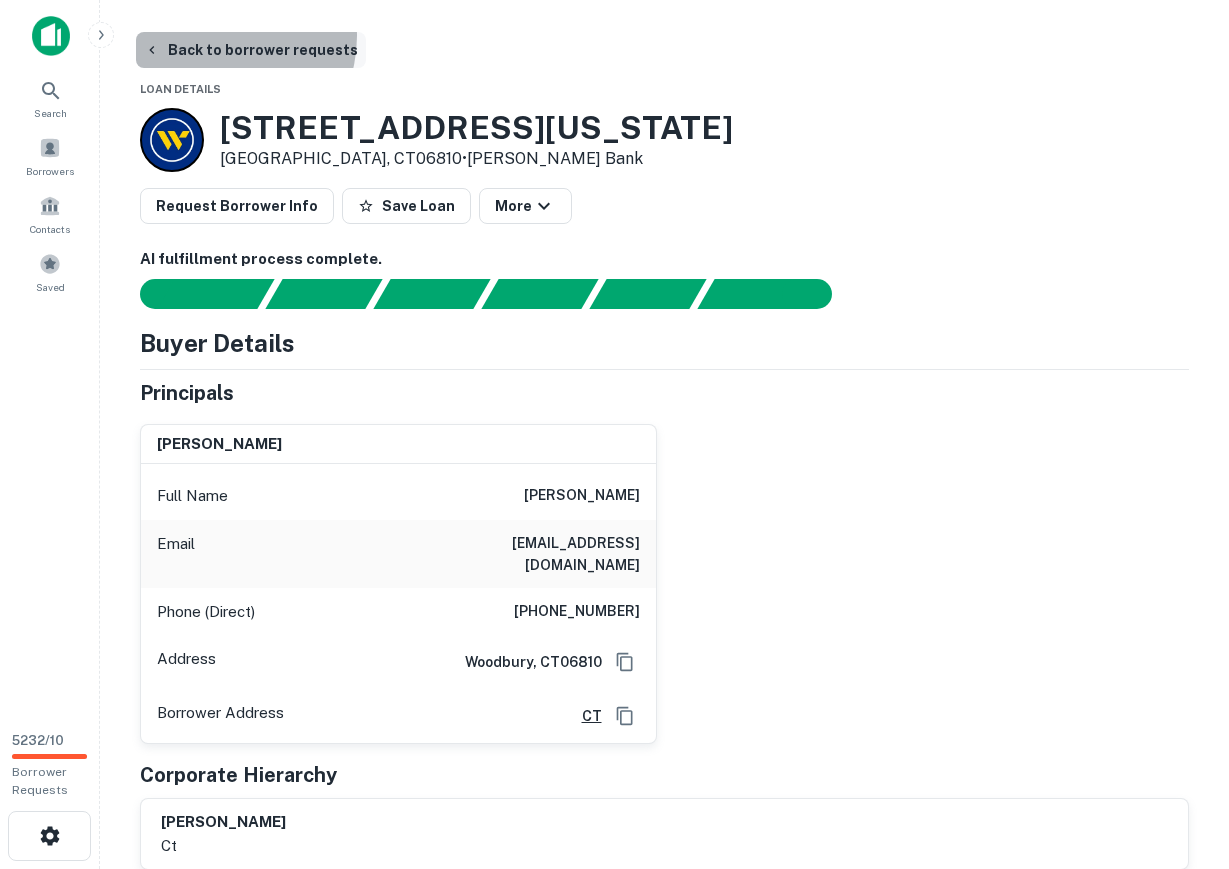 click on "Back to borrower requests" at bounding box center (251, 50) 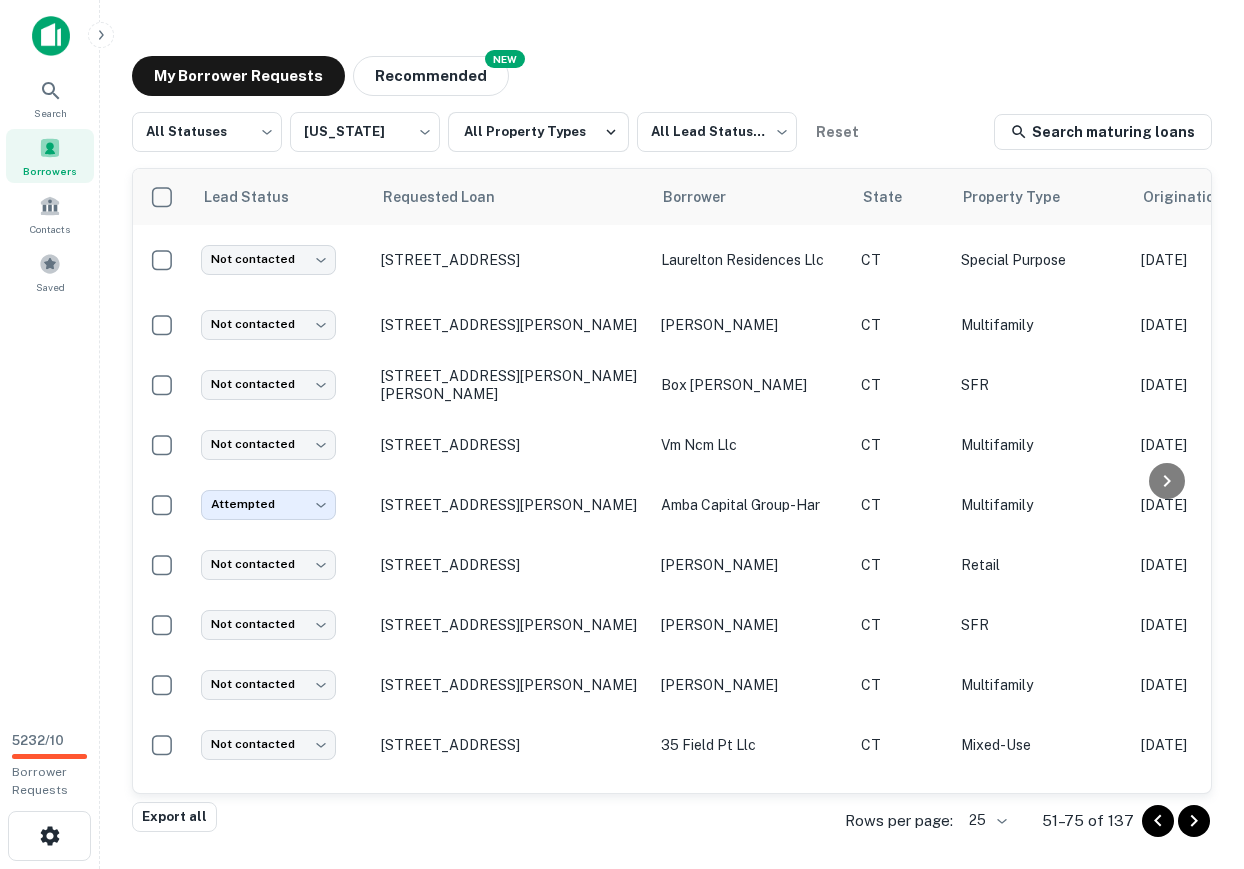 scroll, scrollTop: 1028, scrollLeft: 0, axis: vertical 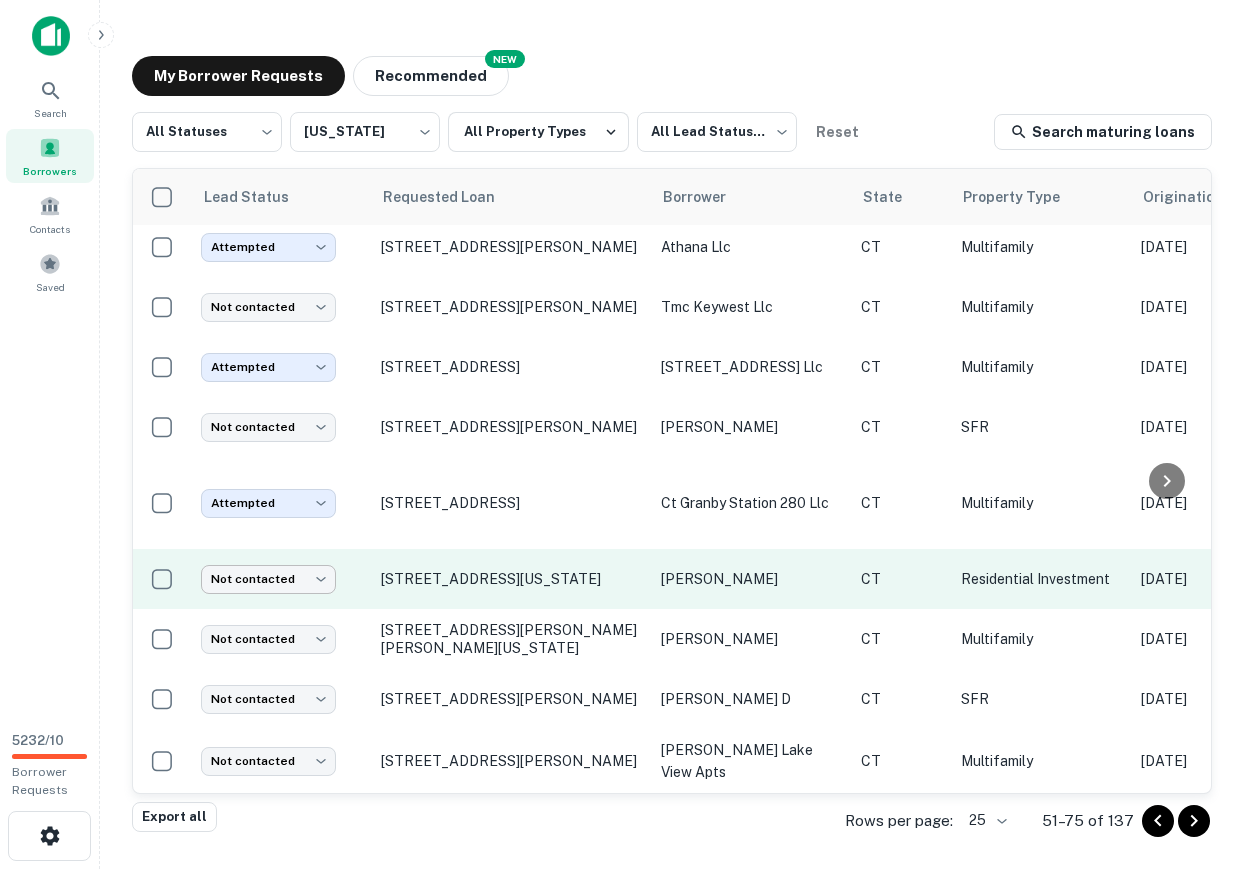 click on "Search         Borrowers         Contacts         Saved     5232  /  10   Borrower Requests My Borrower Requests NEW Recommended All Statuses *** ​ Connecticut ** ​ All Property Types All Lead Statuses *** ​ Reset Search maturing loans Lead Status Requested Loan Borrower State Property Type Origination Date Maturity Date Mortgage Amount Requested Date sorted descending Lender Request Status Not contacted **** ​ 1188 King St Greenwich, CT06831  laurelton residences llc CT Special Purpose Jul 31, 2023 Aug 31, 2025 $7.9M May 16, 2025 Sachem Capital Corp Pending Not contacted **** ​ 180 Saint Johns Rd Ridgefield, CT06877  wiley christopher CT Multifamily Jan 12, 2021 Jan 12, 2026 $1.3M May 14, 2025 Wells Fargo Pending Not contacted **** ​ 111 Old Redding Rd Weston, CT06883  box john CT SFR May 03, 2021 May 03, 2026 $1.3M May 14, 2025 Wells Fargo Pending Not contacted **** ​ 163 Franklin St Stamford, CT06901  vm ncm llc CT Multifamily Jul 24, 2018 Jun 30, 2025 $11.6M May 13, 2025 Pending" at bounding box center [622, 434] 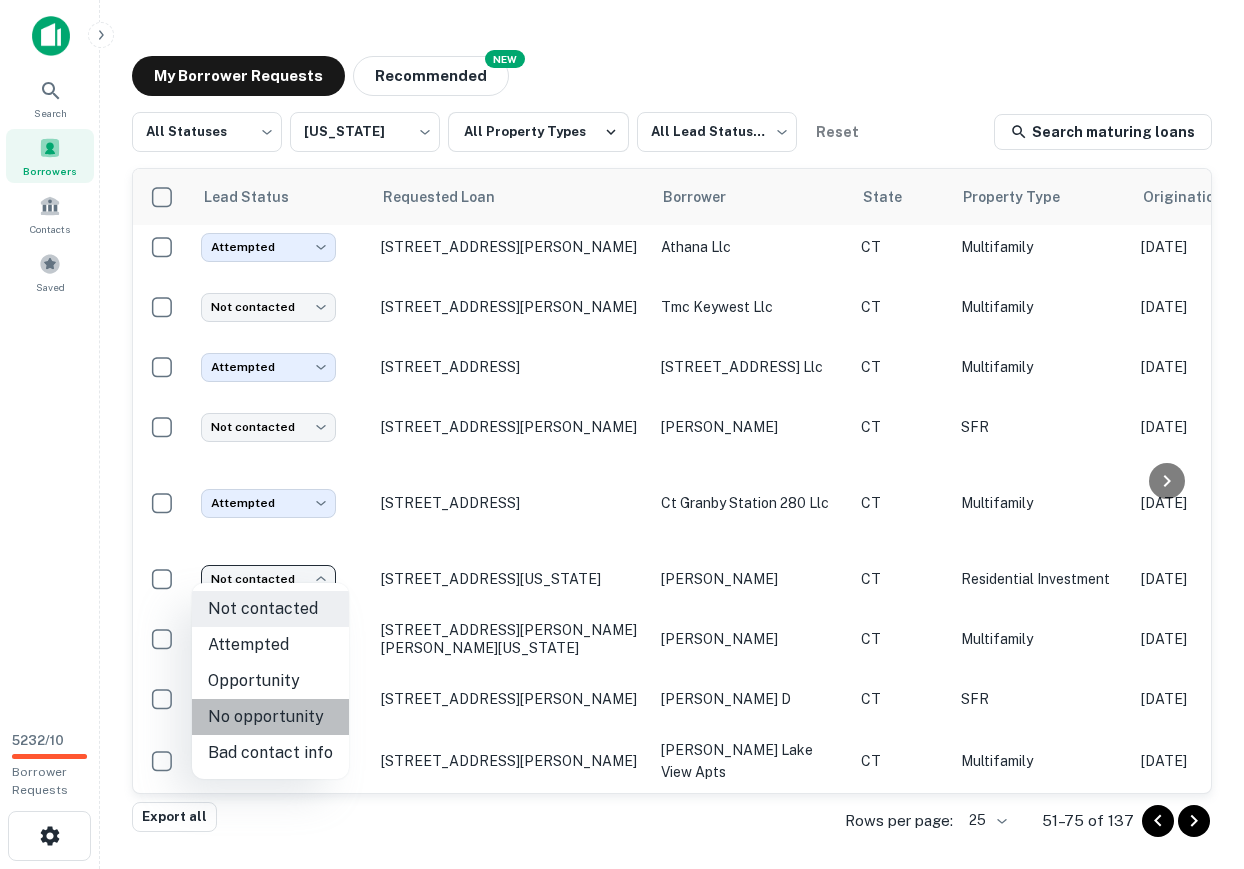 click on "No opportunity" at bounding box center (270, 717) 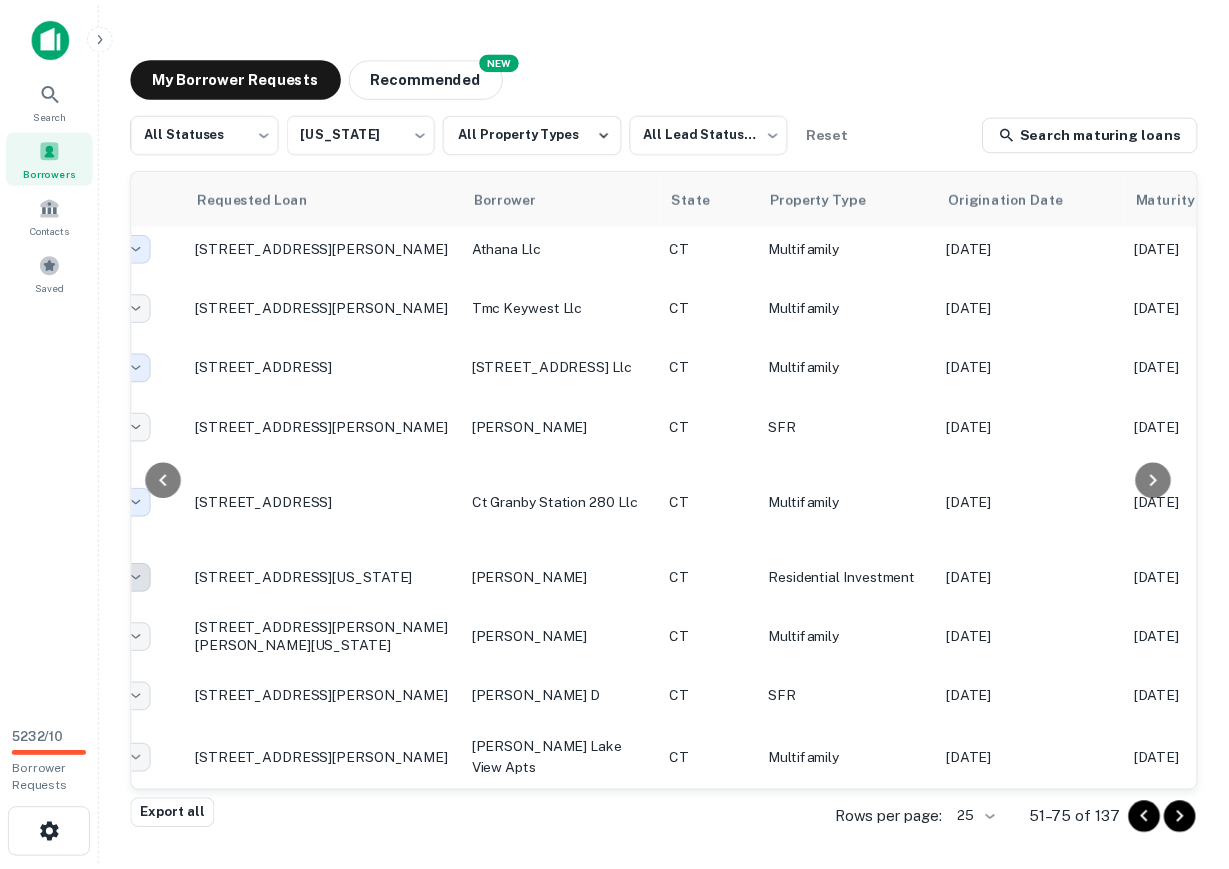scroll, scrollTop: 1028, scrollLeft: 0, axis: vertical 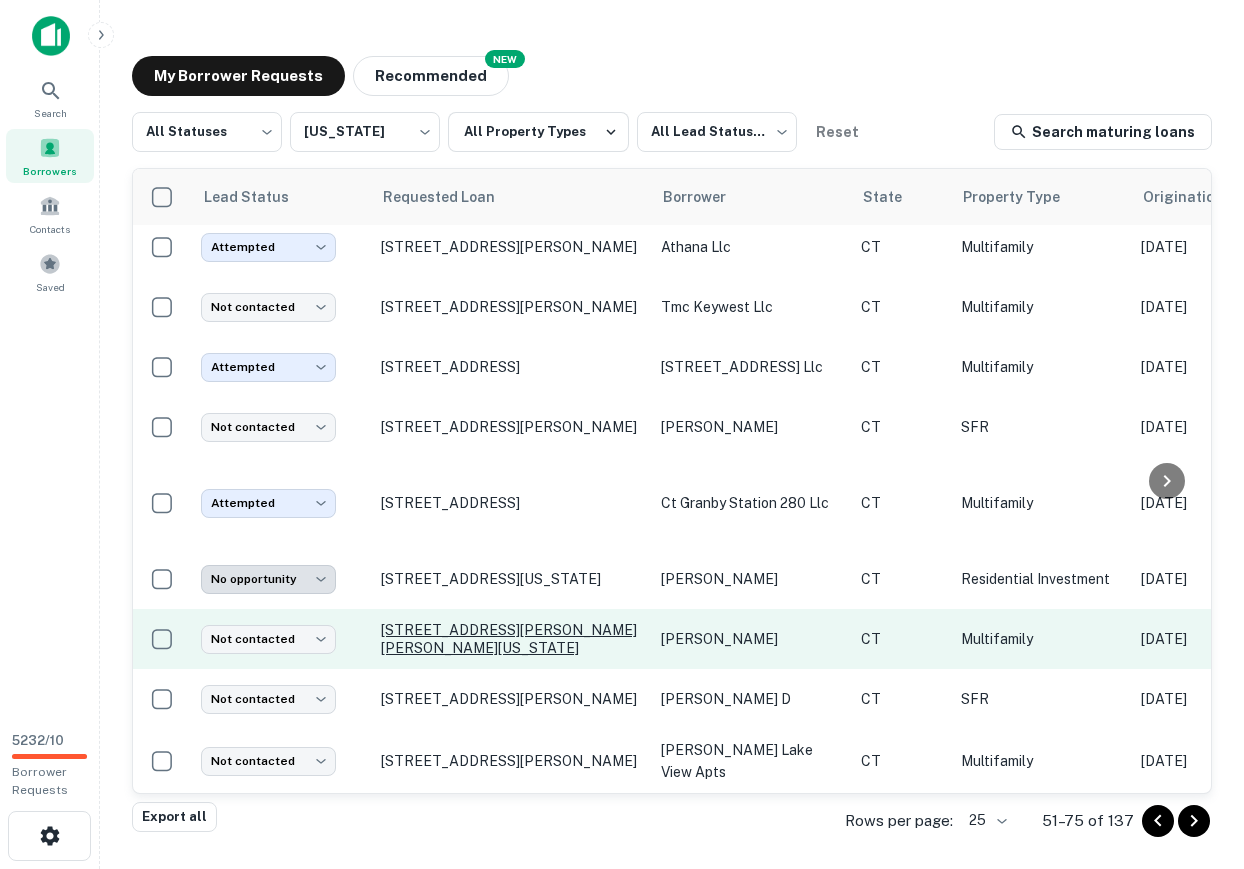 click on "1 Mallory Brook Rd Washington, CT06793" at bounding box center (511, 639) 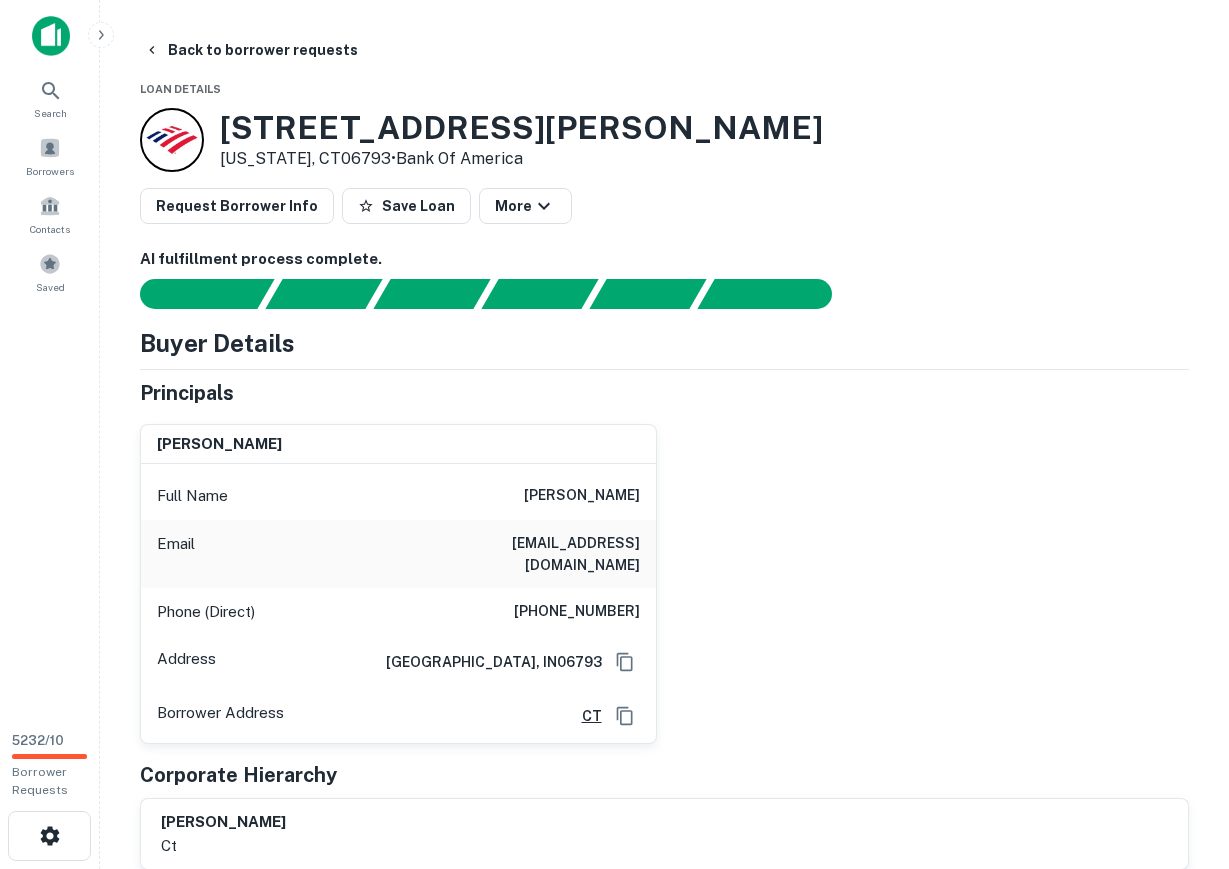 click on "(317) 457-6483" at bounding box center (577, 612) 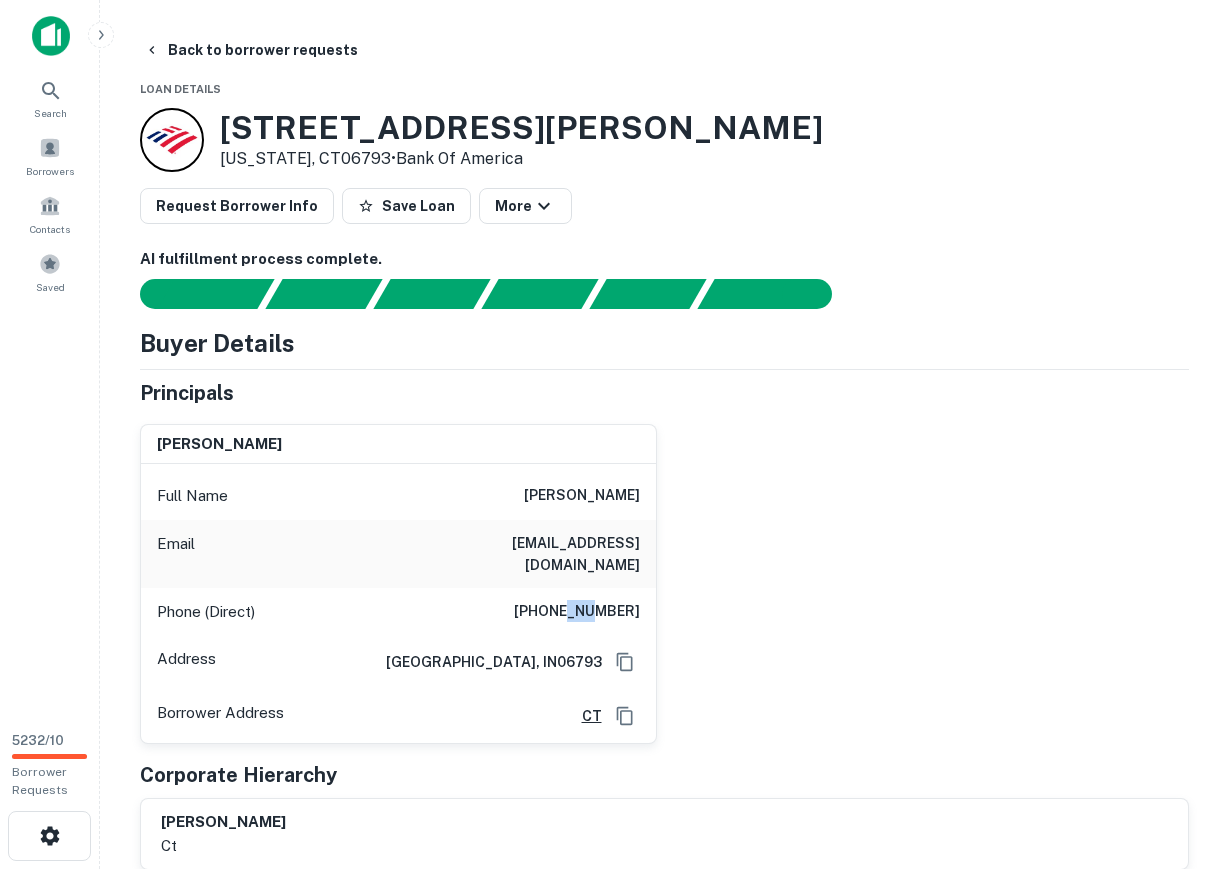 click on "(317) 457-6483" at bounding box center (577, 612) 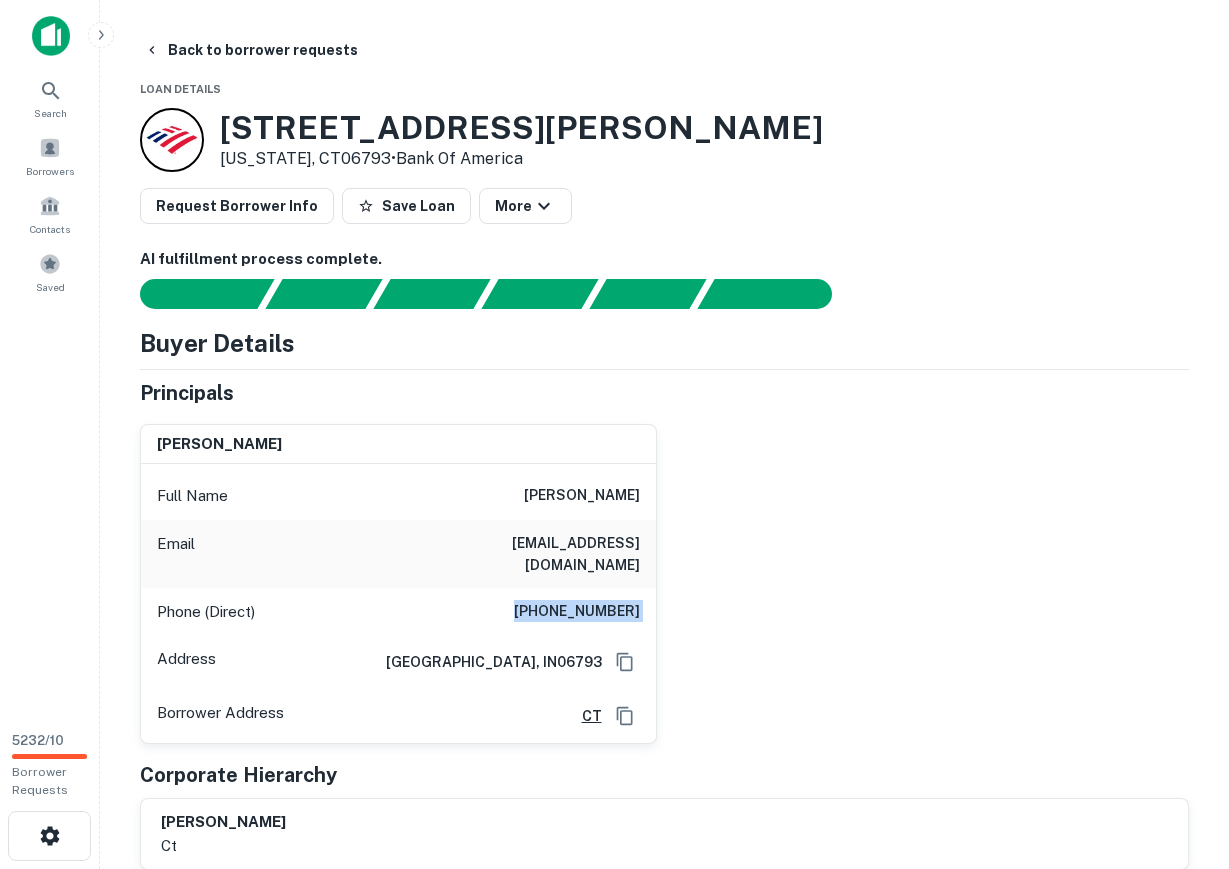 click on "(317) 457-6483" at bounding box center (577, 612) 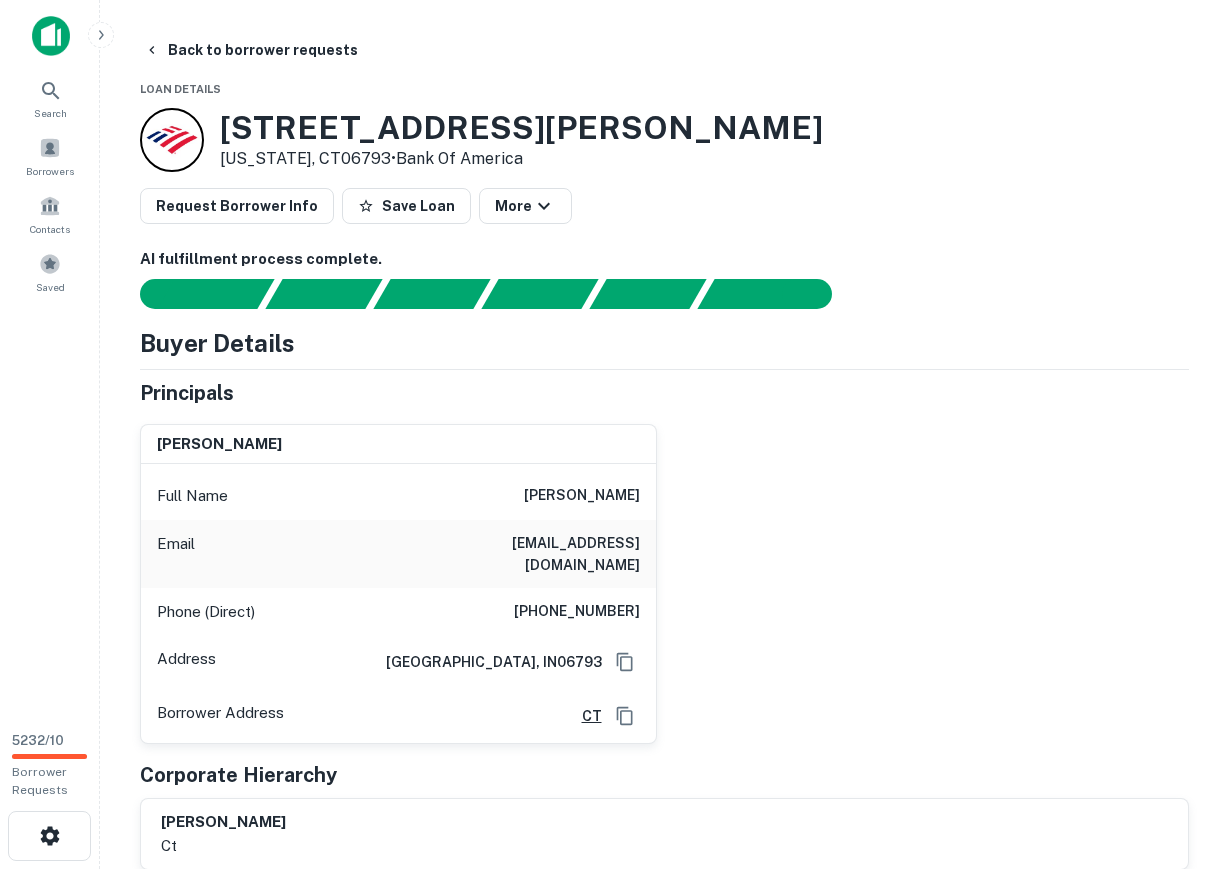 drag, startPoint x: 785, startPoint y: 567, endPoint x: 770, endPoint y: 542, distance: 29.15476 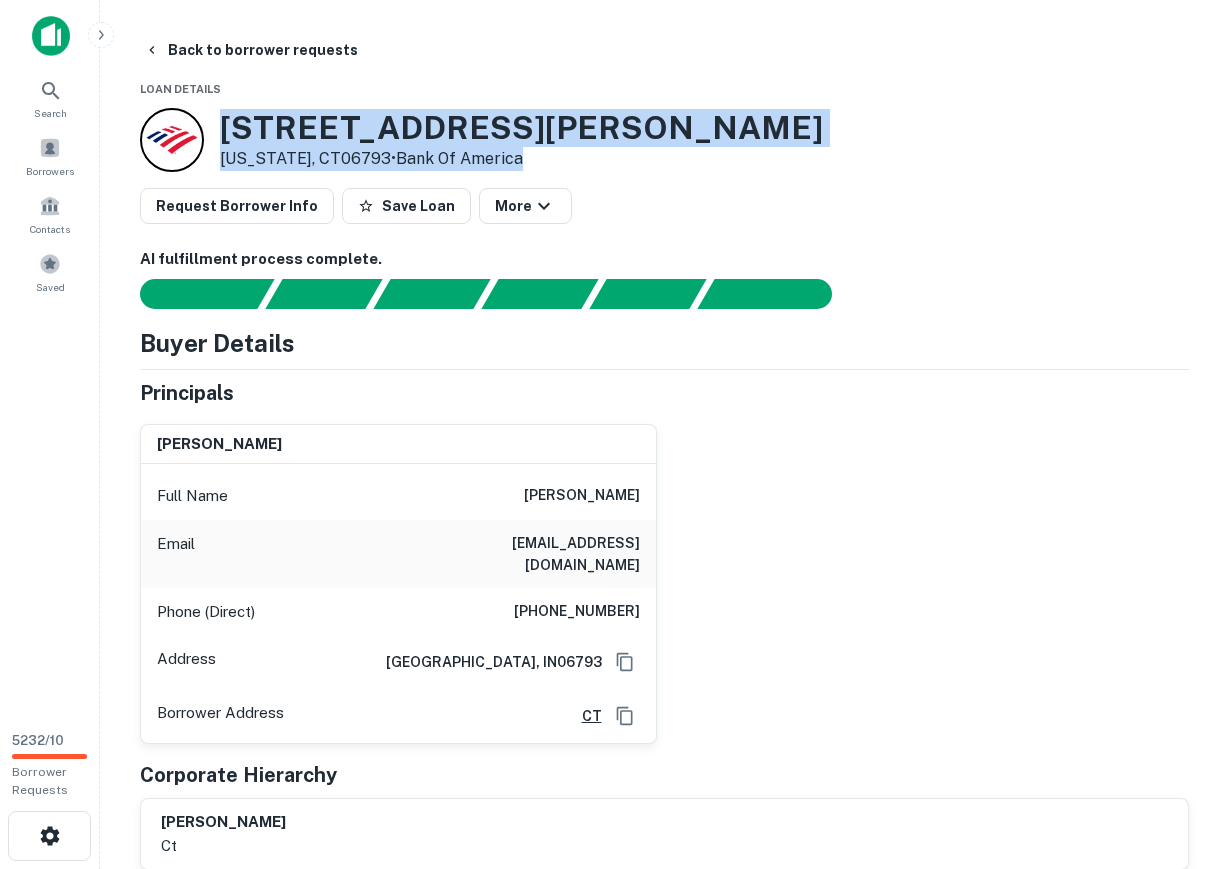 drag, startPoint x: 225, startPoint y: 124, endPoint x: 521, endPoint y: 146, distance: 296.81644 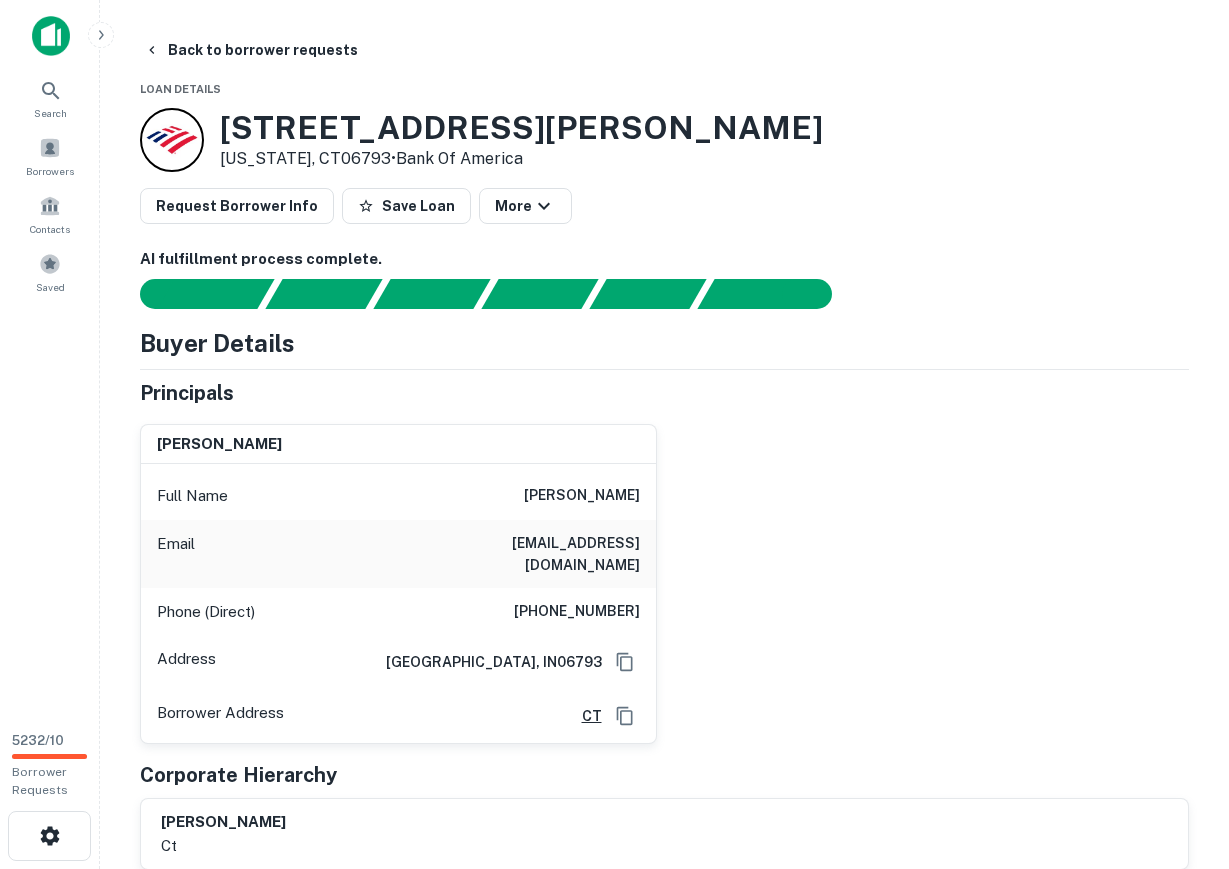 click on "michael gilbert Full Name michael gilbert Email gilbertboy808@yahoo.com Phone (Direct) (317) 457-6483 Address Indianapolis, IN06793  Borrower Address CT" at bounding box center (656, 576) 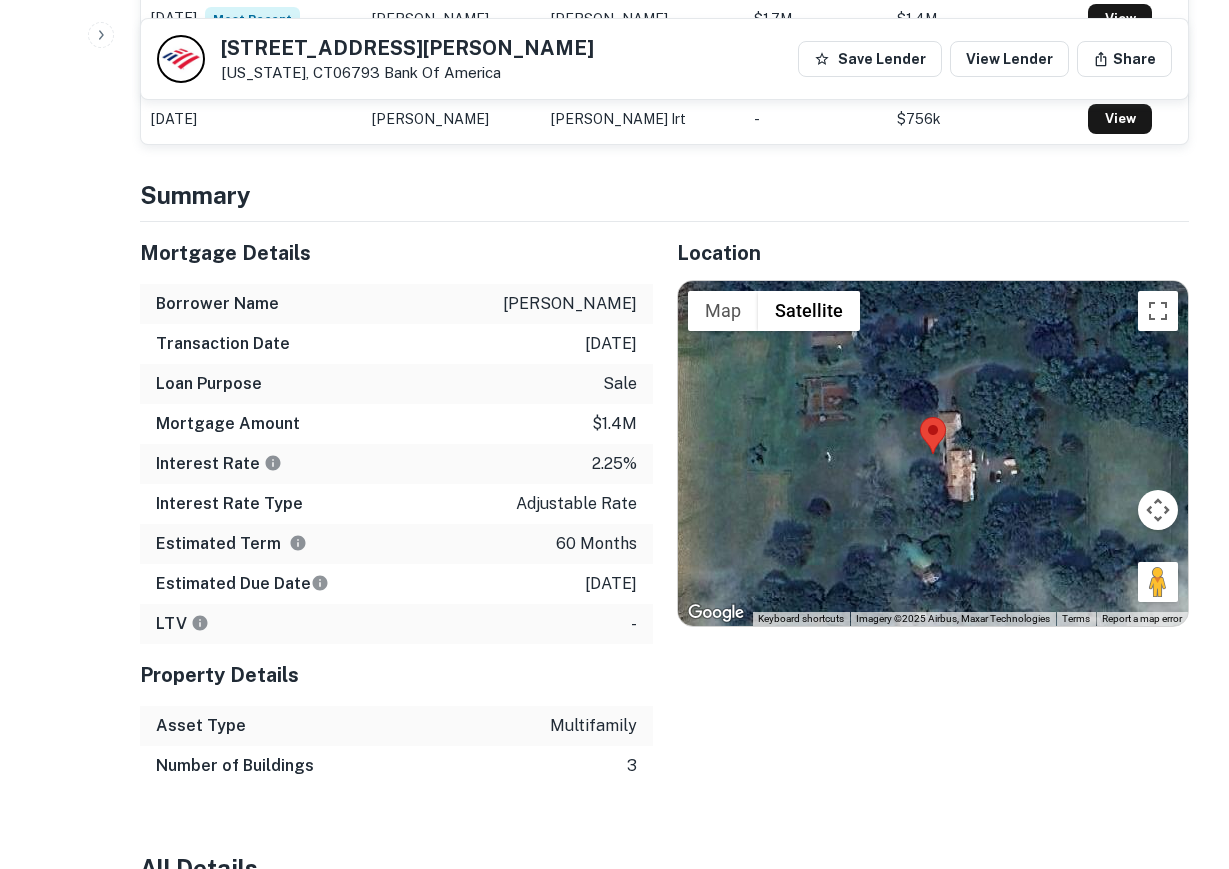 scroll, scrollTop: 1000, scrollLeft: 0, axis: vertical 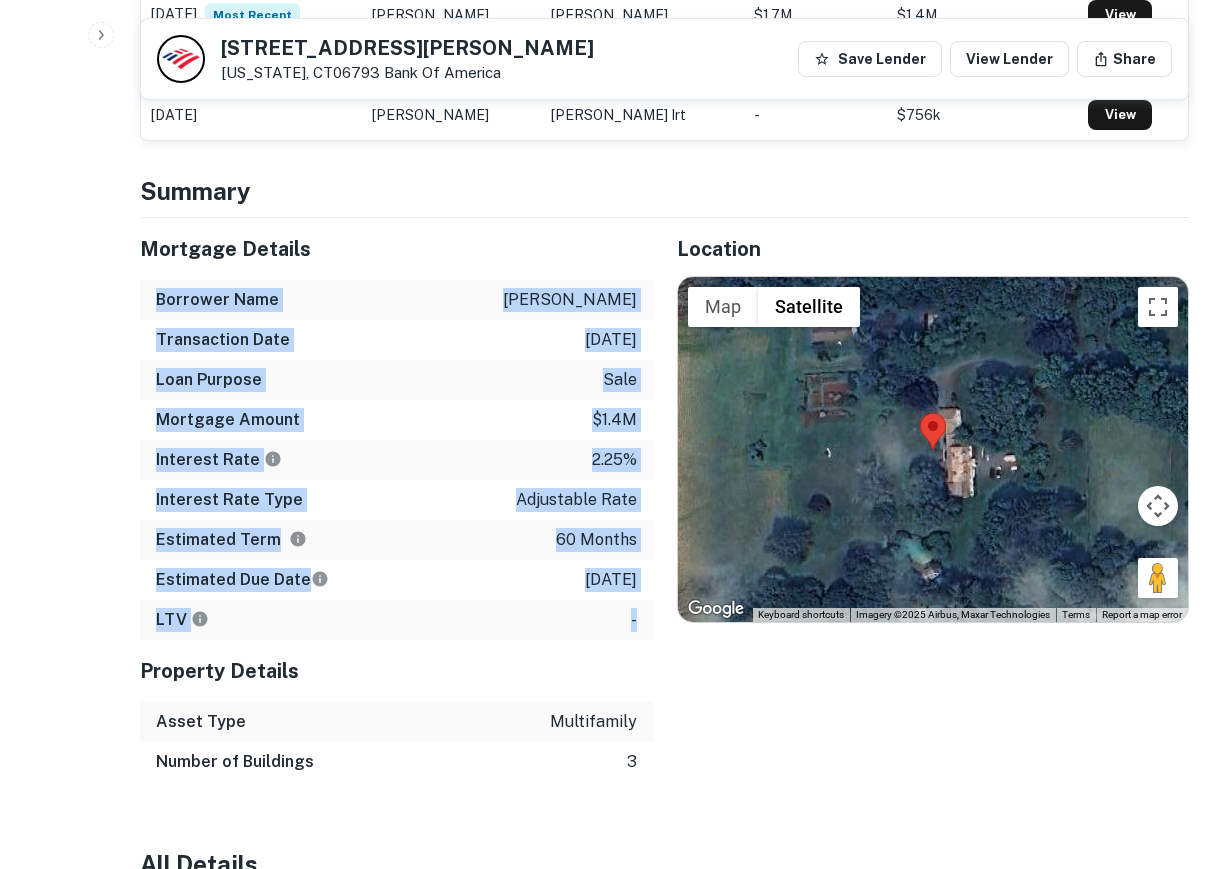 drag, startPoint x: 157, startPoint y: 274, endPoint x: 648, endPoint y: 589, distance: 583.35754 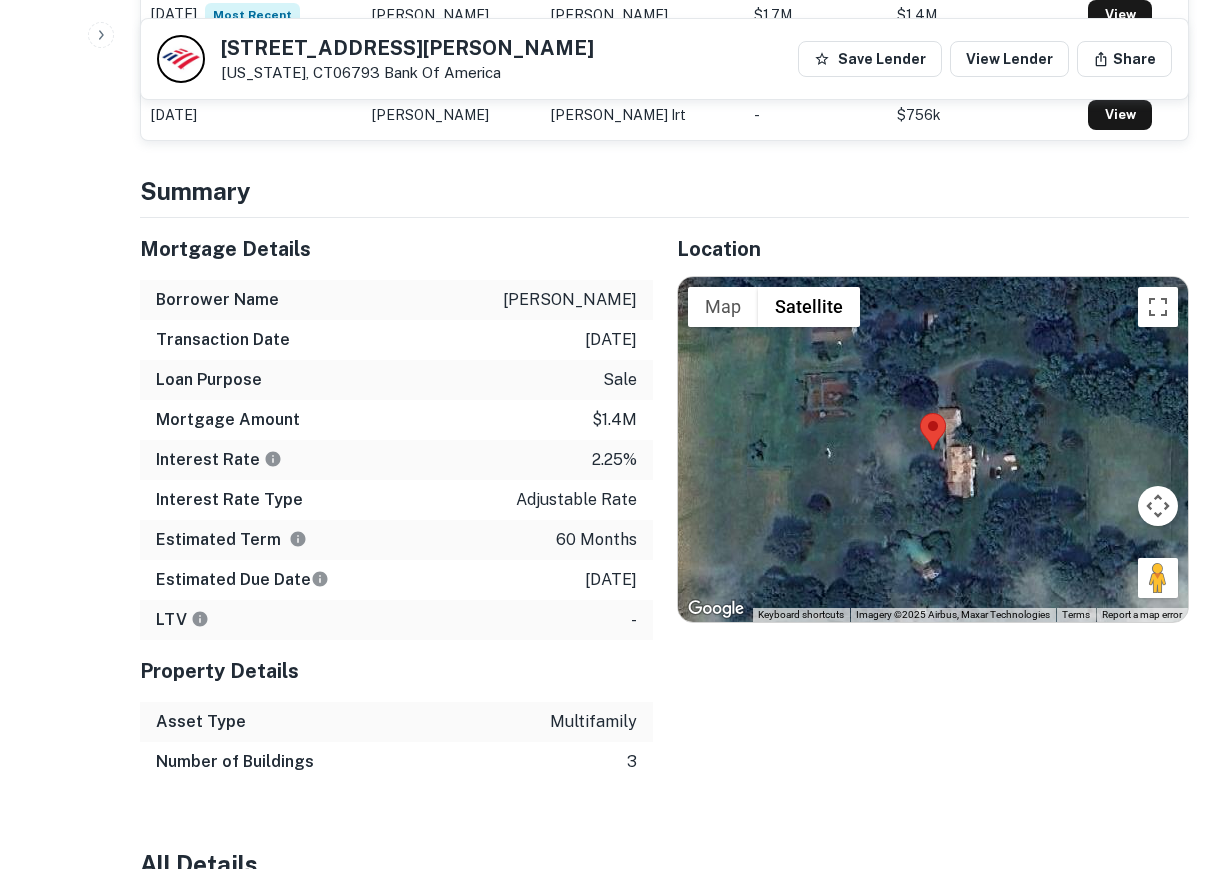 click on "Search         Borrowers         Contacts         Saved     5232  /  10   Borrower Requests Back to borrower requests 1 Mallory Brook Rd Washington, CT06793    Bank Of America Save Lender View Lender Share AI fulfillment process complete.   Buyer Details Principals michael gilbert Full Name michael gilbert Email gilbertboy808@yahoo.com Phone (Direct) (317) 457-6483 Address Indianapolis, IN06793  Borrower Address CT Corporate Hierarchy gilbert michael a ct Other Mortgages on Property You are currently looking at an older transaction on this property. There may be transactions on this property that are more recent. Transaction Date Buyer Name Seller Name Sale Amount Mortgage Amount 05/18/2020 Most Recent gilbert michael a drucker faith $1.7M $1.4M View 12/26/2019 drucker faith - $100k View 11/11/2019 drucker faith howard a drucker irt - $756k View Summary Mortgage Details Borrower Name gilbert michael a Transaction Date   5/18/2020 Loan Purpose   sale Mortgage Amount   $1.4m Interest Rate   2.25%" at bounding box center (614, -566) 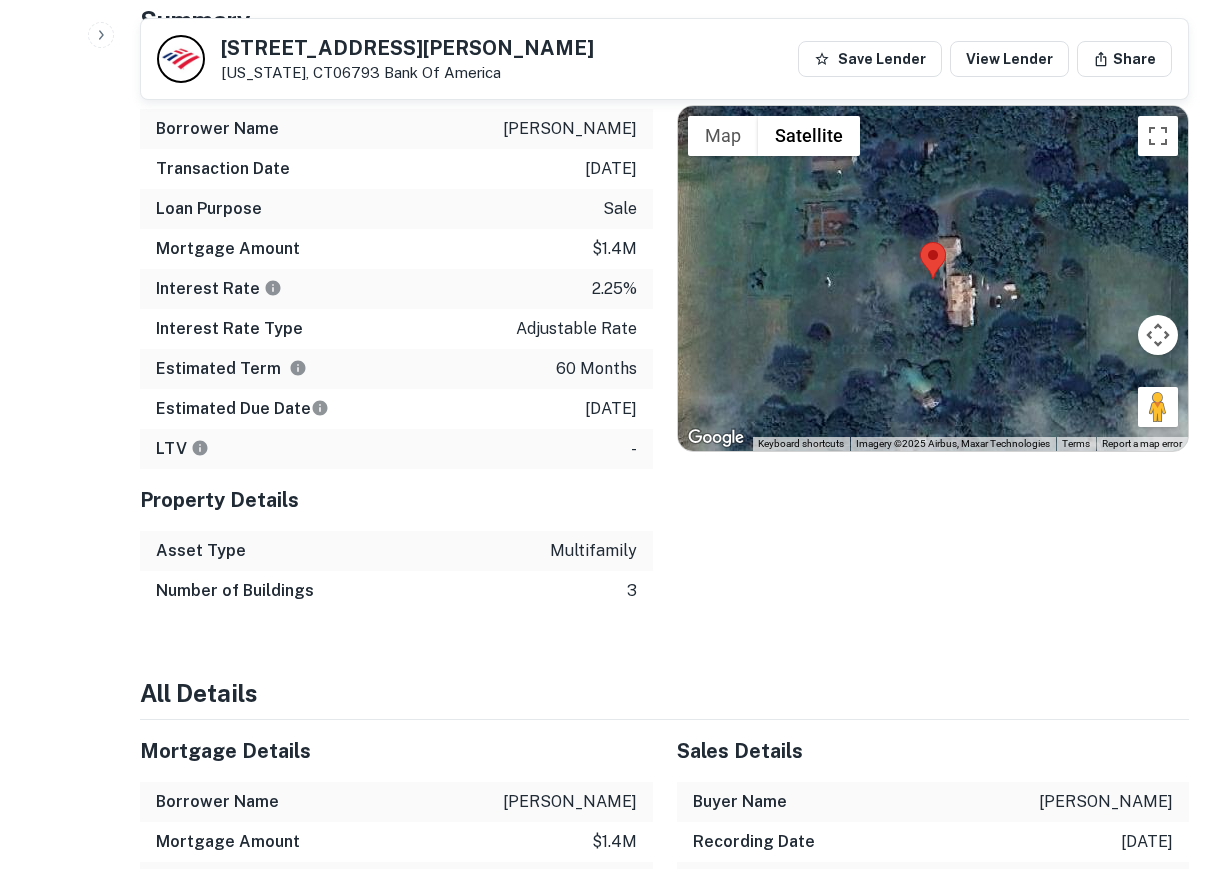 scroll, scrollTop: 1200, scrollLeft: 0, axis: vertical 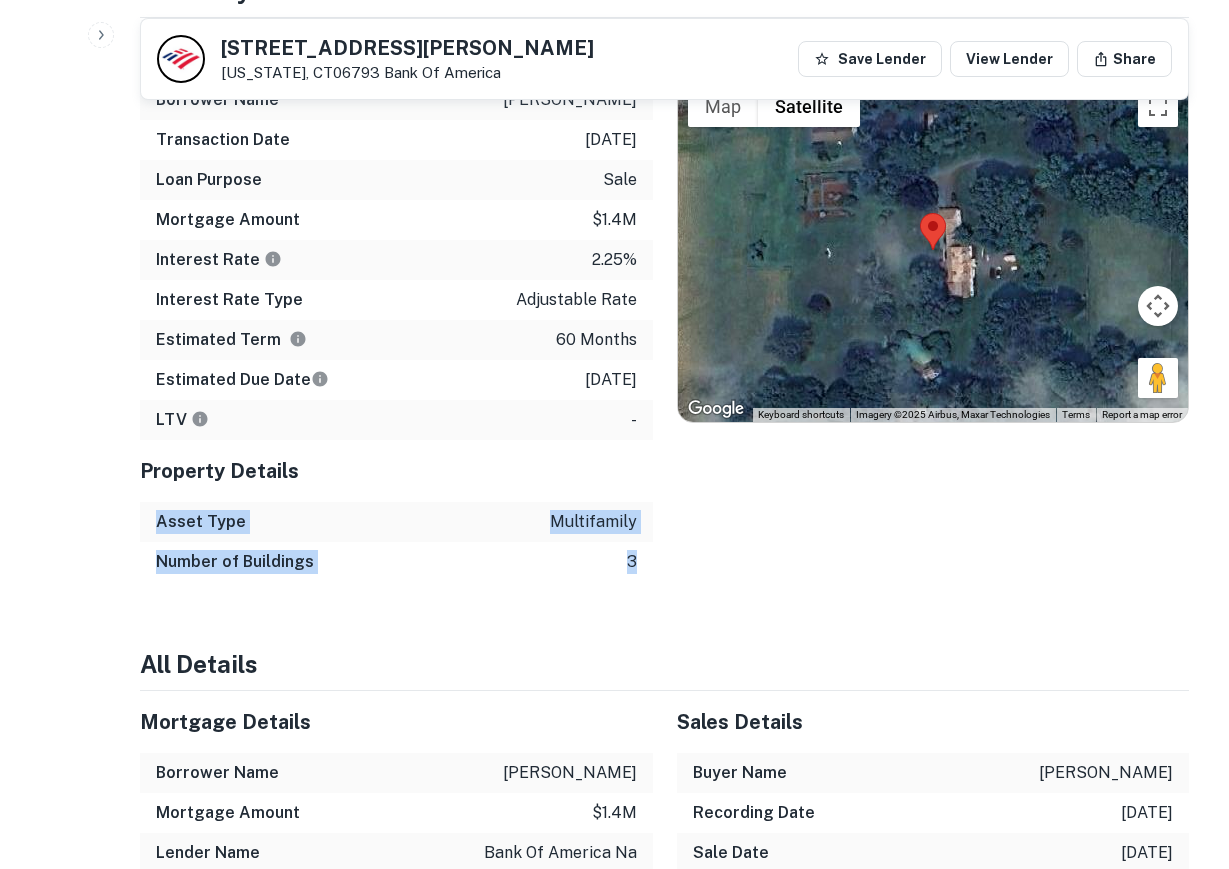 drag, startPoint x: 157, startPoint y: 499, endPoint x: 635, endPoint y: 545, distance: 480.20828 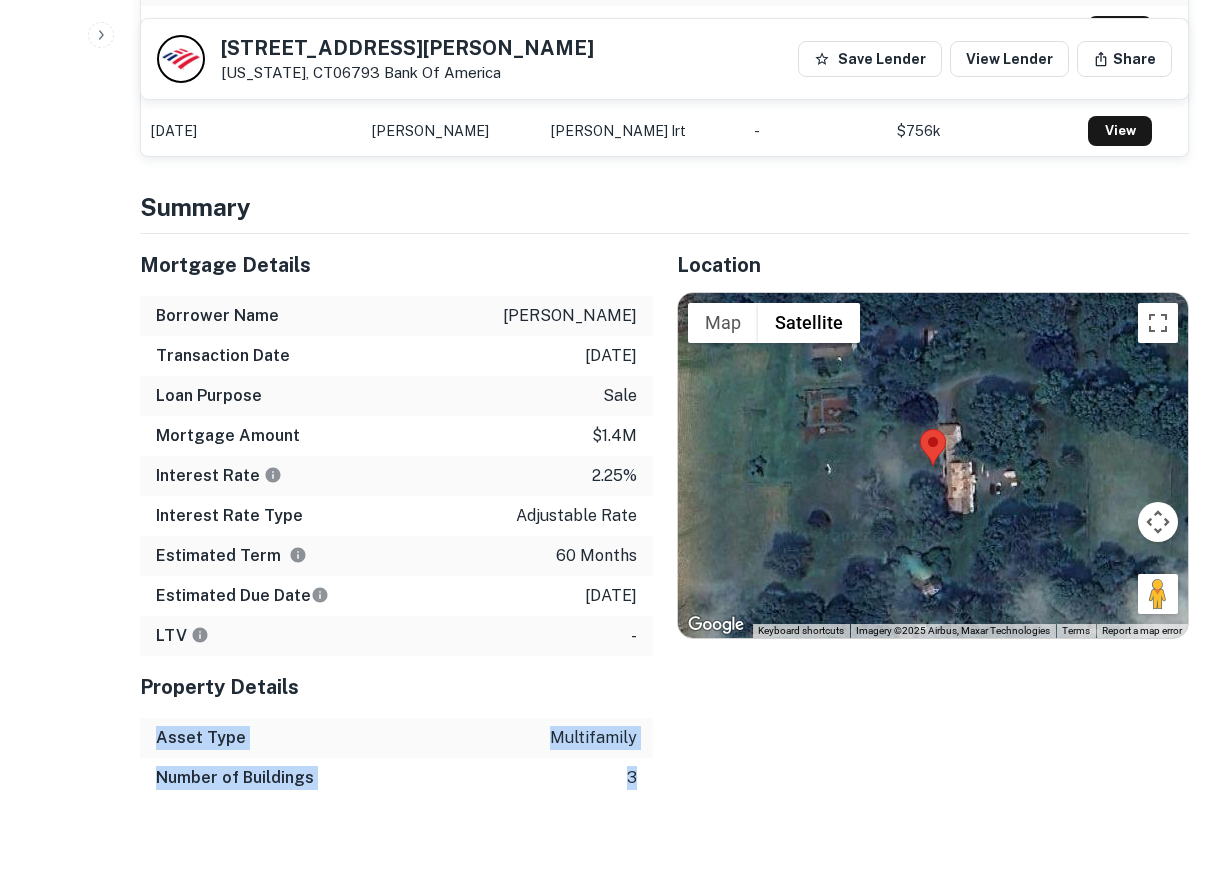 scroll, scrollTop: 1000, scrollLeft: 0, axis: vertical 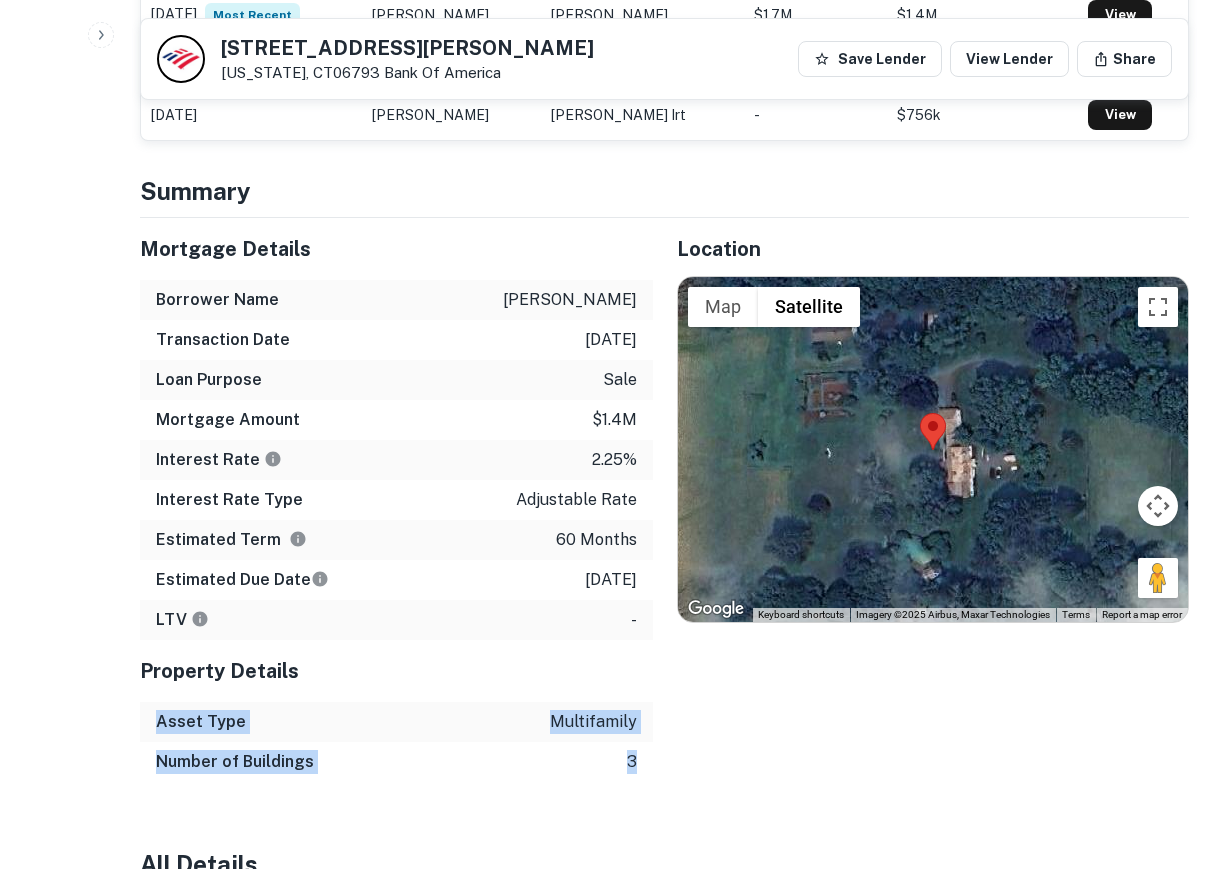 copy on "Asset Type multifamily Number of Buildings 3" 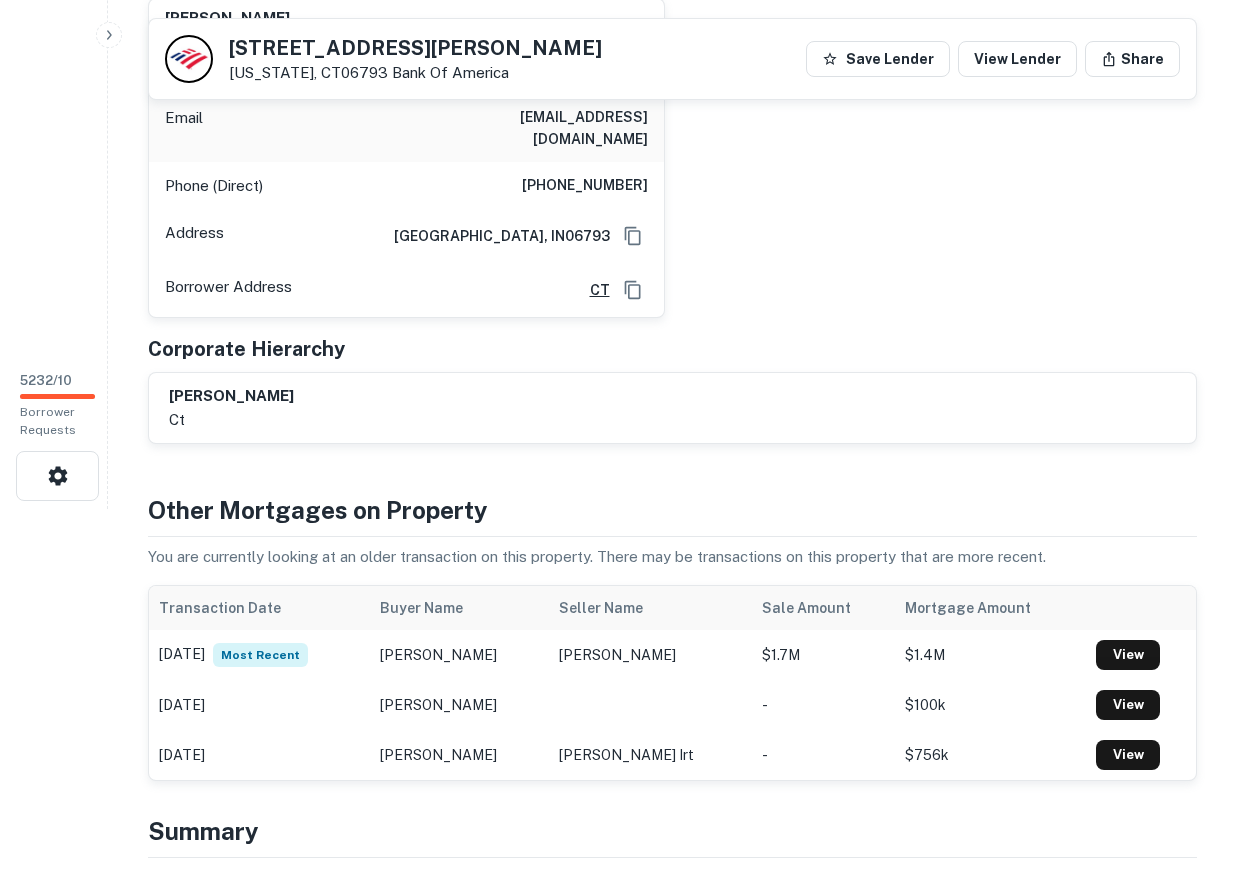 scroll, scrollTop: 0, scrollLeft: 0, axis: both 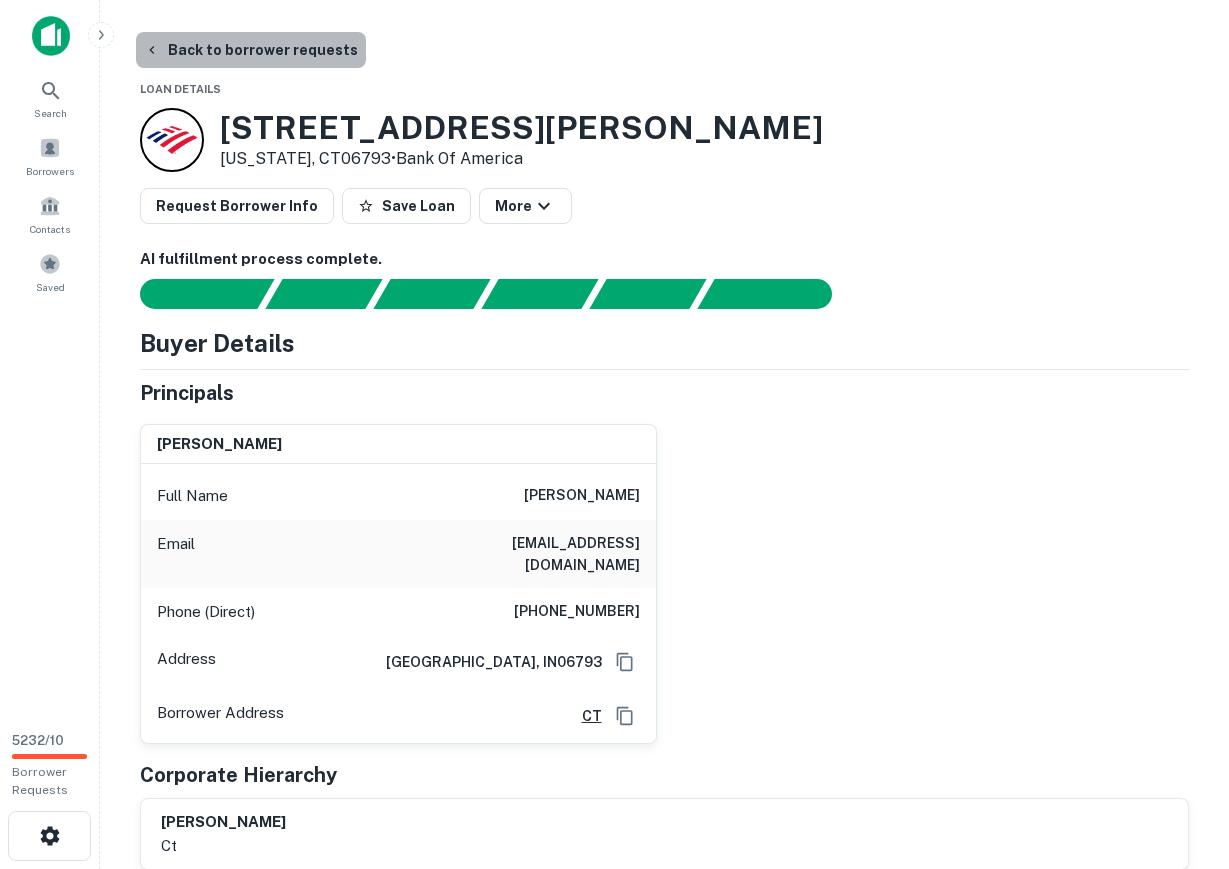 click on "Back to borrower requests" at bounding box center [251, 50] 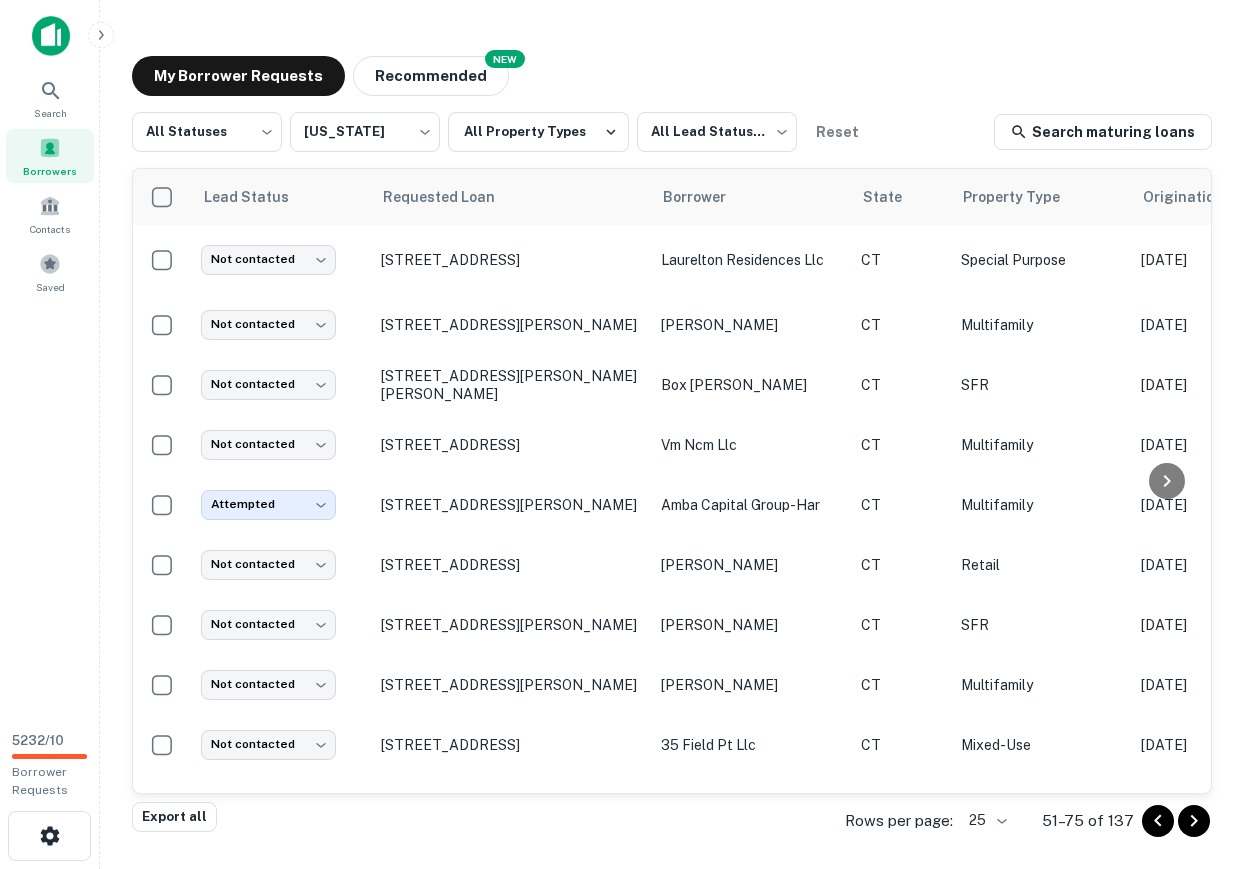 scroll, scrollTop: 1028, scrollLeft: 0, axis: vertical 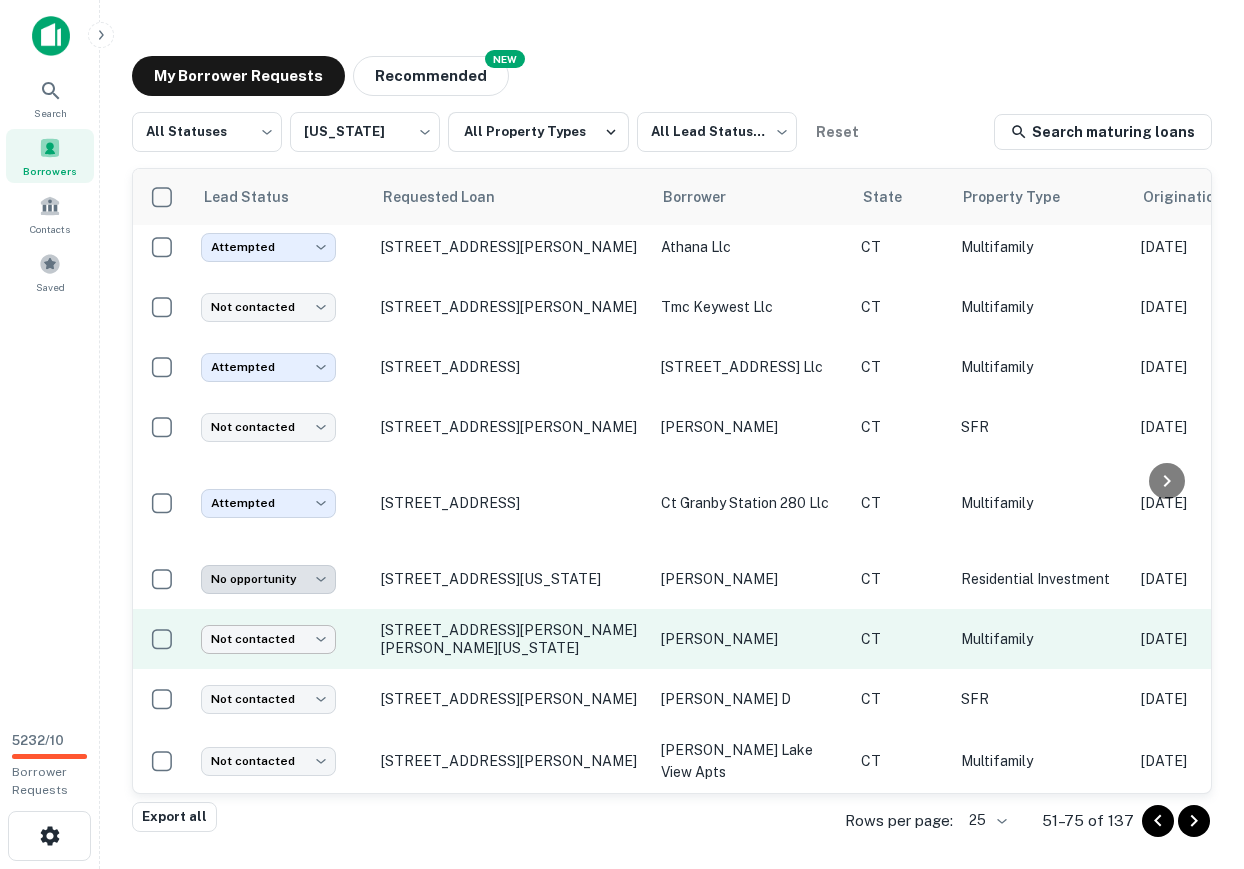 click on "Search         Borrowers         Contacts         Saved     5232  /  10   Borrower Requests My Borrower Requests NEW Recommended All Statuses *** ​ Connecticut ** ​ All Property Types All Lead Statuses *** ​ Reset Search maturing loans Lead Status Requested Loan Borrower State Property Type Origination Date Maturity Date Mortgage Amount Requested Date sorted descending Lender Request Status Not contacted **** ​ 1188 King St Greenwich, CT06831  laurelton residences llc CT Special Purpose Jul 31, 2023 Aug 31, 2025 $7.9M May 16, 2025 Sachem Capital Corp Pending Not contacted **** ​ 180 Saint Johns Rd Ridgefield, CT06877  wiley christopher CT Multifamily Jan 12, 2021 Jan 12, 2026 $1.3M May 14, 2025 Wells Fargo Pending Not contacted **** ​ 111 Old Redding Rd Weston, CT06883  box john CT SFR May 03, 2021 May 03, 2026 $1.3M May 14, 2025 Wells Fargo Pending Not contacted **** ​ 163 Franklin St Stamford, CT06901  vm ncm llc CT Multifamily Jul 24, 2018 Jun 30, 2025 $11.6M May 13, 2025 Pending" at bounding box center [622, 434] 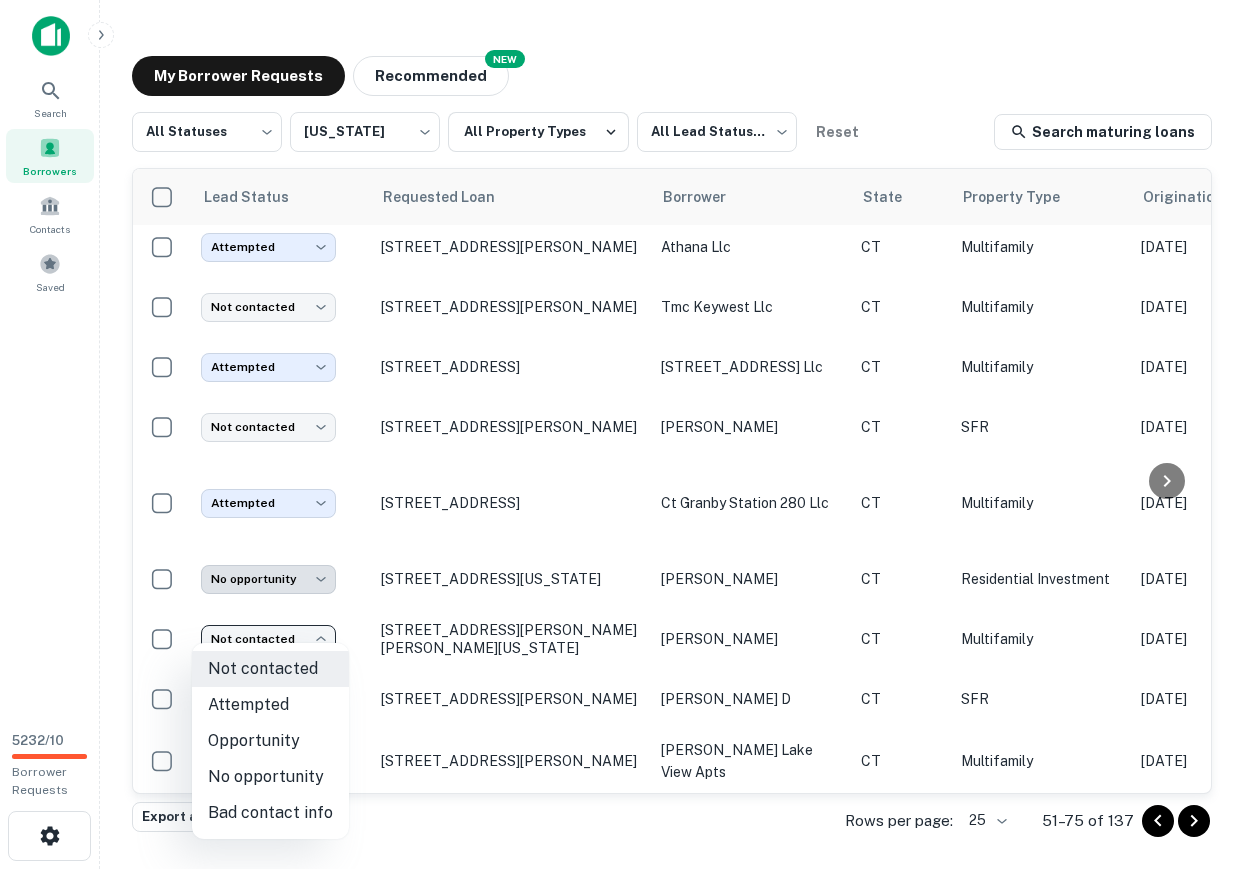 click on "Attempted" at bounding box center [270, 705] 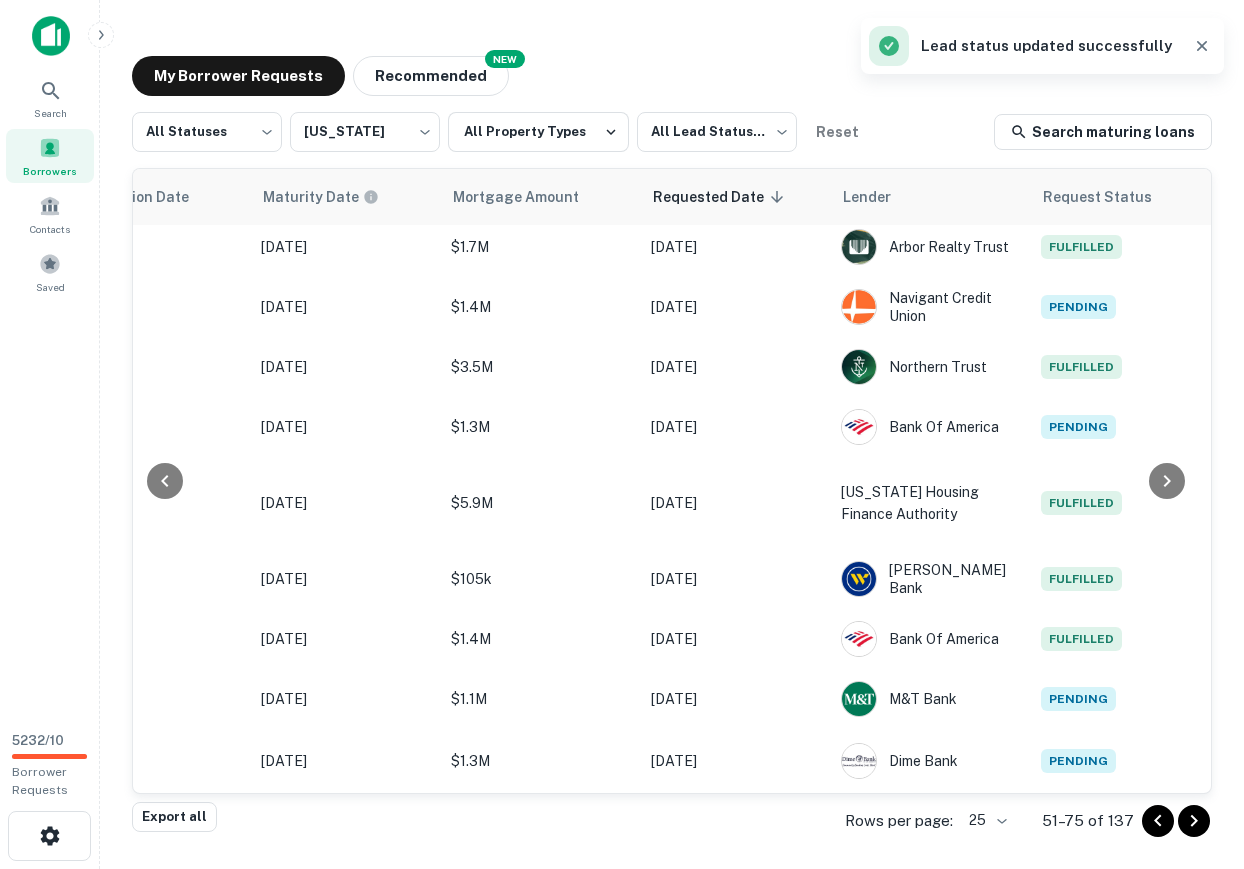 scroll, scrollTop: 1028, scrollLeft: 0, axis: vertical 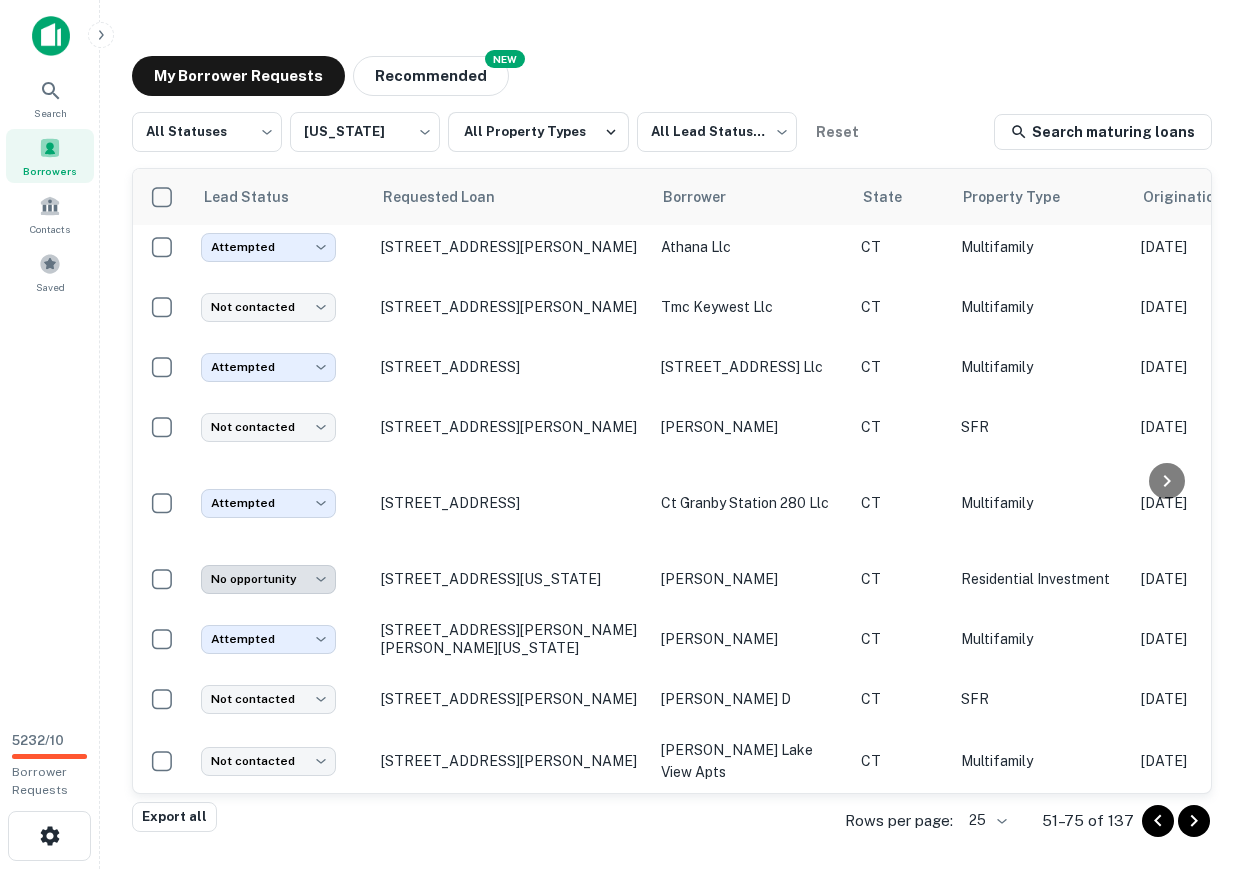 click 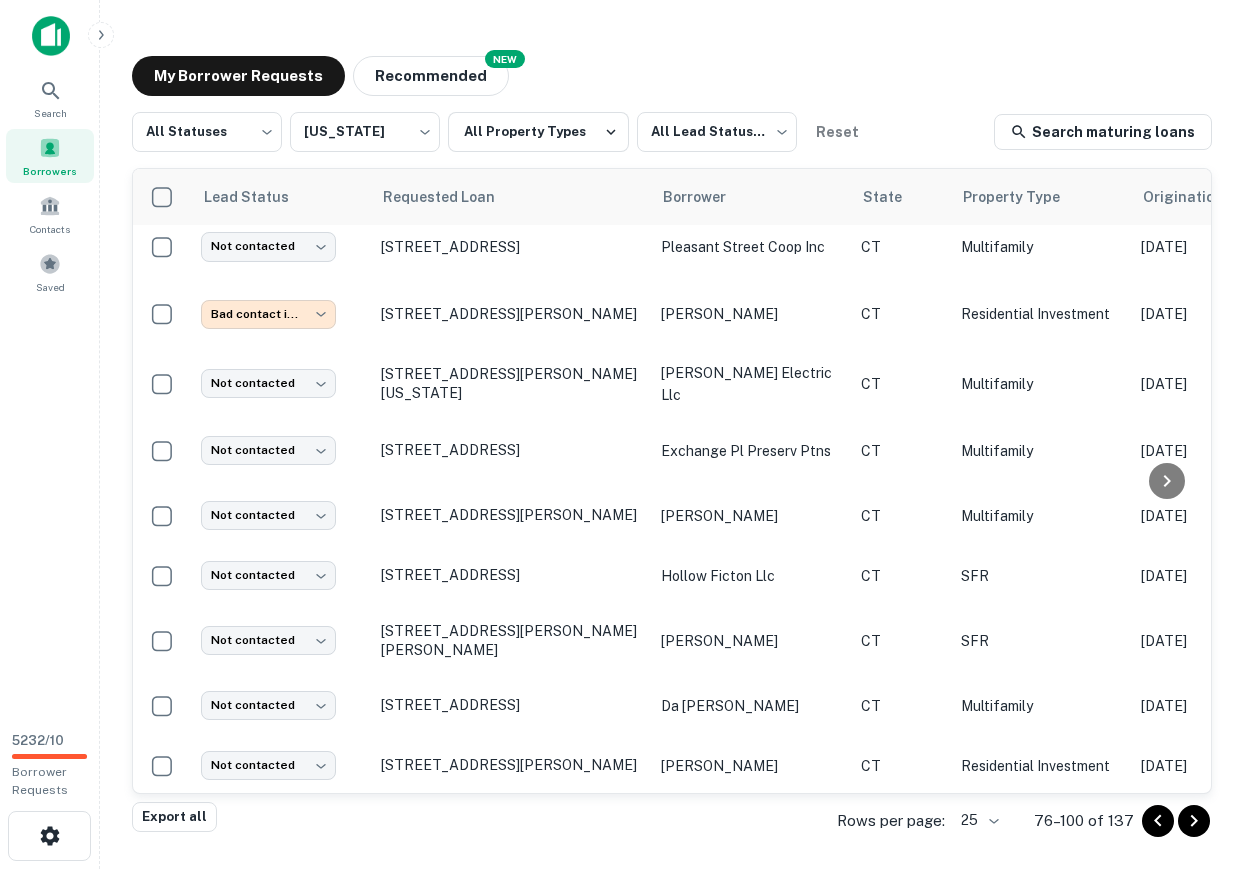 scroll, scrollTop: 0, scrollLeft: 0, axis: both 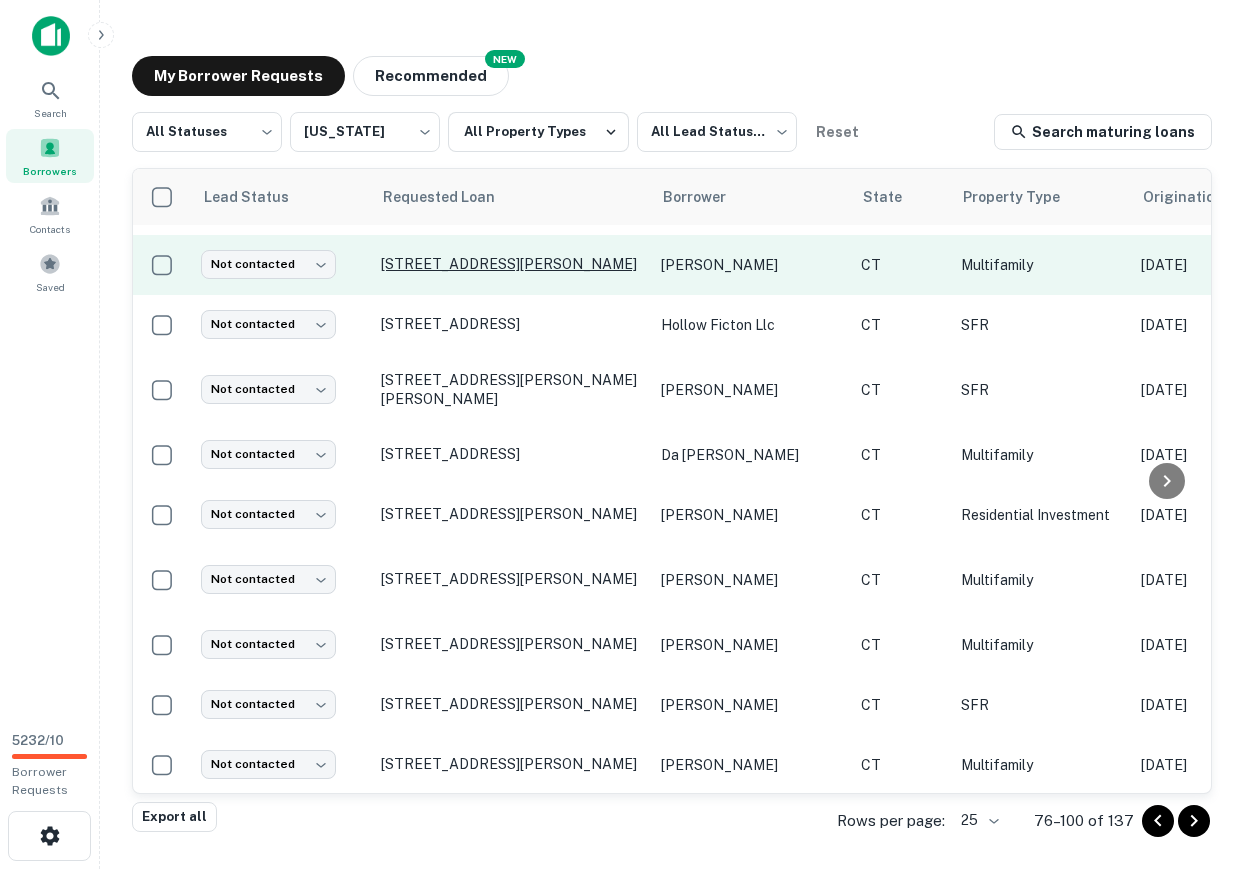 click on "336 Palmer Hill Rd Riverside, CT06878" at bounding box center (511, 264) 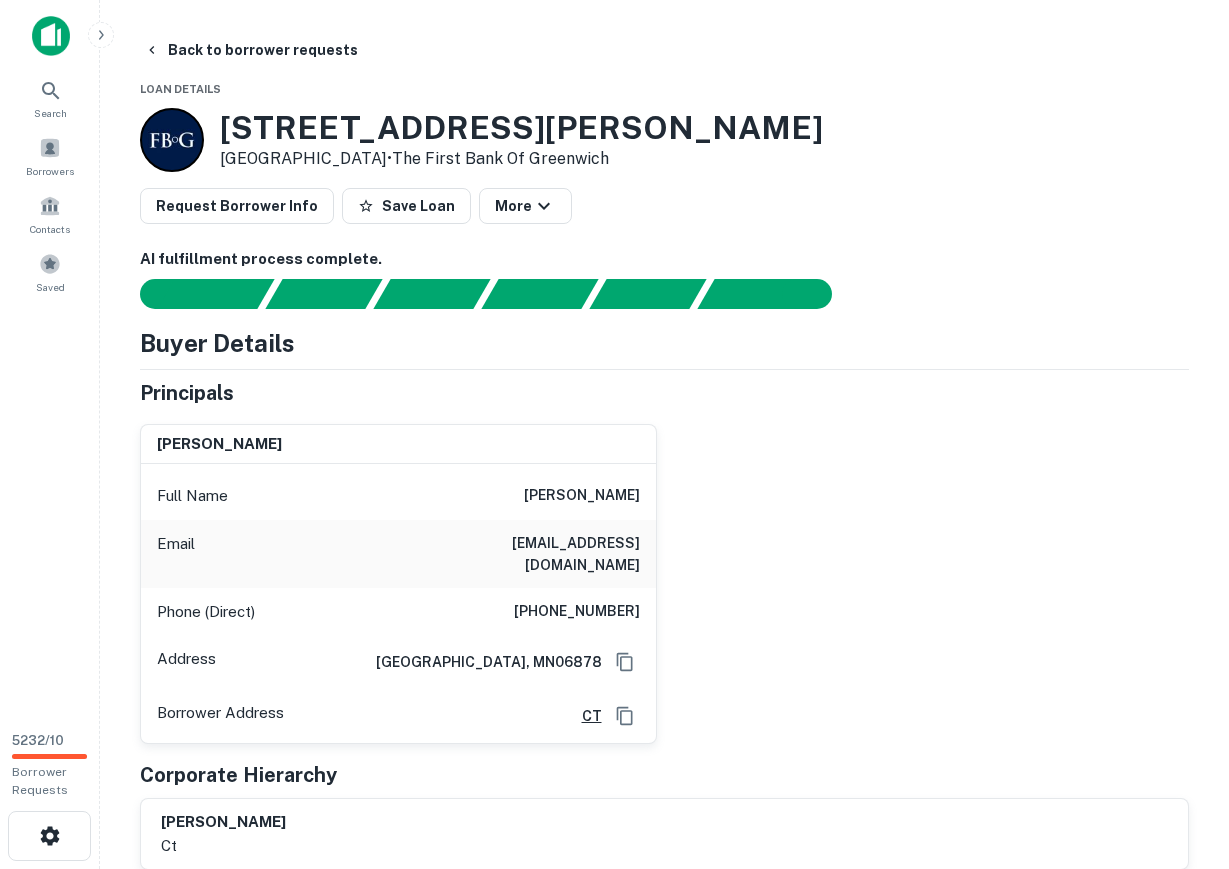 click on "(612) 807-8231" at bounding box center (577, 612) 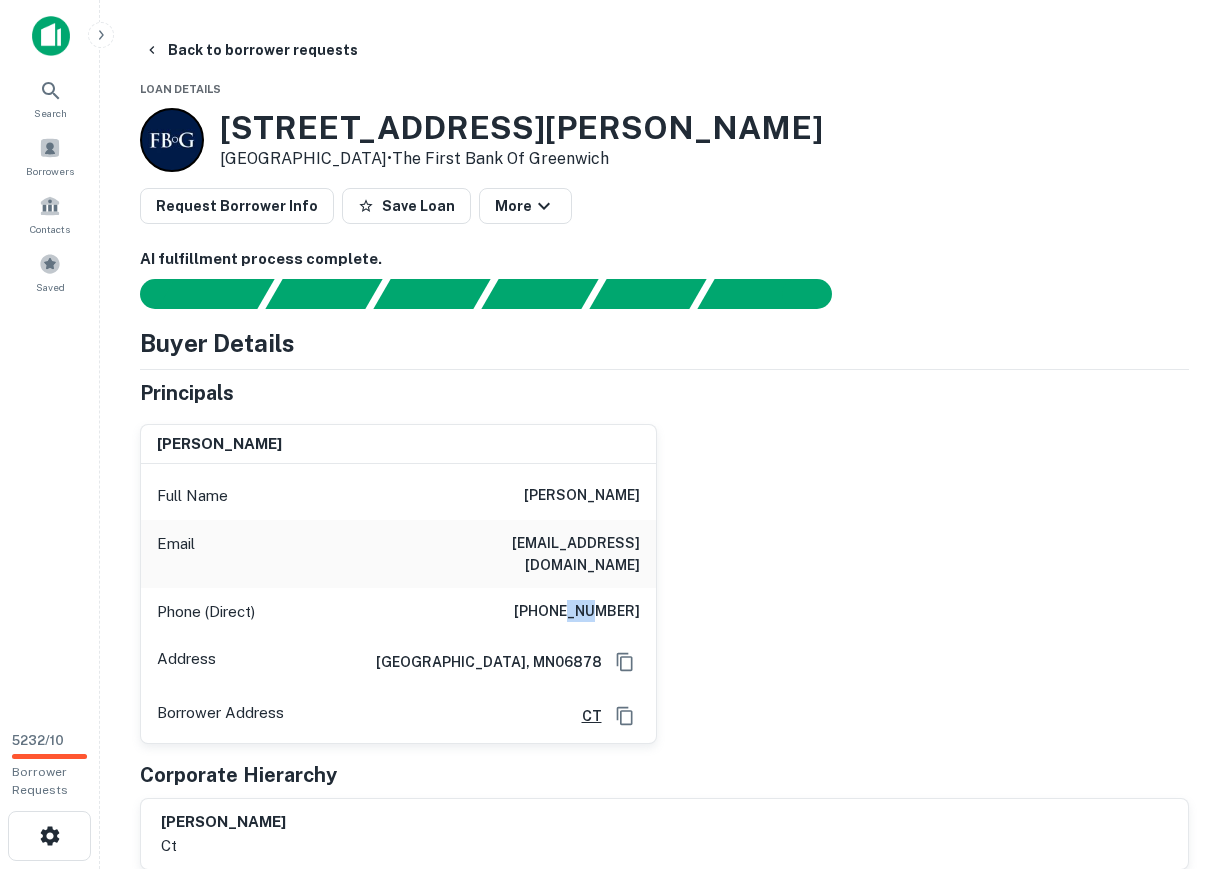 click on "(612) 807-8231" at bounding box center (577, 612) 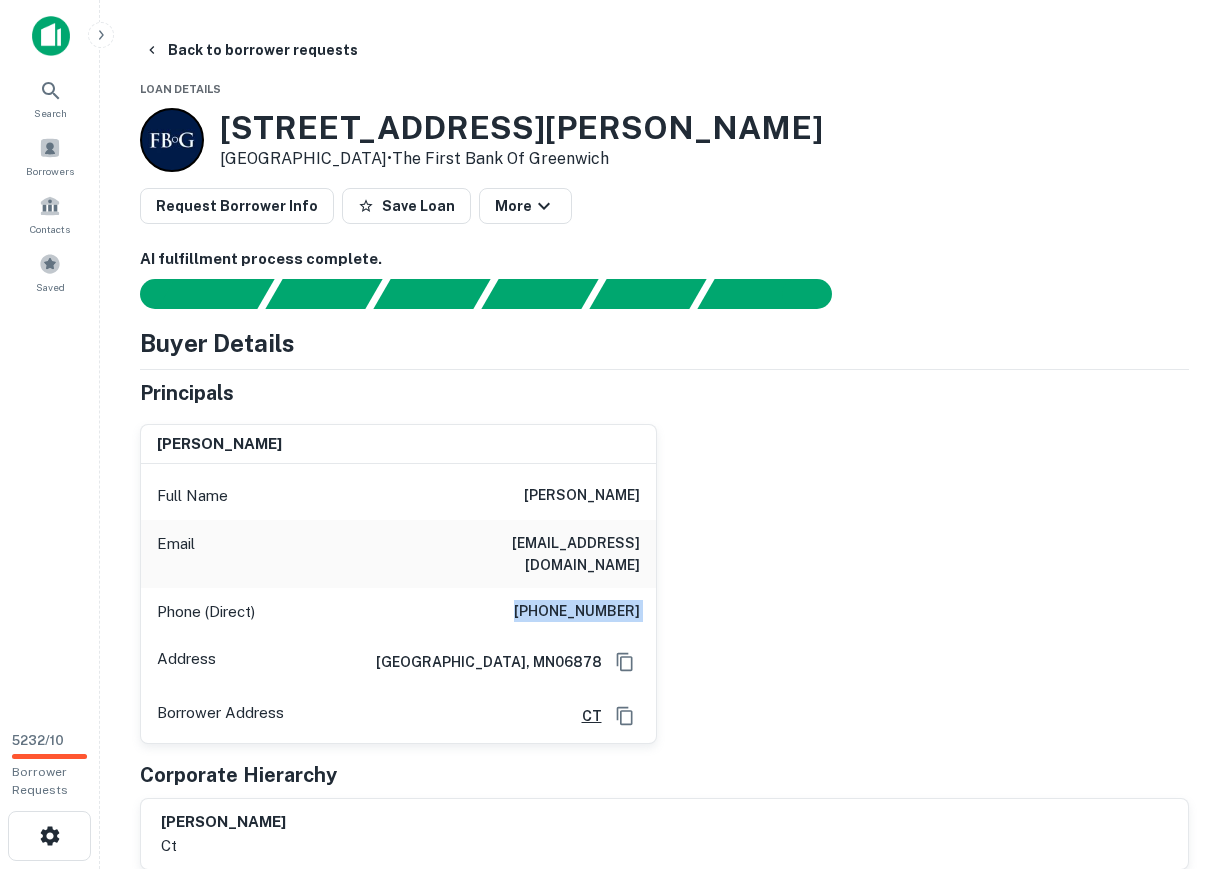 click on "(612) 807-8231" at bounding box center (577, 612) 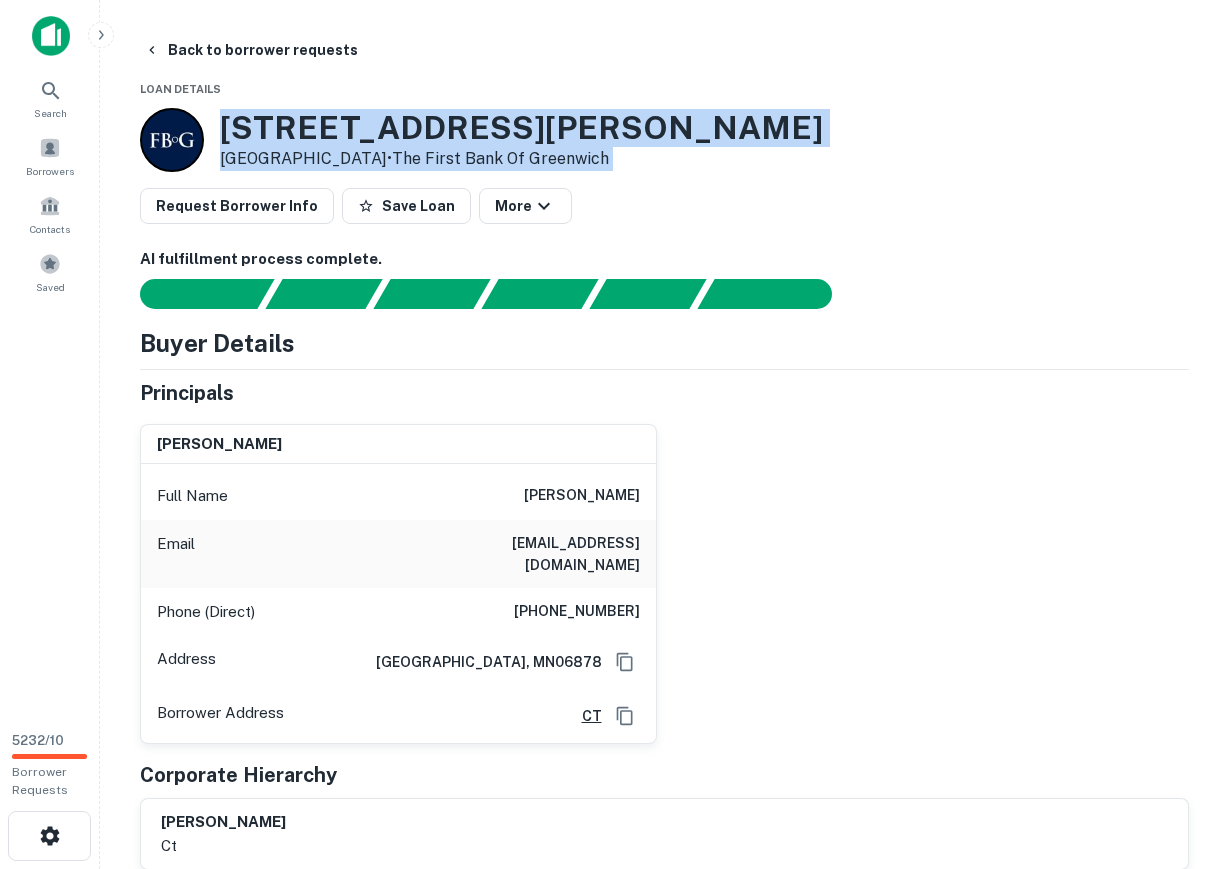 drag, startPoint x: 226, startPoint y: 125, endPoint x: 628, endPoint y: 185, distance: 406.45294 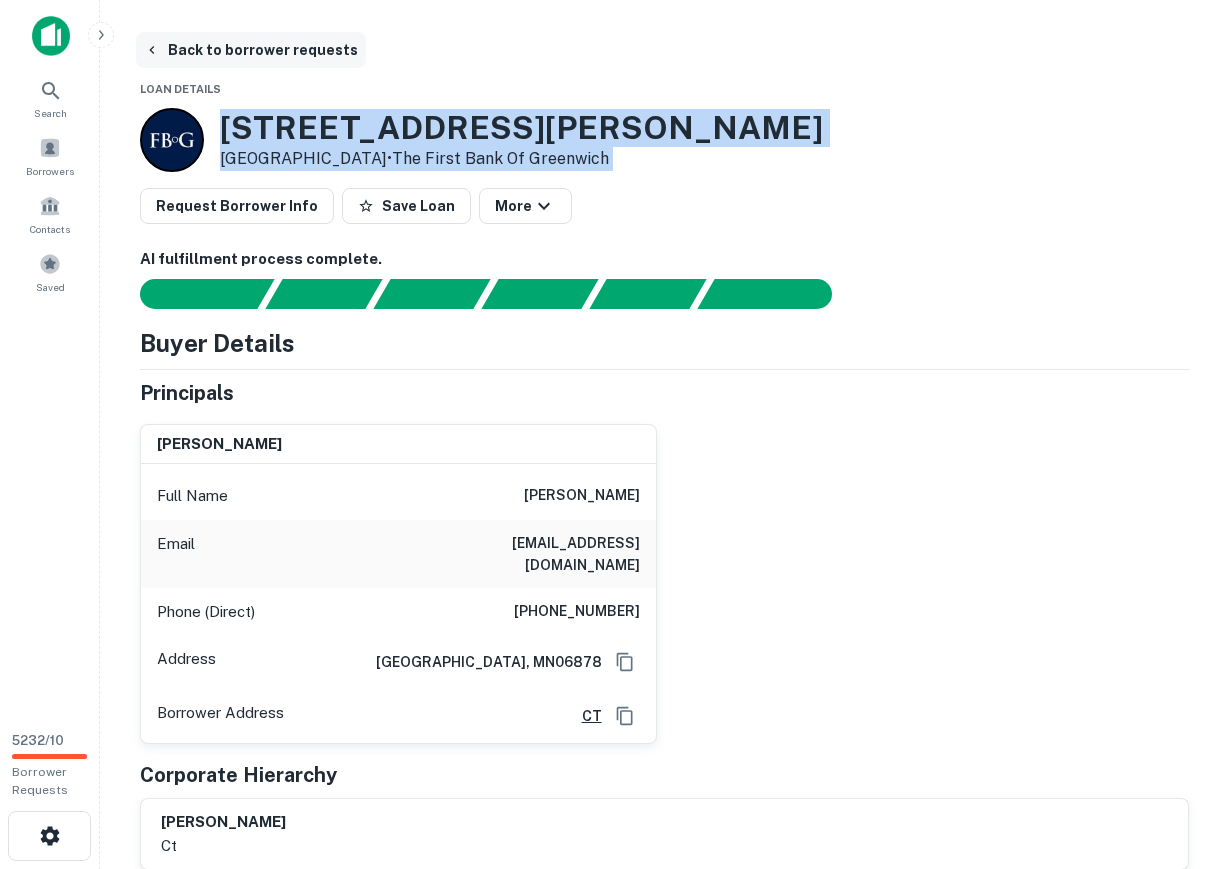 click on "Back to borrower requests" at bounding box center [251, 50] 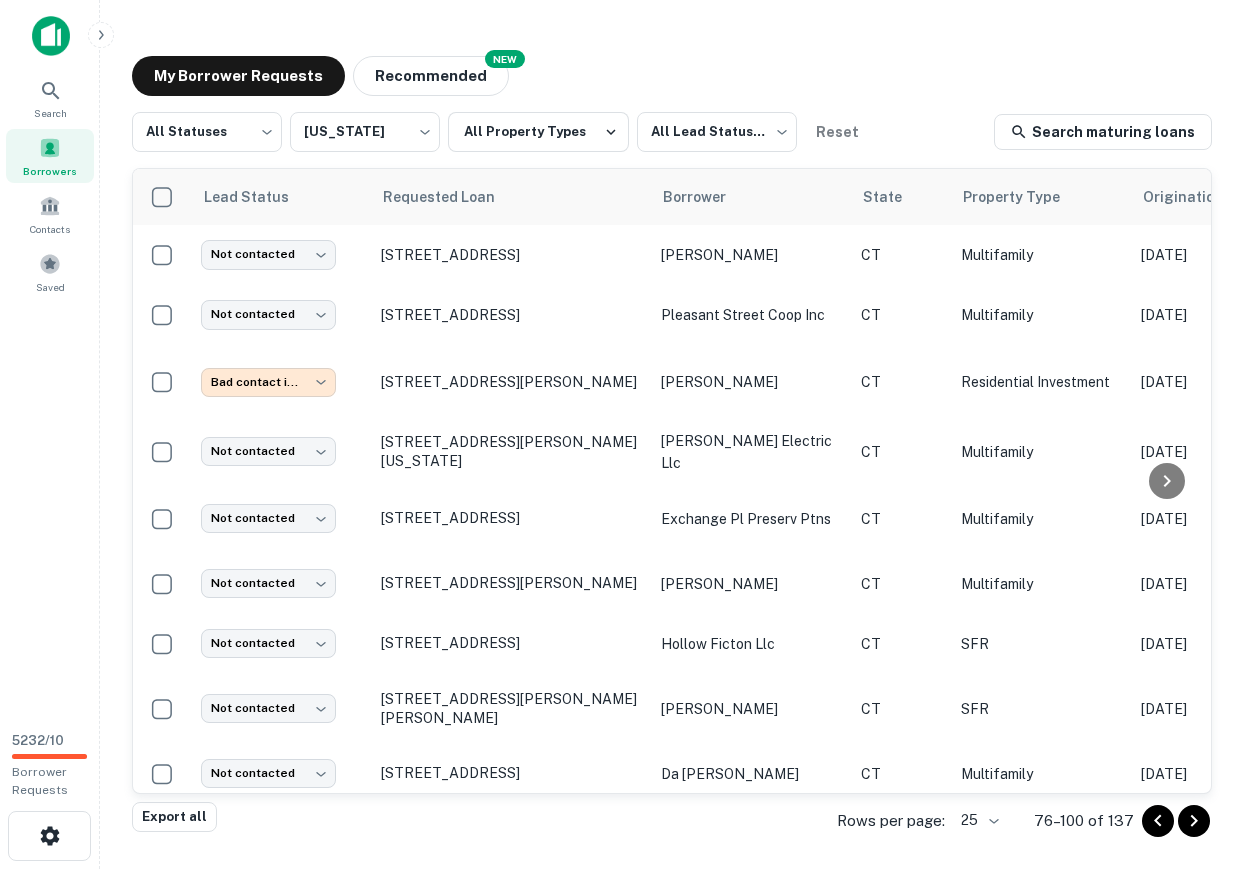scroll, scrollTop: 319, scrollLeft: 0, axis: vertical 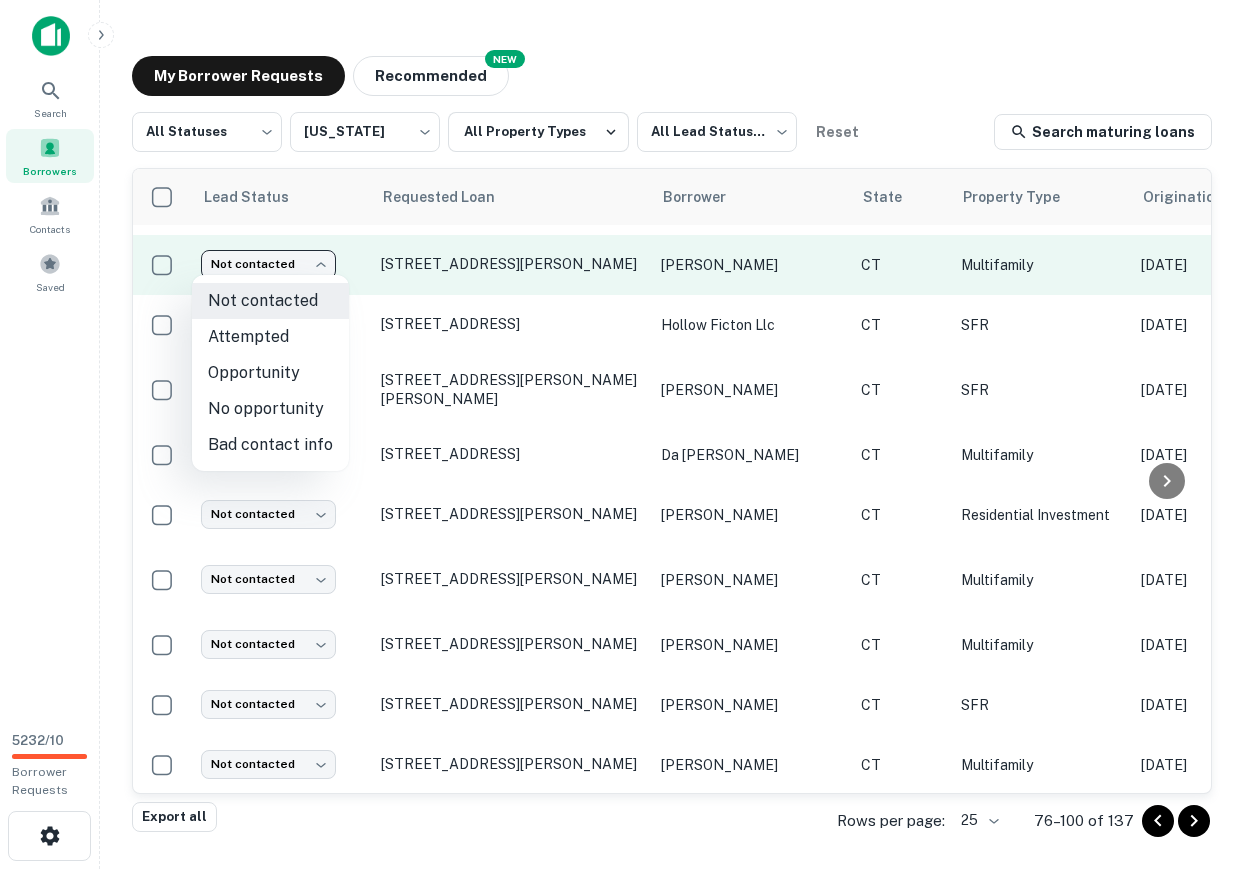 click on "**********" at bounding box center (622, 434) 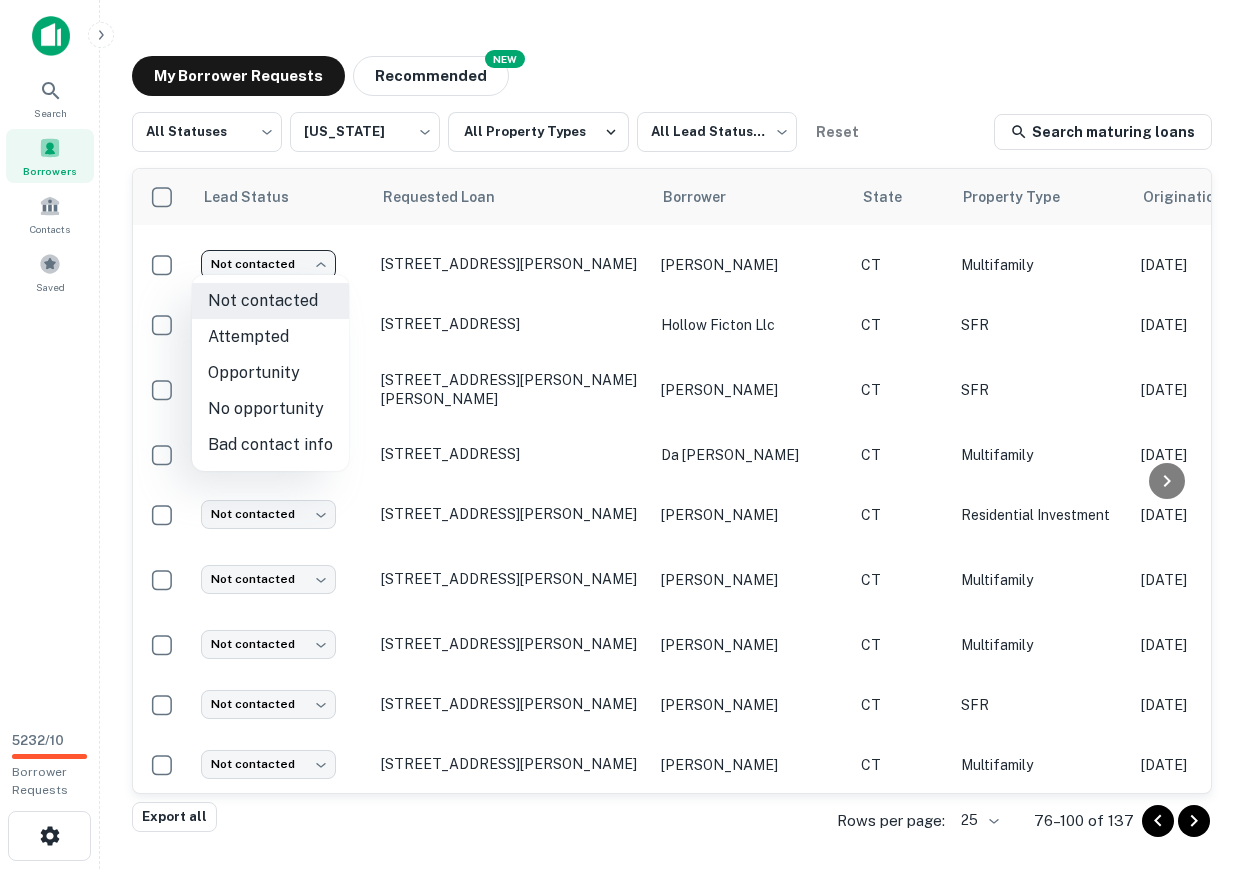 click on "Bad contact info" at bounding box center [270, 445] 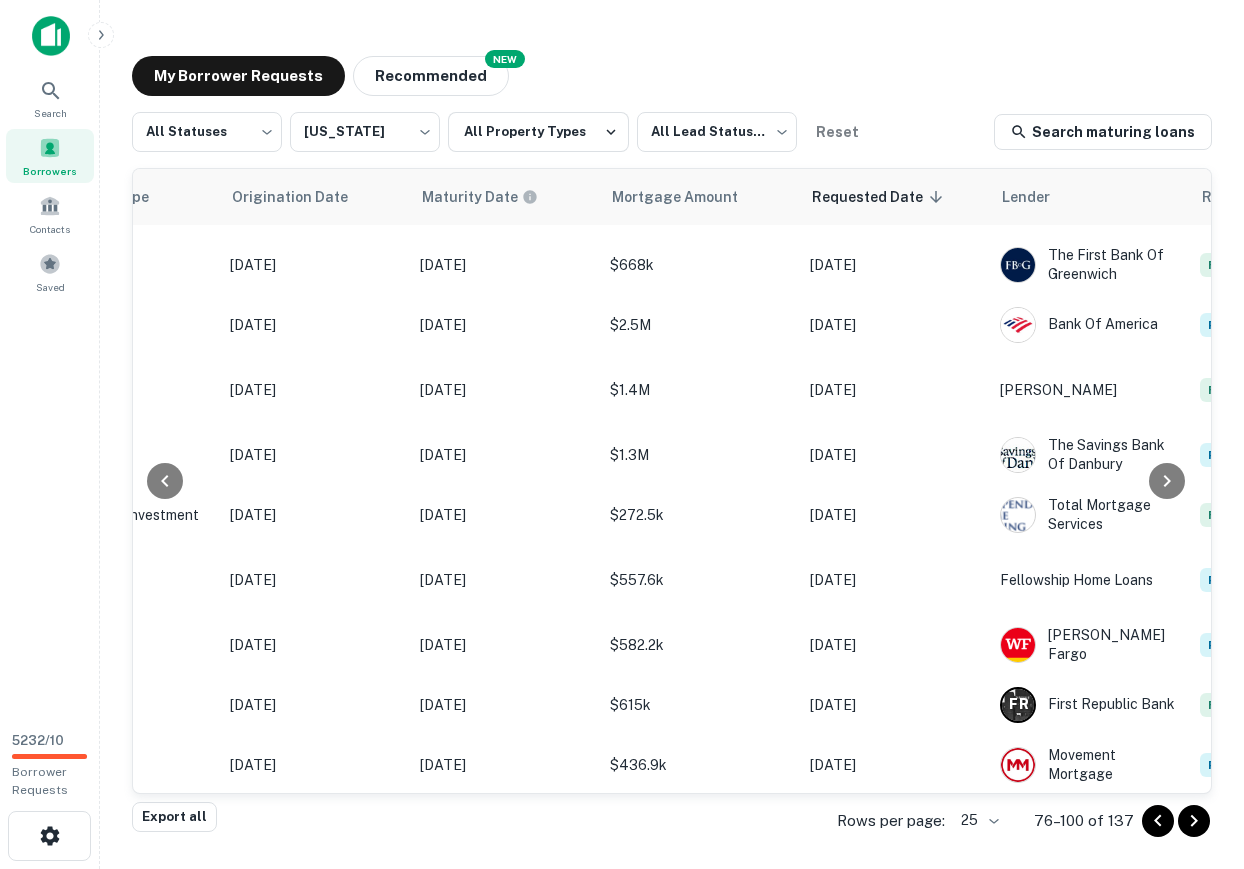 scroll, scrollTop: 319, scrollLeft: 1085, axis: both 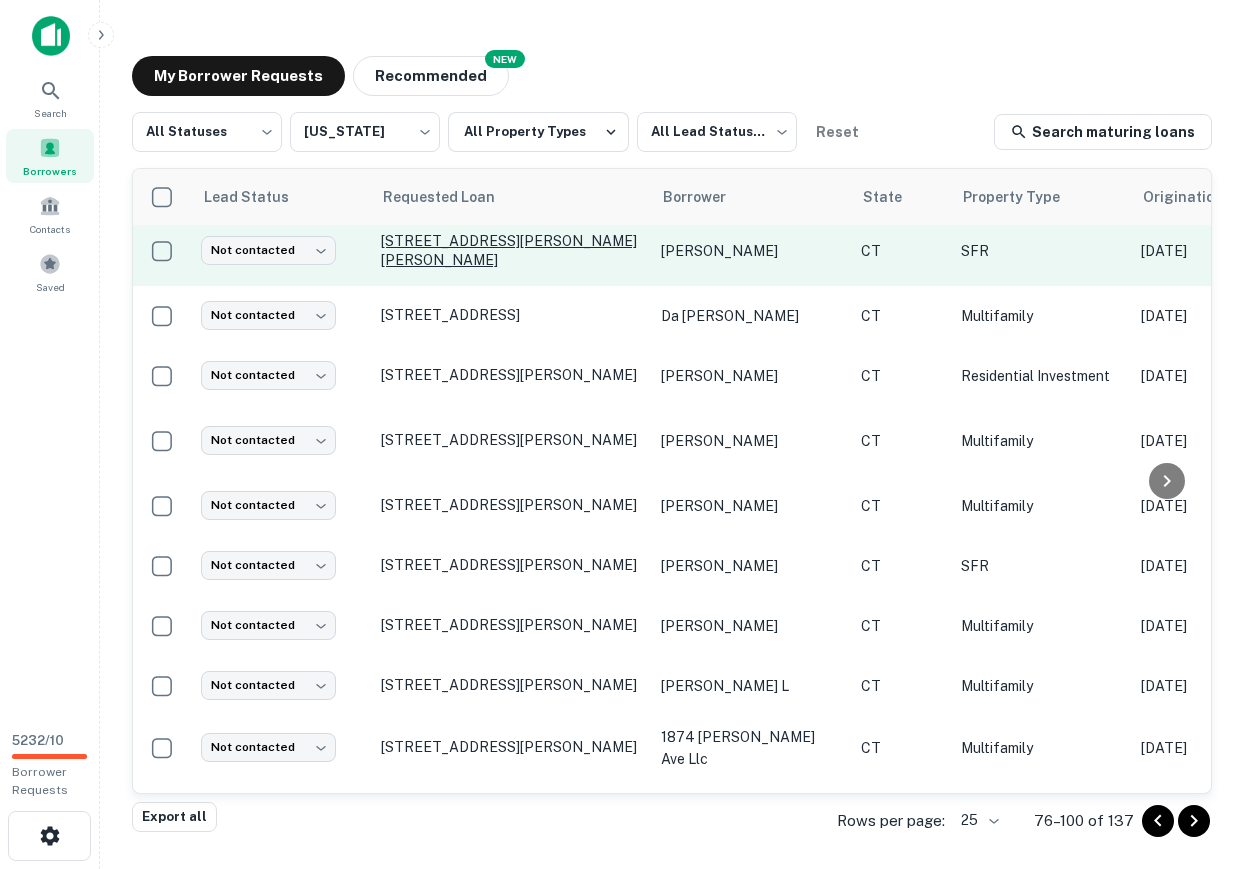 click on "250 Melius Rd Warren, CT06754" at bounding box center [511, 250] 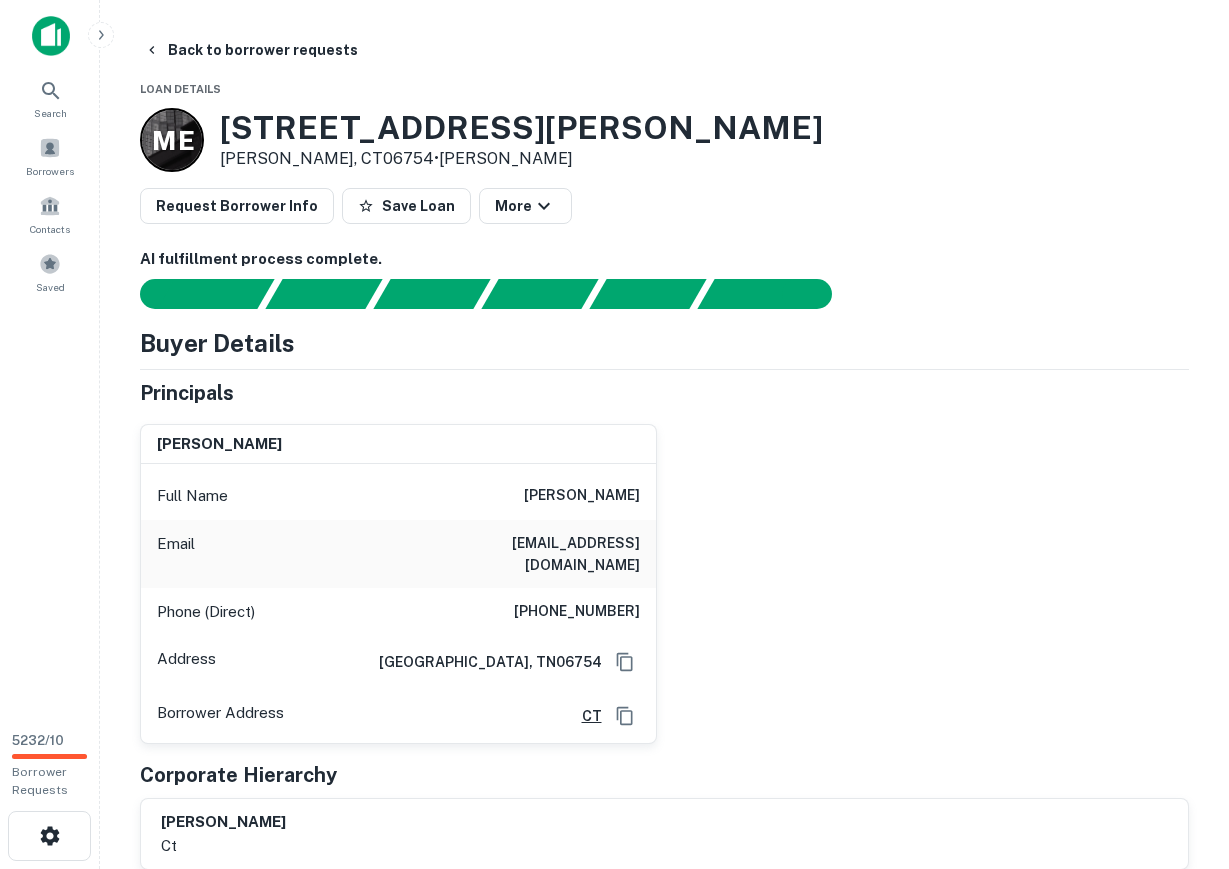 click on "(931) 698-3771" at bounding box center (577, 612) 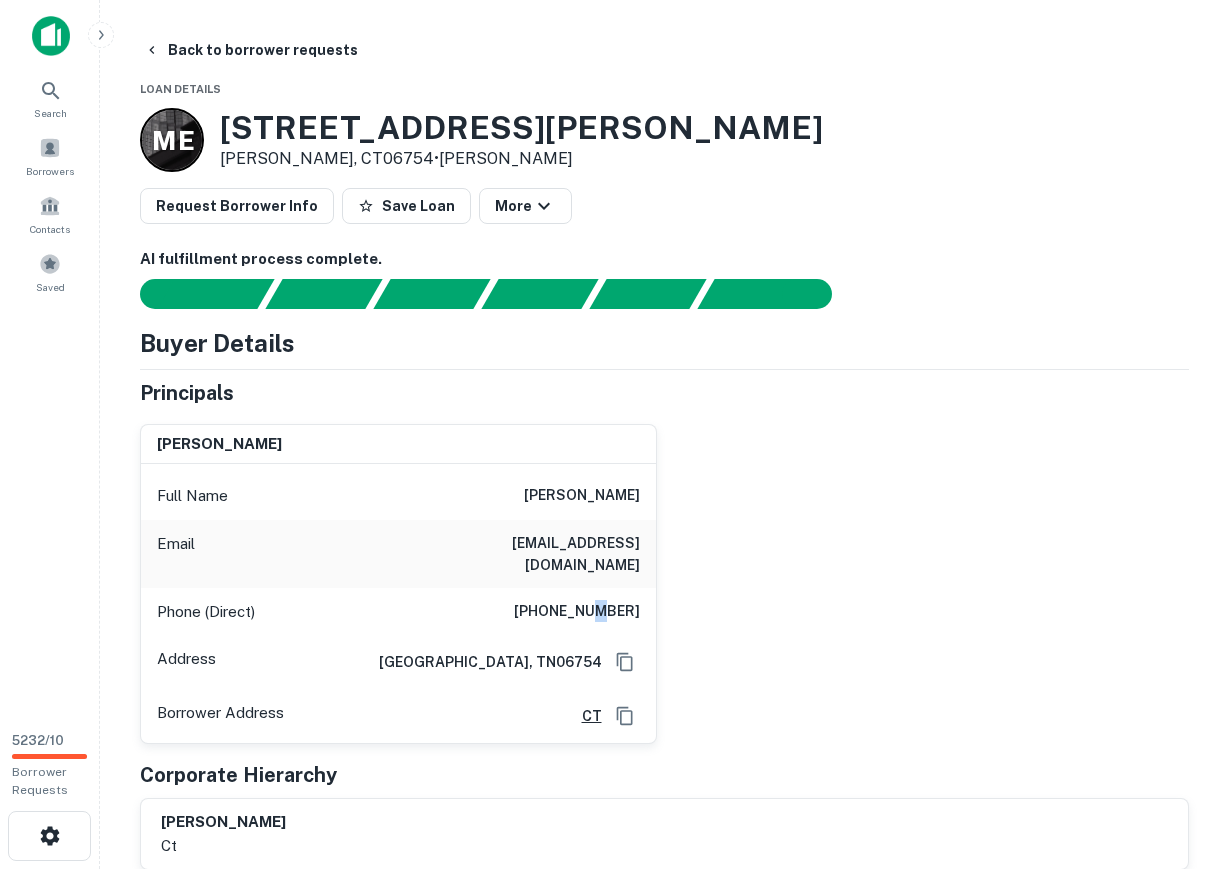click on "(931) 698-3771" at bounding box center [577, 612] 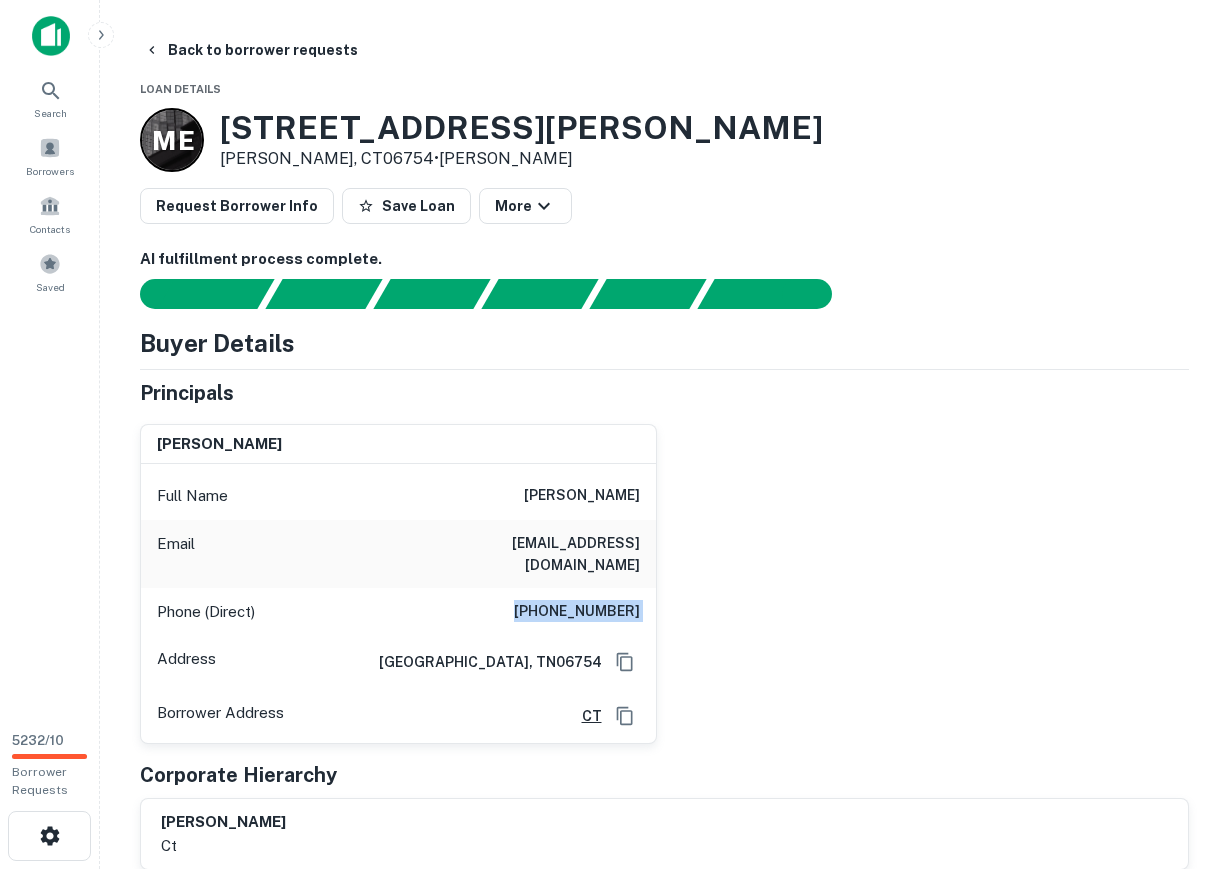 click on "(931) 698-3771" at bounding box center [577, 612] 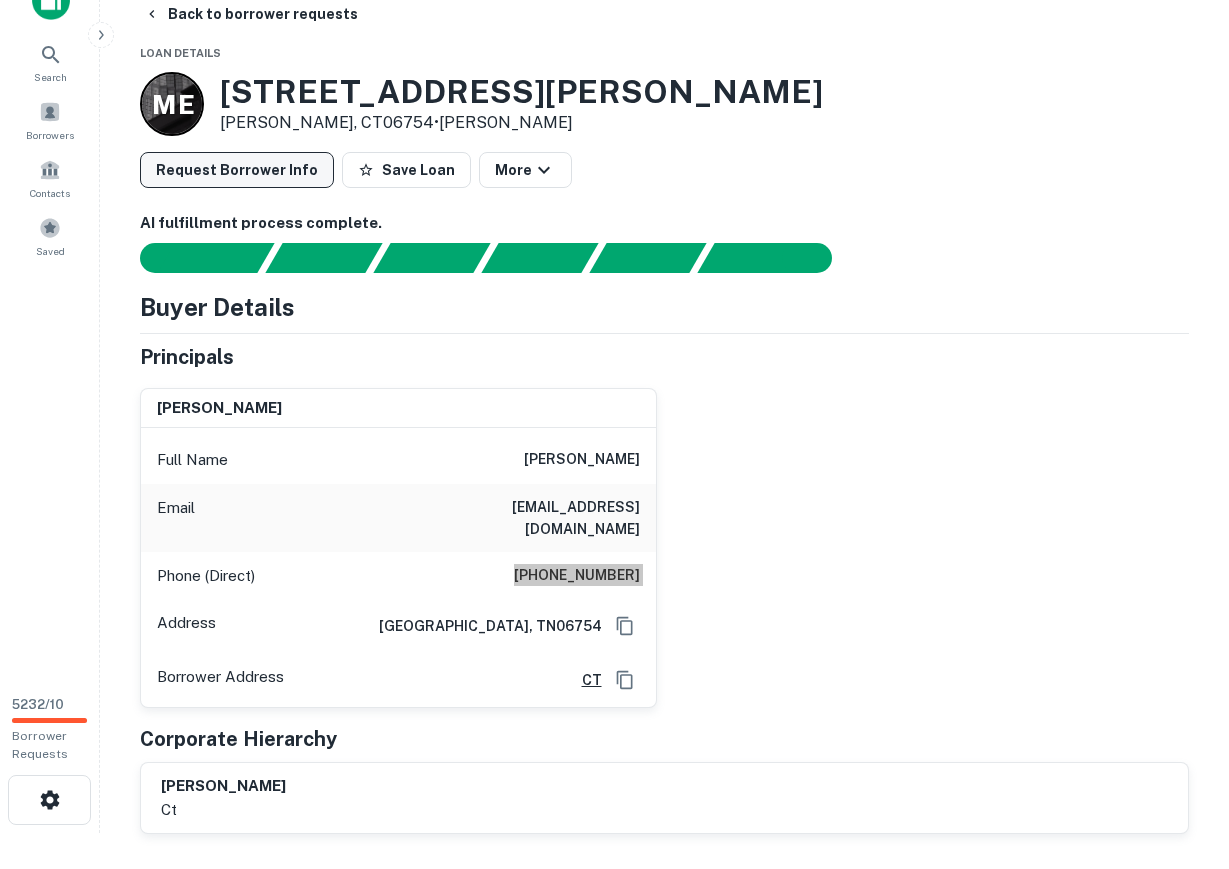 scroll, scrollTop: 0, scrollLeft: 0, axis: both 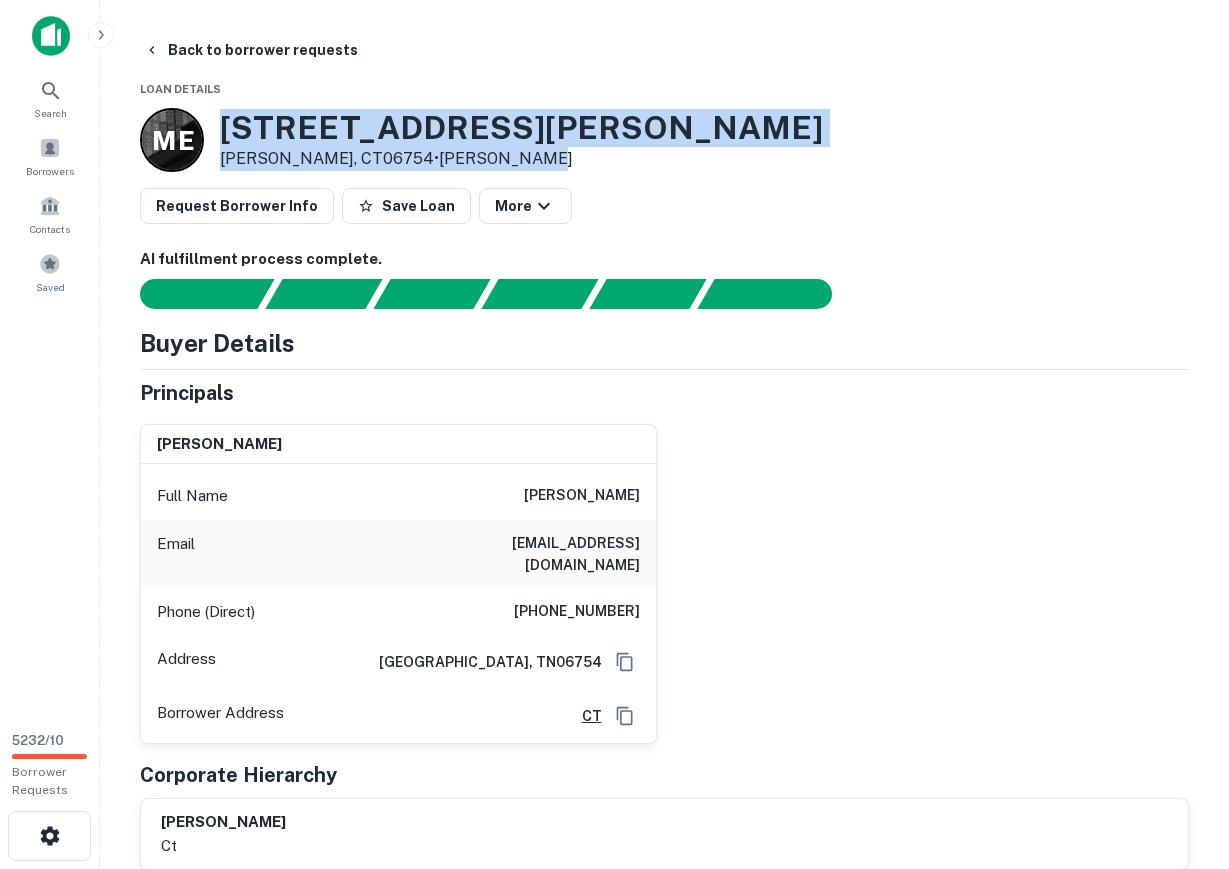 drag, startPoint x: 222, startPoint y: 117, endPoint x: 484, endPoint y: 152, distance: 264.32745 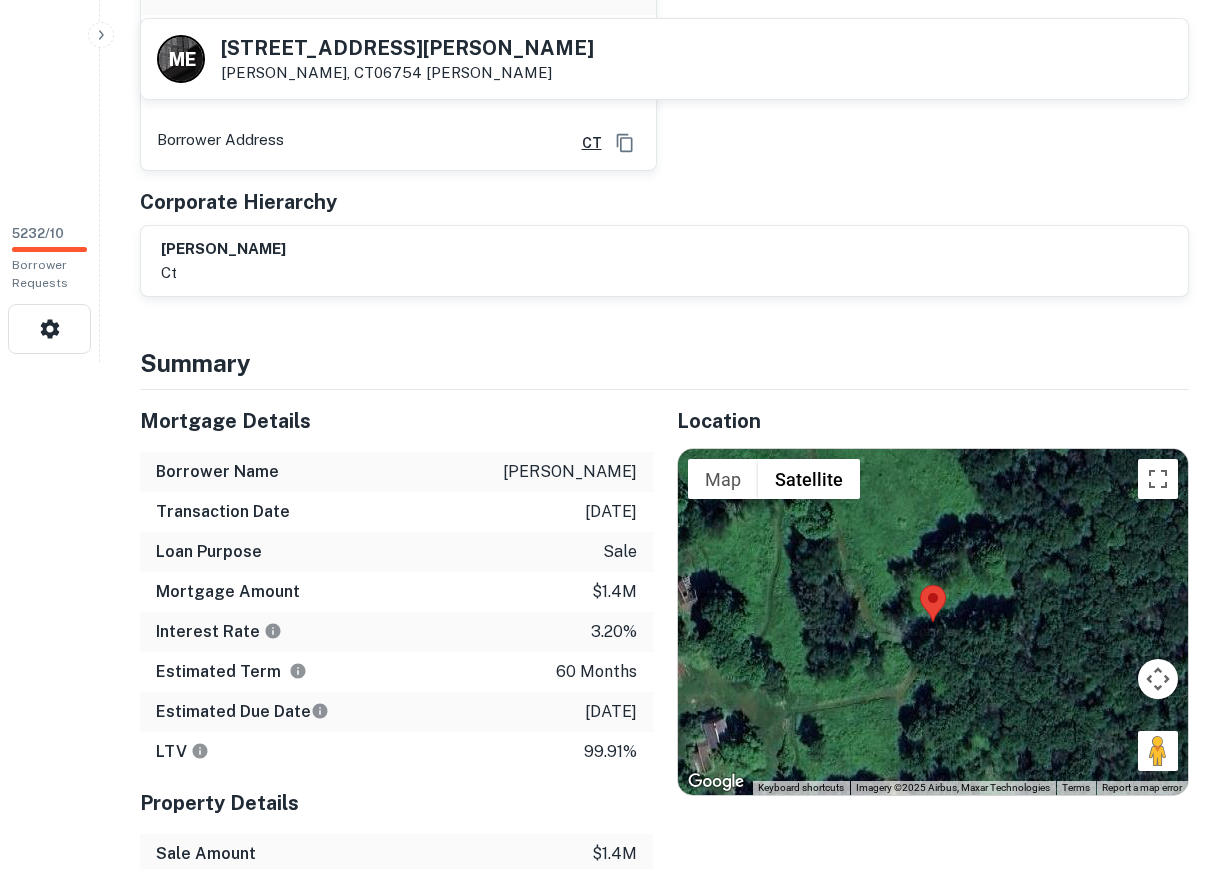 scroll, scrollTop: 700, scrollLeft: 0, axis: vertical 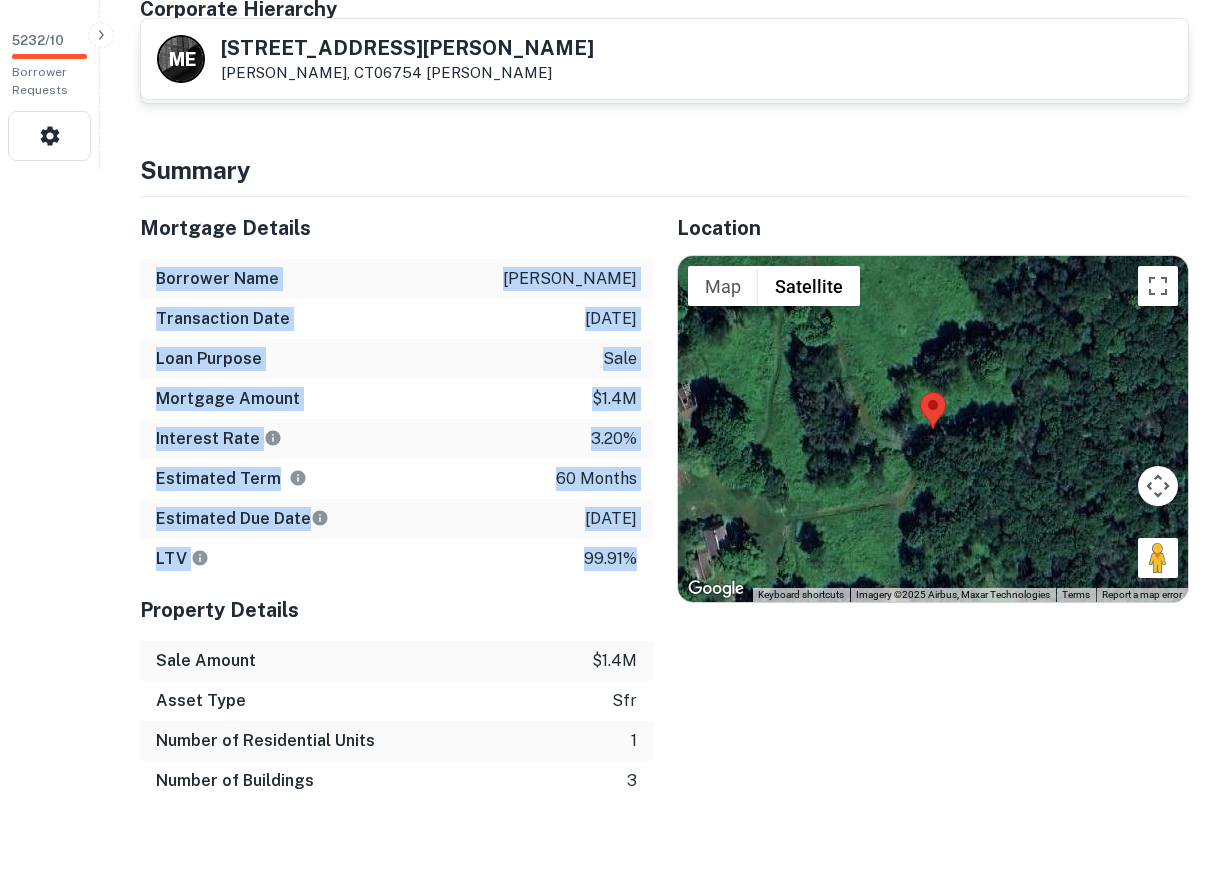 drag, startPoint x: 157, startPoint y: 263, endPoint x: 617, endPoint y: 521, distance: 527.41254 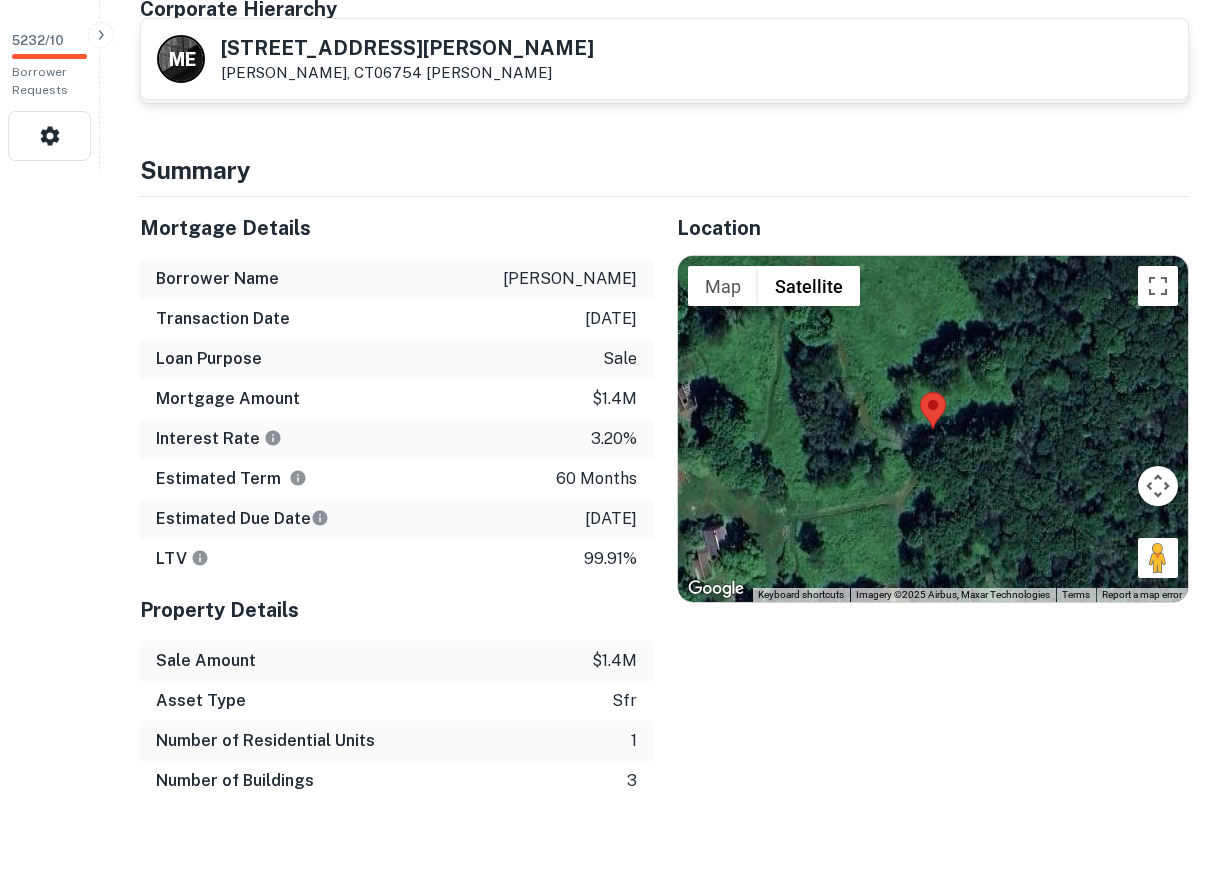 drag, startPoint x: 129, startPoint y: 566, endPoint x: 129, endPoint y: 550, distance: 16 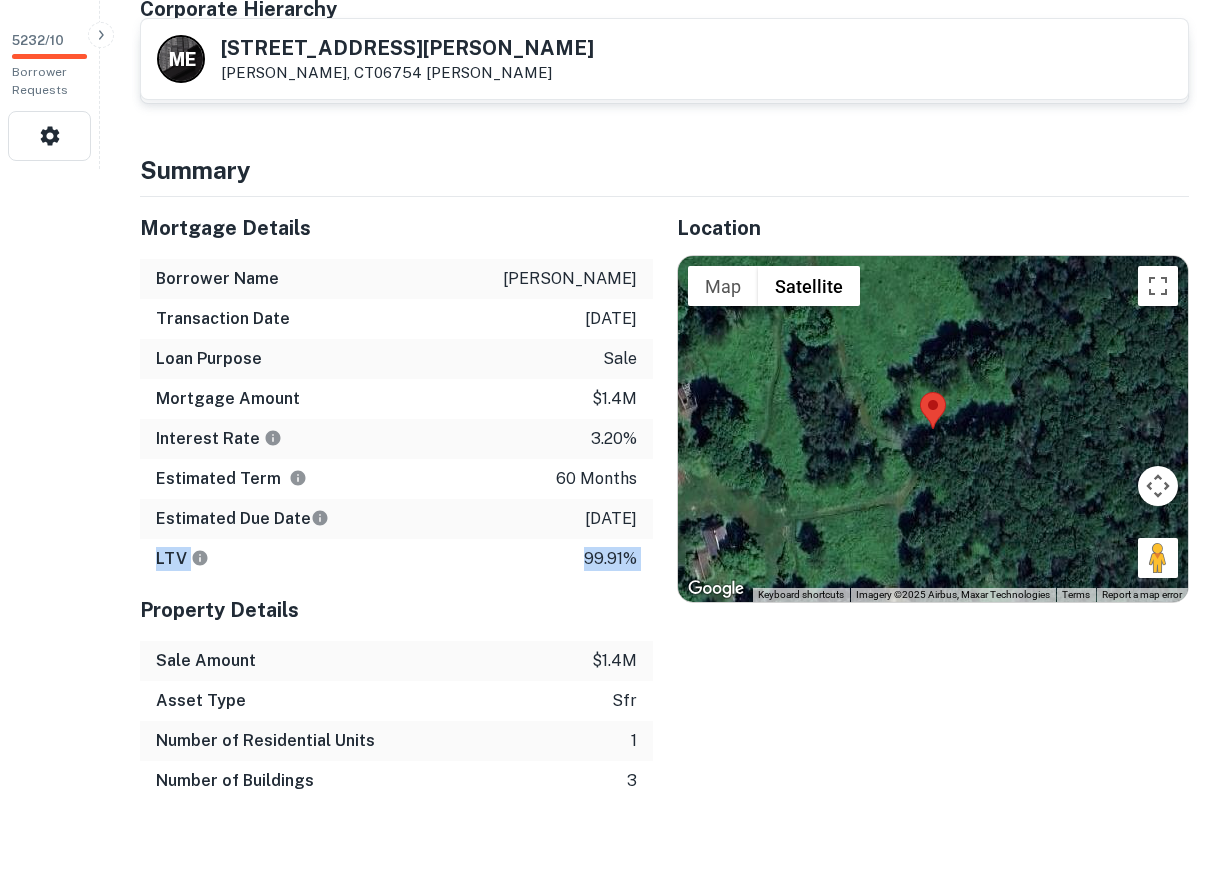 scroll, scrollTop: 800, scrollLeft: 0, axis: vertical 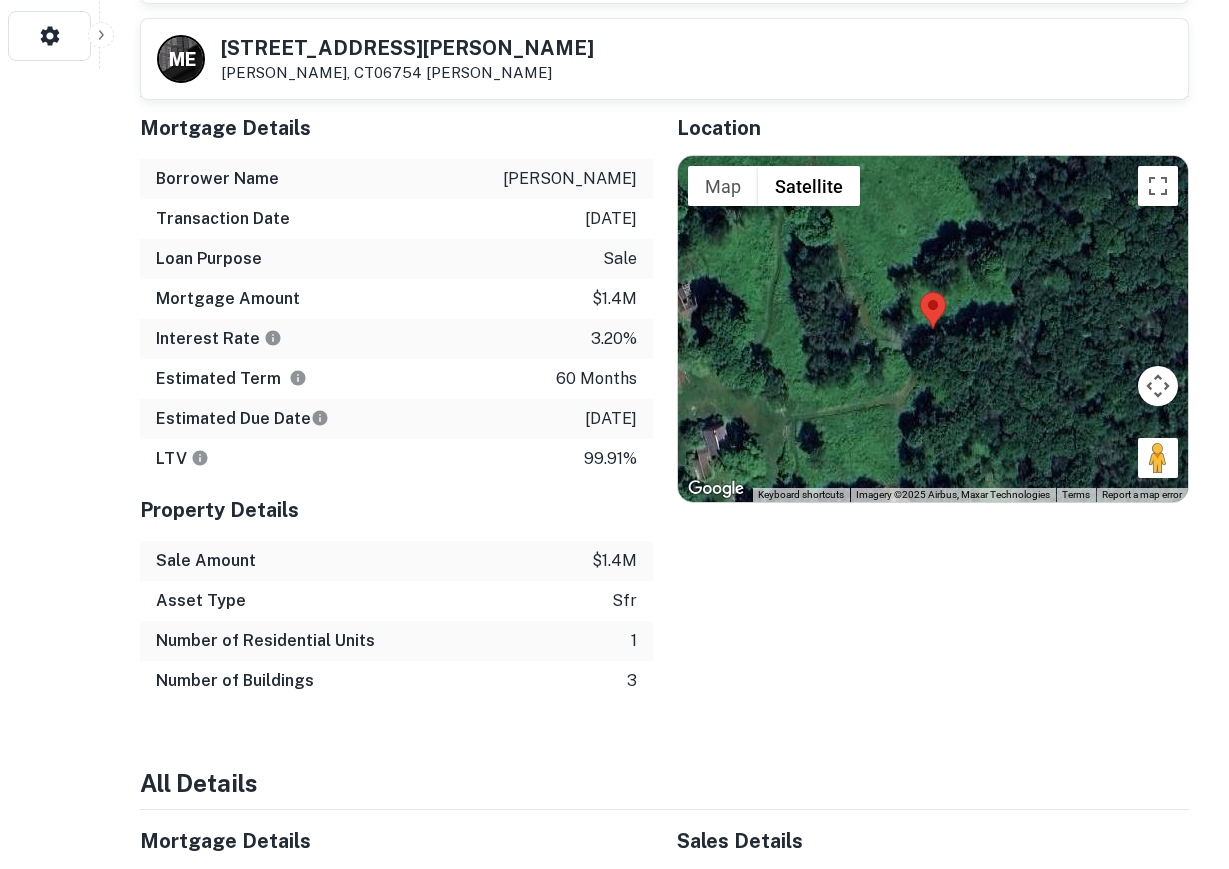 click on "Mortgage Details Borrower Name petty charles j Transaction Date   7/26/2020 Loan Purpose   sale Mortgage Amount   $1.4m Interest Rate   3.20% Estimated Term 60 months Estimated Due Date 7/26/2025 LTV   99.91% Property Details Sale Amount $1.4m Asset Type sfr Number of Residential Units 1 Number of Buildings 3" at bounding box center [384, 399] 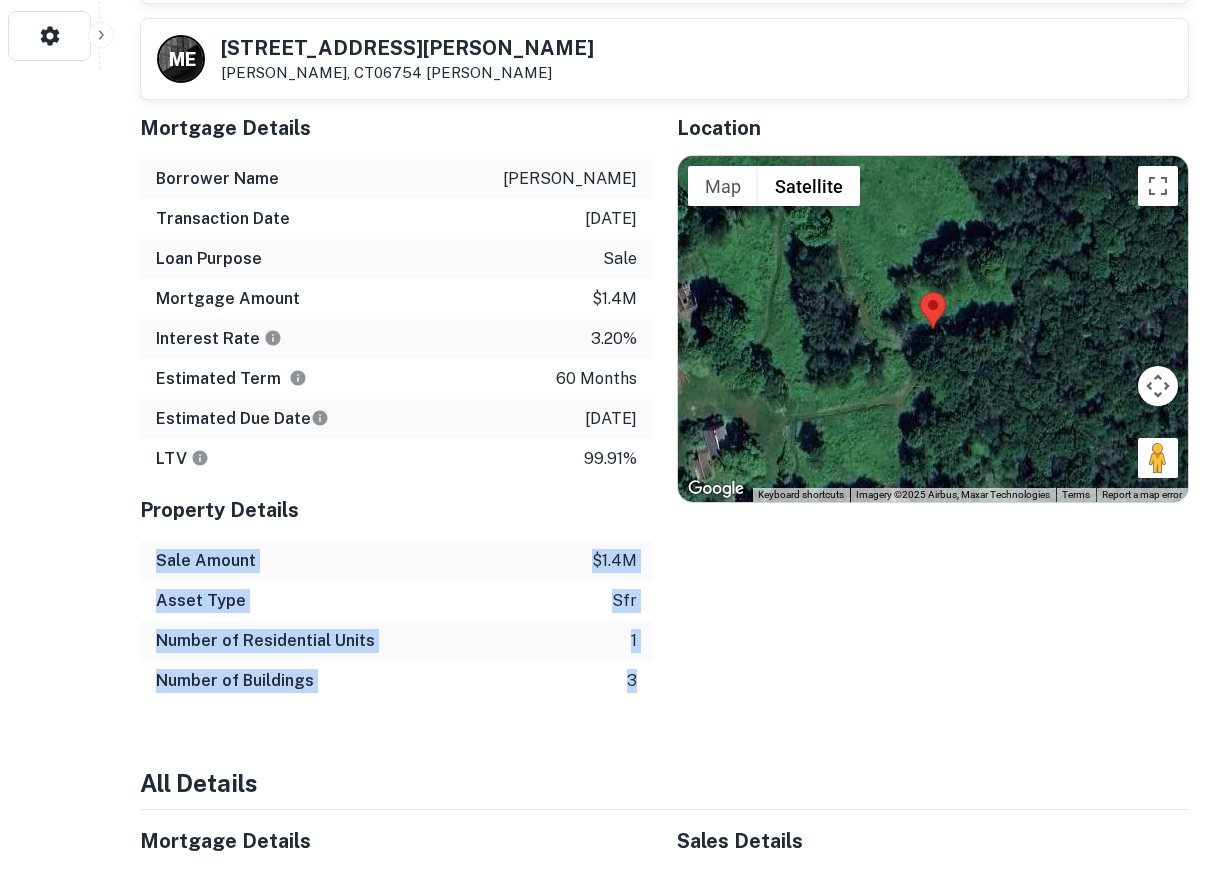 drag, startPoint x: 156, startPoint y: 539, endPoint x: 635, endPoint y: 669, distance: 496.3275 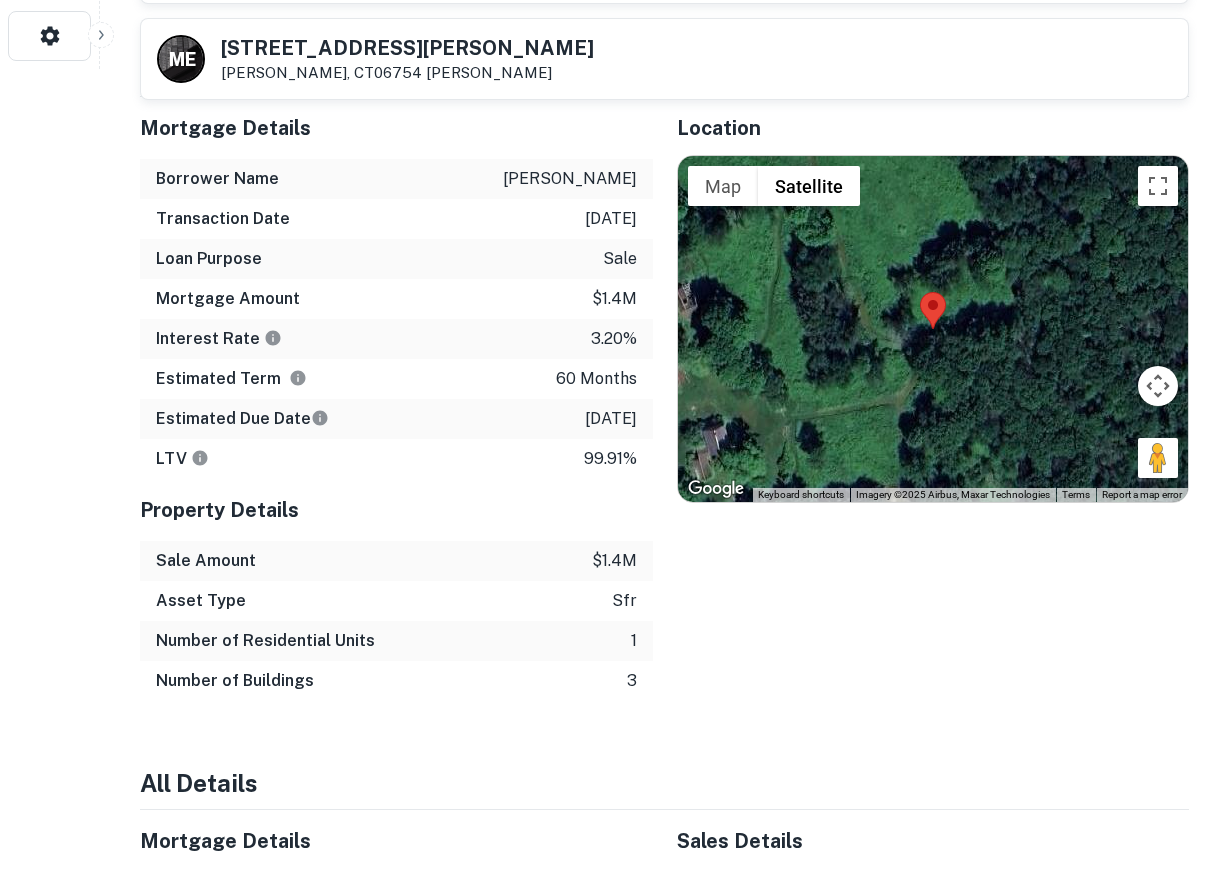 click on "Search         Borrowers         Contacts         Saved     5232  /  10   Borrower Requests Back to borrower requests M   E 250 Melius Rd Warren, CT06754    Mark E Petty AI fulfillment process complete.   Buyer Details Principals charles petty Full Name charles petty Email djpetty85@aol.com Phone (Direct) (931) 698-3771 Address Lewisburg, TN06754  Borrower Address CT Corporate Hierarchy petty charles j ct Summary Mortgage Details Borrower Name petty charles j Transaction Date   7/26/2020 Loan Purpose   sale Mortgage Amount   $1.4m Interest Rate   3.20% Estimated Term 60 months Estimated Due Date 7/26/2025 LTV   99.91% Property Details Sale Amount $1.4m Asset Type sfr Number of Residential Units 1 Number of Buildings 3 Location ← Move left → Move right ↑ Move up ↓ Move down + Zoom in - Zoom out Home Jump left by 75% End Jump right by 75% Page Up Jump up by 75% Page Down Jump down by 75% To navigate, press the arrow keys. Map Terrain Satellite Labels Keyboard shortcuts Map Data 20 m  Terms" at bounding box center (614, -366) 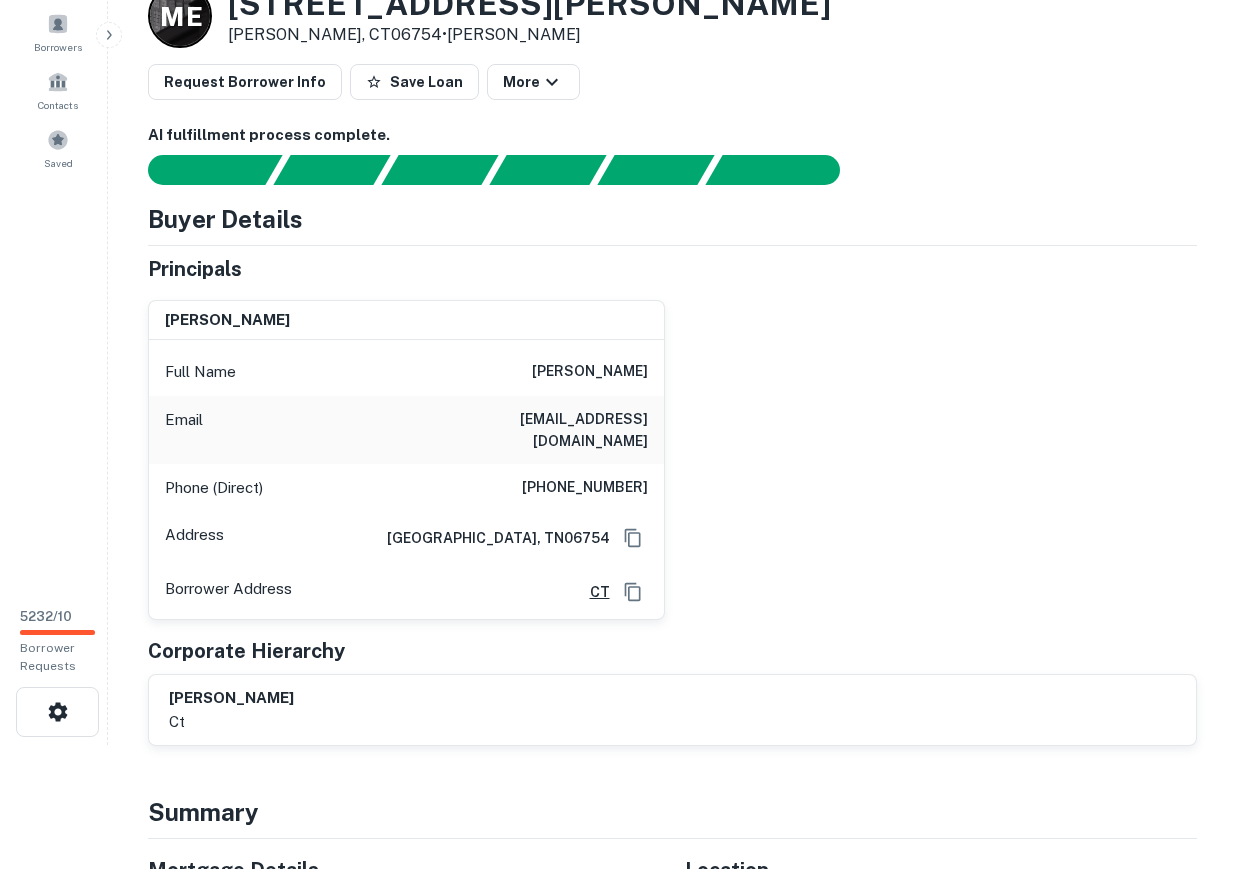 scroll, scrollTop: 0, scrollLeft: 0, axis: both 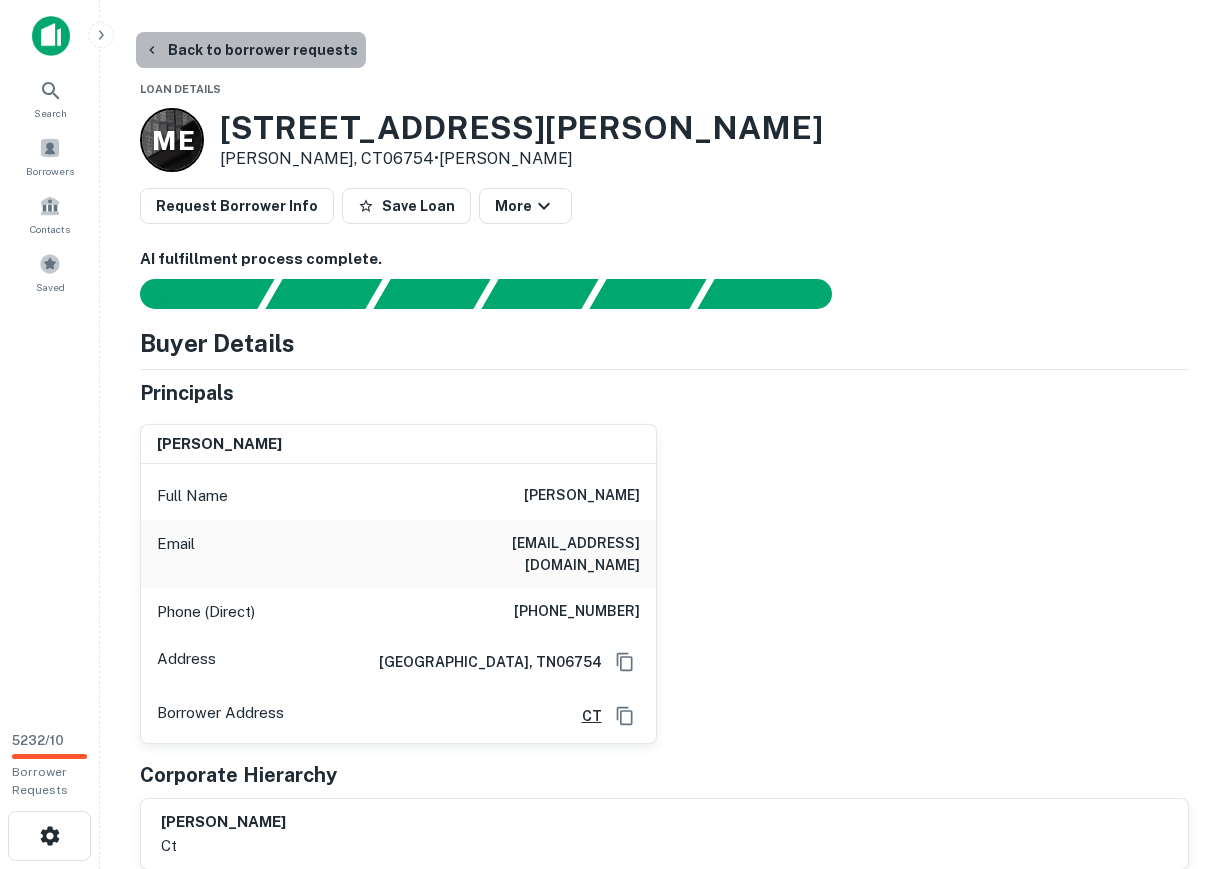 click on "Back to borrower requests" at bounding box center [251, 50] 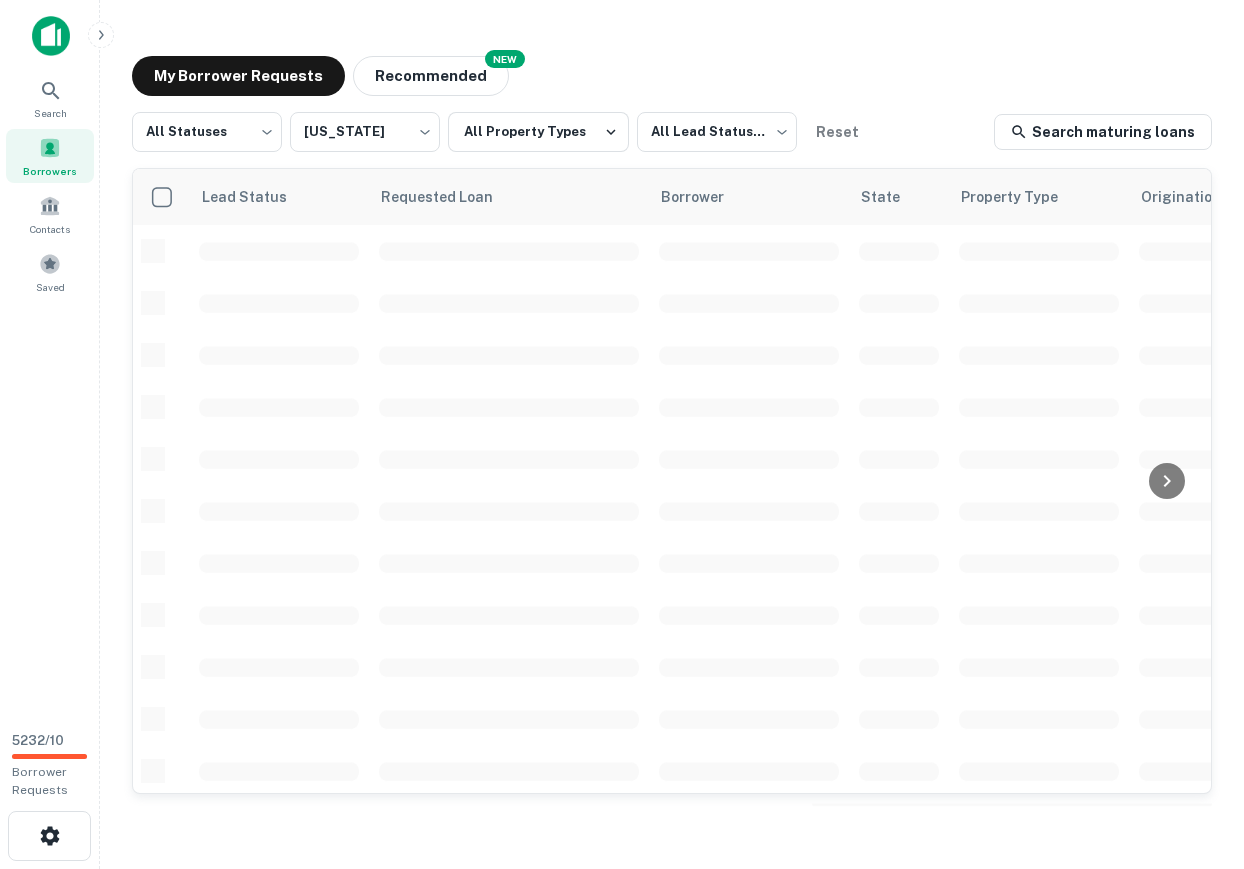 scroll, scrollTop: 458, scrollLeft: 0, axis: vertical 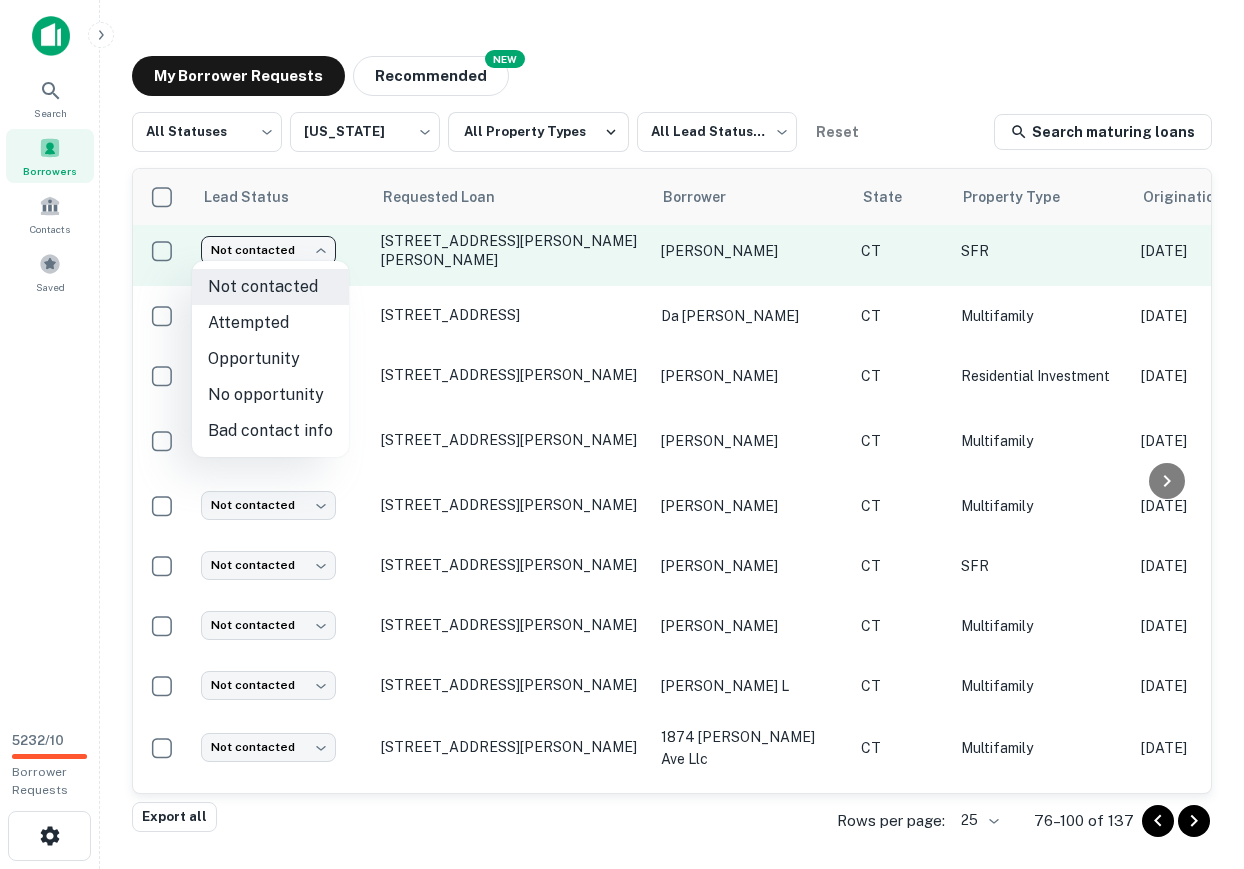 click on "**********" at bounding box center (622, 434) 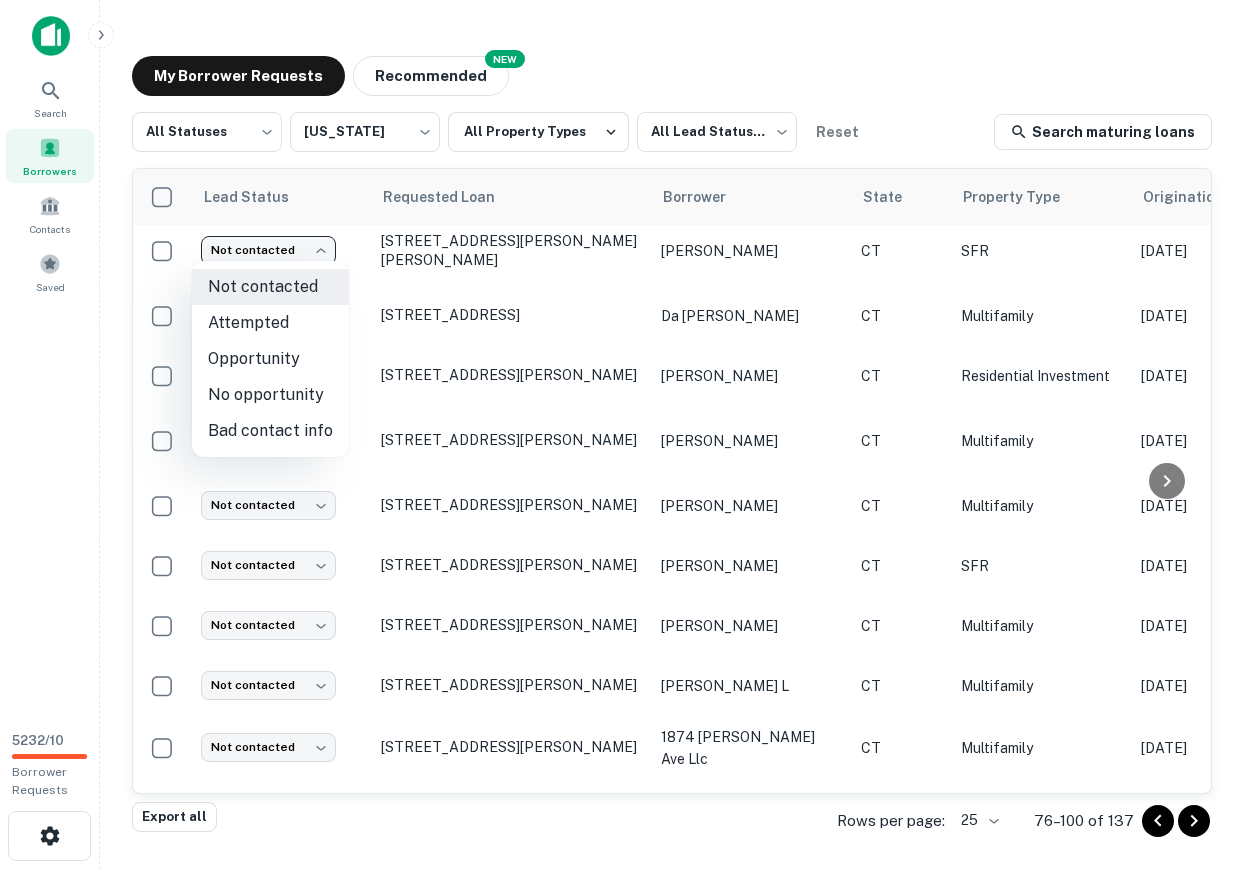 click on "Attempted" at bounding box center (270, 323) 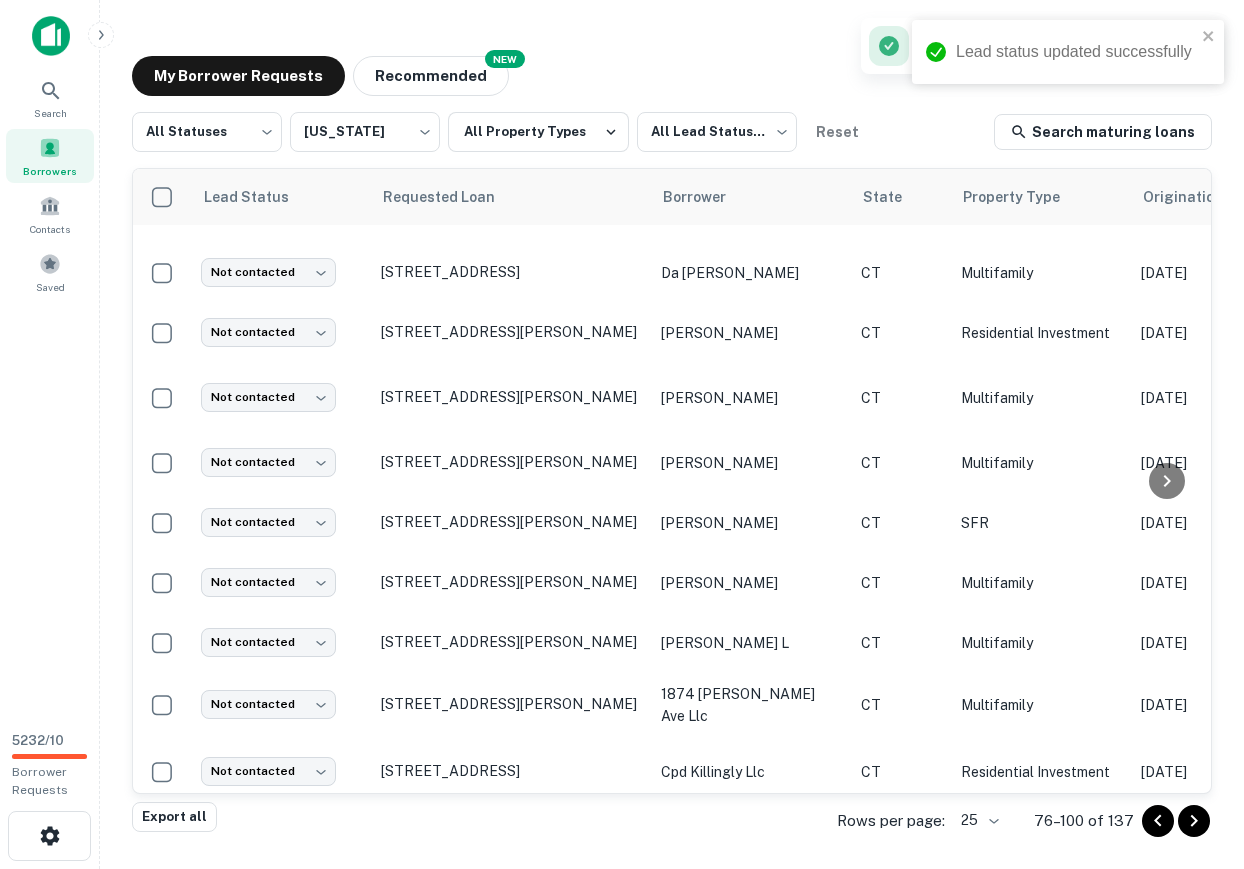 scroll, scrollTop: 527, scrollLeft: 0, axis: vertical 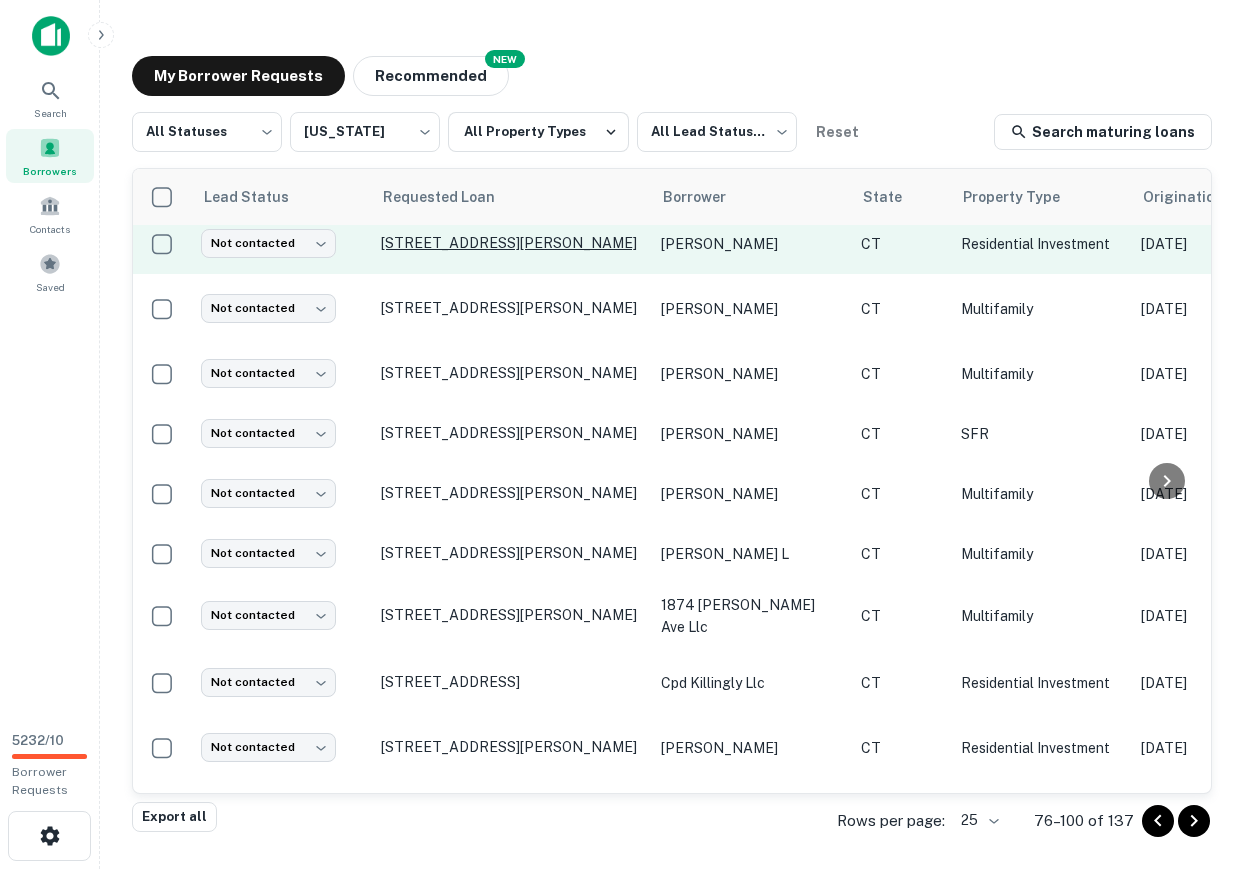 click on "630 Stanley St New Britain, CT06051" at bounding box center (511, 243) 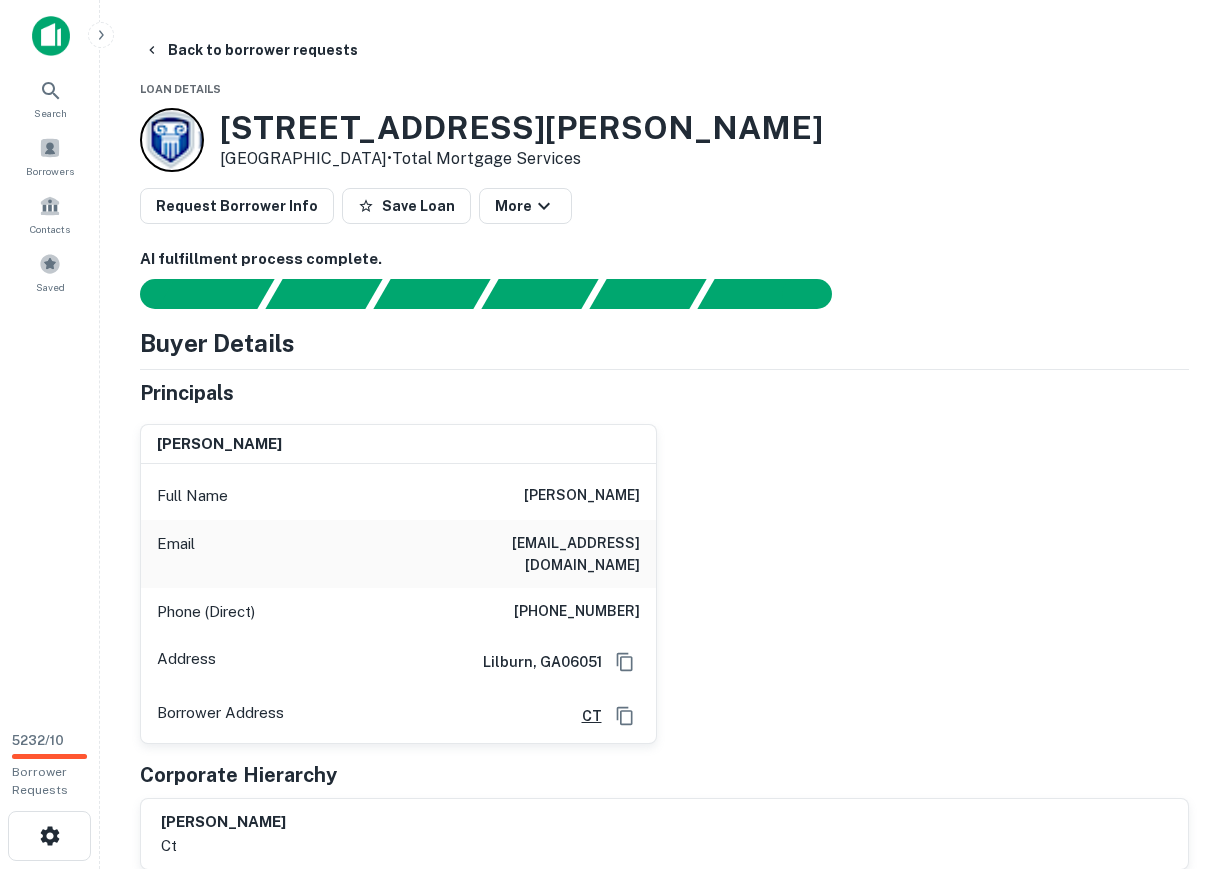 click on "(678) 559-6772" at bounding box center [577, 612] 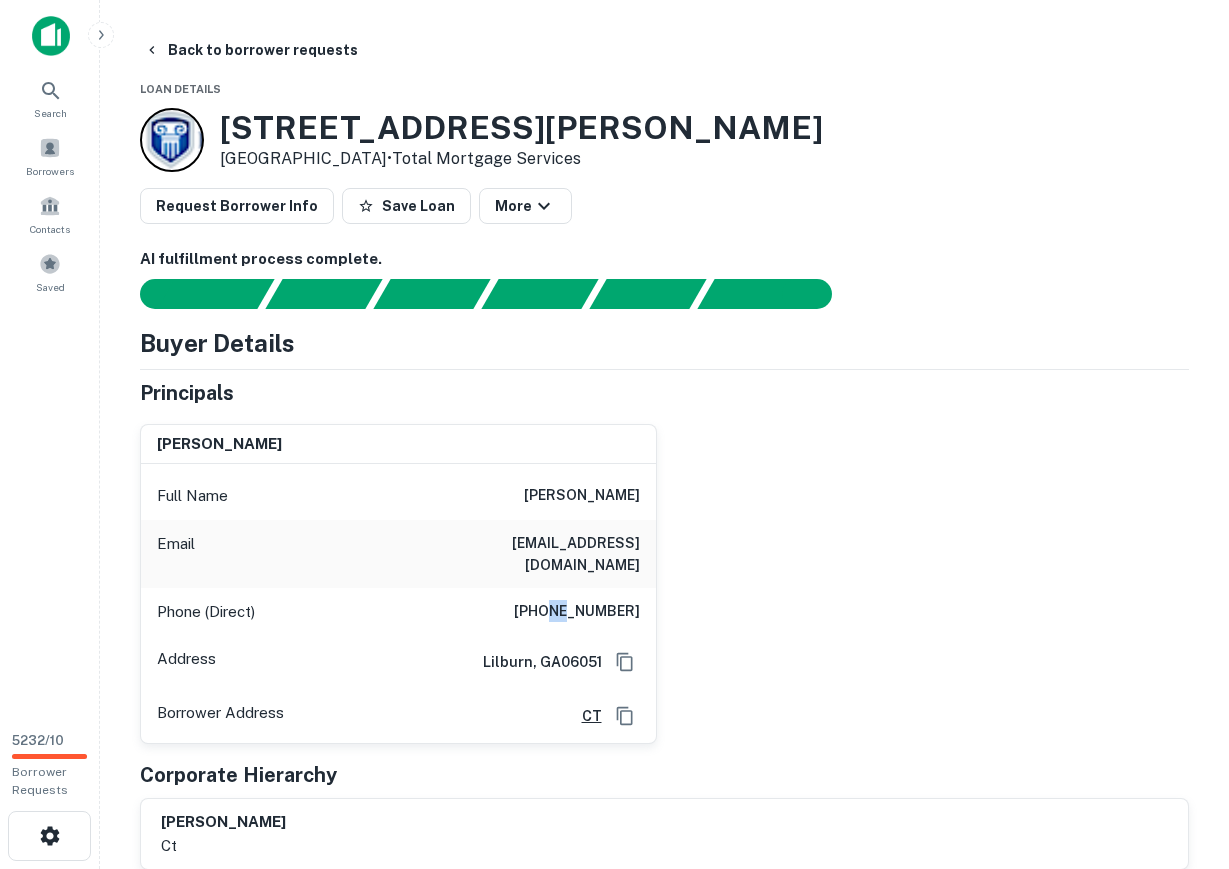 click on "(678) 559-6772" at bounding box center [577, 612] 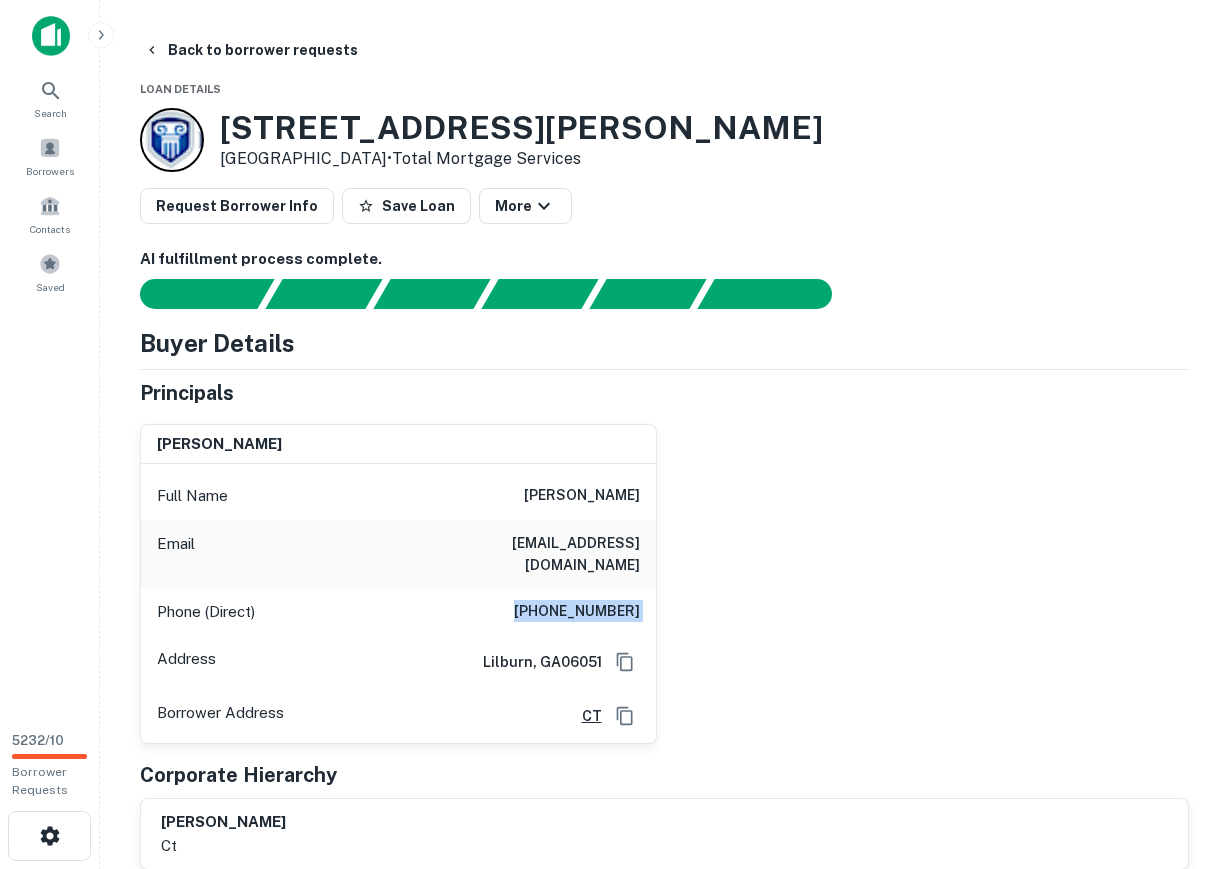 click on "(678) 559-6772" at bounding box center [577, 612] 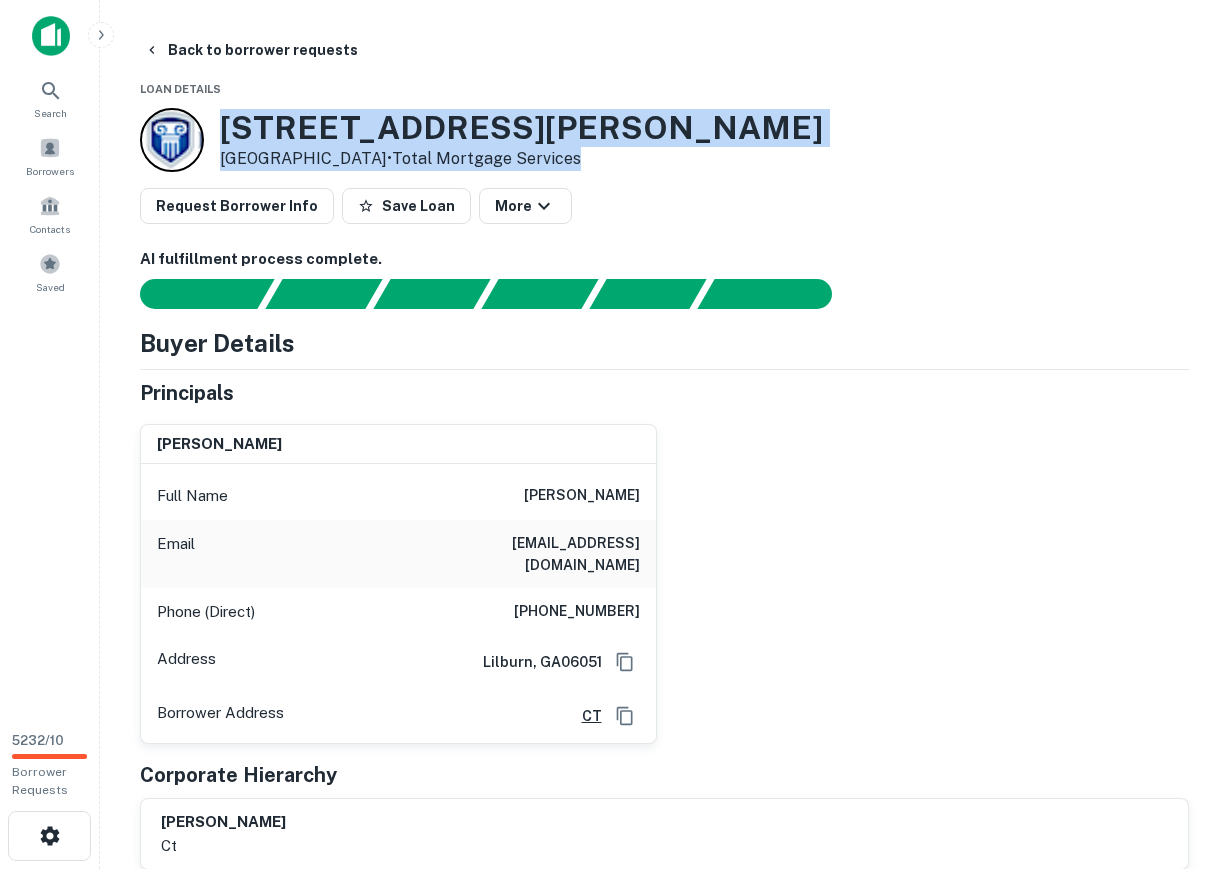 drag, startPoint x: 228, startPoint y: 121, endPoint x: 583, endPoint y: 151, distance: 356.26535 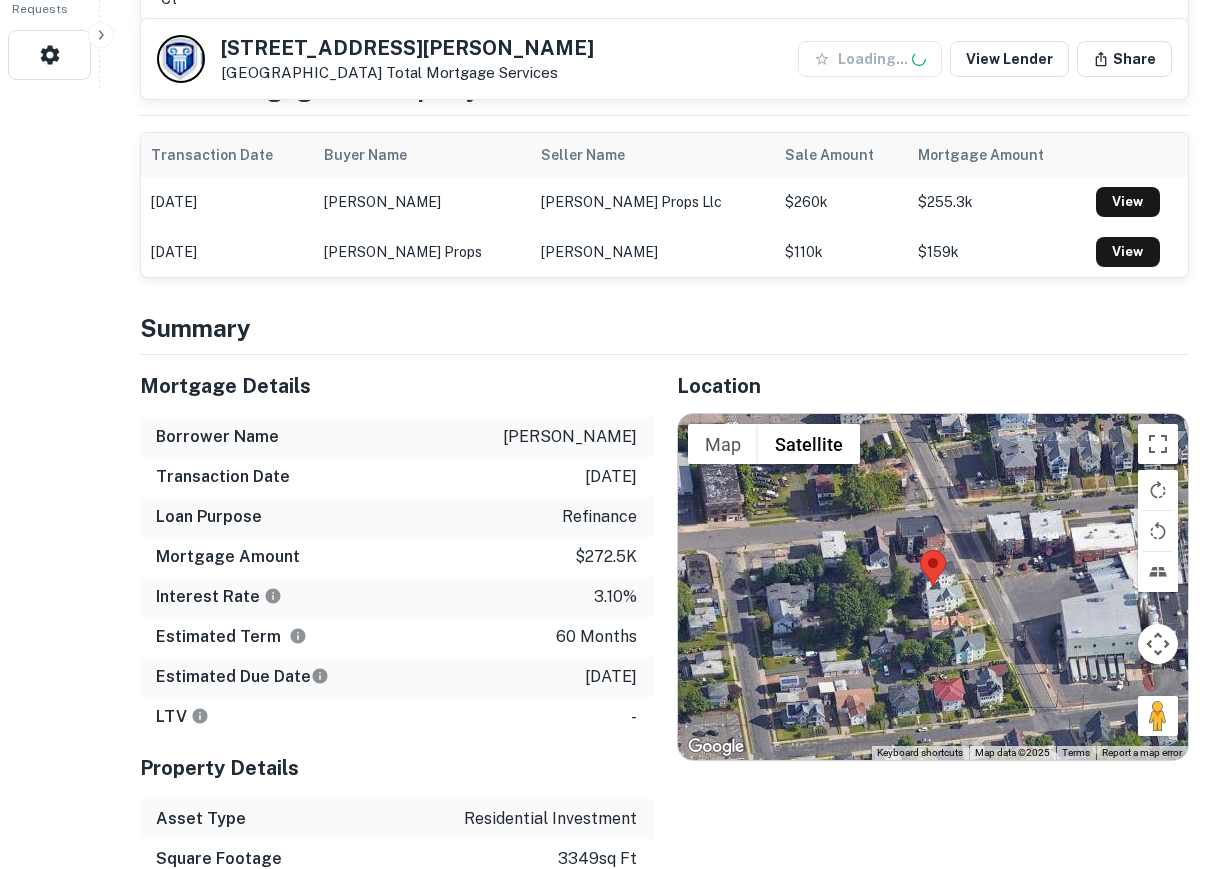 scroll, scrollTop: 800, scrollLeft: 0, axis: vertical 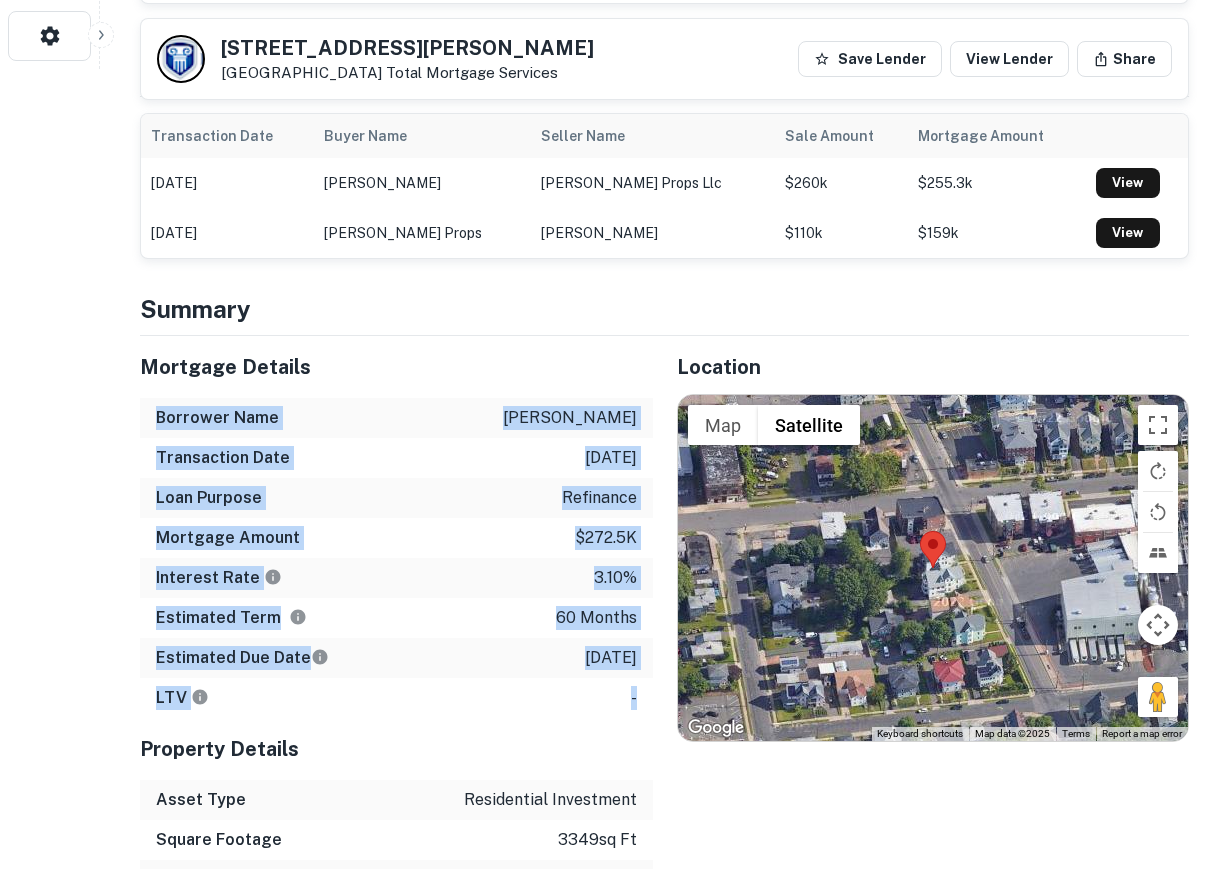 drag, startPoint x: 157, startPoint y: 390, endPoint x: 635, endPoint y: 680, distance: 559.0921 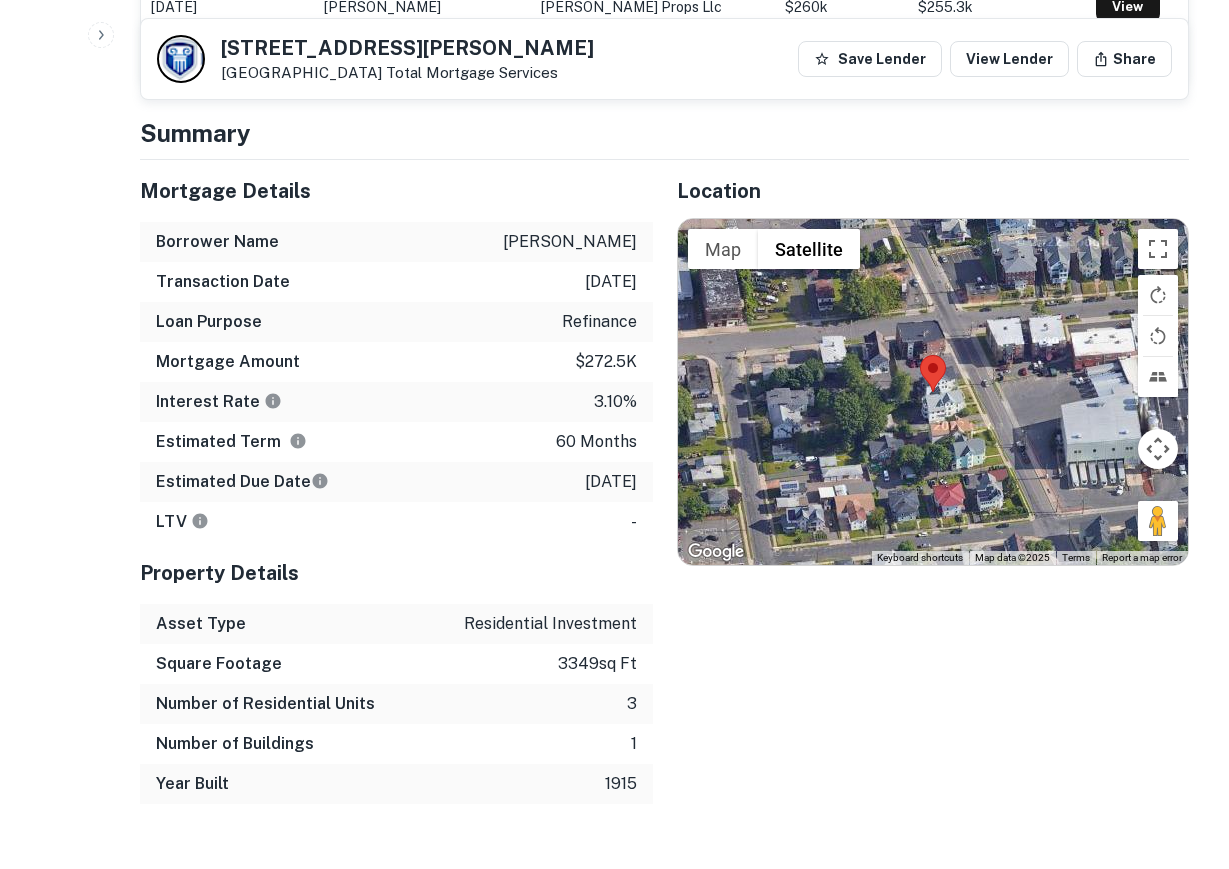 scroll, scrollTop: 1000, scrollLeft: 0, axis: vertical 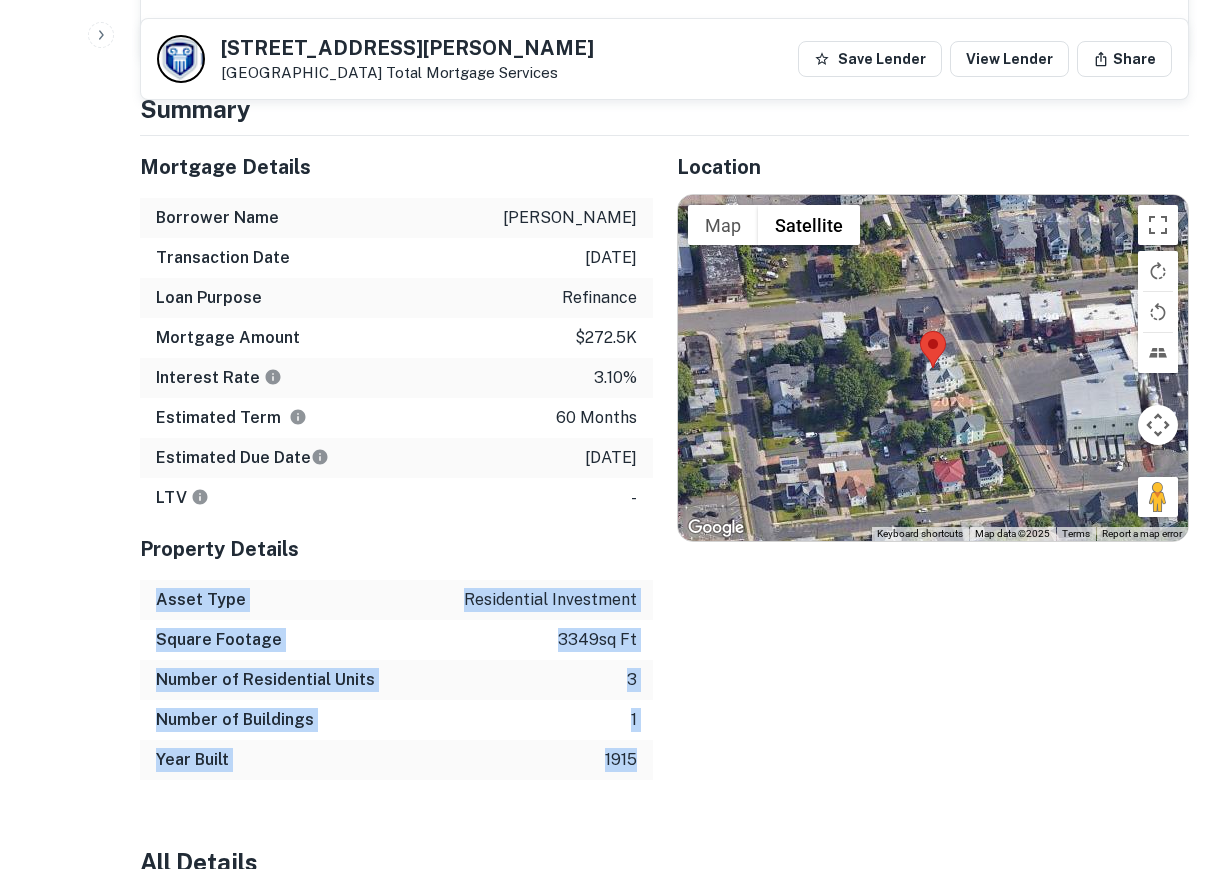 drag, startPoint x: 157, startPoint y: 576, endPoint x: 640, endPoint y: 742, distance: 510.72986 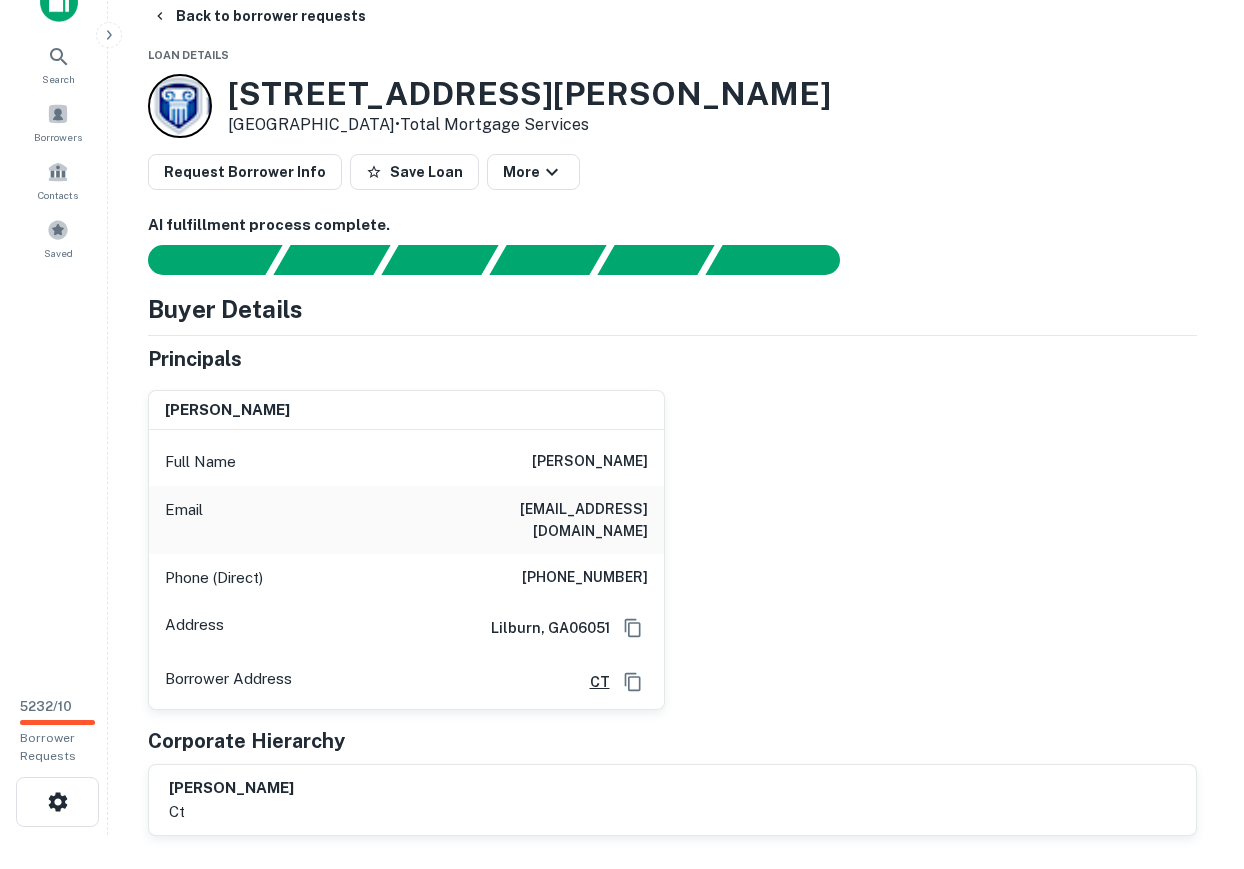 scroll, scrollTop: 0, scrollLeft: 0, axis: both 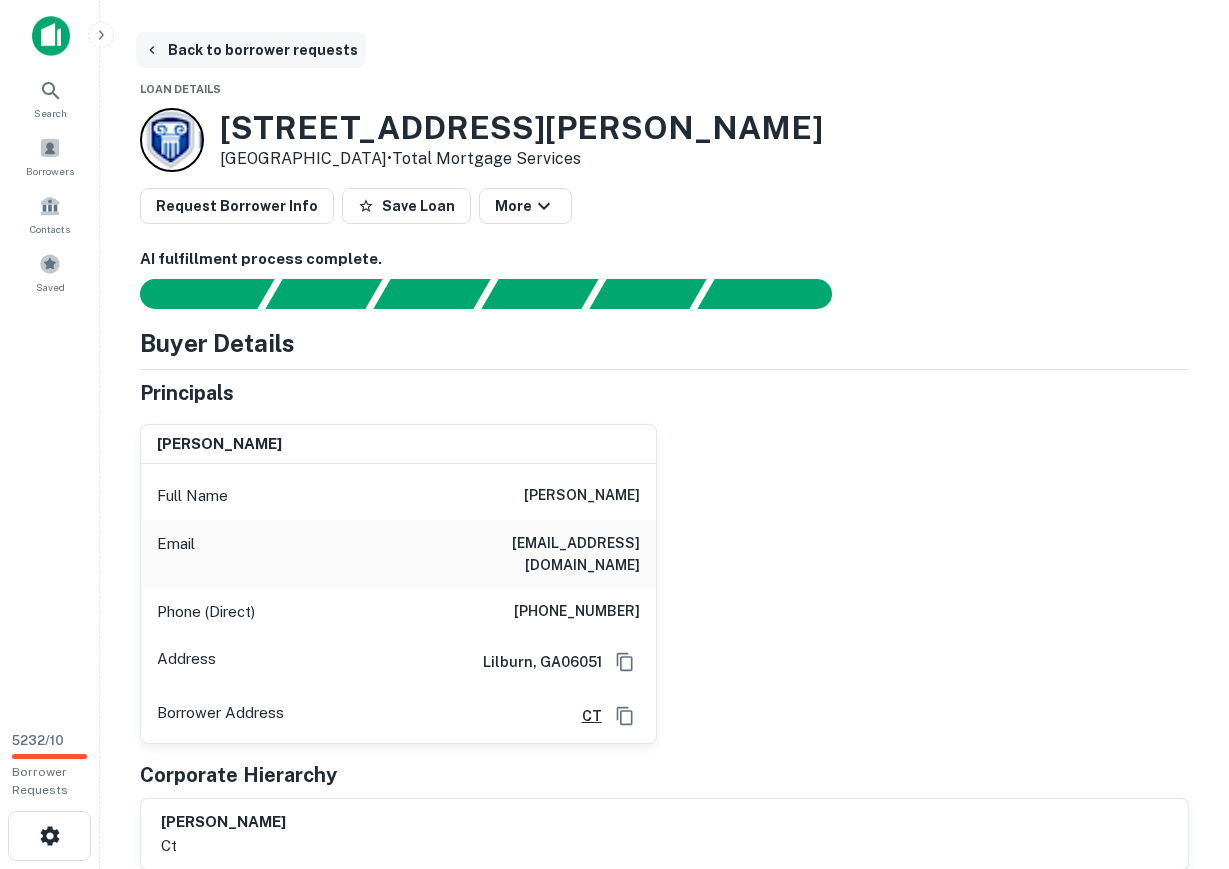 click on "Back to borrower requests" at bounding box center [251, 50] 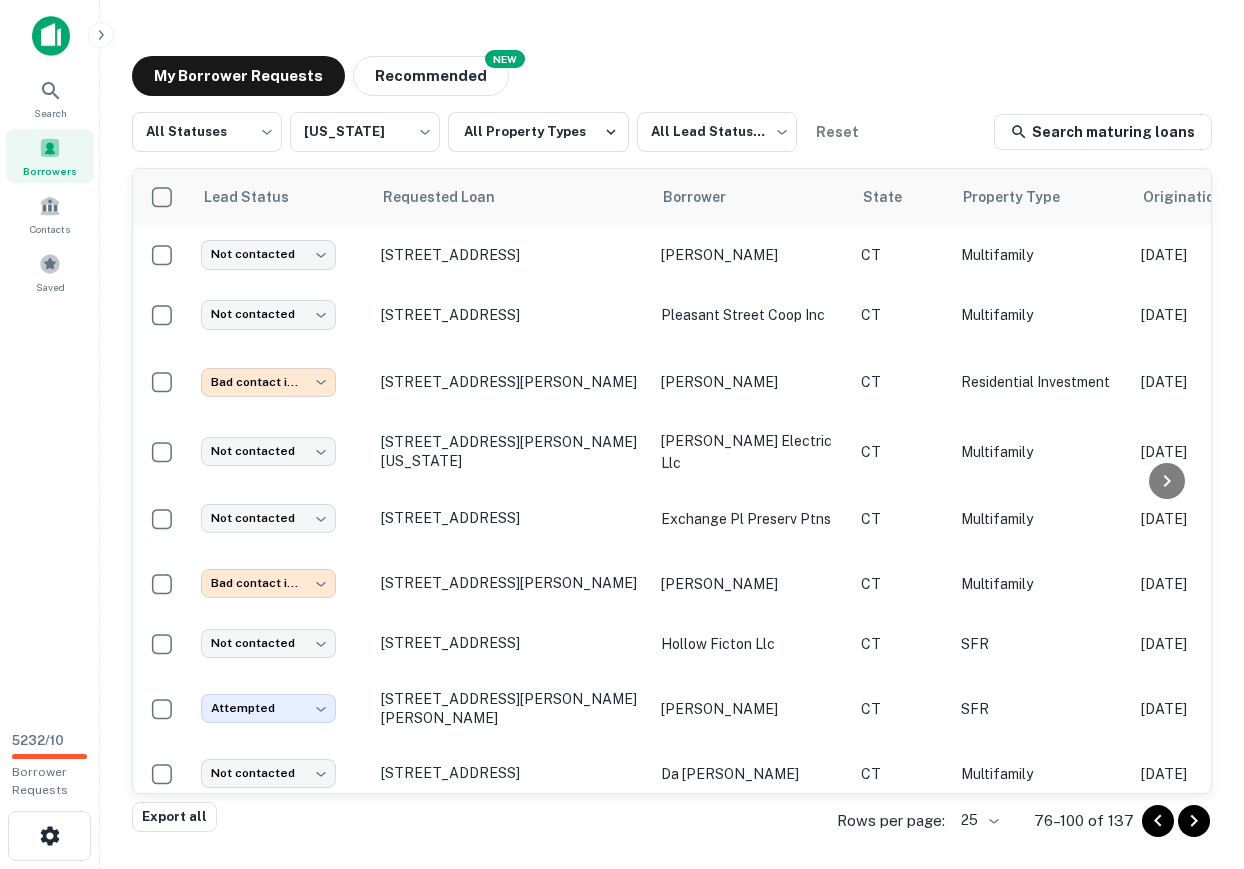 scroll, scrollTop: 590, scrollLeft: 0, axis: vertical 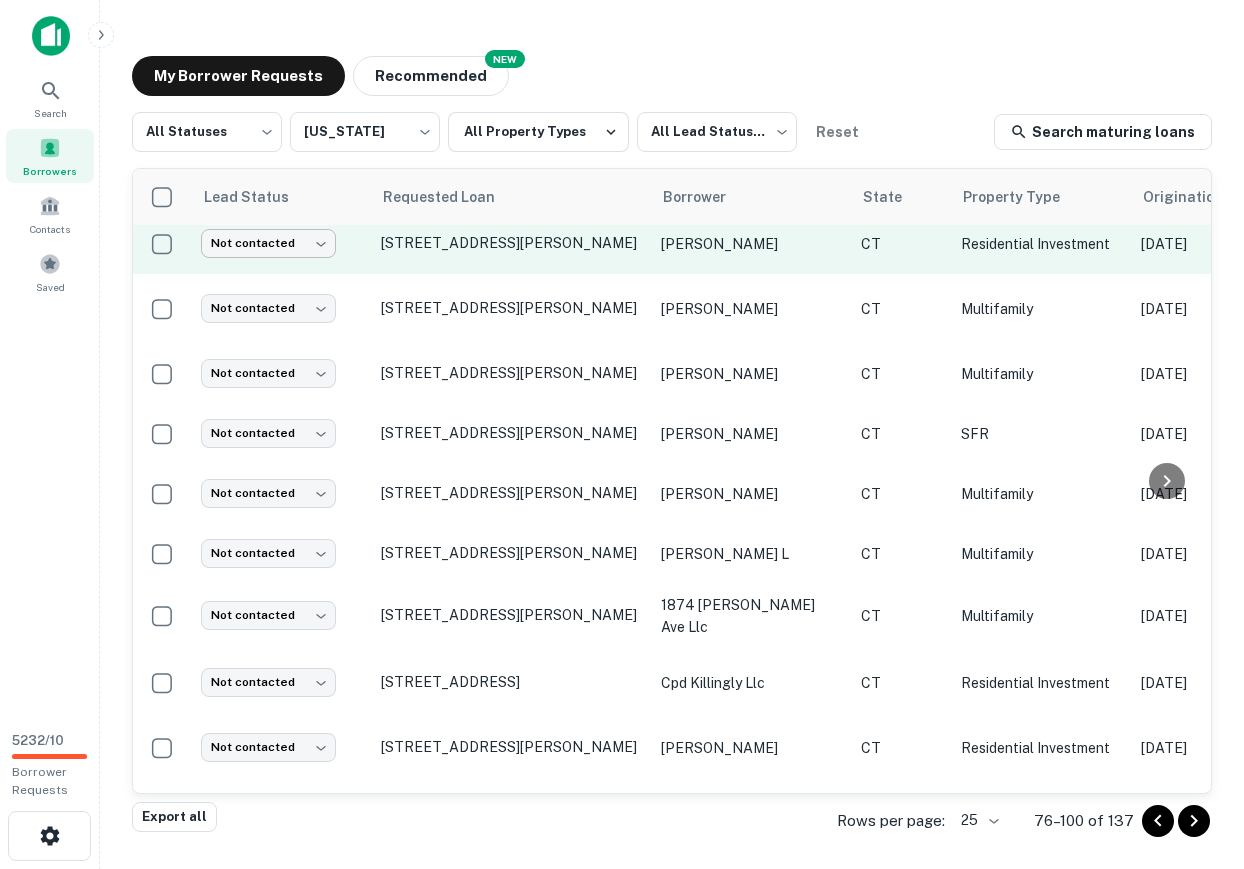 click on "**********" at bounding box center [622, 434] 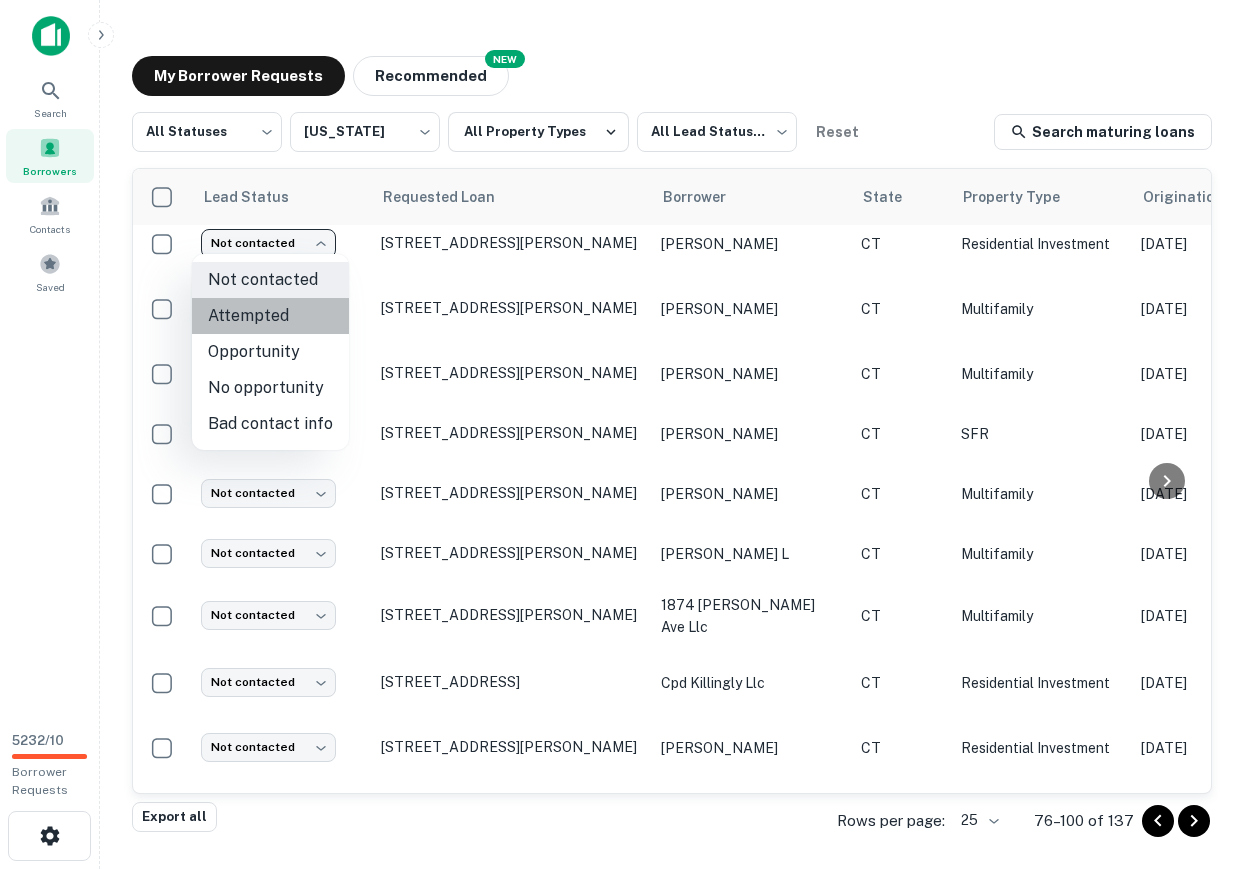 click on "Attempted" at bounding box center (270, 316) 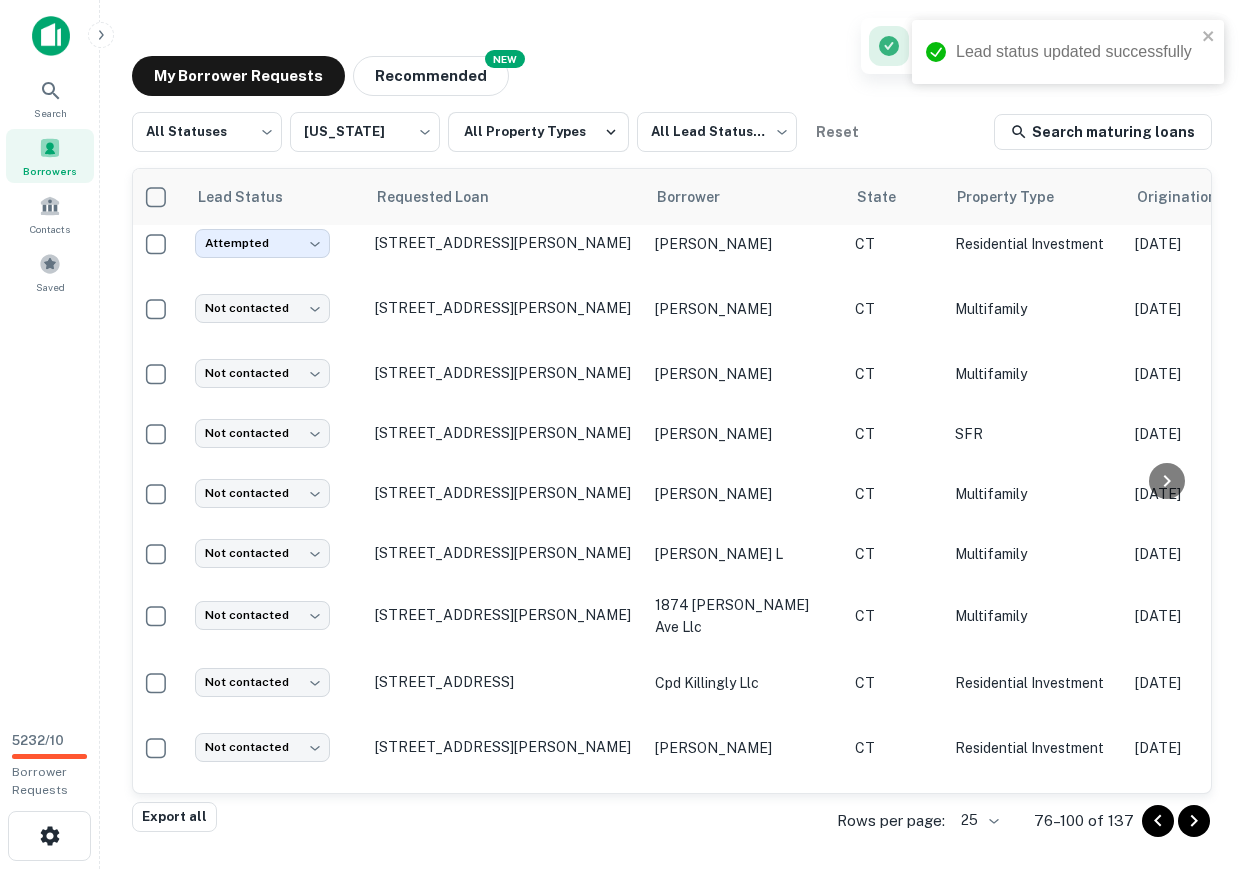 scroll, scrollTop: 590, scrollLeft: 1085, axis: both 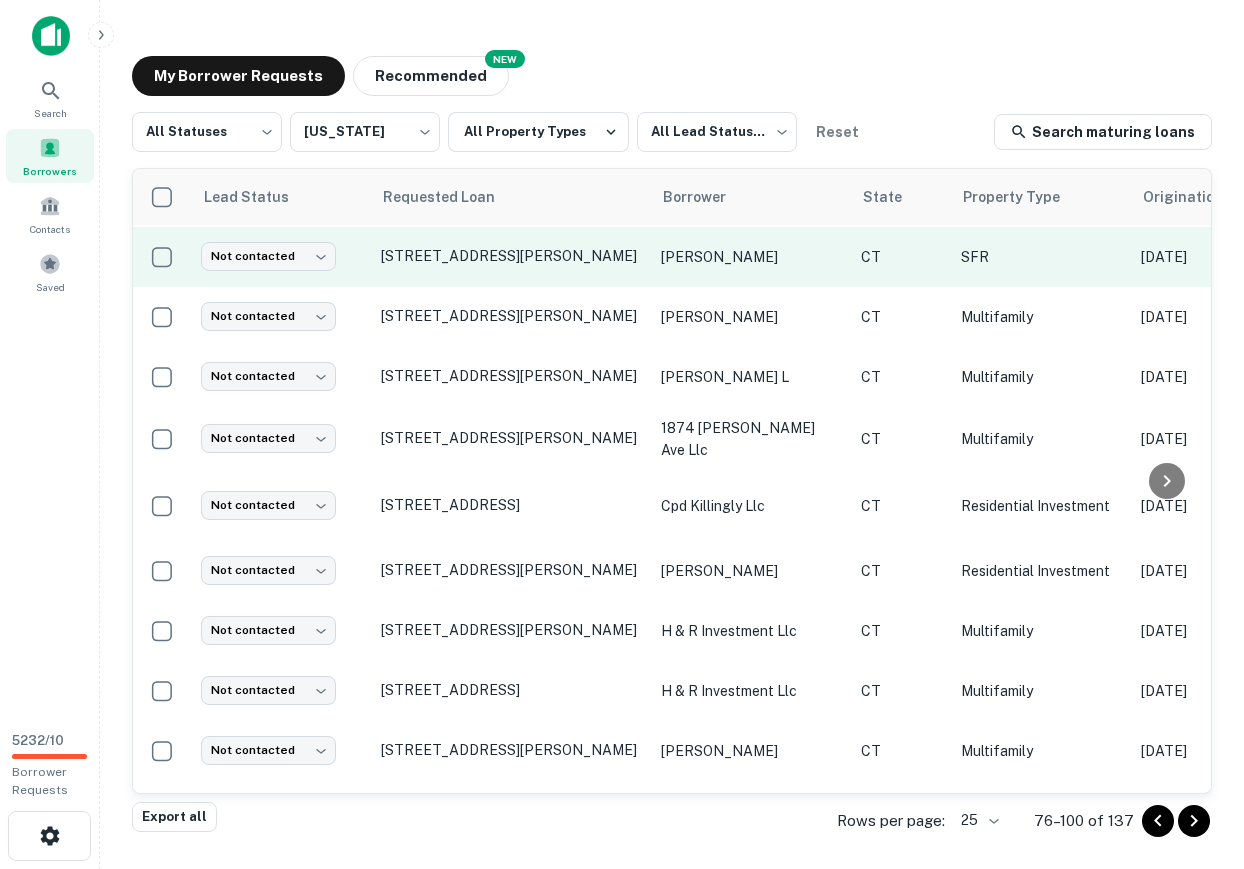 click on "231 Rivergate Dr Wilton, CT06897" at bounding box center [511, 257] 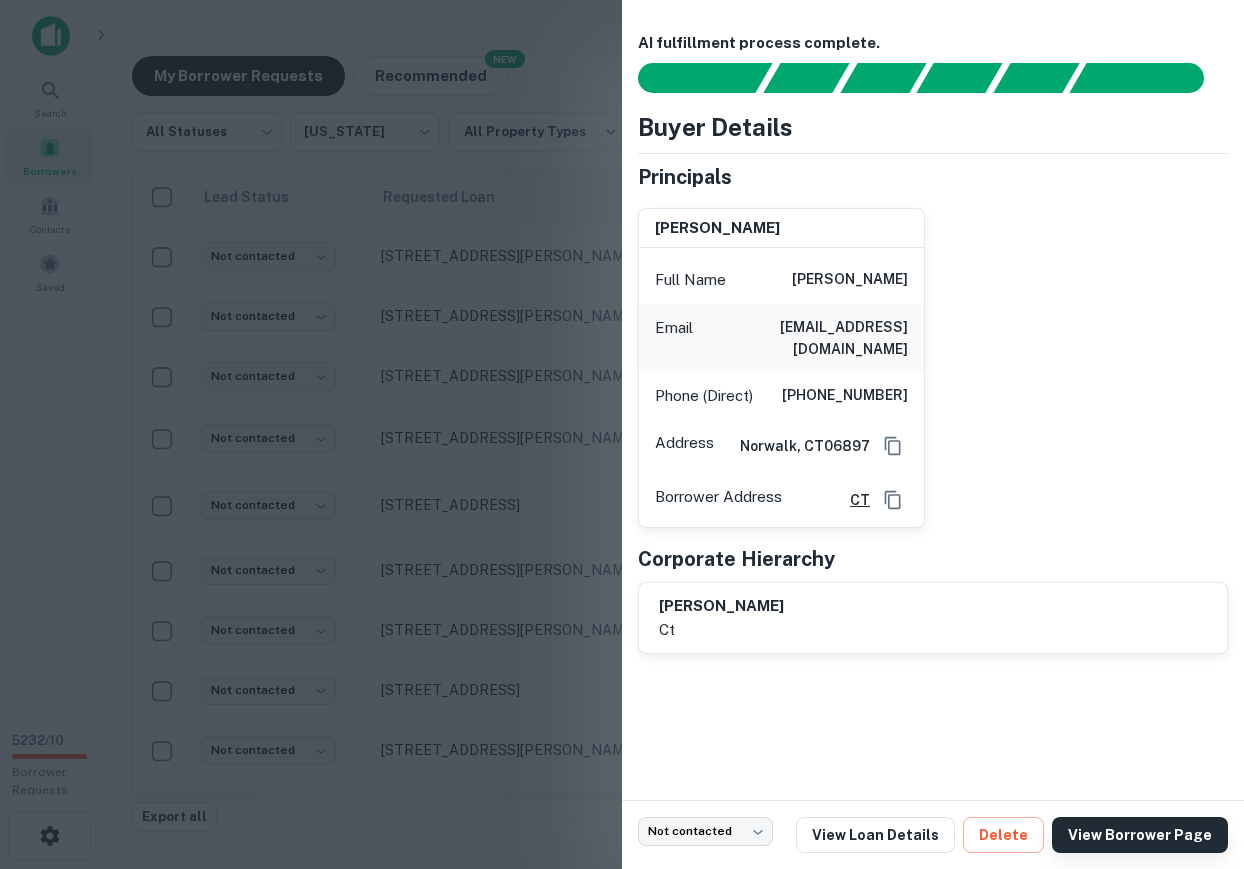 click on "View Borrower Page" at bounding box center [1140, 835] 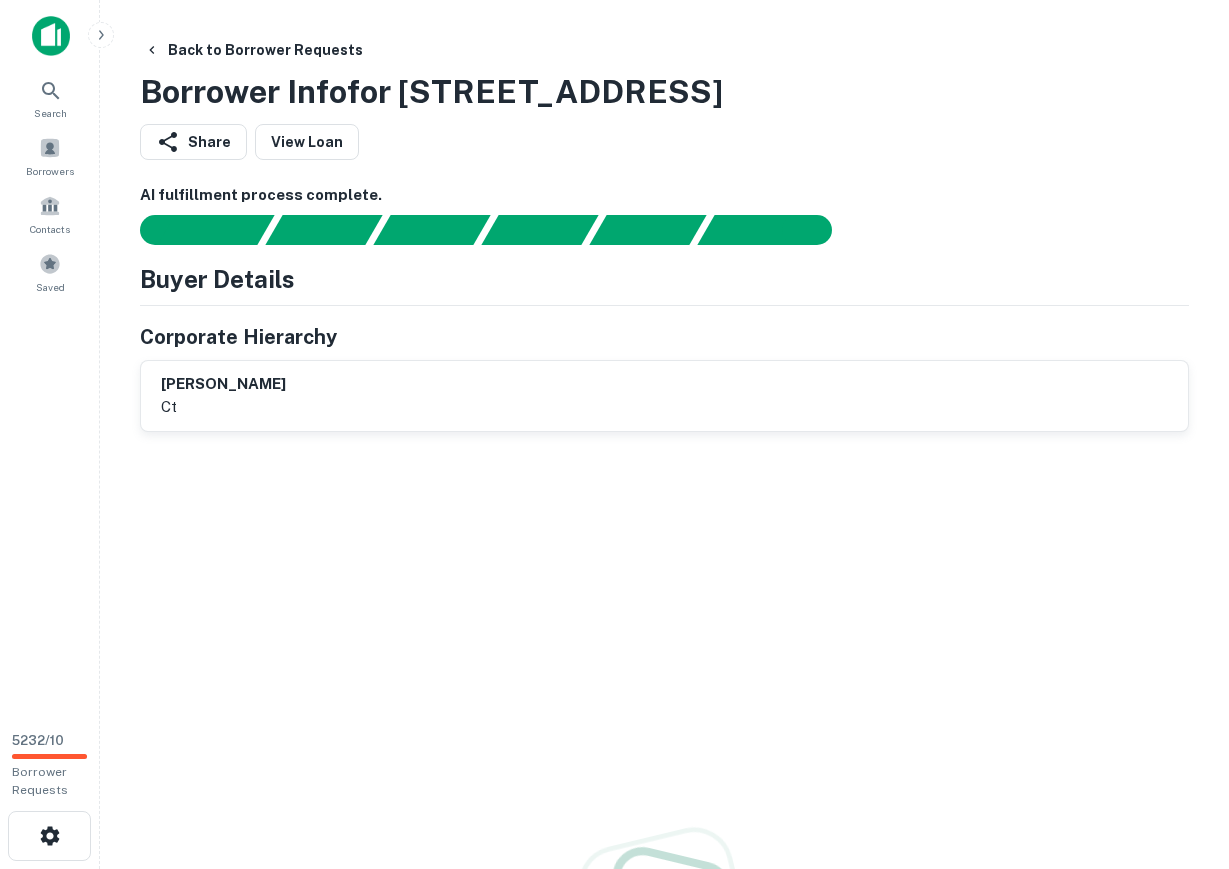 scroll, scrollTop: 0, scrollLeft: 0, axis: both 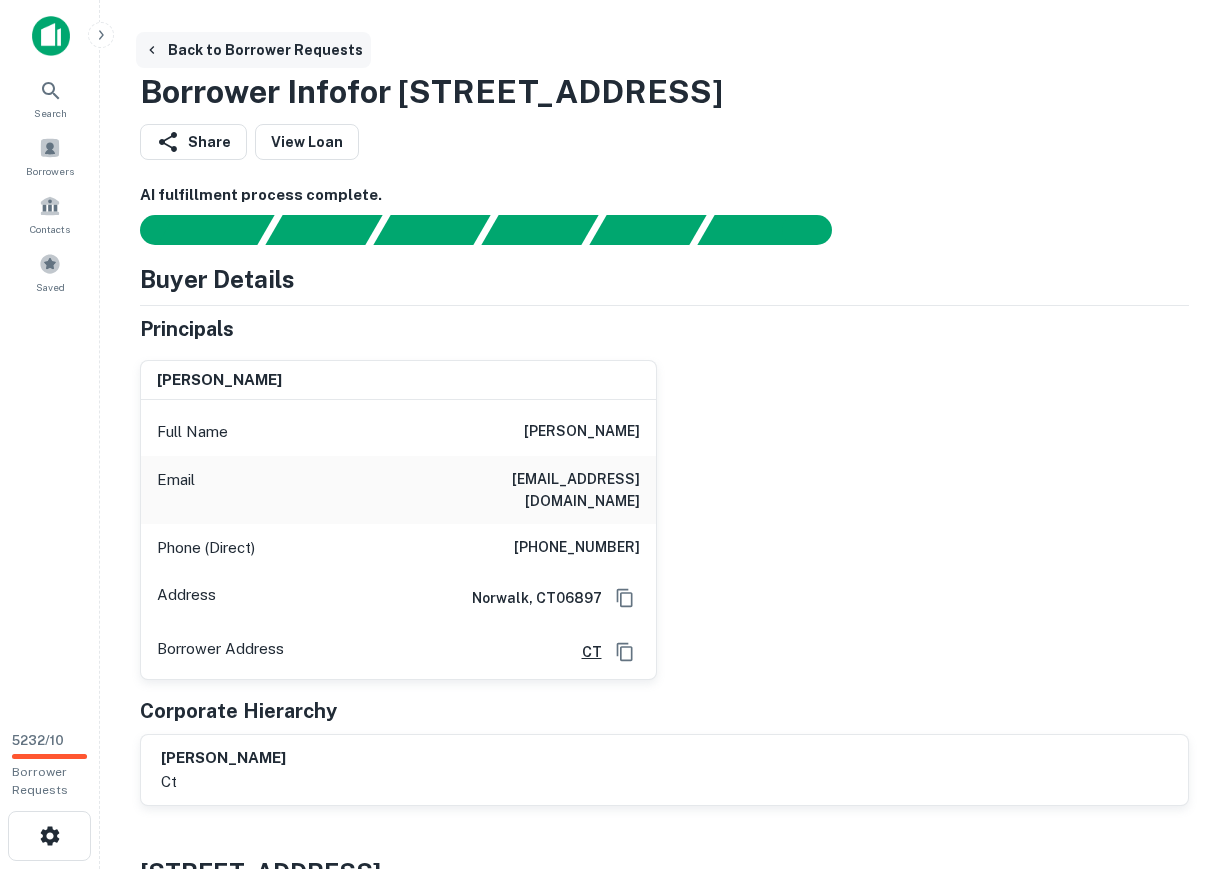 click on "Back to Borrower Requests" at bounding box center [253, 50] 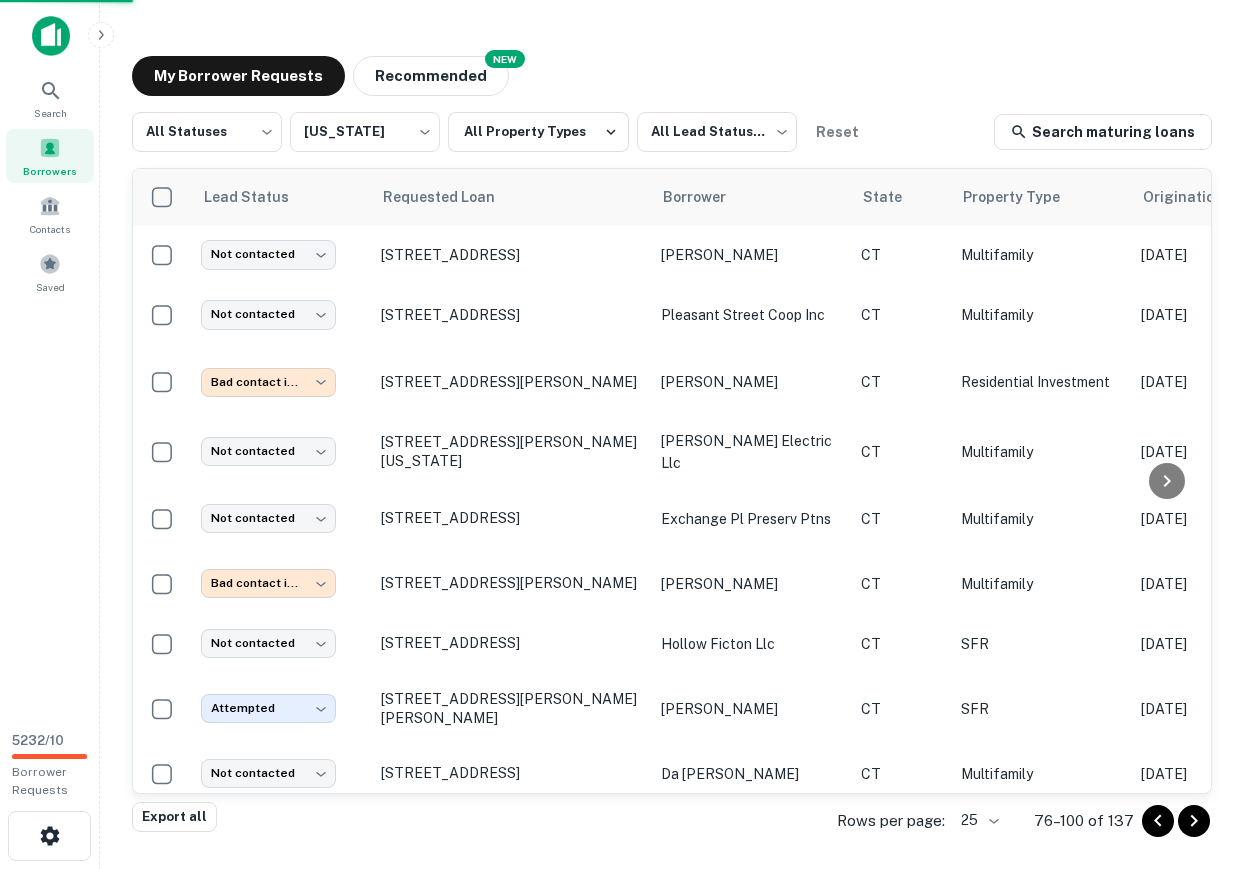 scroll, scrollTop: 0, scrollLeft: 0, axis: both 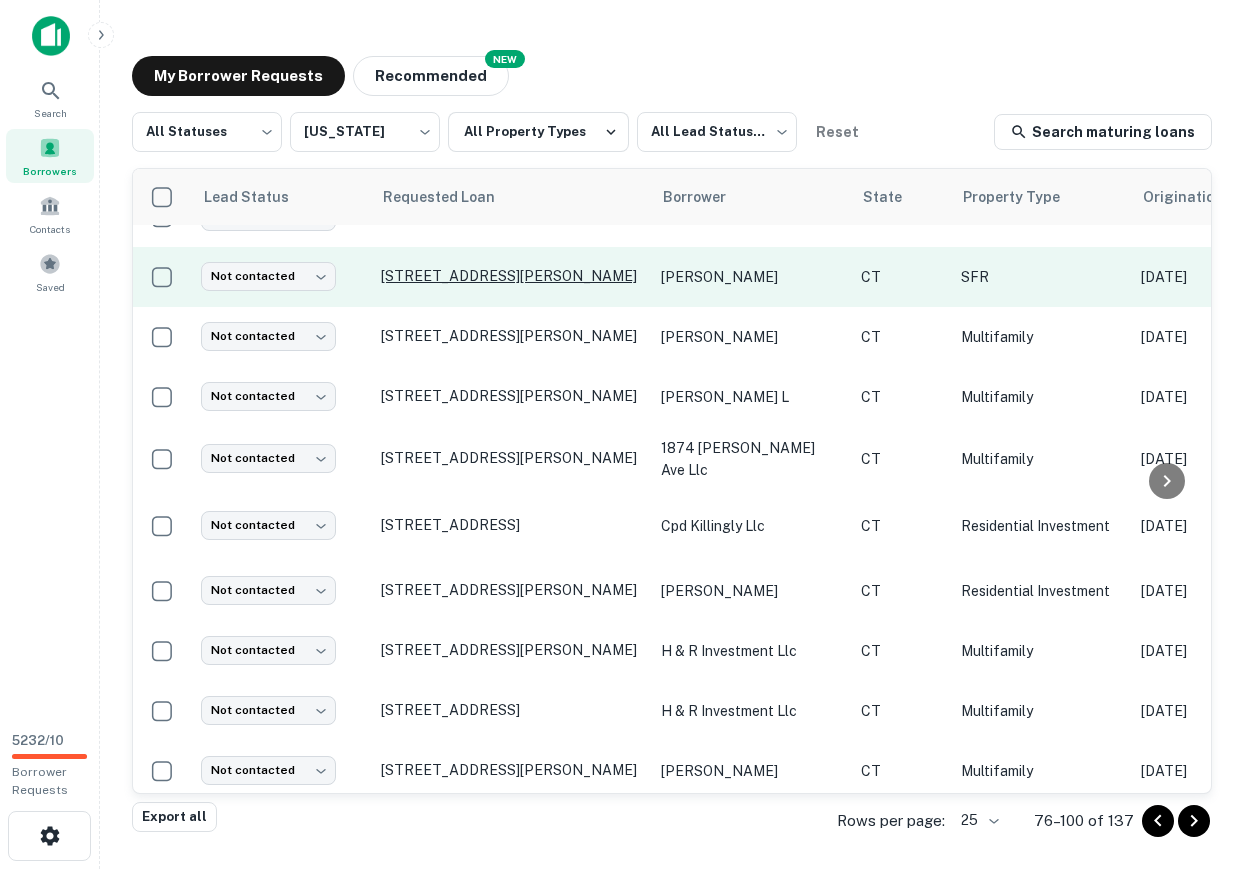 click on "[STREET_ADDRESS][PERSON_NAME]" at bounding box center [511, 276] 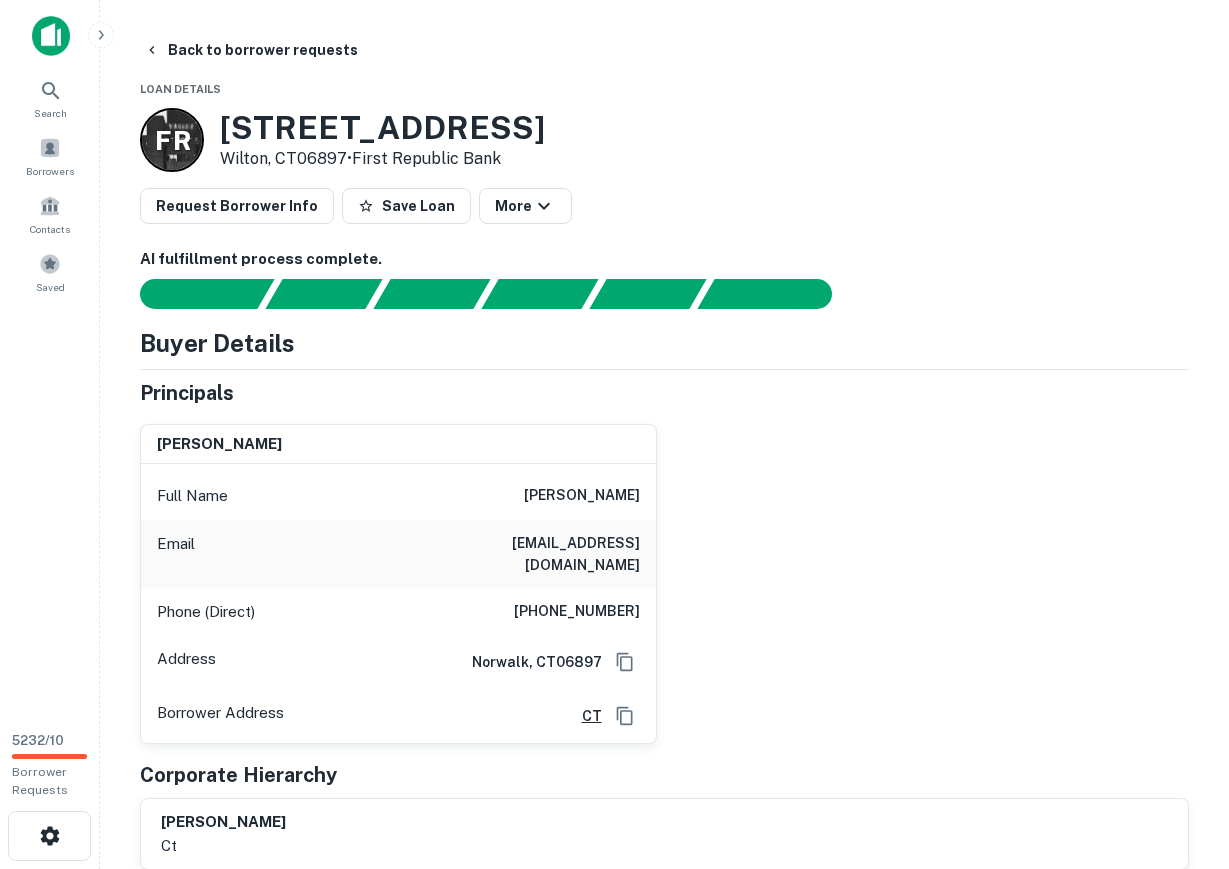 click on "[PHONE_NUMBER]" at bounding box center (577, 612) 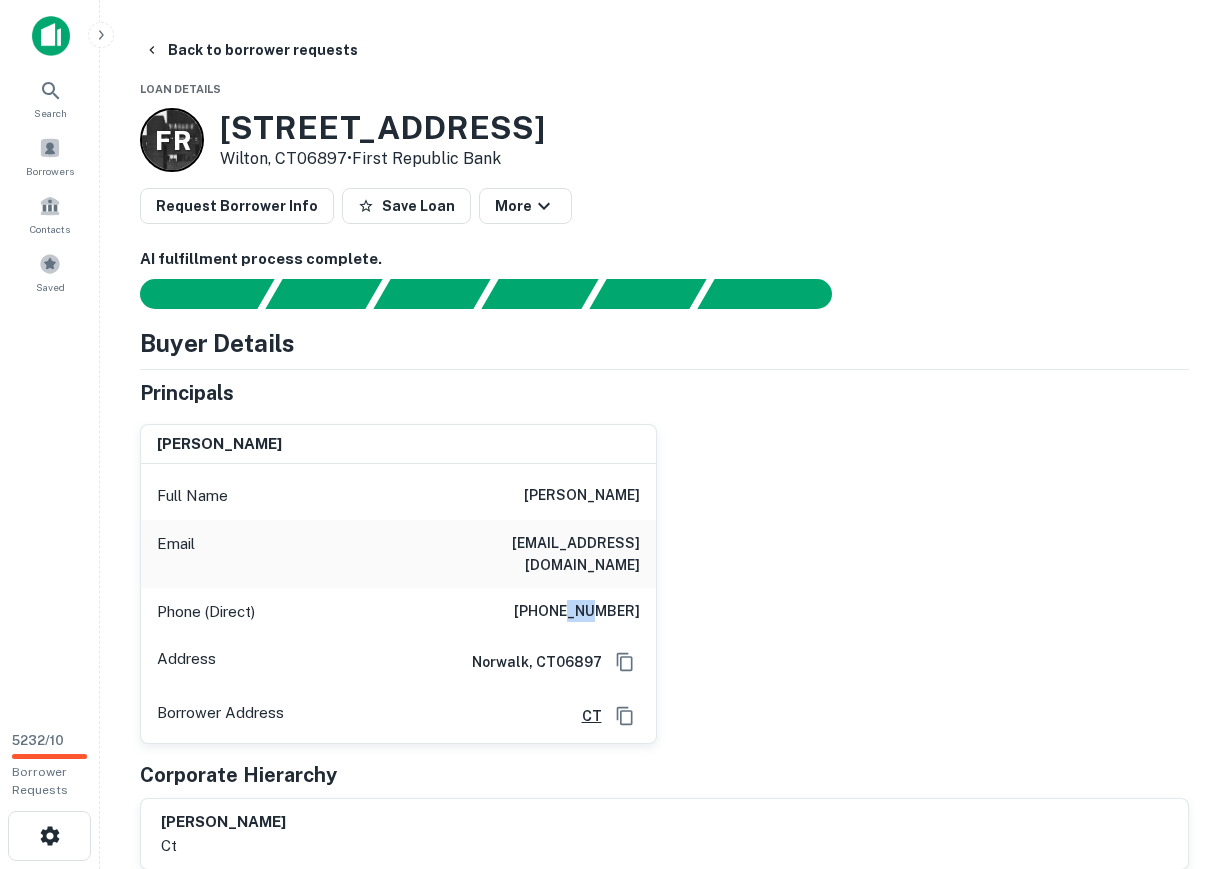 click on "[PHONE_NUMBER]" at bounding box center [577, 612] 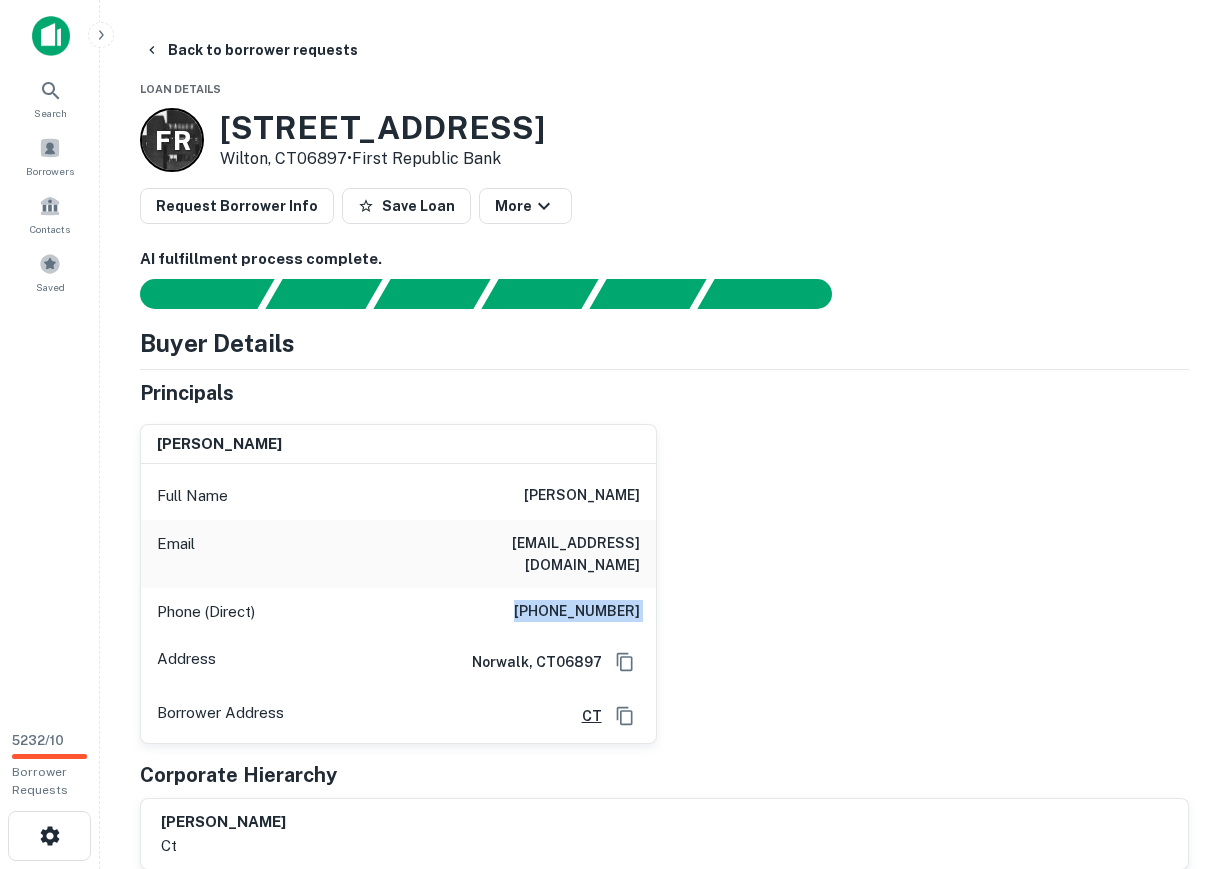 click on "[PHONE_NUMBER]" at bounding box center [577, 612] 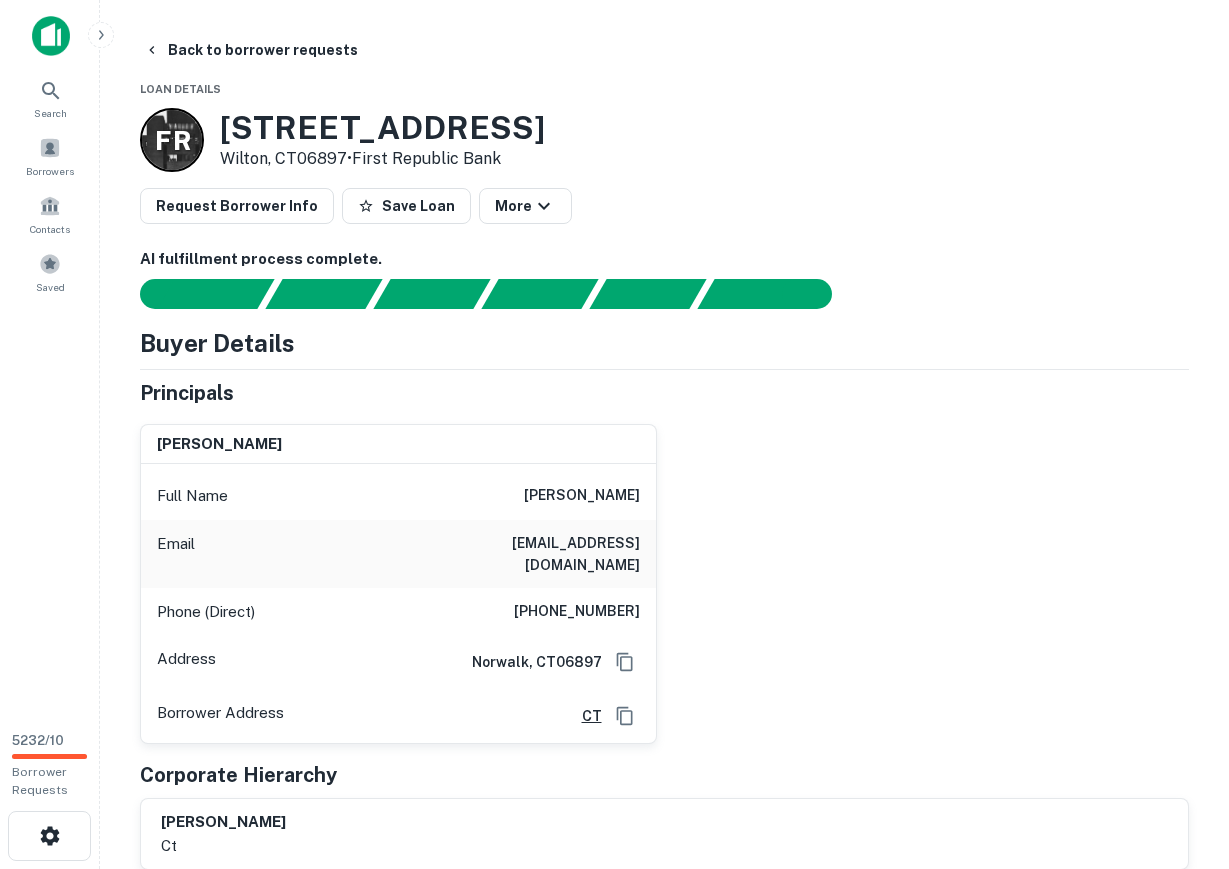 click on "[PERSON_NAME]" at bounding box center (398, 445) 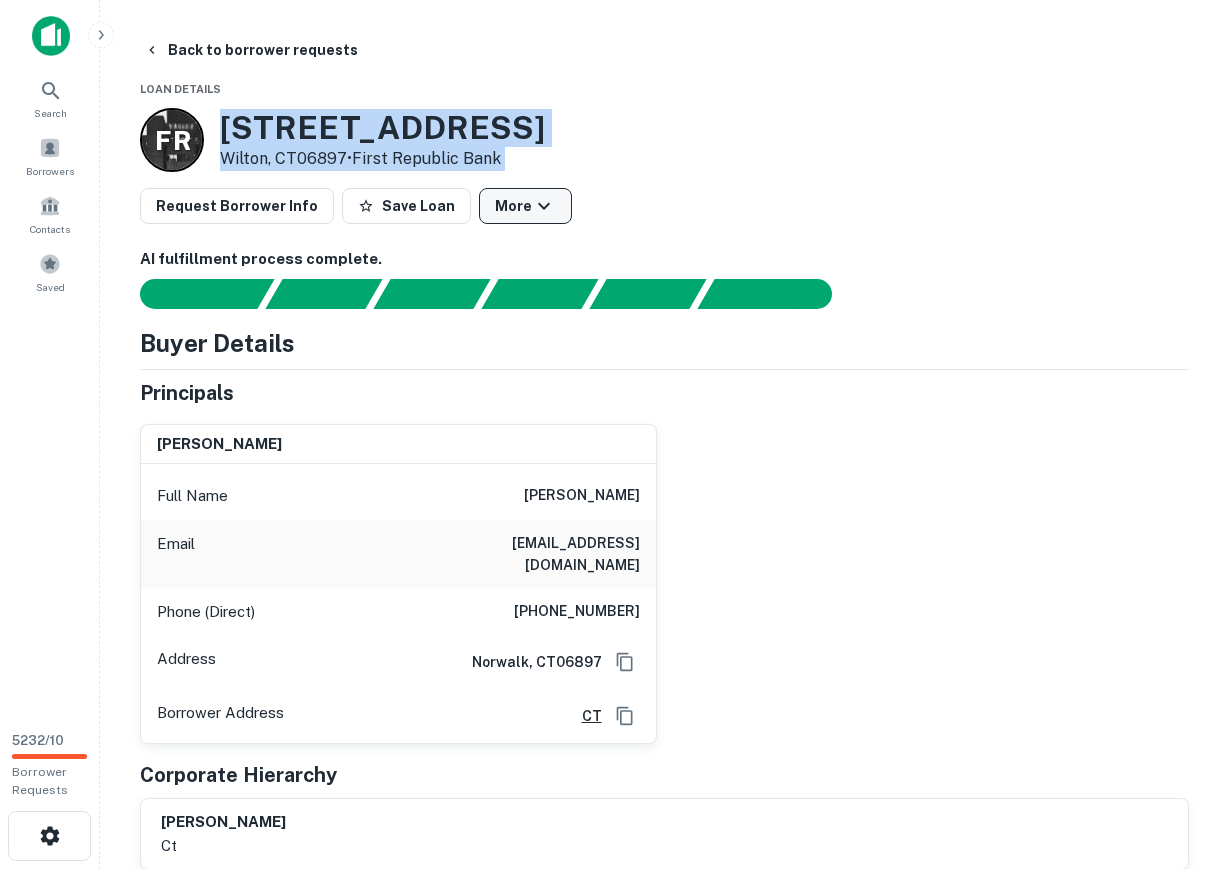 drag, startPoint x: 227, startPoint y: 118, endPoint x: 472, endPoint y: 189, distance: 255.08038 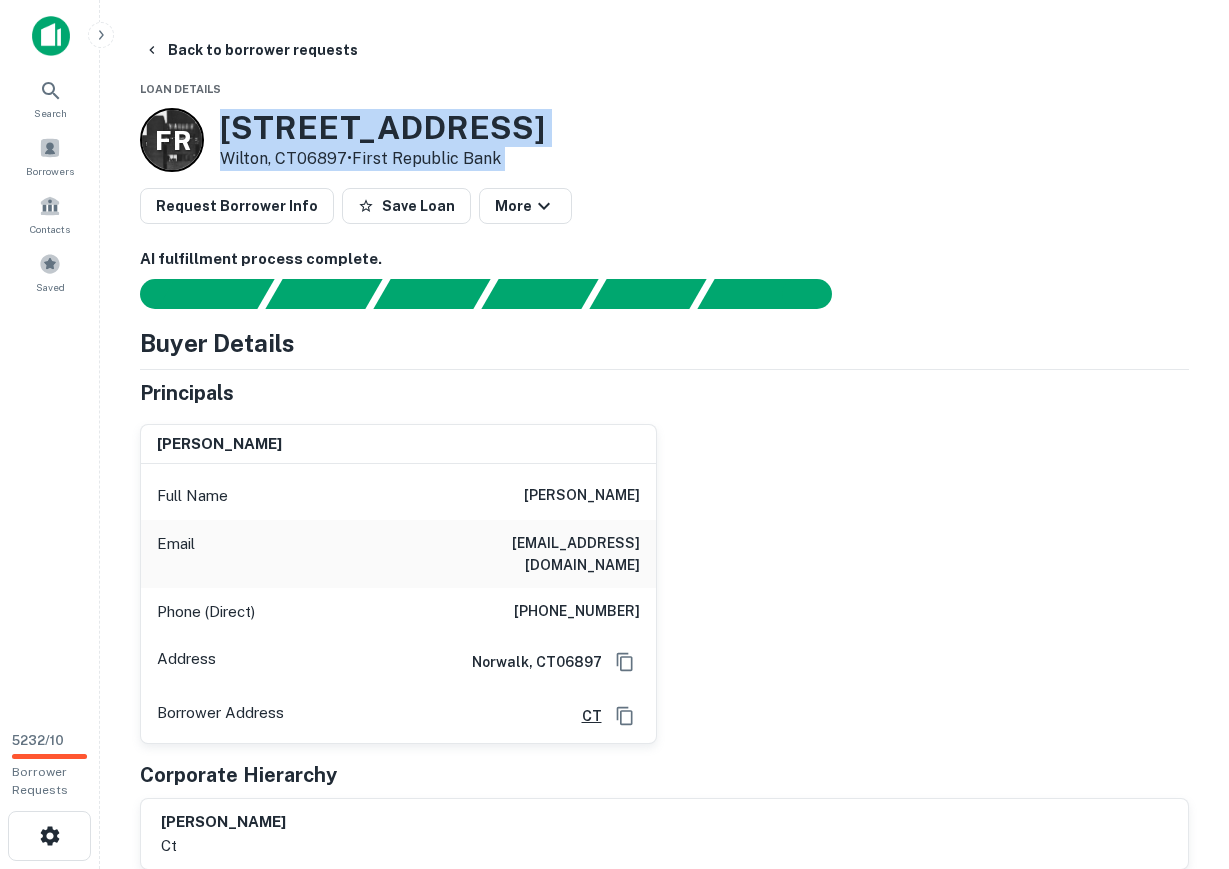 copy on "[STREET_ADDRESS][PERSON_NAME]   •  First Republic Bank Request Borrower Info Save Loan More" 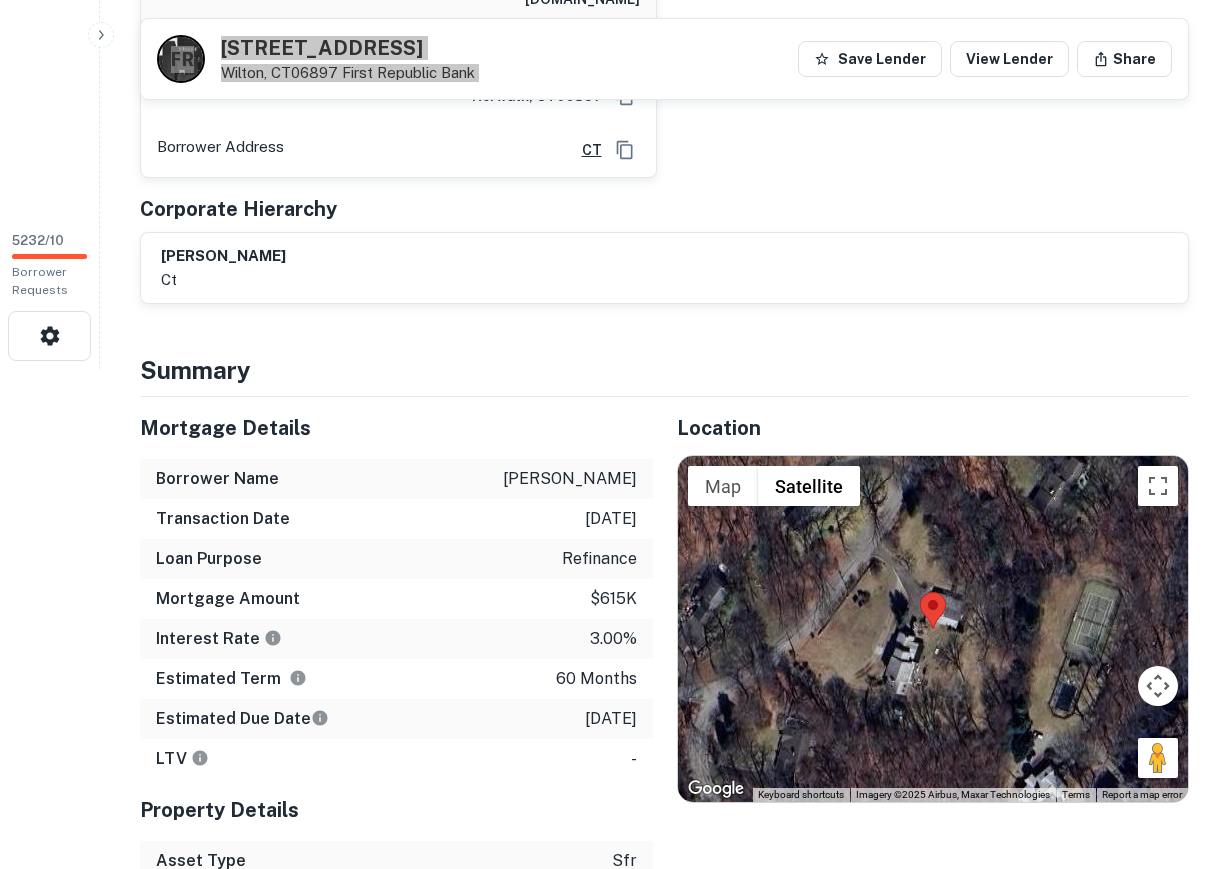 scroll, scrollTop: 600, scrollLeft: 0, axis: vertical 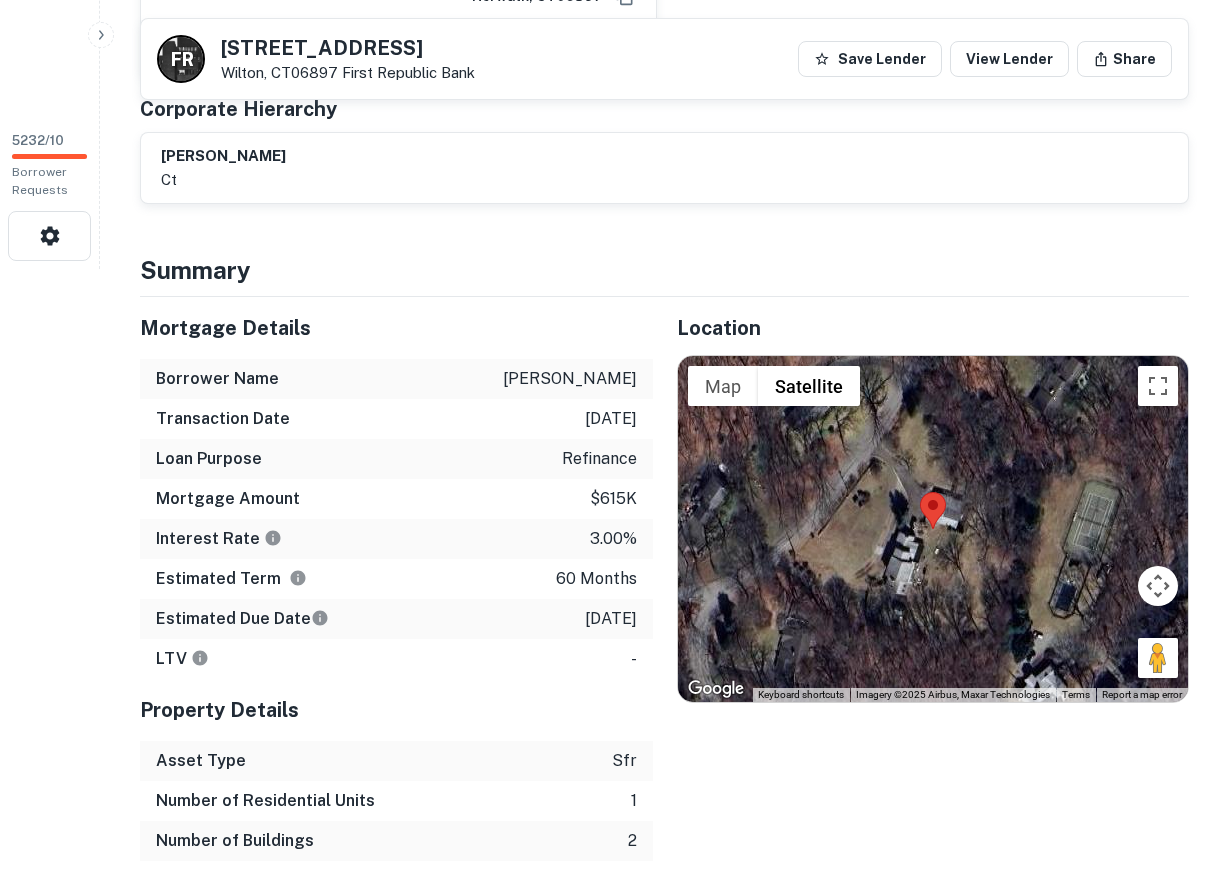 click on "Borrower Name" at bounding box center [217, 379] 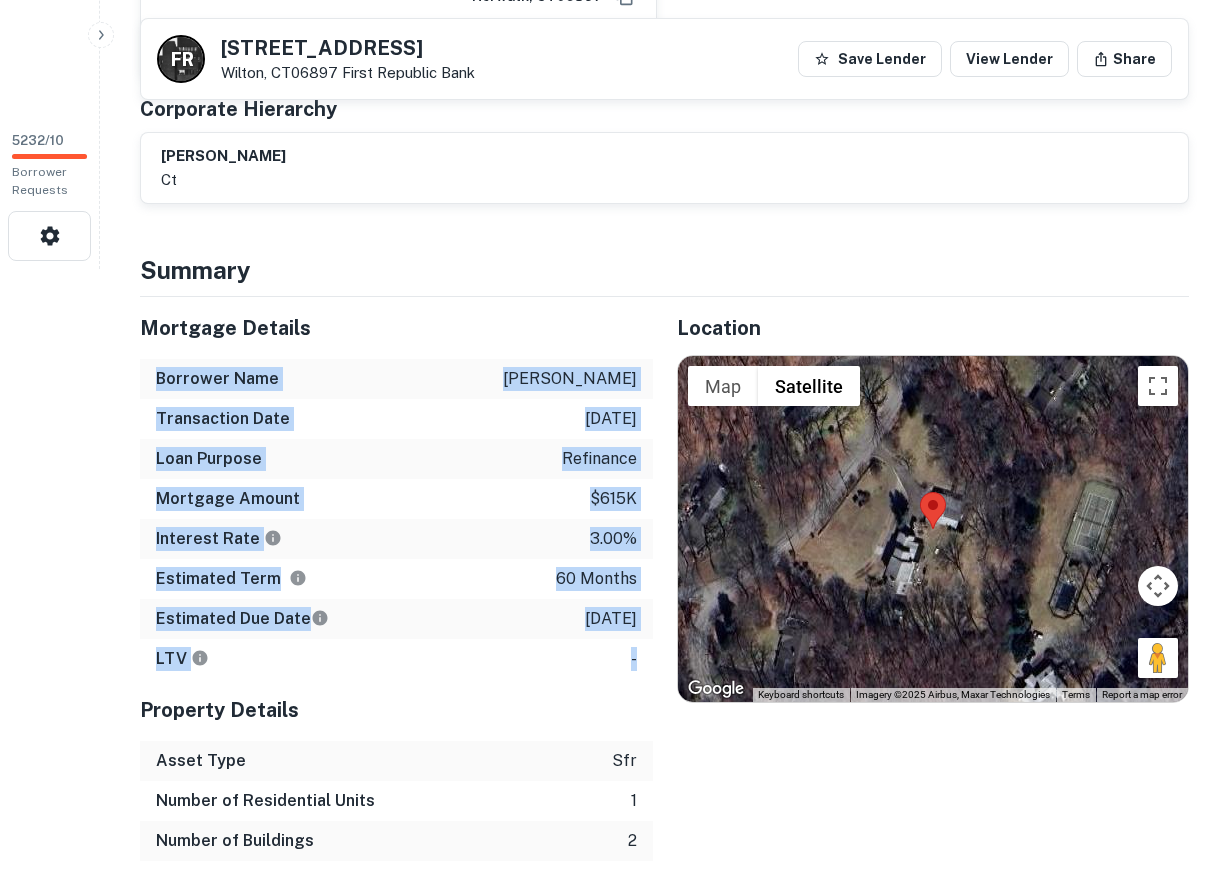 drag, startPoint x: 157, startPoint y: 354, endPoint x: 638, endPoint y: 640, distance: 559.6043 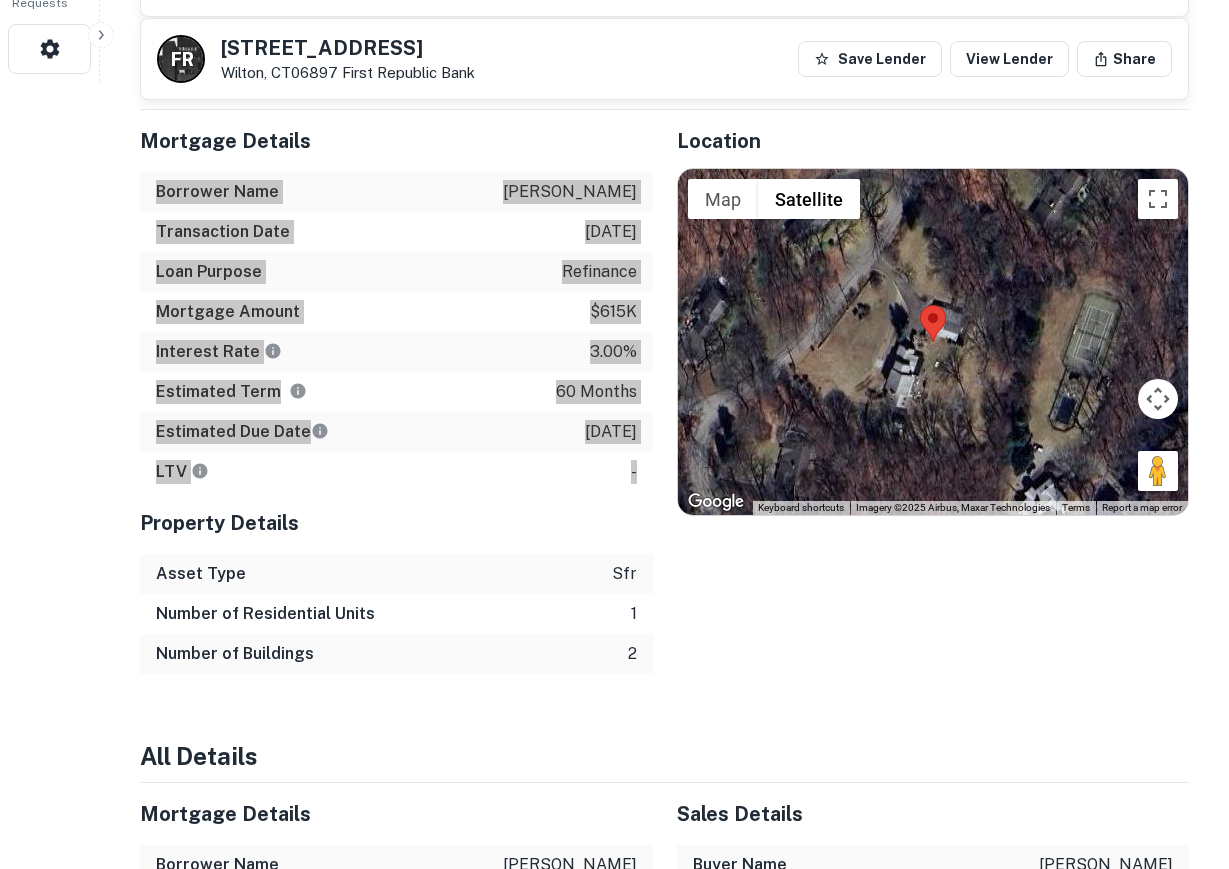 scroll, scrollTop: 800, scrollLeft: 0, axis: vertical 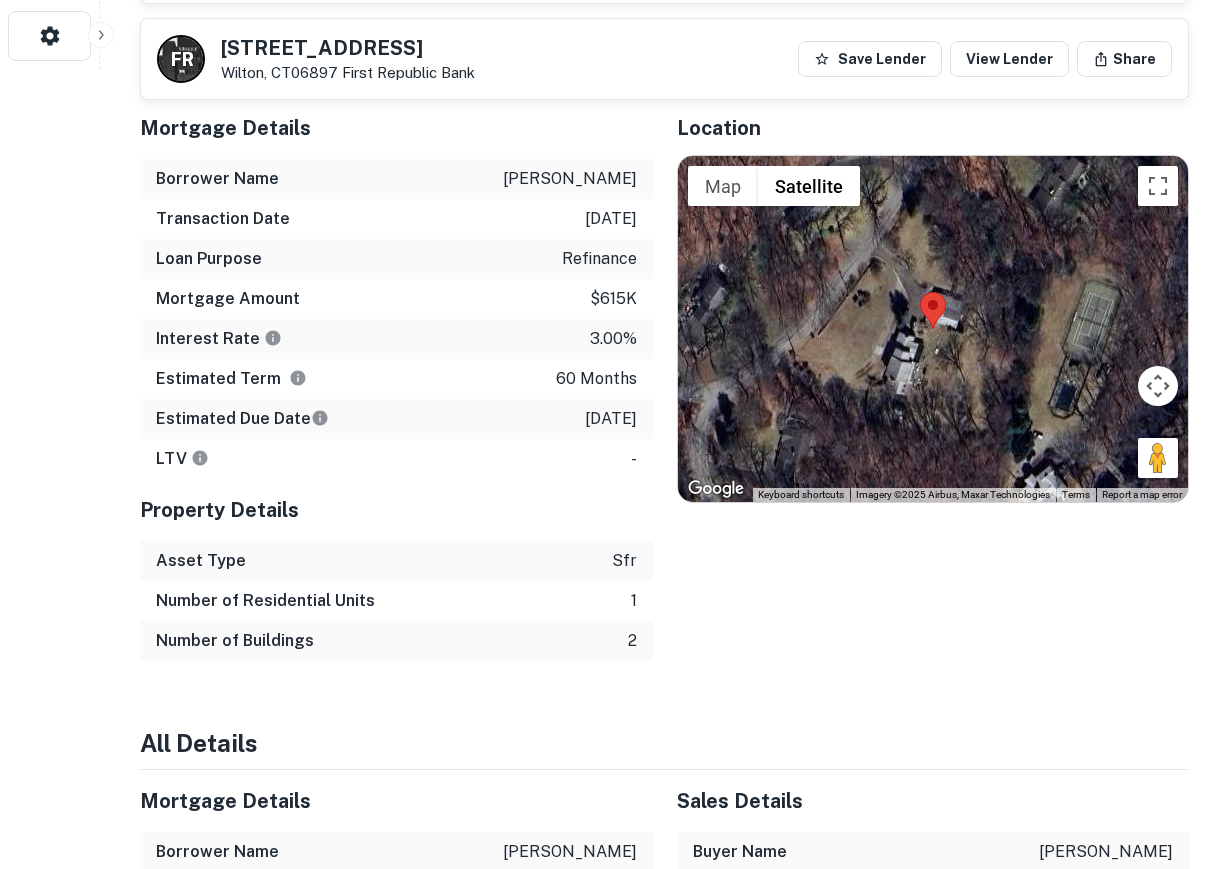 click on "Mortgage Details Borrower Name [PERSON_NAME] Transaction Date   [DATE] Loan Purpose   refinance Mortgage Amount   $615k Interest Rate   3.00% Estimated Term 60 months Estimated Due Date [DATE] LTV   - Property Details Asset Type sfr Number of Residential Units 1 Number of Buildings 2" at bounding box center [384, 379] 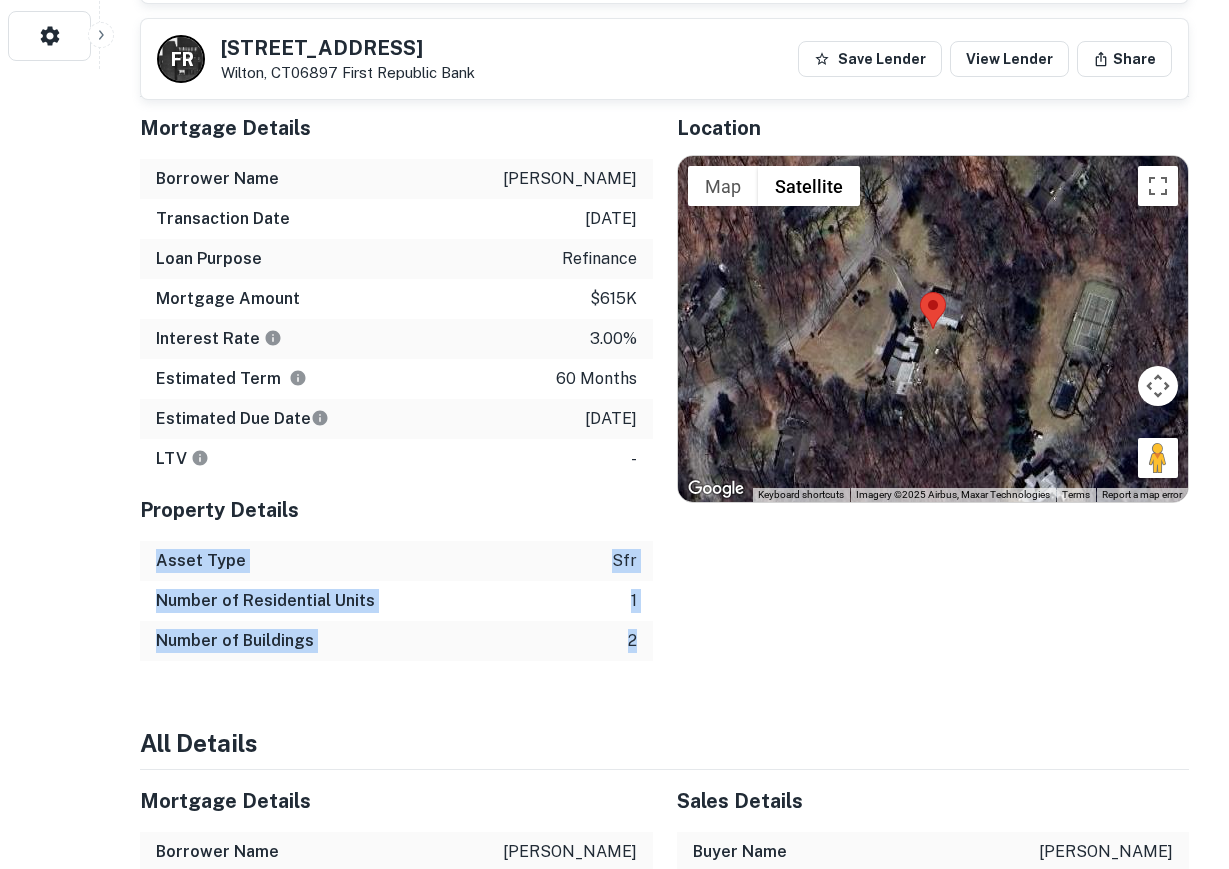 drag, startPoint x: 152, startPoint y: 543, endPoint x: 611, endPoint y: 615, distance: 464.61273 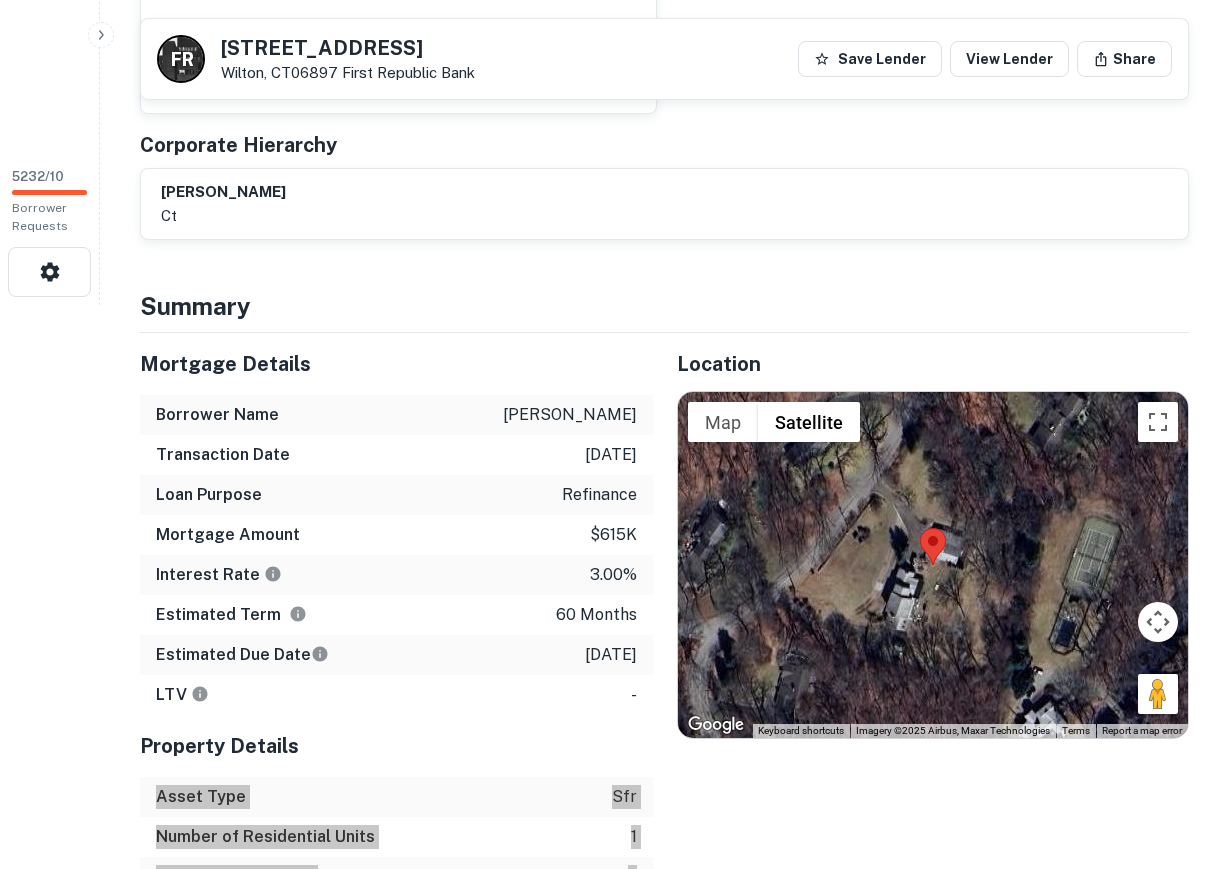 scroll, scrollTop: 600, scrollLeft: 0, axis: vertical 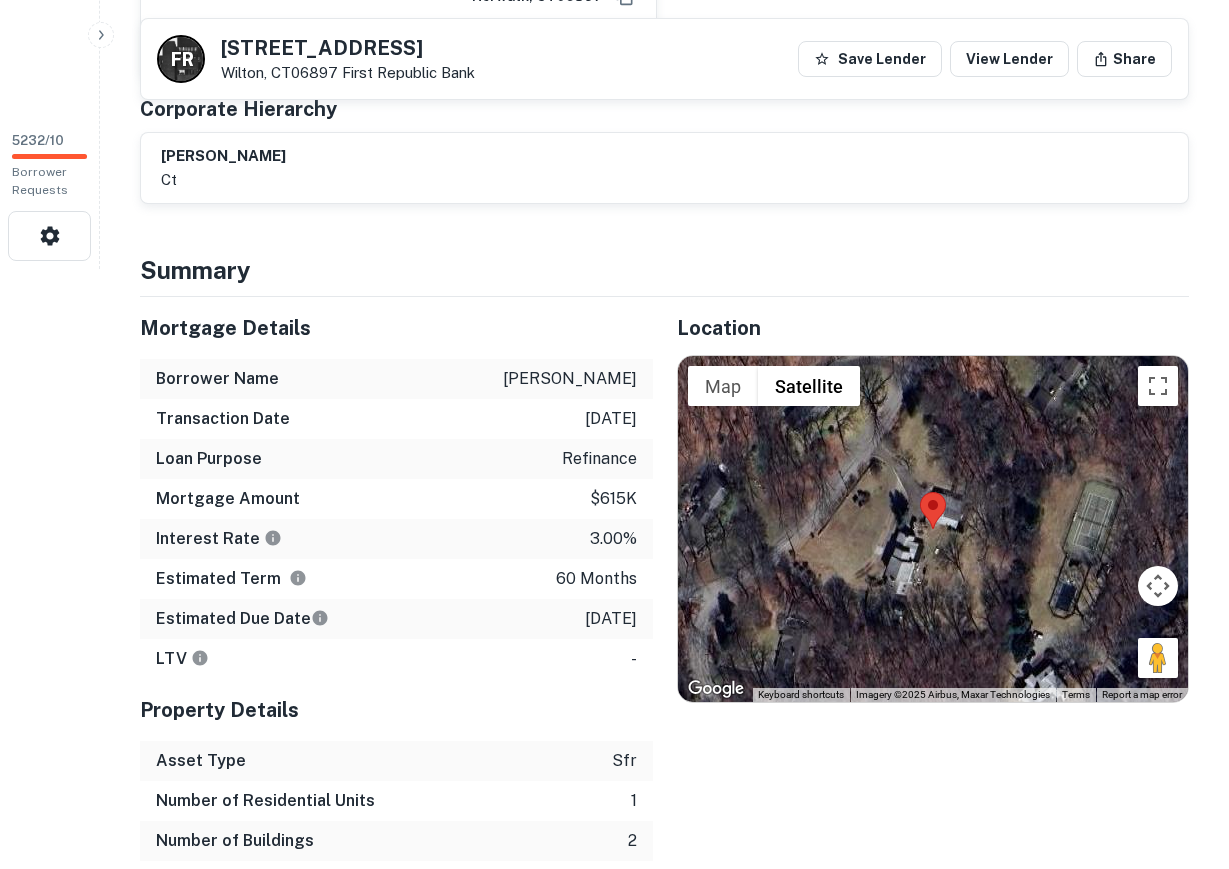 click on "Search         Borrowers         Contacts         Saved     5232  /  10   Borrower Requests Back to borrower requests [GEOGRAPHIC_DATA][STREET_ADDRESS][PERSON_NAME] Bank Save Lender View Lender Share AI fulfillment process complete.   Buyer Details Principals [PERSON_NAME] Full Name [PERSON_NAME] Email [EMAIL_ADDRESS][DOMAIN_NAME] Phone (Direct) [PHONE_NUMBER] Address [GEOGRAPHIC_DATA] Address CT Corporate Hierarchy [PERSON_NAME] ct Summary Mortgage Details Borrower Name [PERSON_NAME] Transaction Date   [DATE] Loan Purpose   refinance Mortgage Amount   $615k Interest Rate   3.00% Estimated Term 60 months Estimated Due Date [DATE] LTV   - Property Details Asset Type sfr Number of Residential Units 1 Number of Buildings 2 Location ← Move left → Move right ↑ Move up ↓ Move down + Zoom in - Zoom out Home Jump left by 75% End Jump right by 75% Page Up Jump up by 75% Page Down Jump down by 75% To navigate, press the arrow keys. Map Terrain Satellite Labels Term" at bounding box center (614, -166) 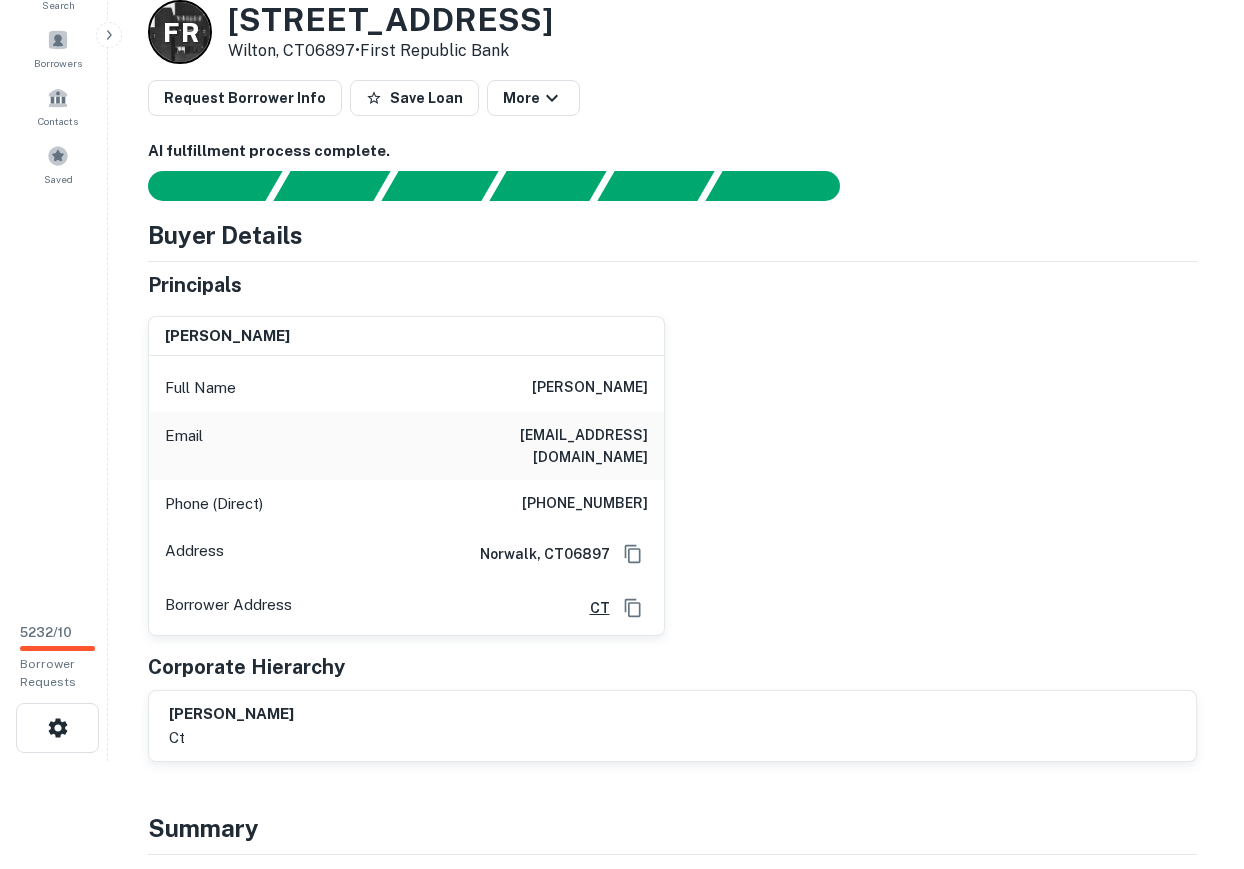 scroll, scrollTop: 0, scrollLeft: 0, axis: both 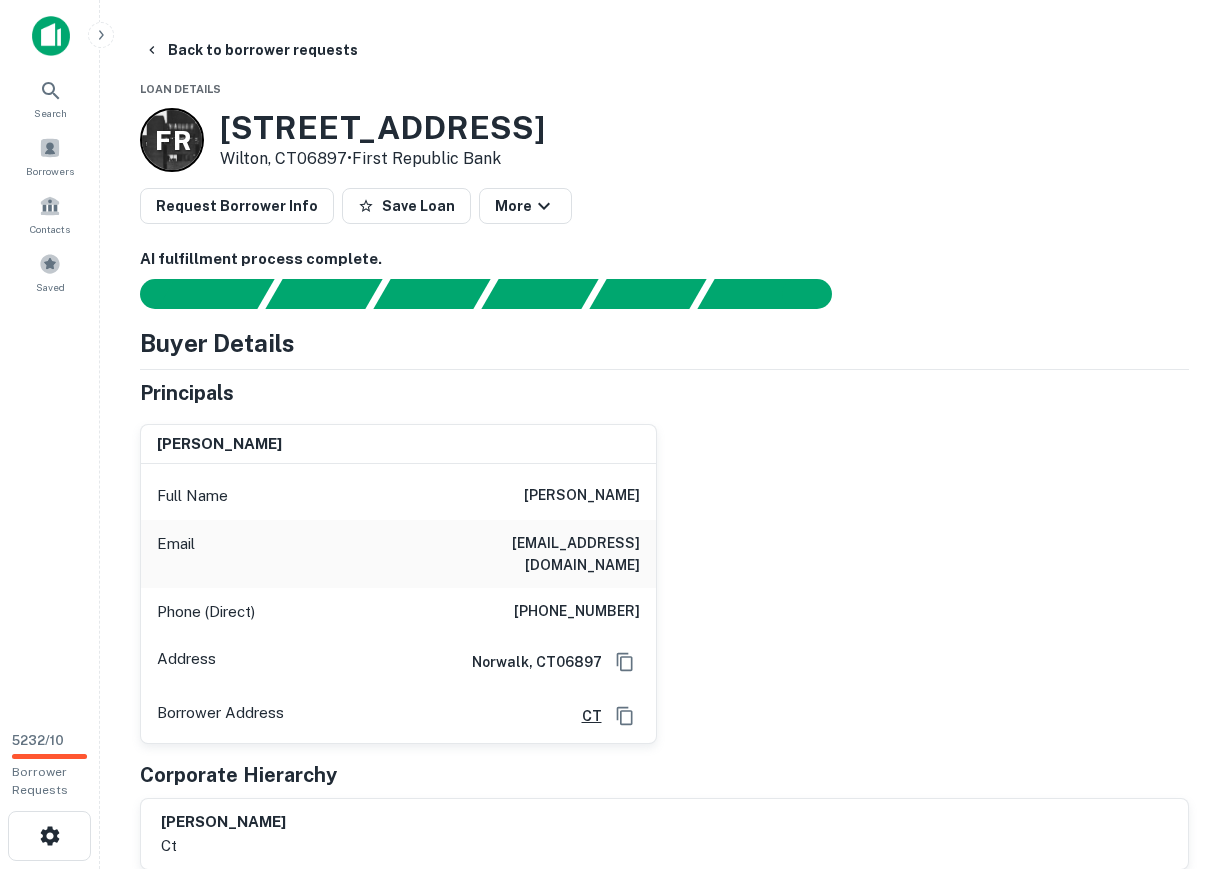 click on "[PERSON_NAME]" at bounding box center [582, 496] 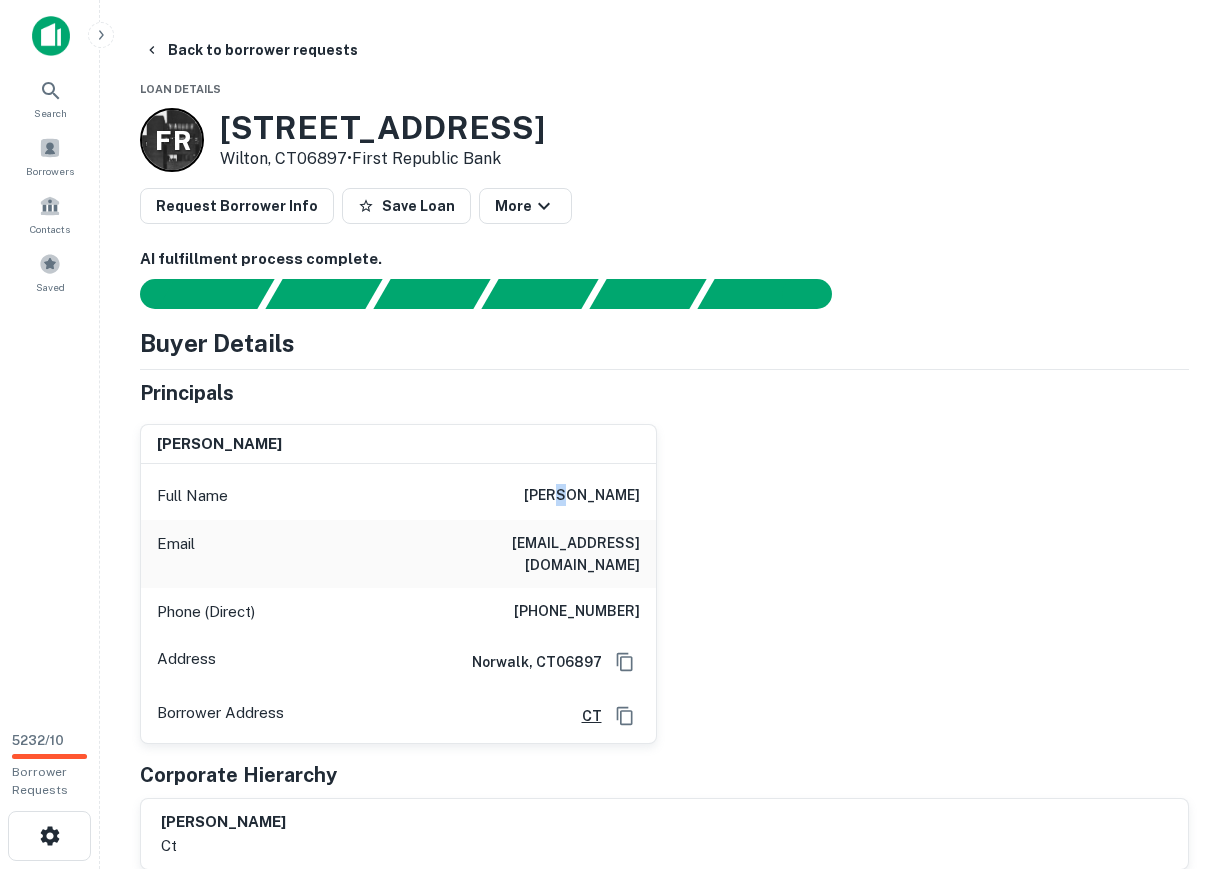 click on "[PERSON_NAME]" at bounding box center [582, 496] 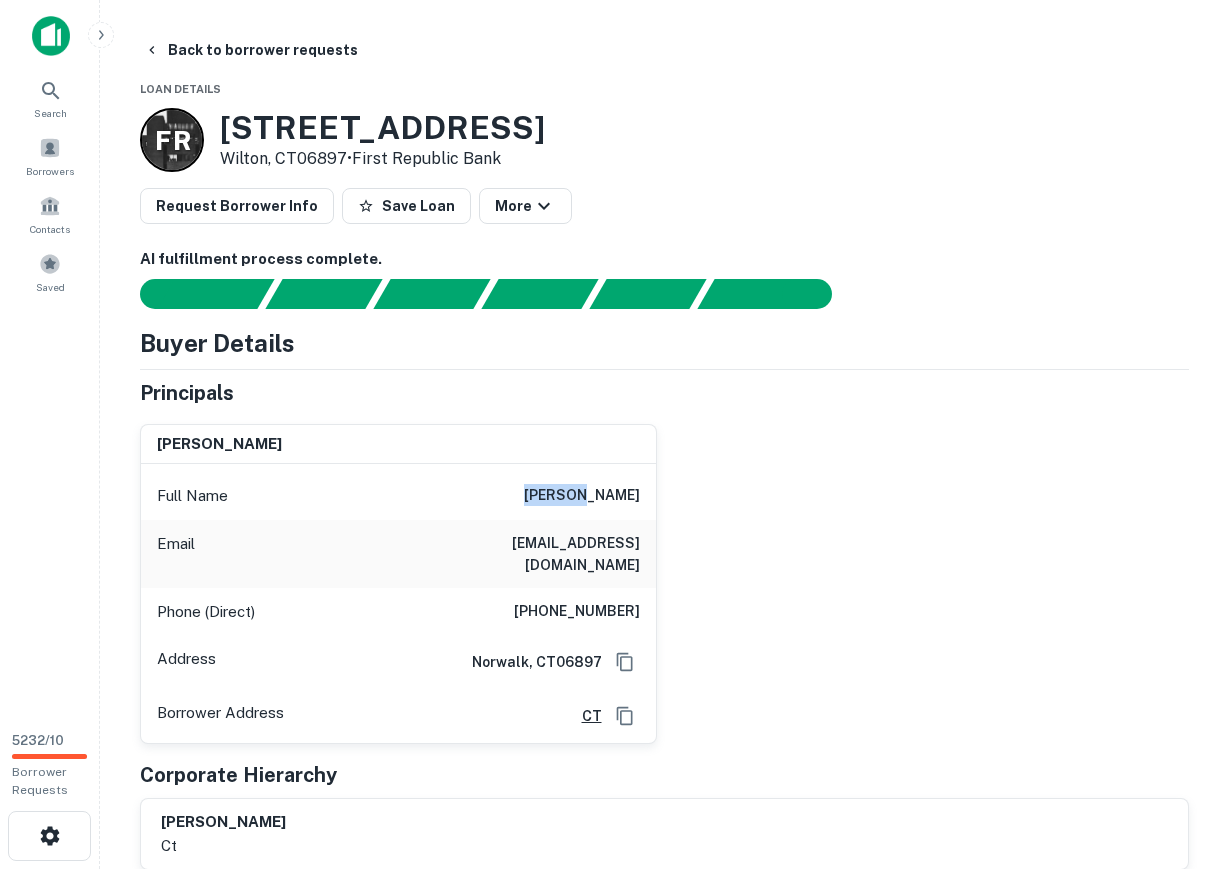 click on "[PERSON_NAME]" at bounding box center [582, 496] 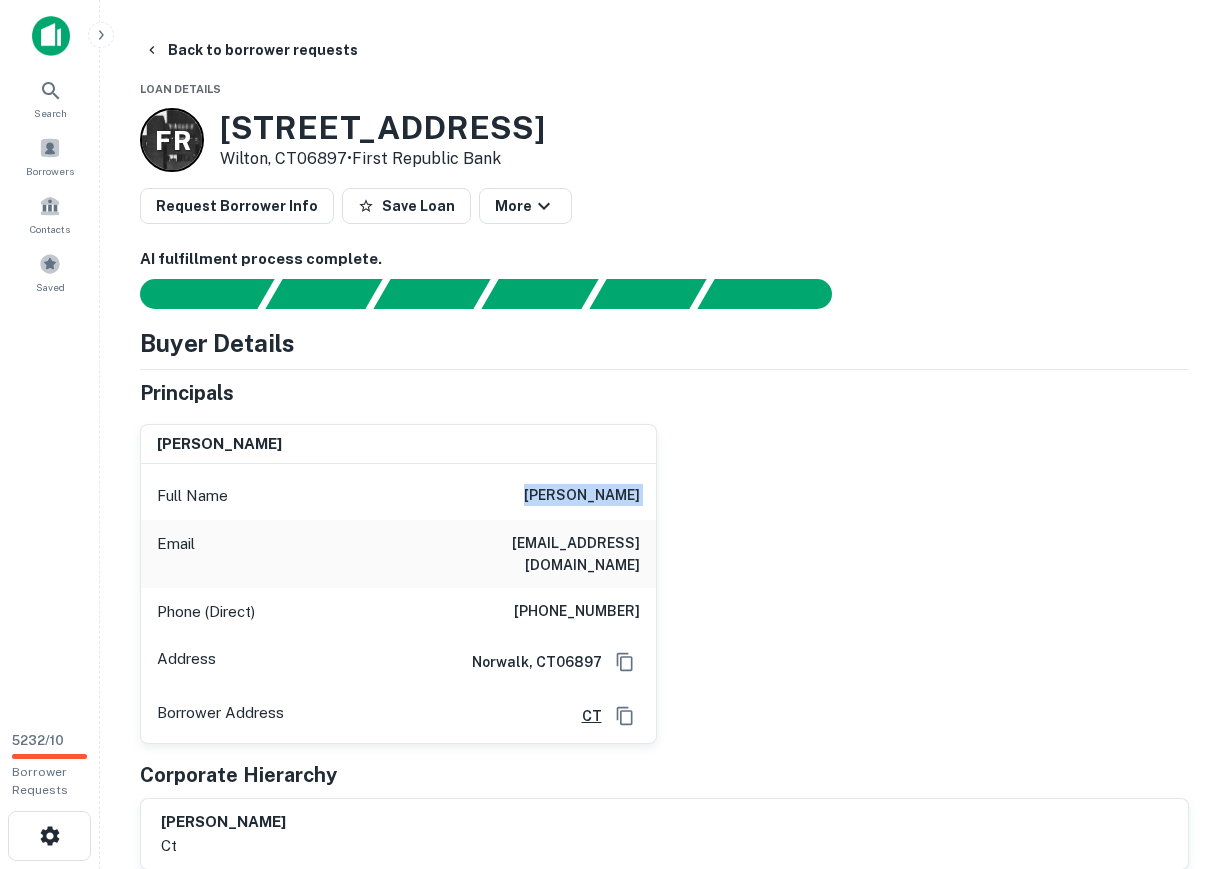click on "[PERSON_NAME]" at bounding box center [582, 496] 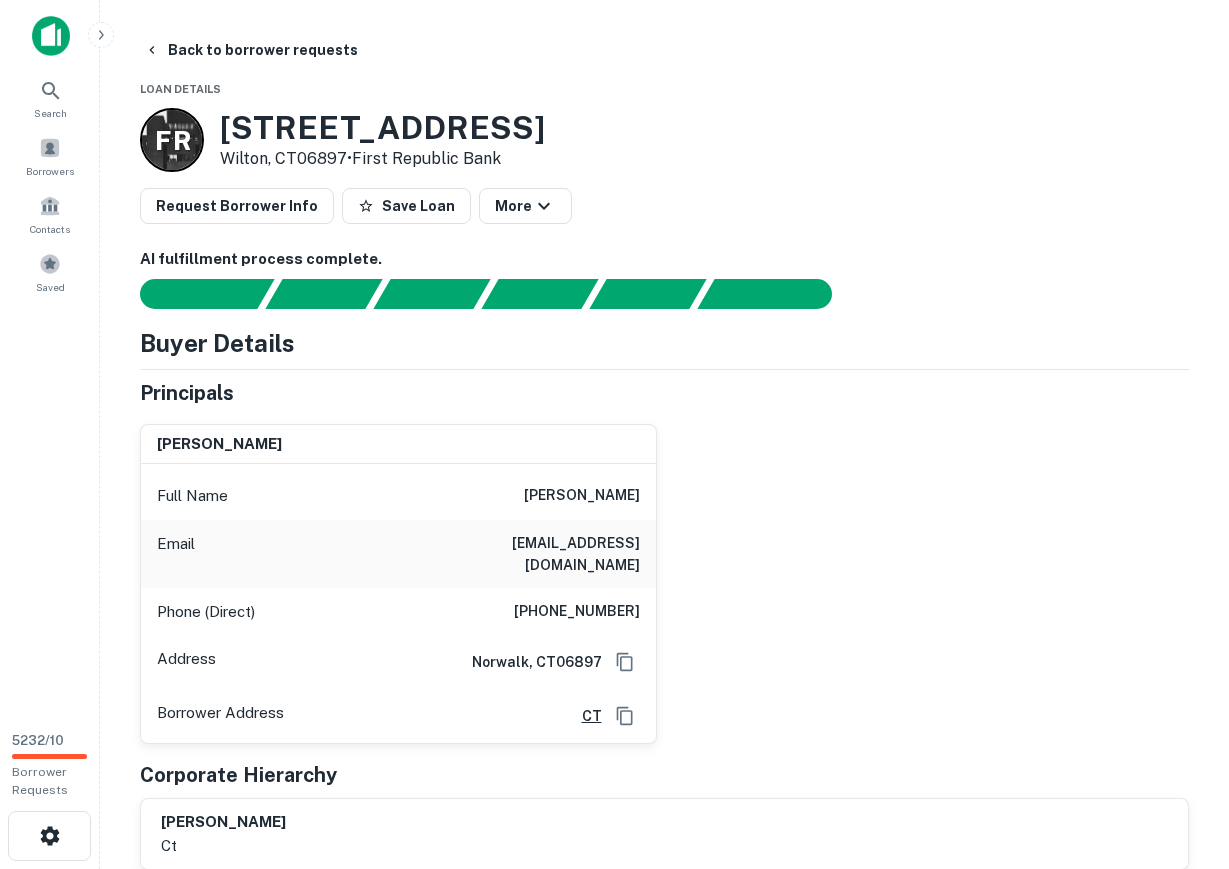 click on "[PERSON_NAME]" at bounding box center (398, 445) 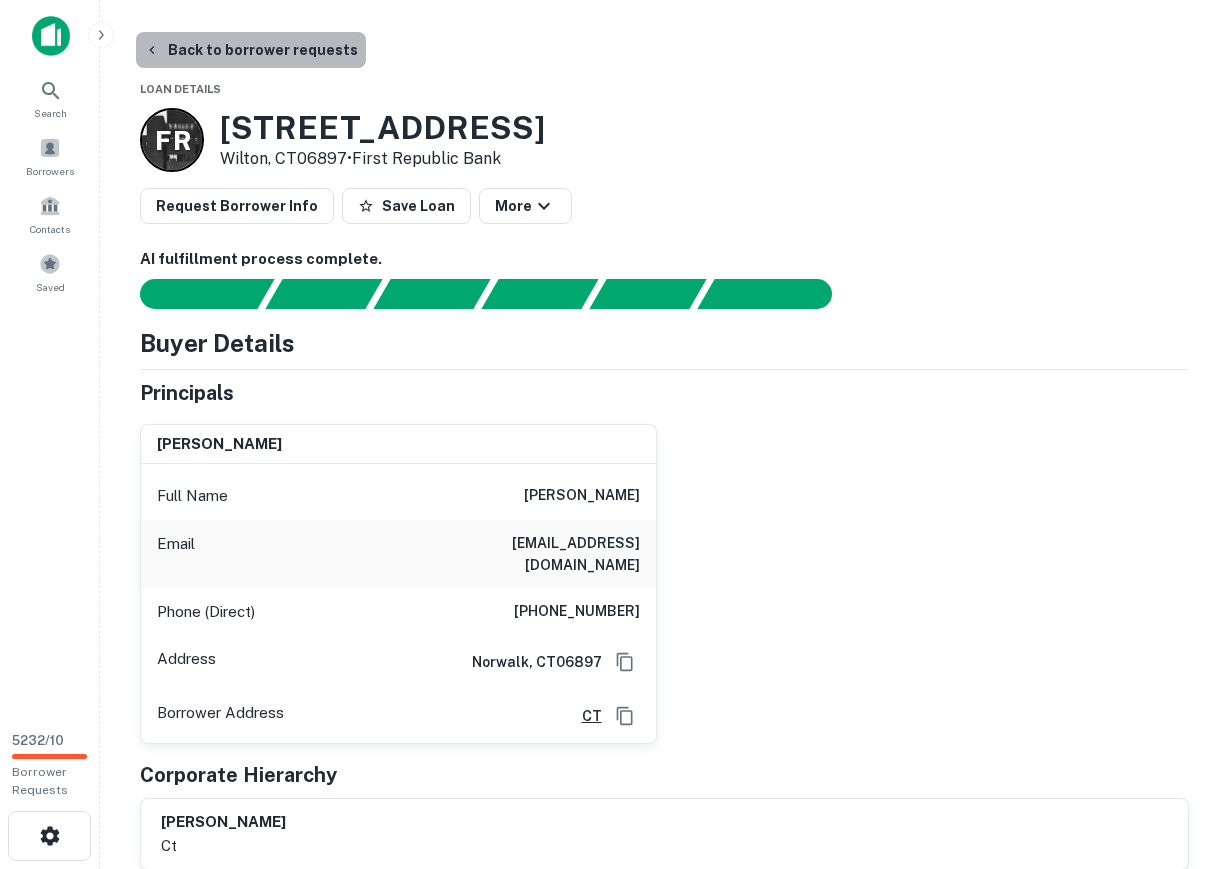 click on "Back to borrower requests" at bounding box center (251, 50) 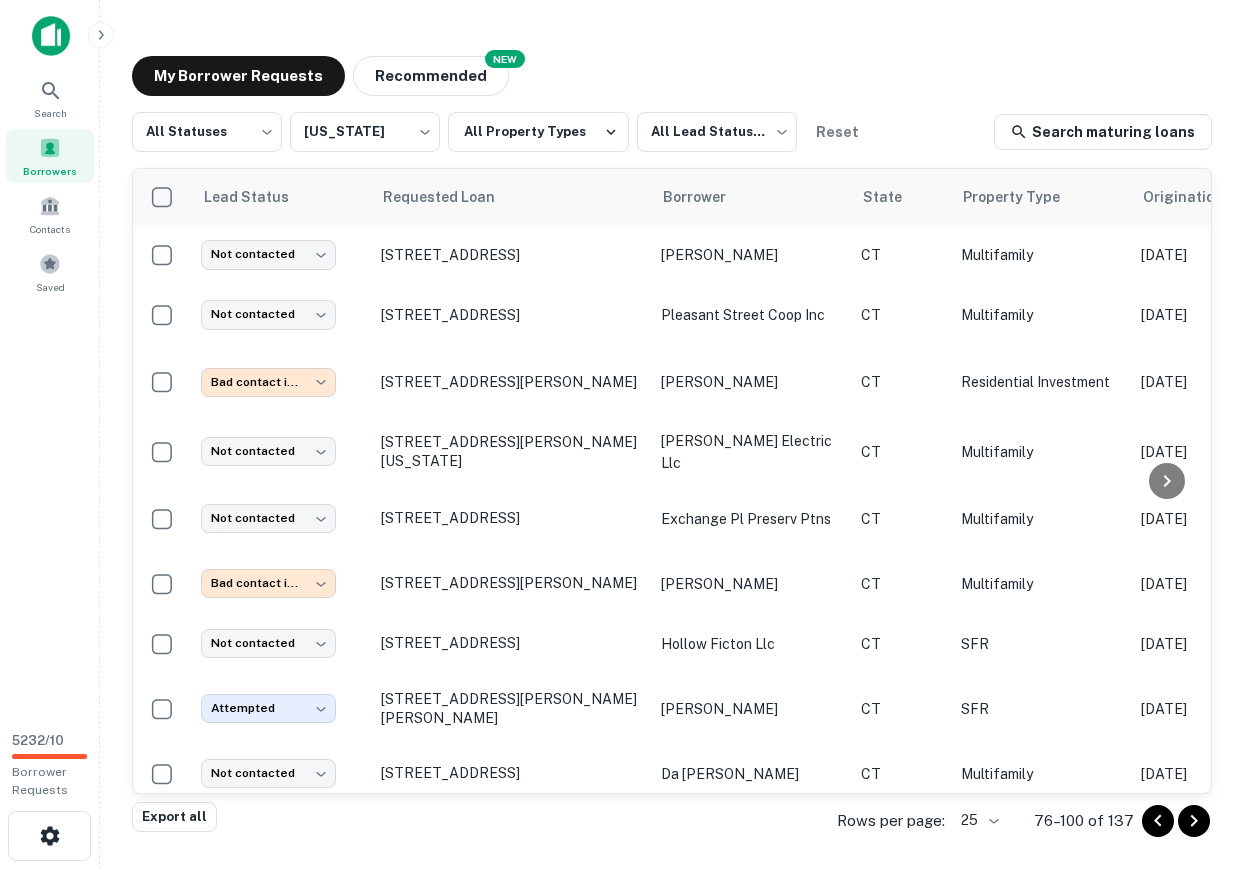 scroll, scrollTop: 747, scrollLeft: 0, axis: vertical 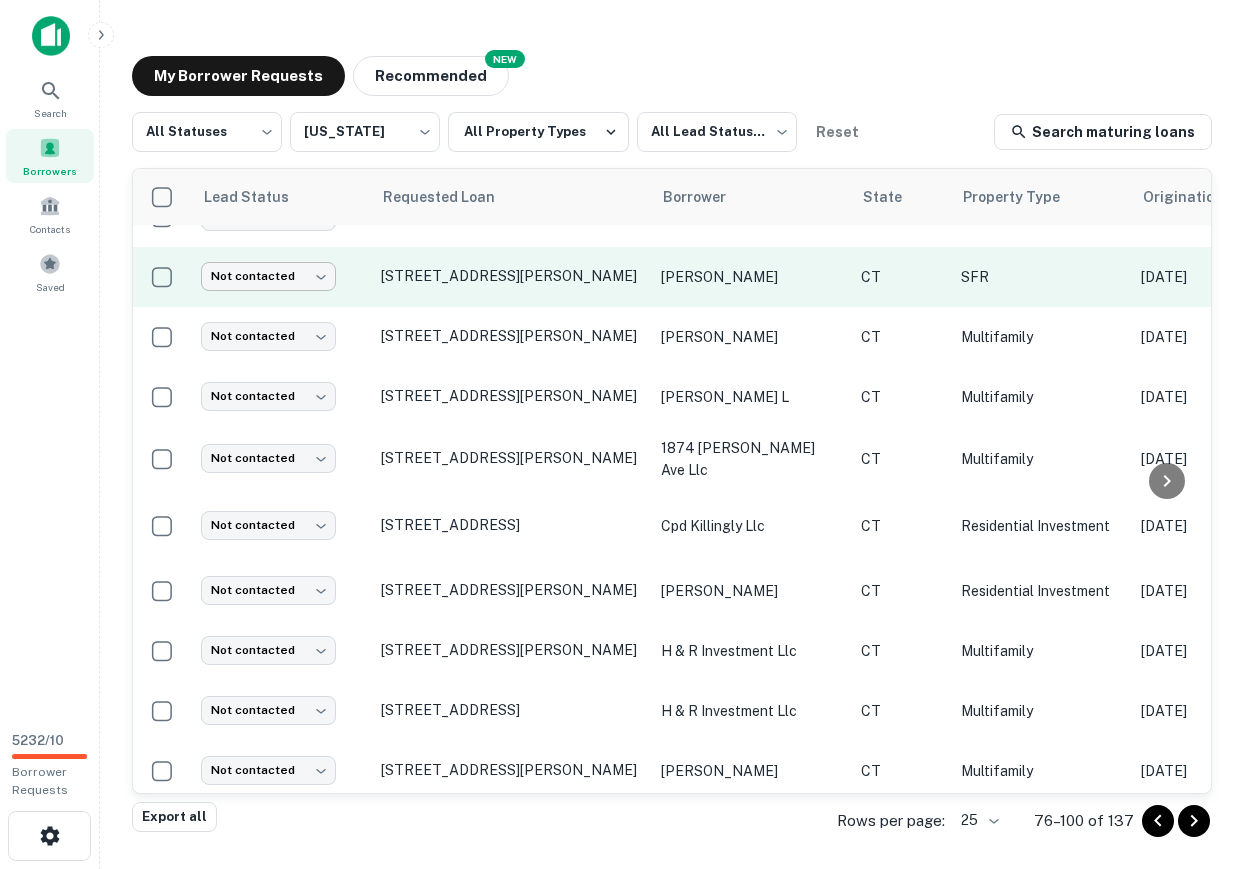 click on "**********" at bounding box center [622, 434] 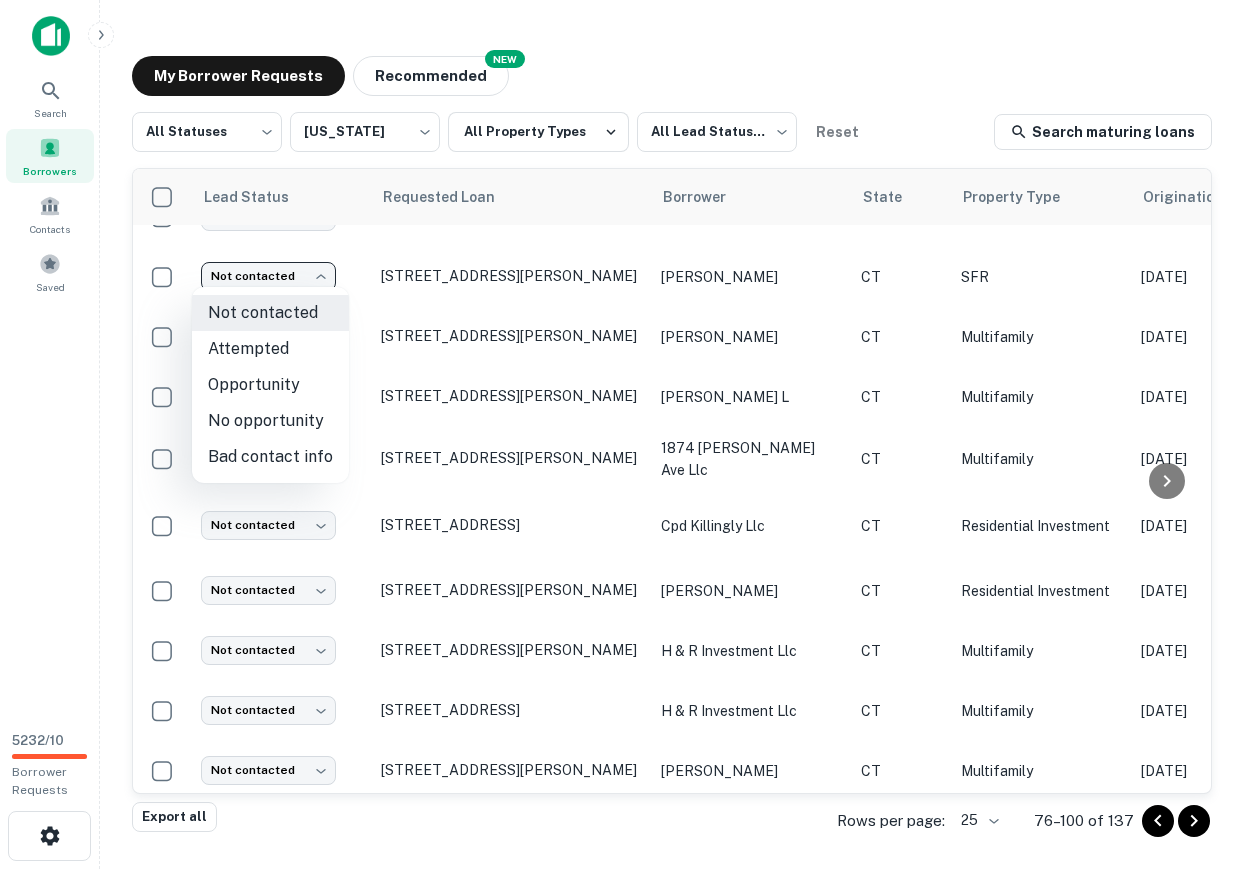 click on "Attempted" at bounding box center (270, 349) 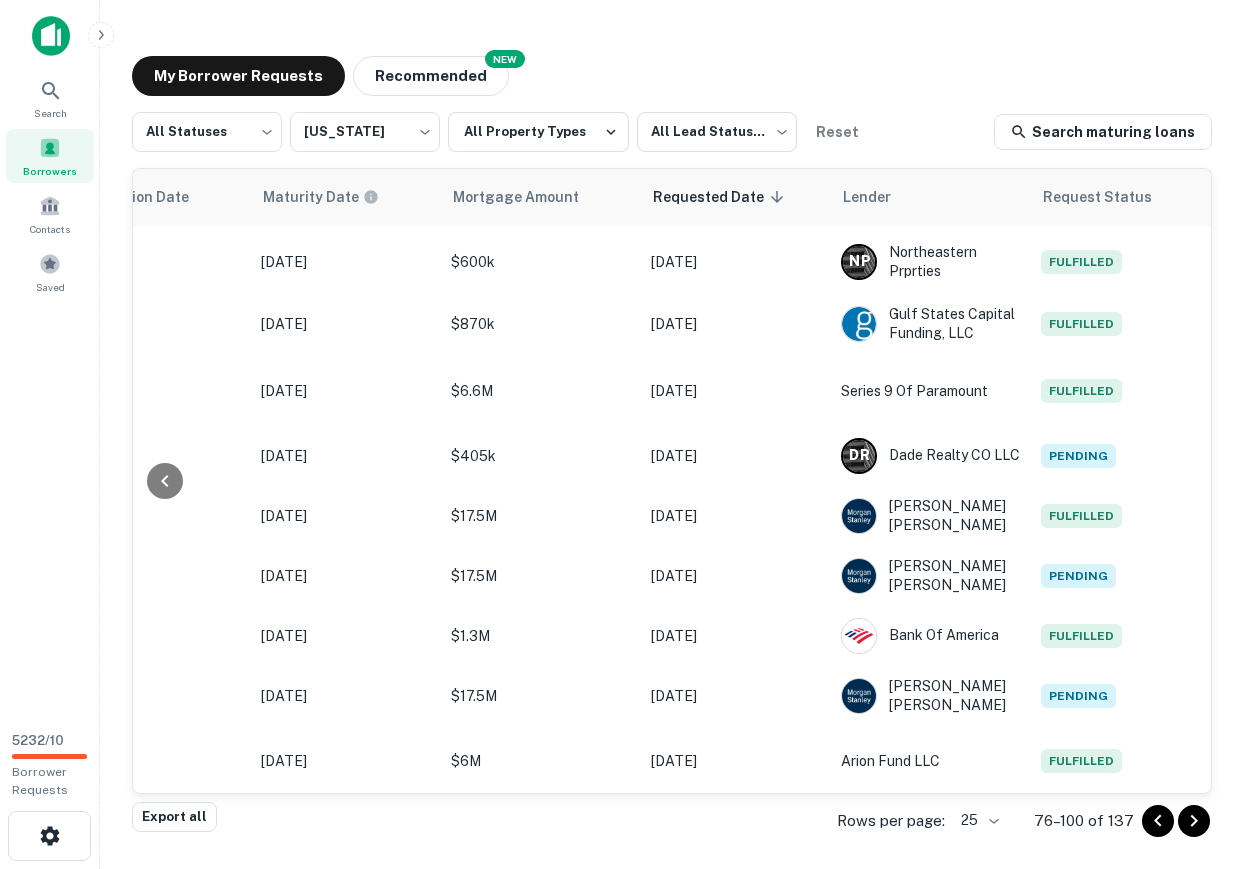 scroll, scrollTop: 885, scrollLeft: 1079, axis: both 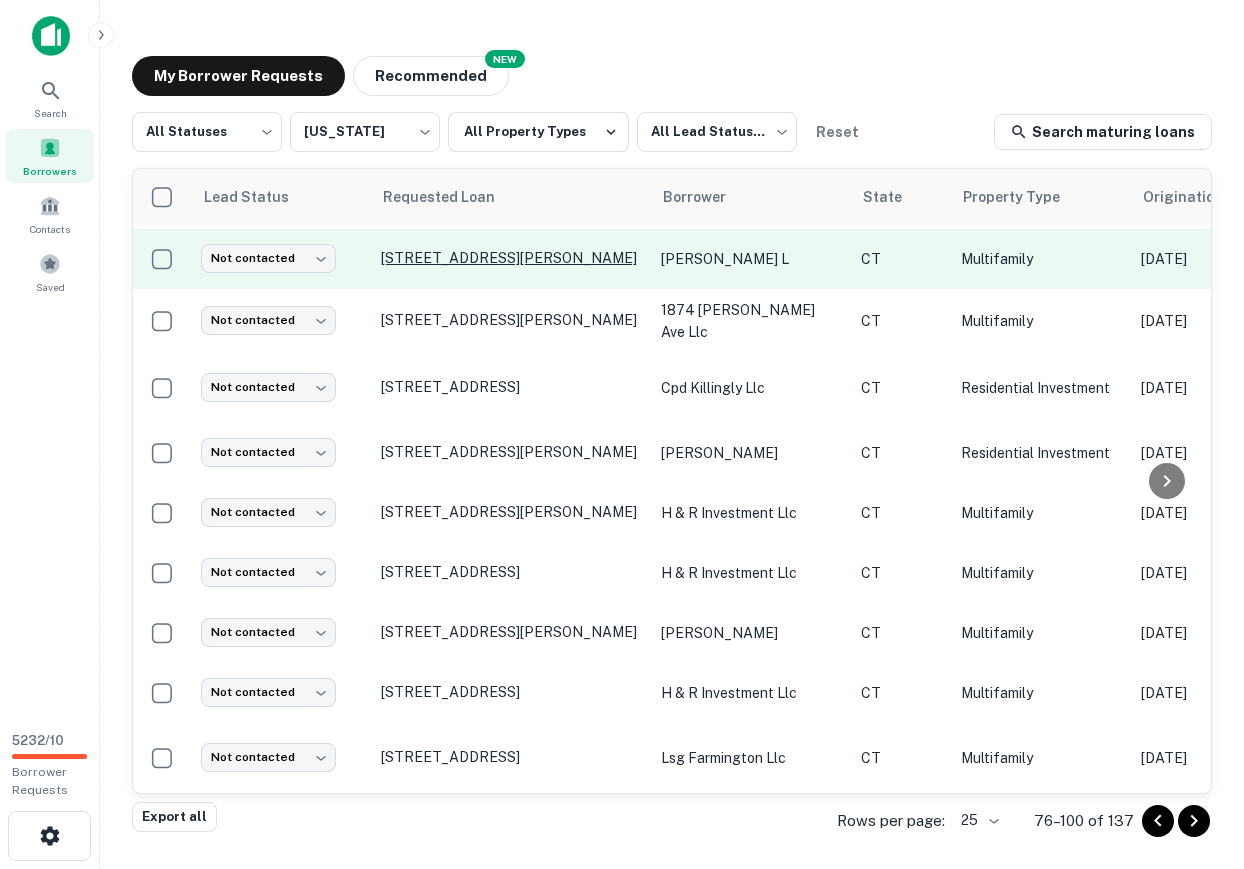click on "[STREET_ADDRESS][PERSON_NAME]" at bounding box center [511, 258] 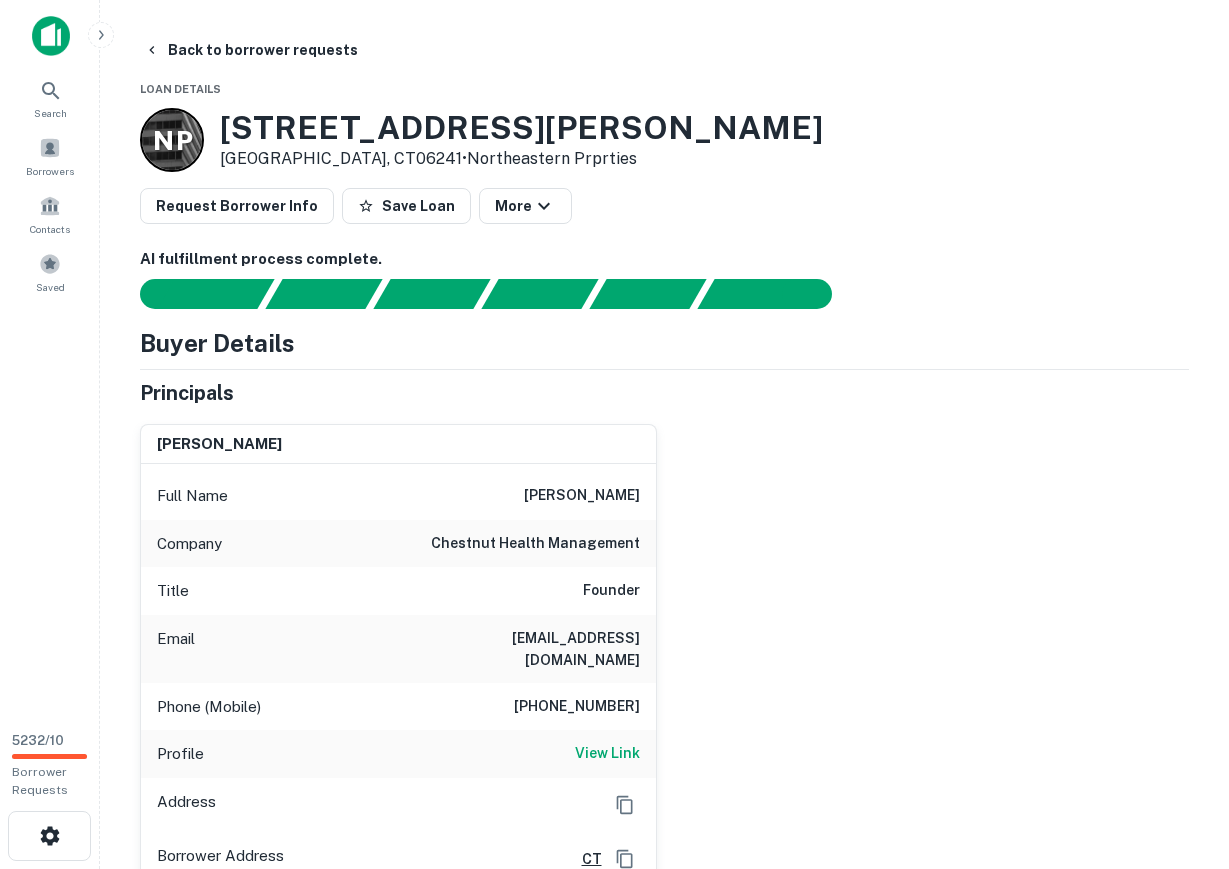 click on "[PHONE_NUMBER]" at bounding box center (577, 707) 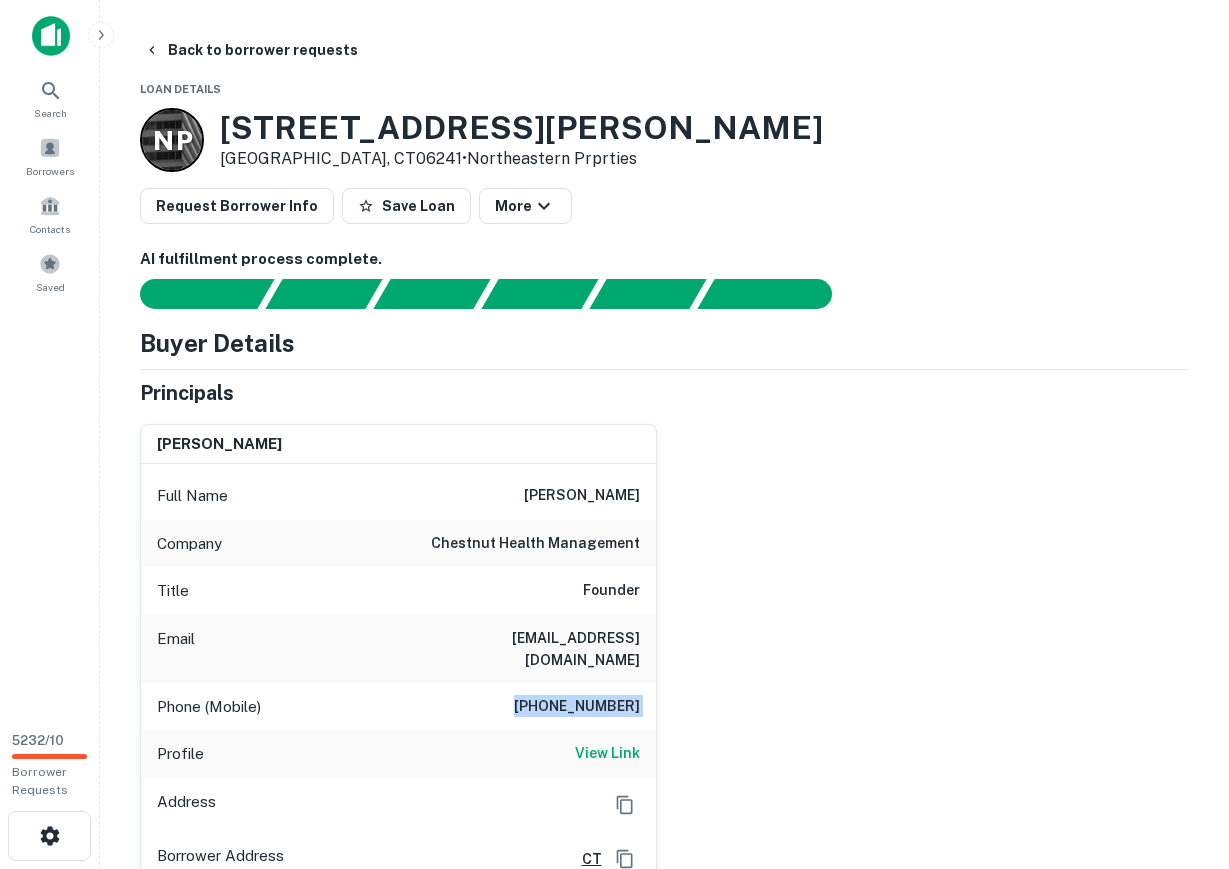 click on "[PHONE_NUMBER]" at bounding box center [577, 707] 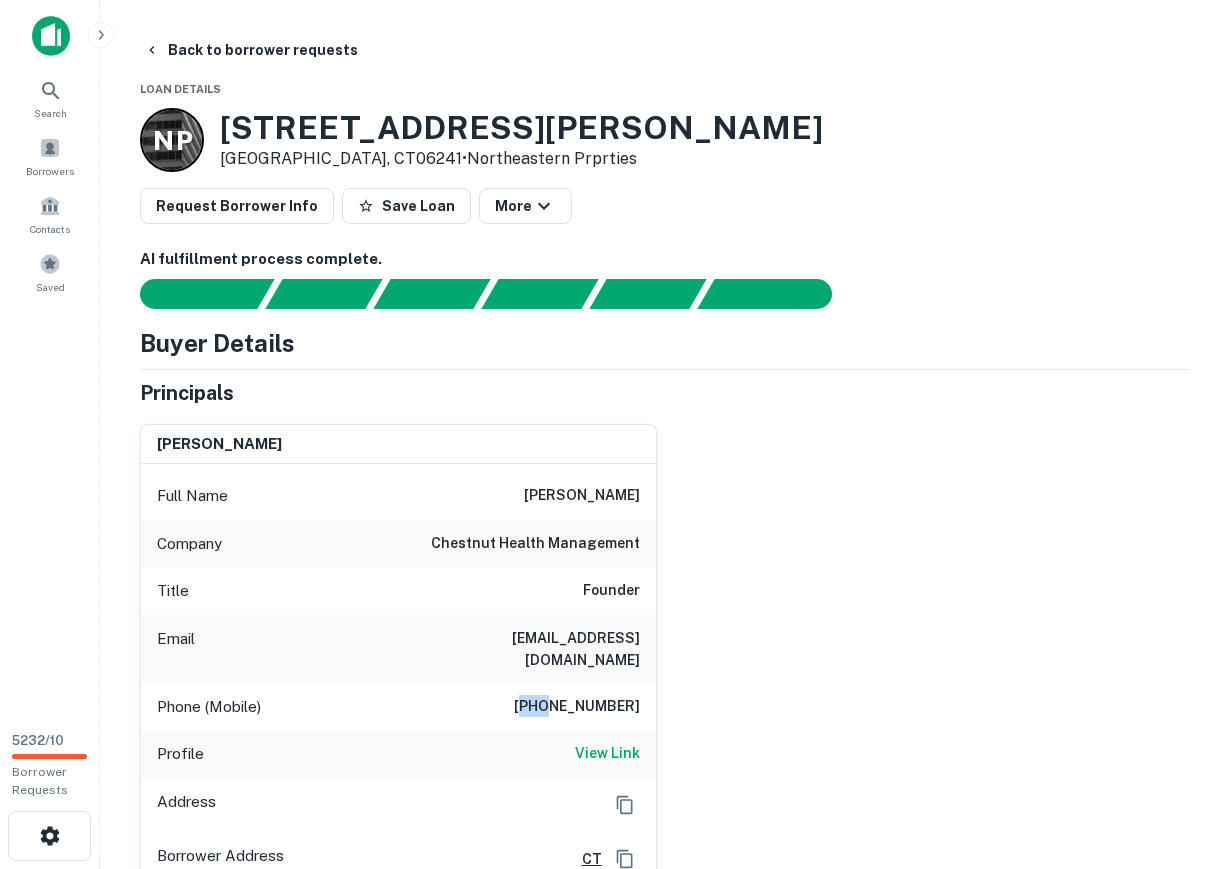 click on "[PHONE_NUMBER]" at bounding box center (577, 707) 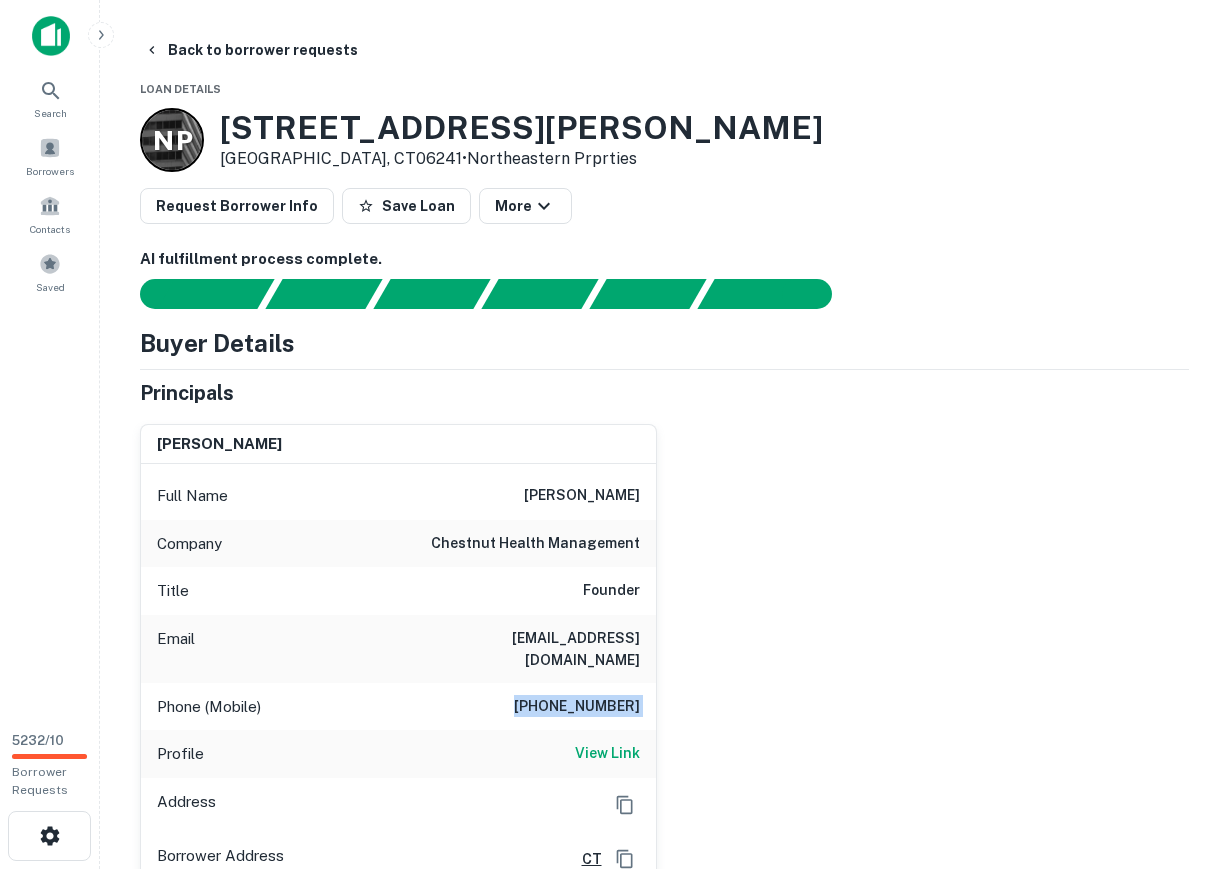 click on "[PHONE_NUMBER]" at bounding box center (577, 707) 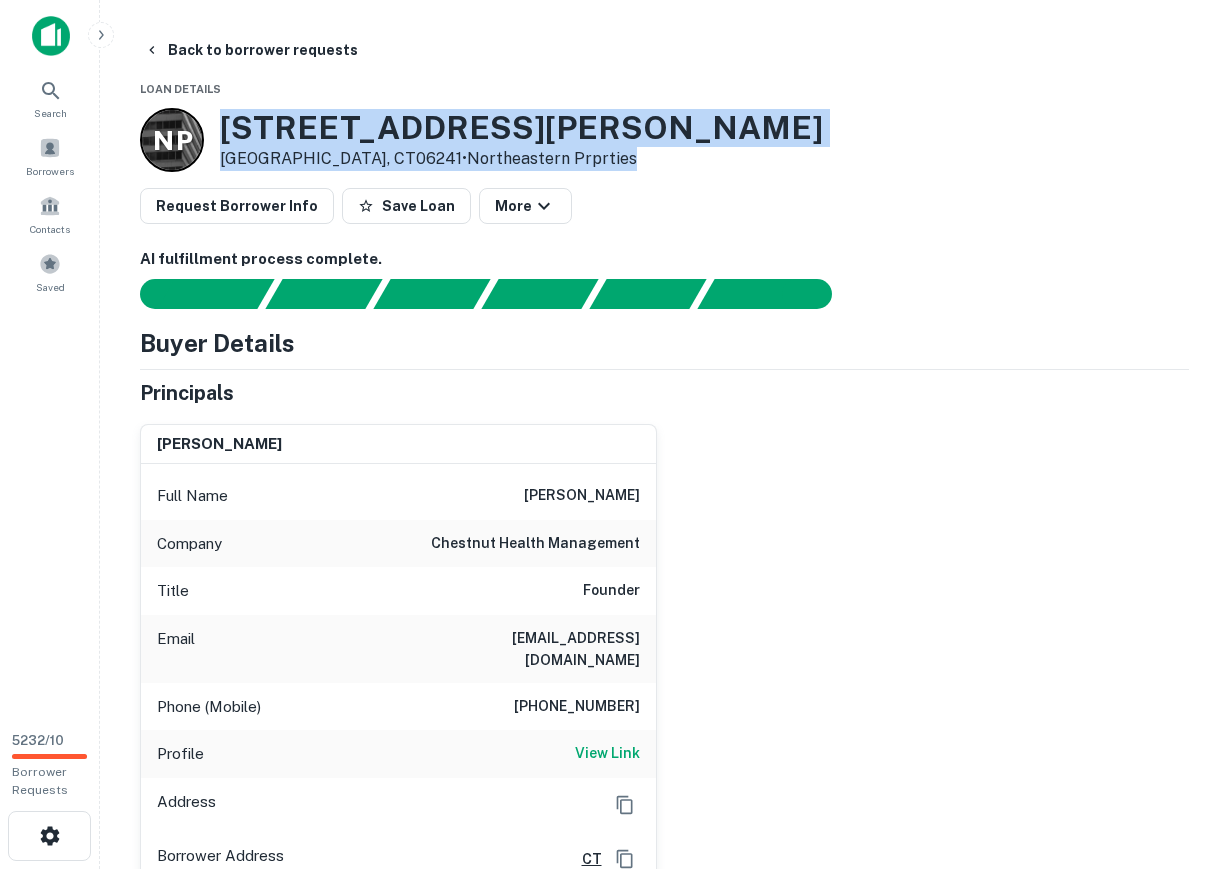 drag, startPoint x: 226, startPoint y: 116, endPoint x: 638, endPoint y: 157, distance: 414.03503 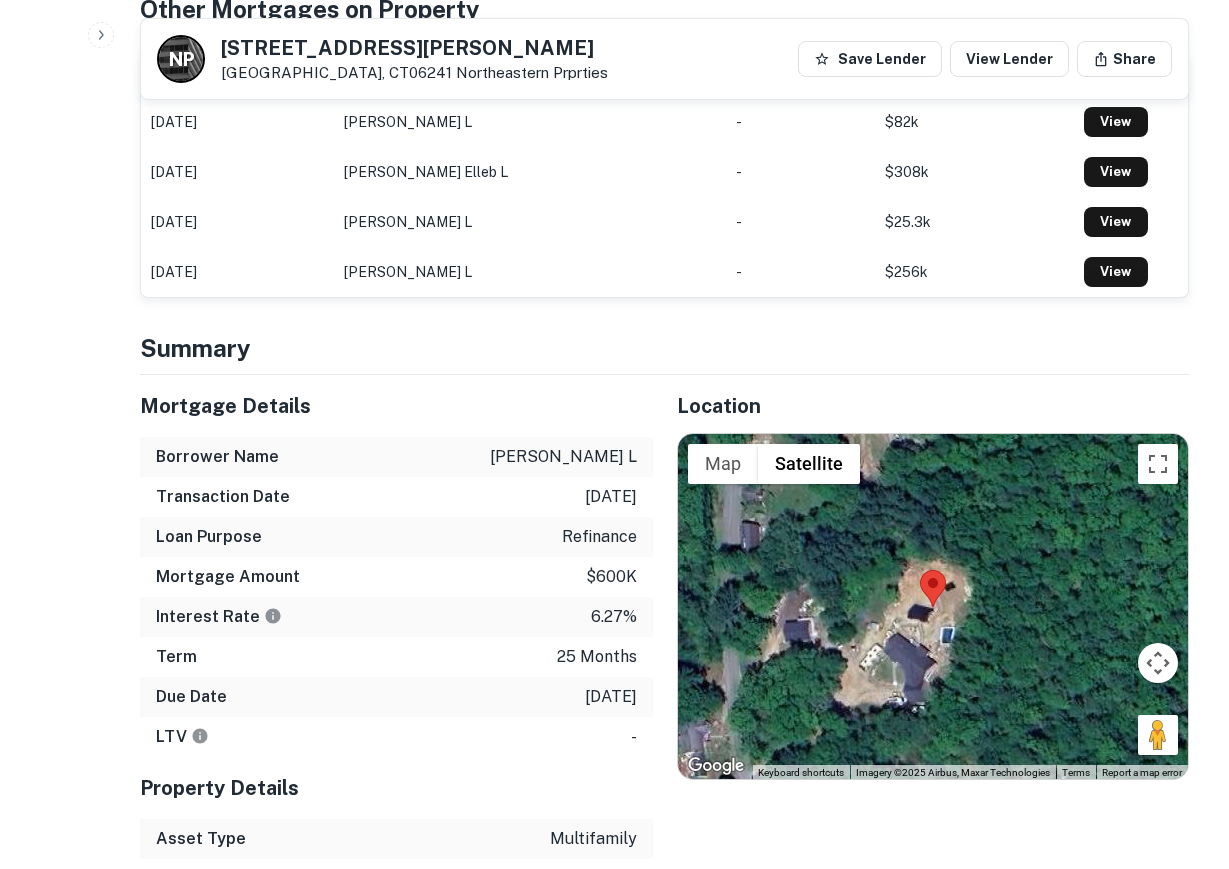 scroll, scrollTop: 1100, scrollLeft: 0, axis: vertical 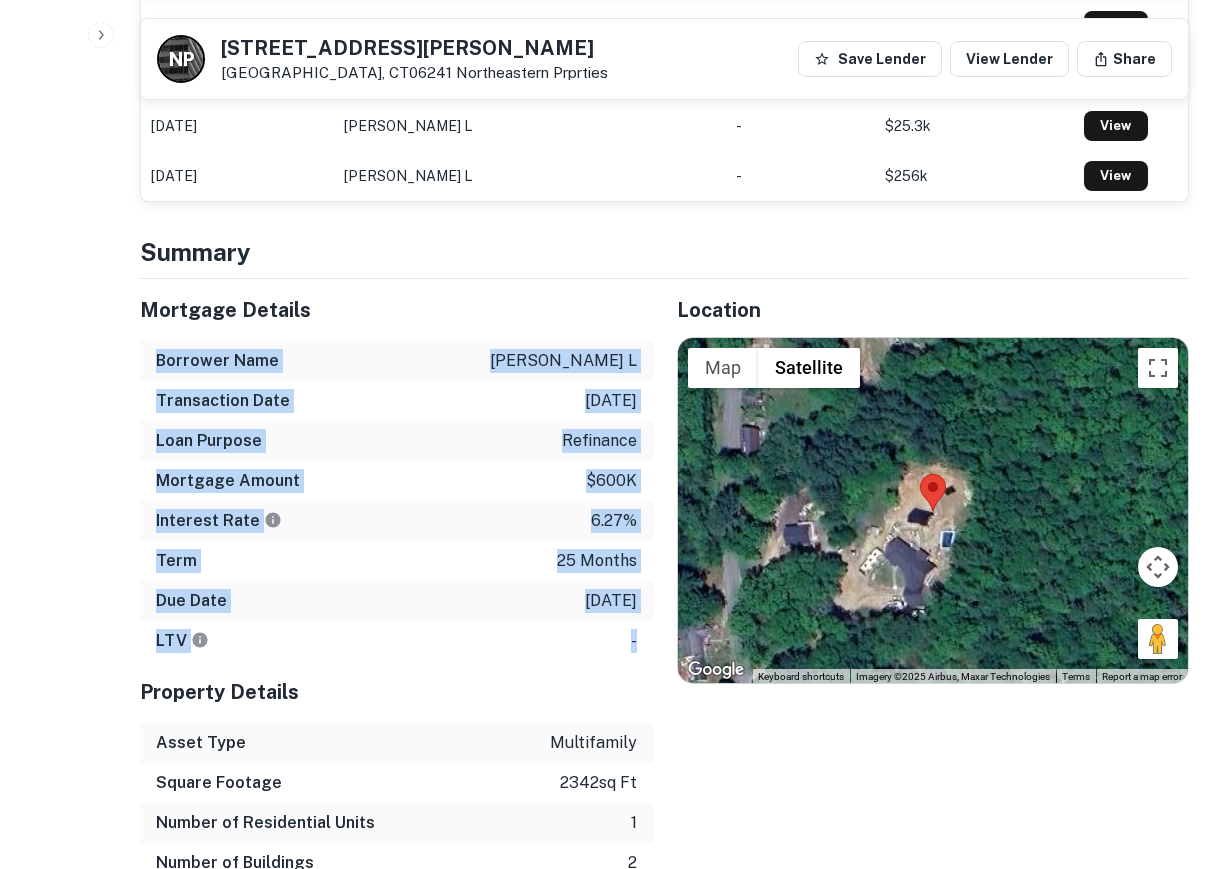 drag, startPoint x: 155, startPoint y: 338, endPoint x: 637, endPoint y: 609, distance: 552.9602 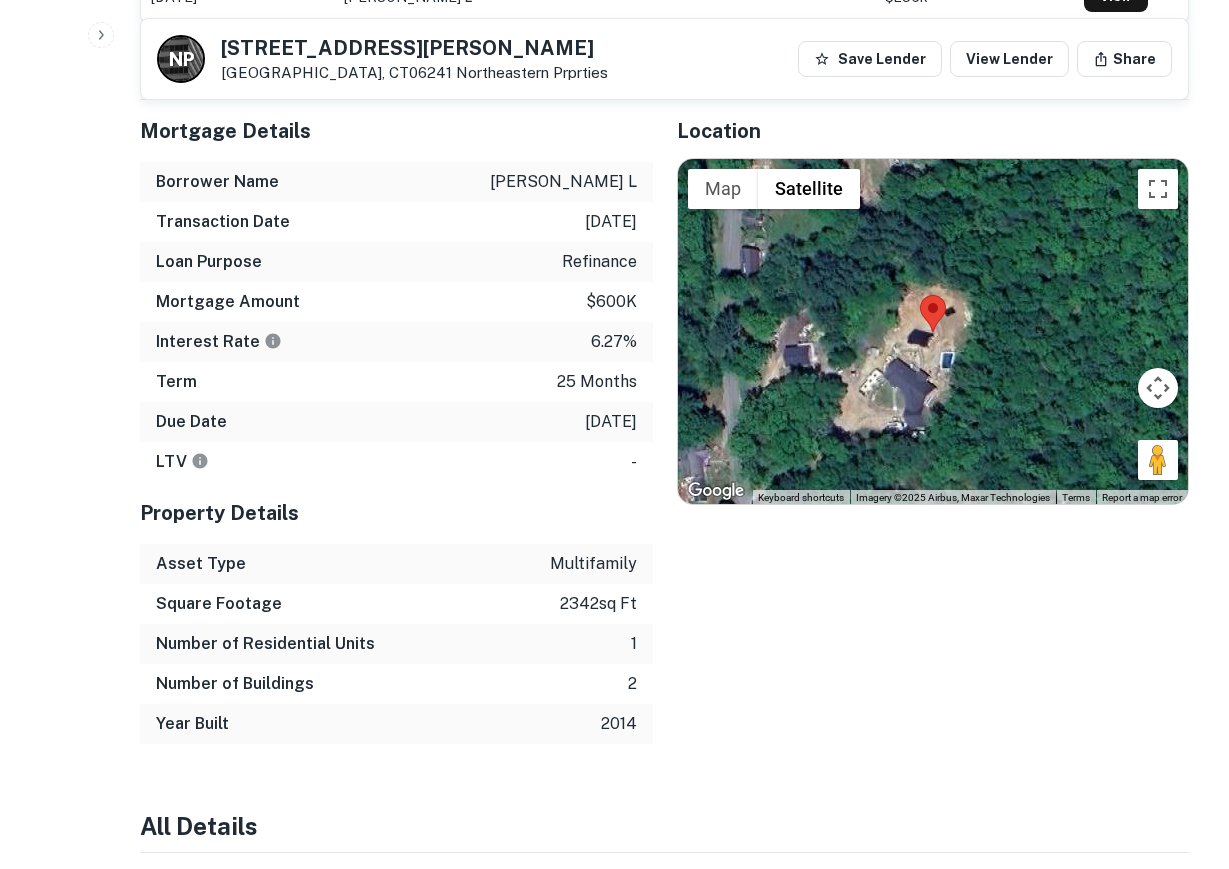 scroll, scrollTop: 1300, scrollLeft: 0, axis: vertical 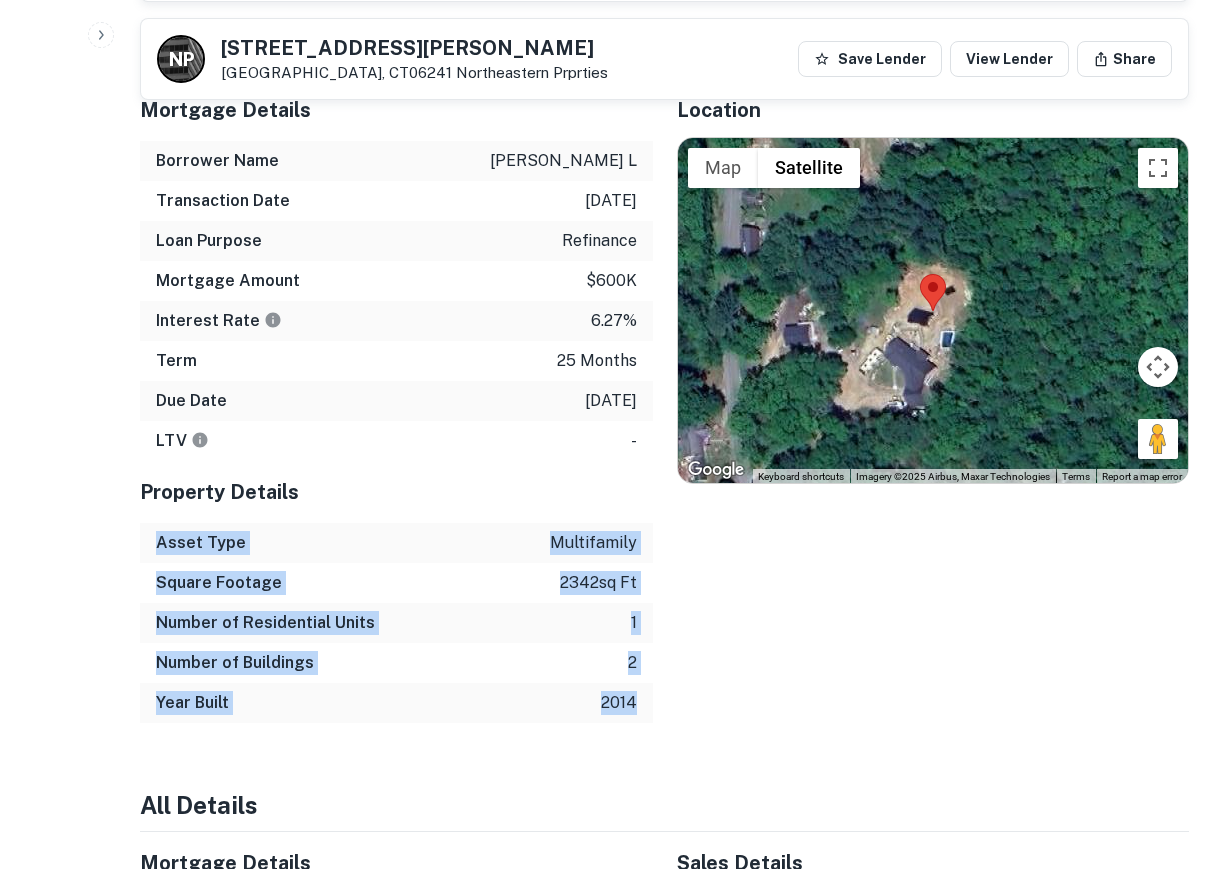 drag, startPoint x: 156, startPoint y: 514, endPoint x: 629, endPoint y: 672, distance: 498.69128 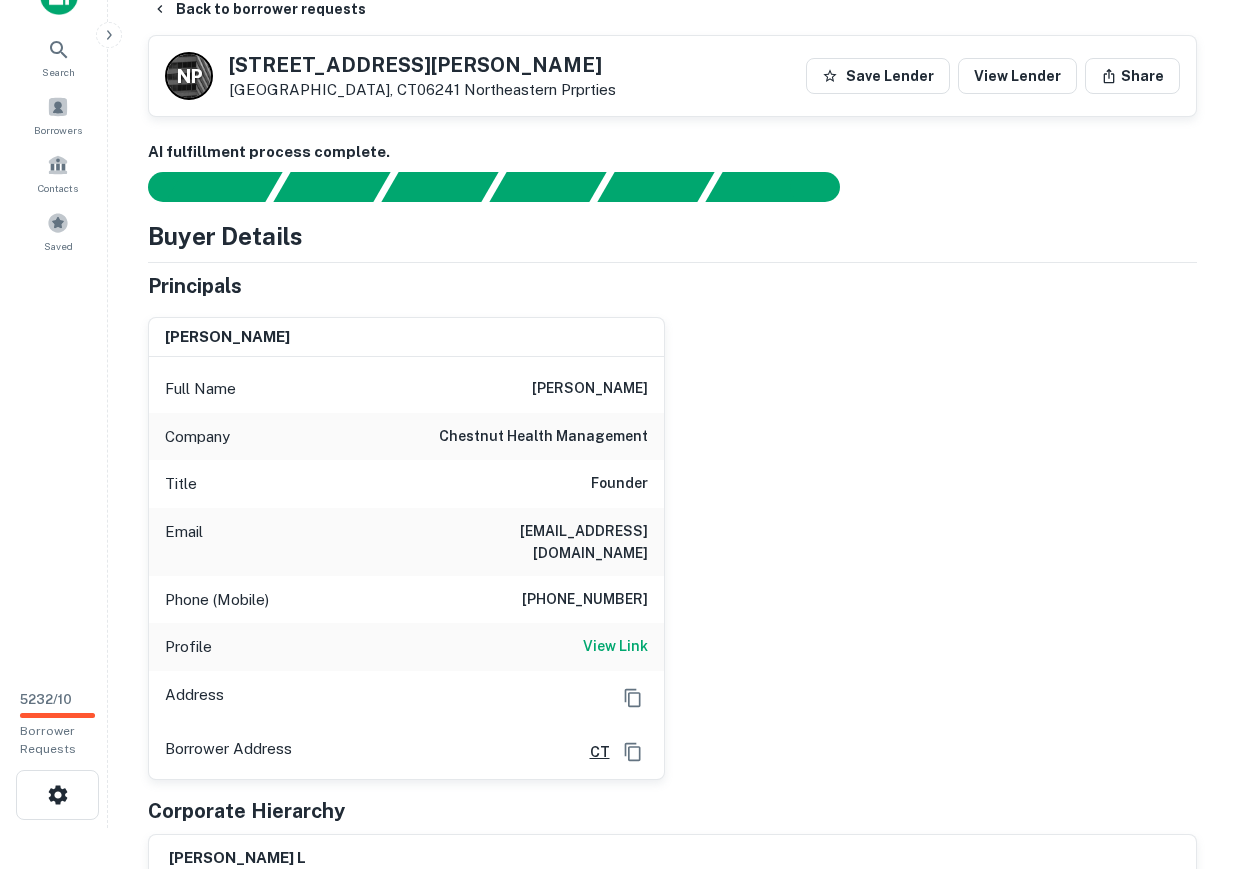 scroll, scrollTop: 0, scrollLeft: 0, axis: both 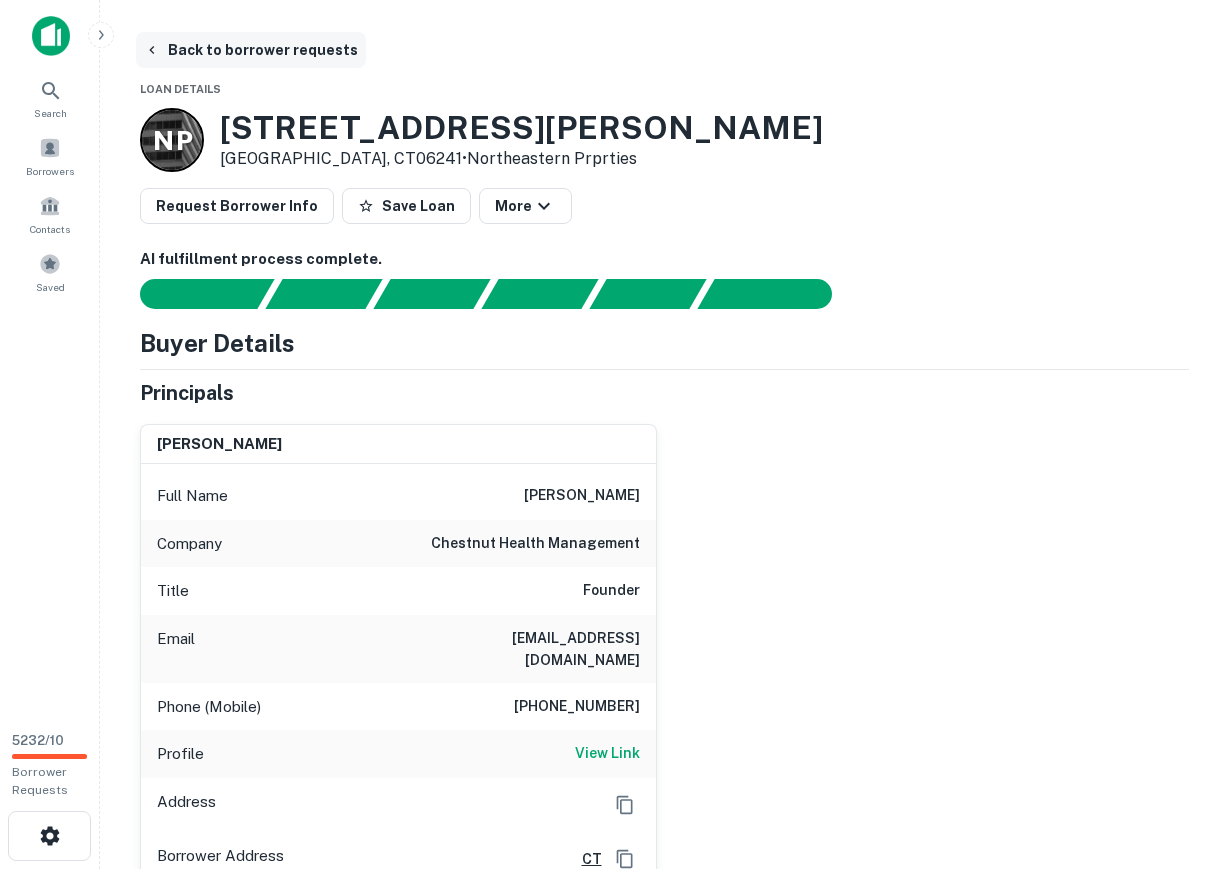 click on "Back to borrower requests" at bounding box center [251, 50] 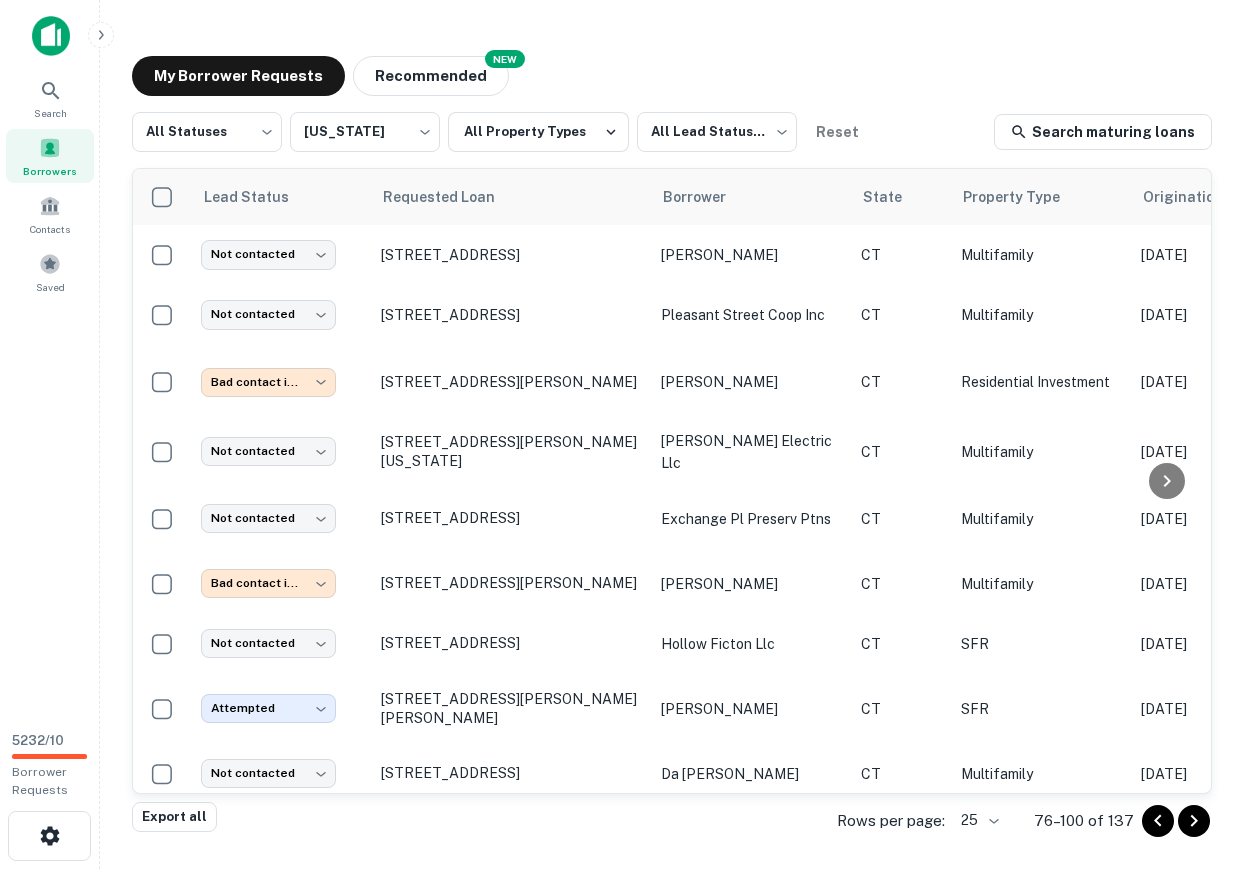scroll, scrollTop: 885, scrollLeft: 0, axis: vertical 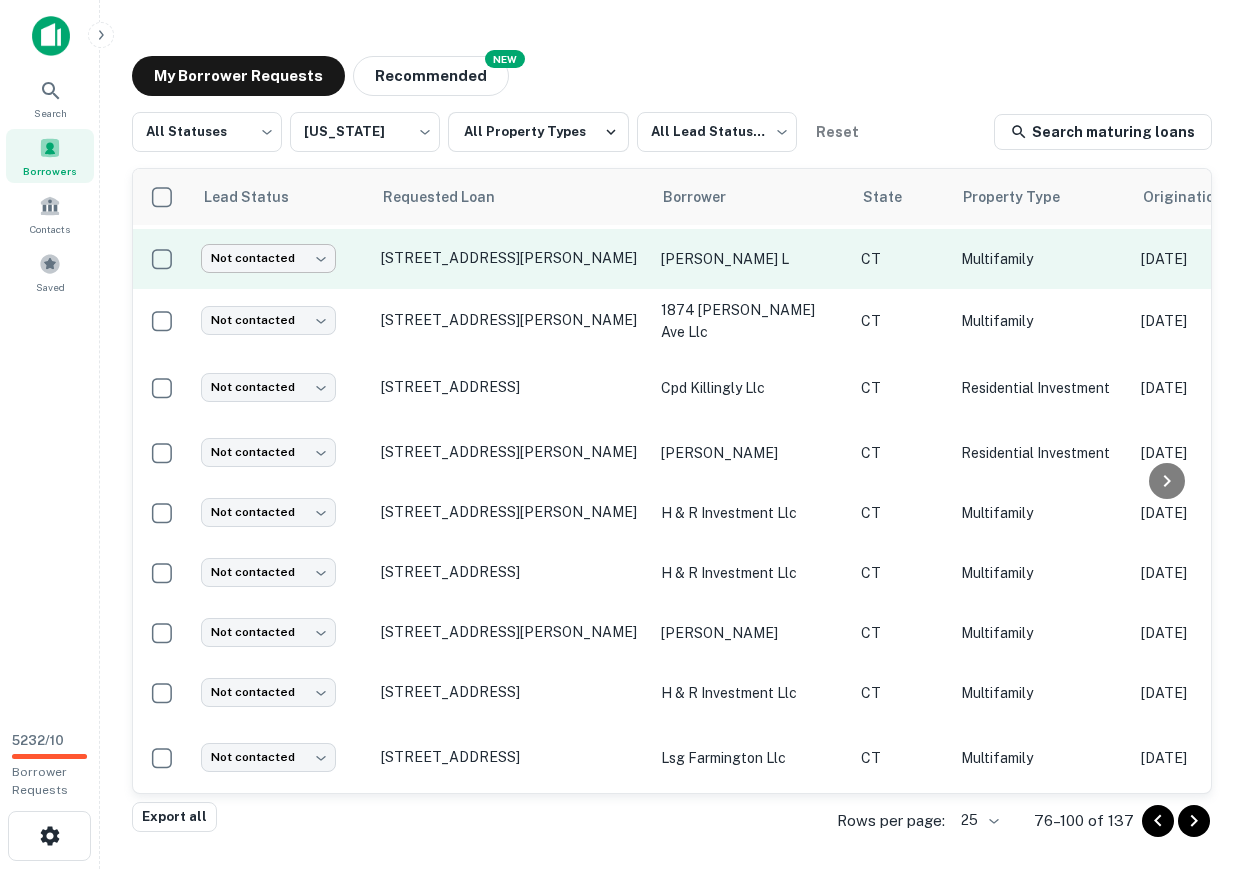 click on "**********" at bounding box center (622, 434) 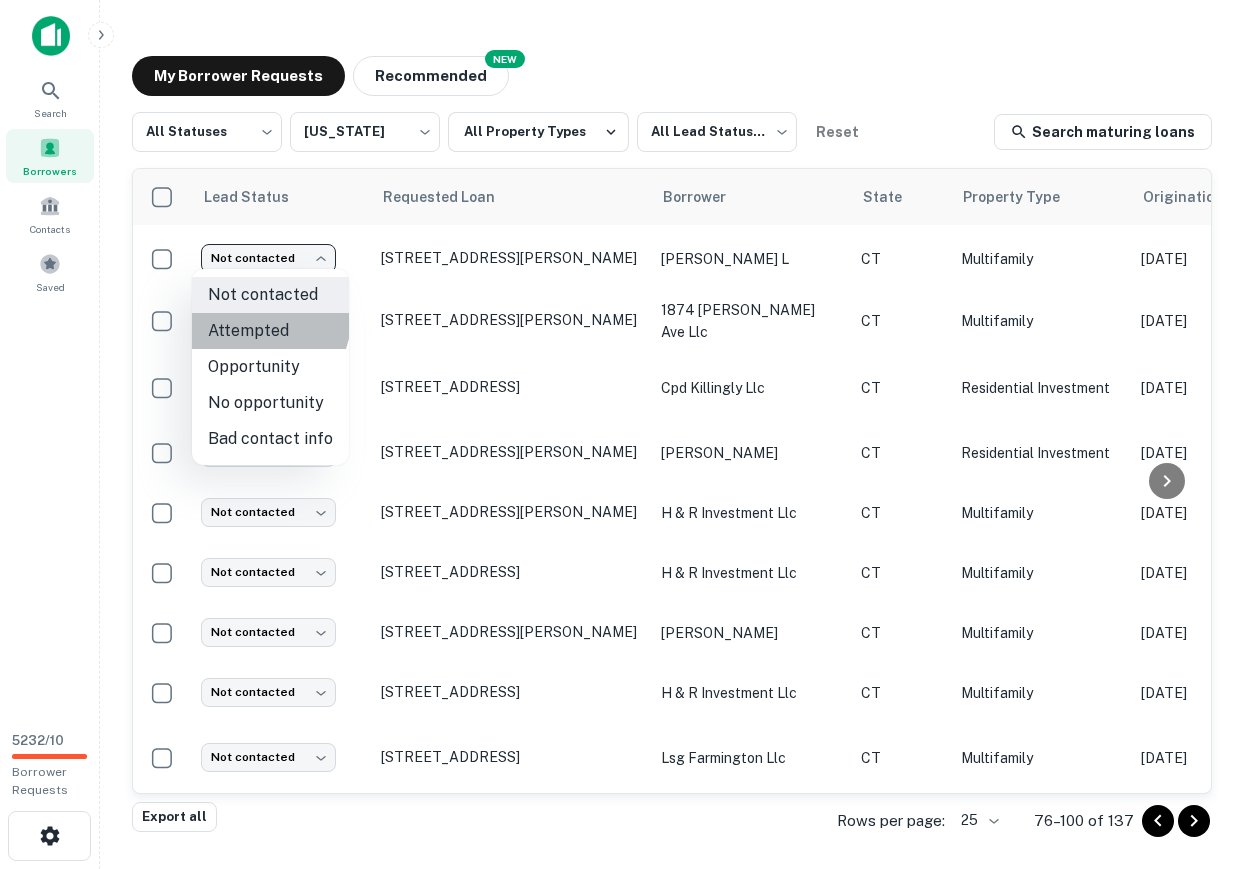 click on "Attempted" at bounding box center (270, 331) 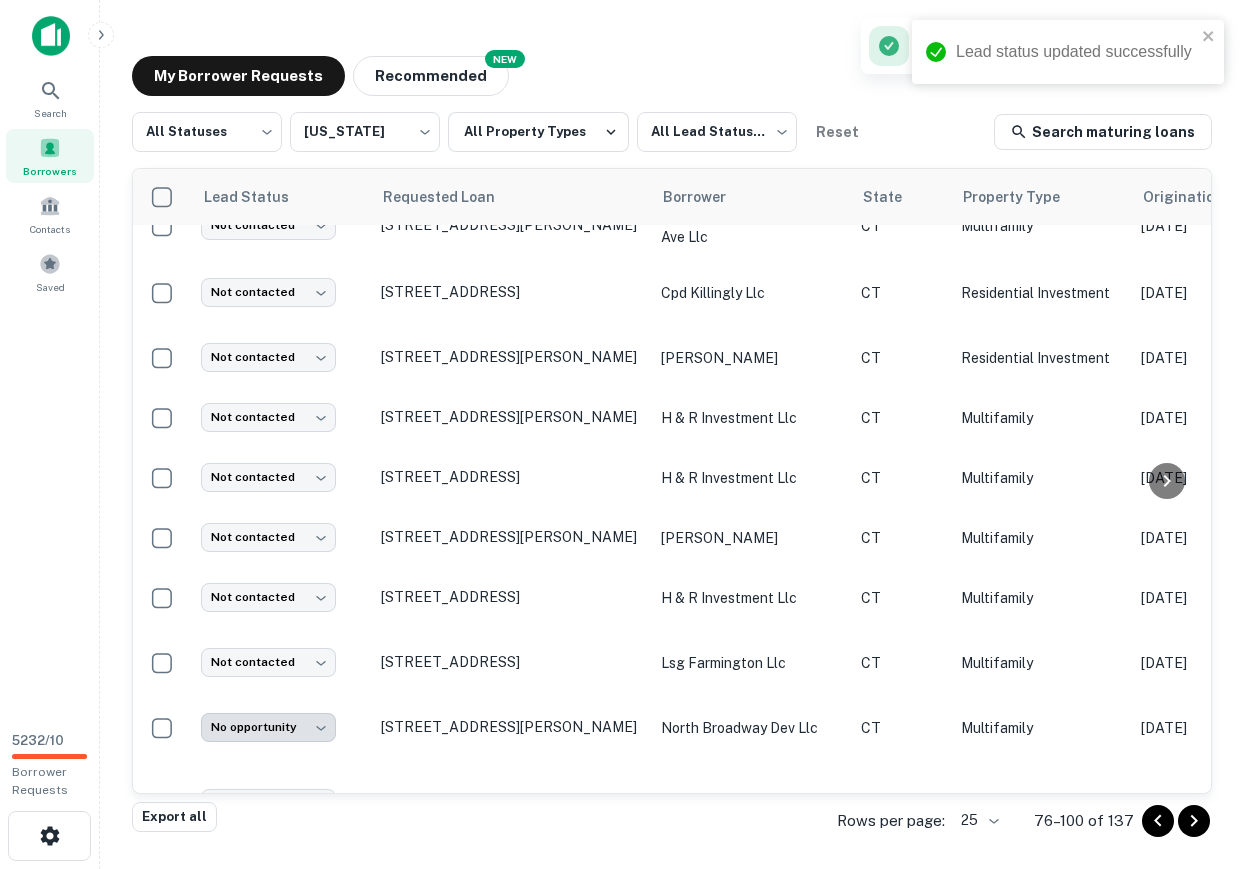 scroll, scrollTop: 948, scrollLeft: 0, axis: vertical 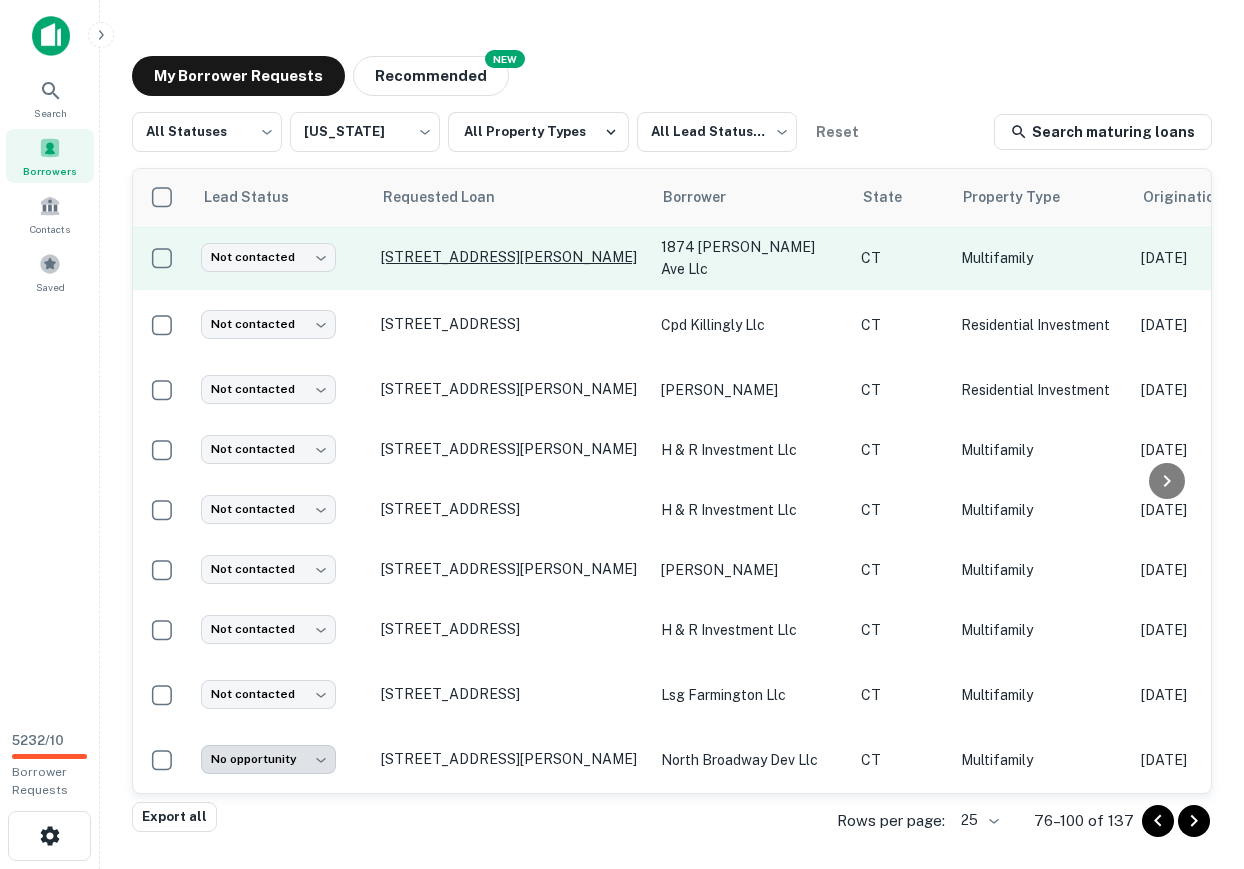 click on "[STREET_ADDRESS][PERSON_NAME]" at bounding box center [511, 257] 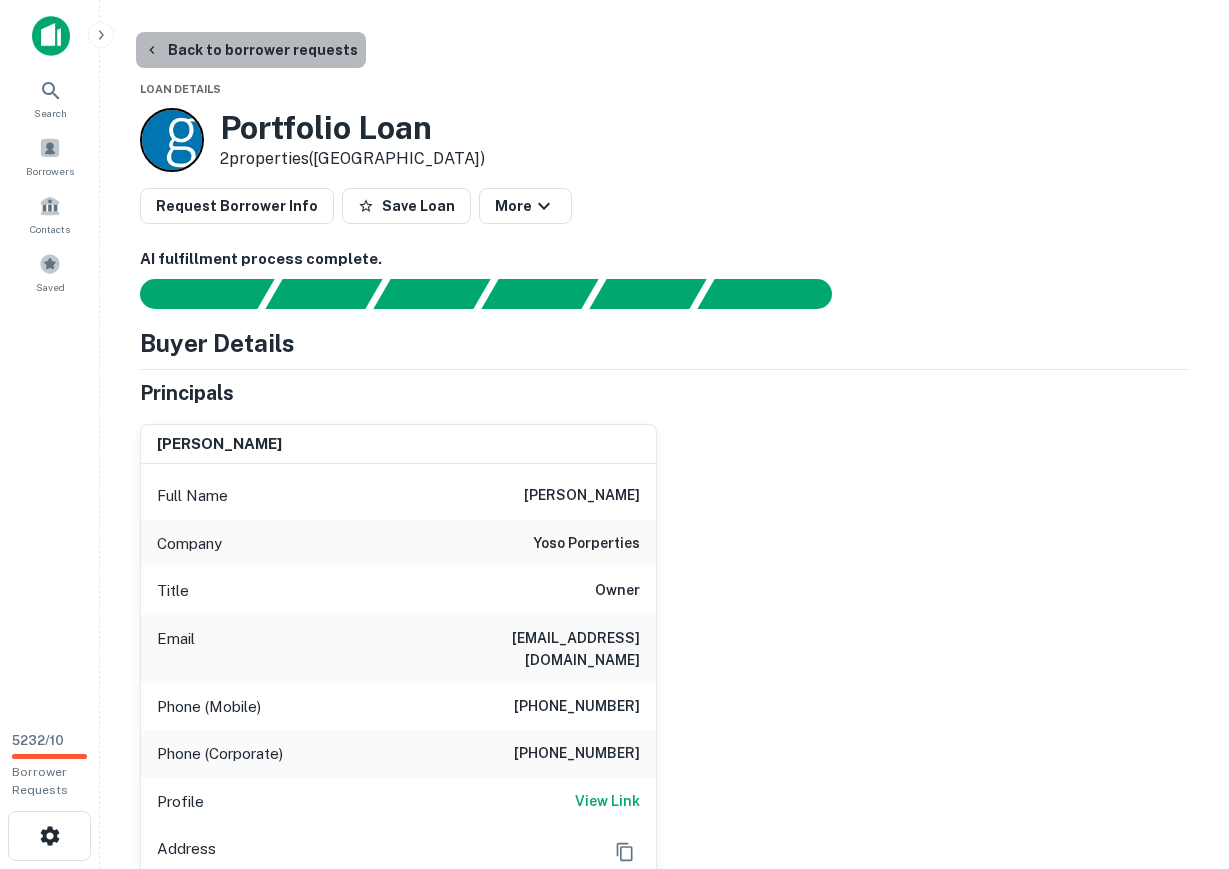 click on "Back to borrower requests" at bounding box center (251, 50) 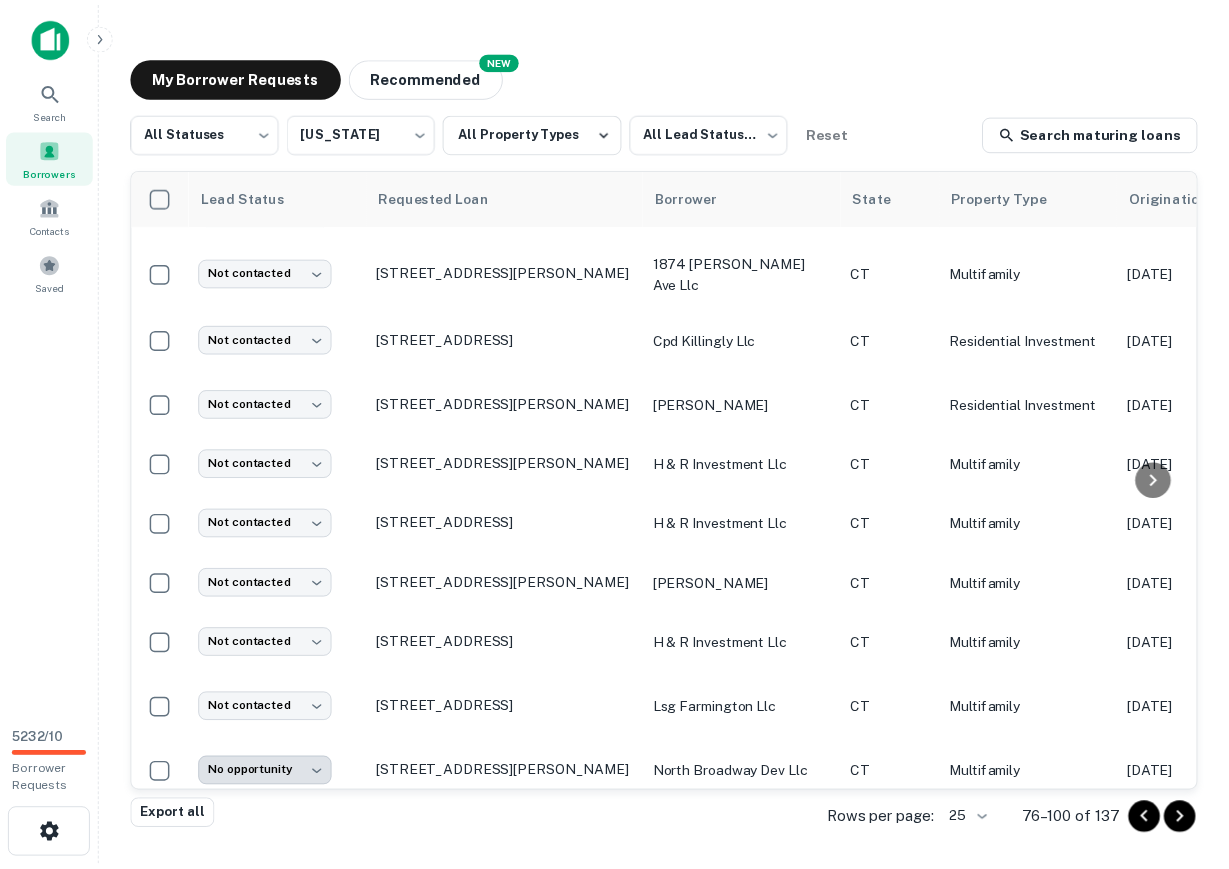 scroll, scrollTop: 948, scrollLeft: 0, axis: vertical 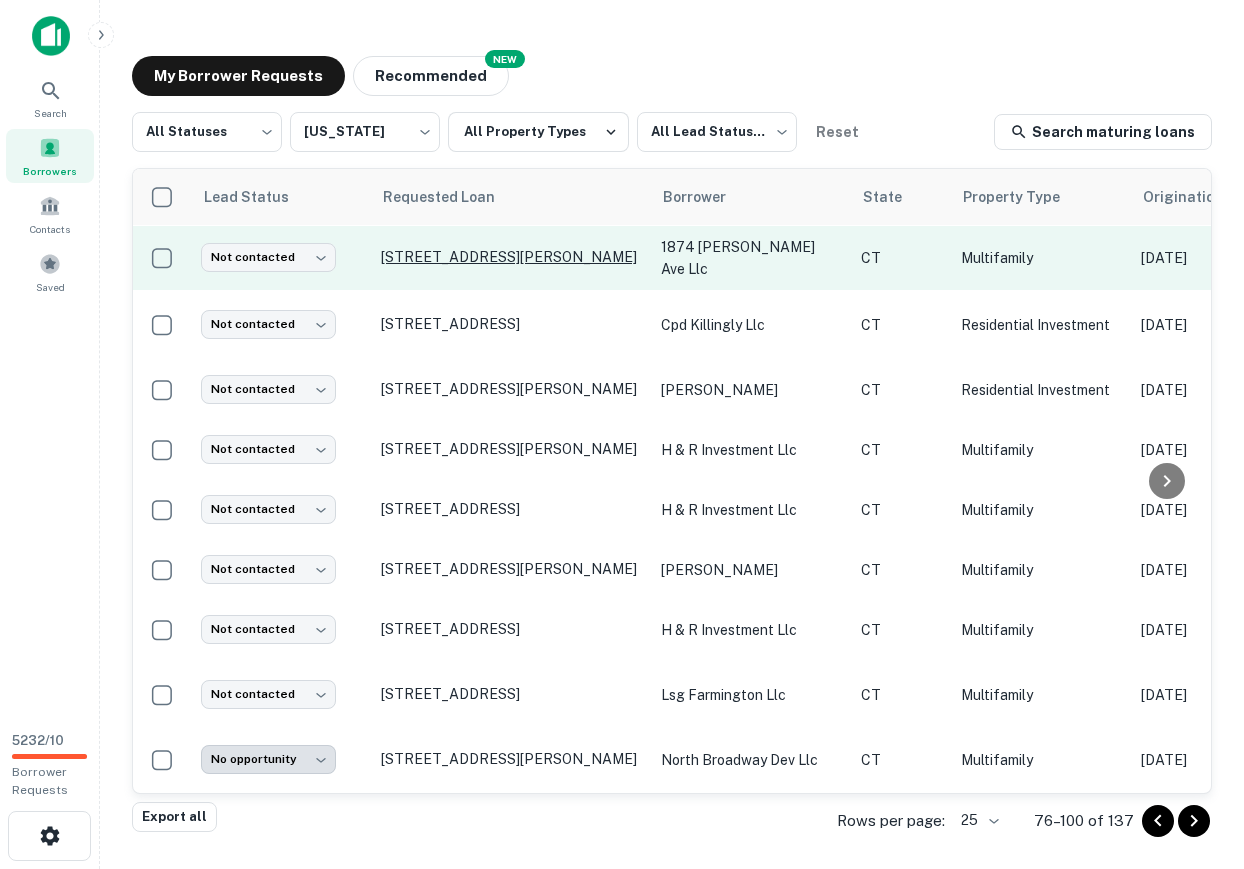 click on "[STREET_ADDRESS][PERSON_NAME]" at bounding box center [511, 257] 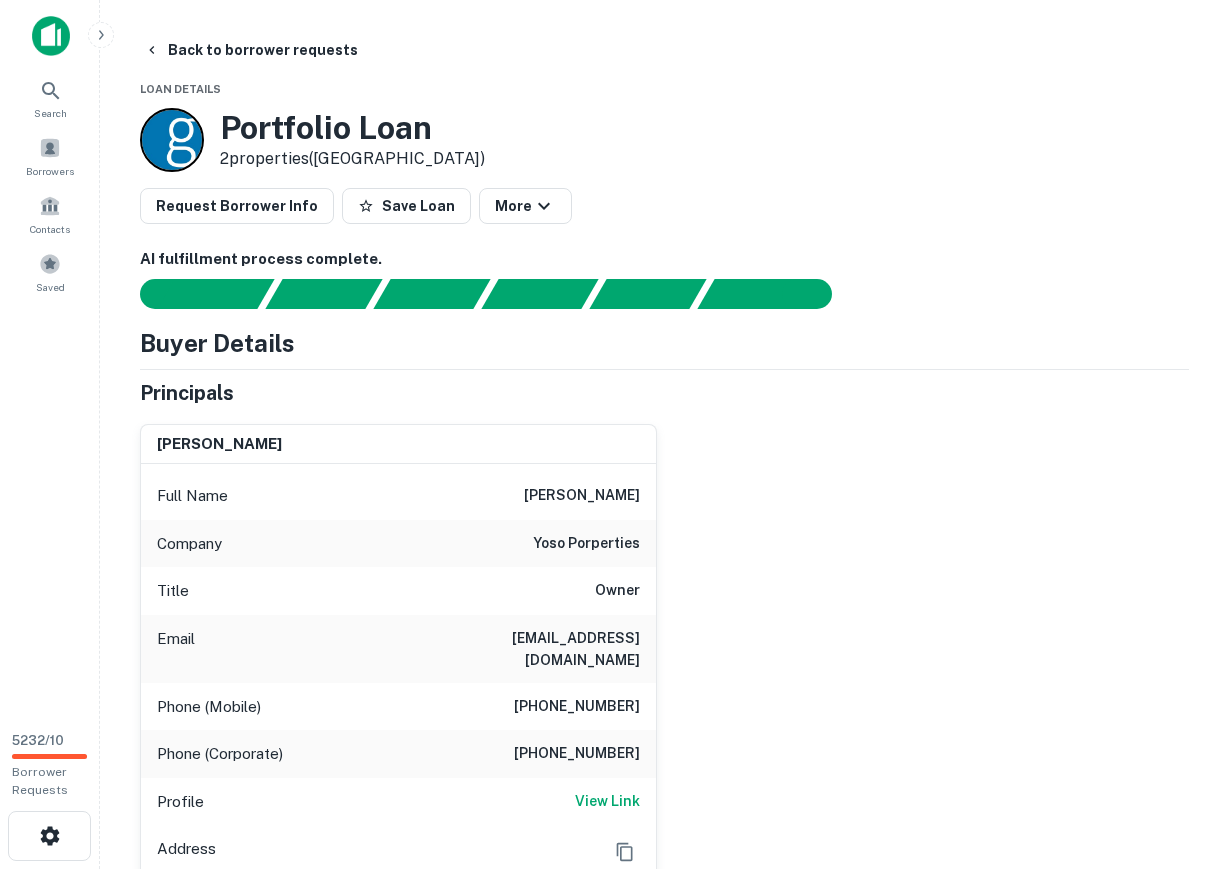 click on "[PHONE_NUMBER]" at bounding box center (577, 707) 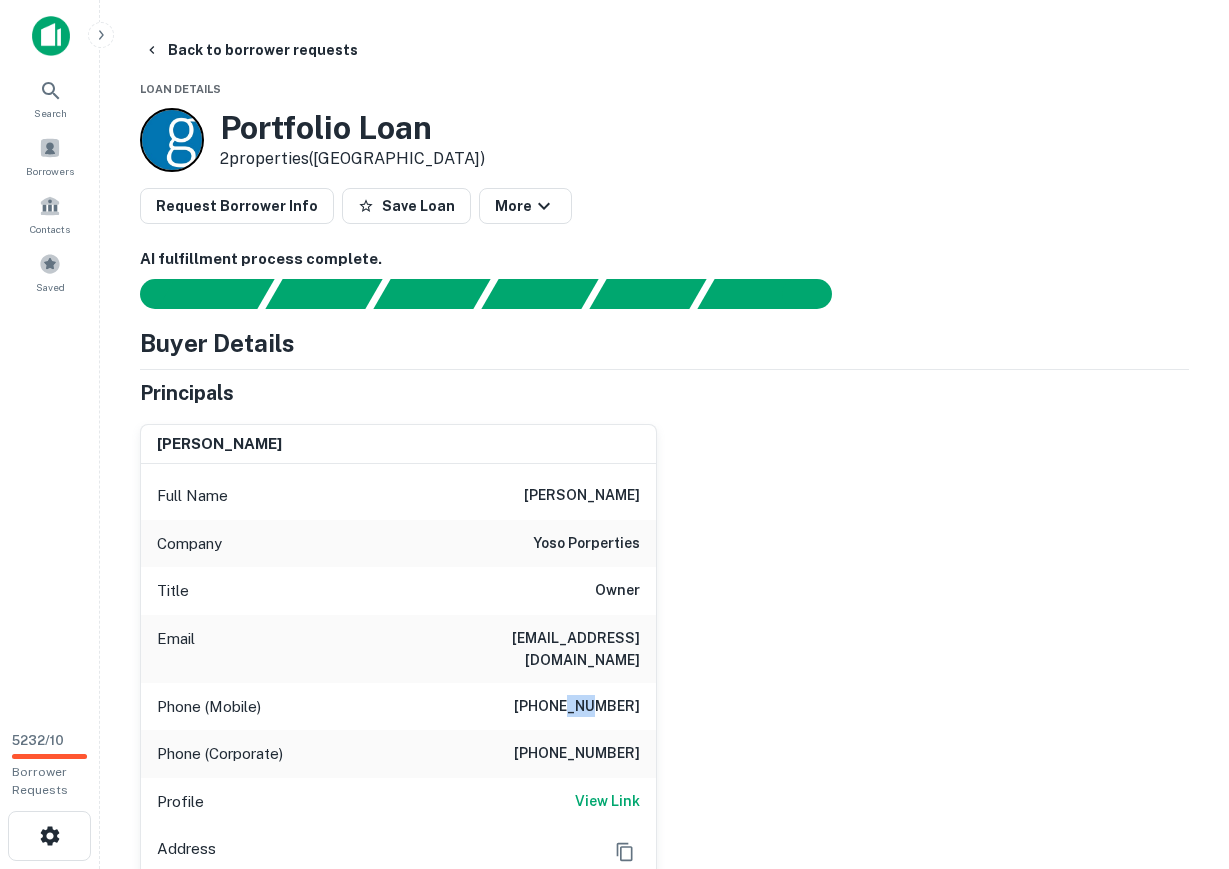 click on "[PHONE_NUMBER]" at bounding box center [577, 707] 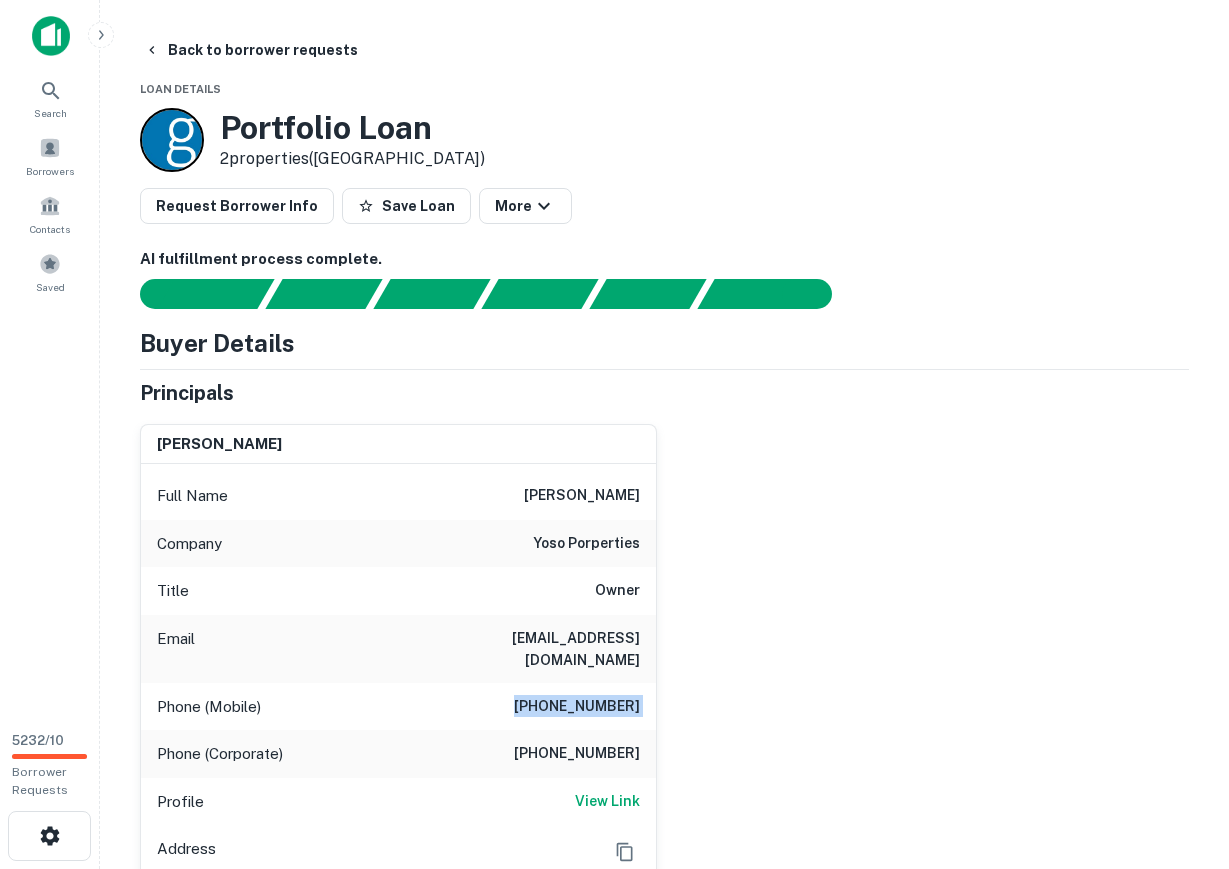 click on "[PHONE_NUMBER]" at bounding box center [577, 707] 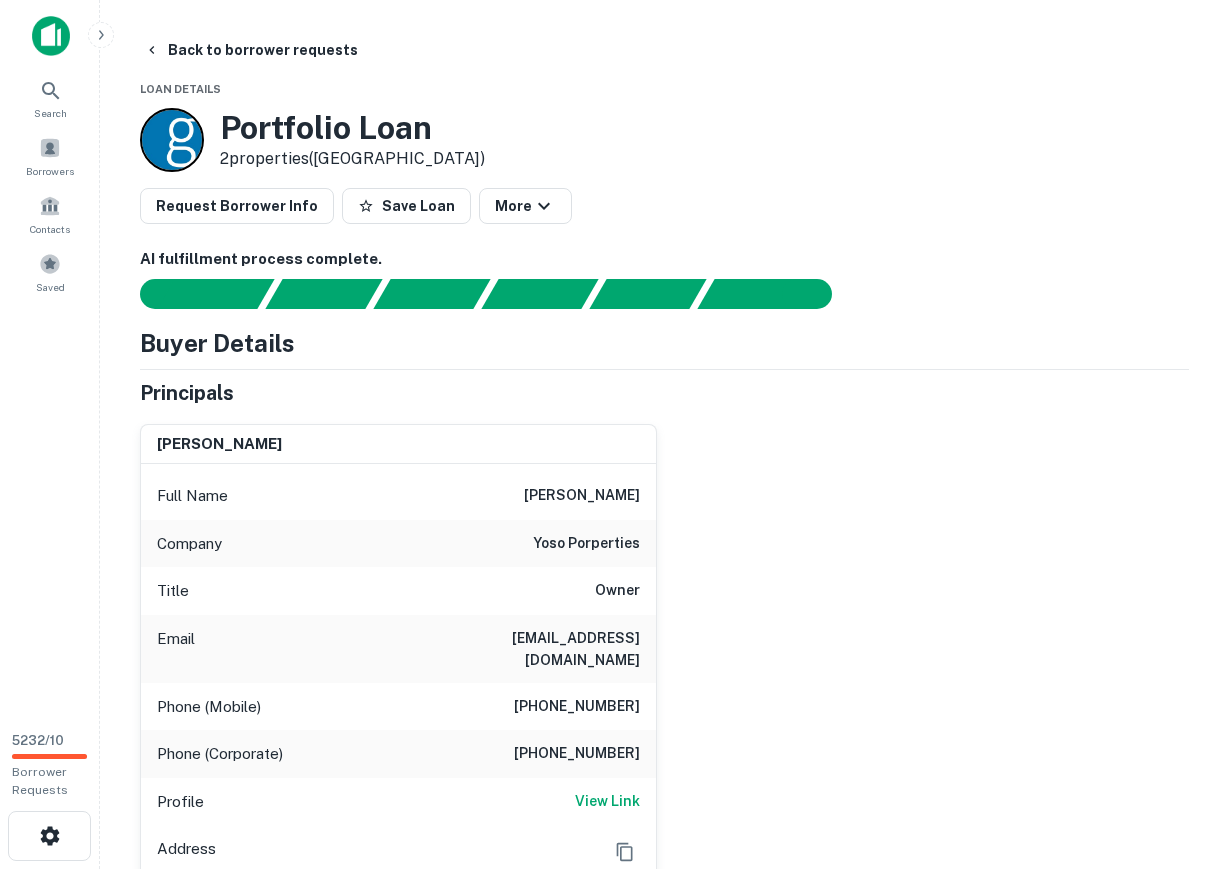 click on "[PERSON_NAME] Full Name [PERSON_NAME] Company yoso porperties Title Owner Email [EMAIL_ADDRESS][DOMAIN_NAME] Phone (Mobile) [PHONE_NUMBER] Phone (Corporate) [PHONE_NUMBER] Profile View Link Address Borrower Address CT" at bounding box center [656, 671] 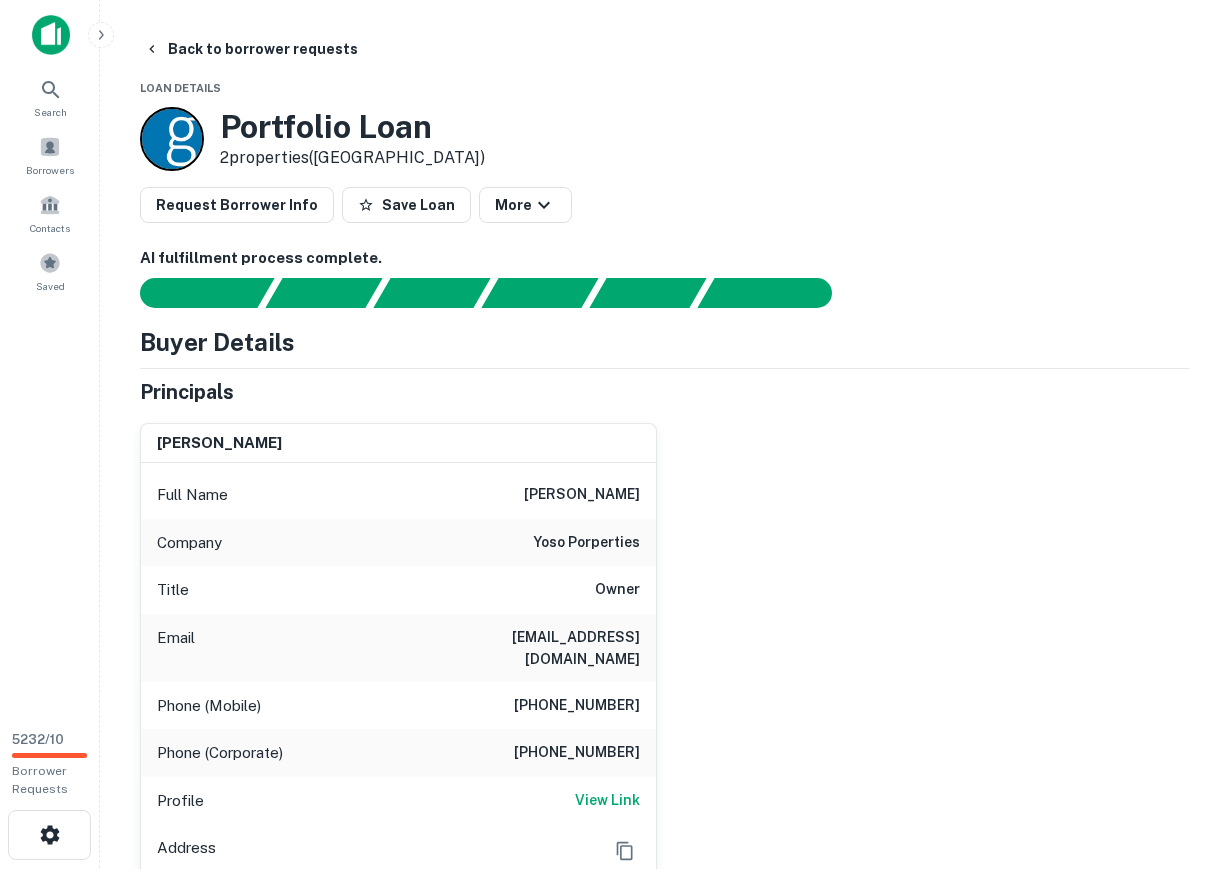scroll, scrollTop: 0, scrollLeft: 0, axis: both 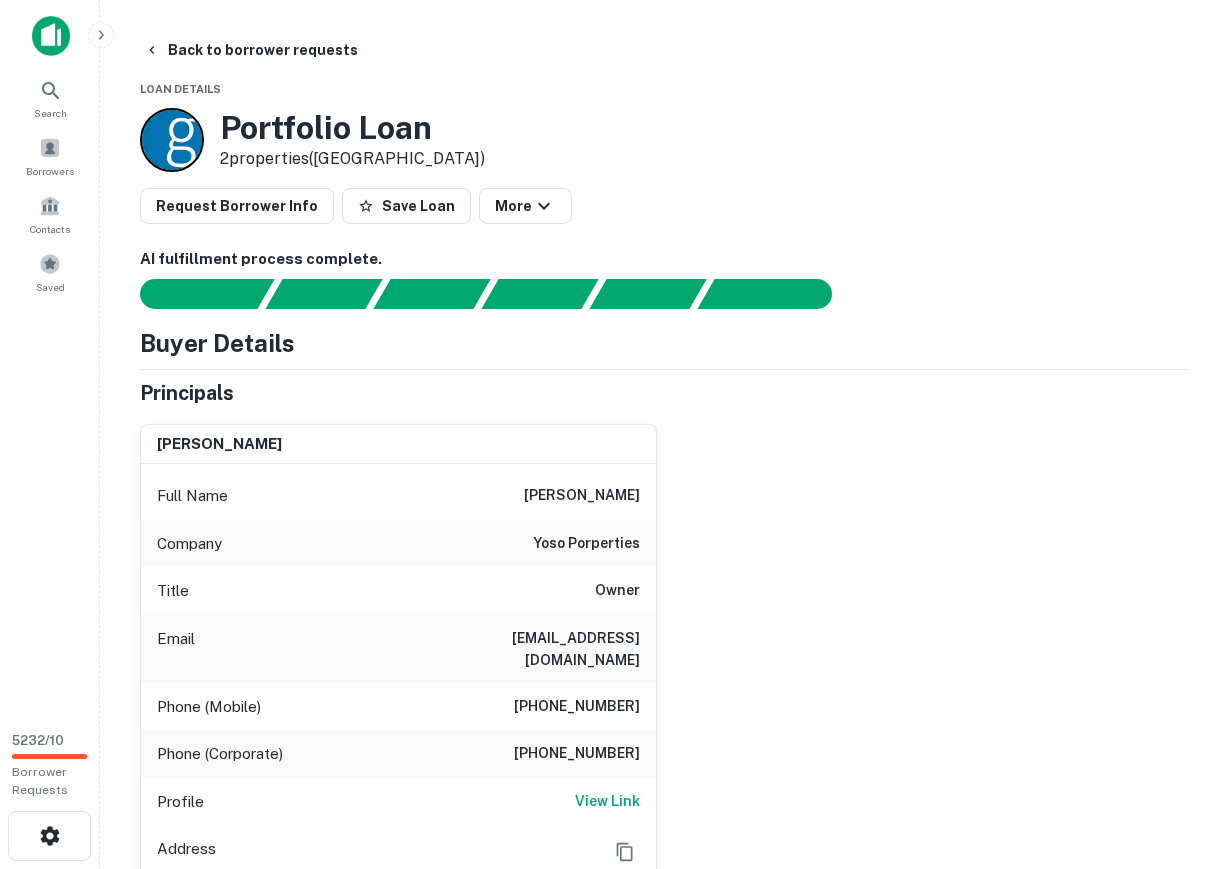click on "[PERSON_NAME]" at bounding box center (582, 496) 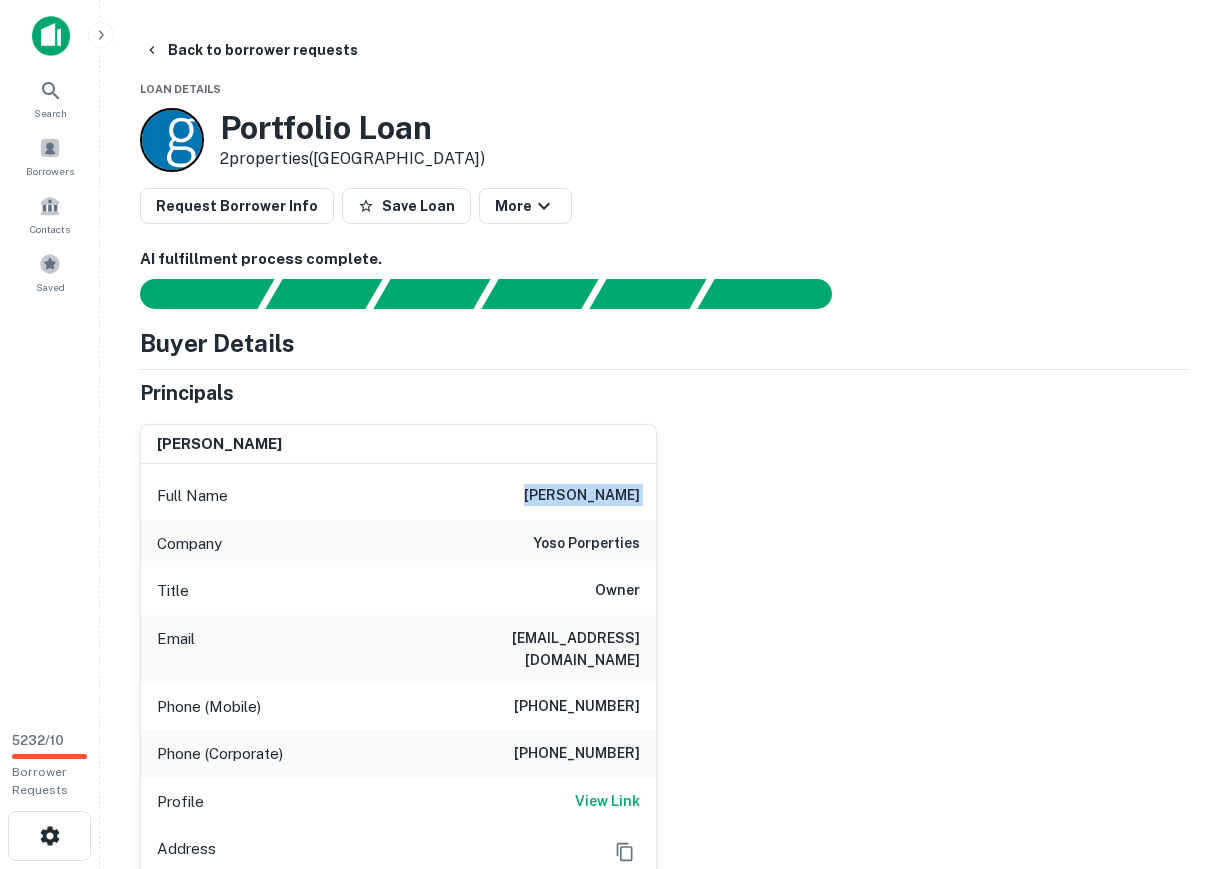 click on "[PERSON_NAME]" at bounding box center (582, 496) 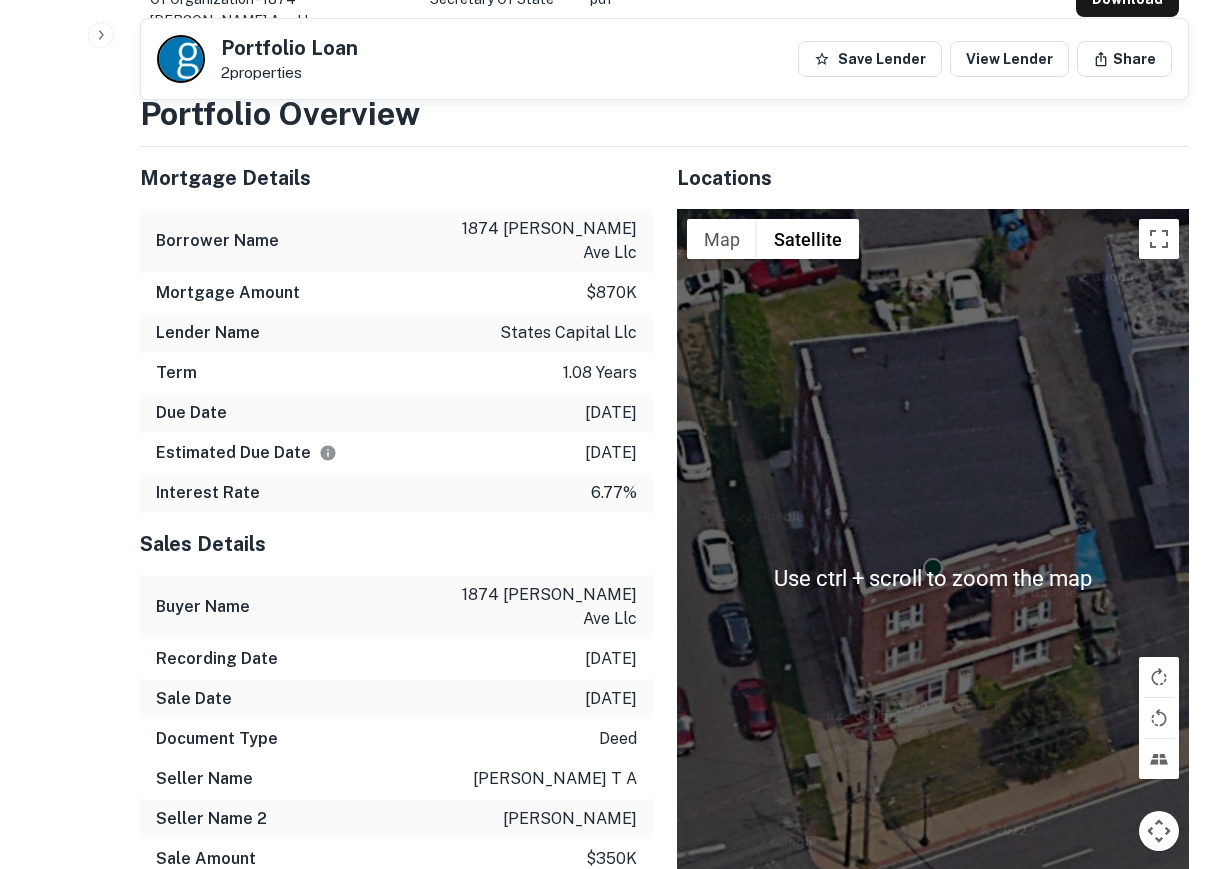 scroll, scrollTop: 1200, scrollLeft: 0, axis: vertical 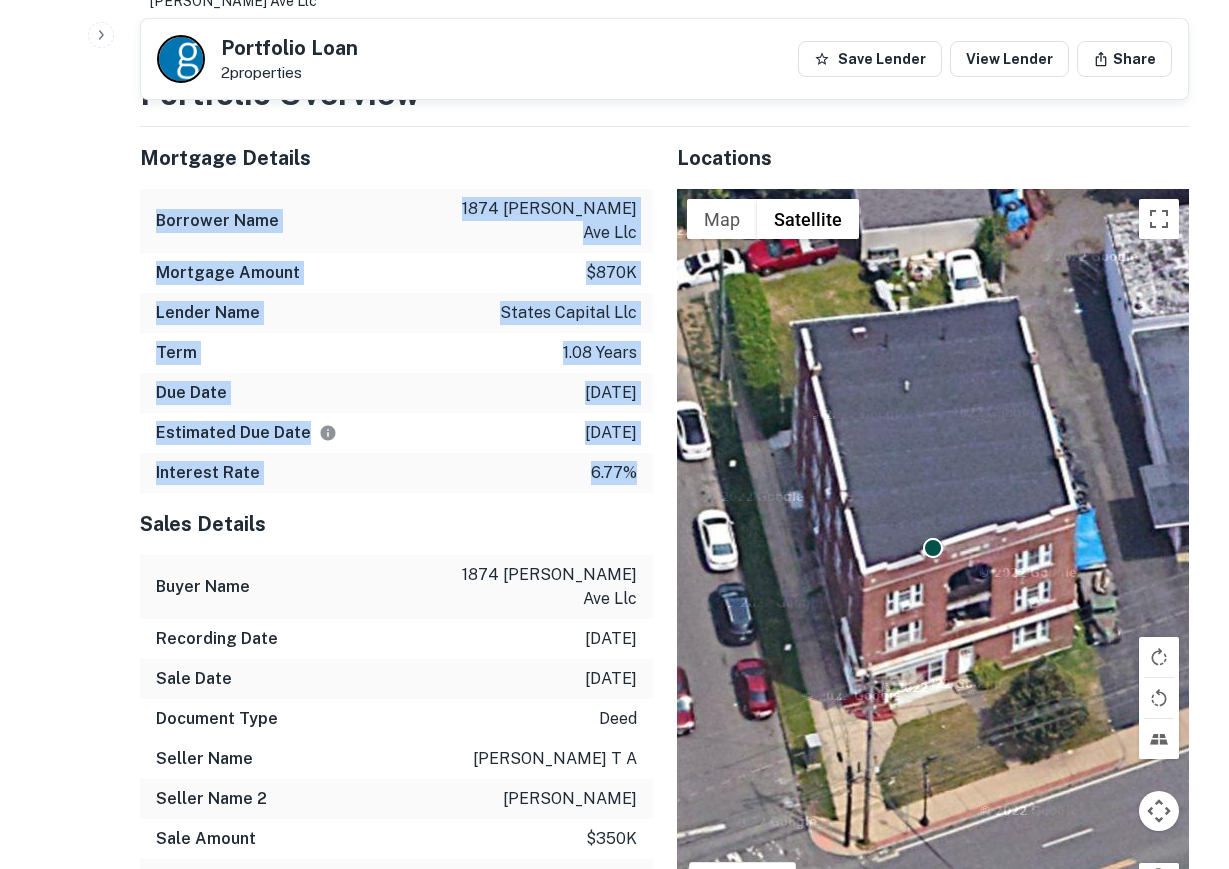 drag, startPoint x: 157, startPoint y: 184, endPoint x: 626, endPoint y: 426, distance: 527.7547 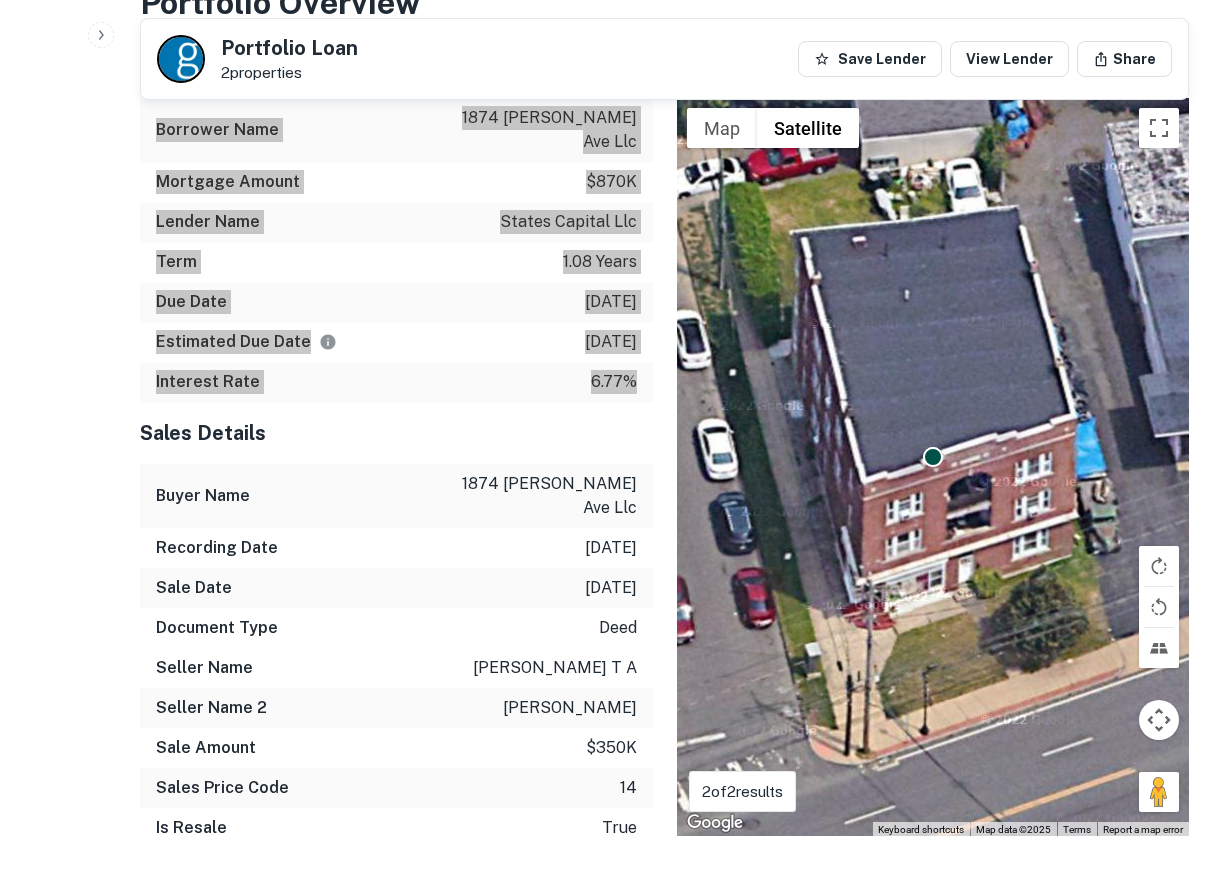 scroll, scrollTop: 1300, scrollLeft: 0, axis: vertical 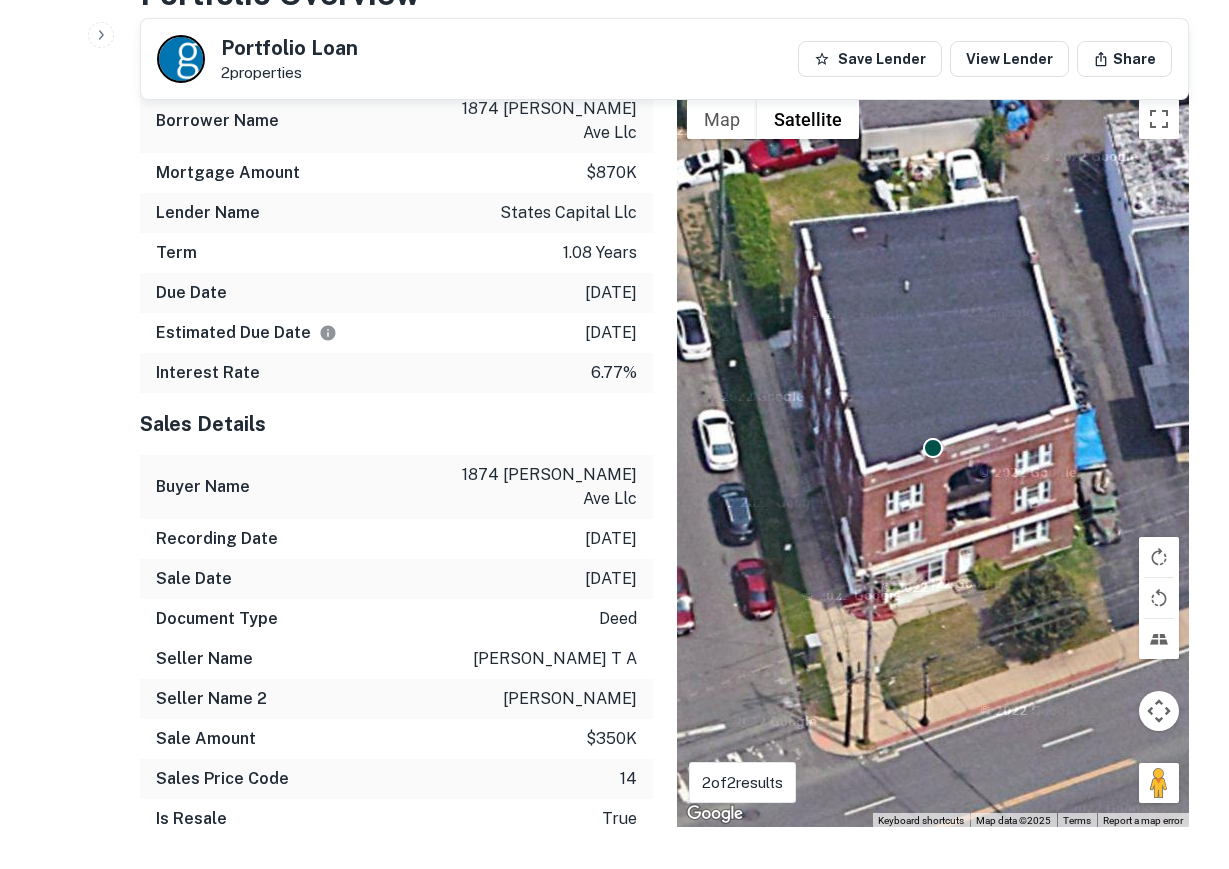 click on "Sales Details" at bounding box center (396, 424) 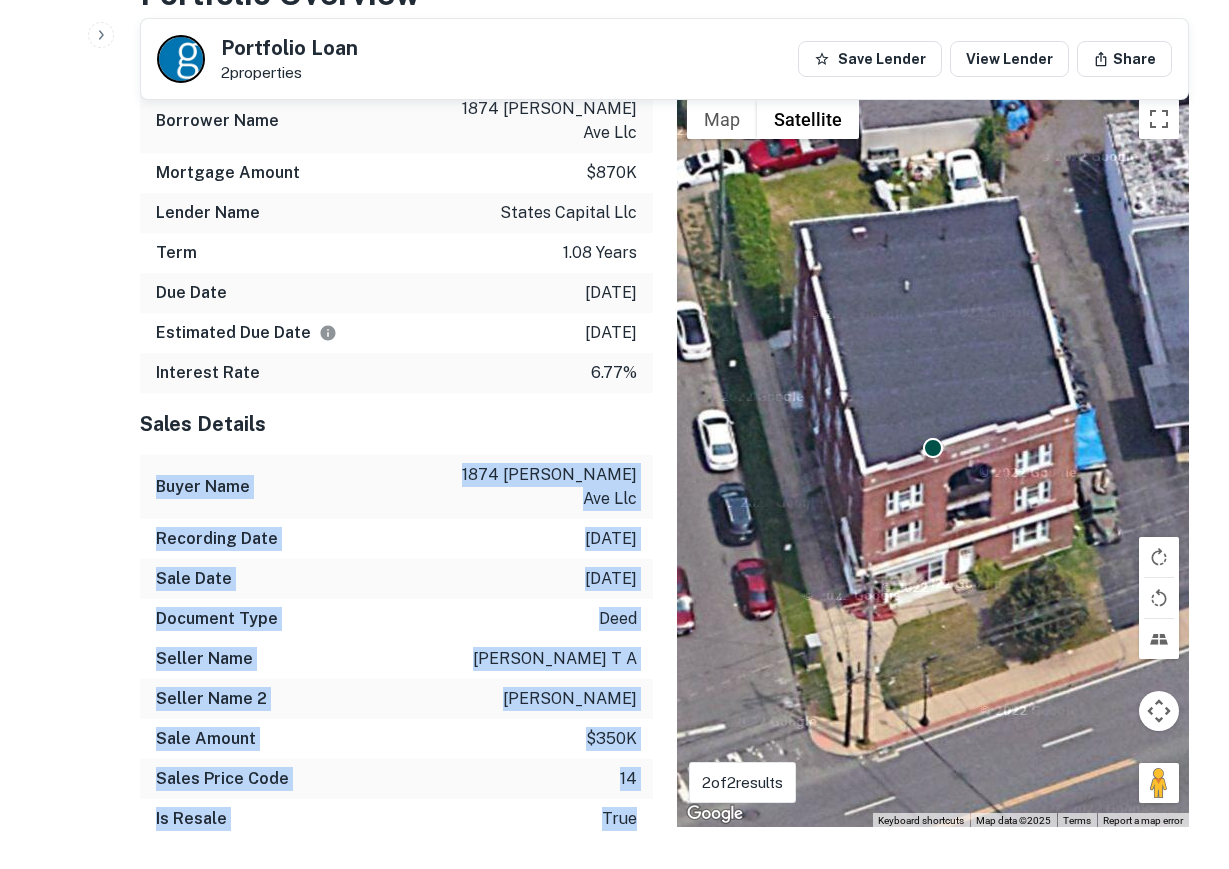 drag, startPoint x: 158, startPoint y: 432, endPoint x: 632, endPoint y: 761, distance: 576.9896 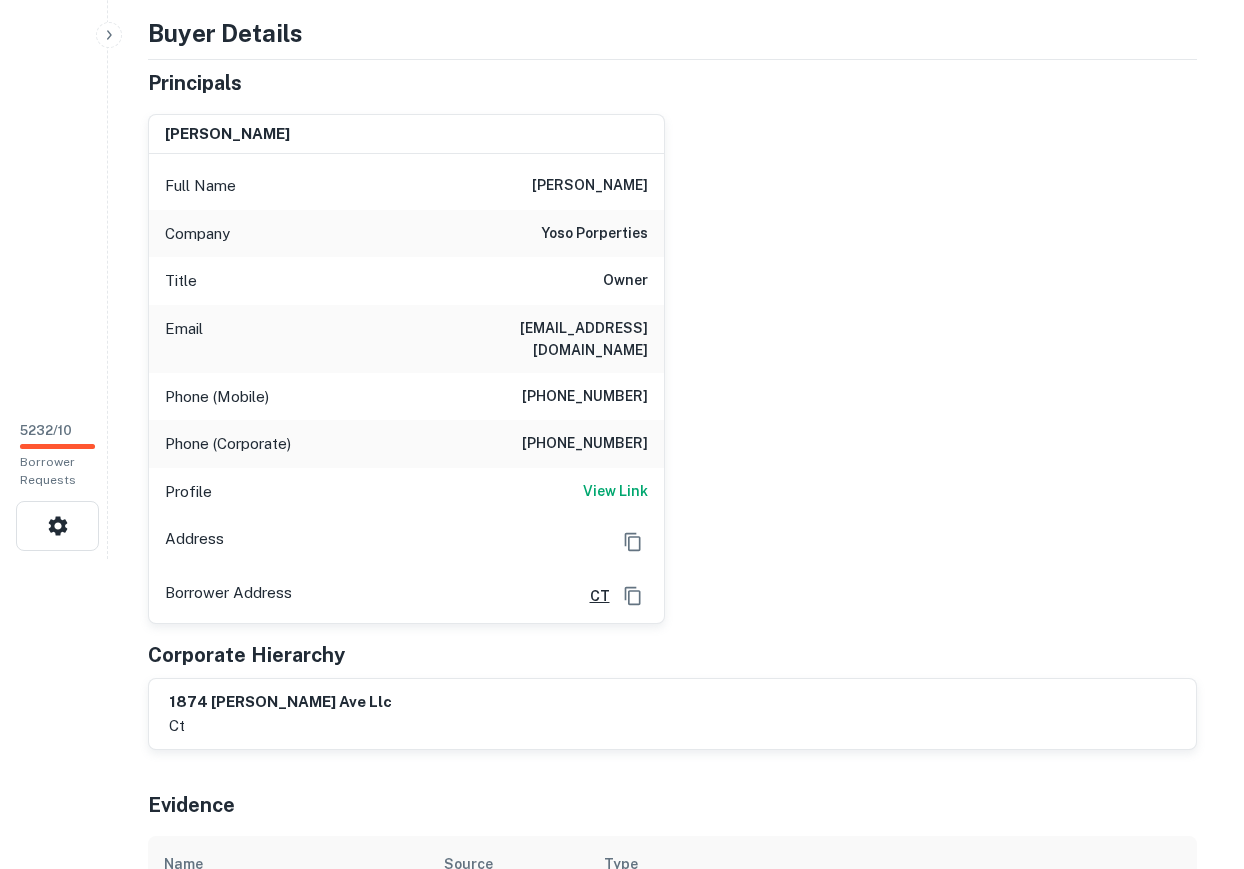 scroll, scrollTop: 0, scrollLeft: 0, axis: both 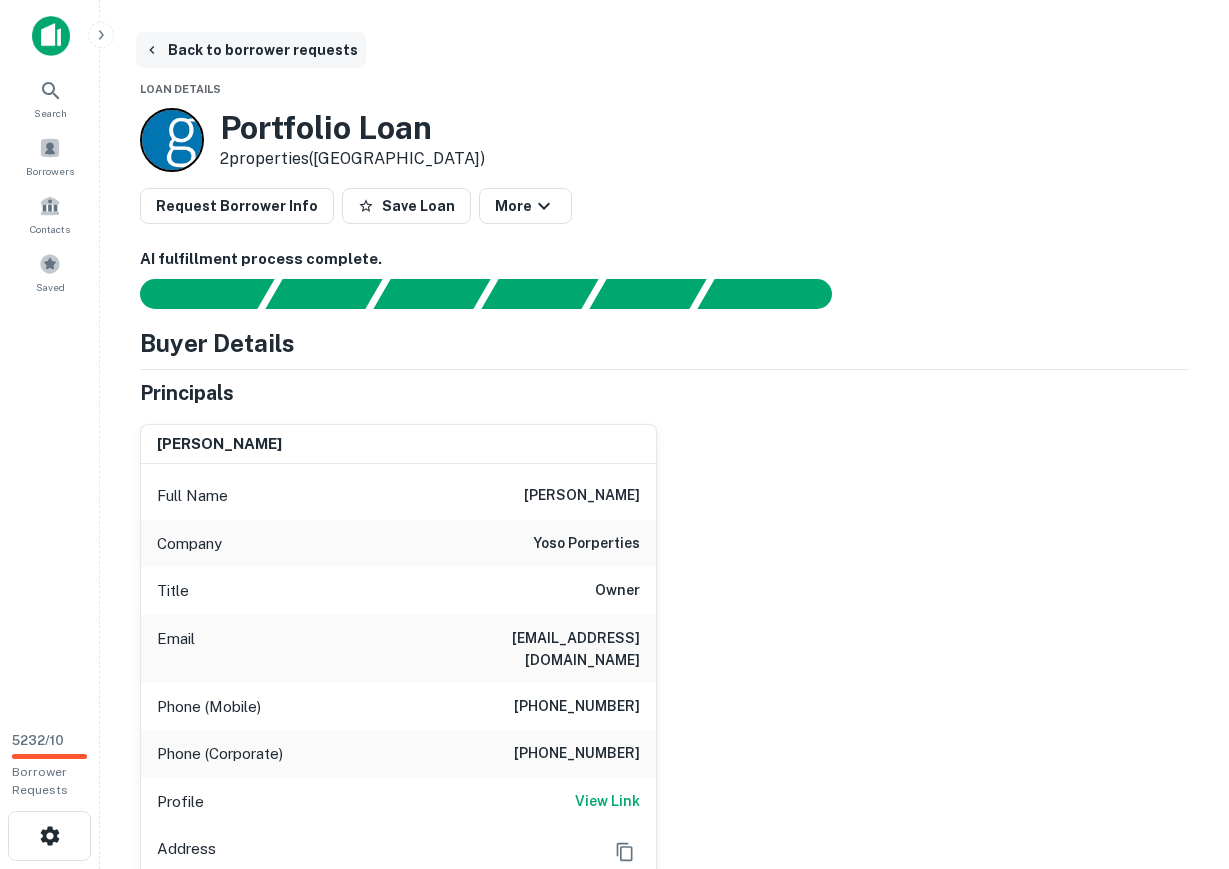click on "Back to borrower requests" at bounding box center (251, 50) 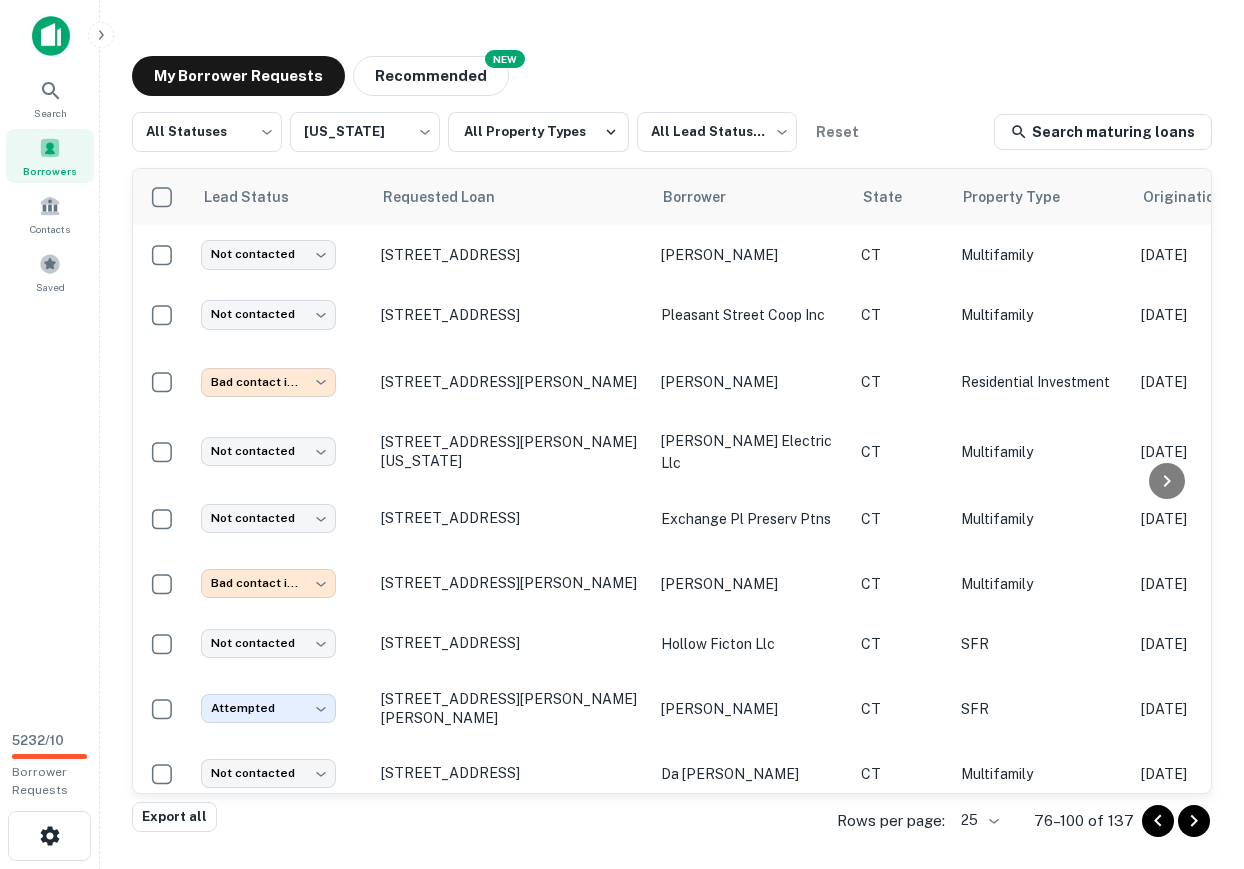 scroll, scrollTop: 948, scrollLeft: 0, axis: vertical 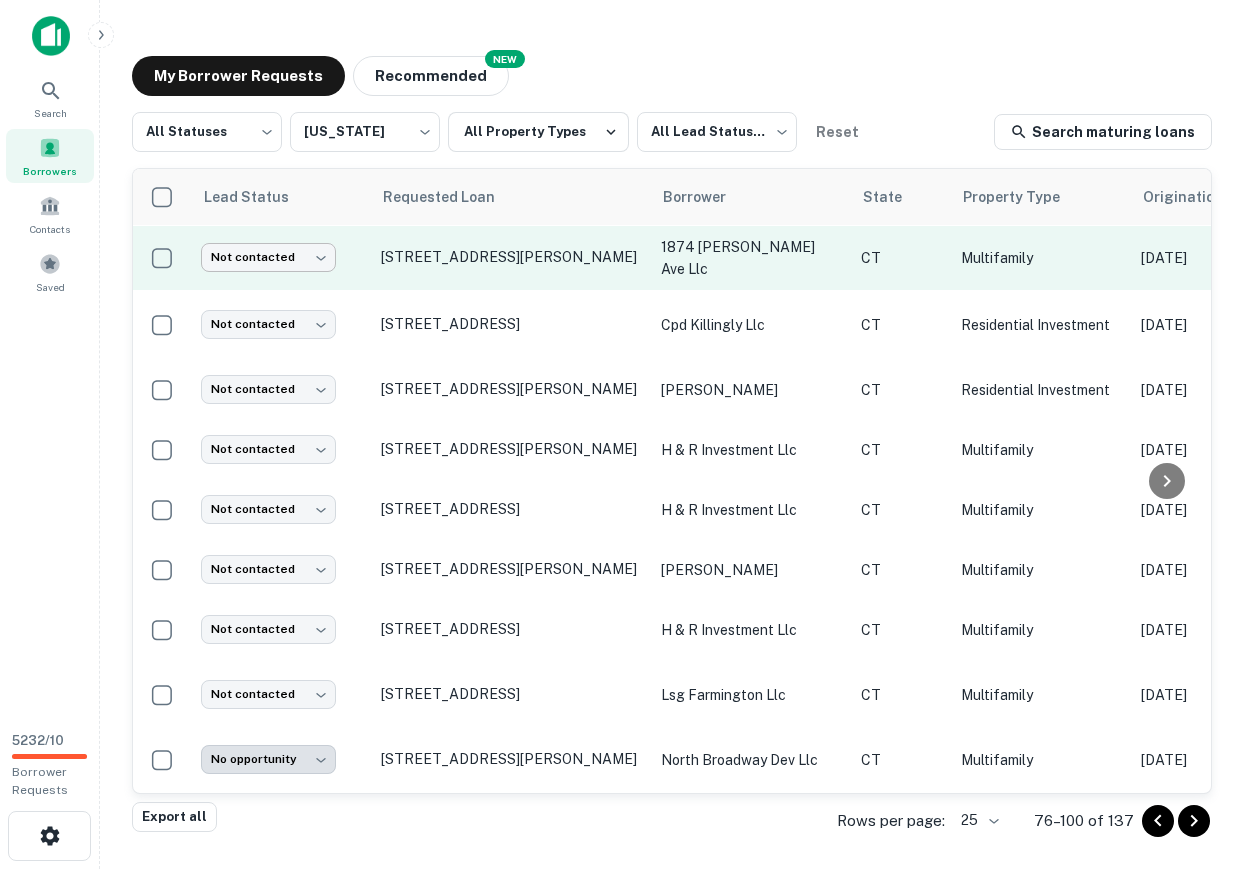 click on "**********" at bounding box center [622, 434] 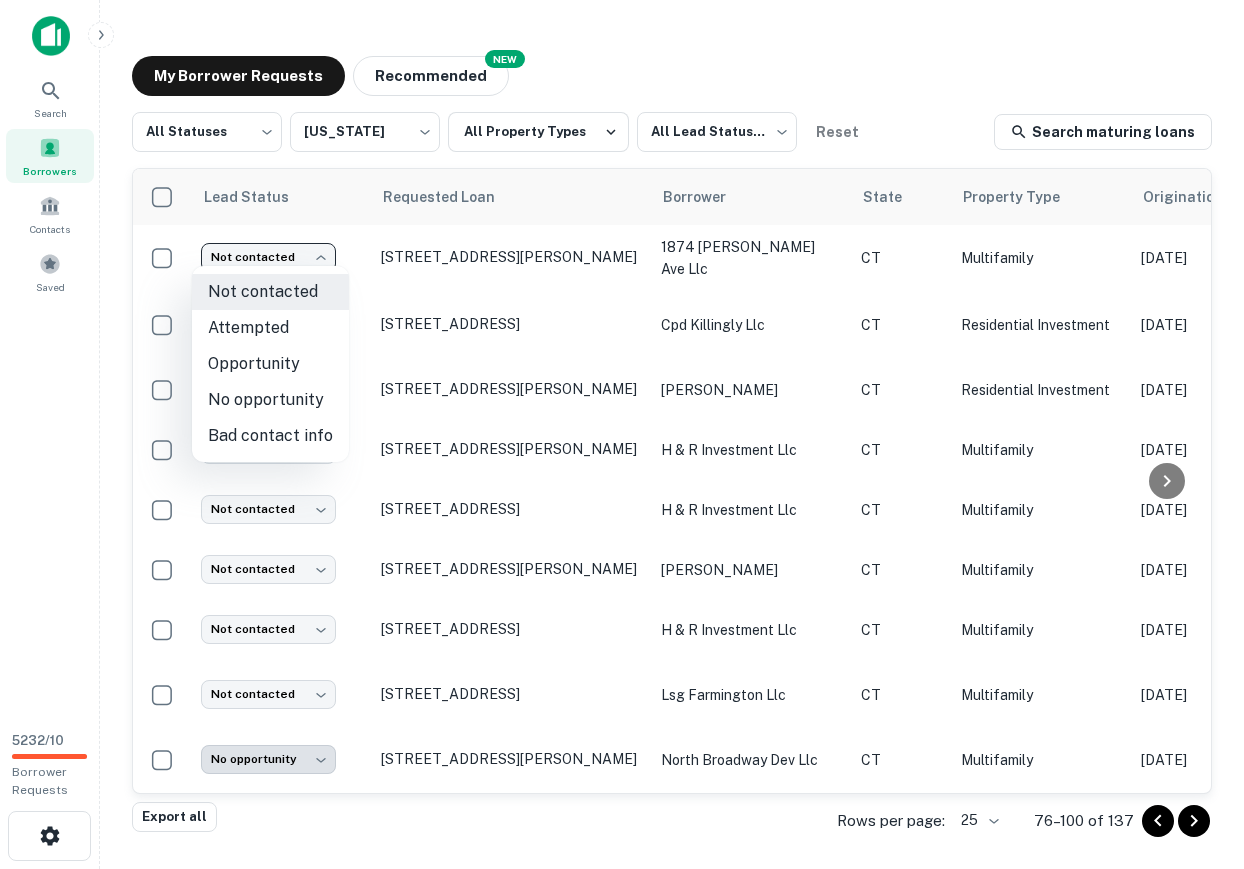 drag, startPoint x: 302, startPoint y: 326, endPoint x: 301, endPoint y: 312, distance: 14.035668 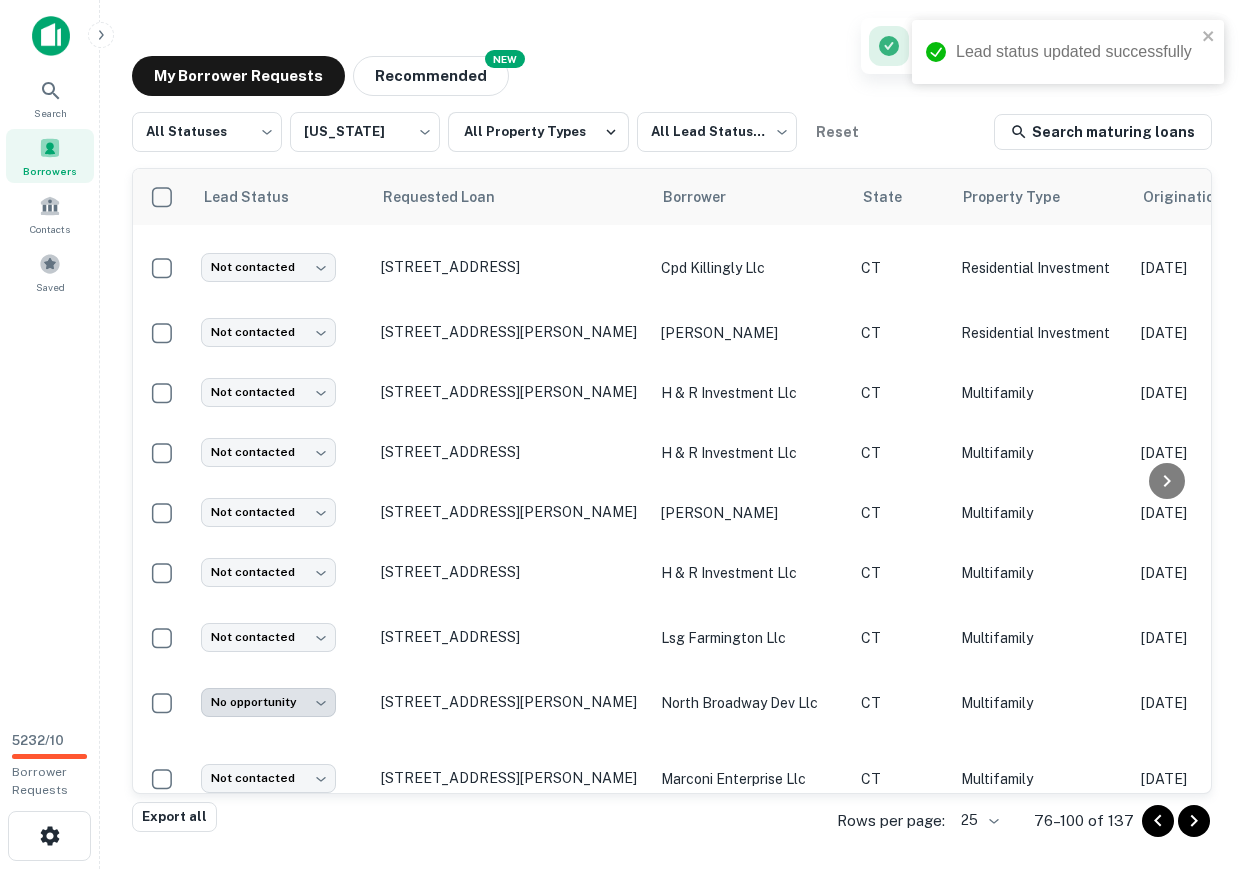 scroll, scrollTop: 1008, scrollLeft: 0, axis: vertical 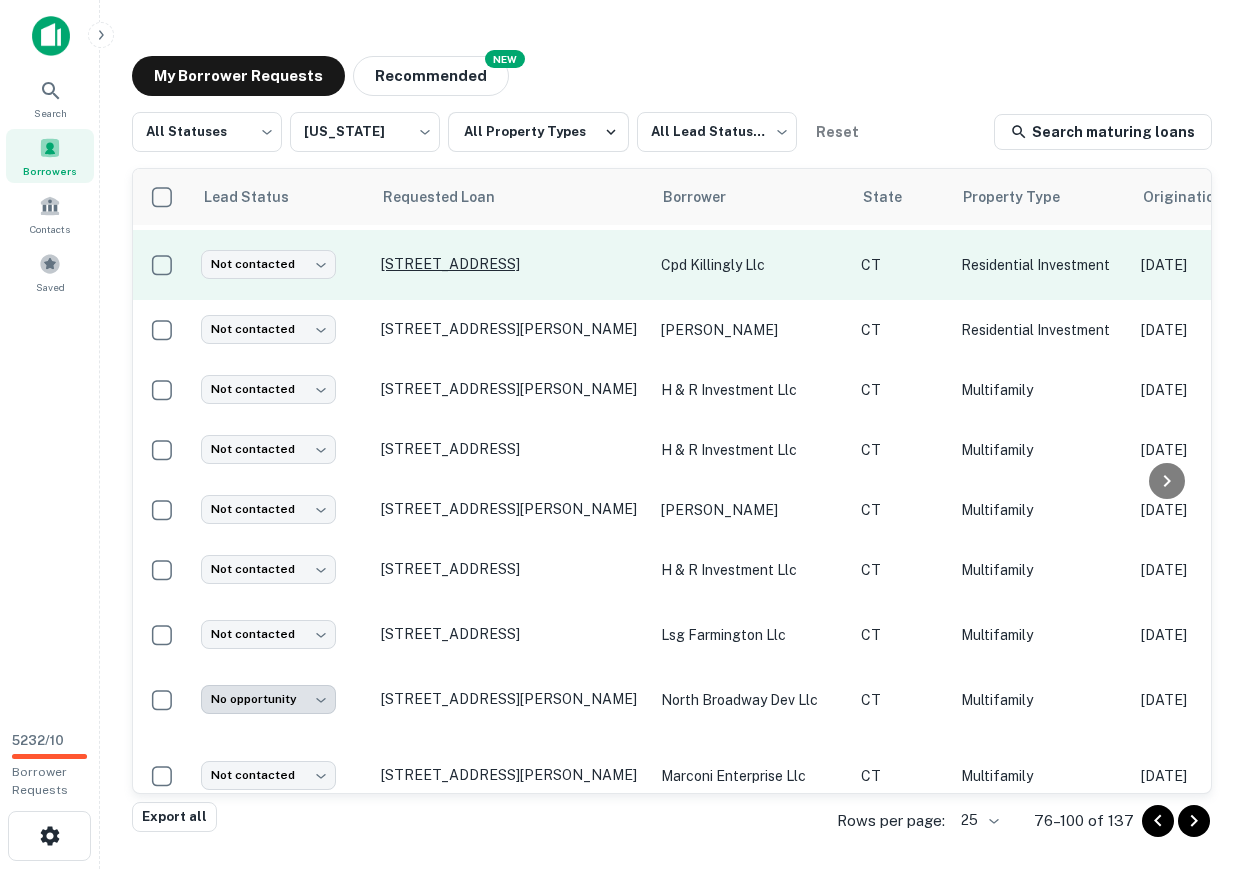 click on "552 Hartford Pike Dayville, CT06241" at bounding box center [511, 264] 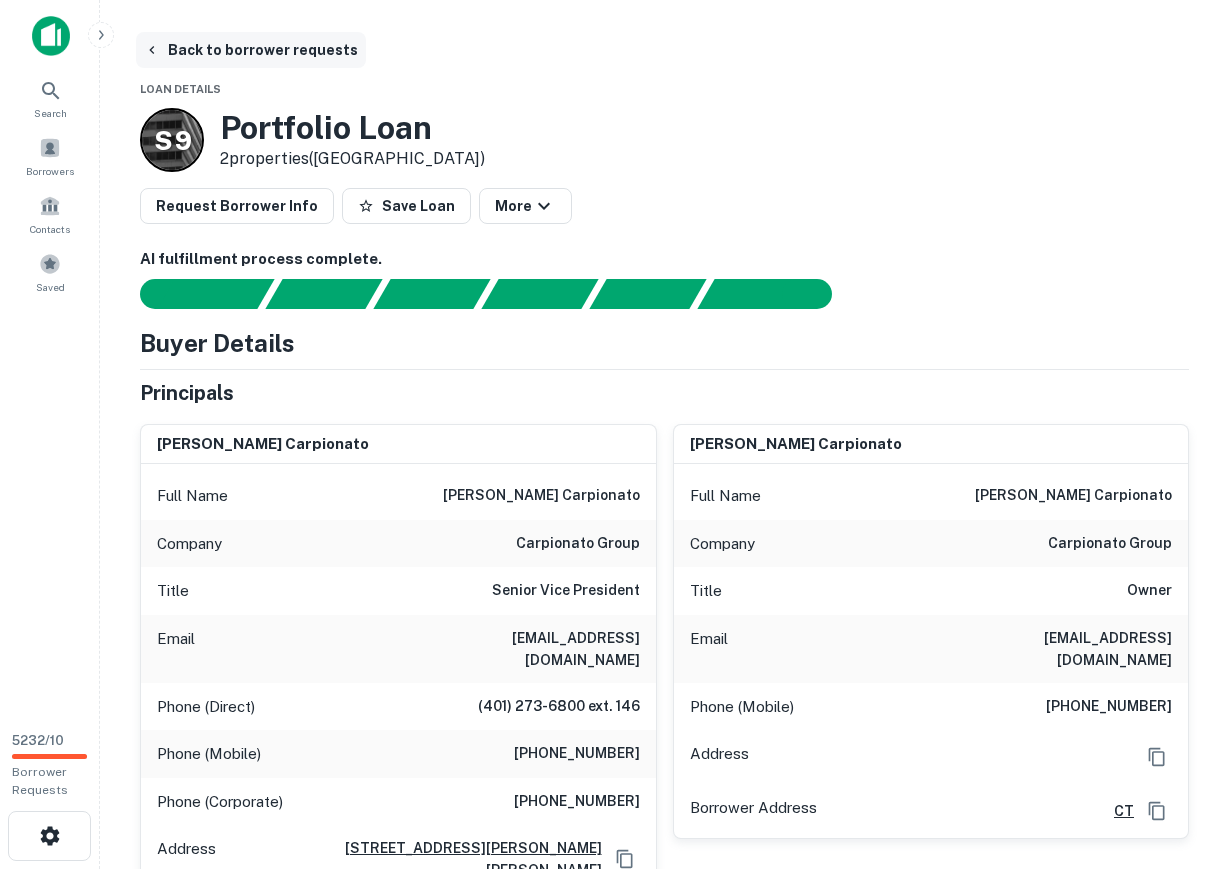 click on "Back to borrower requests" at bounding box center (251, 50) 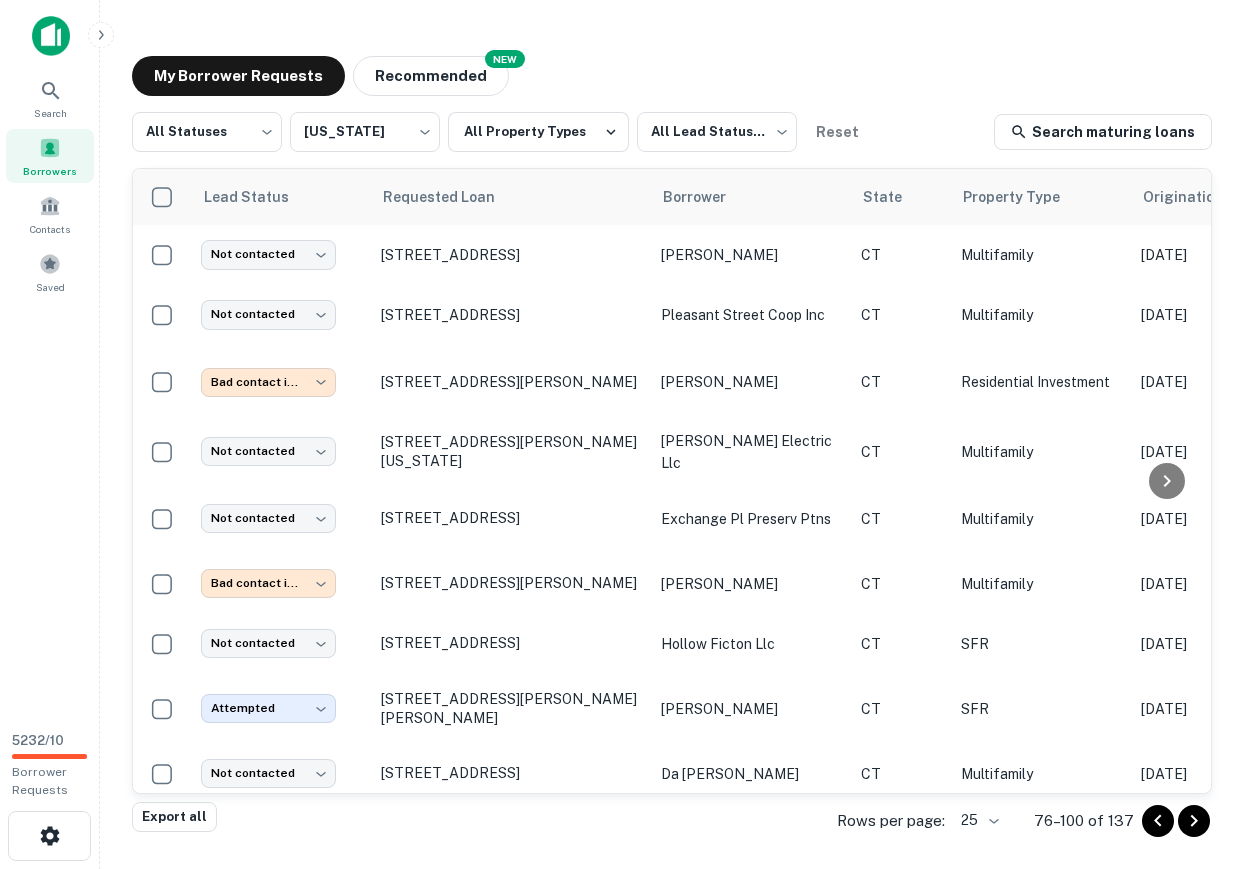 scroll, scrollTop: 1008, scrollLeft: 0, axis: vertical 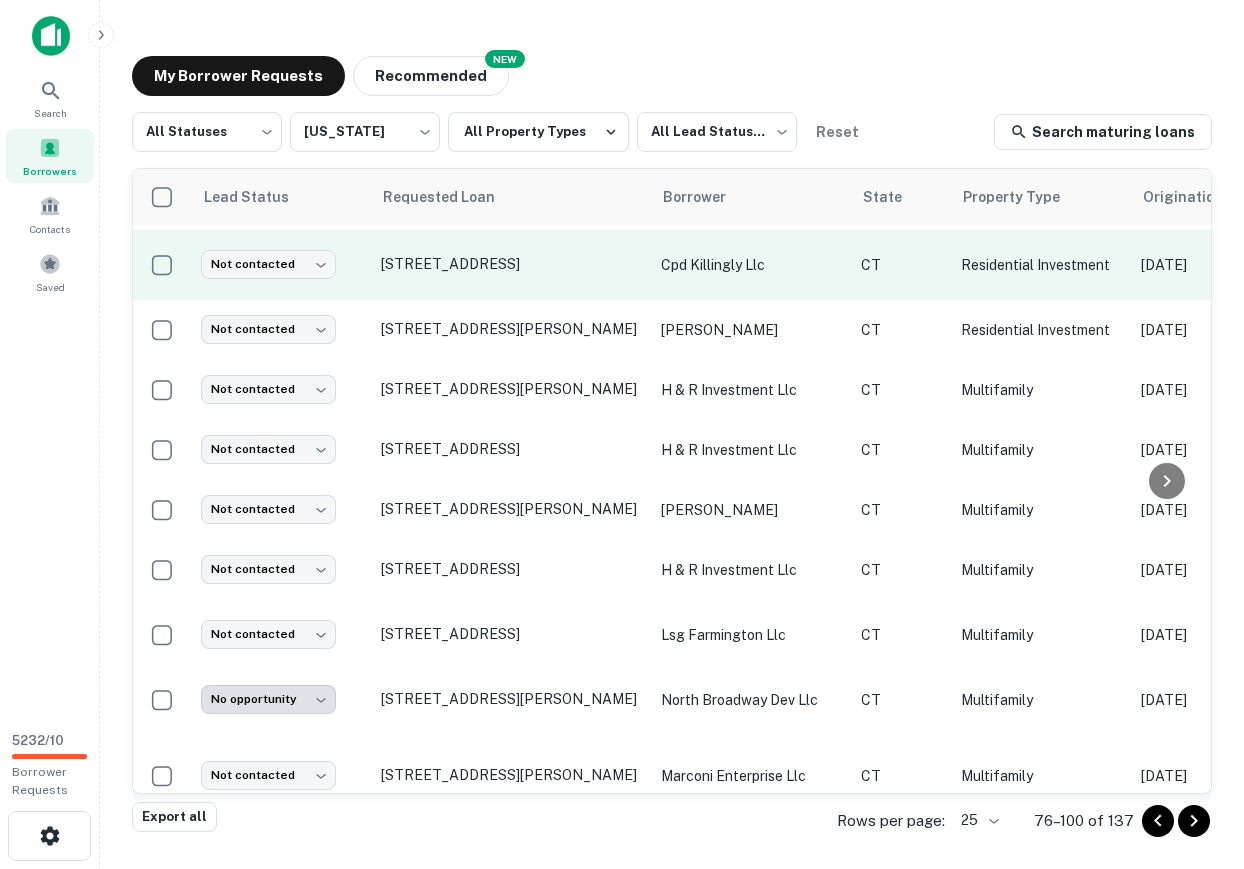 click on "552 Hartford Pike Dayville, CT06241" at bounding box center [511, 265] 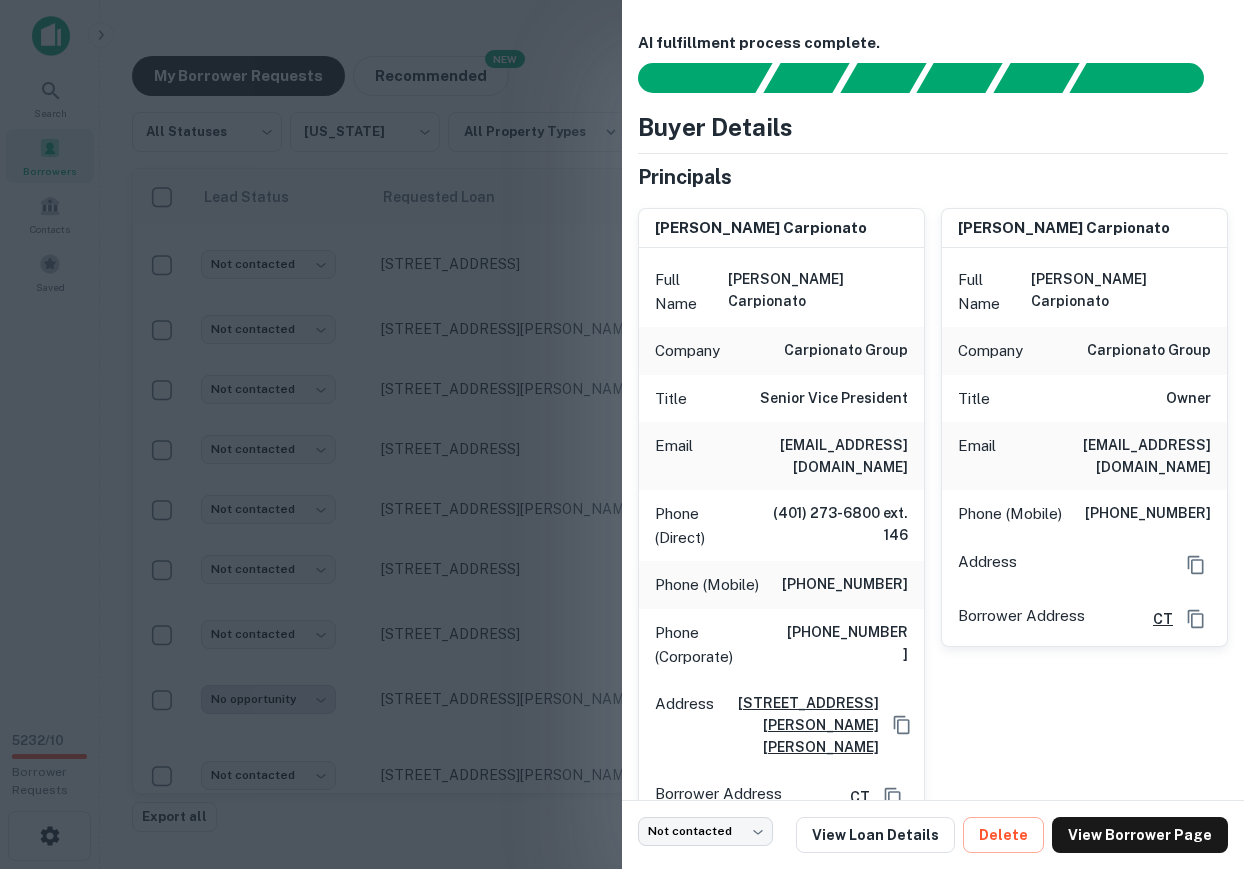 click at bounding box center (622, 434) 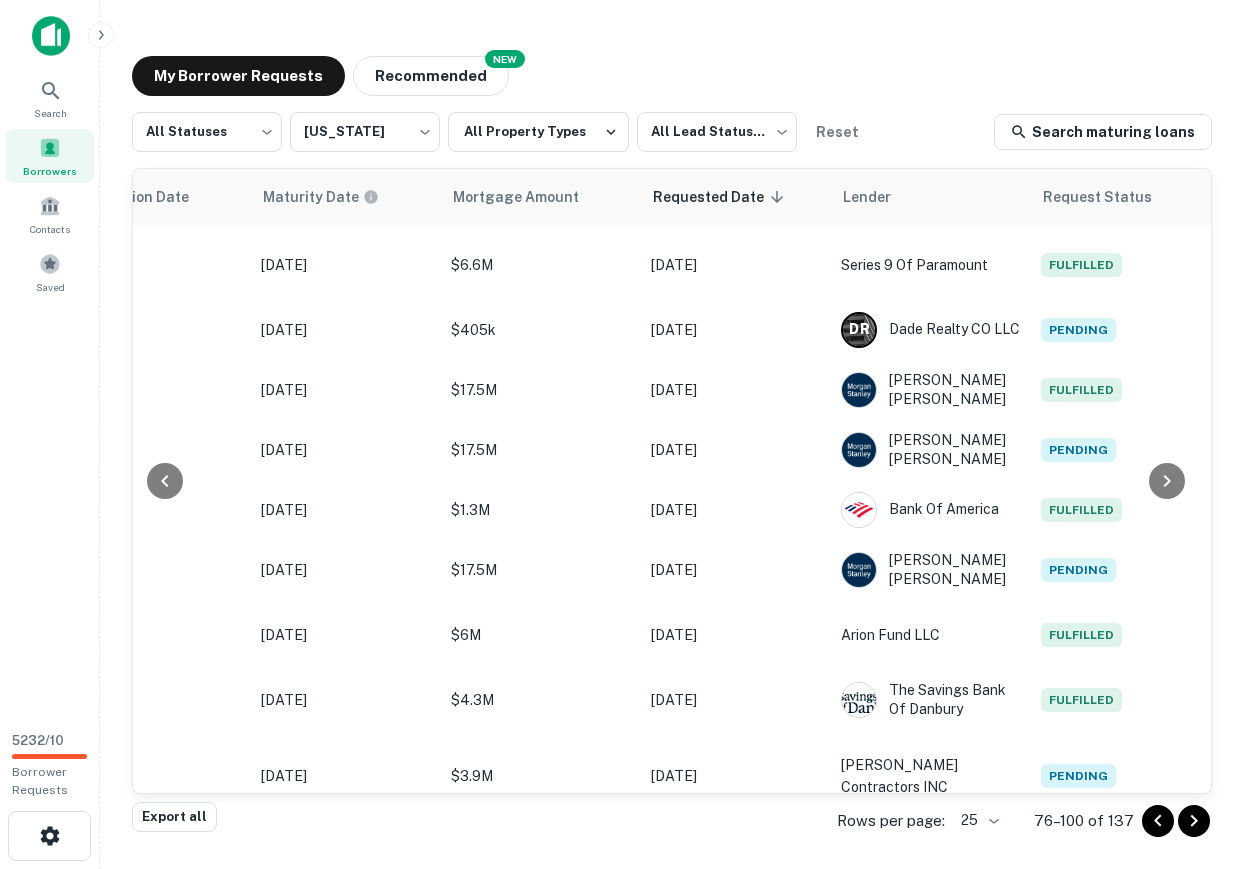 scroll, scrollTop: 1008, scrollLeft: 0, axis: vertical 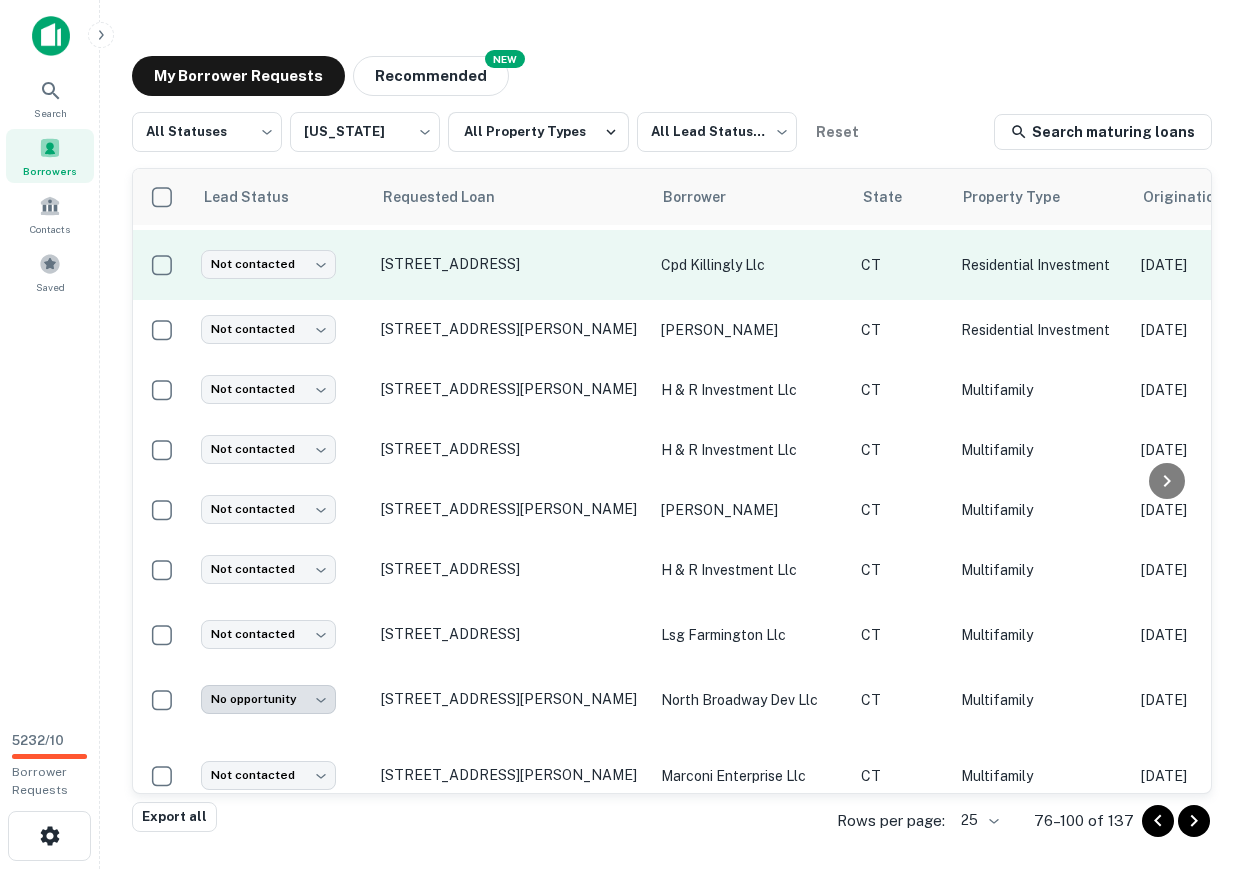 click on "cpd killingly llc" at bounding box center (751, 265) 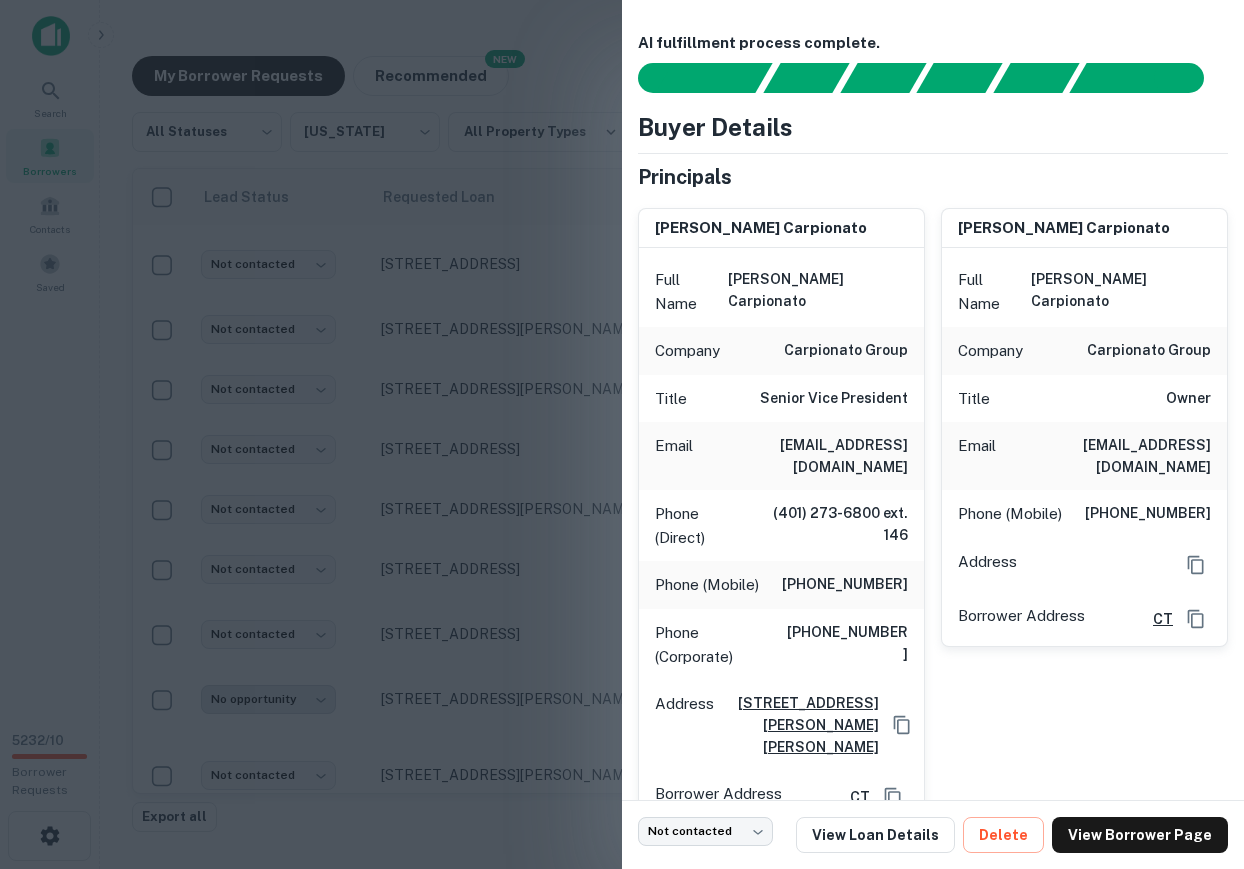 click at bounding box center [622, 434] 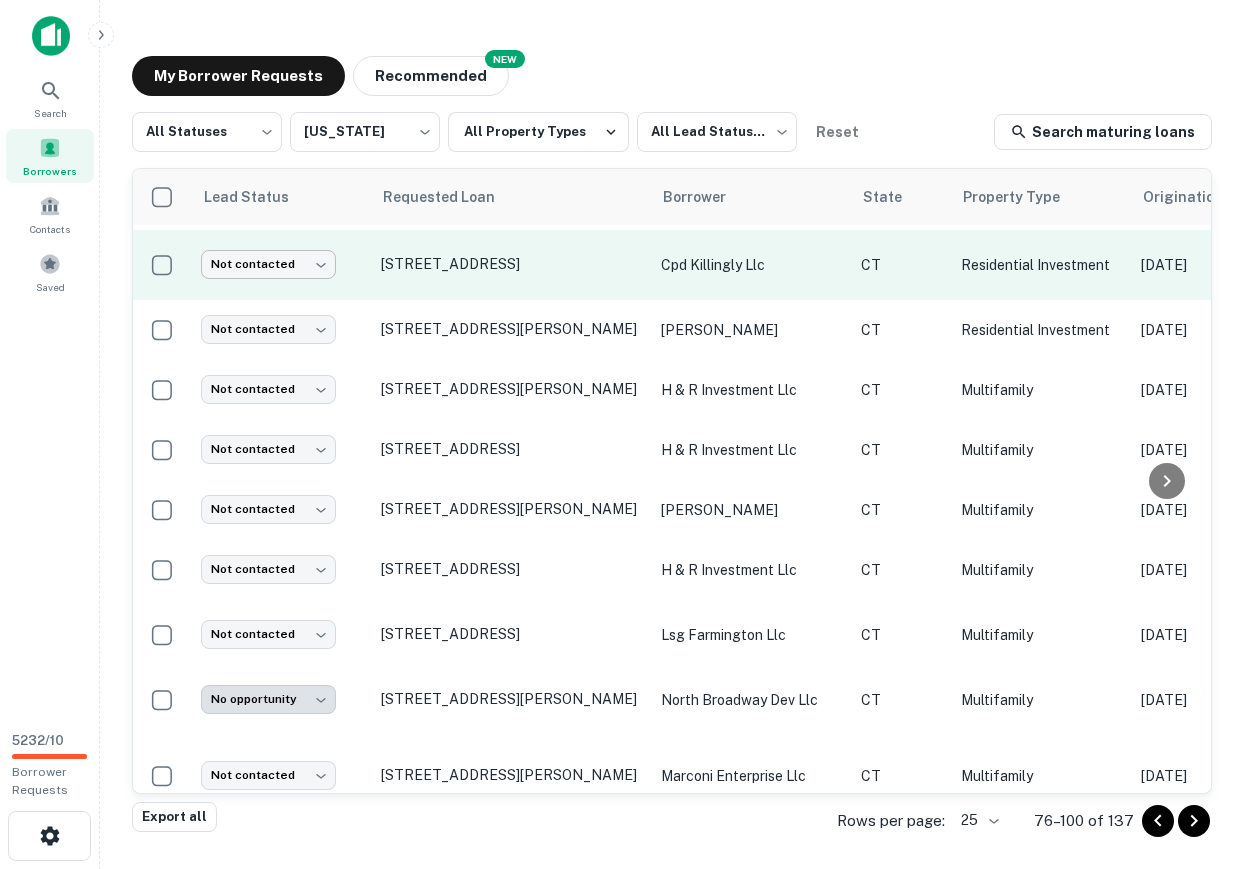 click on "**********" at bounding box center (622, 434) 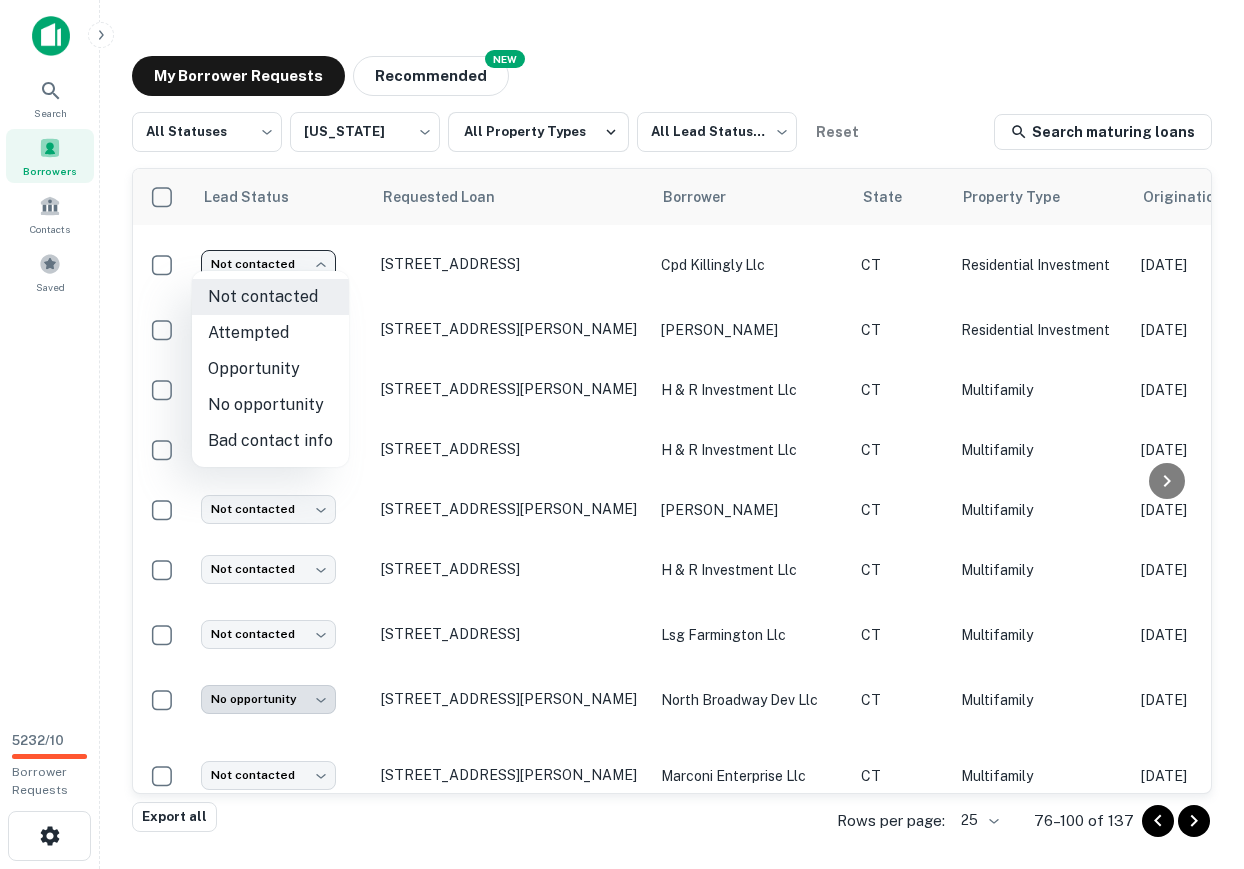 click on "Attempted" at bounding box center [270, 333] 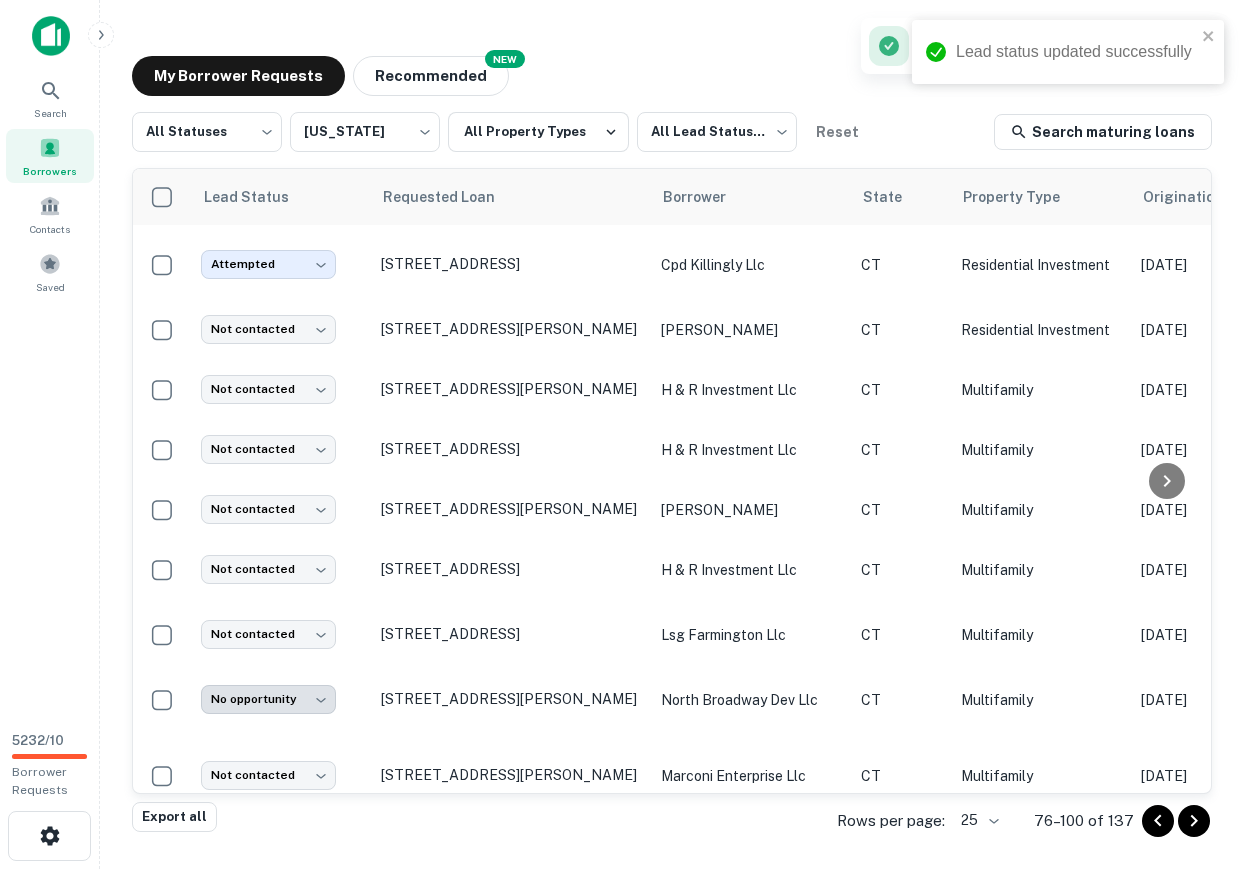 scroll, scrollTop: 1022, scrollLeft: 0, axis: vertical 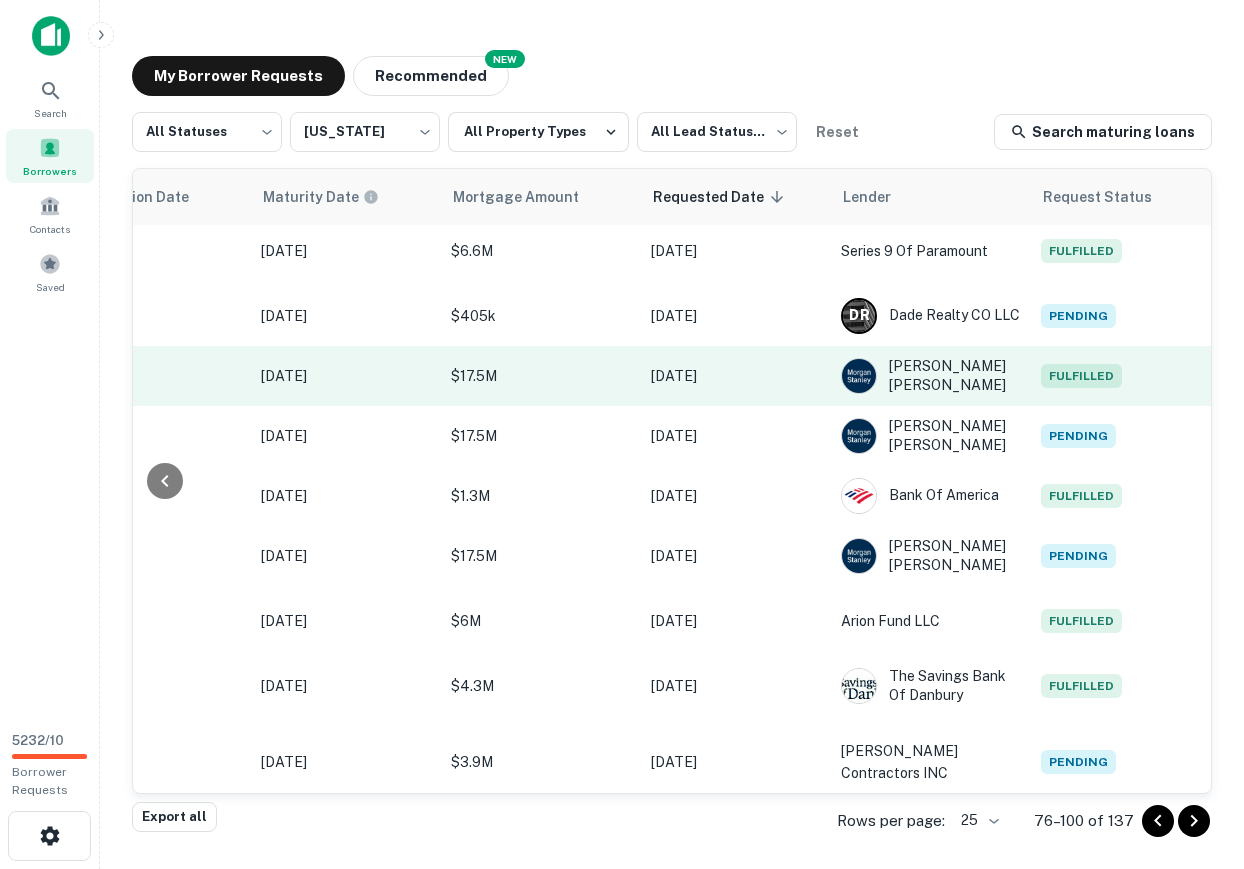 click on "$17.5M" at bounding box center [541, 376] 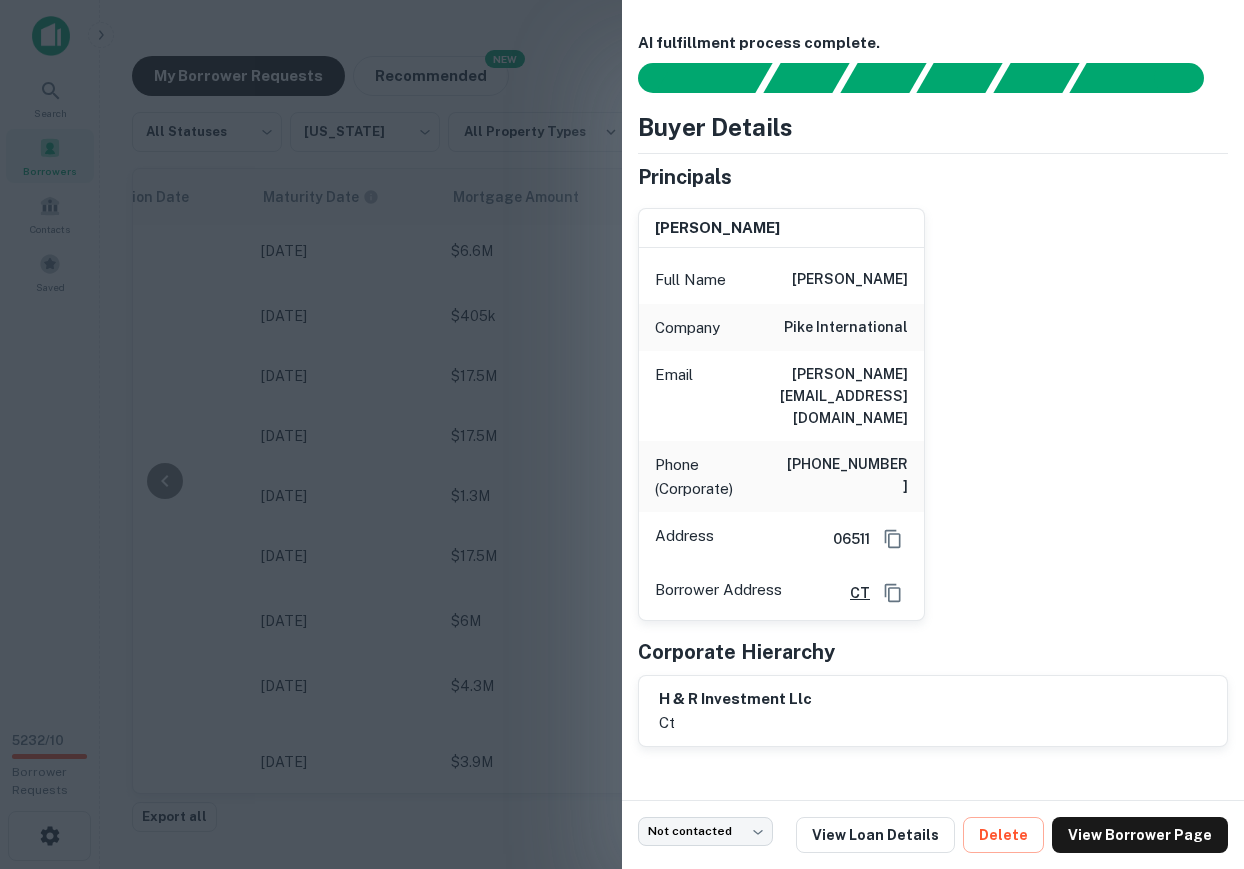 click at bounding box center (622, 434) 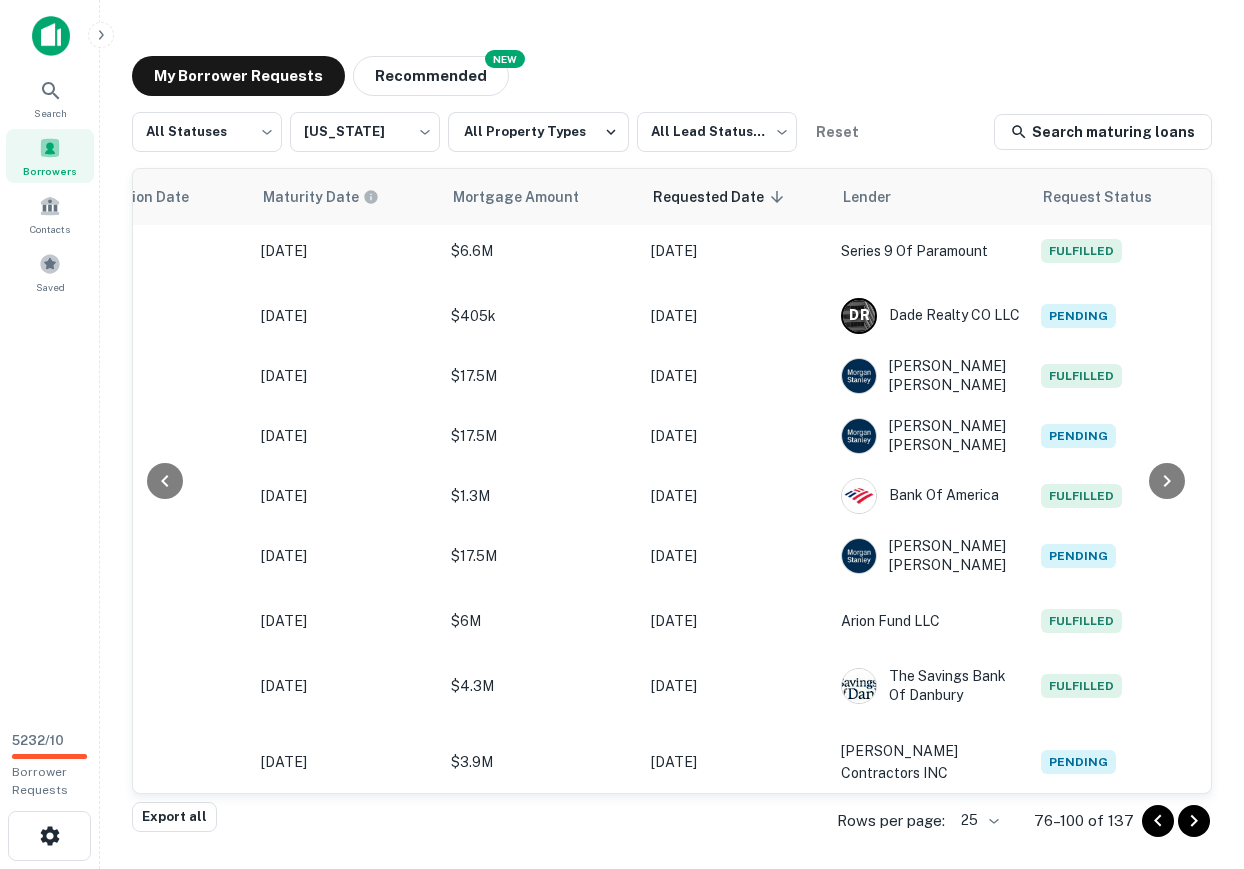 scroll, scrollTop: 1022, scrollLeft: 1085, axis: both 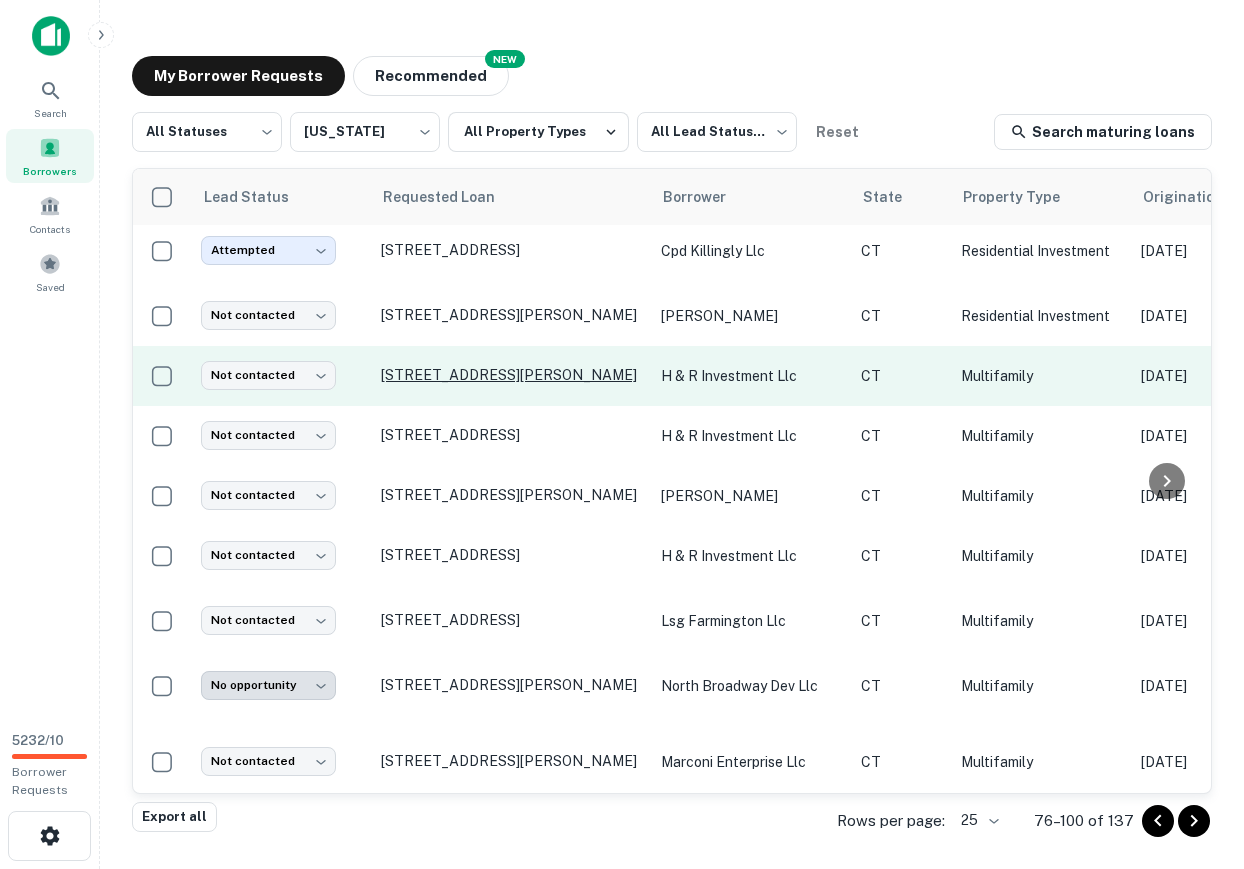 click on "17 Howe St New Haven, CT06511" at bounding box center [511, 375] 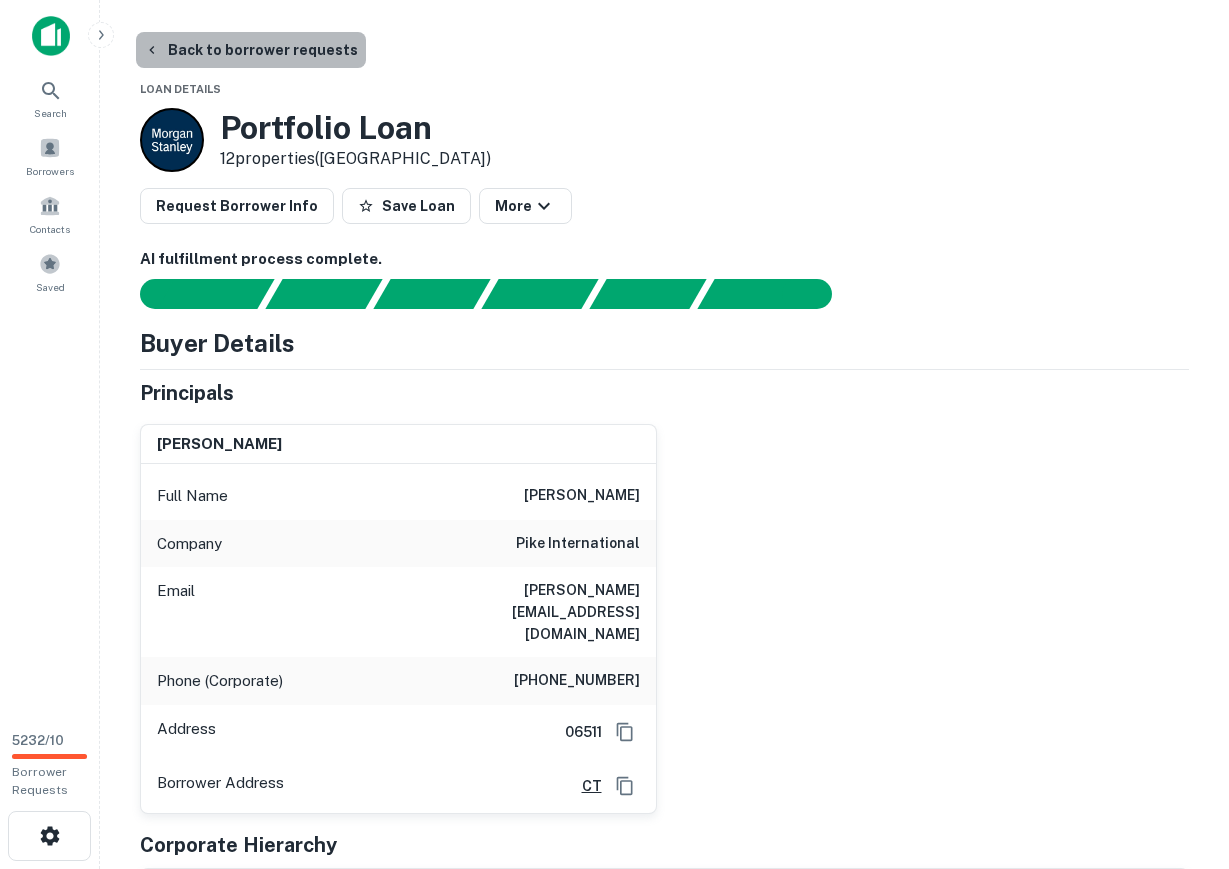 click on "Back to borrower requests" at bounding box center [251, 50] 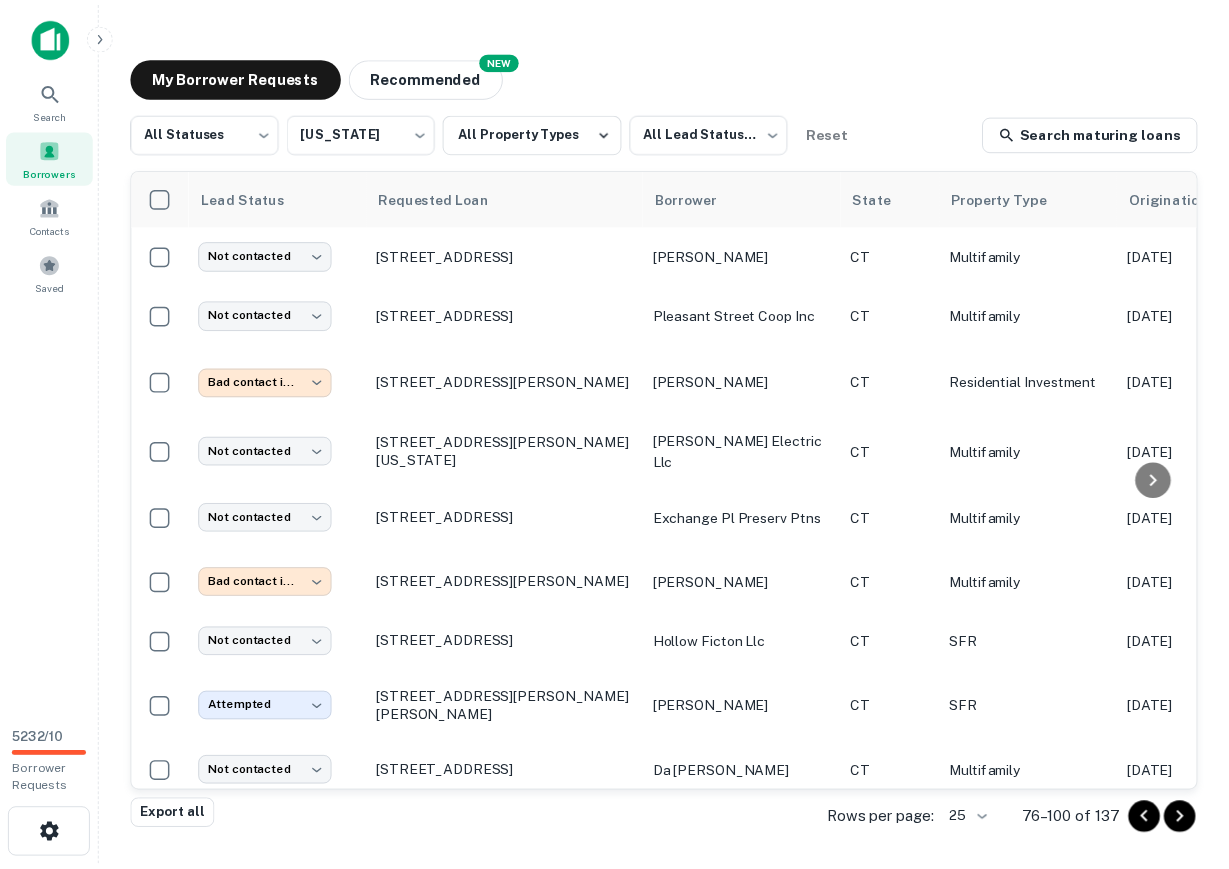 scroll, scrollTop: 1022, scrollLeft: 0, axis: vertical 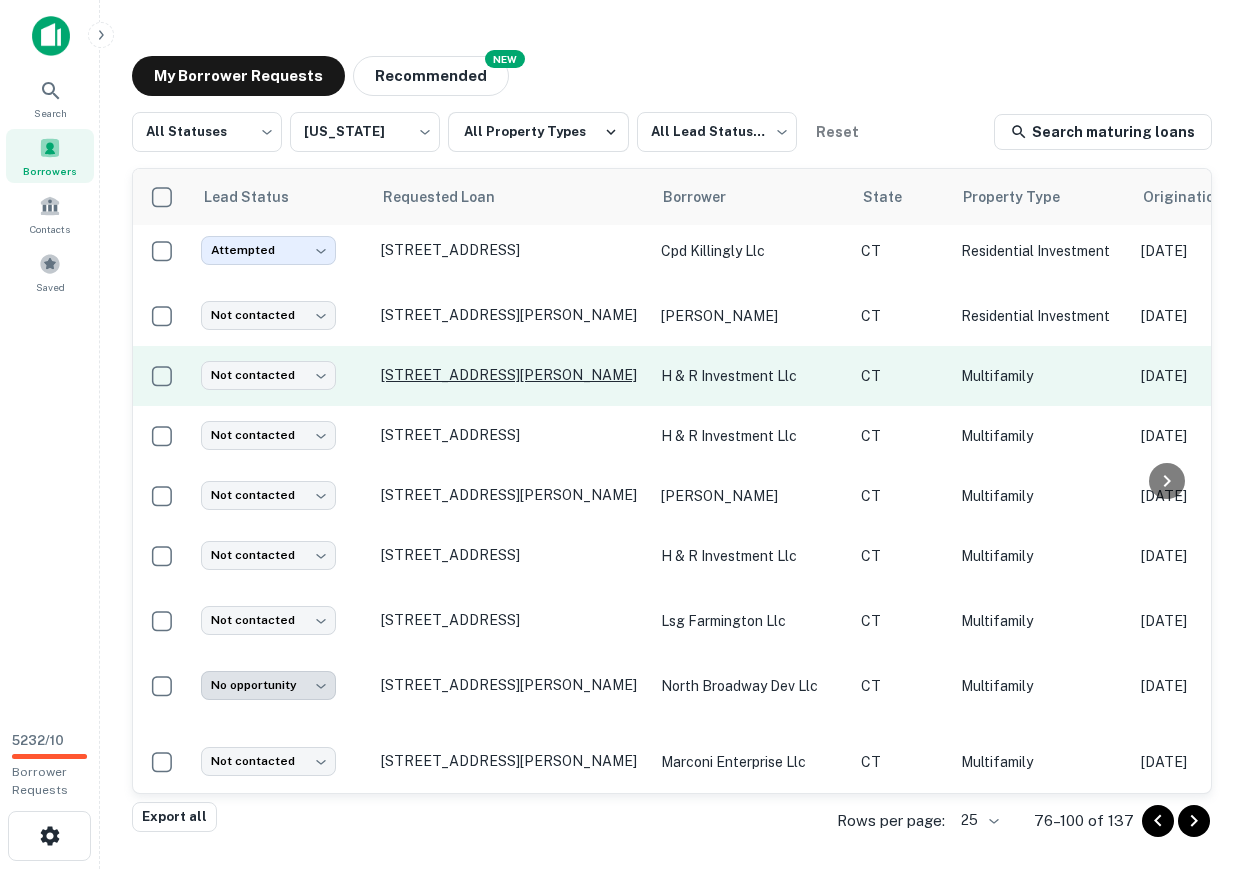 click on "17 Howe St New Haven, CT06511" at bounding box center [511, 375] 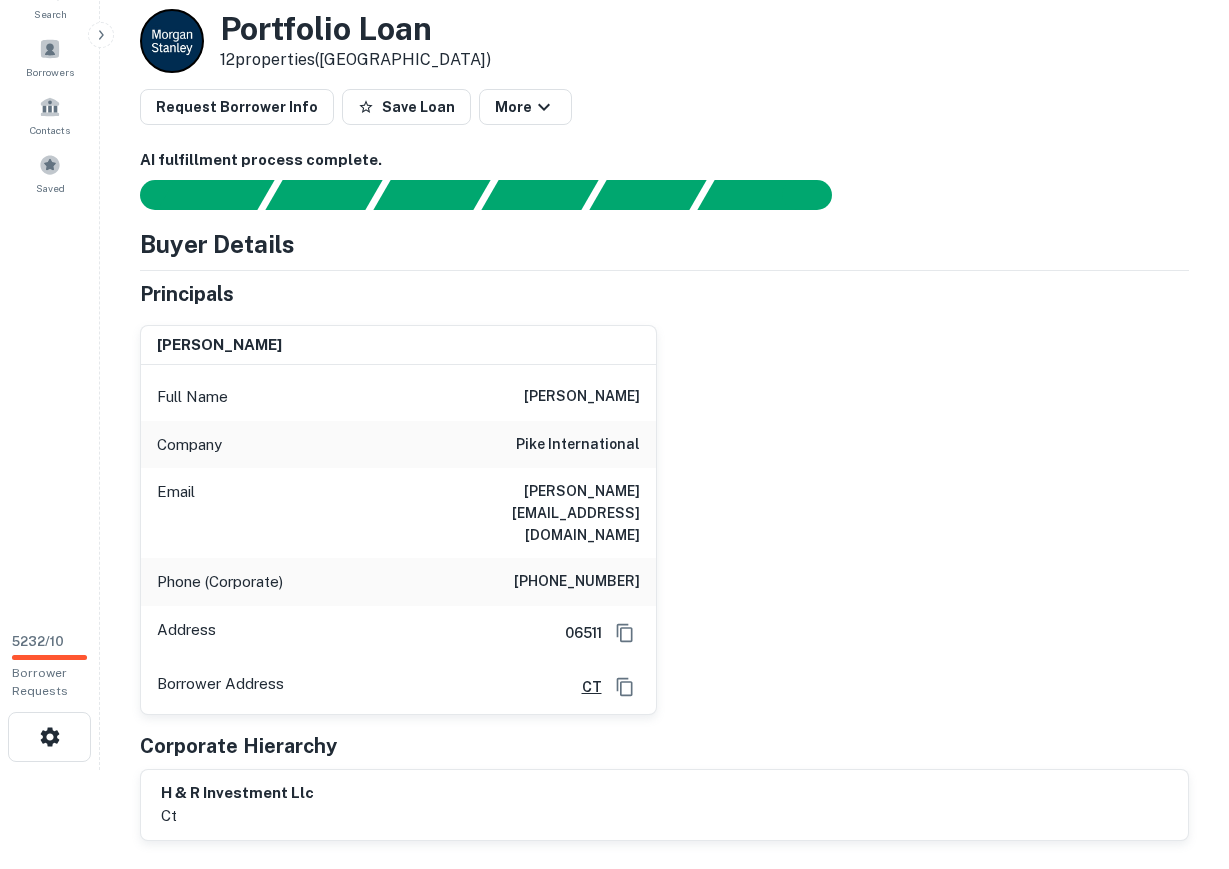 scroll, scrollTop: 100, scrollLeft: 0, axis: vertical 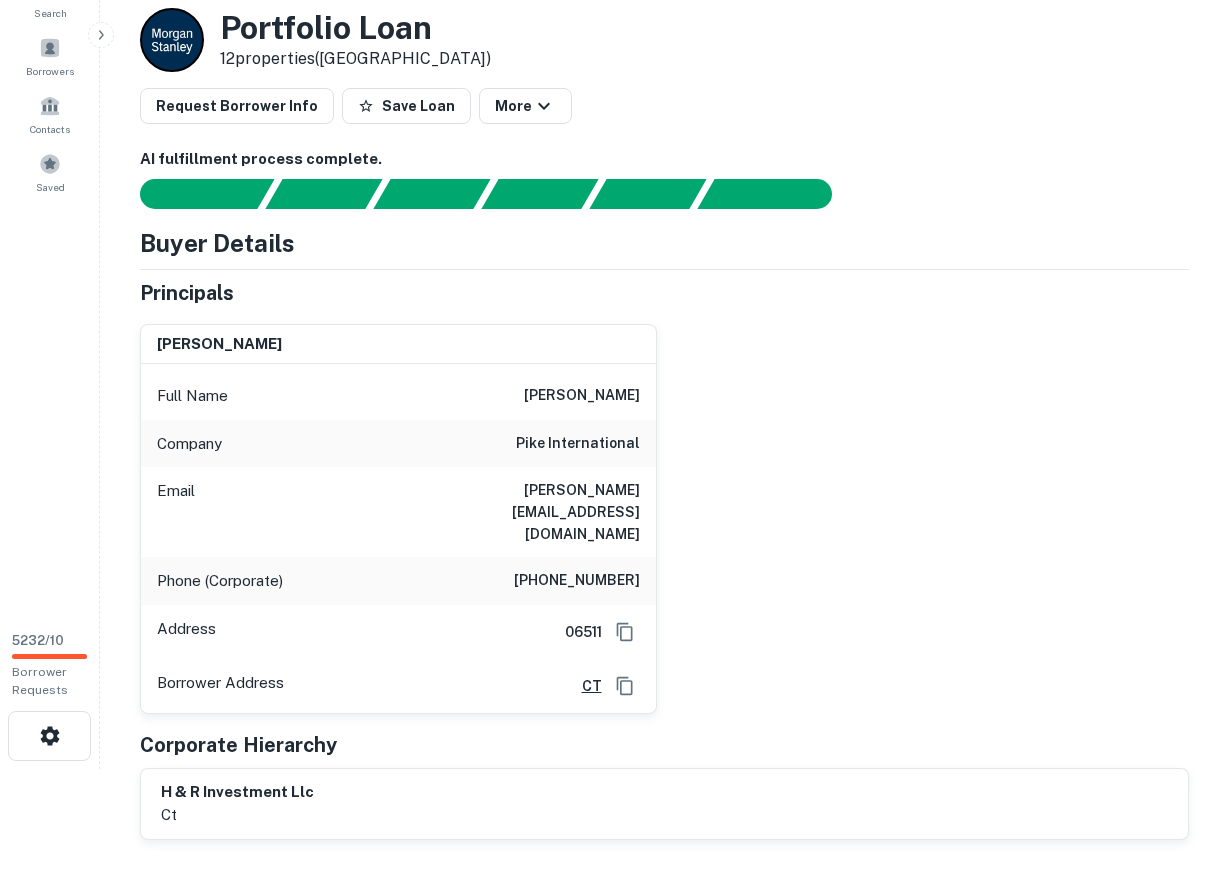 click on "(203) 777-6922" at bounding box center (577, 581) 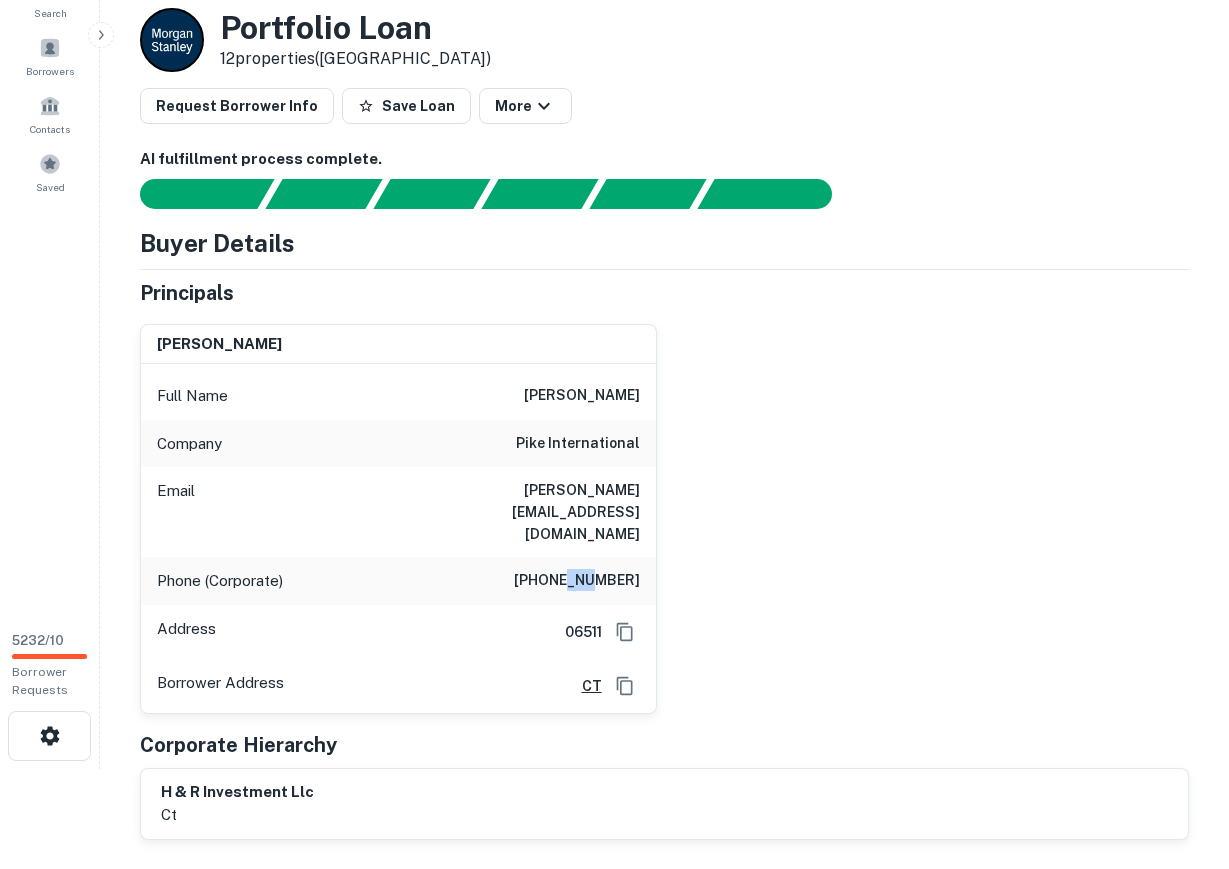 click on "(203) 777-6922" at bounding box center (577, 581) 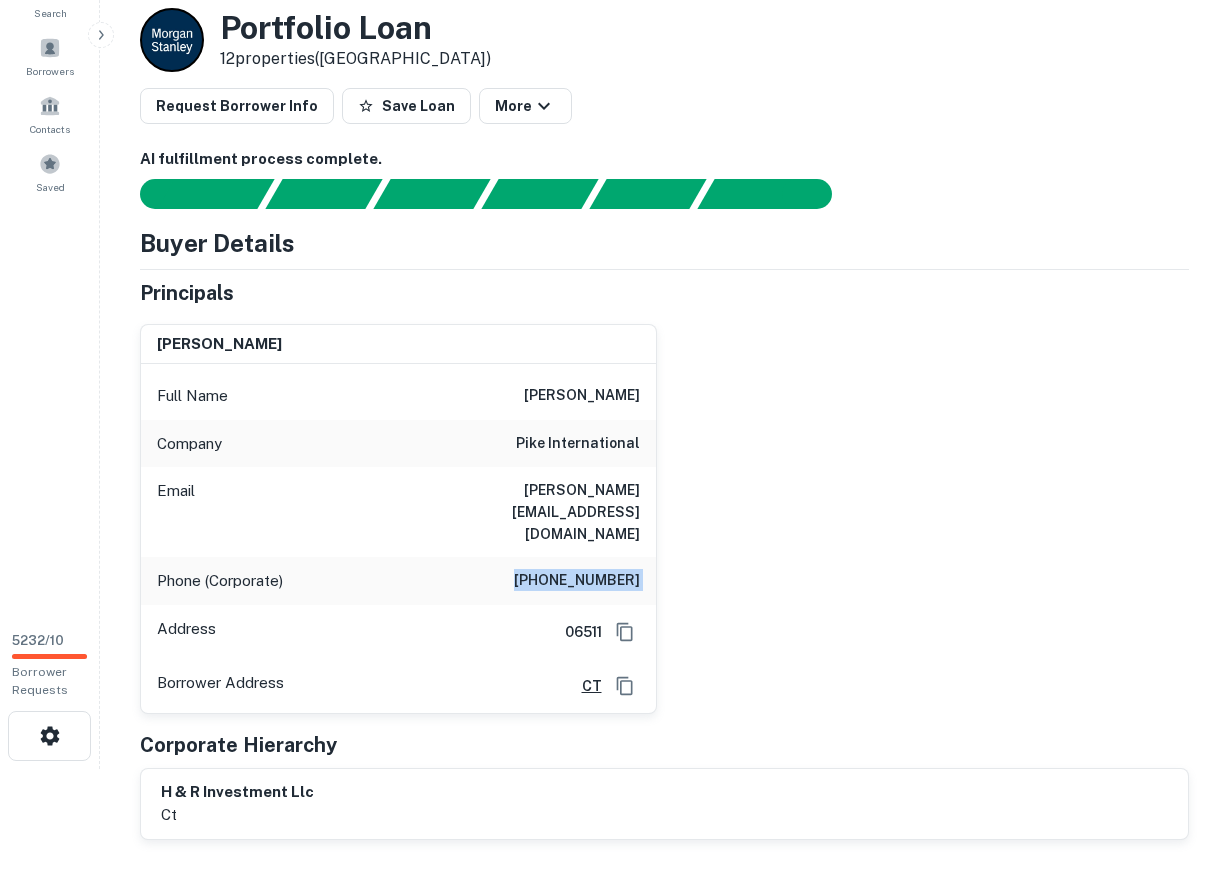 click on "(203) 777-6922" at bounding box center [577, 581] 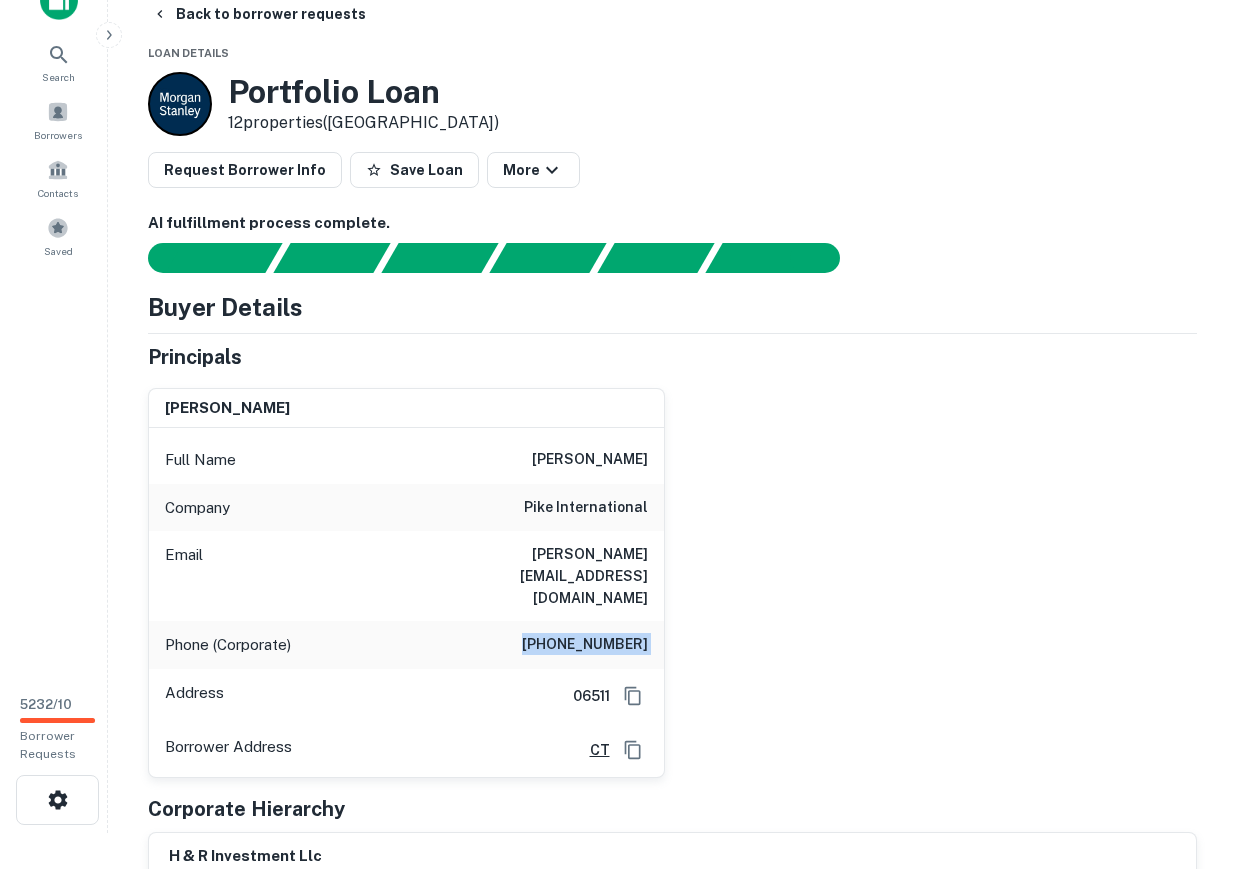 scroll, scrollTop: 0, scrollLeft: 0, axis: both 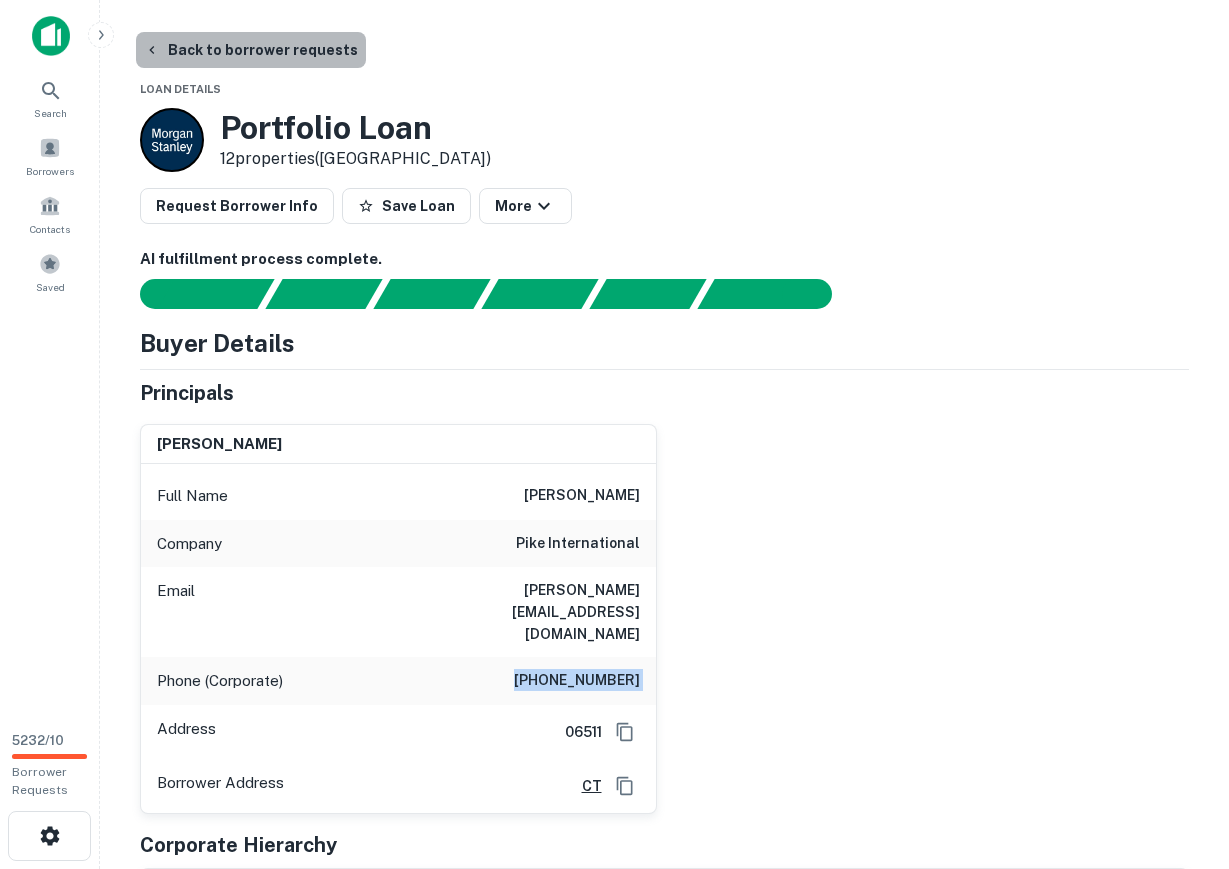 click on "Back to borrower requests" at bounding box center [251, 50] 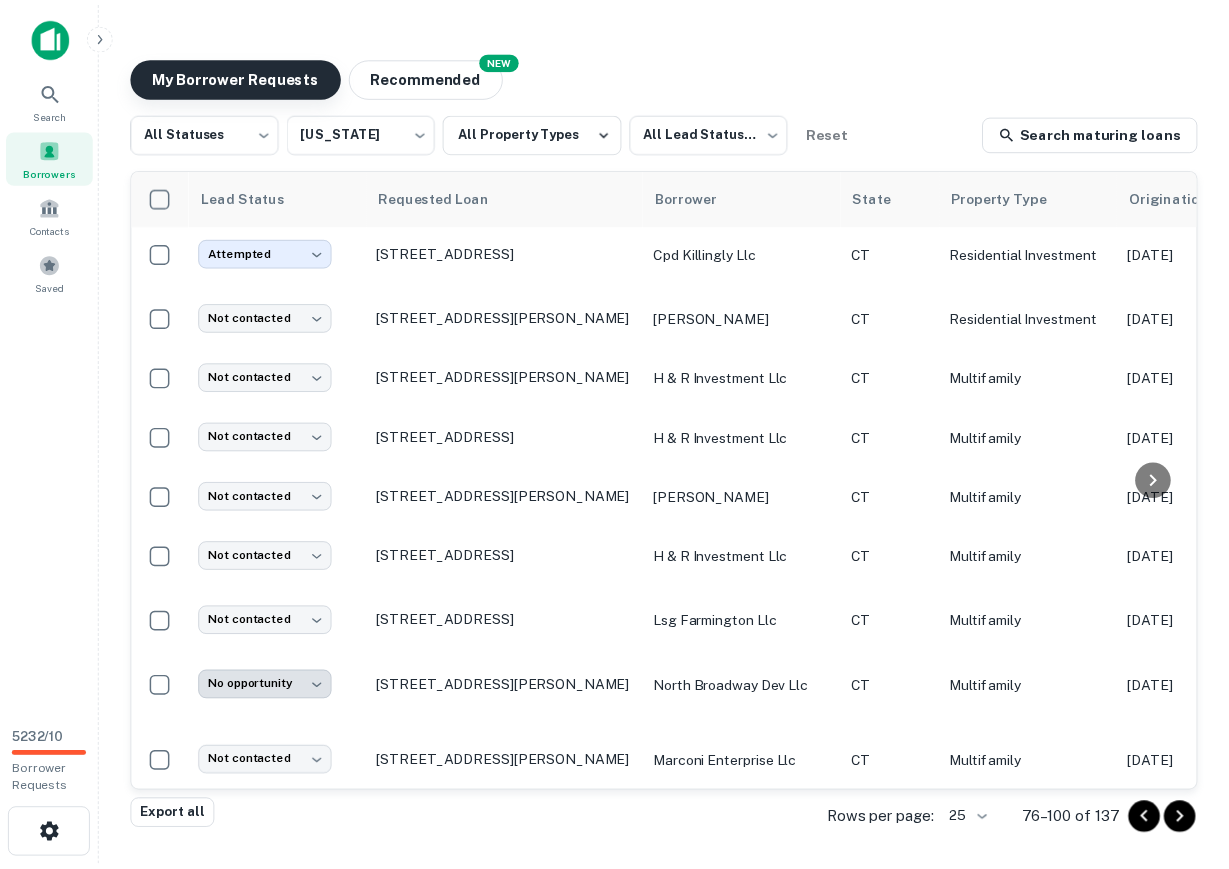 scroll, scrollTop: 1022, scrollLeft: 0, axis: vertical 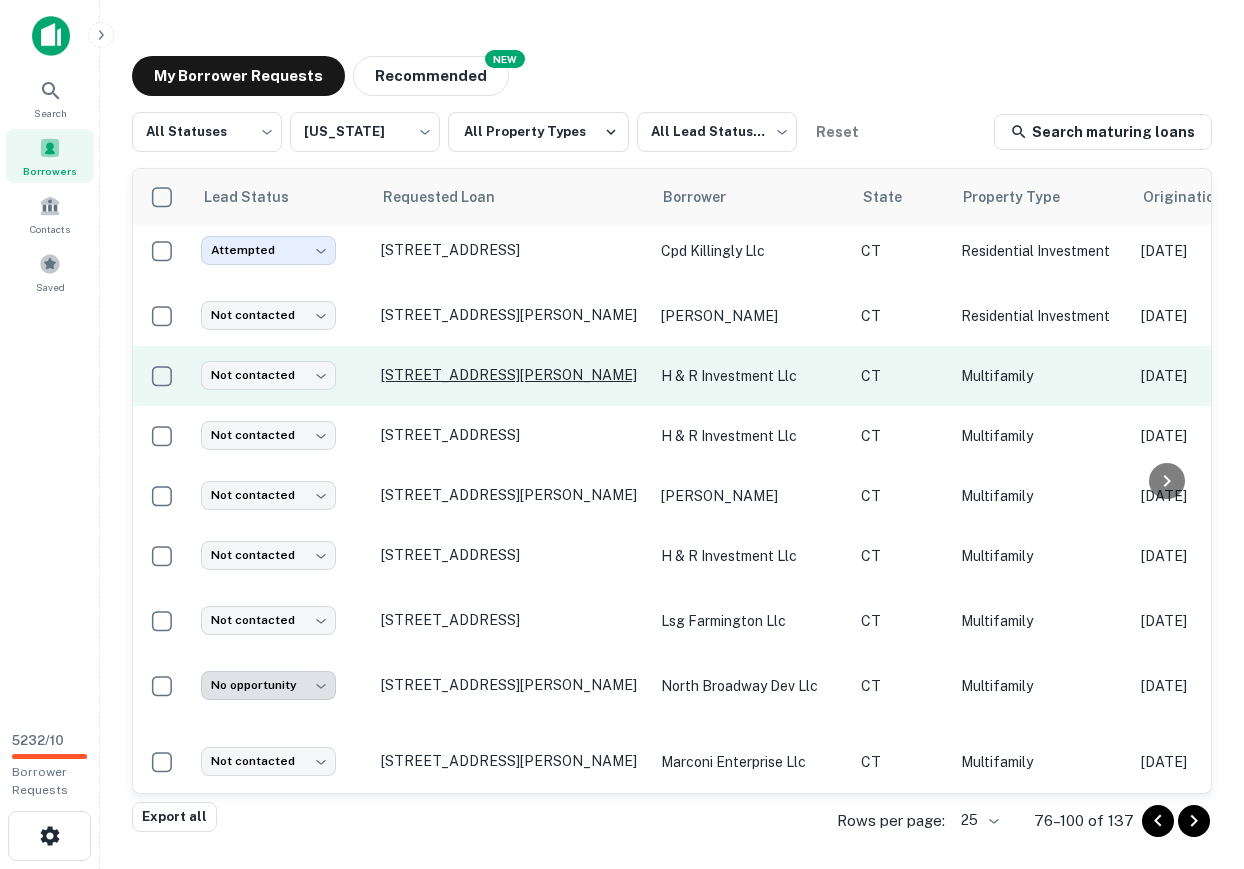 click on "17 Howe St New Haven, CT06511" at bounding box center (511, 375) 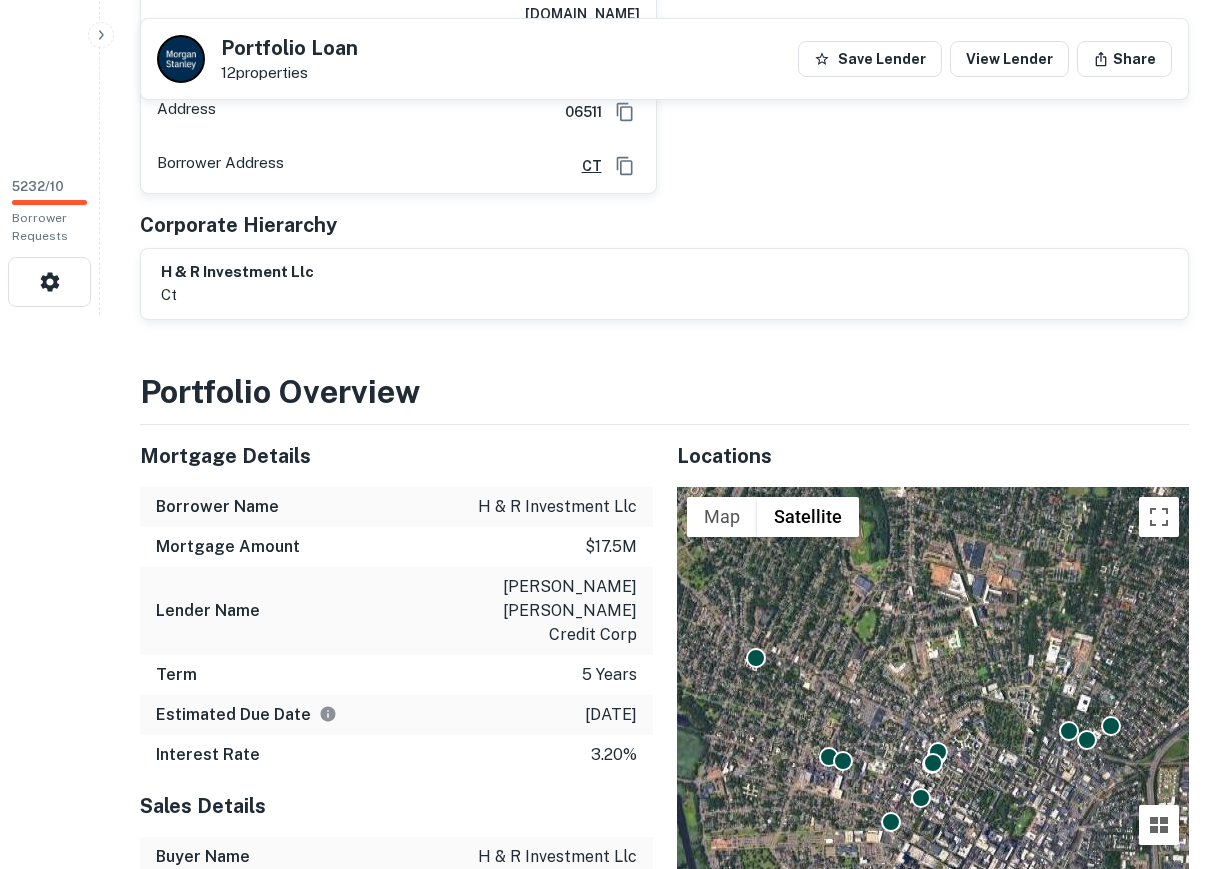 scroll, scrollTop: 700, scrollLeft: 0, axis: vertical 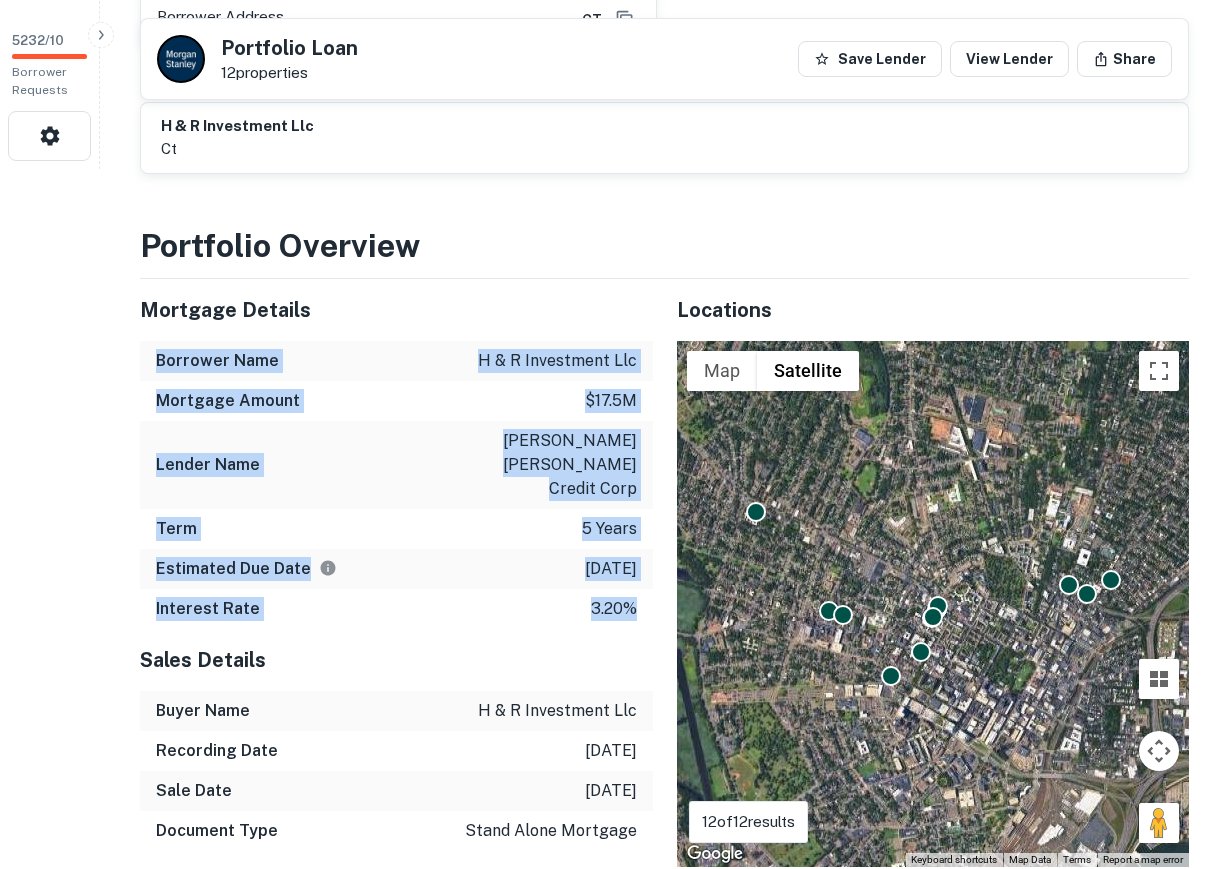 drag, startPoint x: 159, startPoint y: 312, endPoint x: 619, endPoint y: 525, distance: 506.9211 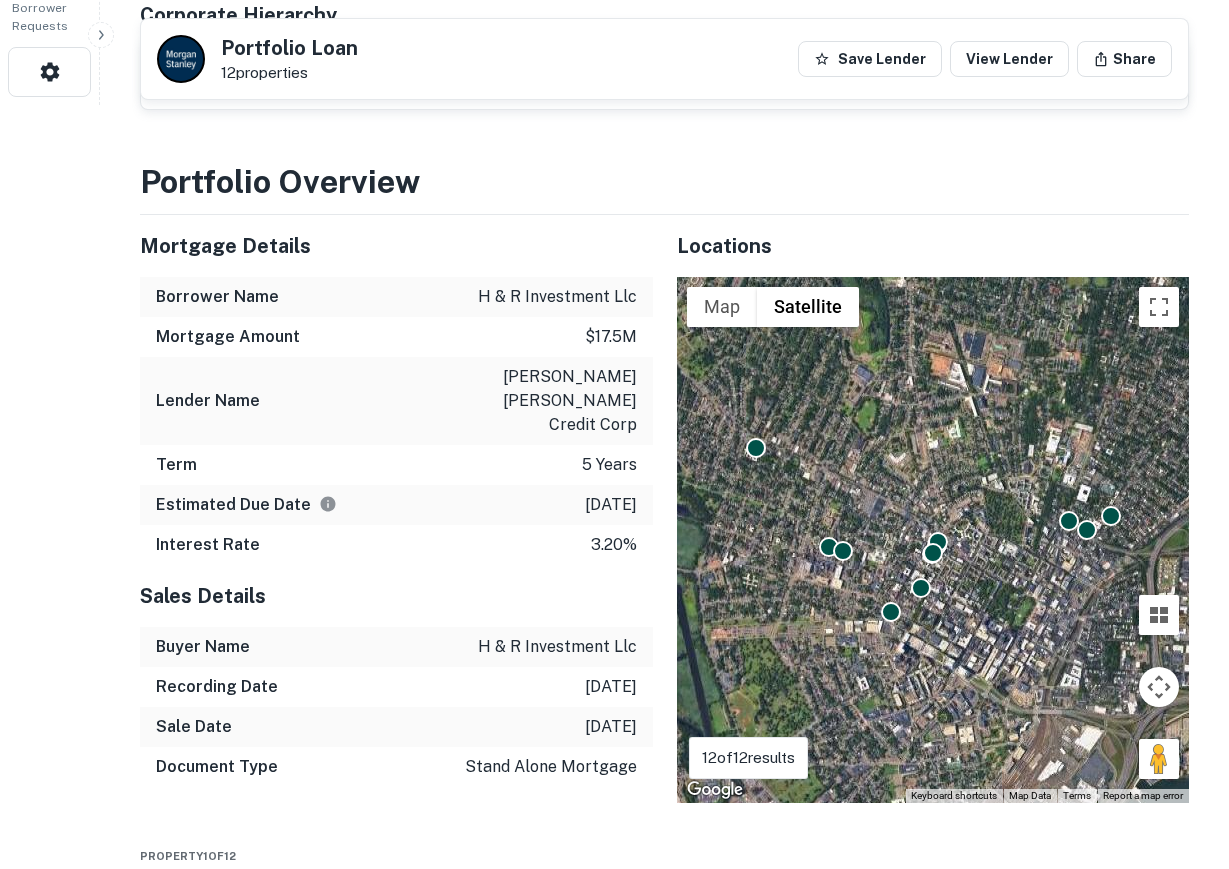 scroll, scrollTop: 800, scrollLeft: 0, axis: vertical 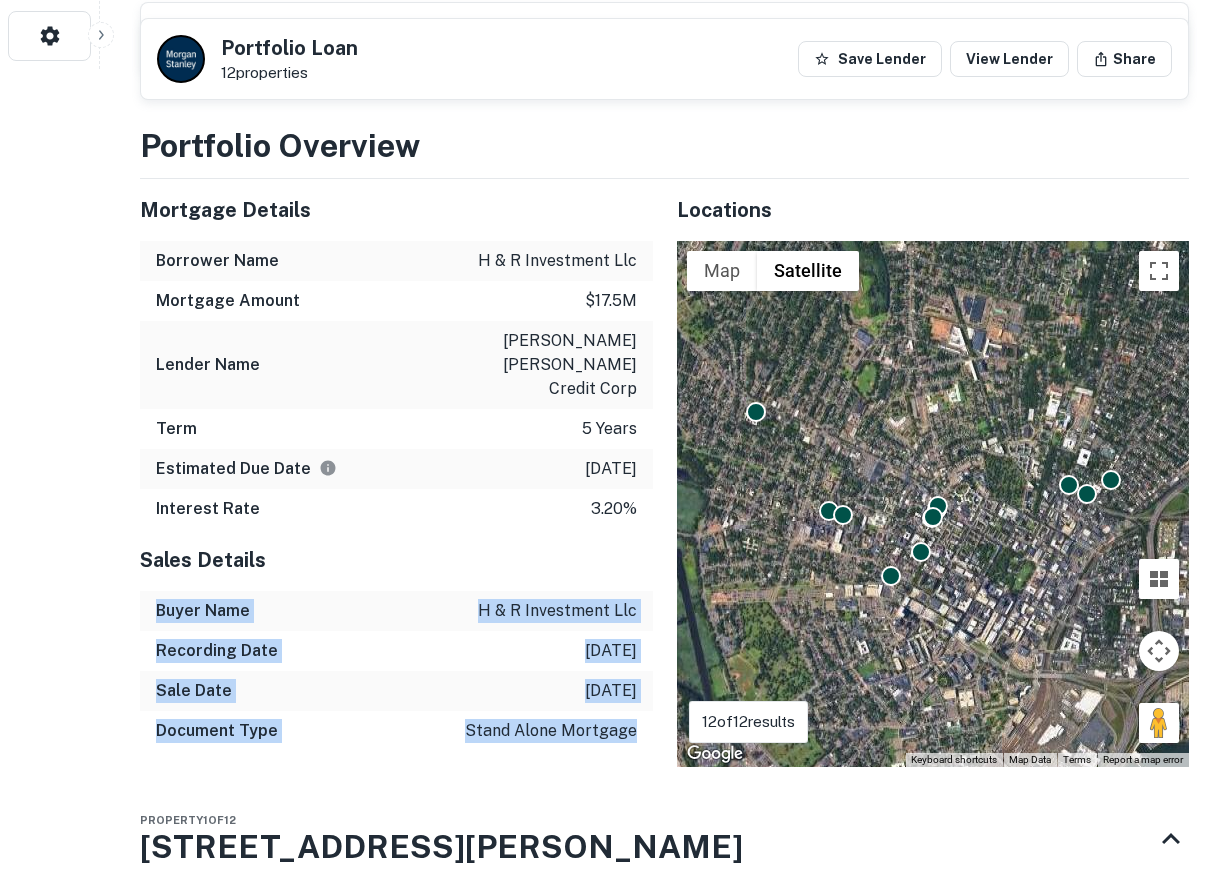 drag, startPoint x: 157, startPoint y: 537, endPoint x: 566, endPoint y: 597, distance: 413.37756 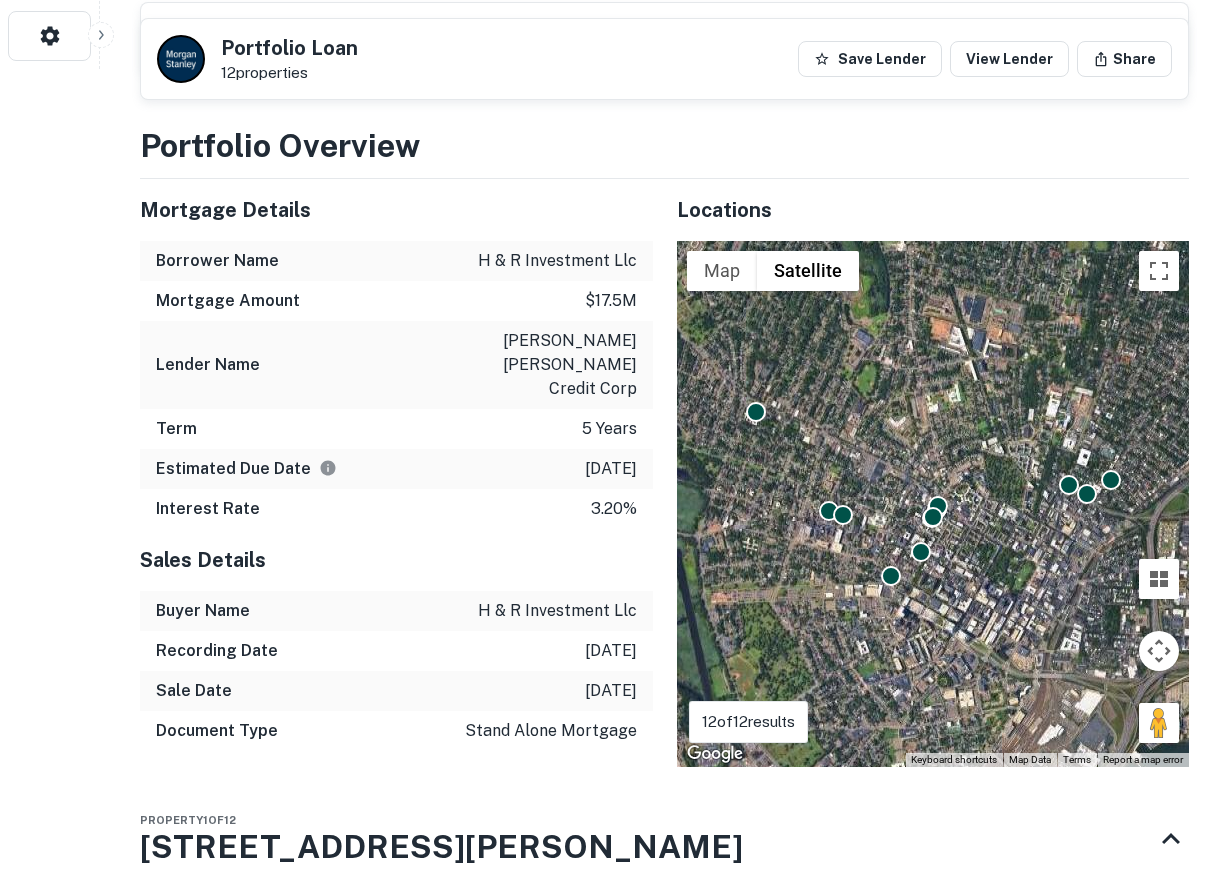 click on "Search         Borrowers         Contacts         Saved     5232  /  10   Borrower Requests Back to borrower requests Portfolio Loan 12  properties Save Lender View Lender Share AI fulfillment process complete.   Buyer Details Principals toby hecht Full Name toby hecht Company pike international Email toby@pikeintl.com Phone (Corporate) (203) 777-6922 Address 06511  Borrower Address CT Corporate Hierarchy h & r investment llc ct Portfolio Overview Mortgage Details Borrower Name h & r investment llc Mortgage Amount $17.5m Lender Name morgan stanley credit corp Term 5 years Estimated Due Date 7/12/2025 Interest Rate 3.20% Sales Details Buyer Name h & r investment llc Recording Date 7/12/2020 Sale Date 7/6/2020 Document Type stand alone mortgage Locations ← Move left → Move right ↑ Move up ↓ Move down + Zoom in - Zoom out Home Jump left by 75% End Jump right by 75% Page Up Jump up by 75% Page Down Jump down by 75% To navigate, press the arrow keys. Map Terrain Satellite Labels Map Data Terms" at bounding box center (614, -366) 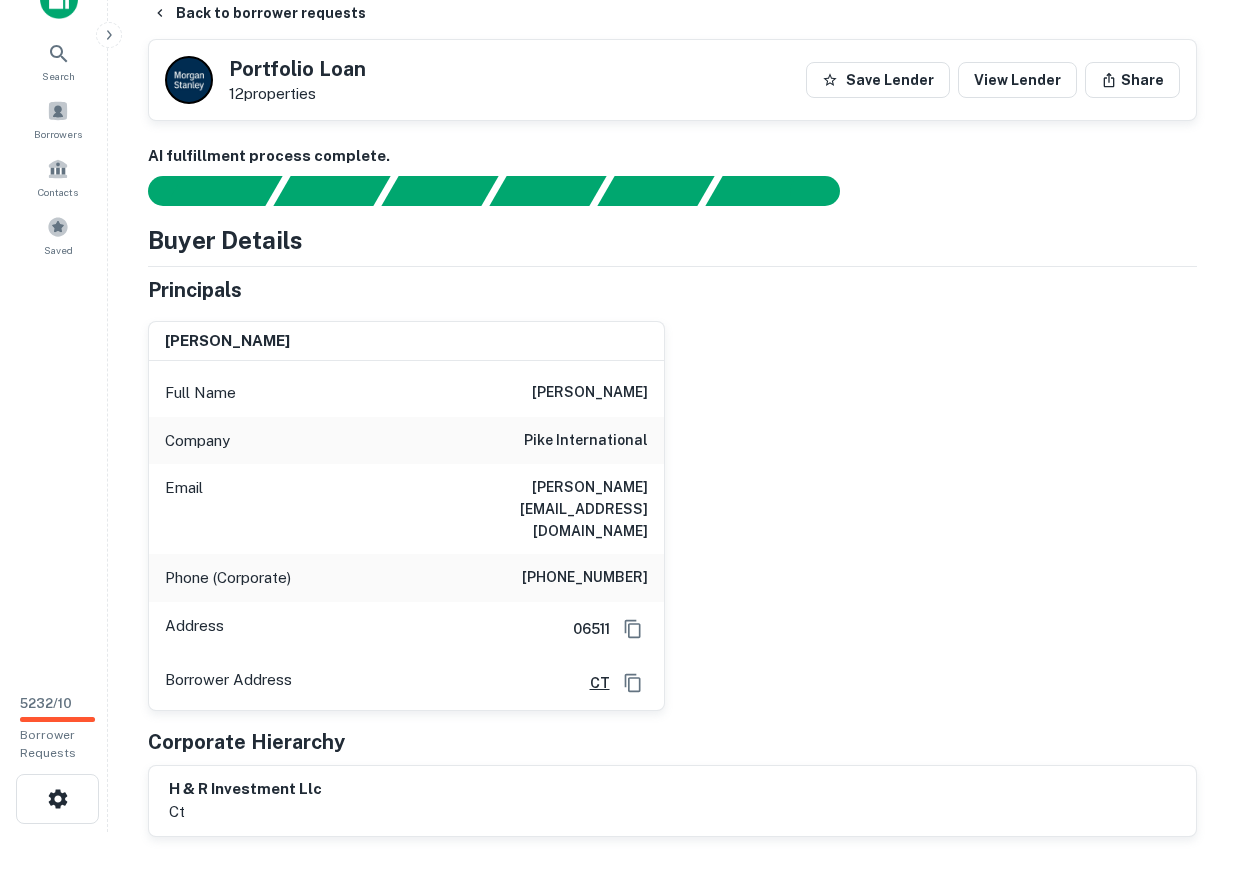 scroll, scrollTop: 0, scrollLeft: 0, axis: both 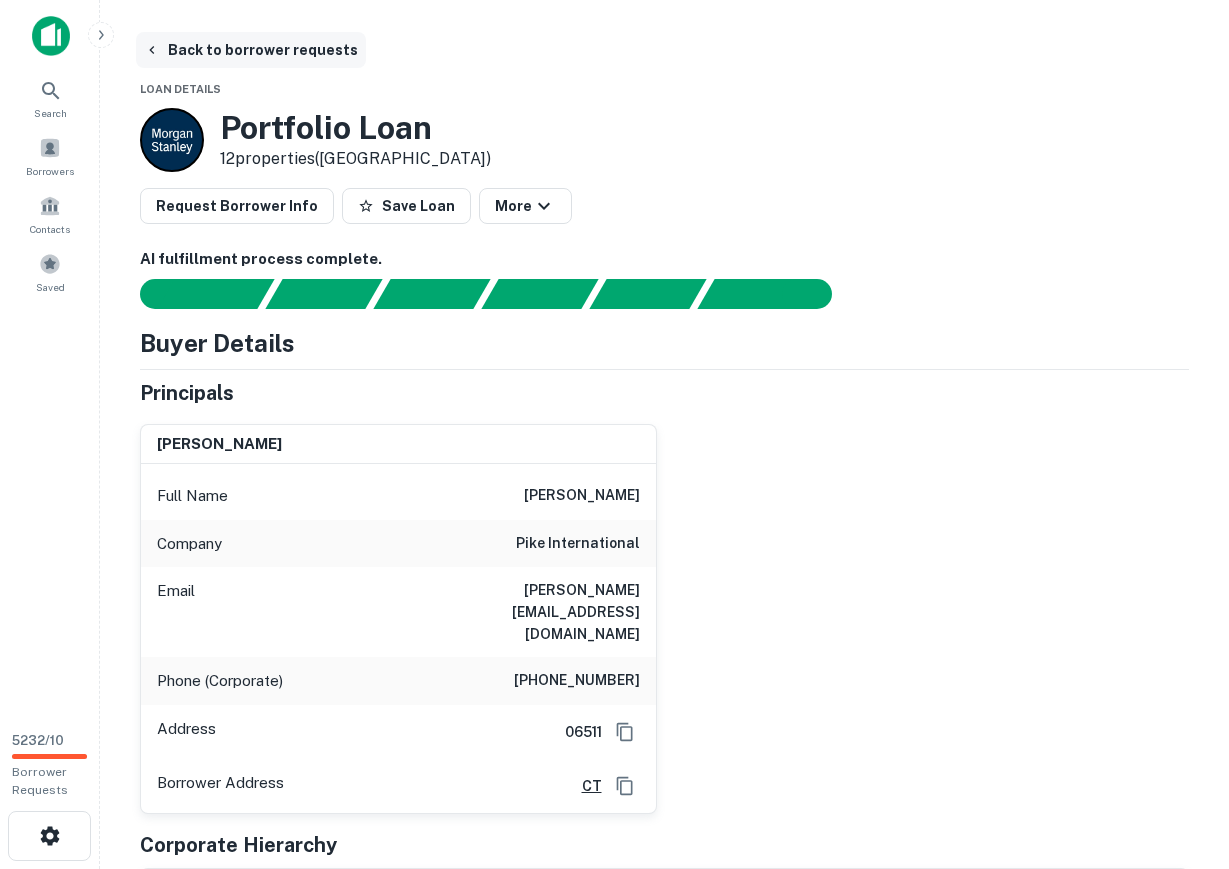 click on "Back to borrower requests" at bounding box center [251, 50] 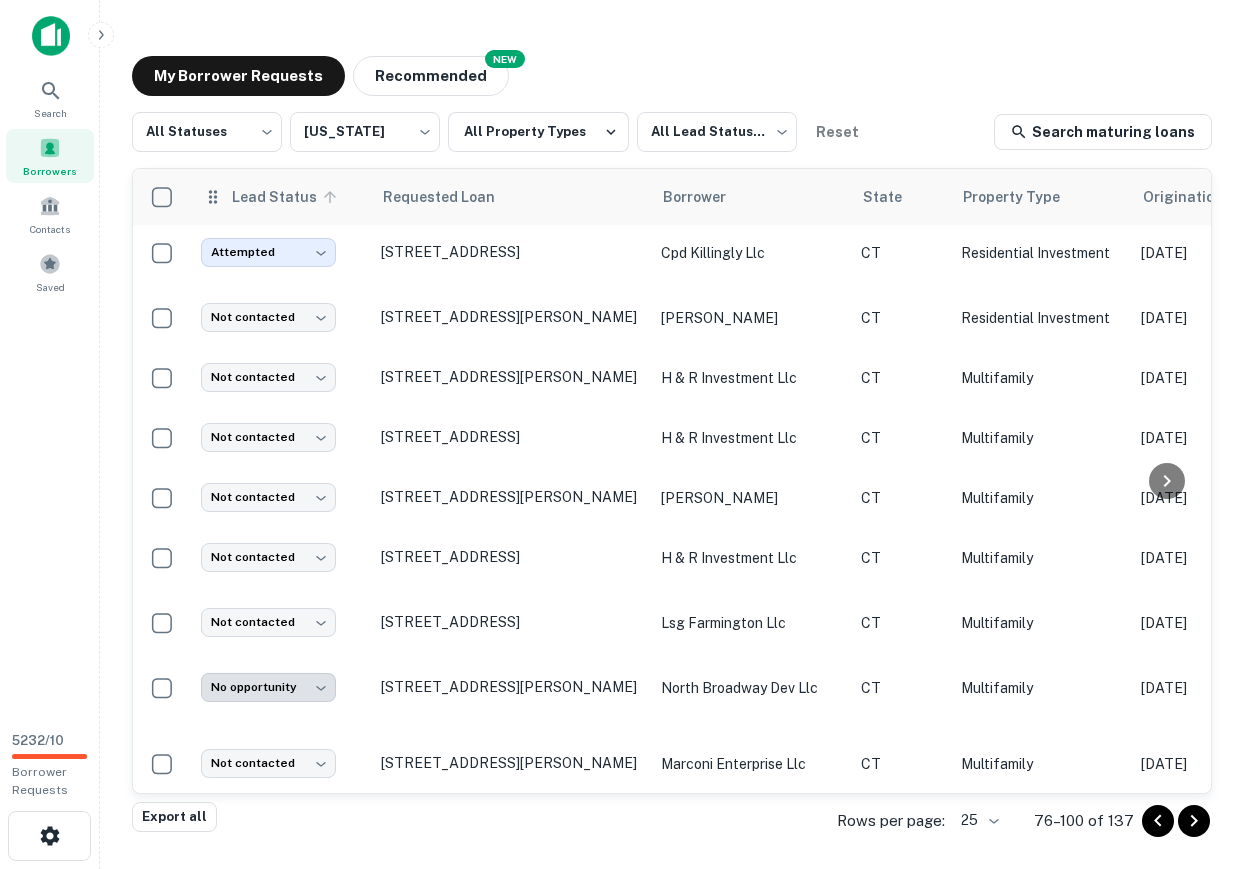 scroll, scrollTop: 1022, scrollLeft: 0, axis: vertical 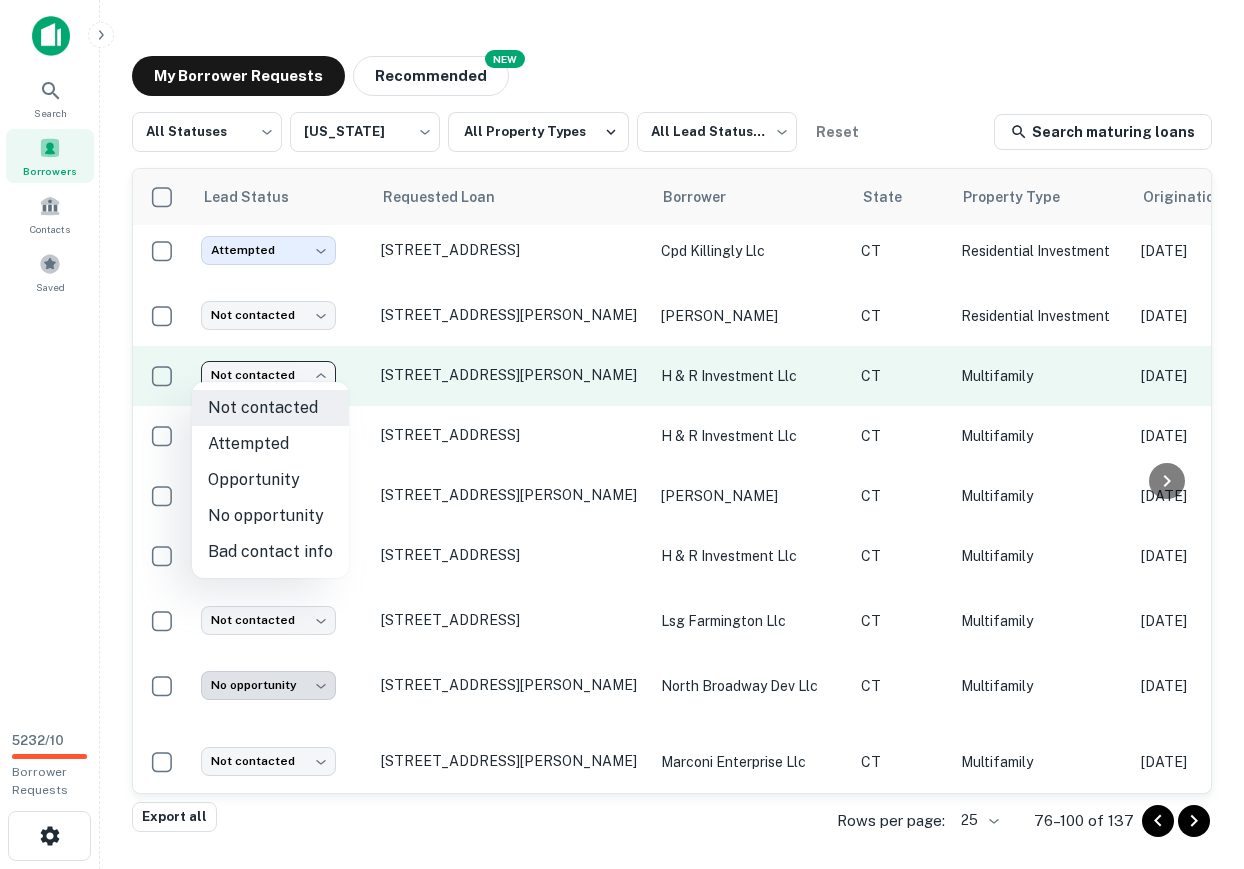 click on "**********" at bounding box center [622, 434] 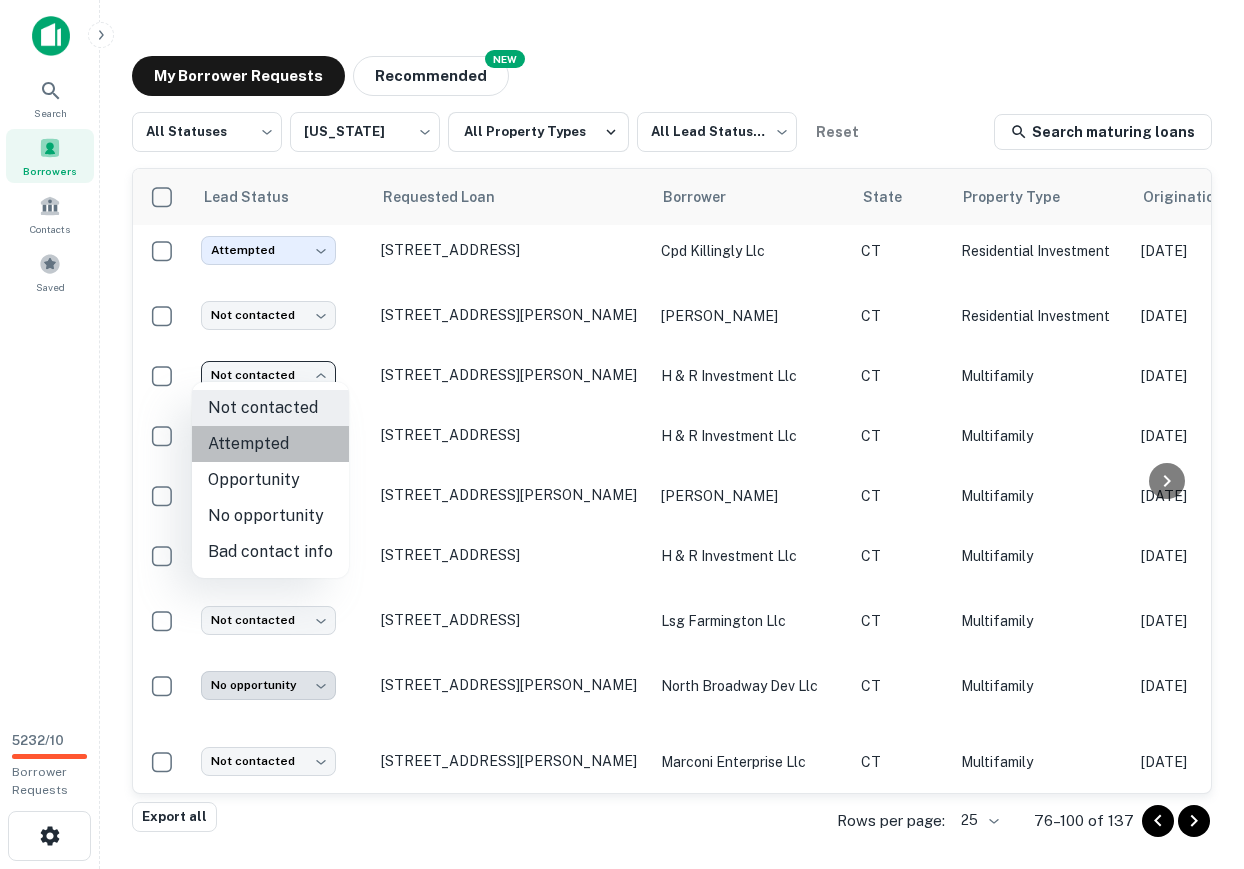 click on "Attempted" at bounding box center (270, 444) 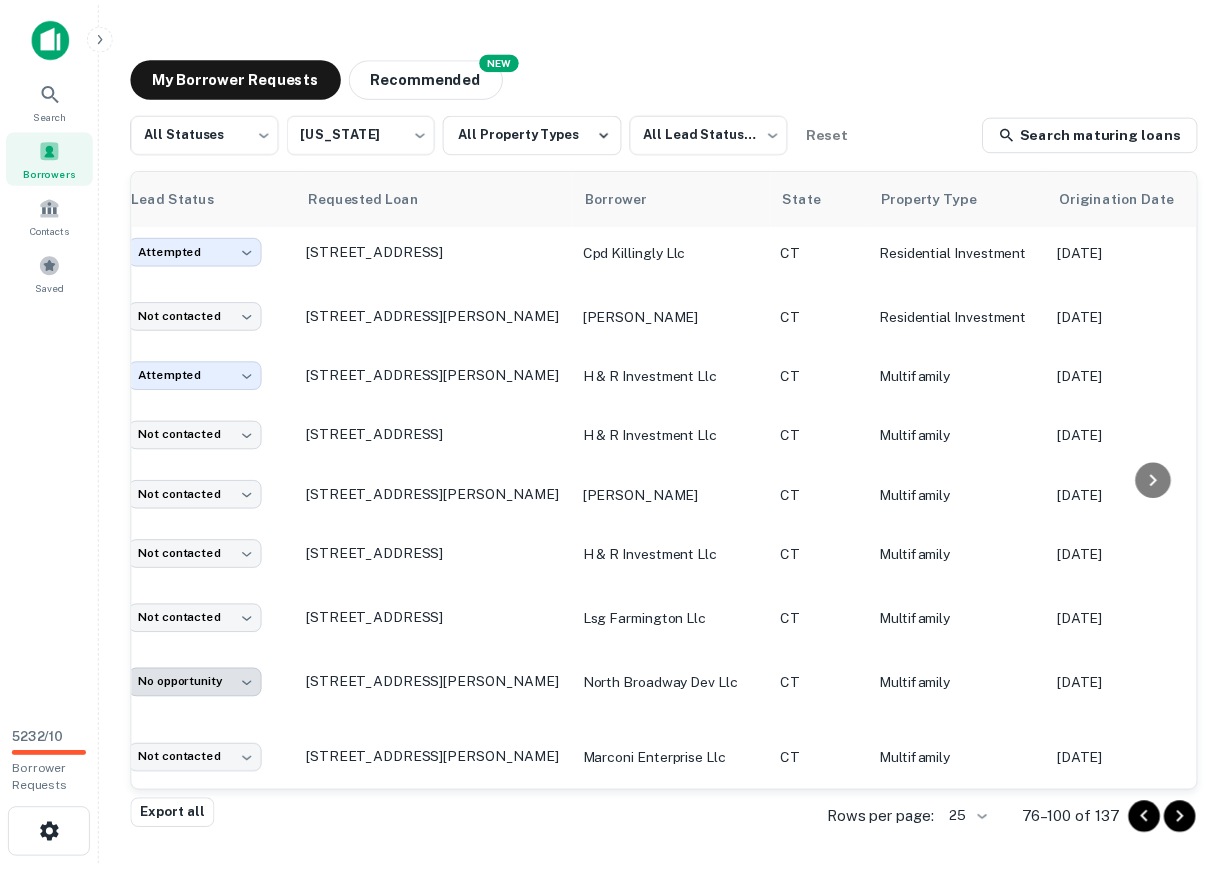 scroll, scrollTop: 1022, scrollLeft: 0, axis: vertical 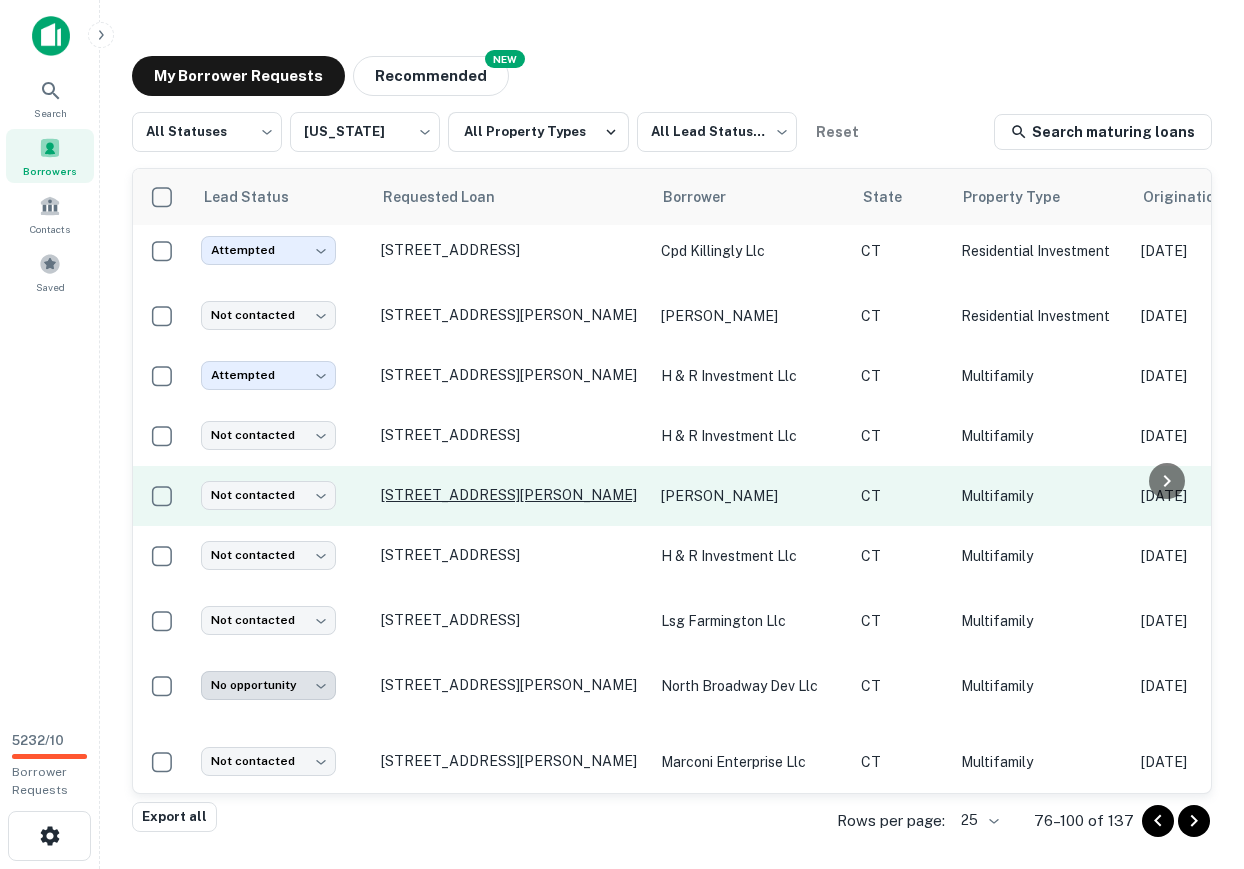 click on "11 Bryon Ave Ridgefield, CT06877" at bounding box center [511, 495] 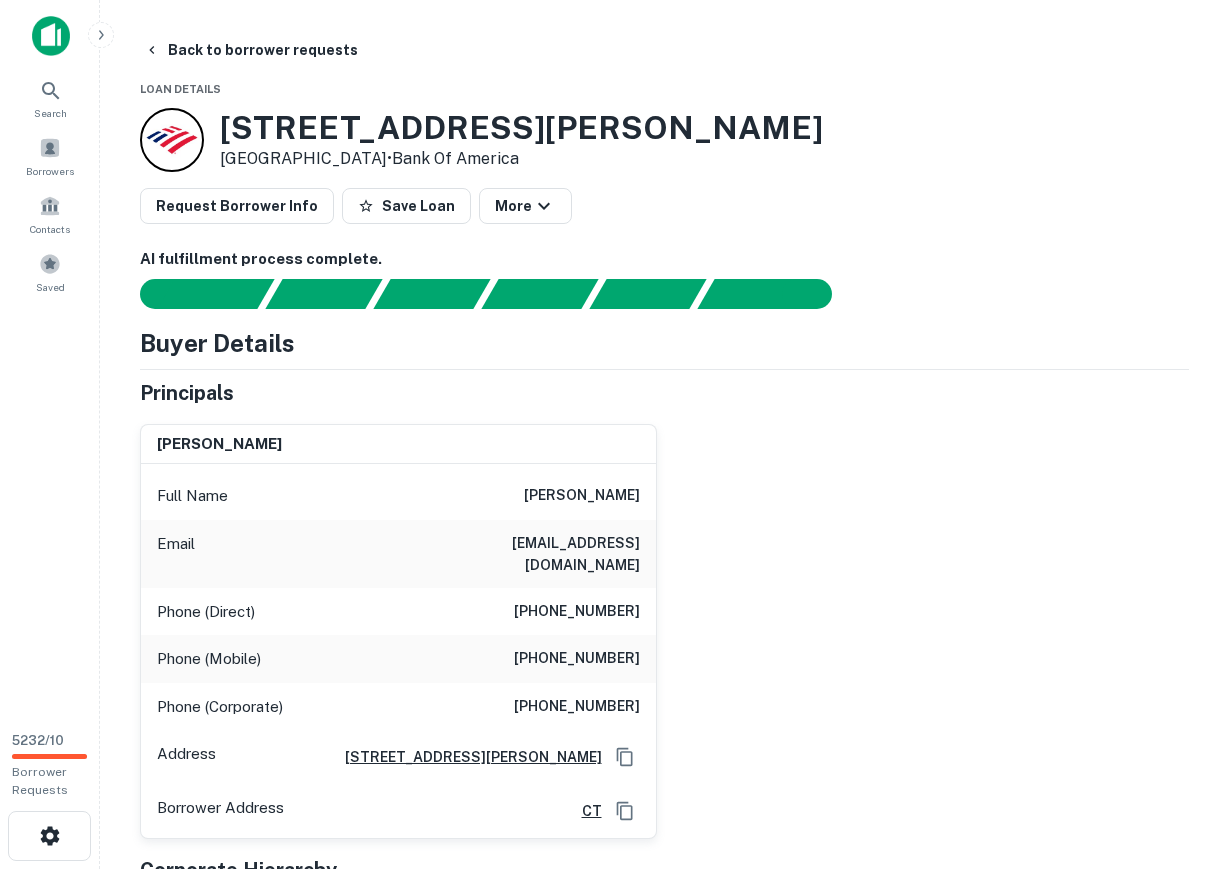 click on "(508) 259-9140" at bounding box center (577, 659) 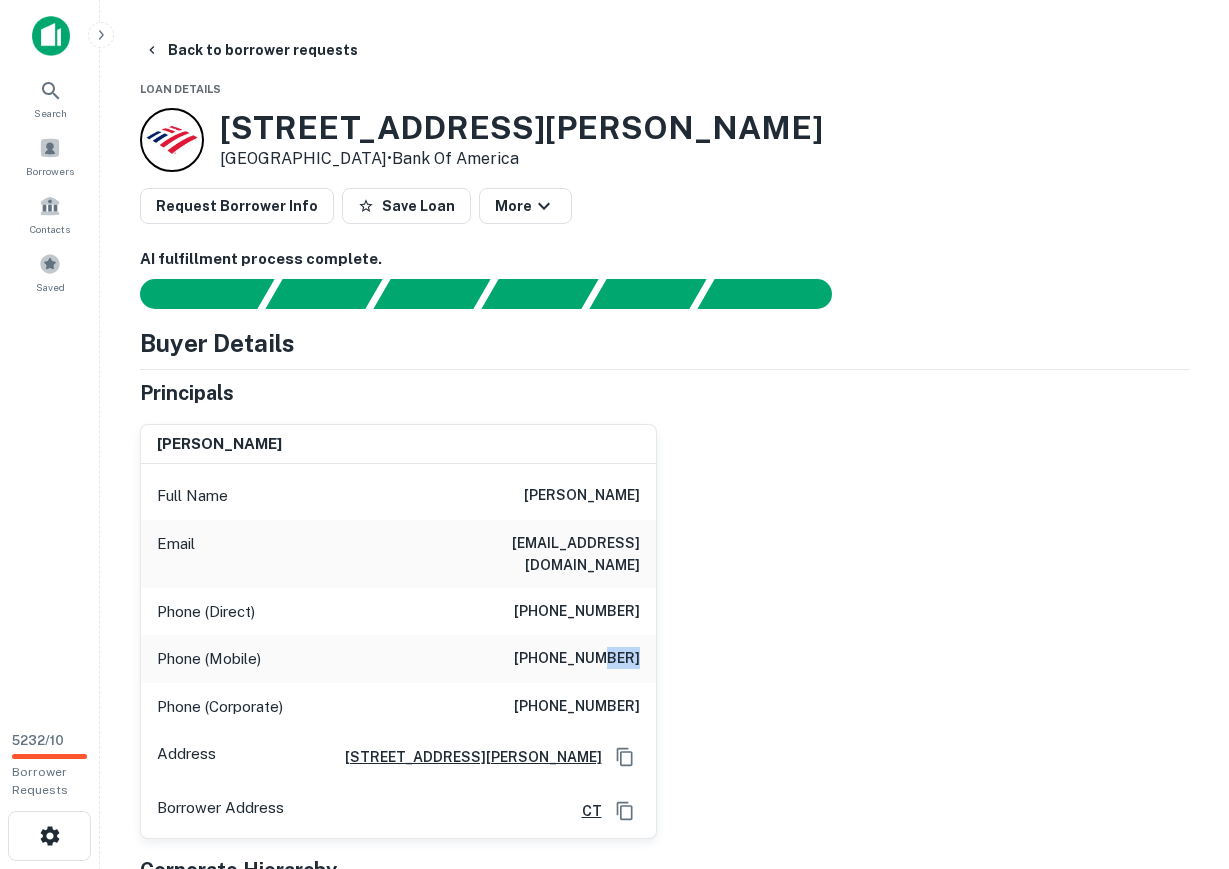 click on "(508) 259-9140" at bounding box center (577, 659) 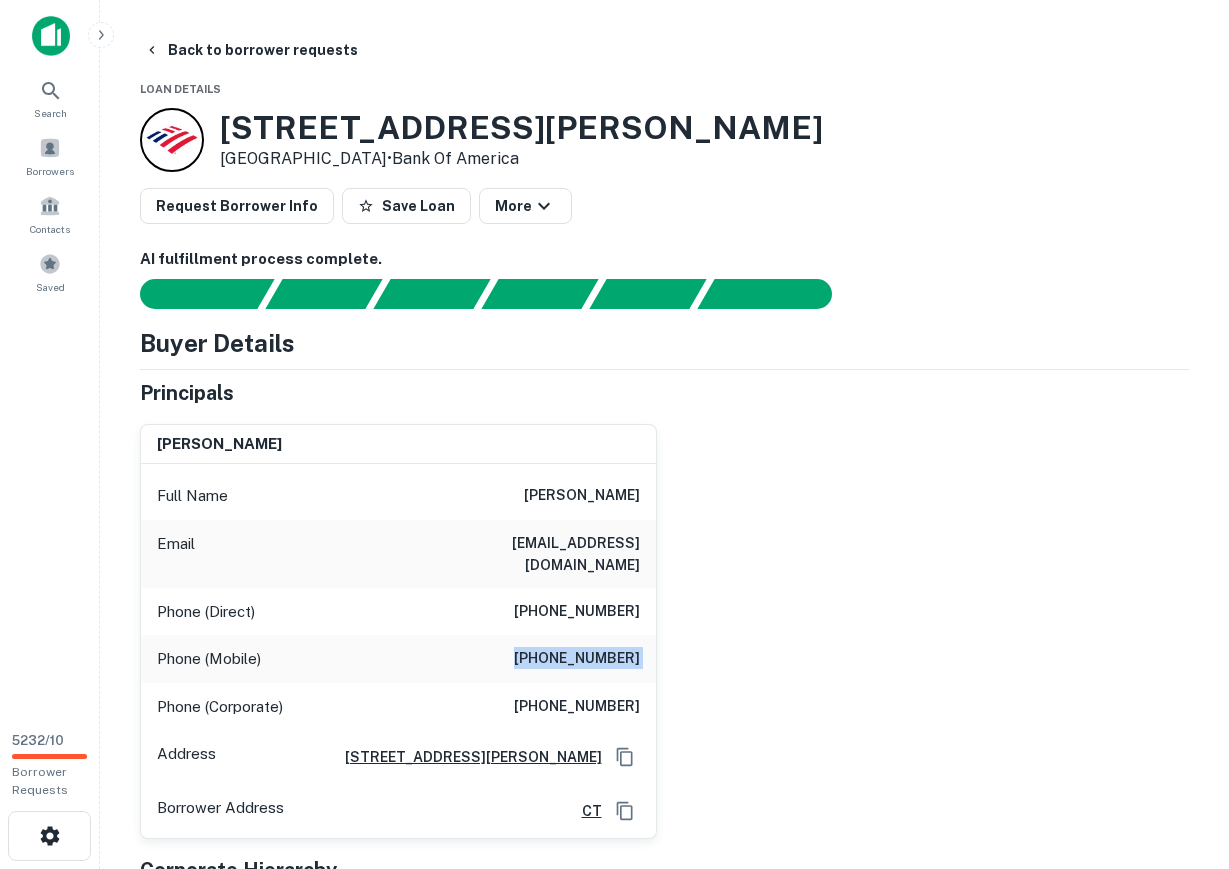 click on "(508) 259-9140" at bounding box center [577, 659] 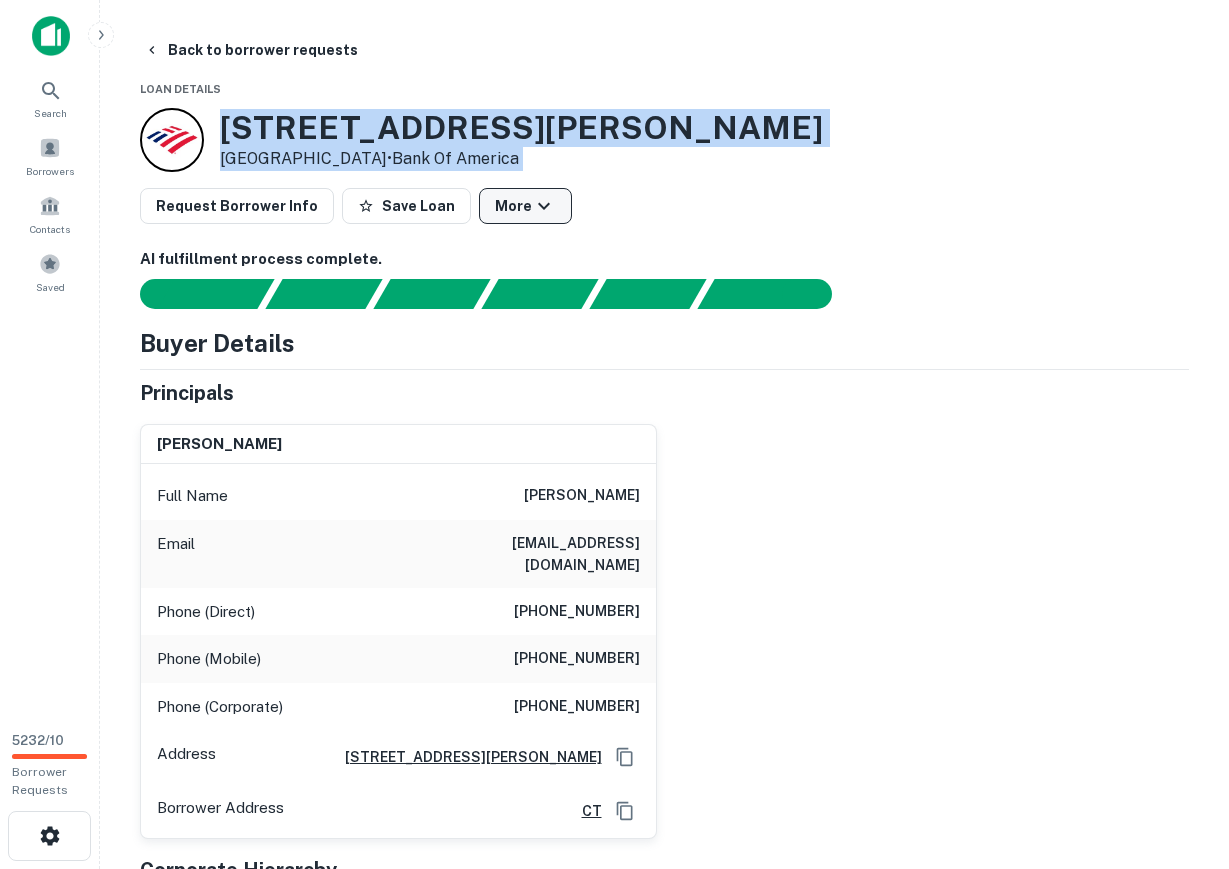 drag, startPoint x: 218, startPoint y: 121, endPoint x: 526, endPoint y: 208, distance: 320.05154 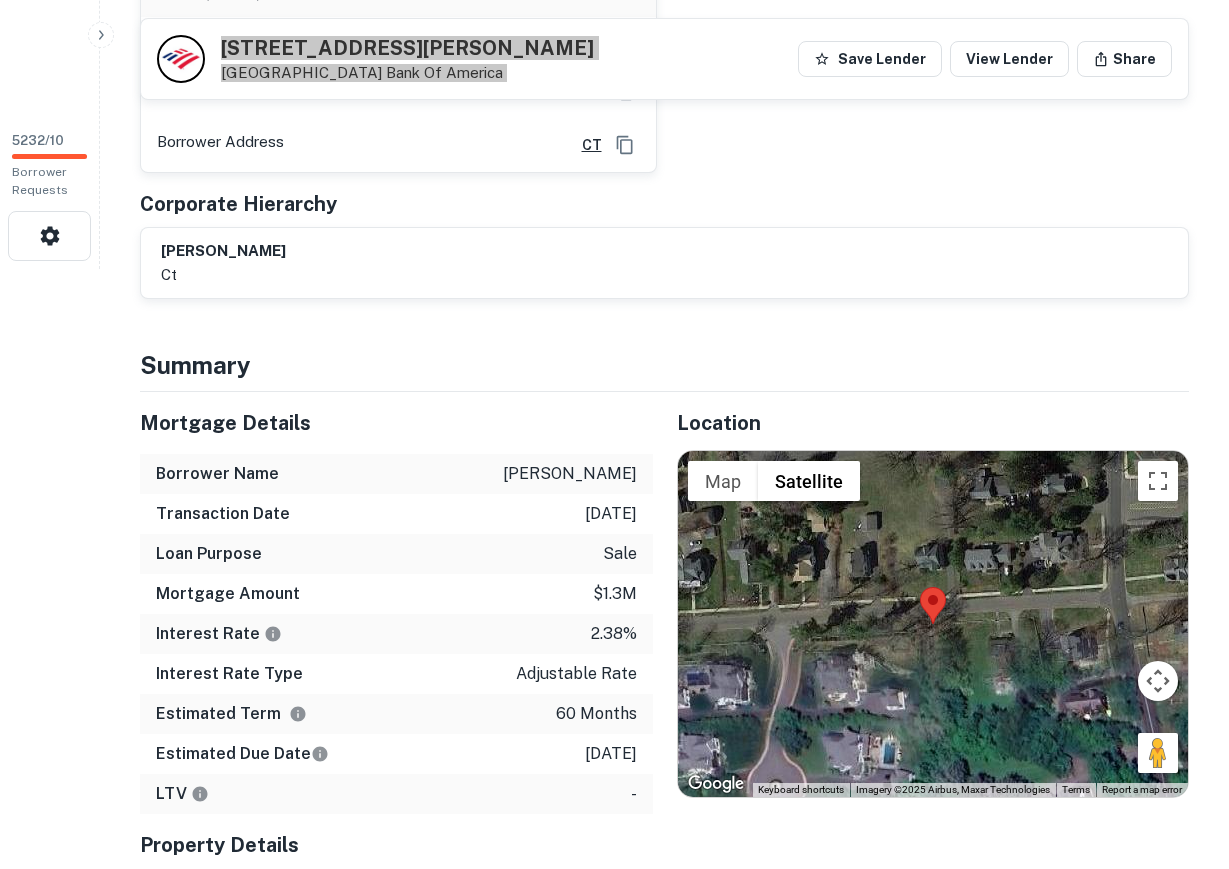 scroll, scrollTop: 700, scrollLeft: 0, axis: vertical 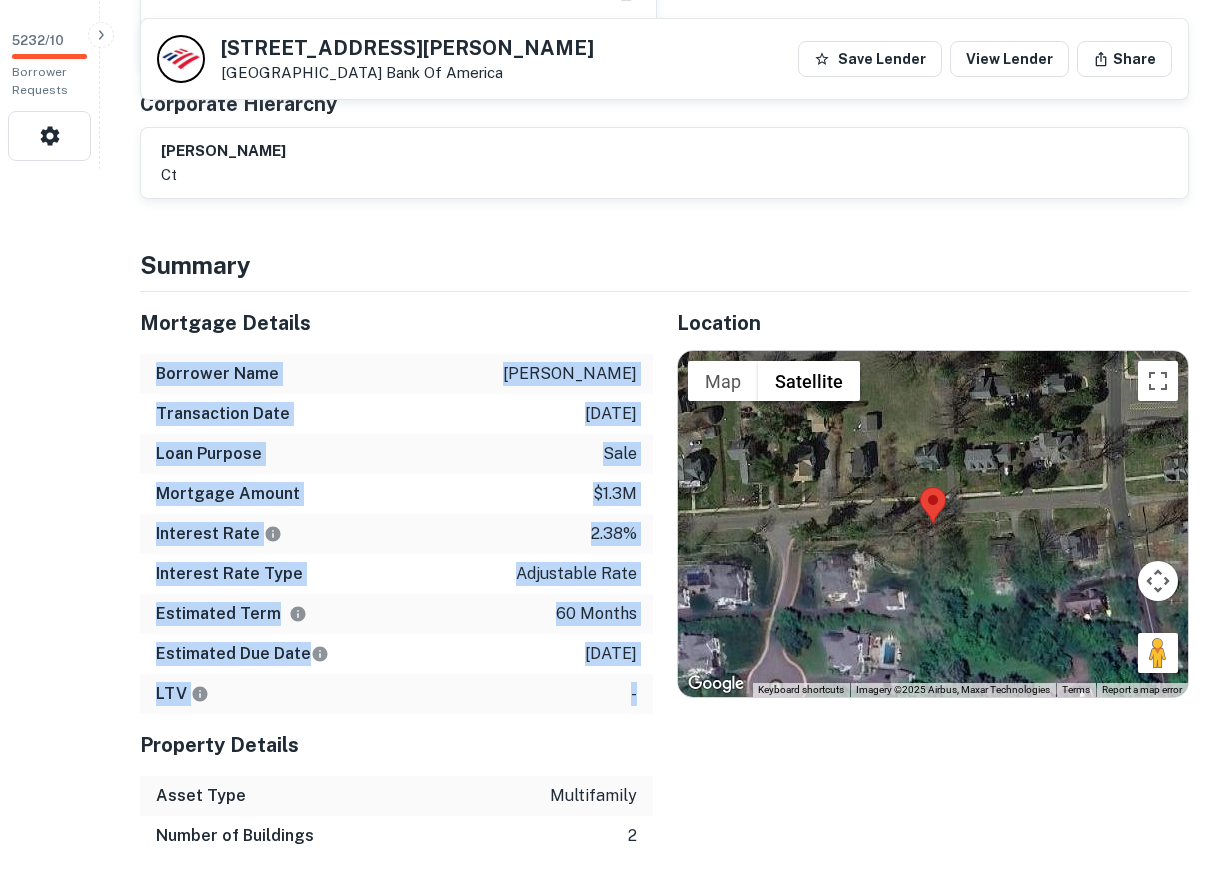drag, startPoint x: 156, startPoint y: 356, endPoint x: 642, endPoint y: 676, distance: 581.89 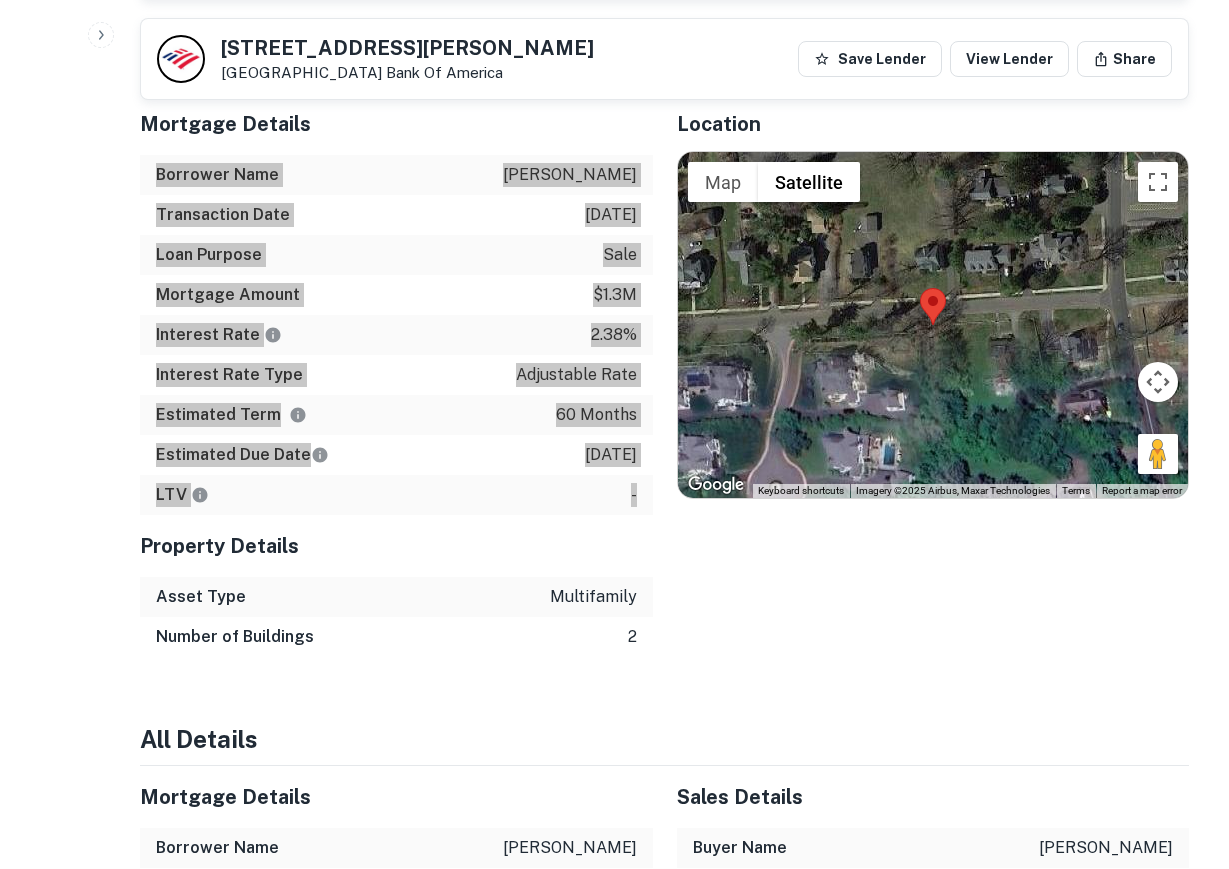 scroll, scrollTop: 900, scrollLeft: 0, axis: vertical 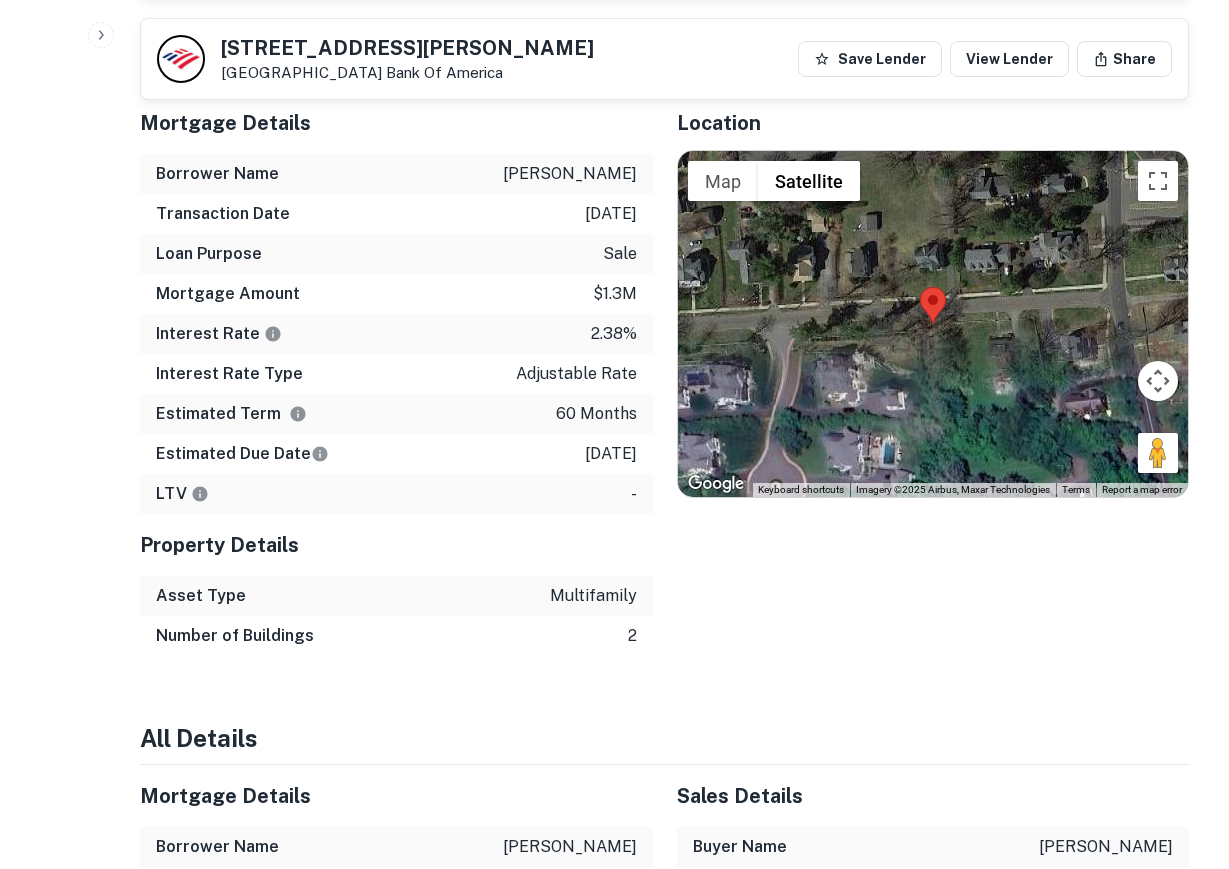 click on "Mortgage Details Borrower Name rosenblatt michael j Transaction Date   7/14/2020 Loan Purpose   sale Mortgage Amount   $1.3m Interest Rate   2.38% Interest Rate Type   adjustable rate Estimated Term 60 months Estimated Due Date 7/14/2025 LTV   - Property Details Asset Type multifamily Number of Buildings 2" at bounding box center (384, 374) 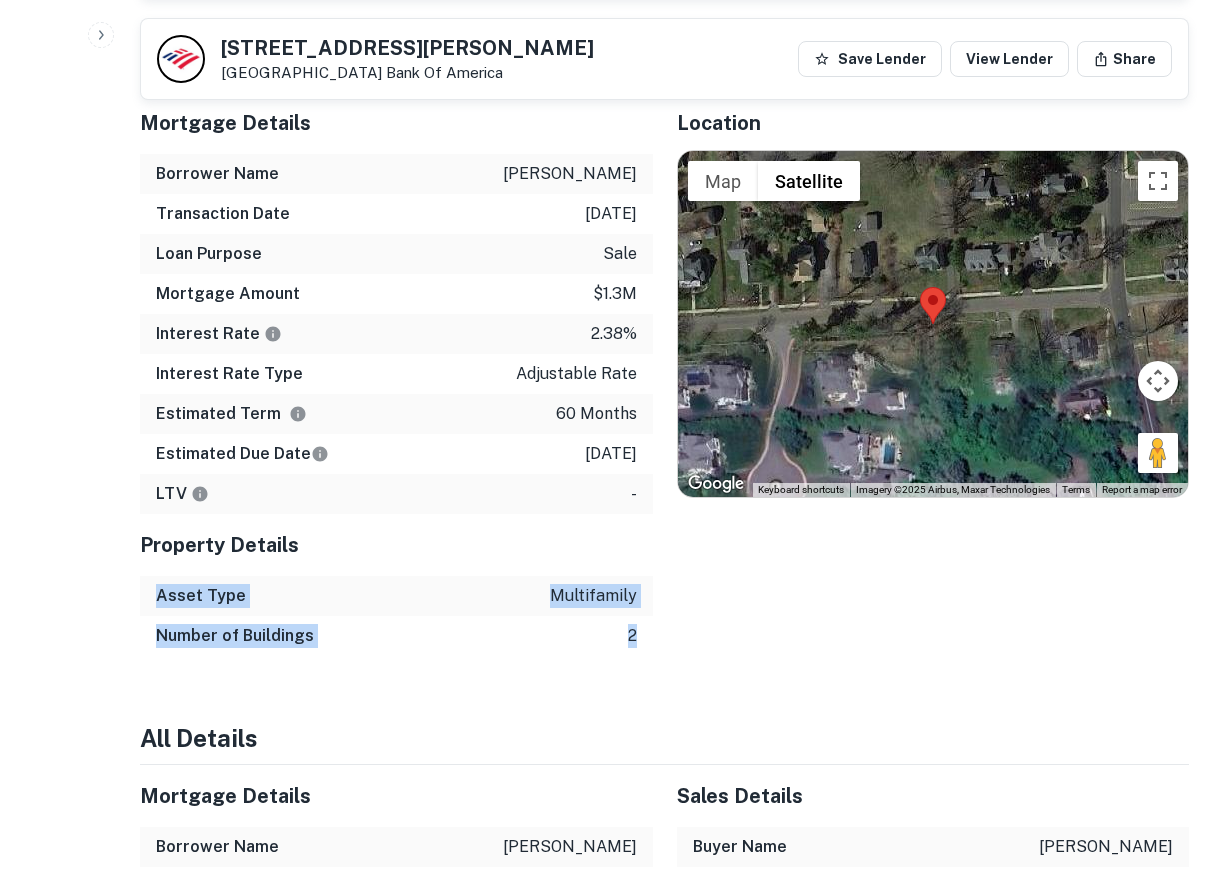 drag, startPoint x: 157, startPoint y: 576, endPoint x: 635, endPoint y: 618, distance: 479.84164 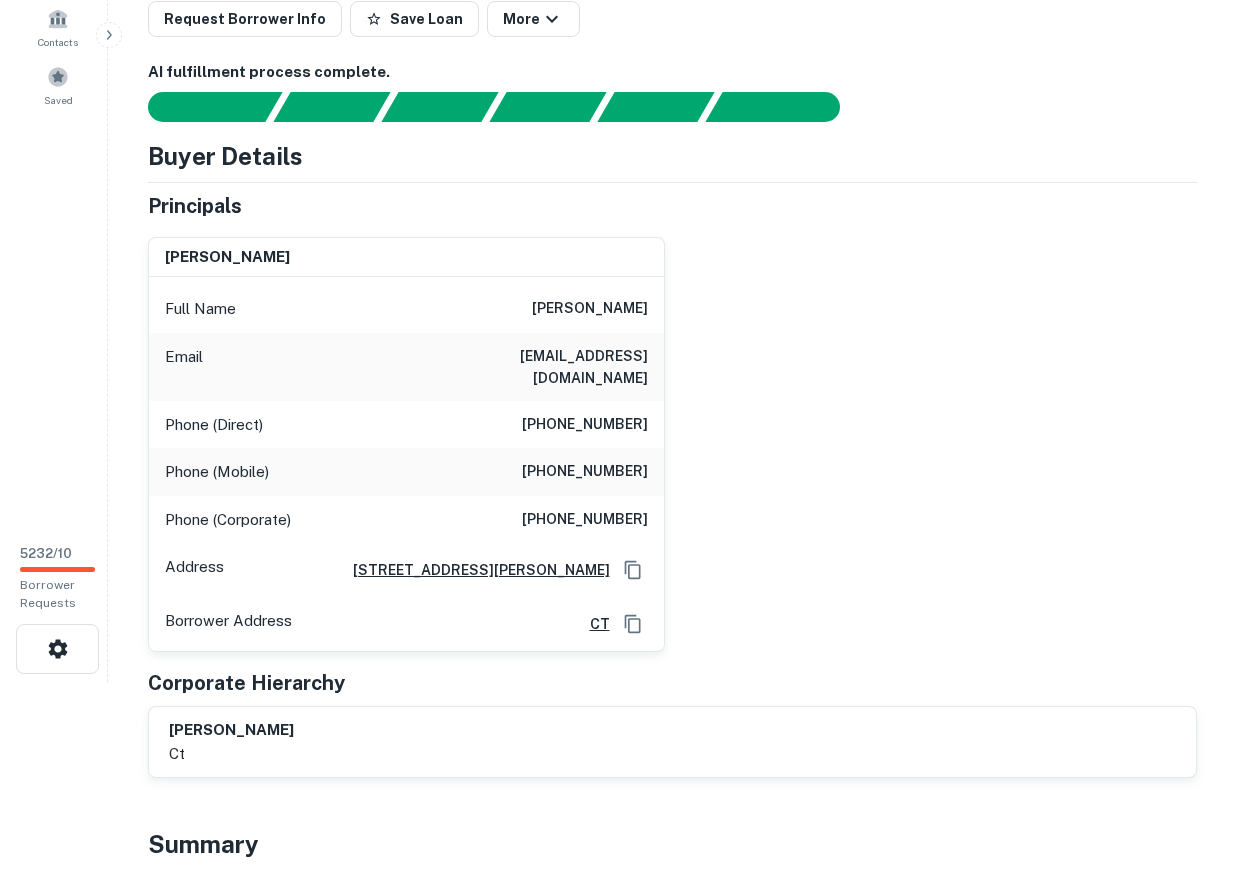 scroll, scrollTop: 0, scrollLeft: 0, axis: both 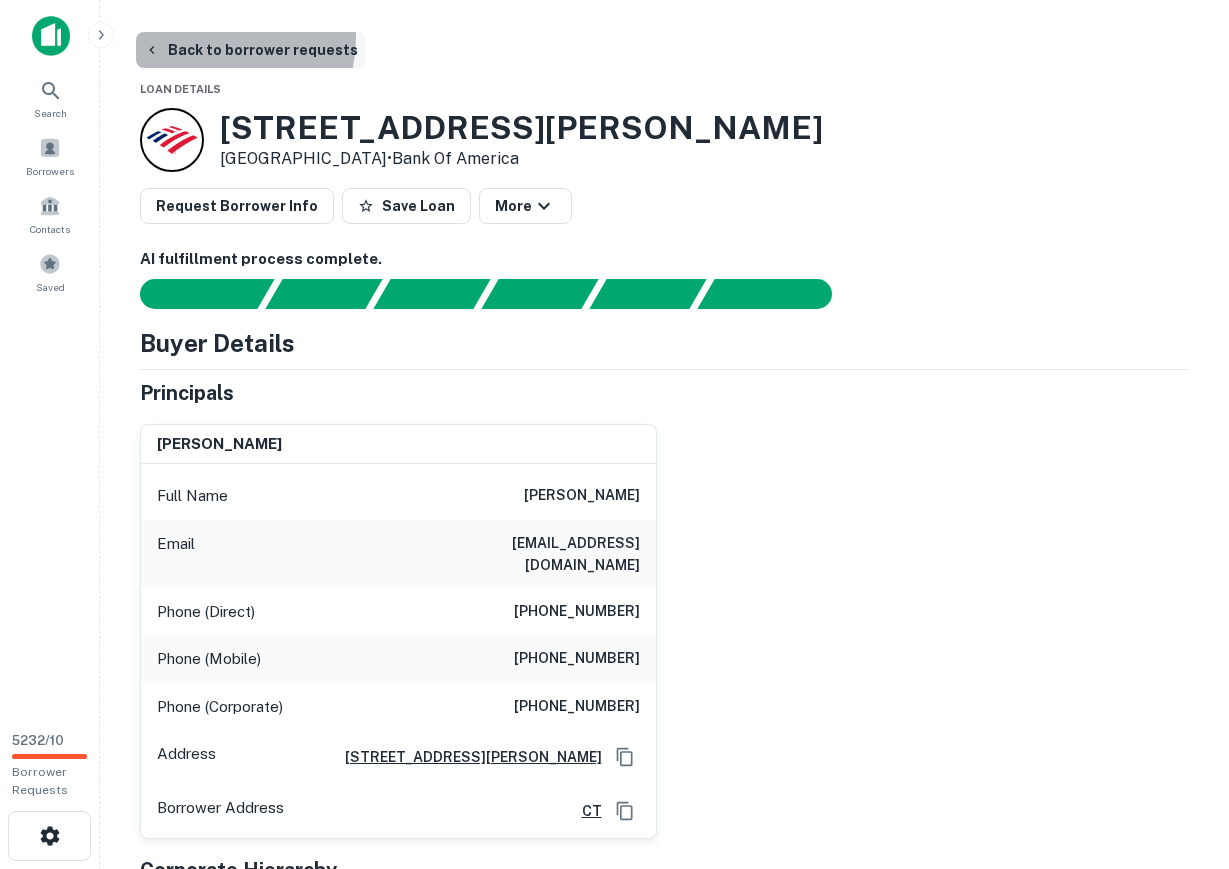 click on "Back to borrower requests" at bounding box center [251, 50] 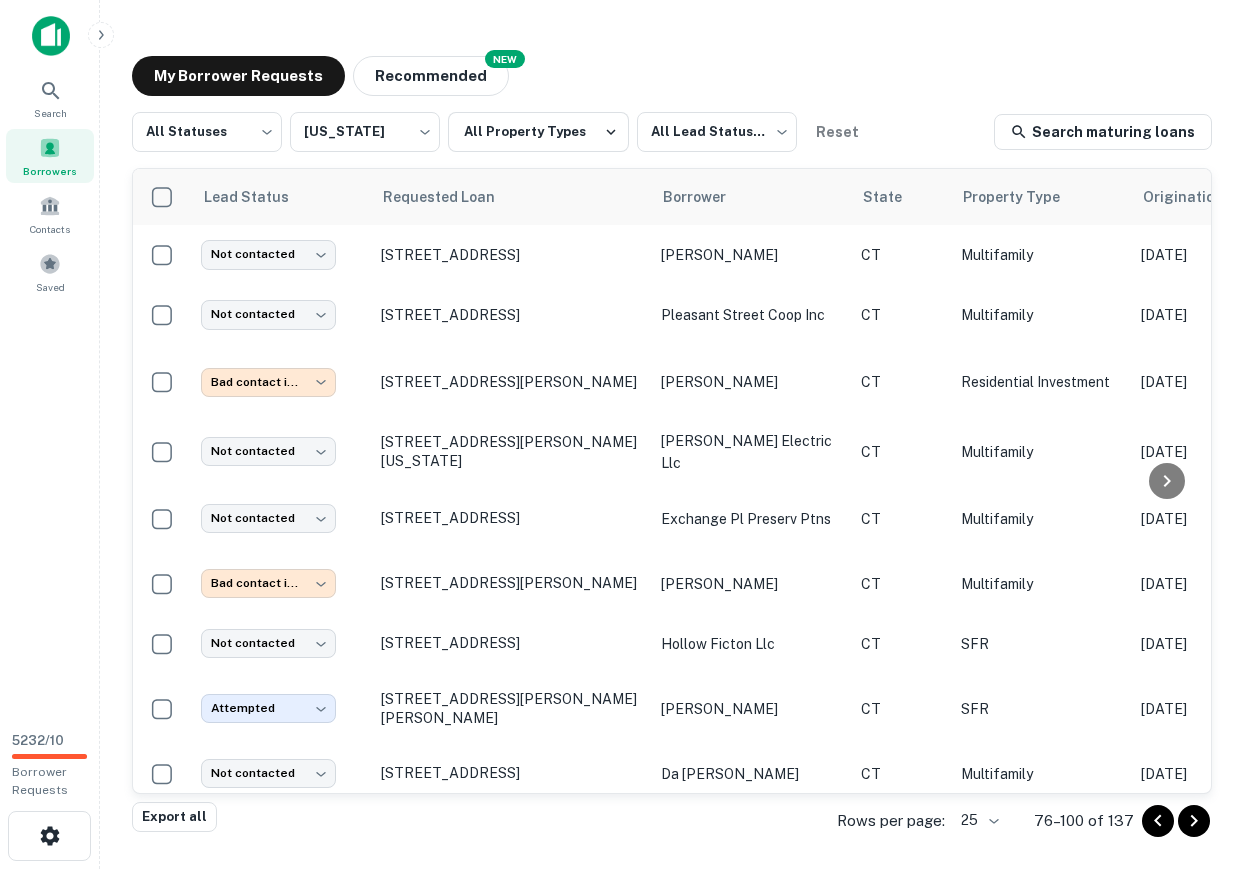scroll, scrollTop: 1022, scrollLeft: 0, axis: vertical 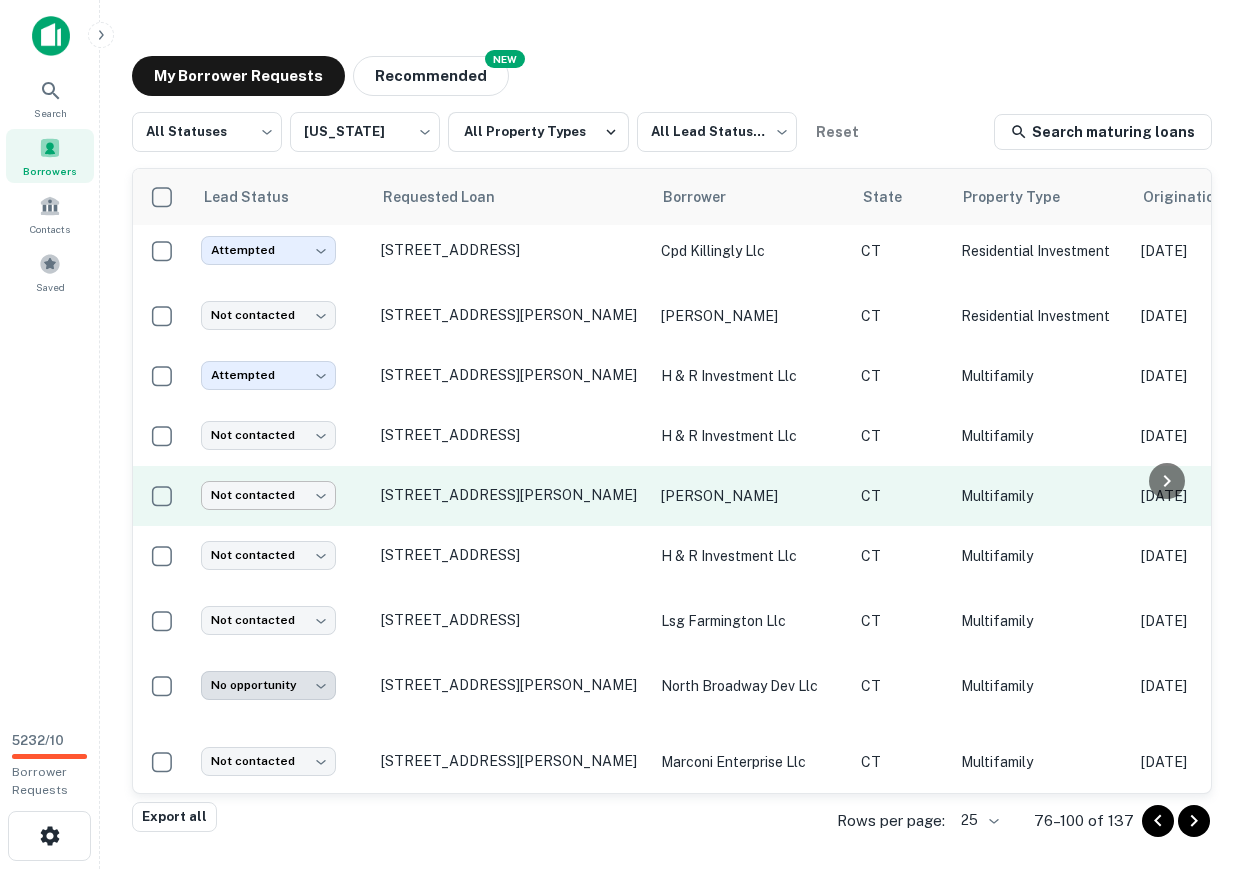 click on "**********" at bounding box center [622, 434] 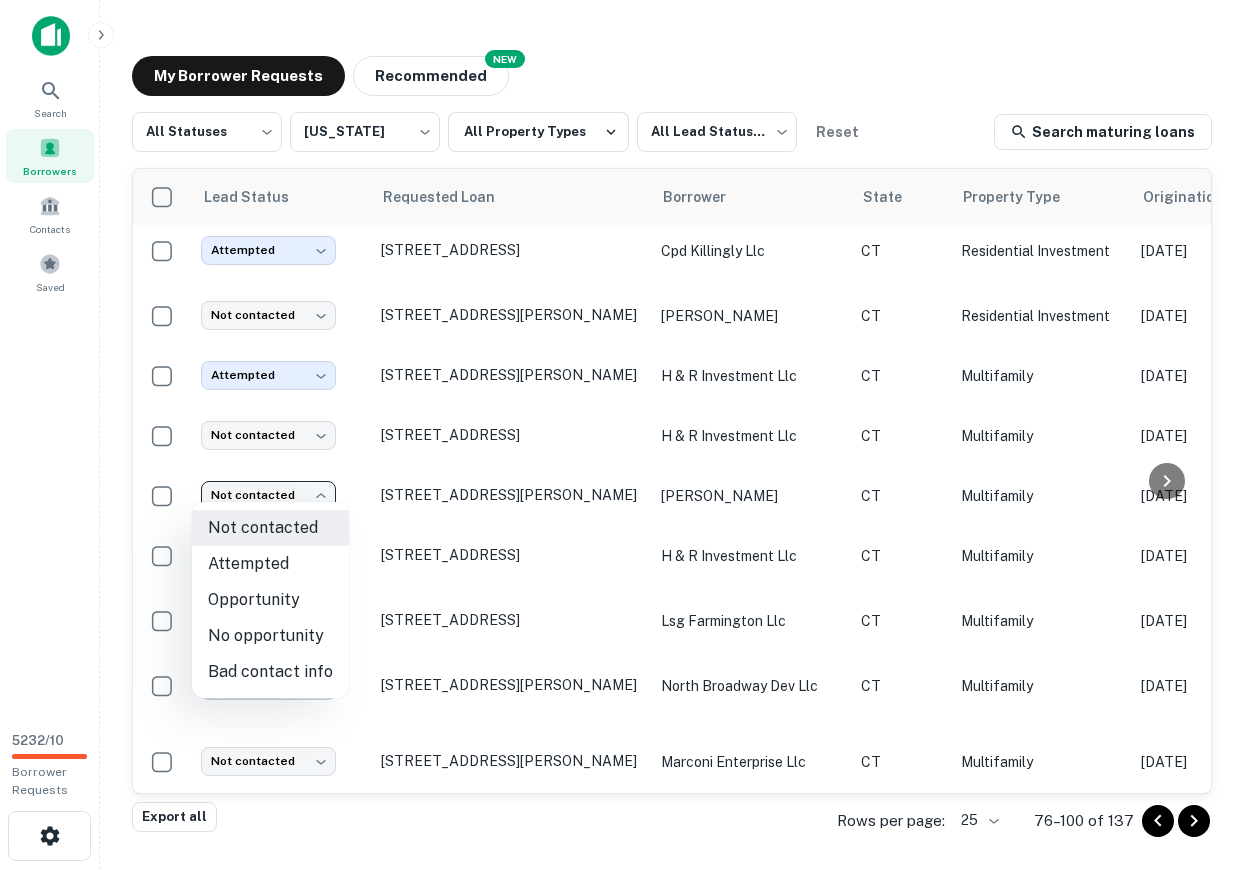 click on "Bad contact info" at bounding box center (270, 672) 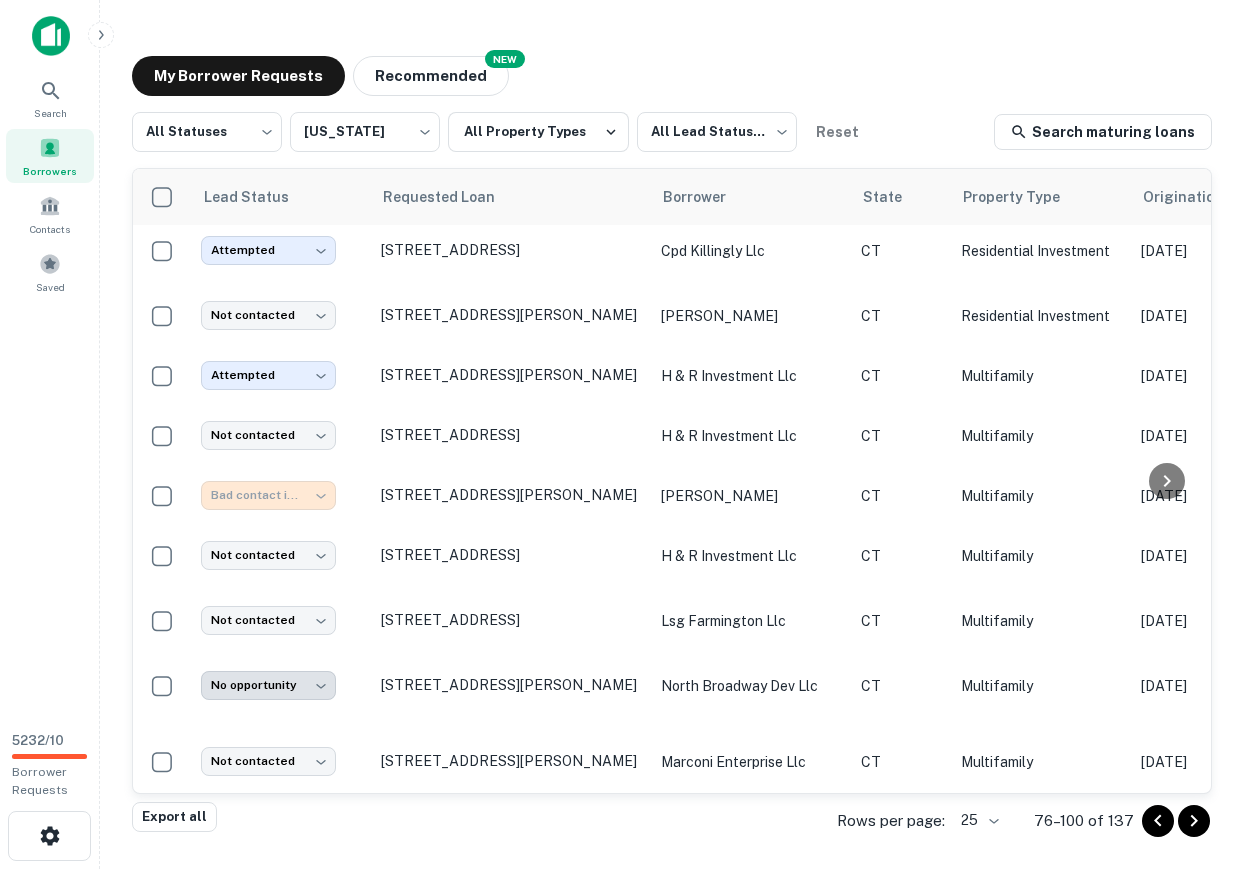 type on "**********" 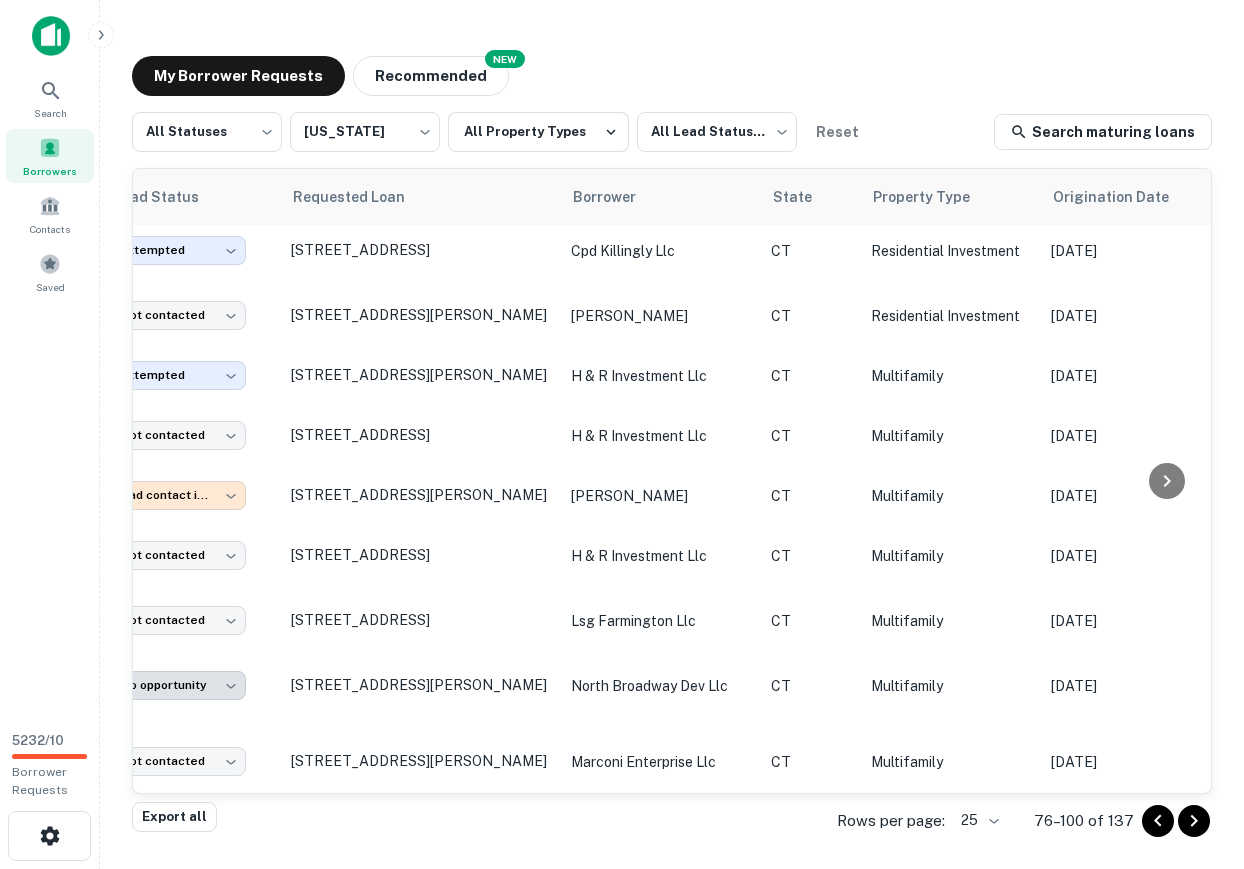 scroll, scrollTop: 1022, scrollLeft: 0, axis: vertical 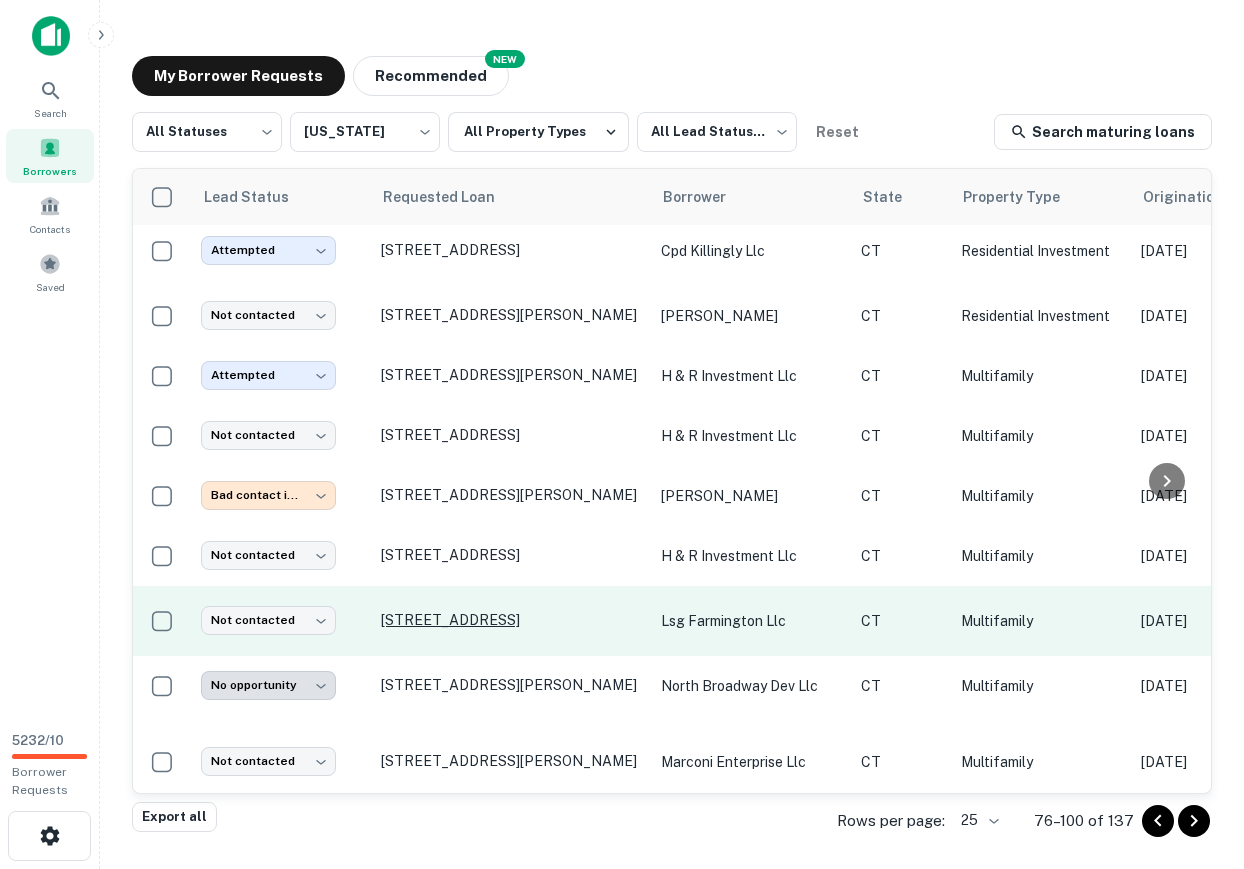 click on "320 Farmington Ave Hartford, CT06105" at bounding box center [511, 620] 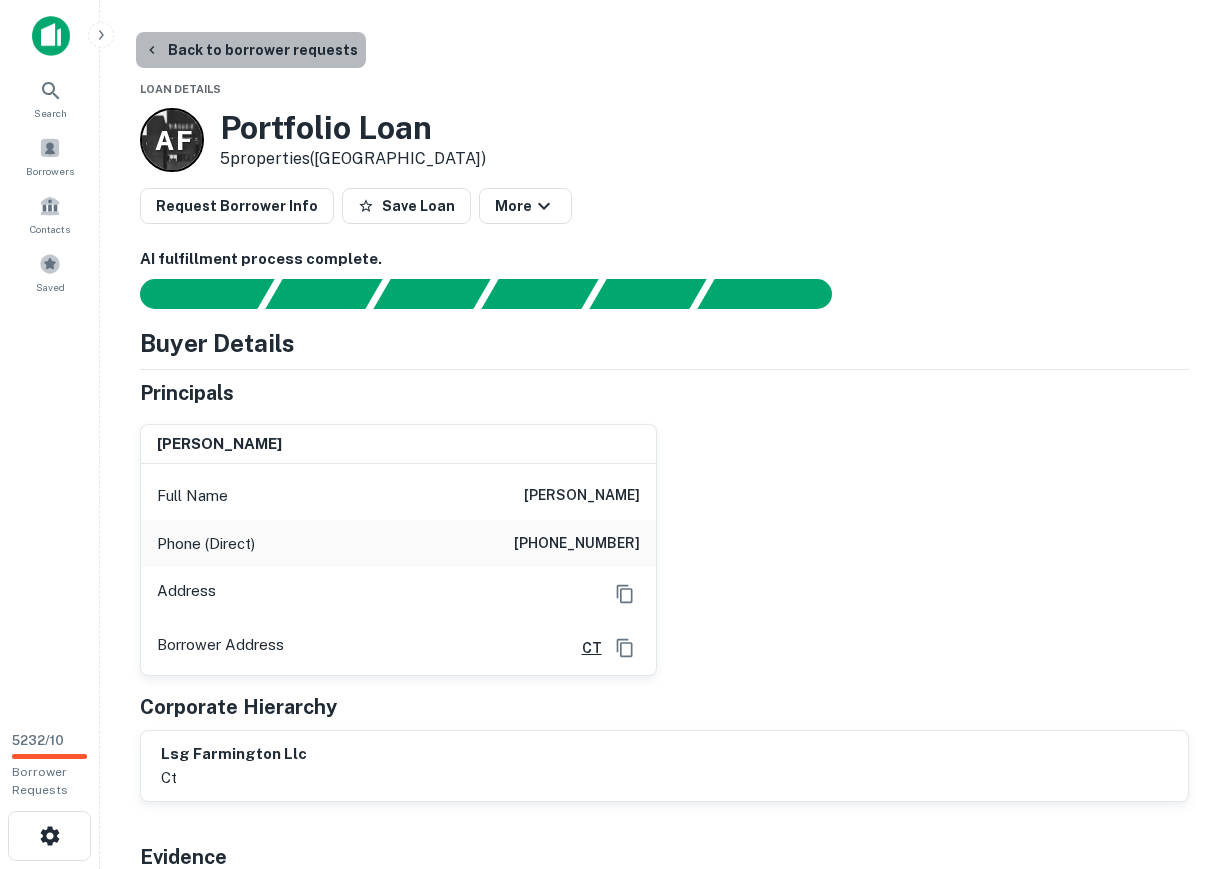 click on "Back to borrower requests" at bounding box center (251, 50) 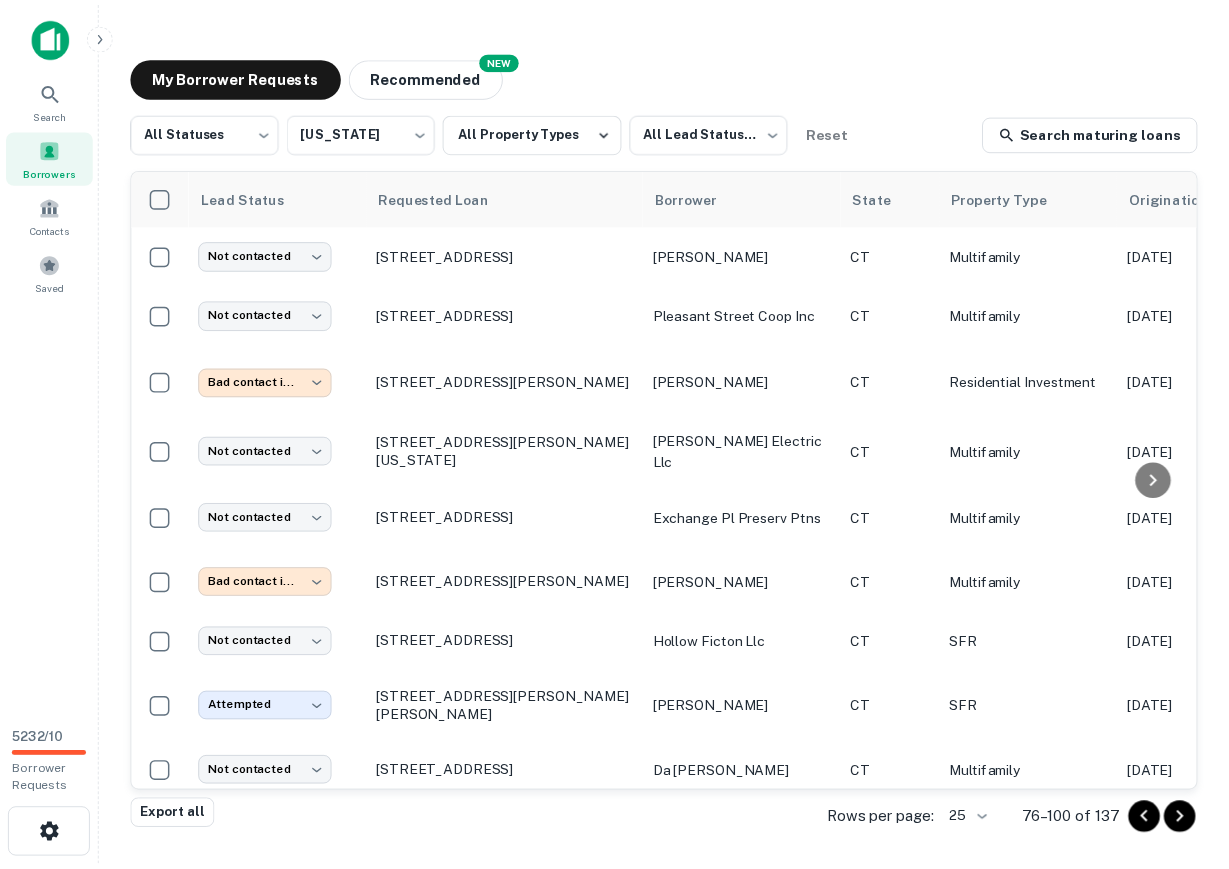 scroll, scrollTop: 1022, scrollLeft: 0, axis: vertical 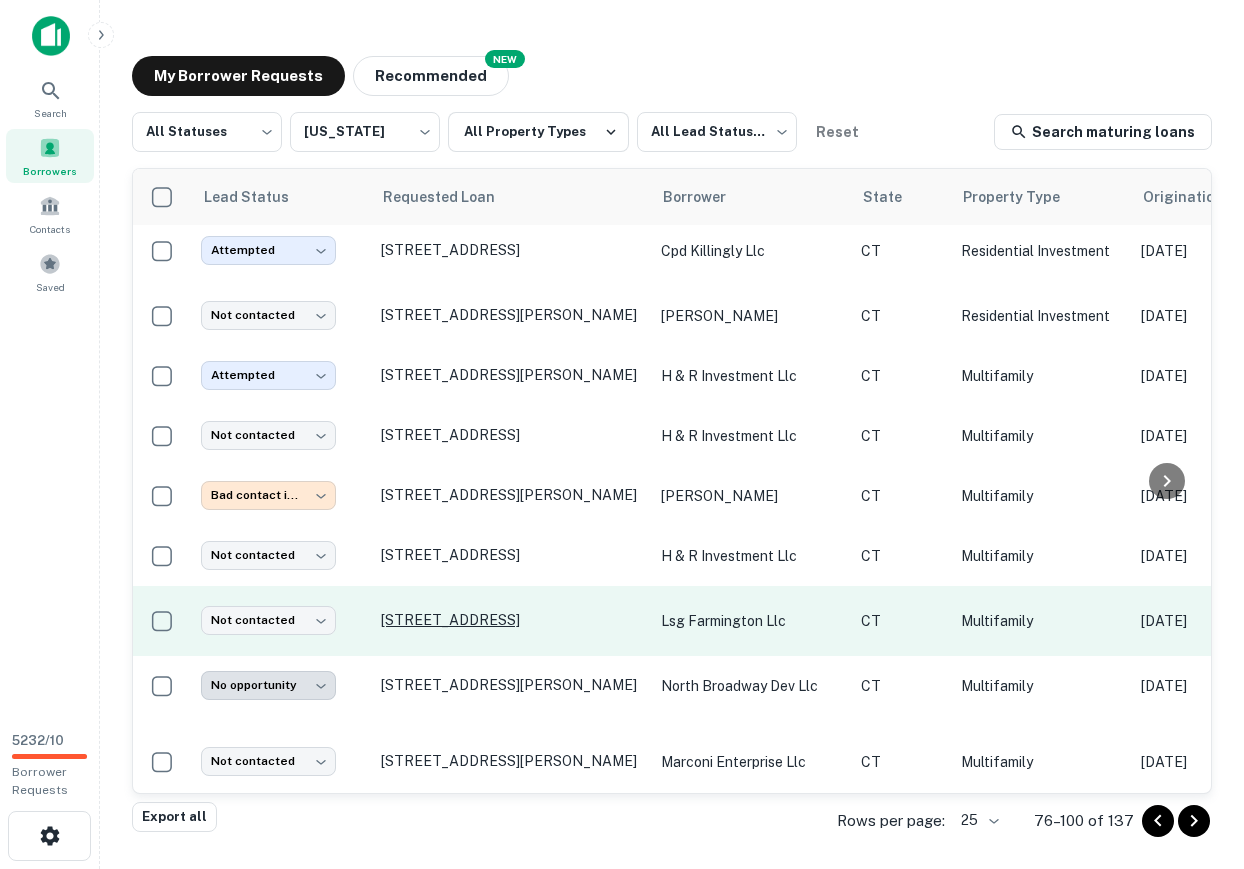 click on "320 Farmington Ave Hartford, CT06105" at bounding box center [511, 620] 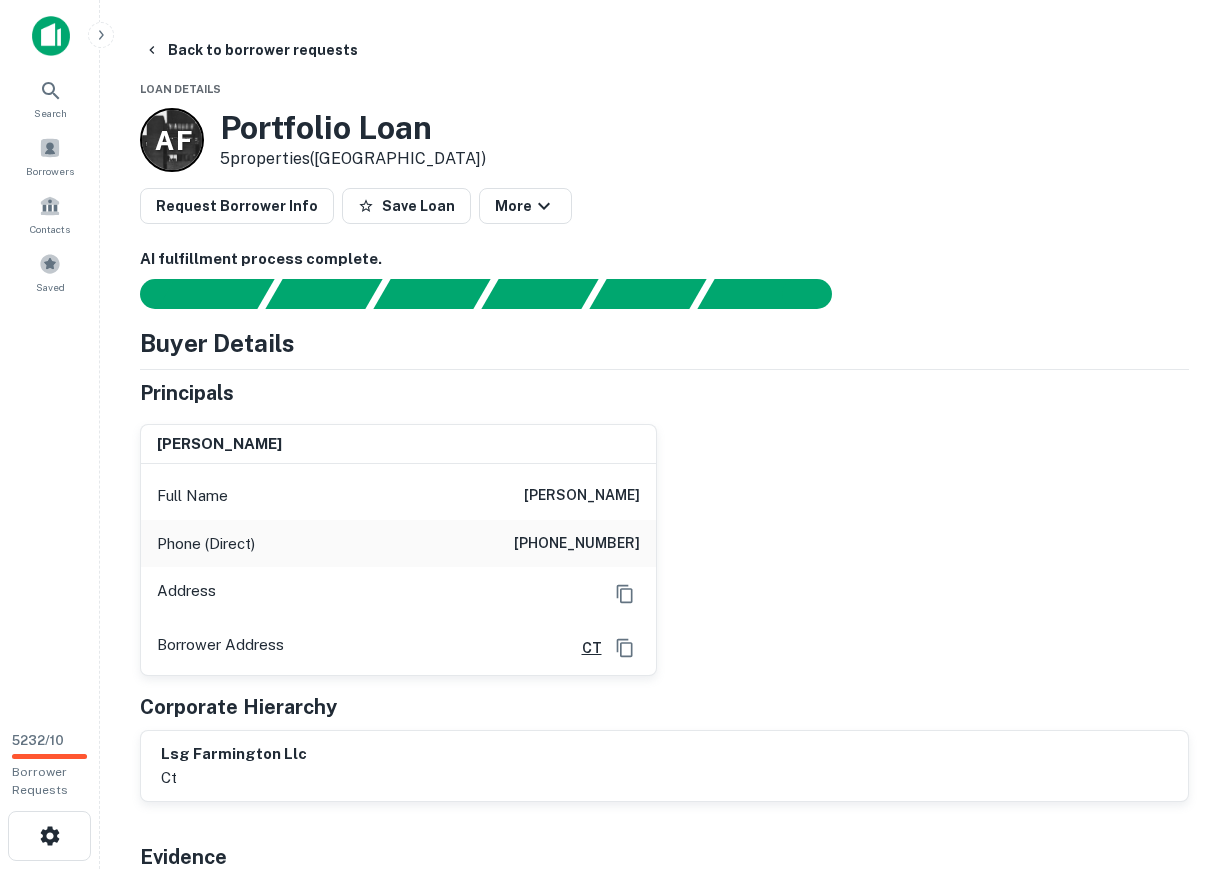 click on "Phone (Direct) (347) 585-1908" at bounding box center [398, 544] 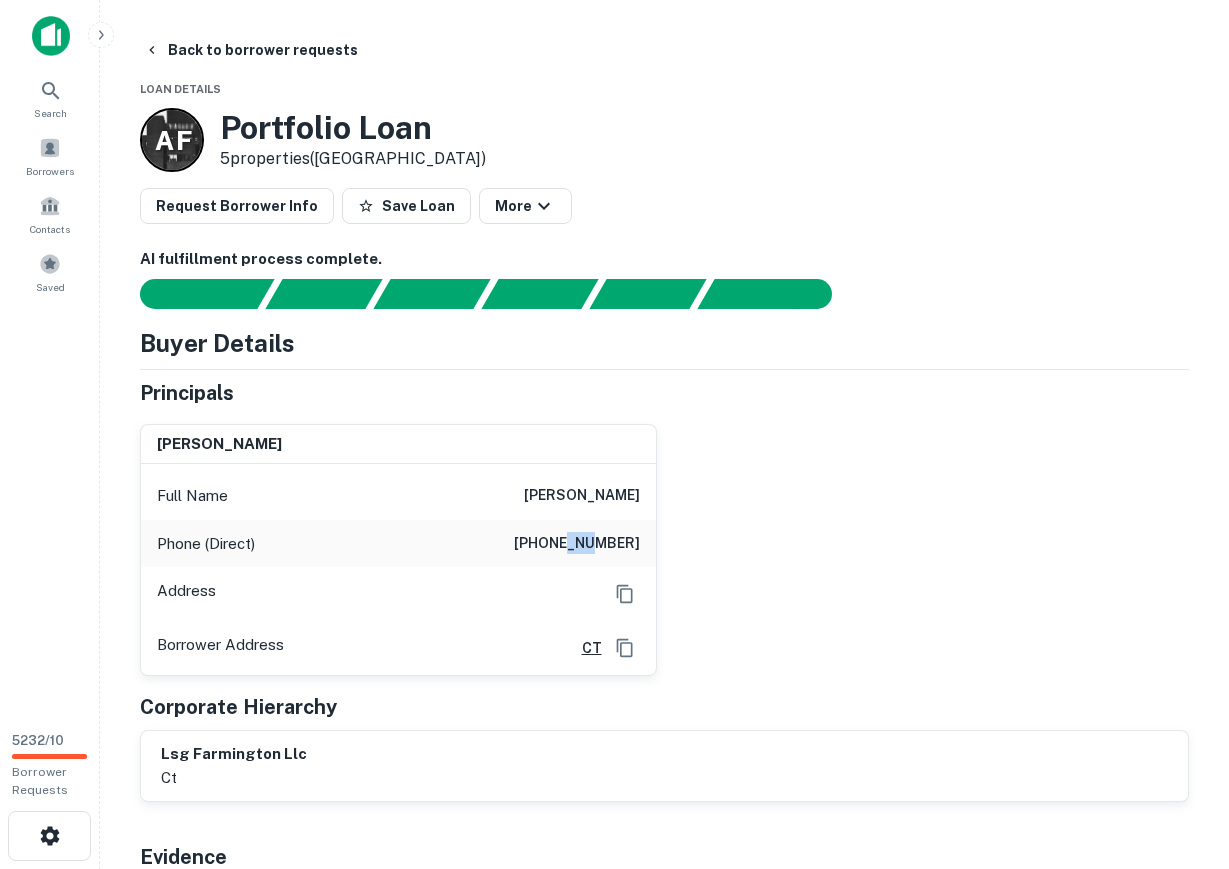 click on "Phone (Direct) (347) 585-1908" at bounding box center [398, 544] 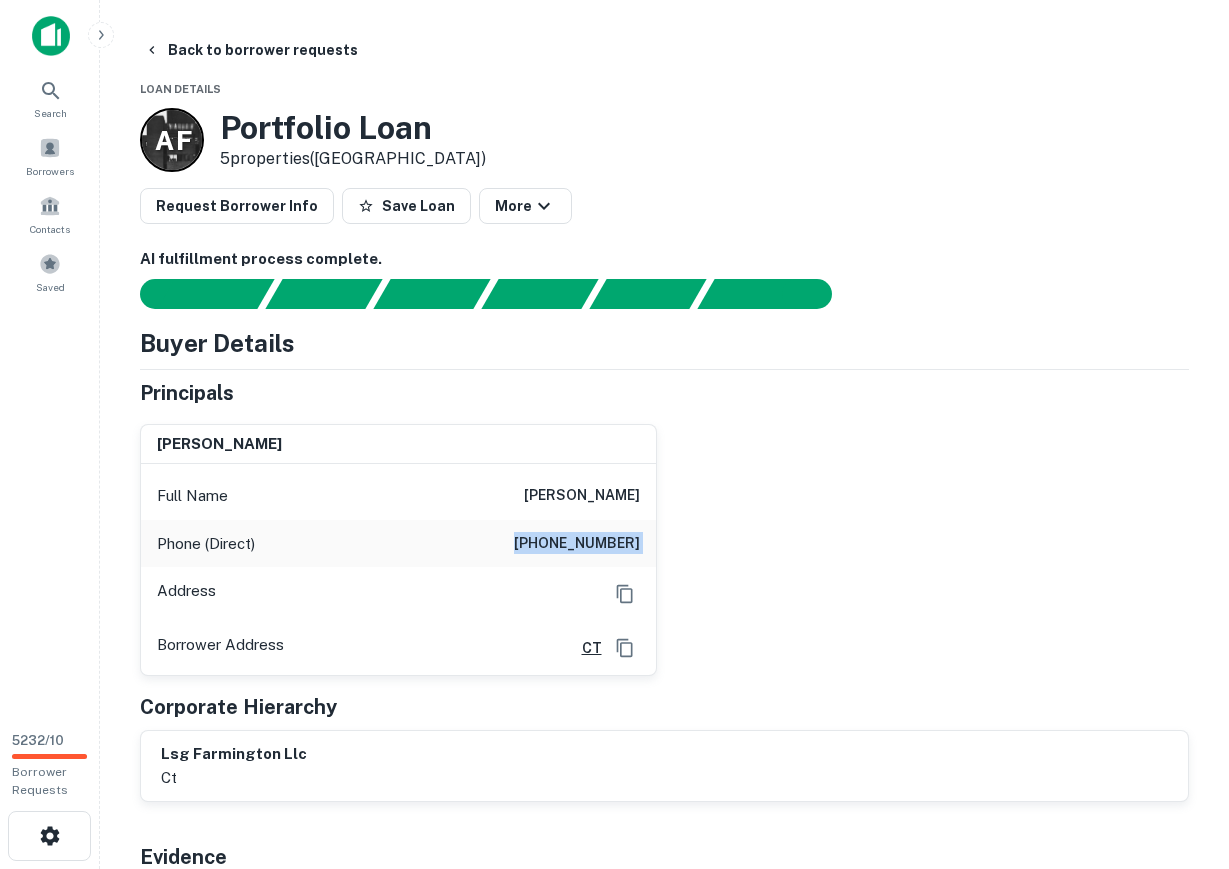 click on "Phone (Direct) (347) 585-1908" at bounding box center (398, 544) 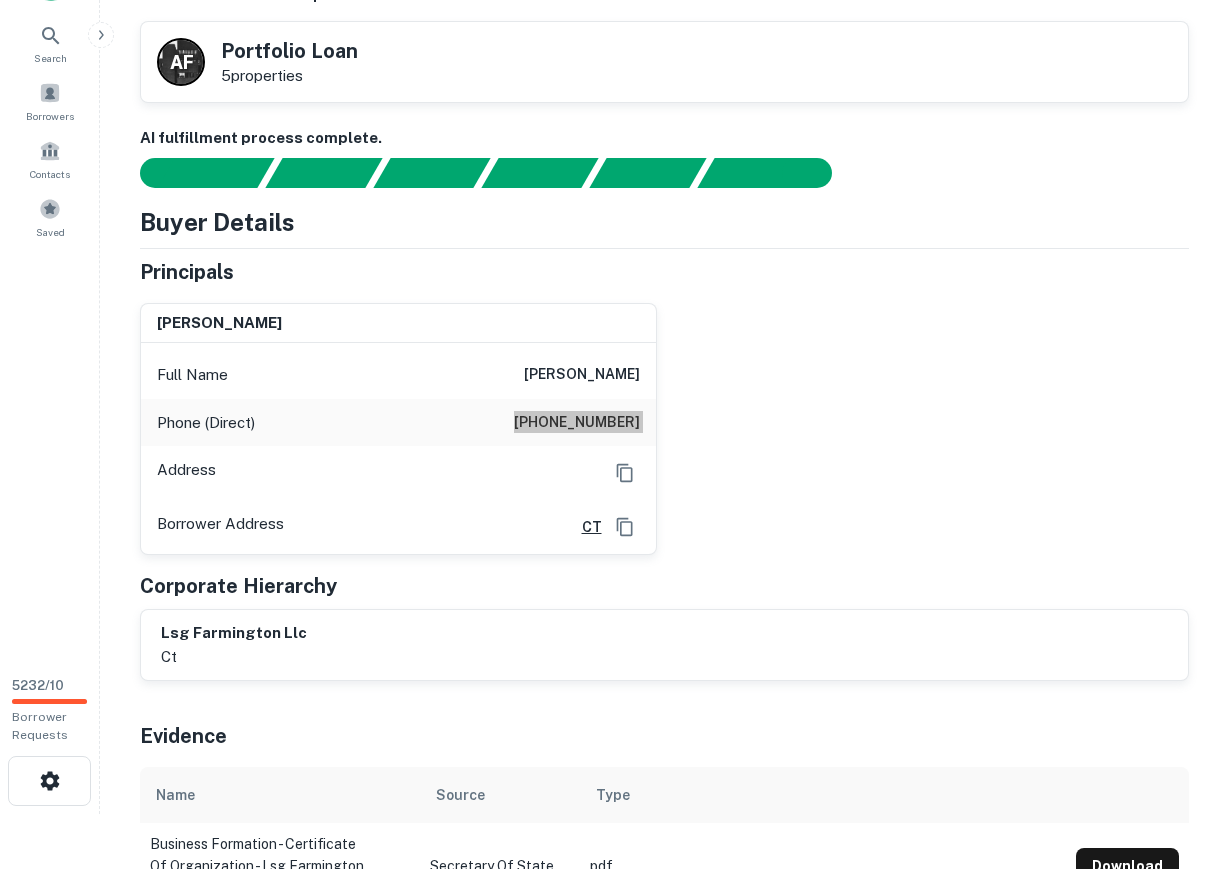scroll, scrollTop: 0, scrollLeft: 0, axis: both 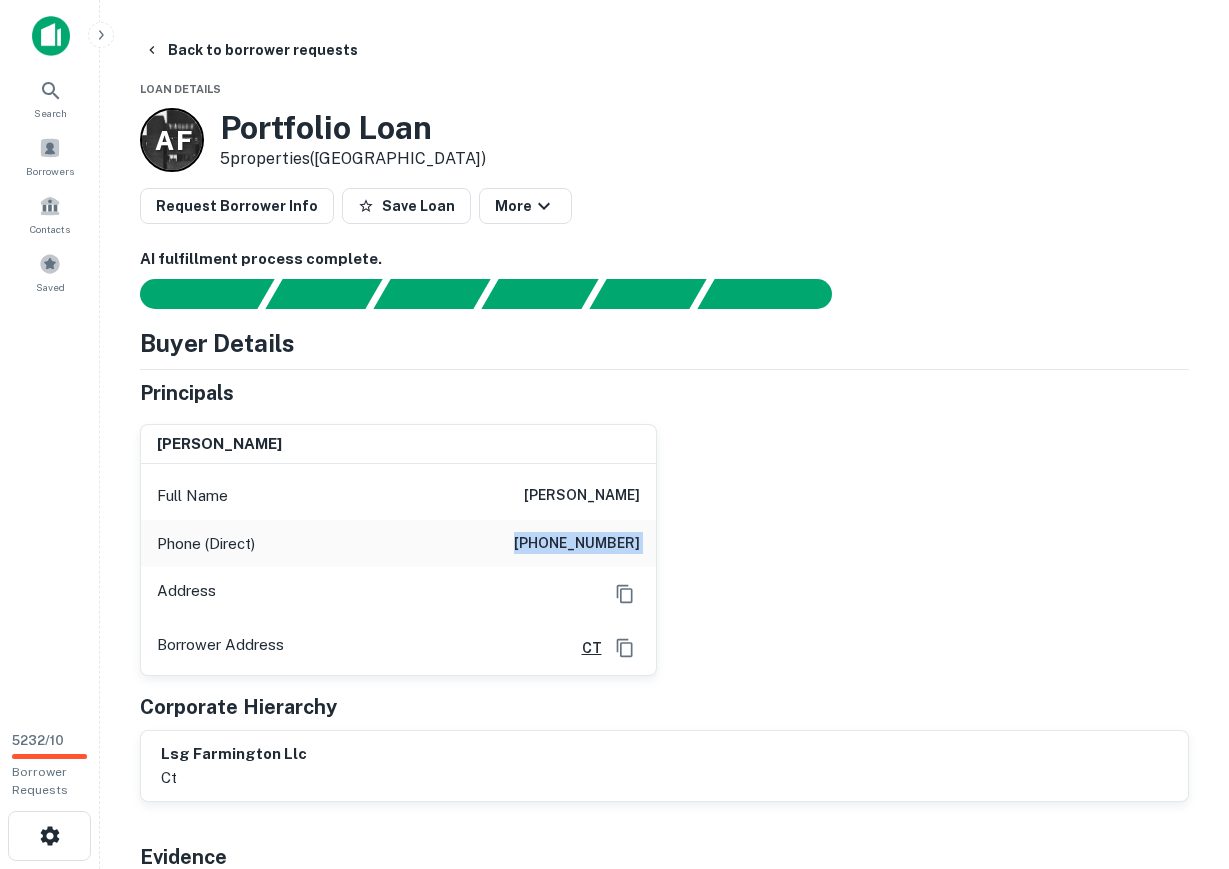 click on "hyman rausman Full Name hyman rausman Phone (Direct) (347) 585-1908 Address Borrower Address CT" at bounding box center (656, 542) 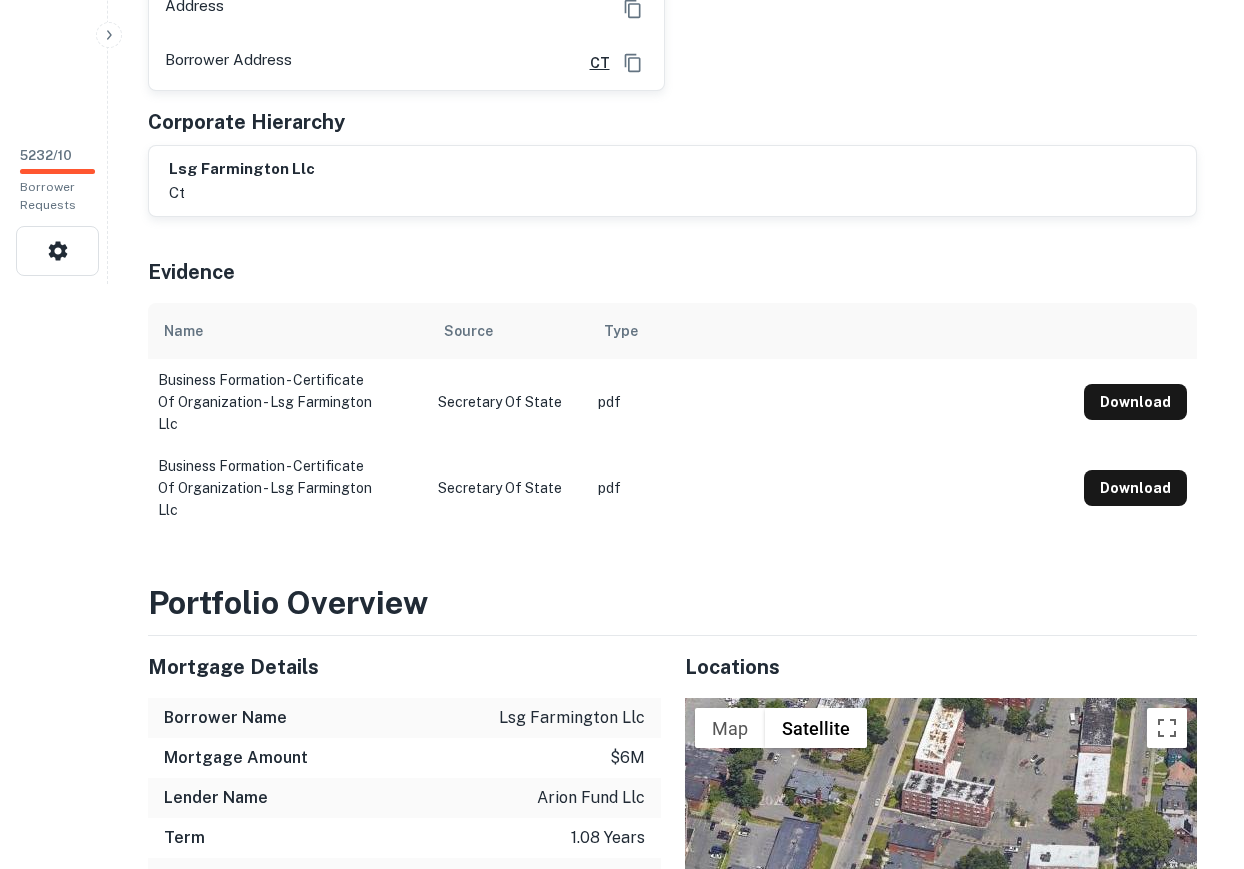 scroll, scrollTop: 0, scrollLeft: 0, axis: both 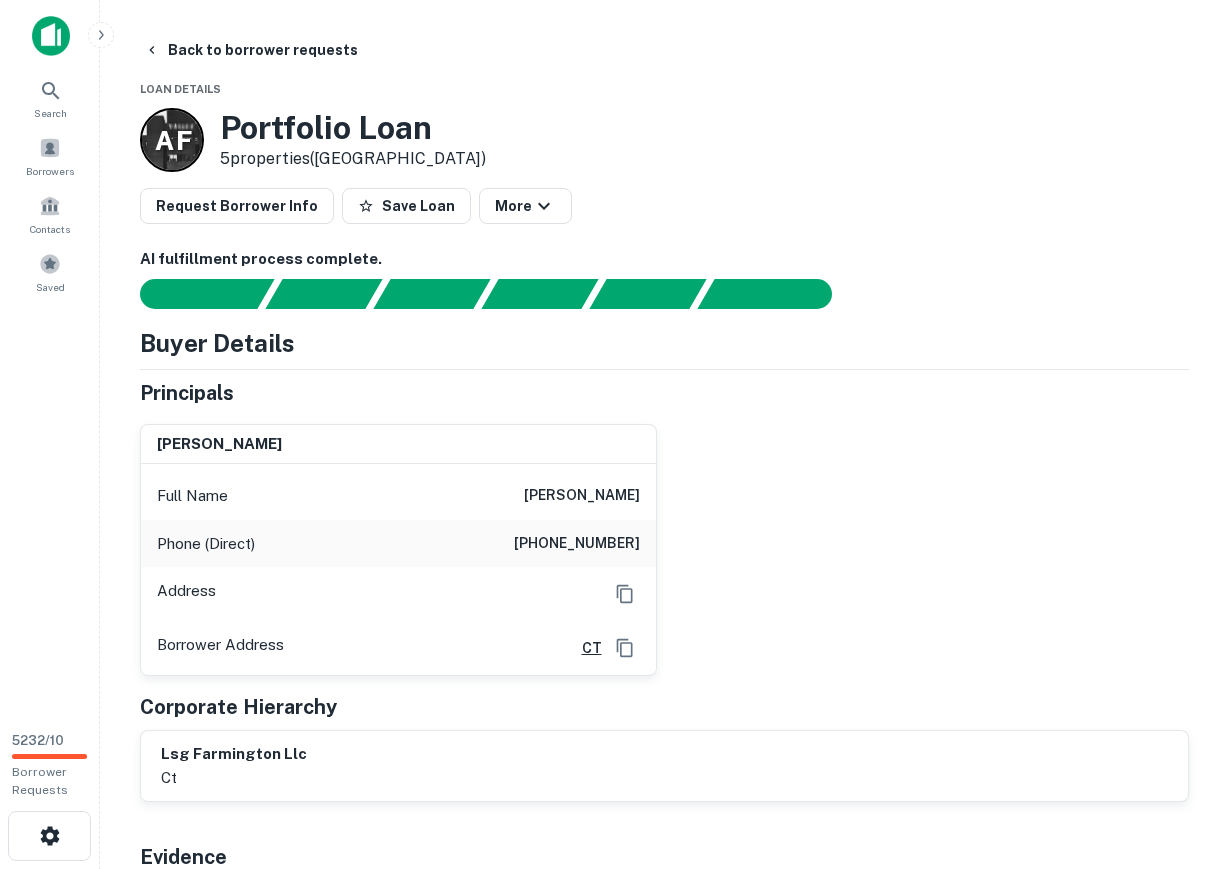 click on "hyman rausman" at bounding box center [582, 496] 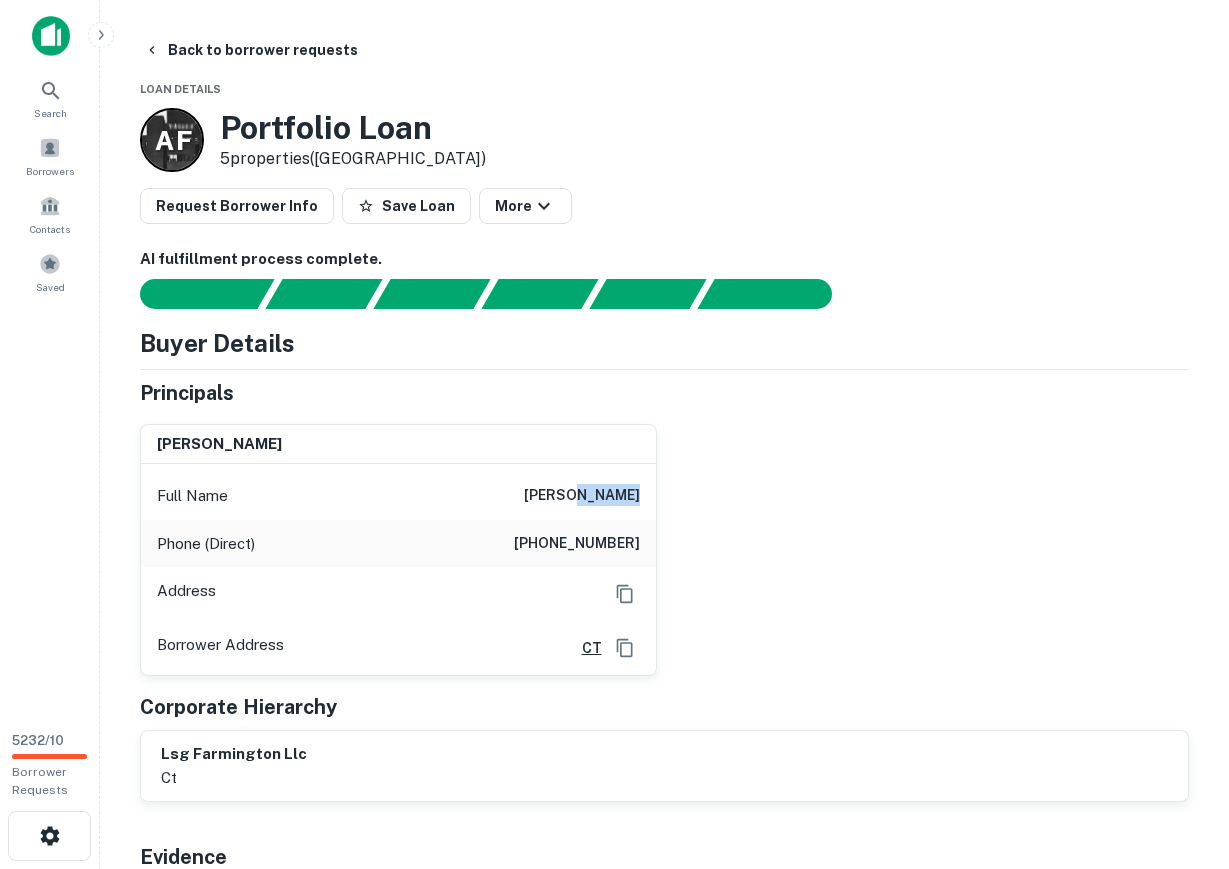 click on "hyman rausman" at bounding box center [582, 496] 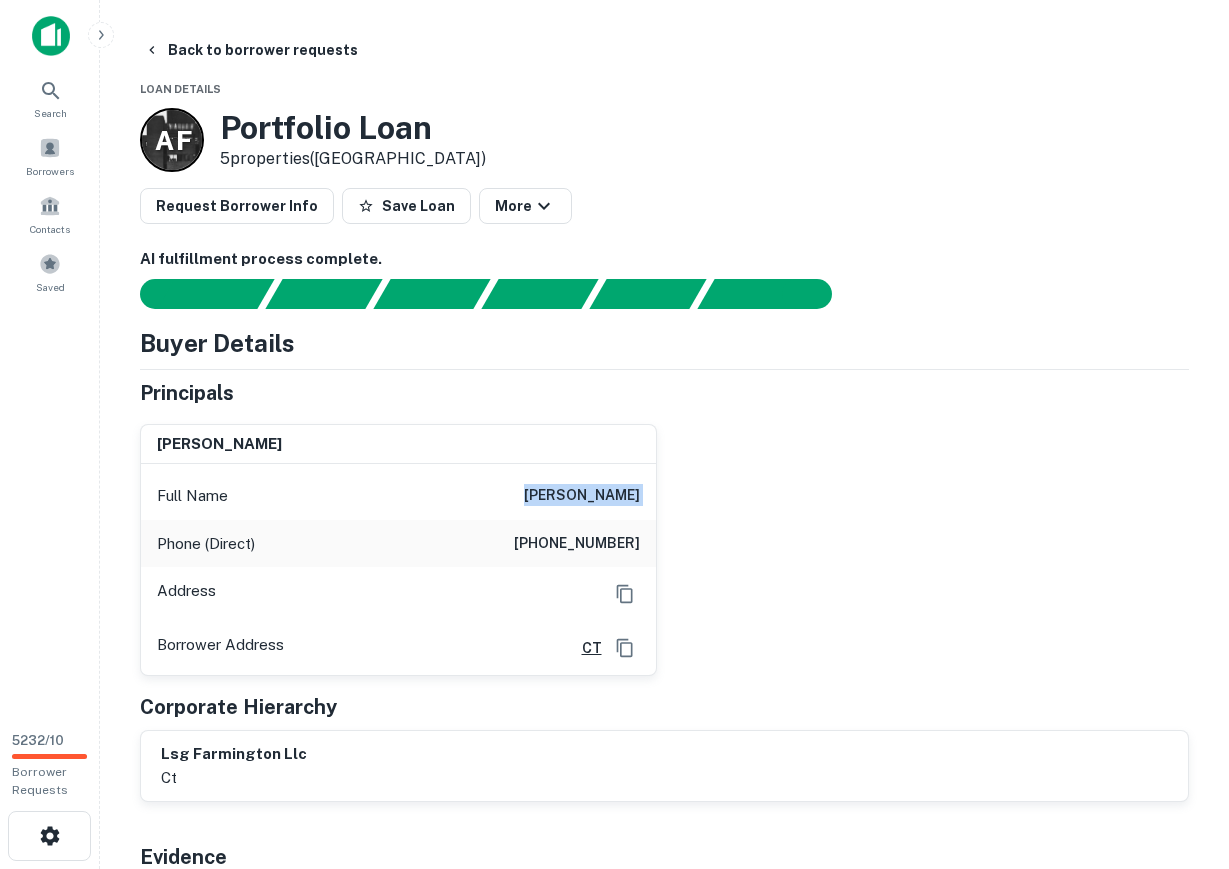 click on "hyman rausman" at bounding box center (582, 496) 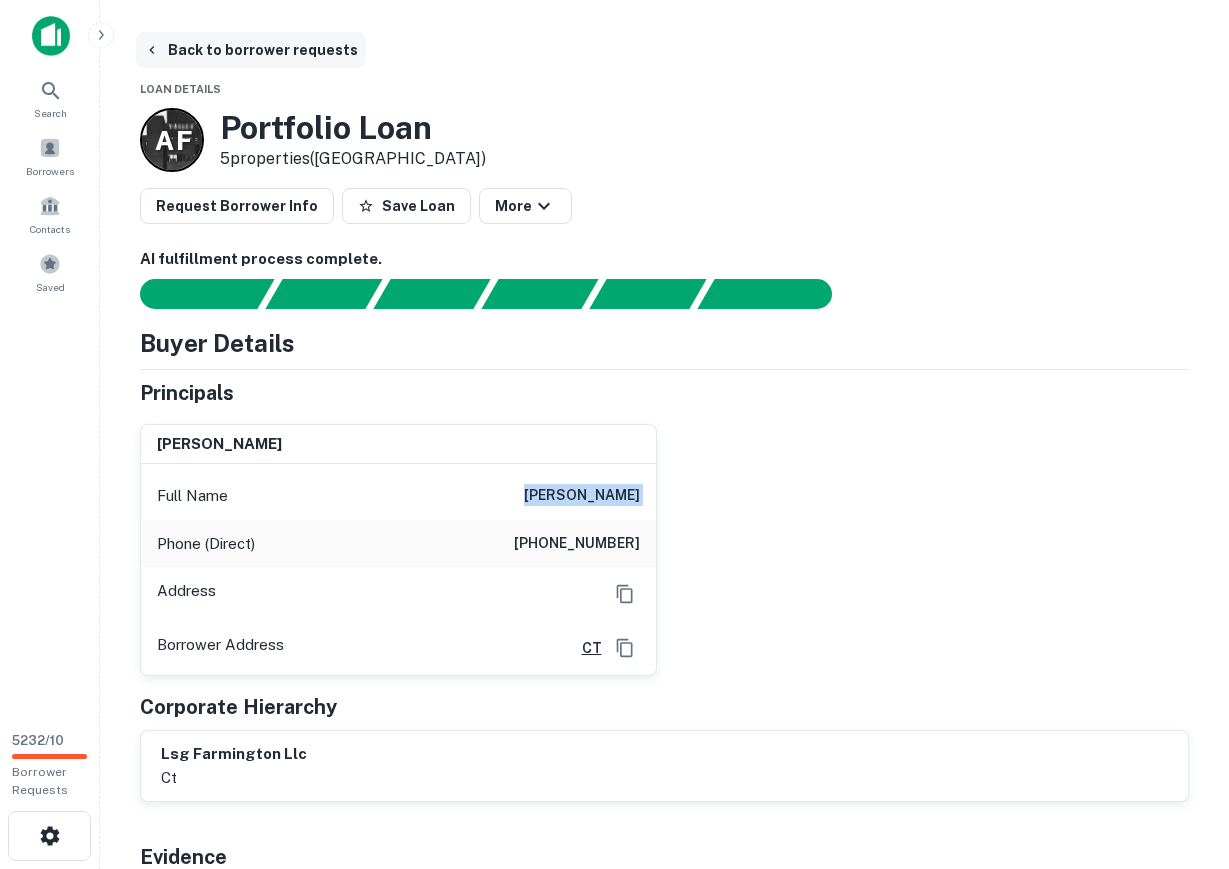 drag, startPoint x: 274, startPoint y: 50, endPoint x: 264, endPoint y: 55, distance: 11.18034 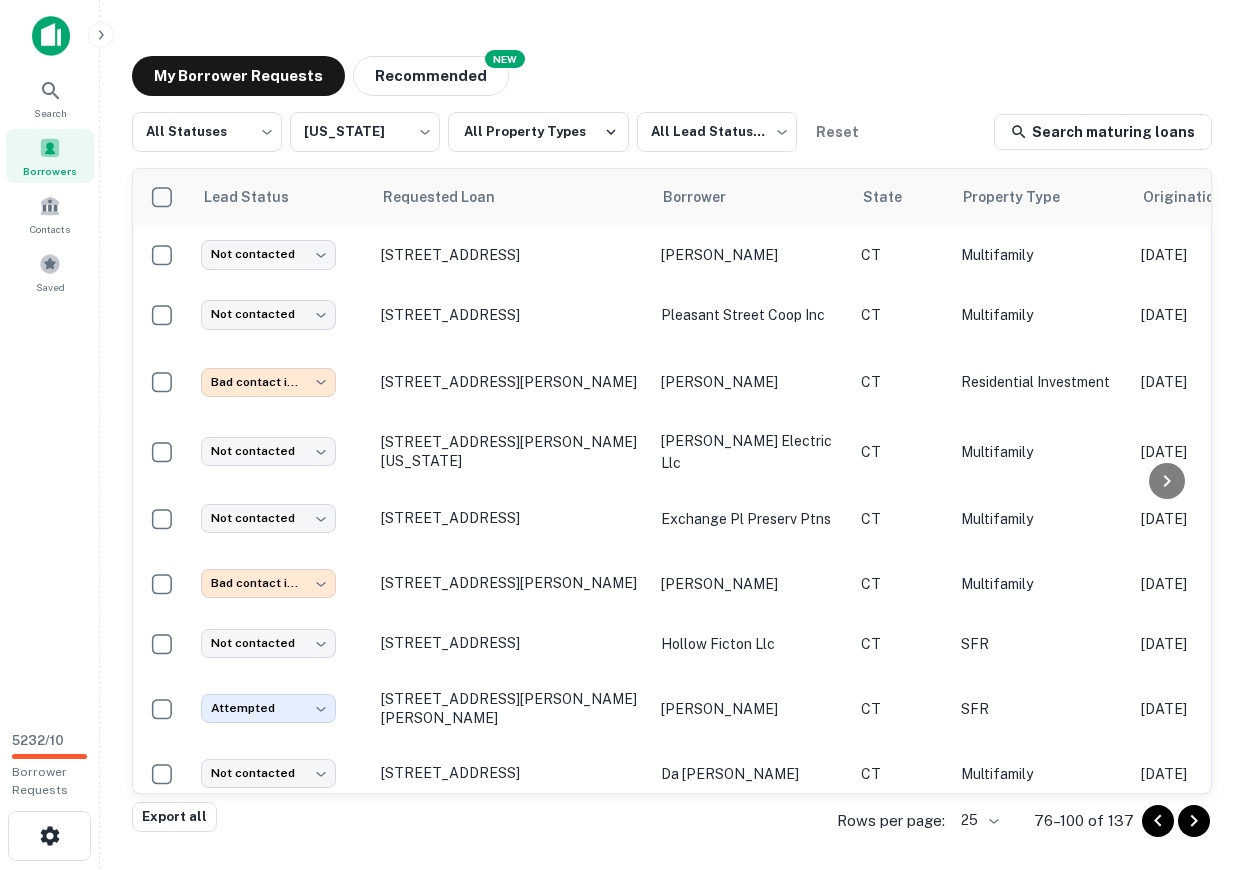 scroll, scrollTop: 1022, scrollLeft: 0, axis: vertical 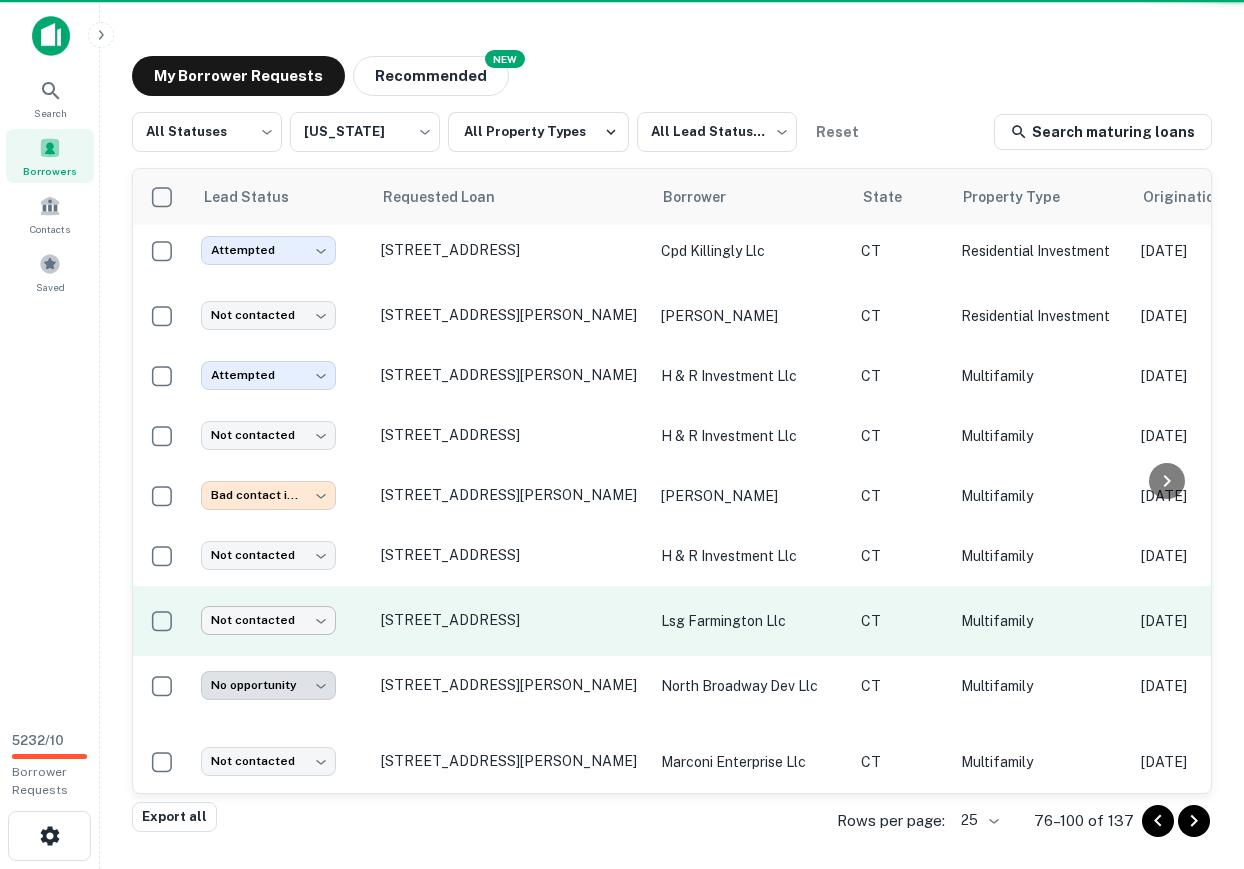 click on "**********" at bounding box center [622, 434] 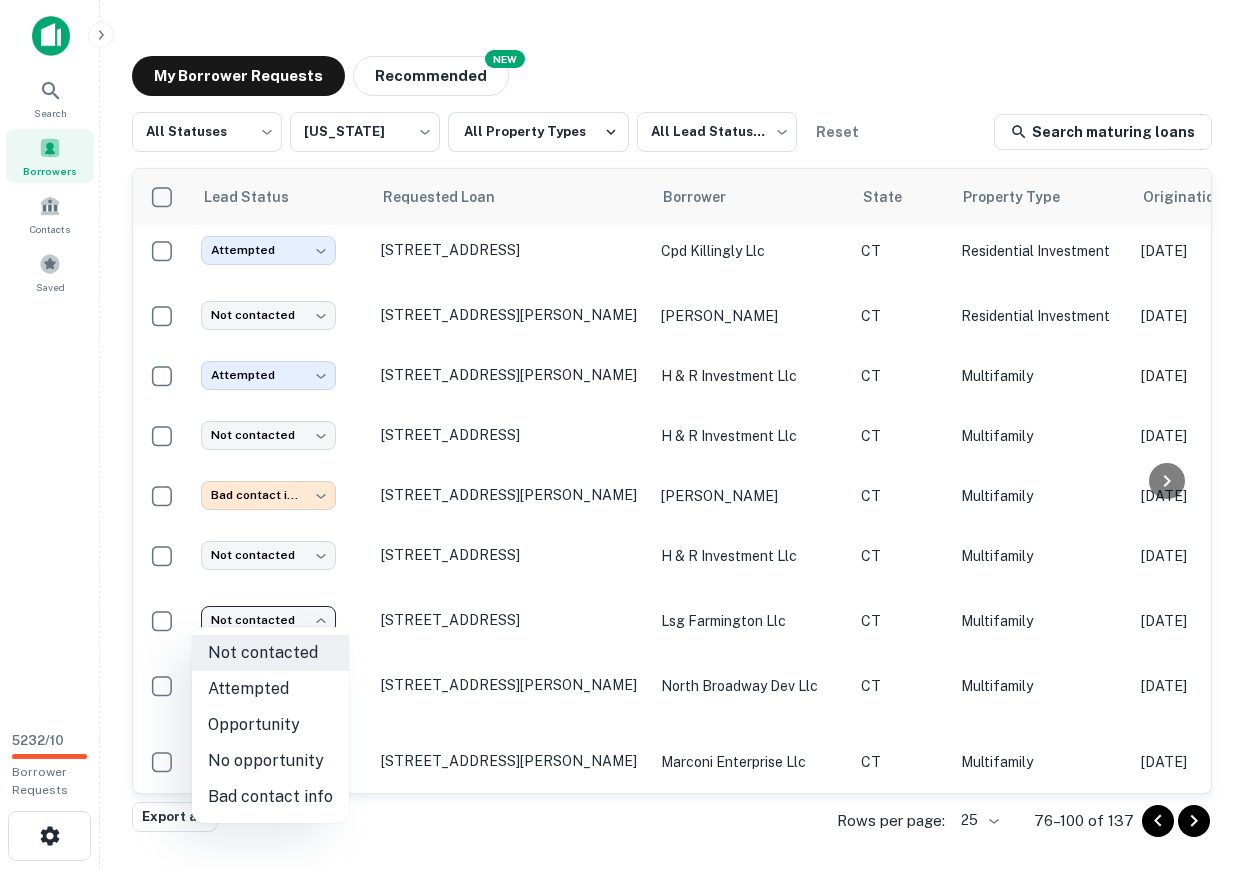 click on "No opportunity" at bounding box center (270, 761) 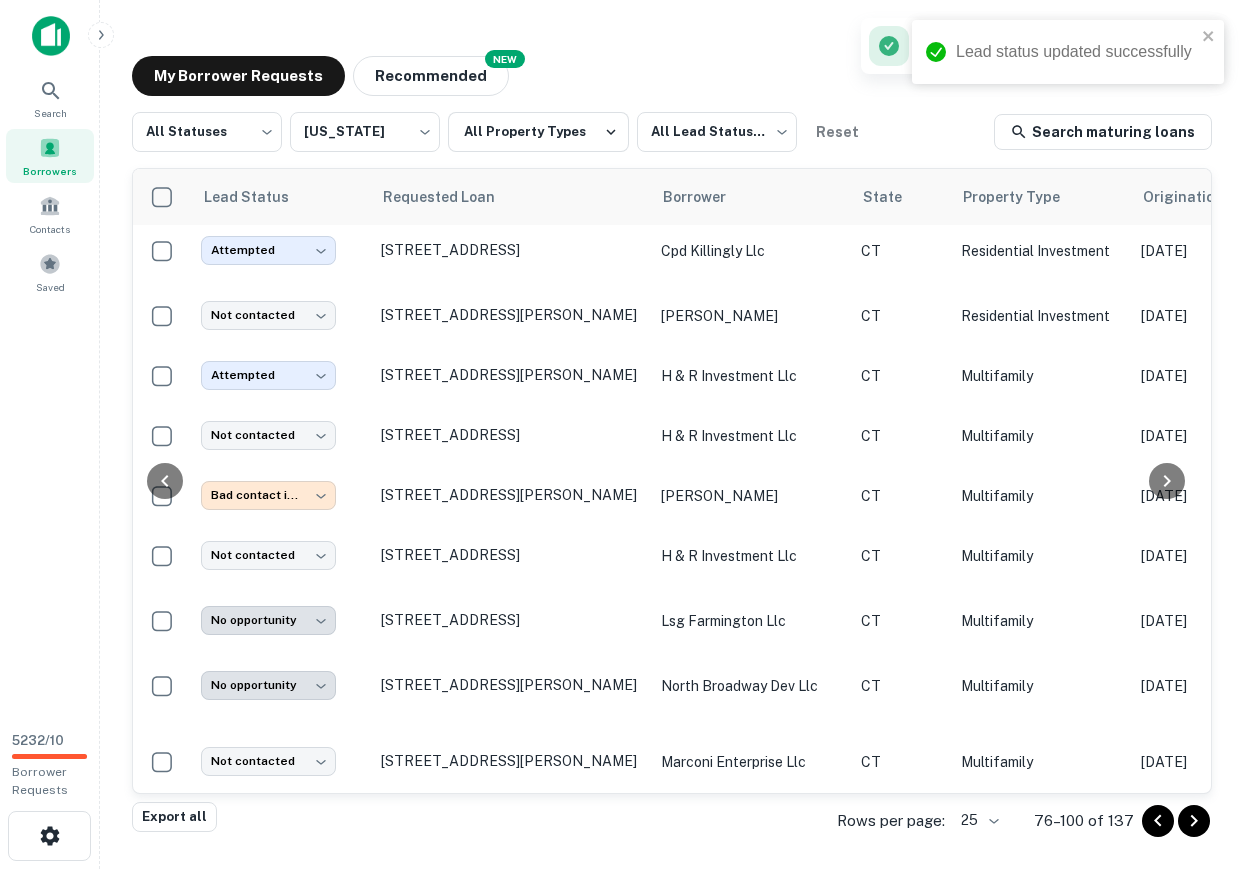 scroll, scrollTop: 1022, scrollLeft: 1085, axis: both 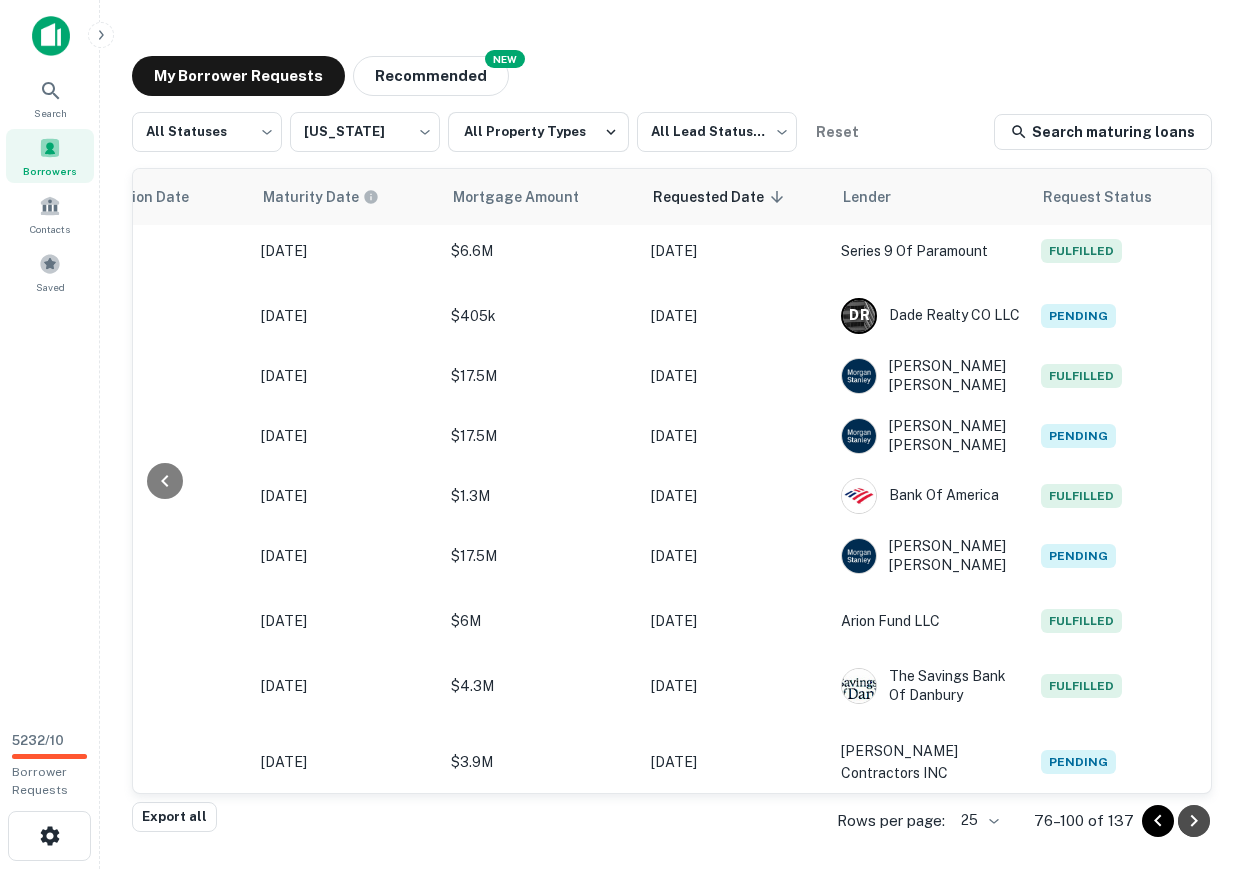 click 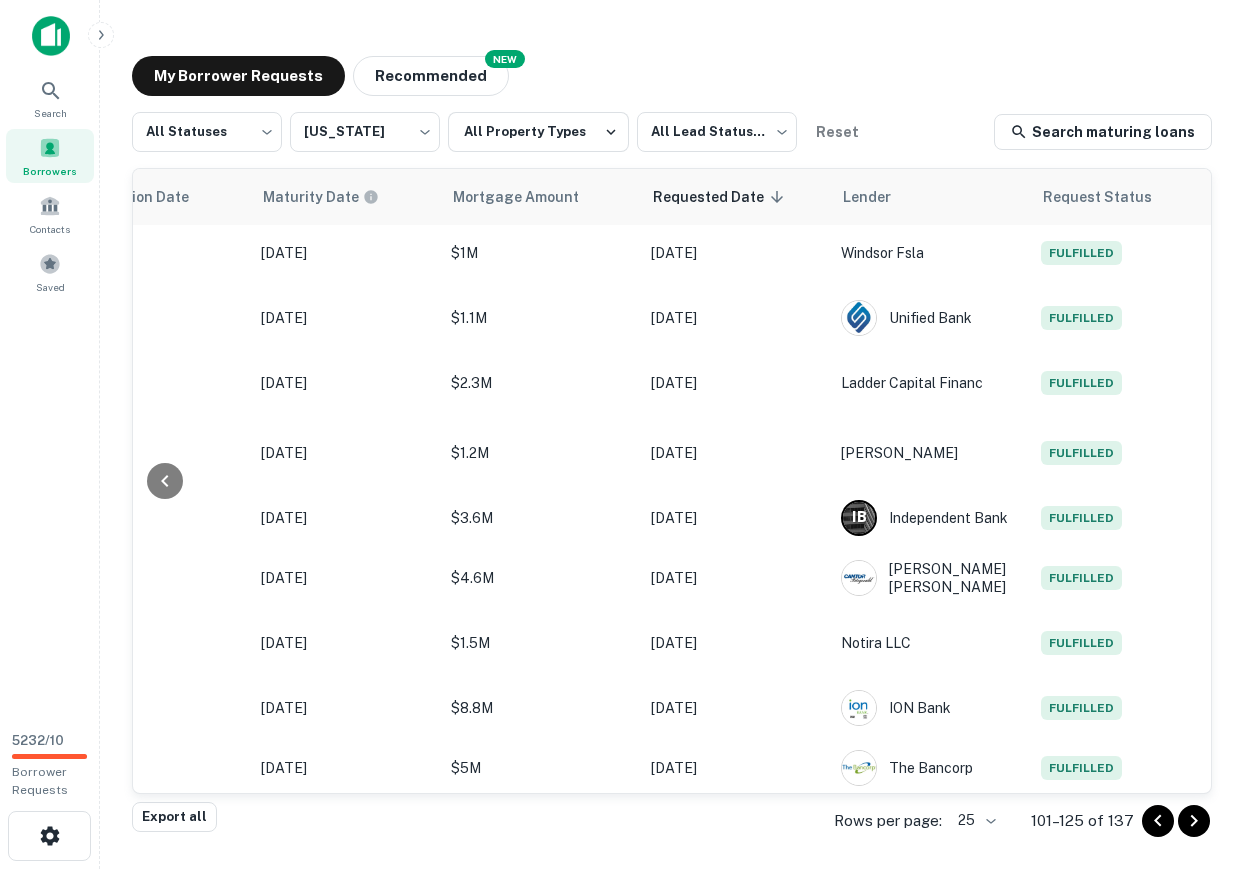 scroll, scrollTop: 1022, scrollLeft: 1083, axis: both 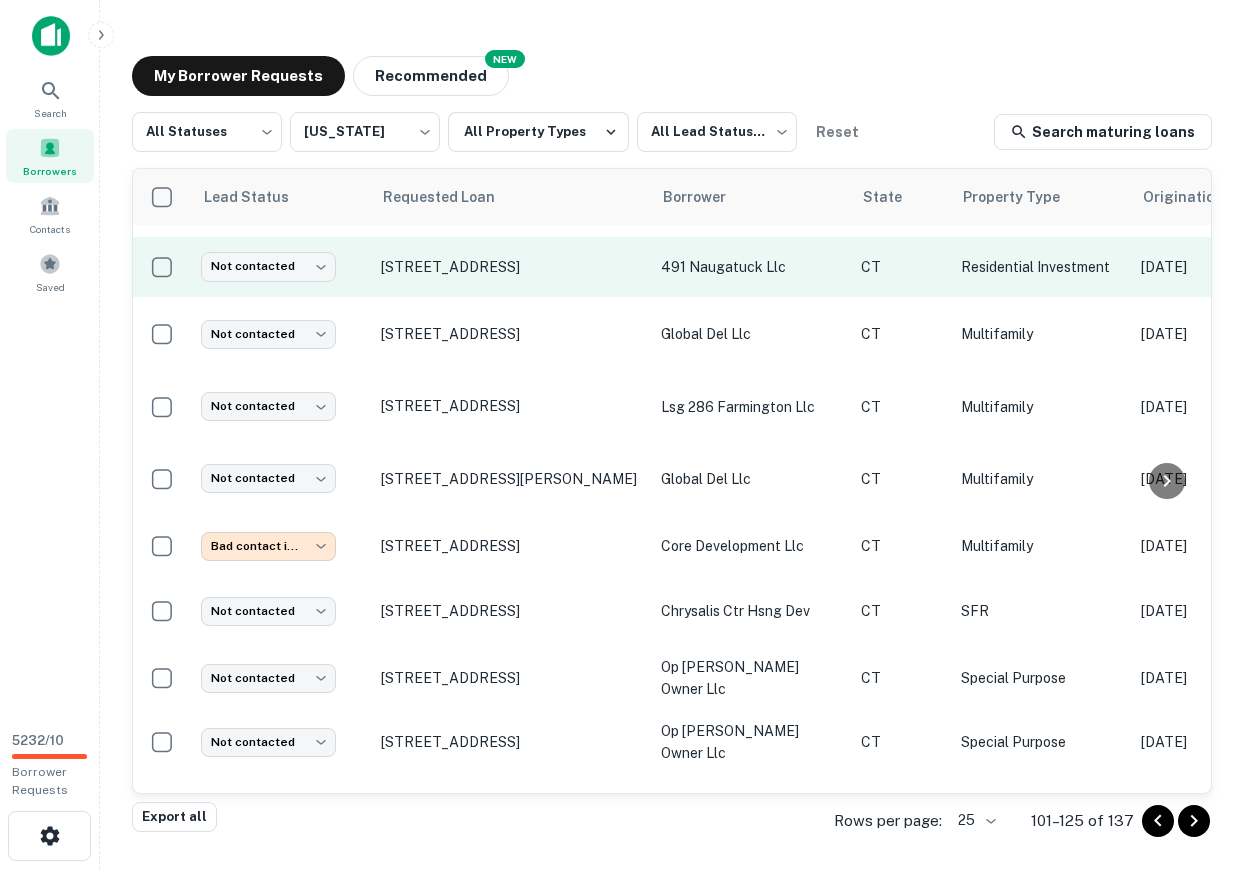 click on "[STREET_ADDRESS]" at bounding box center [511, 267] 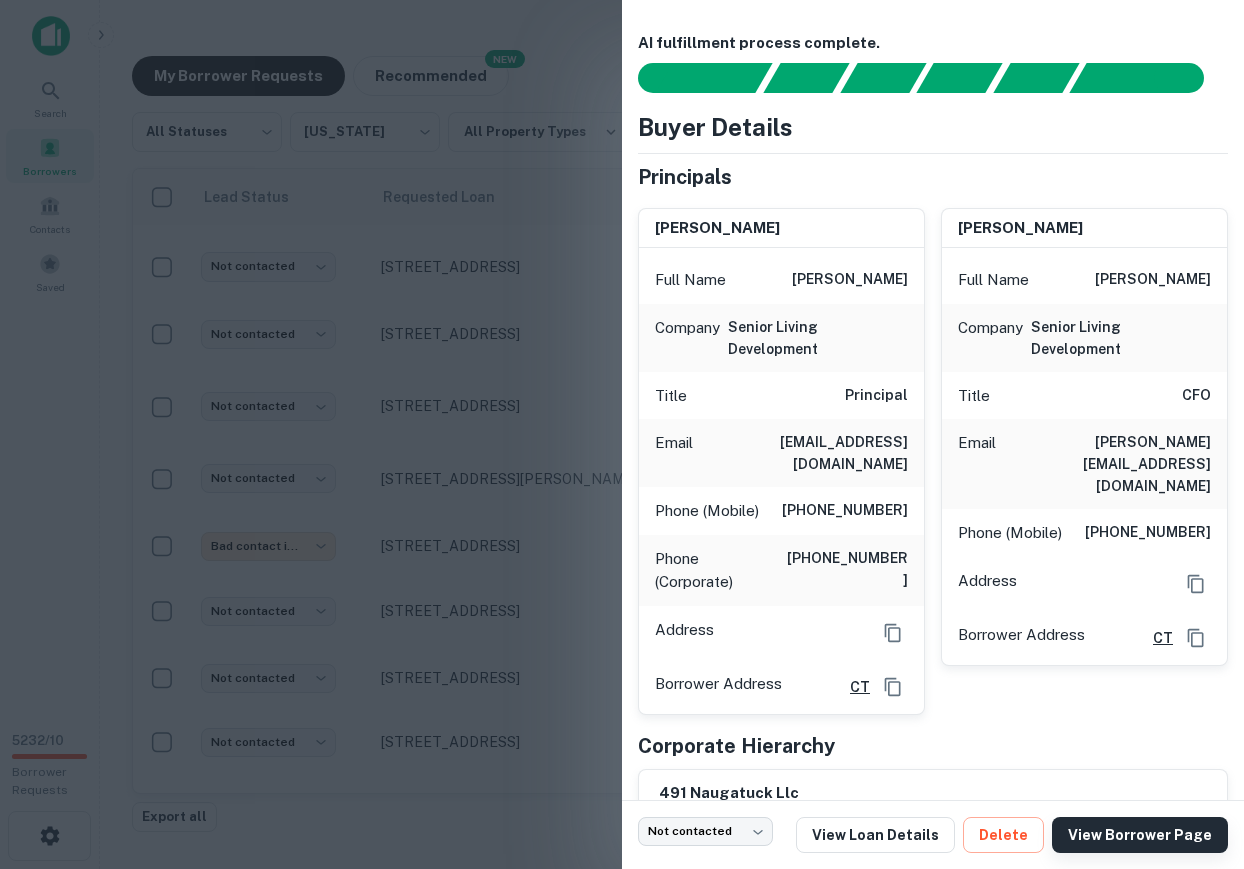 click on "View Borrower Page" at bounding box center (1140, 835) 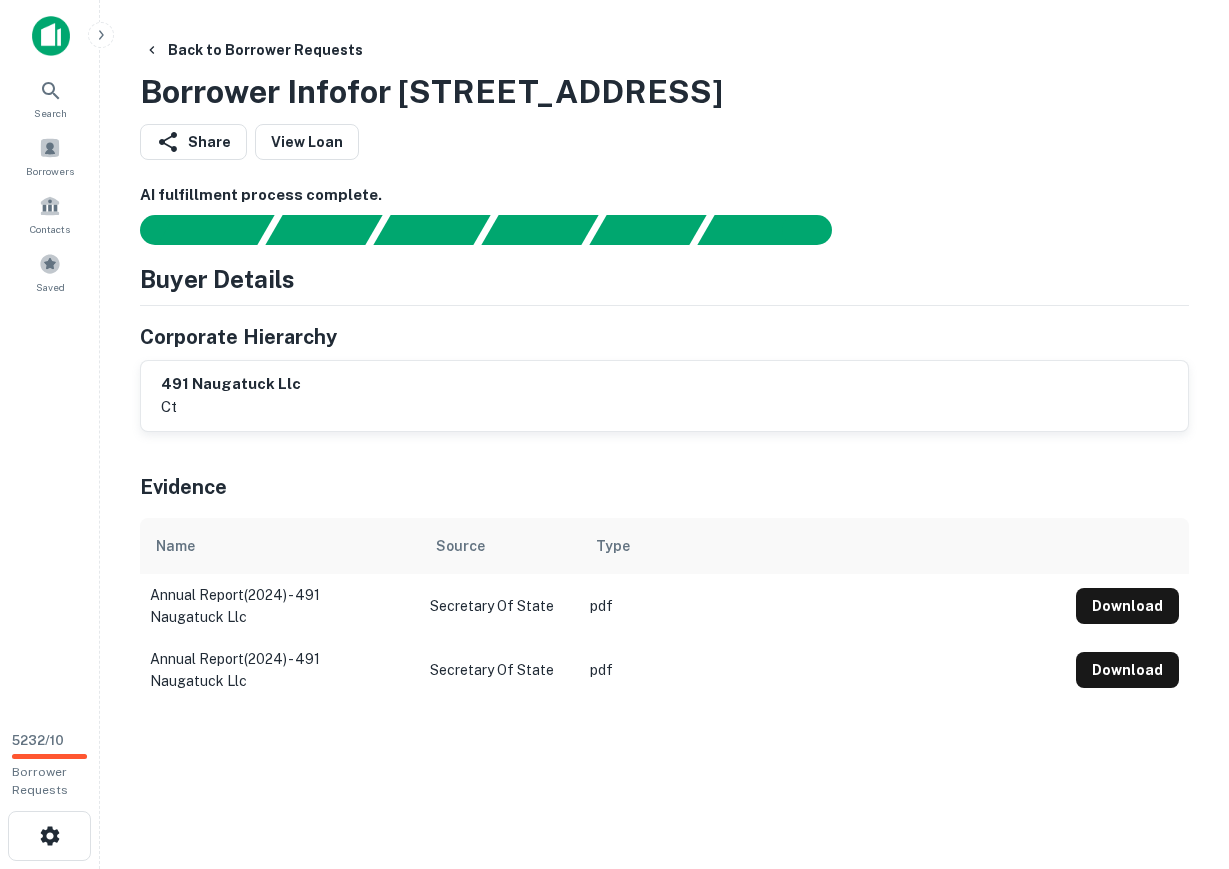 scroll, scrollTop: 0, scrollLeft: 0, axis: both 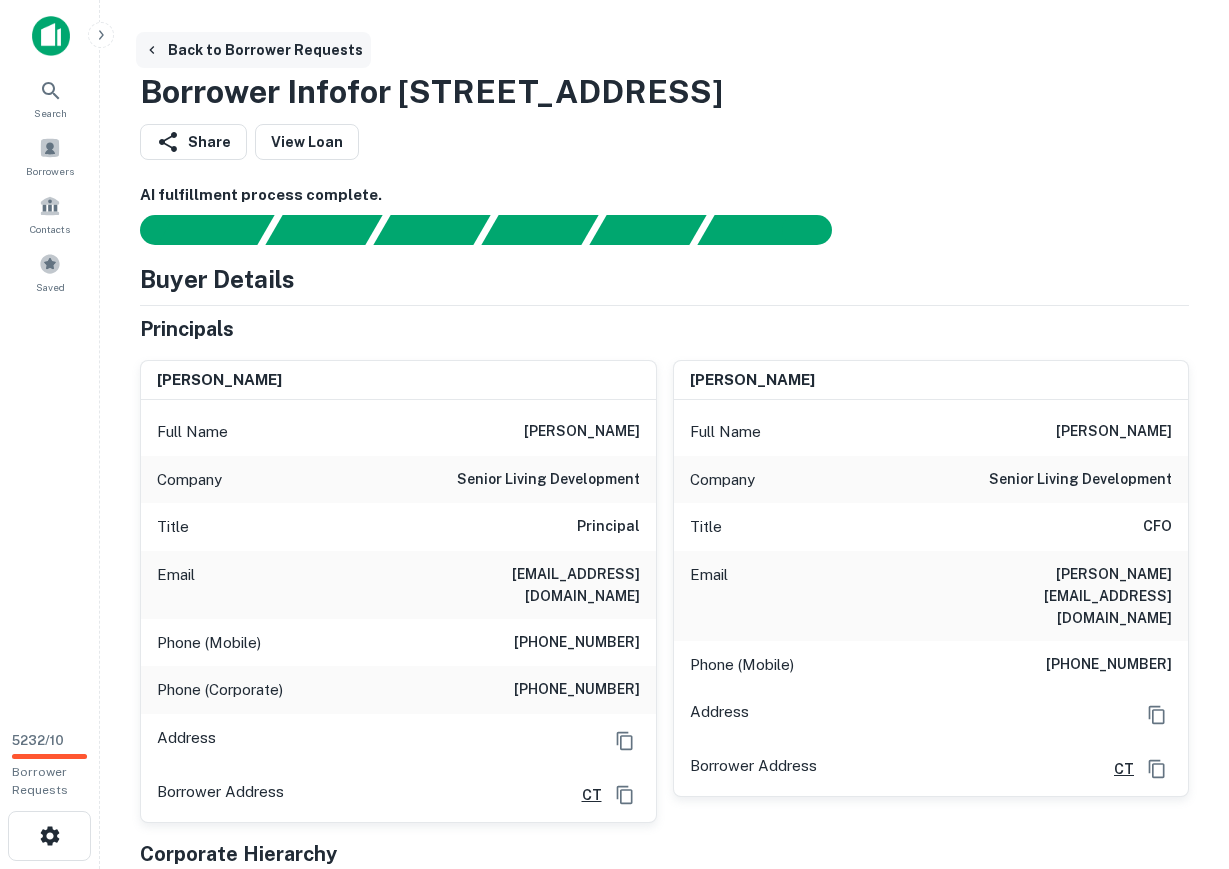 drag, startPoint x: 330, startPoint y: 55, endPoint x: 340, endPoint y: 48, distance: 12.206555 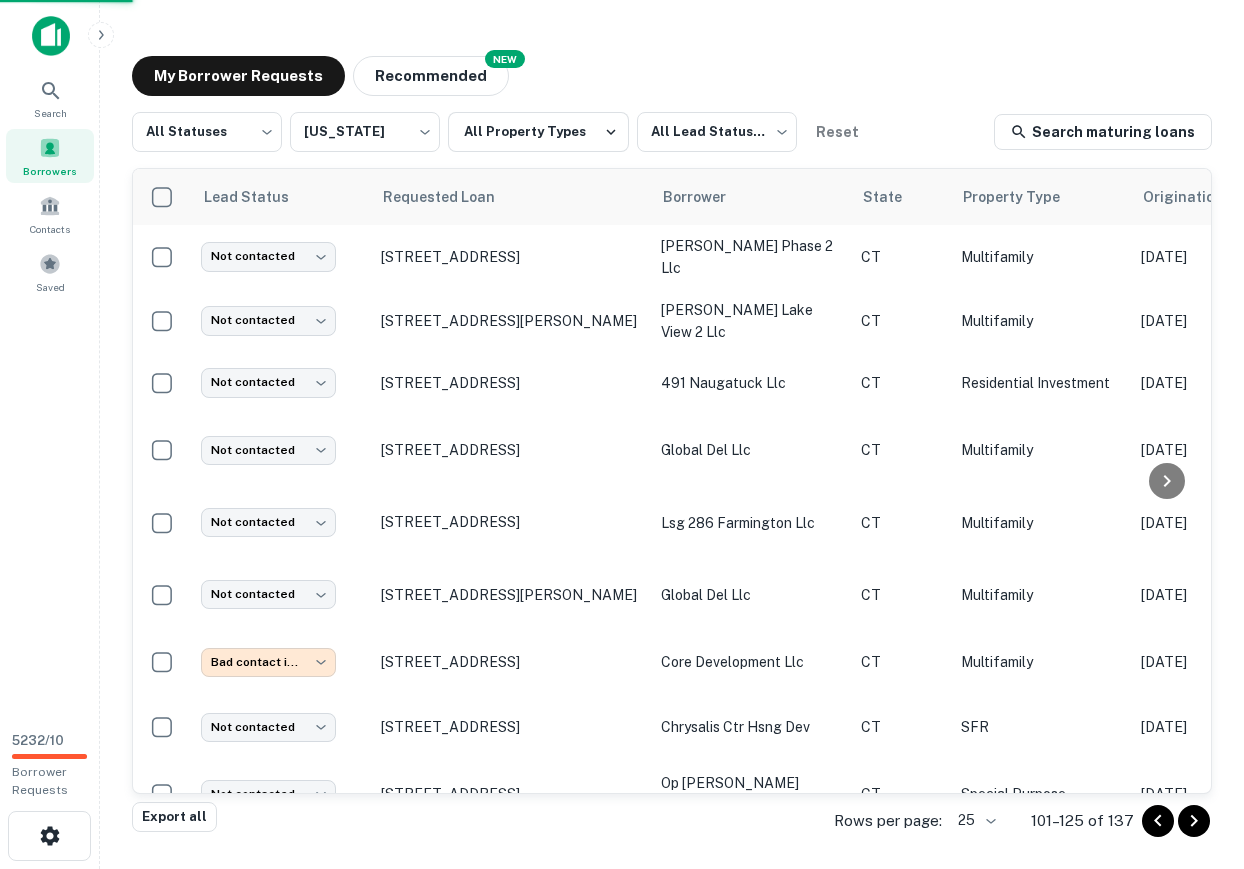 scroll, scrollTop: 0, scrollLeft: 0, axis: both 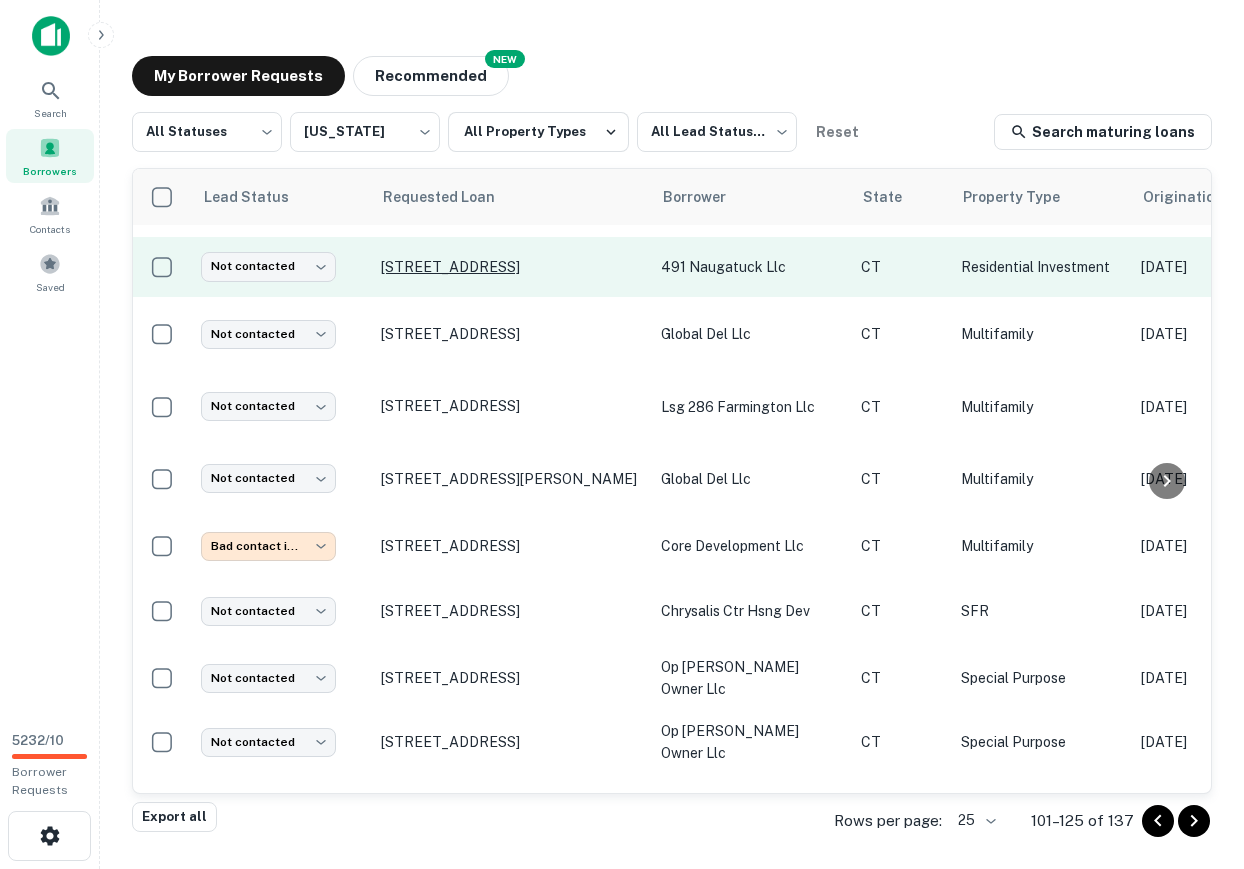 click on "[STREET_ADDRESS]" at bounding box center [511, 267] 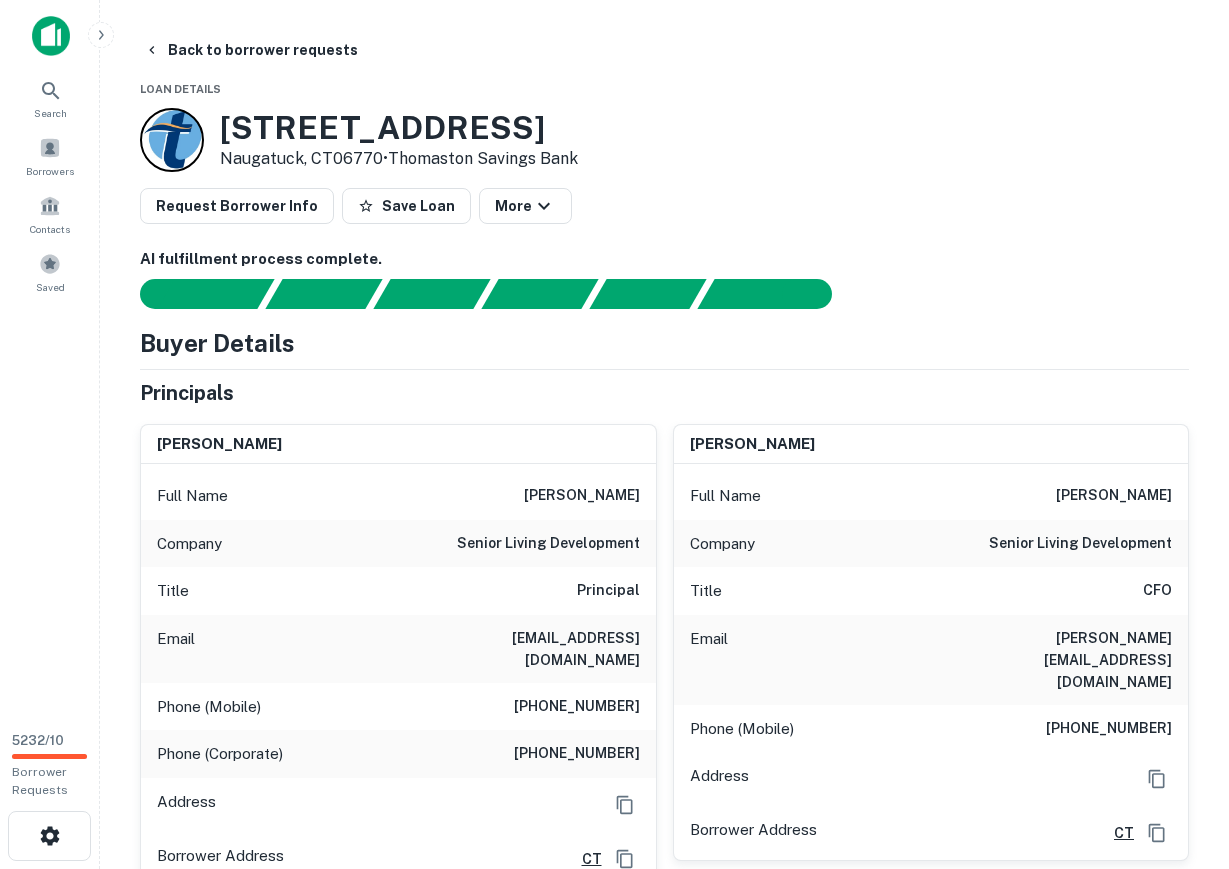scroll, scrollTop: 100, scrollLeft: 0, axis: vertical 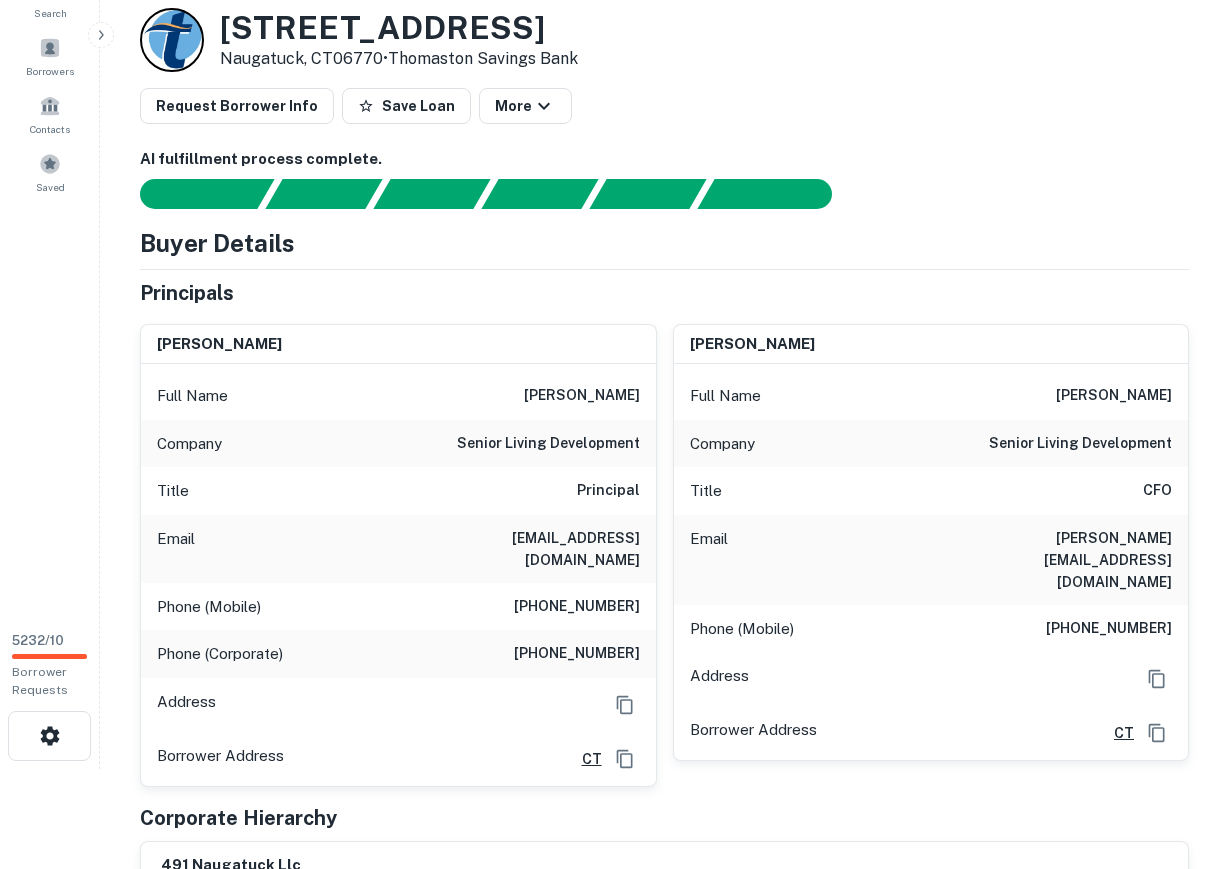 click on "[PHONE_NUMBER]" at bounding box center [577, 607] 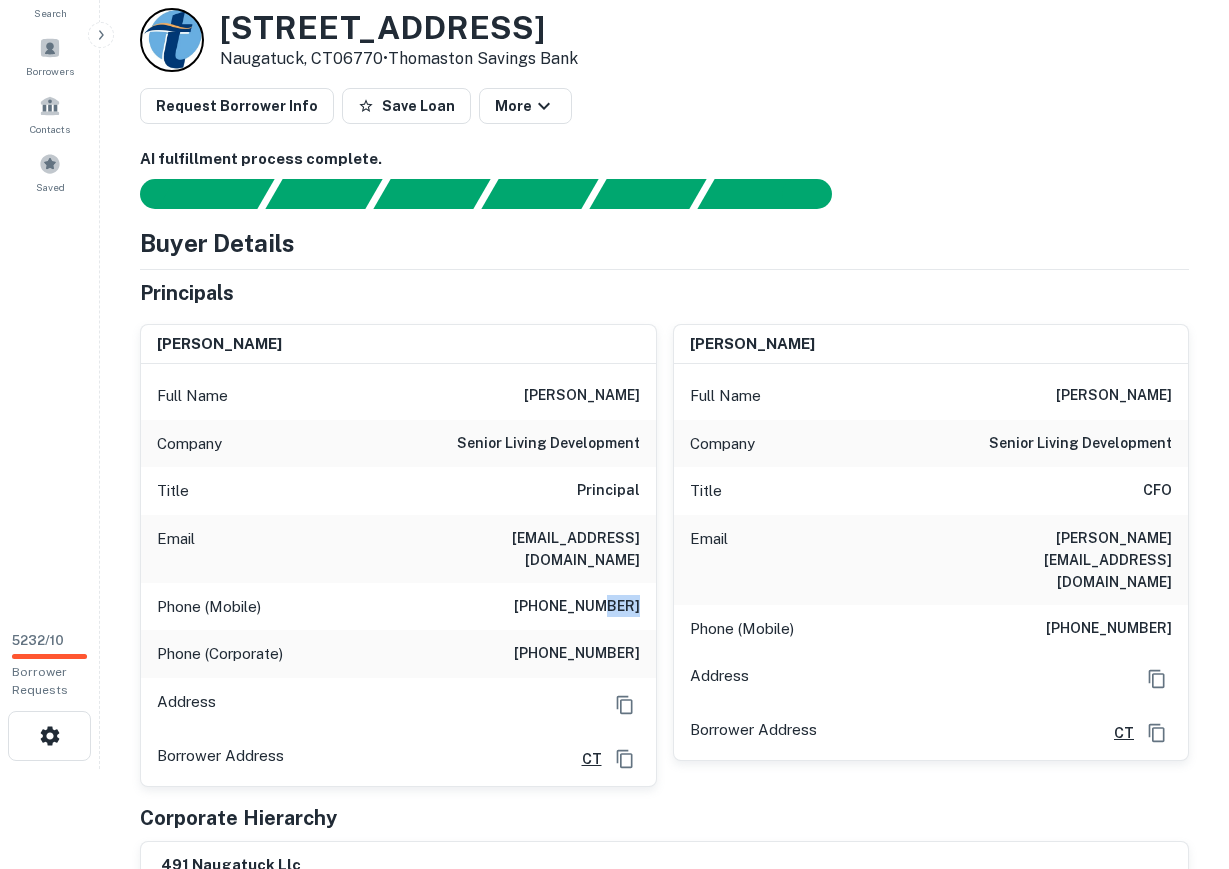 click on "[PHONE_NUMBER]" at bounding box center [577, 607] 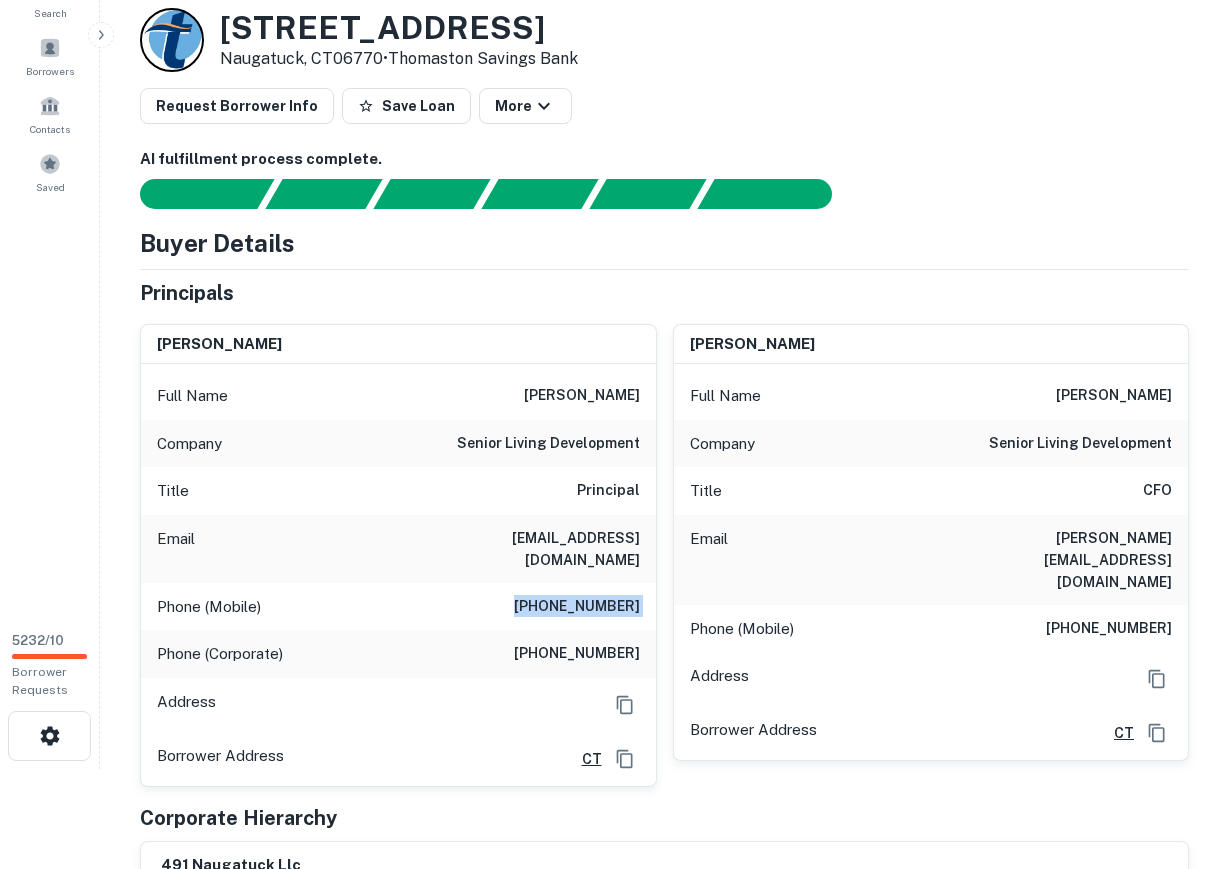 click on "[PHONE_NUMBER]" at bounding box center (577, 607) 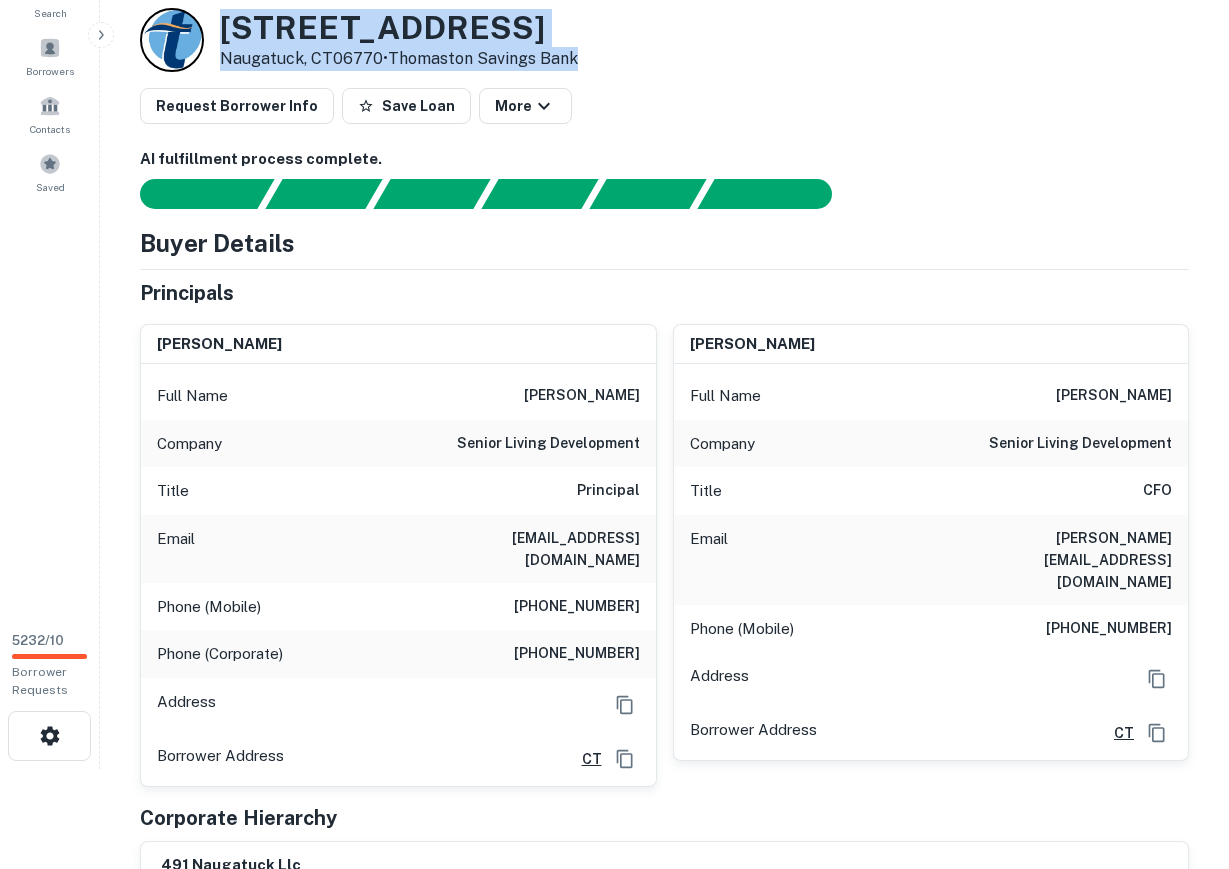 drag, startPoint x: 227, startPoint y: 35, endPoint x: 588, endPoint y: 55, distance: 361.5536 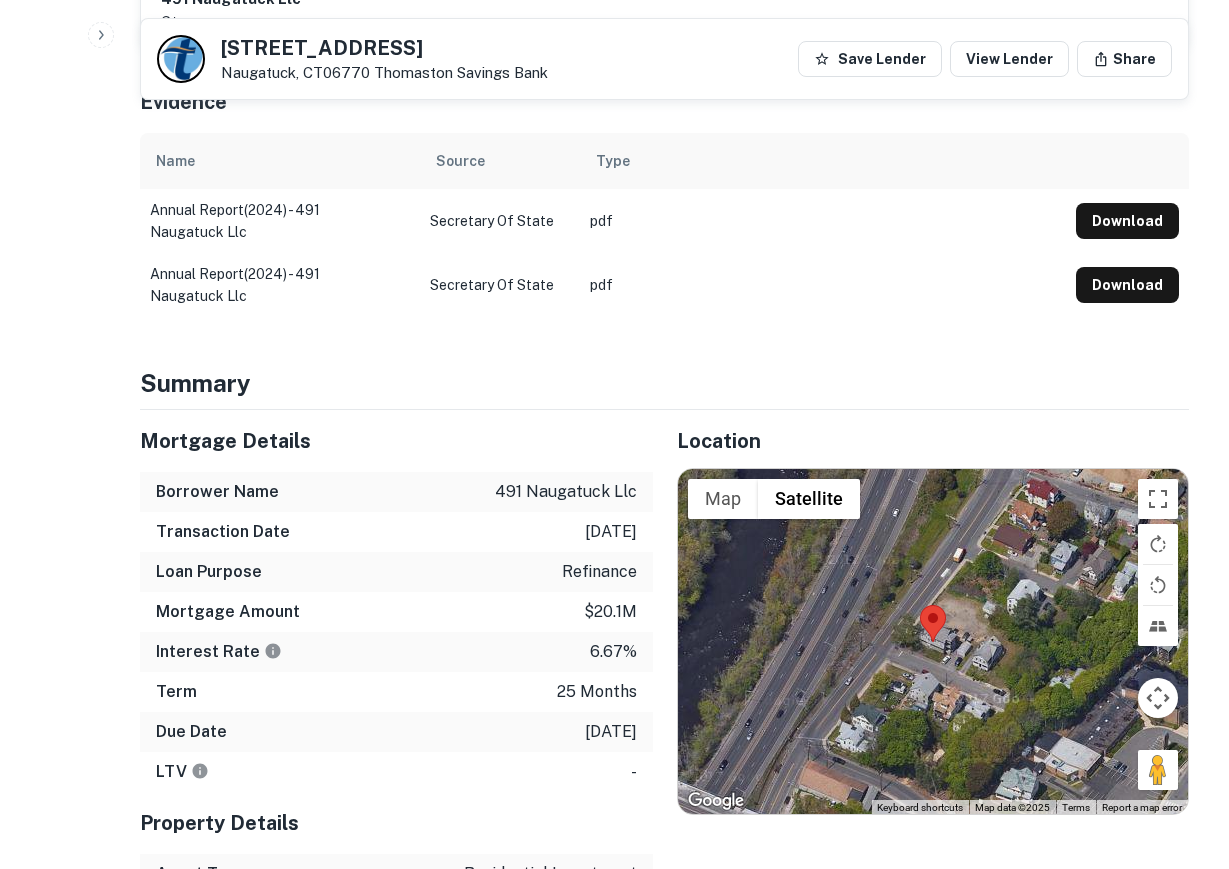 scroll, scrollTop: 1000, scrollLeft: 0, axis: vertical 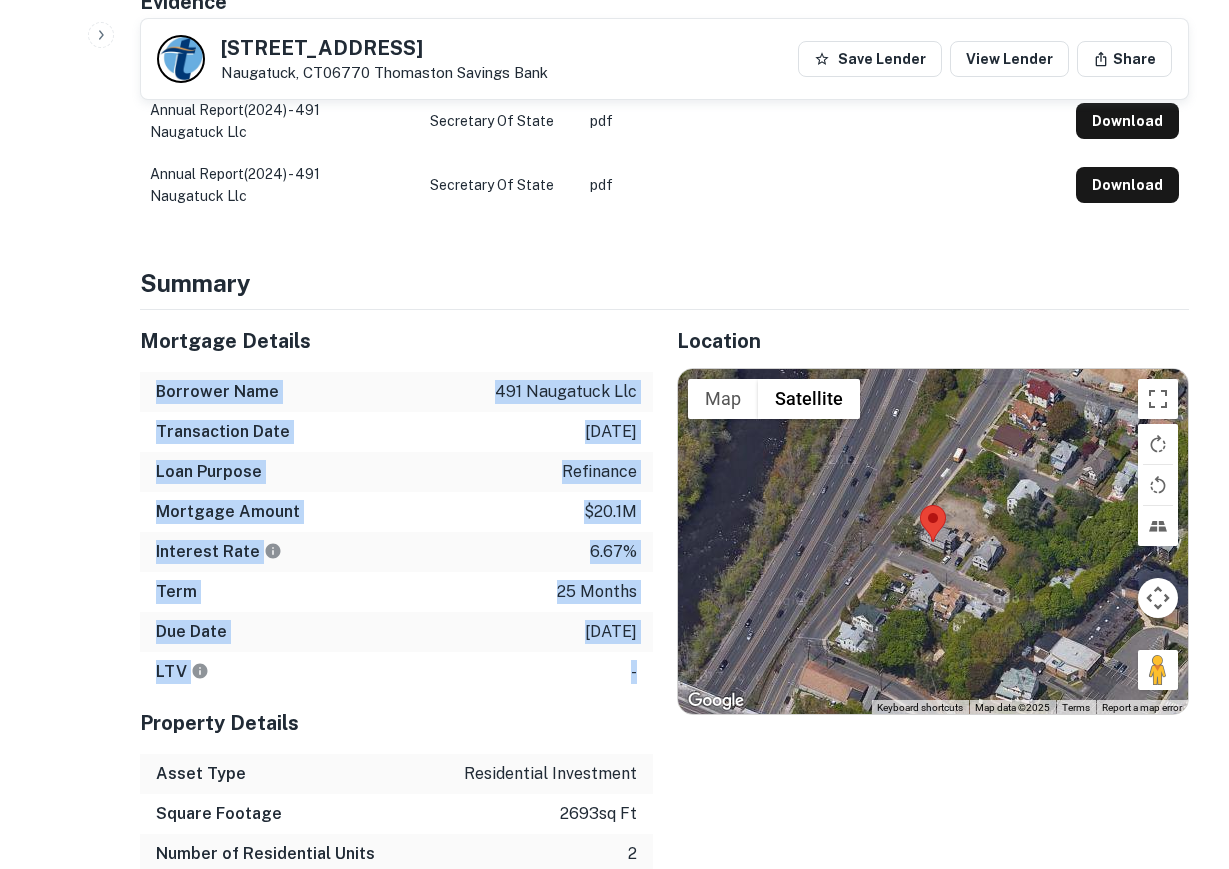drag, startPoint x: 155, startPoint y: 361, endPoint x: 636, endPoint y: 652, distance: 562.17615 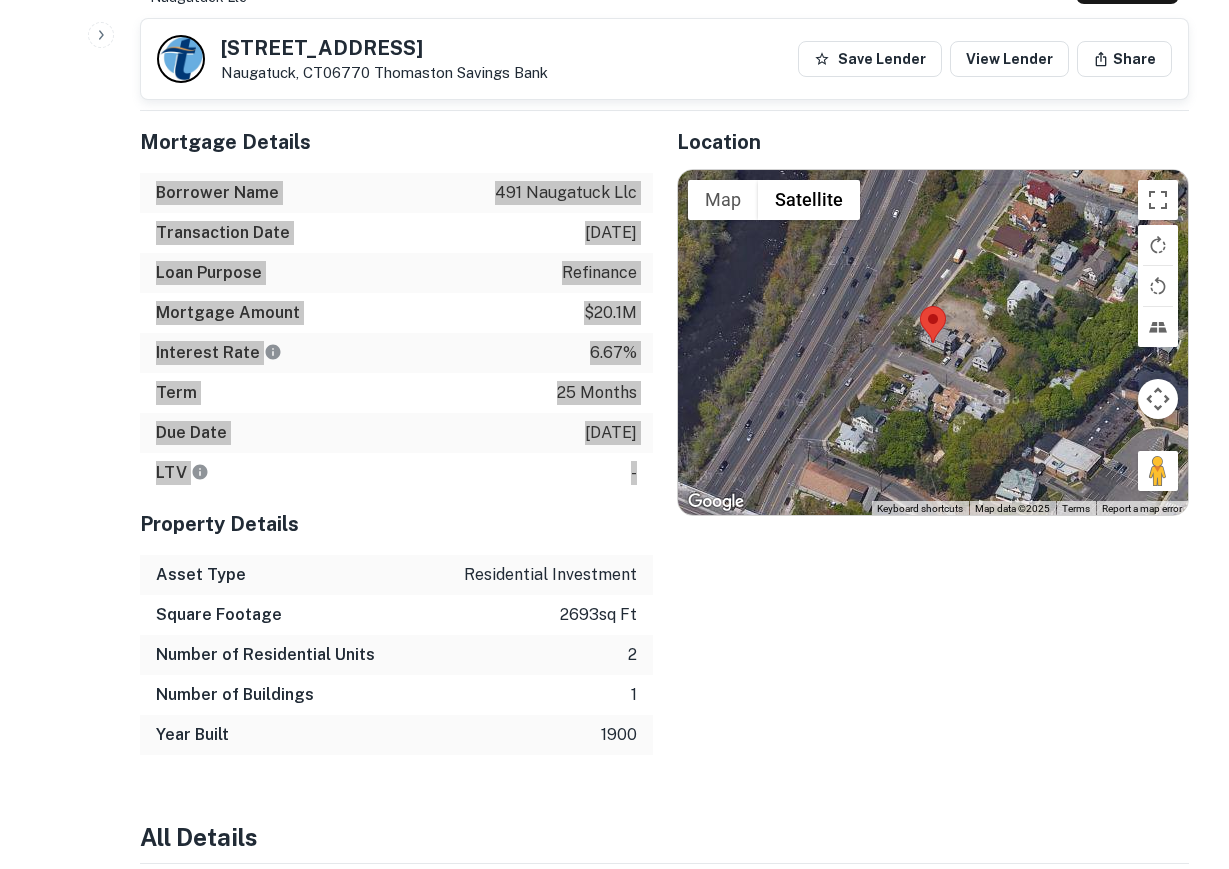 scroll, scrollTop: 1200, scrollLeft: 0, axis: vertical 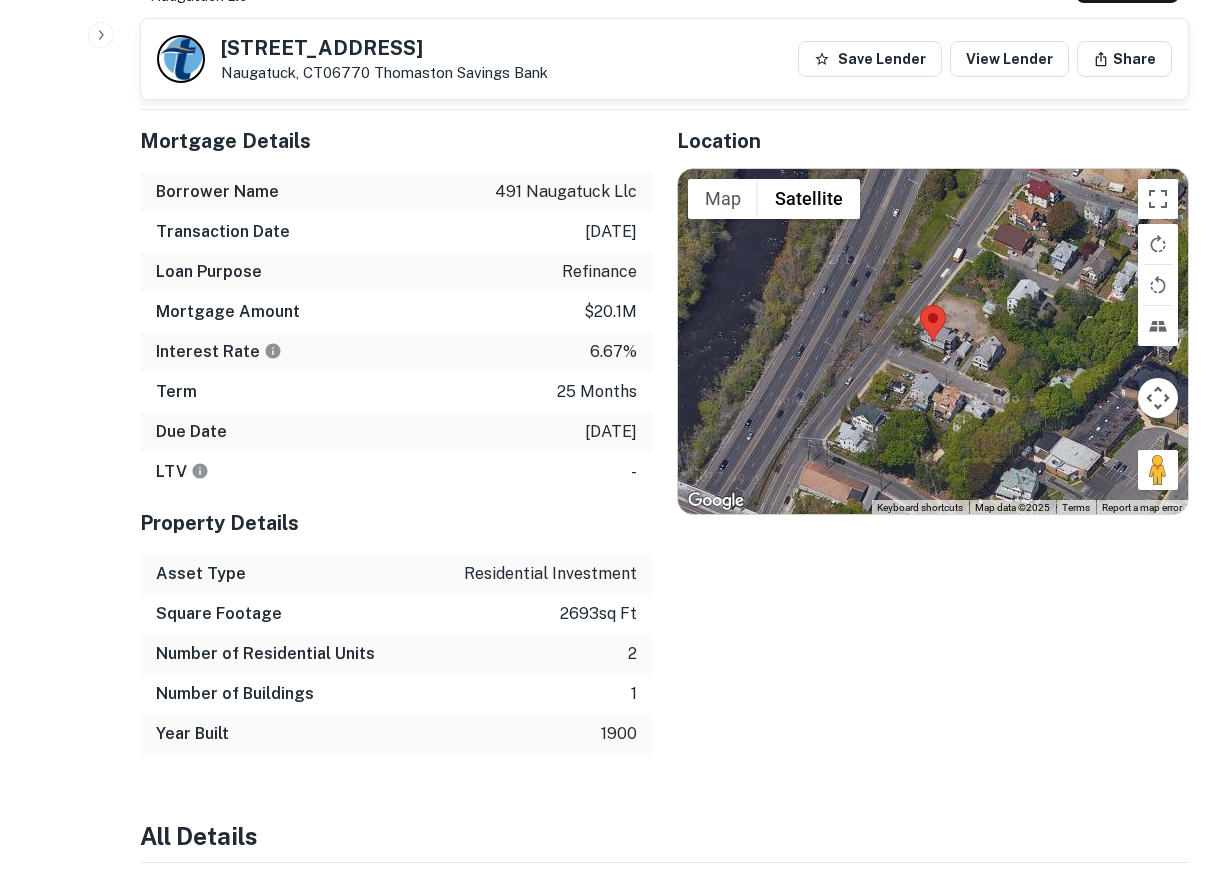 click on "Search         Borrowers         Contacts         Saved     5232  /  10   Borrower Requests Back to borrower requests [STREET_ADDRESS][GEOGRAPHIC_DATA] Savings Bank Save Lender View Lender Share AI fulfillment process complete.   Buyer Details Principals [PERSON_NAME] Full Name [PERSON_NAME] Company senior living development Title Principal Email [EMAIL_ADDRESS][DOMAIN_NAME] Phone (Mobile) [PHONE_NUMBER] Phone (Corporate) [PHONE_NUMBER] Address Borrower Address CT [PERSON_NAME] Full Name [PERSON_NAME] Company senior living development Title CFO Email [PERSON_NAME][EMAIL_ADDRESS][DOMAIN_NAME] Phone (Mobile) [PHONE_NUMBER] Address Borrower Address CT Corporate Hierarchy 491 naugatuck llc ct Evidence Name Source Type annual report(2024) - 491 naugatuck llc Secretary of State pdf Download annual report(2024) - 491 naugatuck llc Secretary of State pdf Download Summary Mortgage Details Borrower Name 491 naugatuck llc Transaction Date   [DATE] Loan Purpose   refinance Mortgage Amount   $20.1m Interest Rate   6.67% Term" at bounding box center [614, -766] 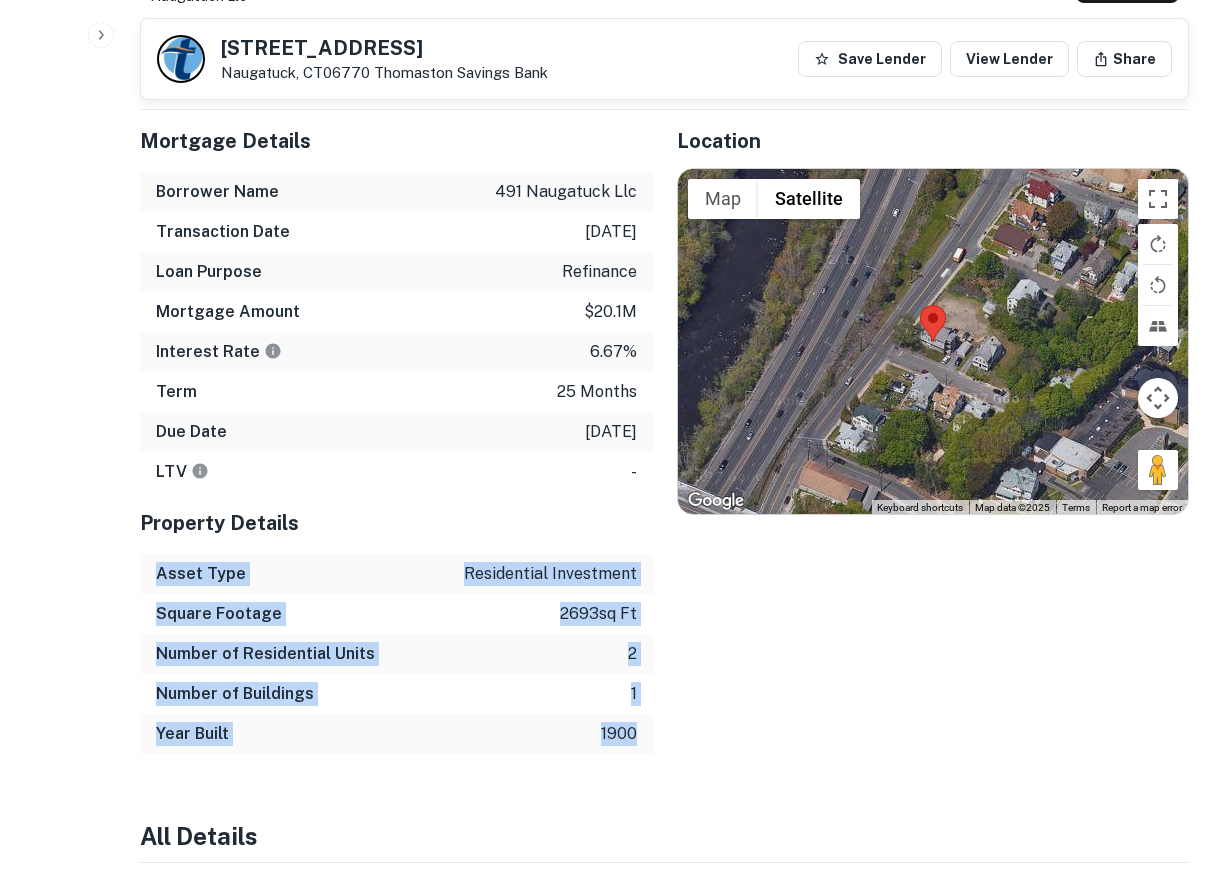 drag, startPoint x: 158, startPoint y: 551, endPoint x: 629, endPoint y: 725, distance: 502.11255 